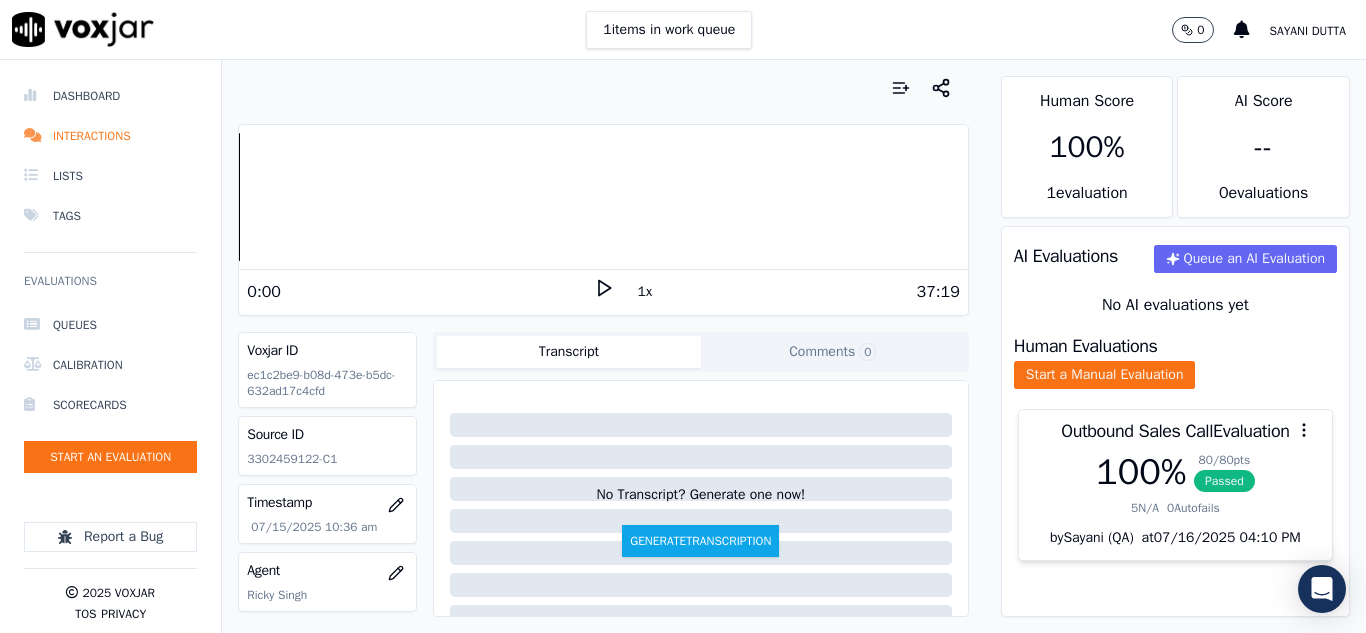 scroll, scrollTop: 0, scrollLeft: 0, axis: both 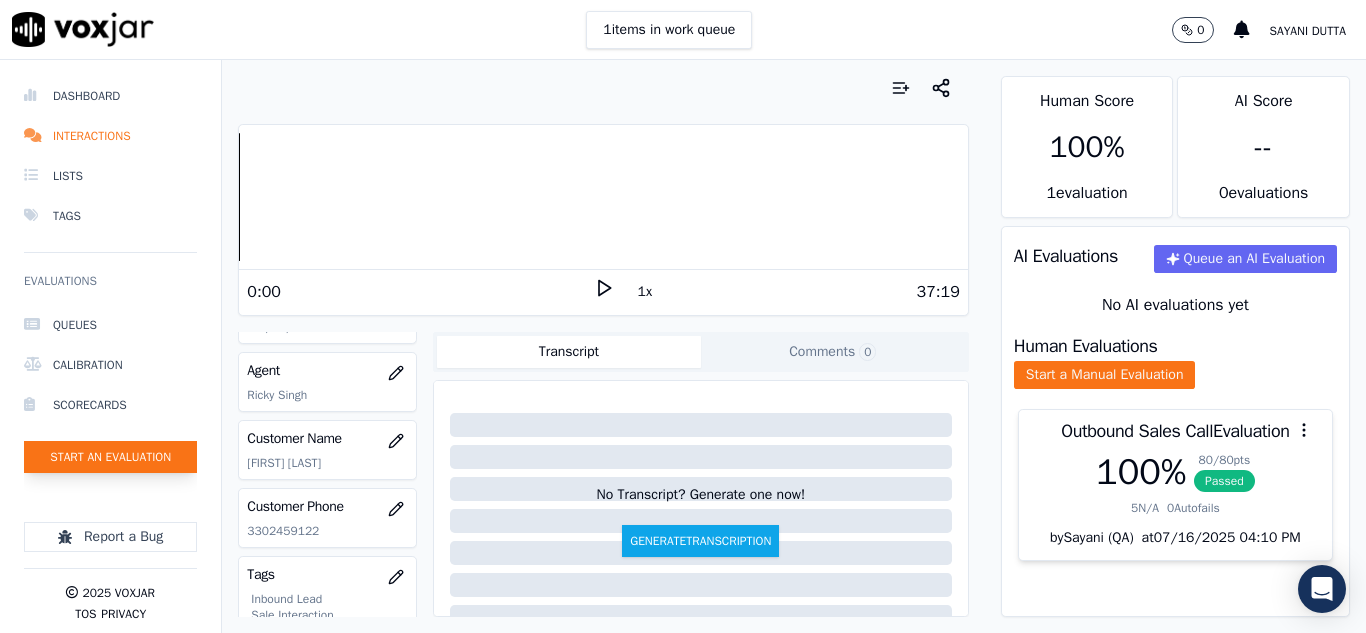 click on "Start an Evaluation" 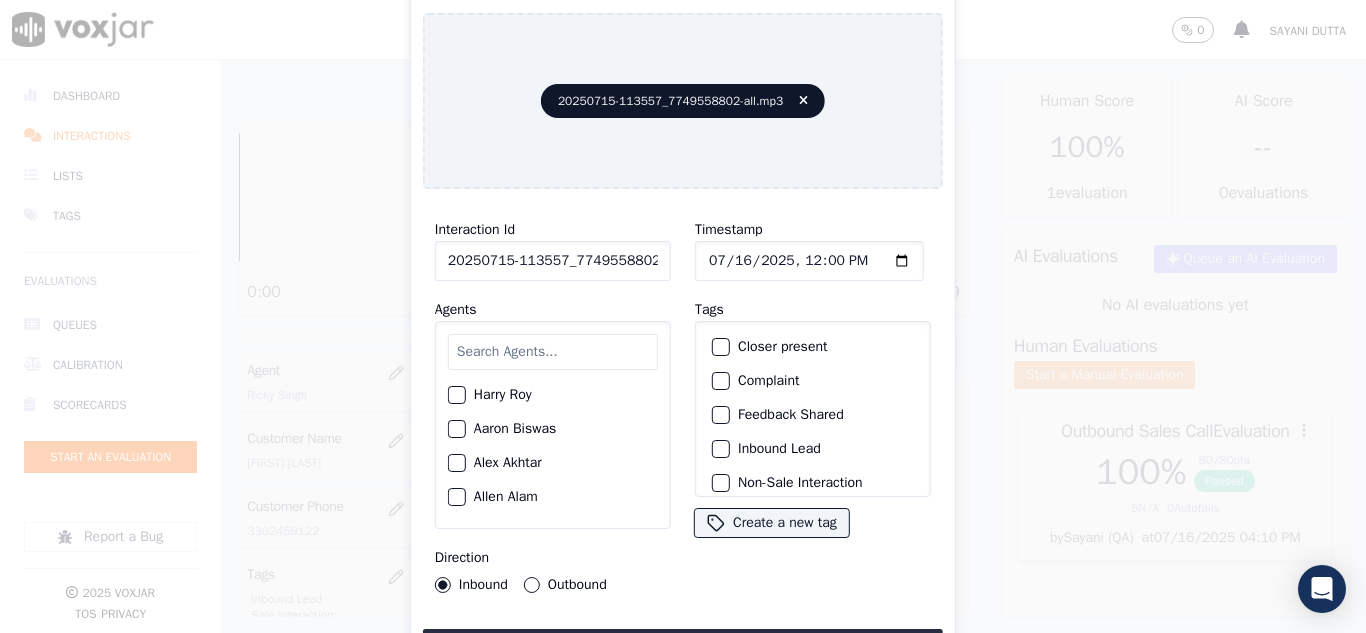 scroll, scrollTop: 0, scrollLeft: 40, axis: horizontal 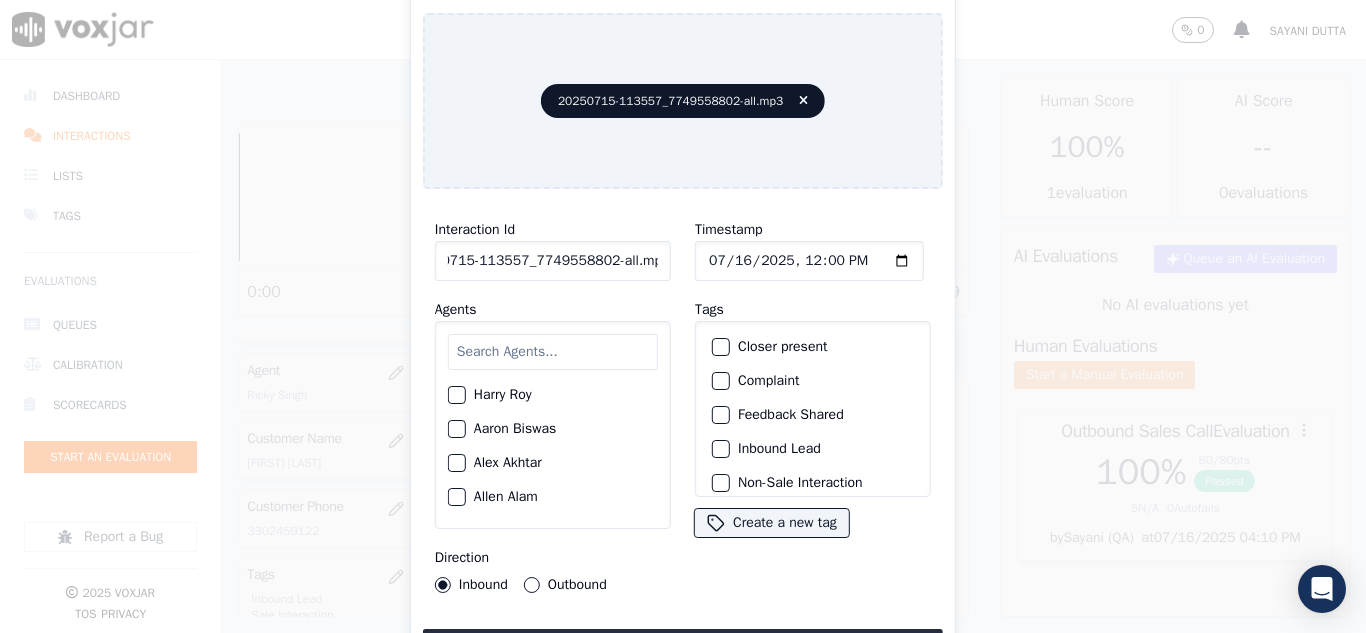 drag, startPoint x: 641, startPoint y: 253, endPoint x: 771, endPoint y: 260, distance: 130.18832 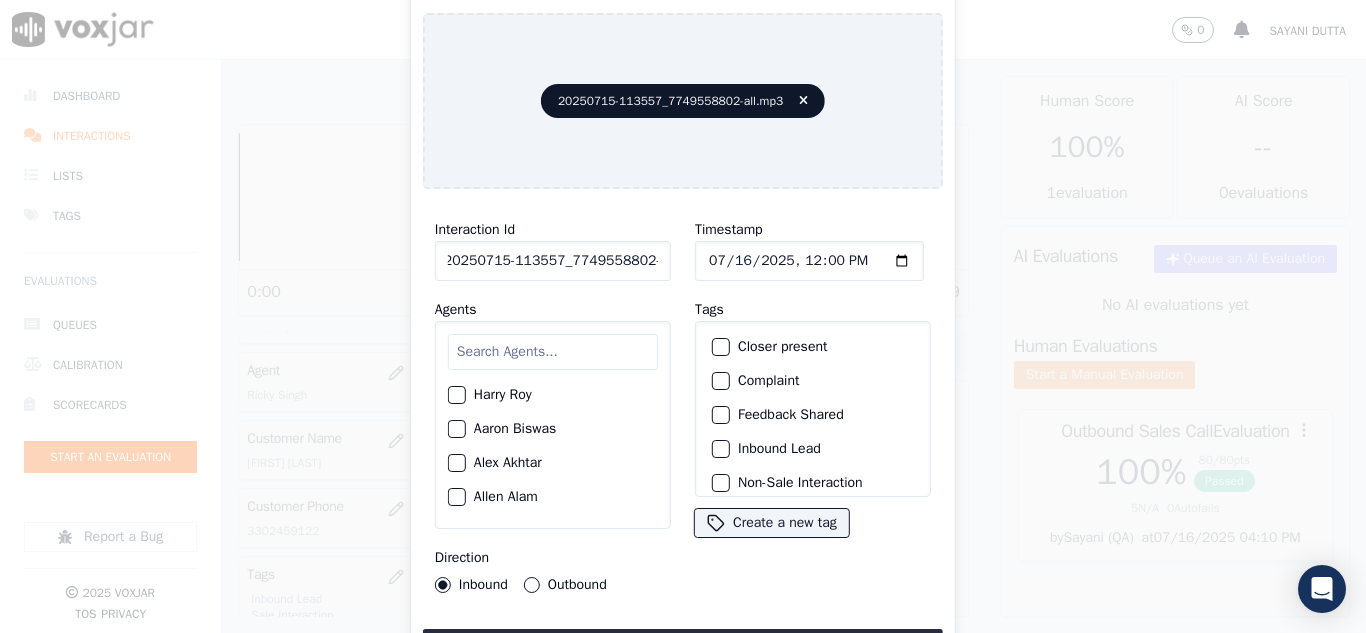 scroll, scrollTop: 0, scrollLeft: 11, axis: horizontal 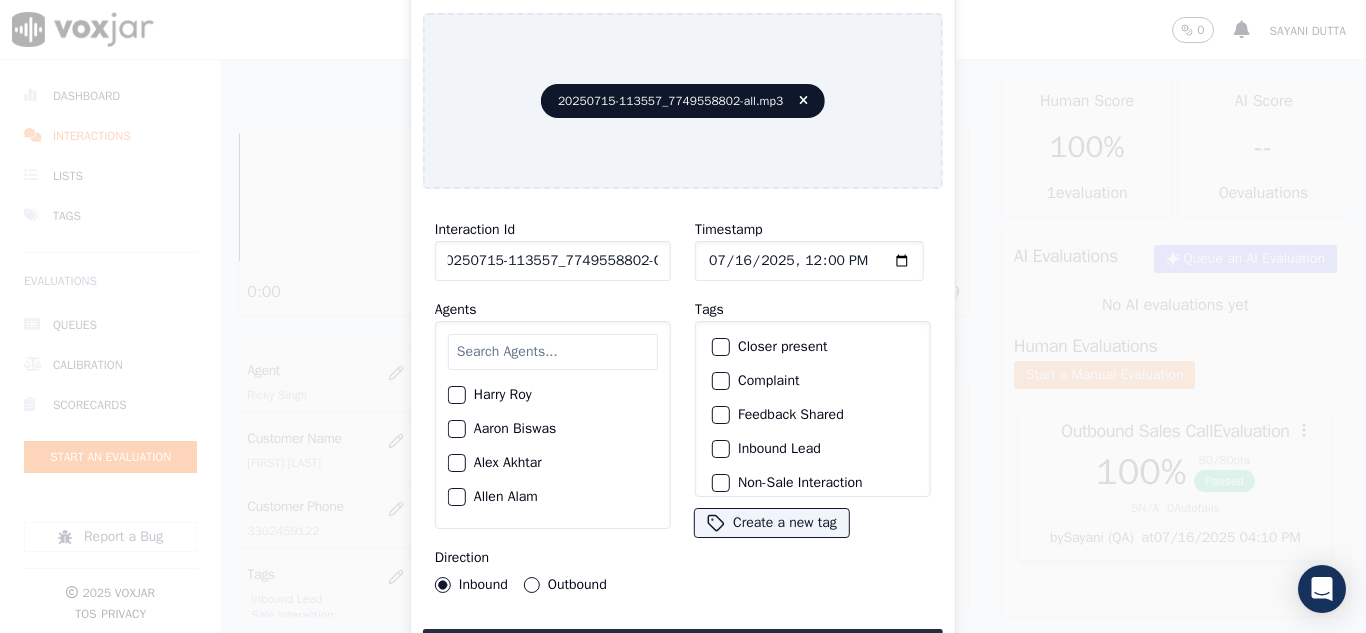 type on "20250715-113557_7749558802-C1" 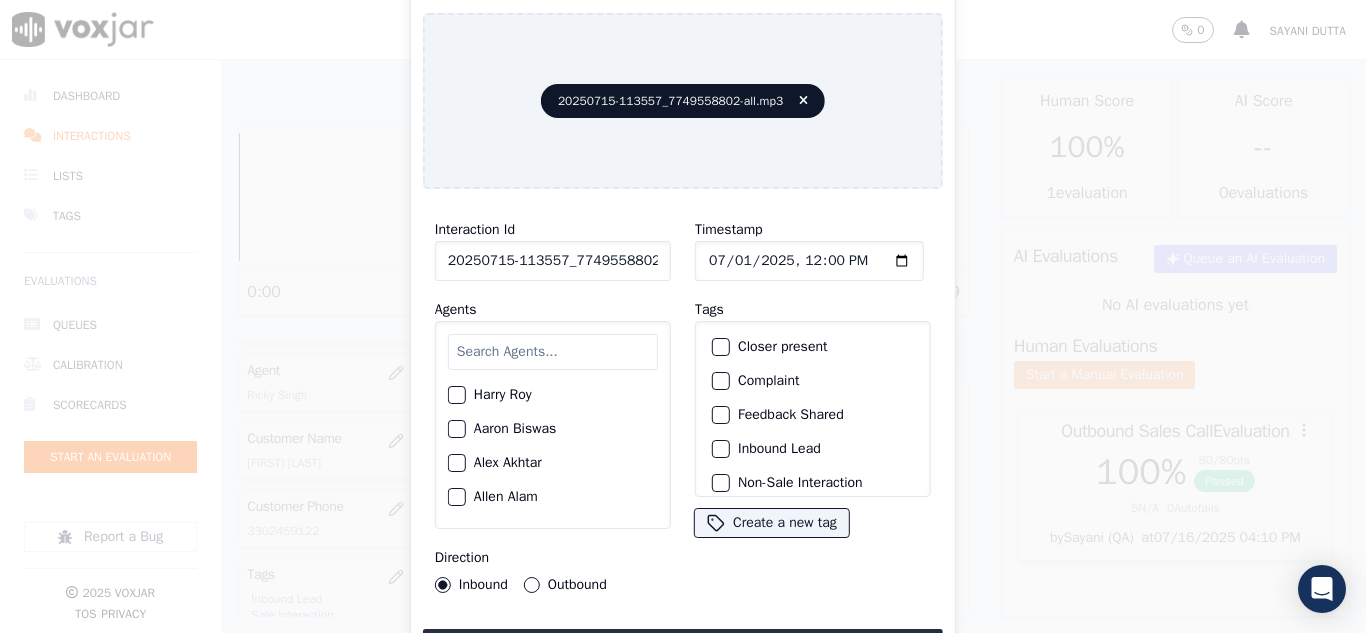 type on "2025-07-15T12:00" 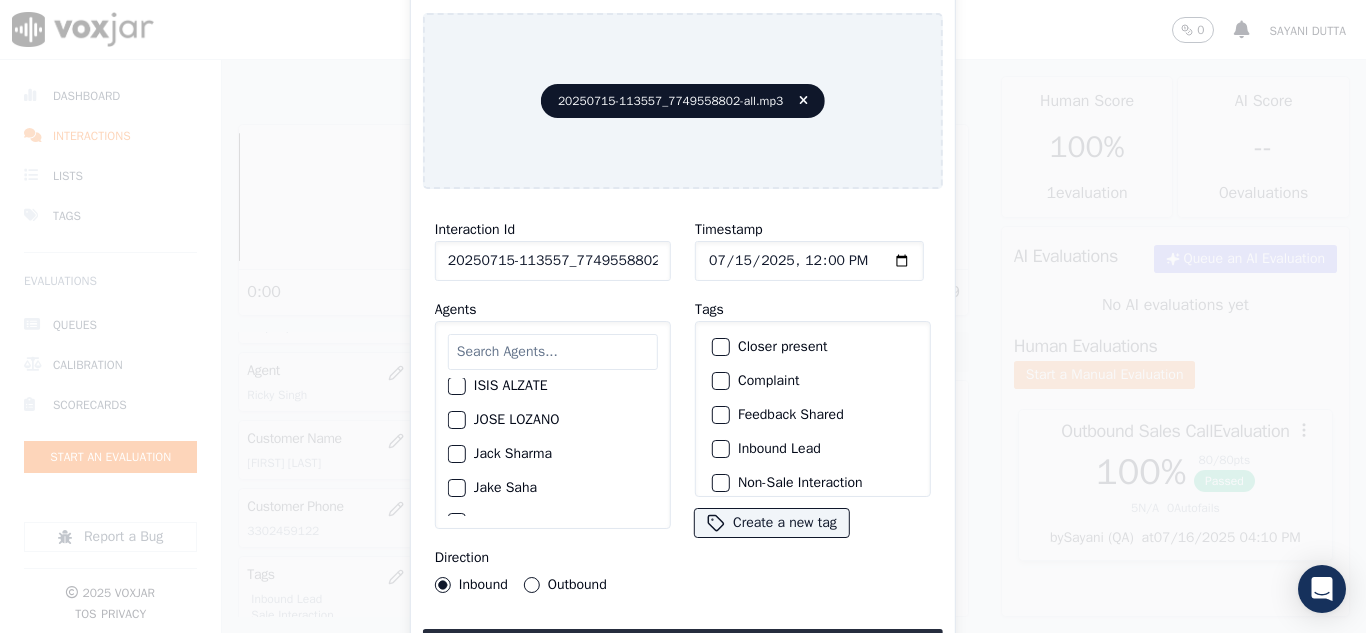scroll, scrollTop: 900, scrollLeft: 0, axis: vertical 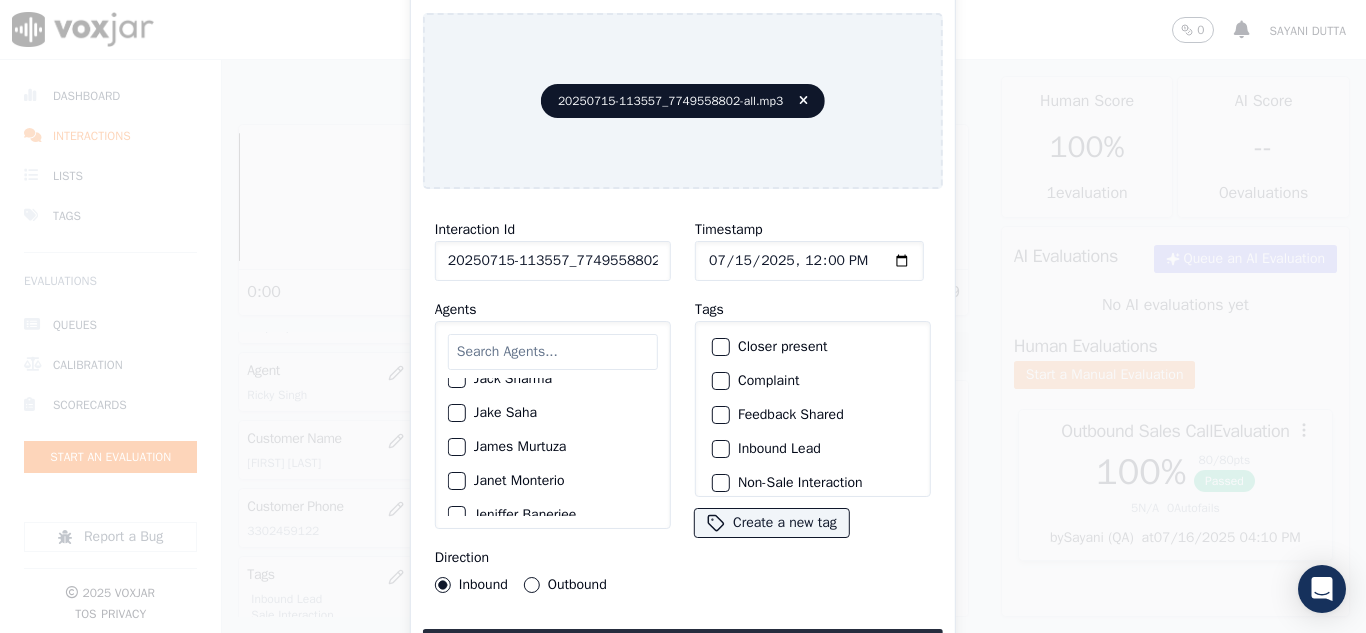 click on "Jake Saha" 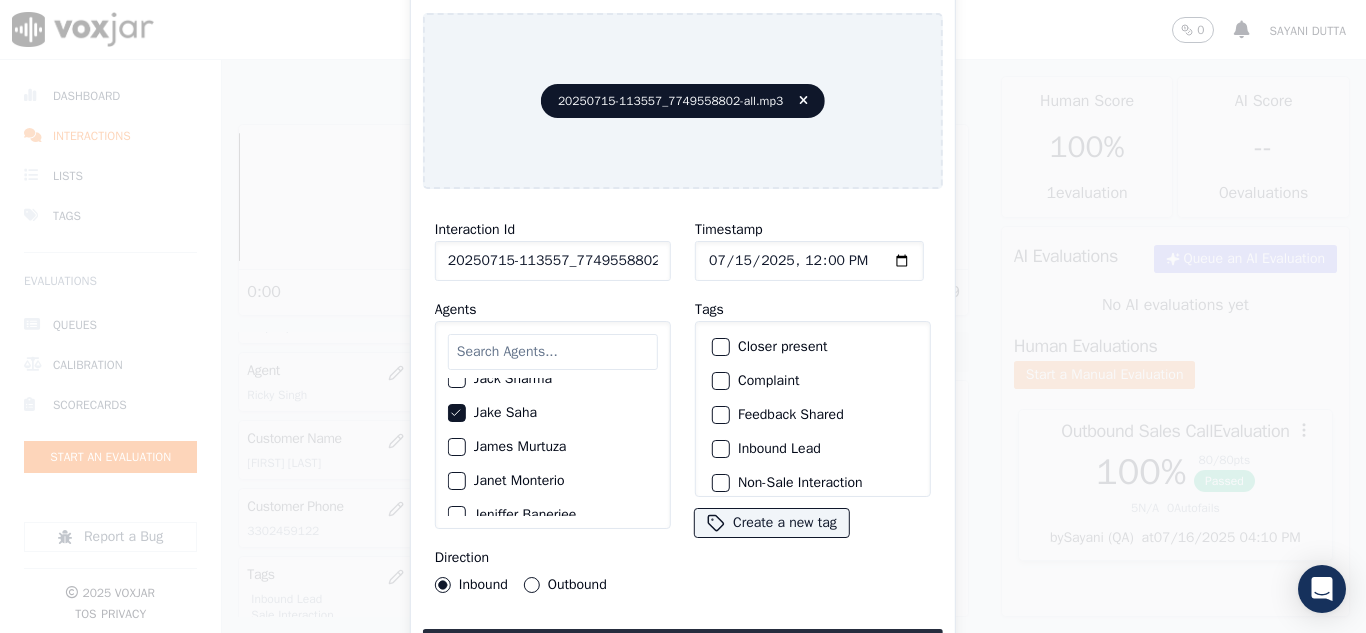 click on "Closer present" 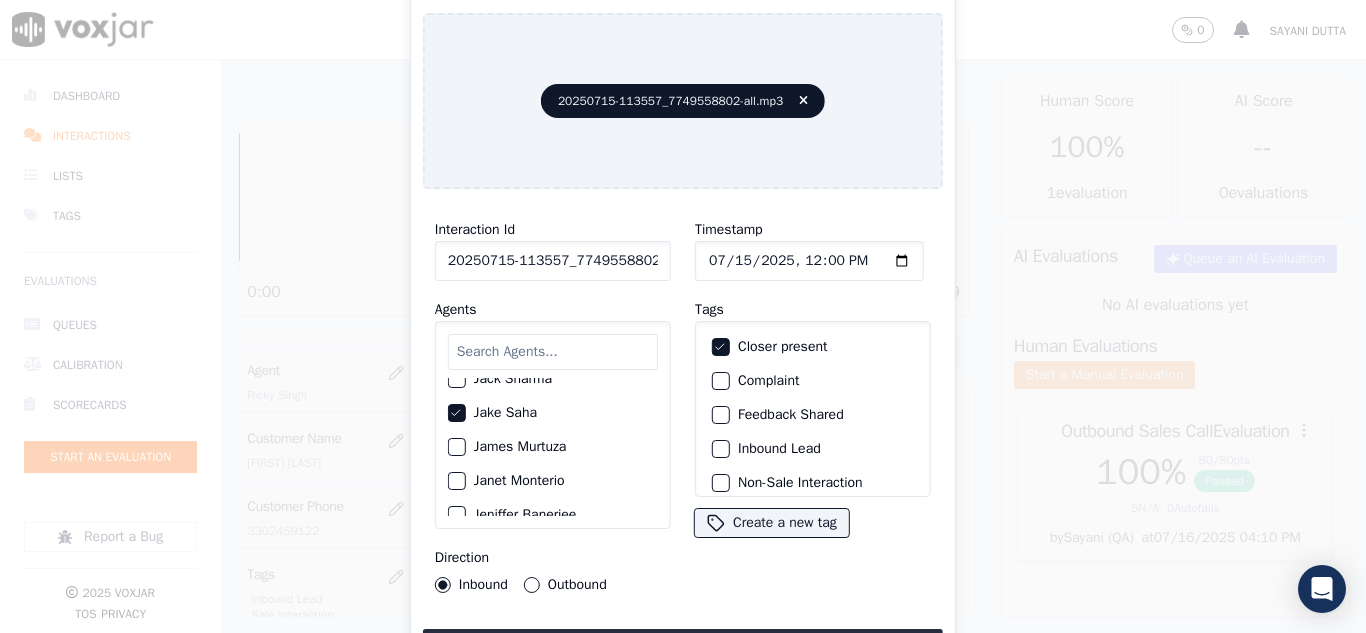 click on "Inbound Lead" 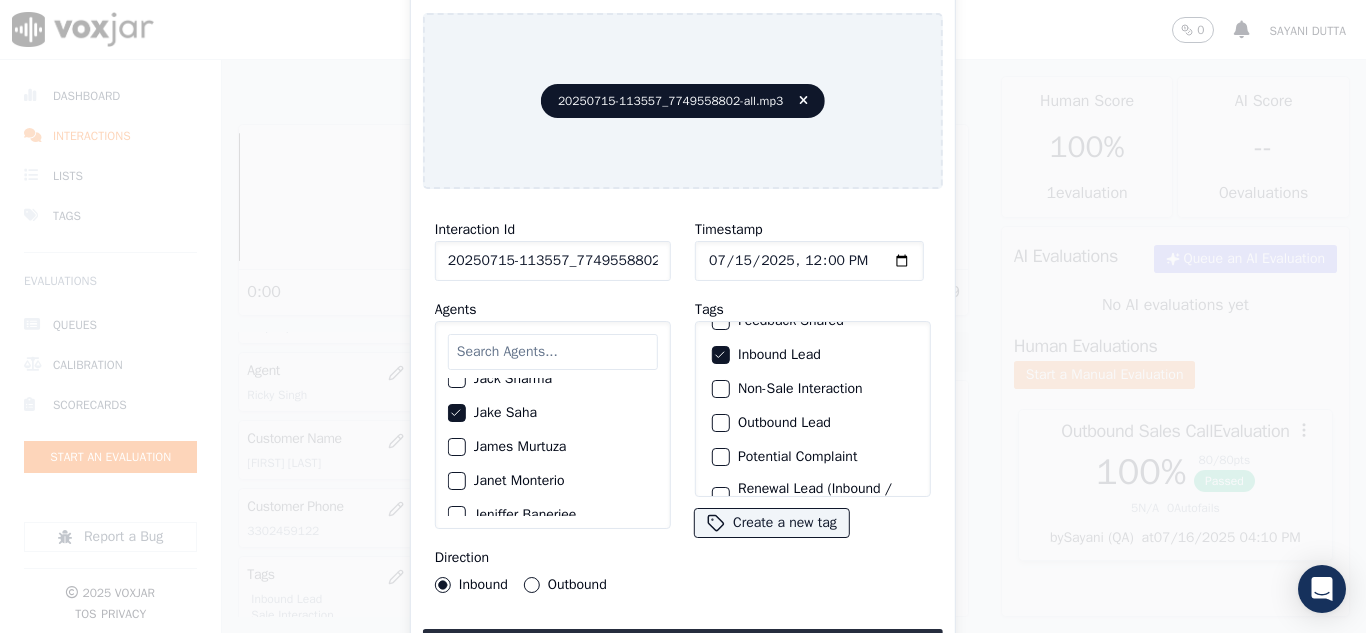 scroll, scrollTop: 173, scrollLeft: 0, axis: vertical 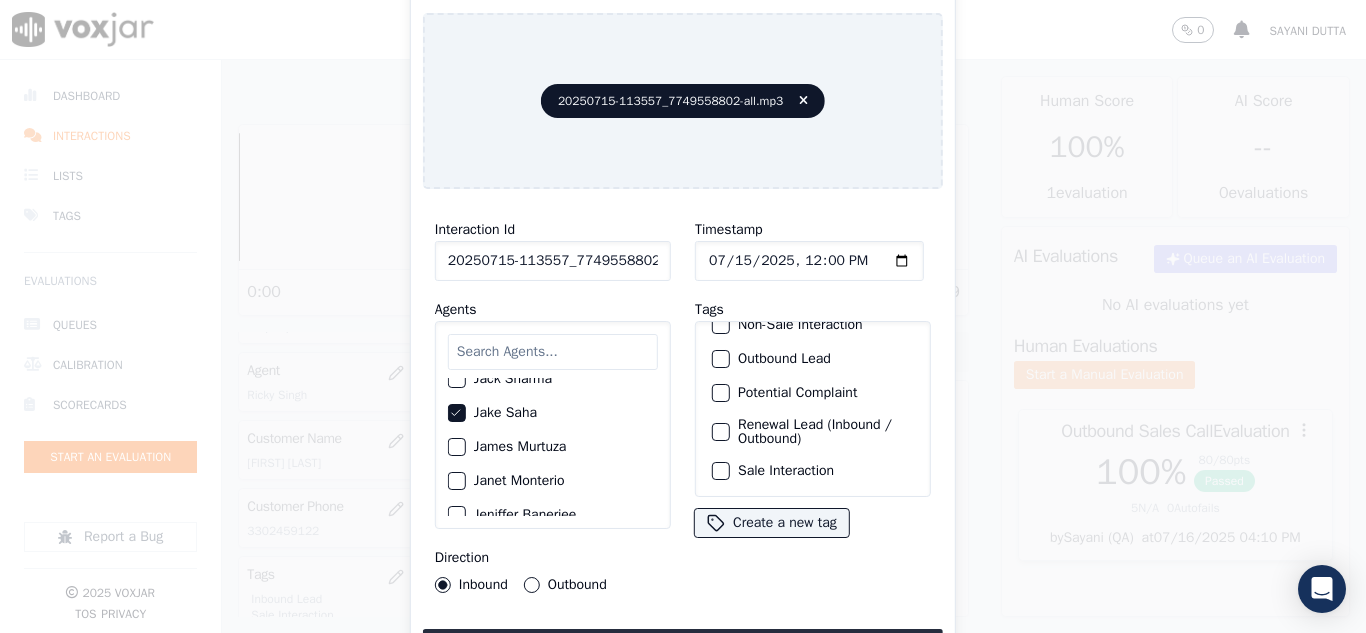 click on "Sale Interaction" 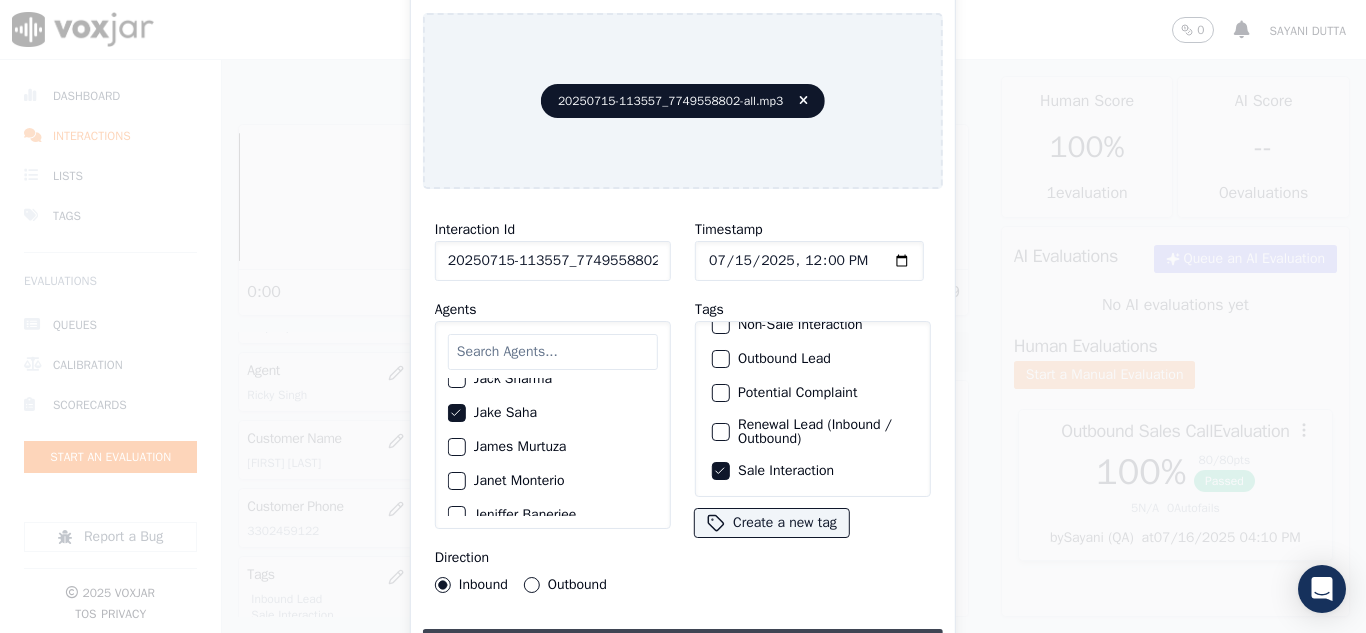 click on "Upload interaction to start evaluation" at bounding box center [683, 647] 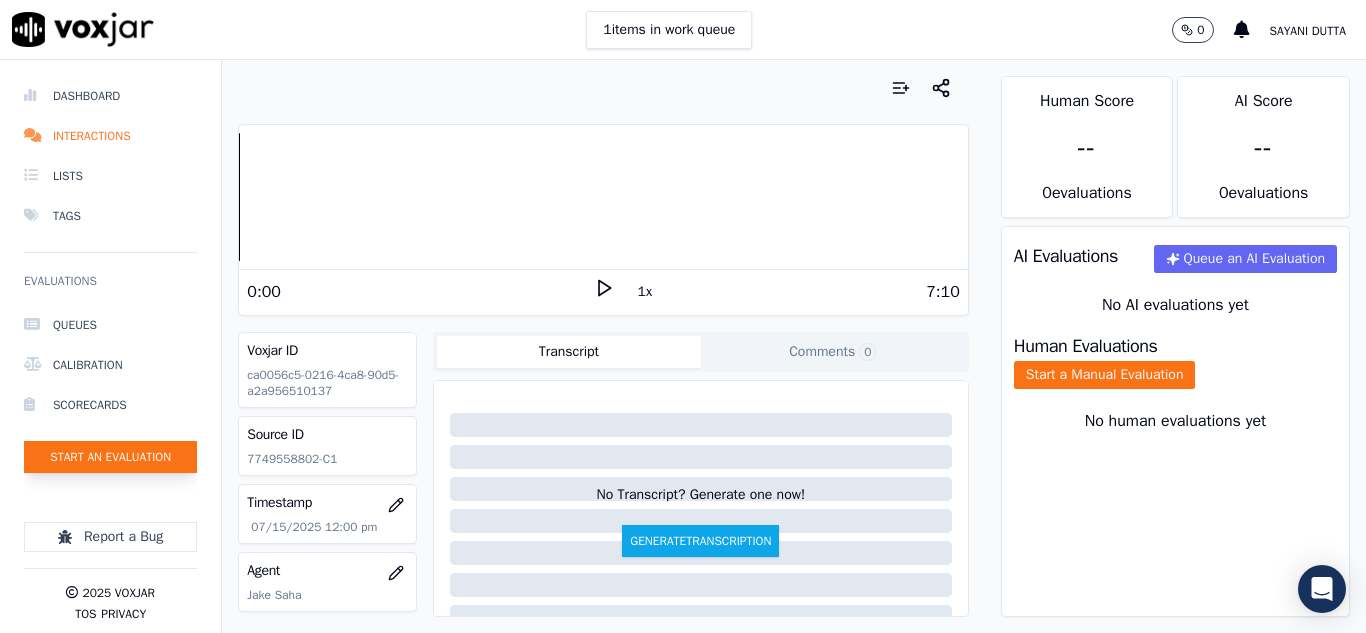 click on "Start an Evaluation" 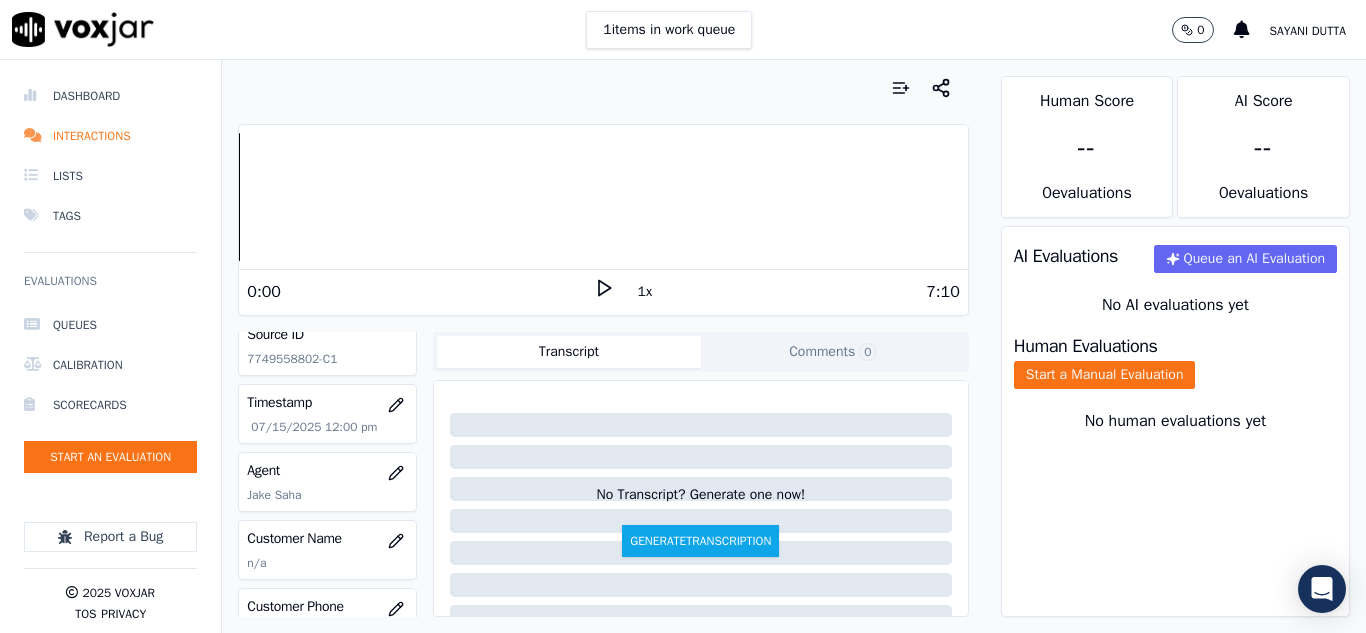 scroll, scrollTop: 200, scrollLeft: 0, axis: vertical 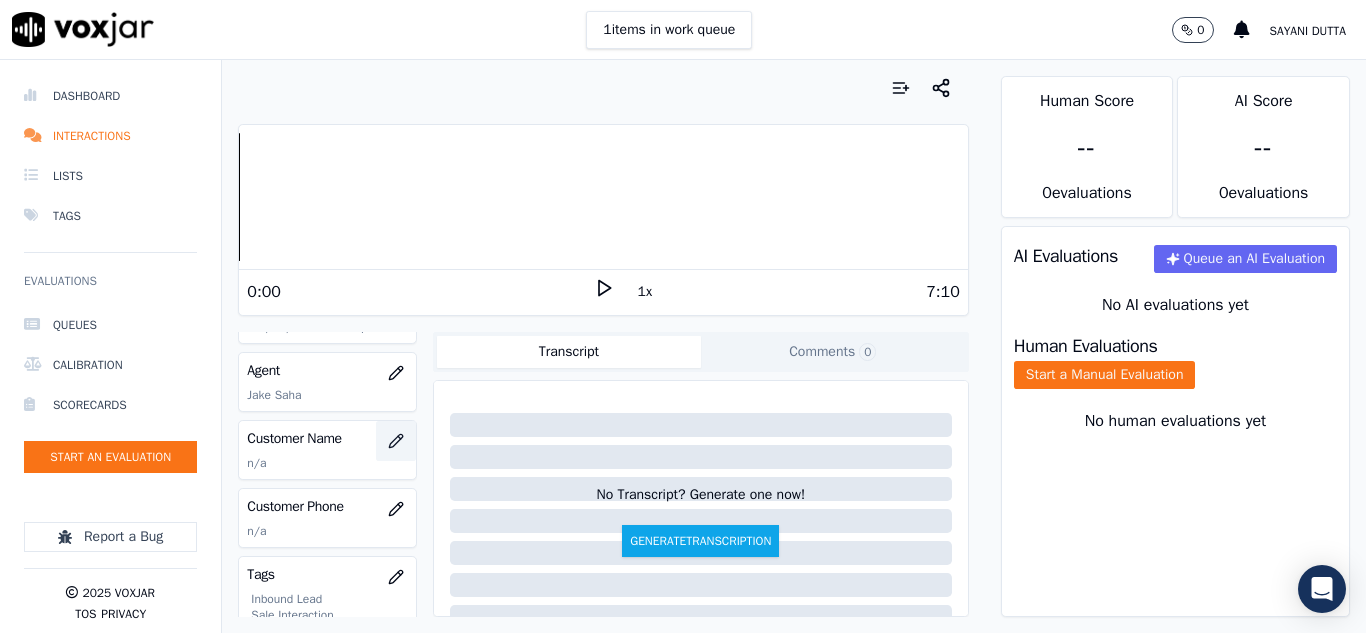 click 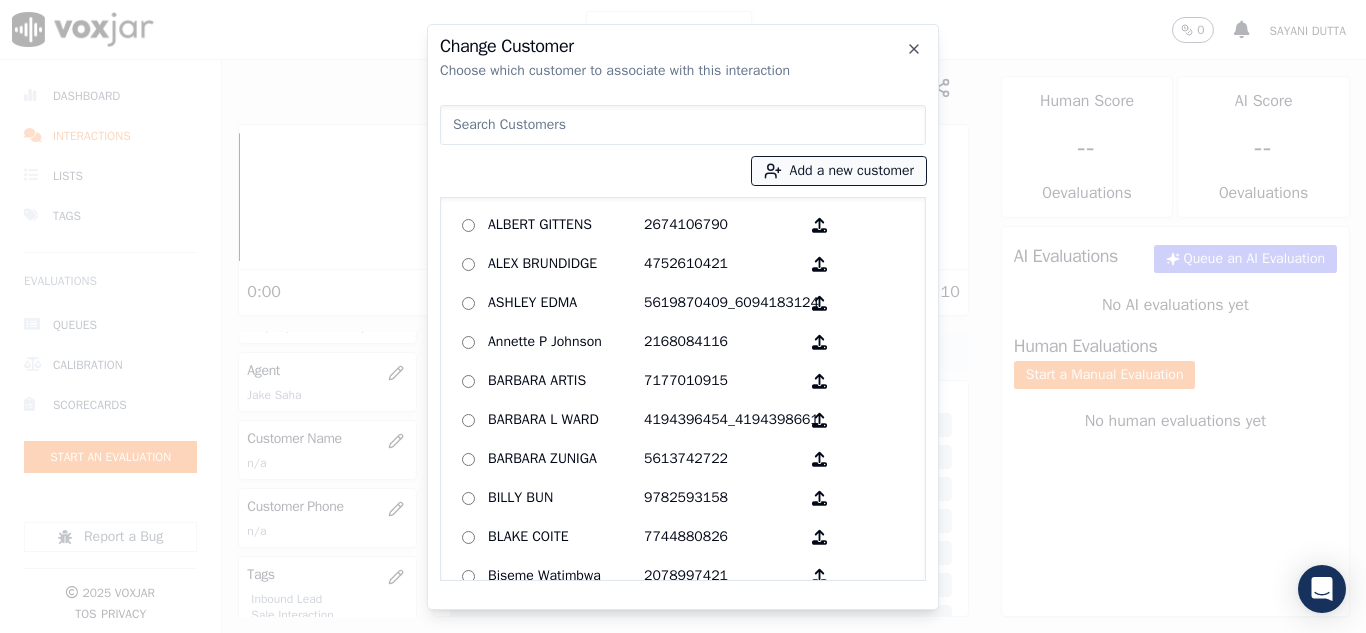 click on "Add a new customer" at bounding box center [839, 171] 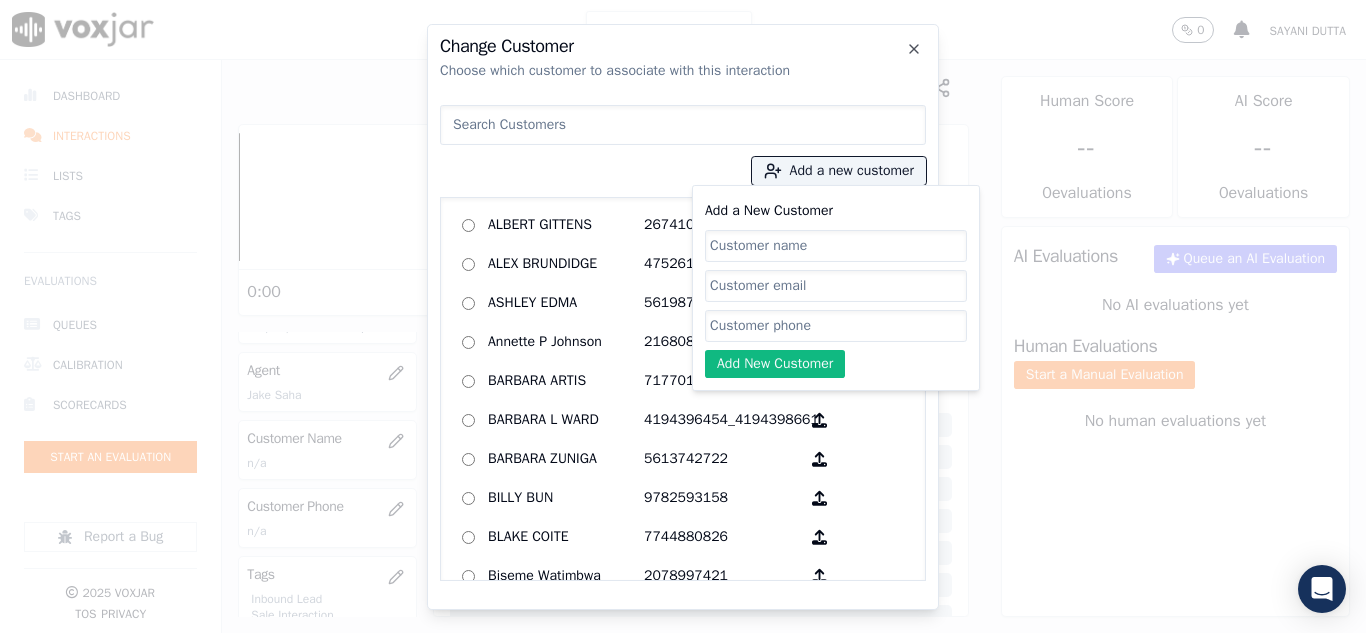 click on "Add a New Customer" 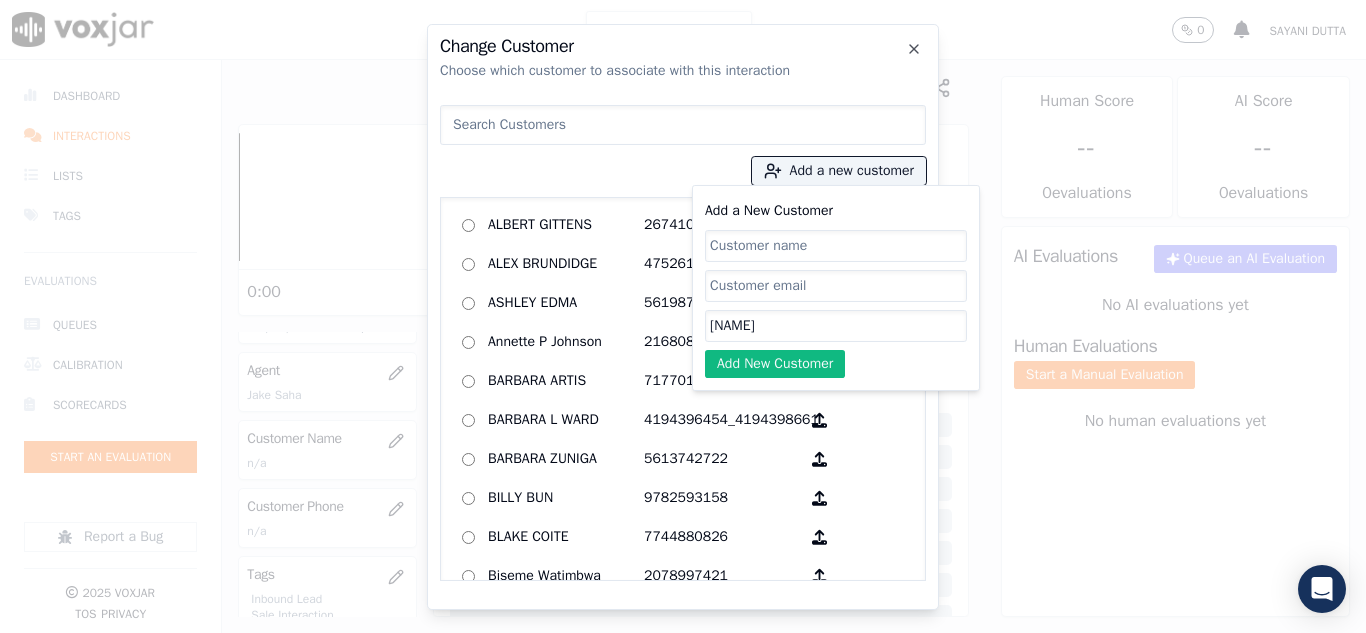 type on "[NAME]" 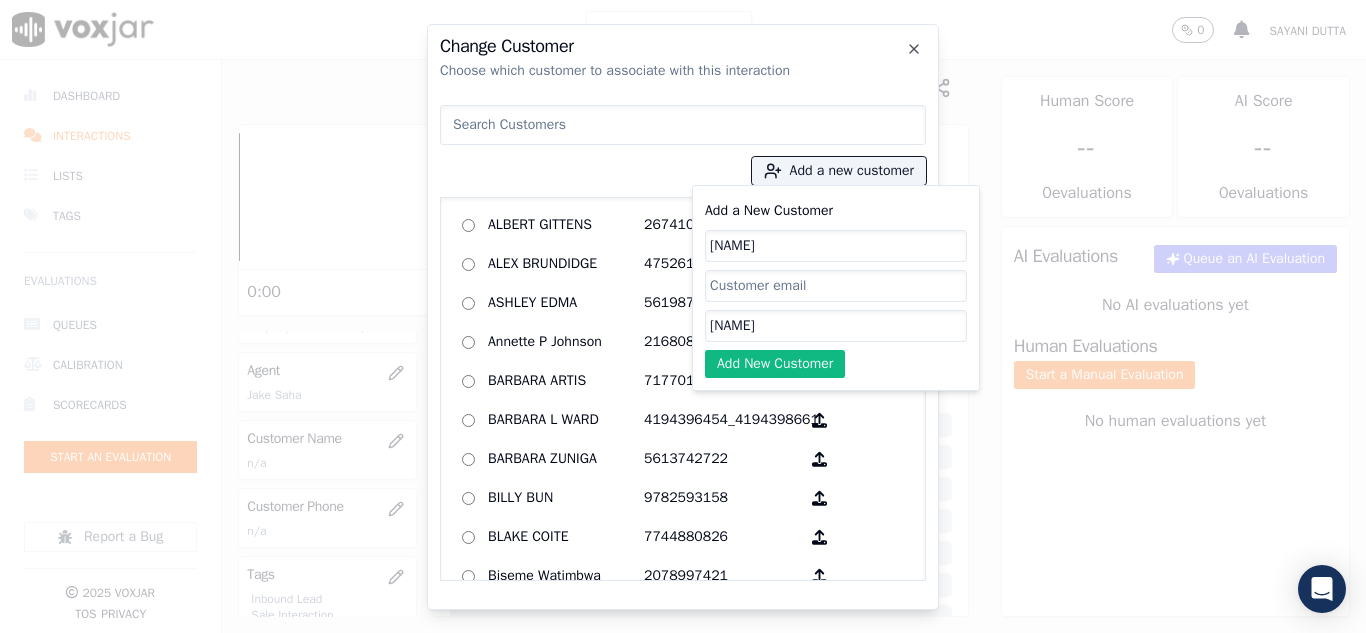 type on "[NAME]" 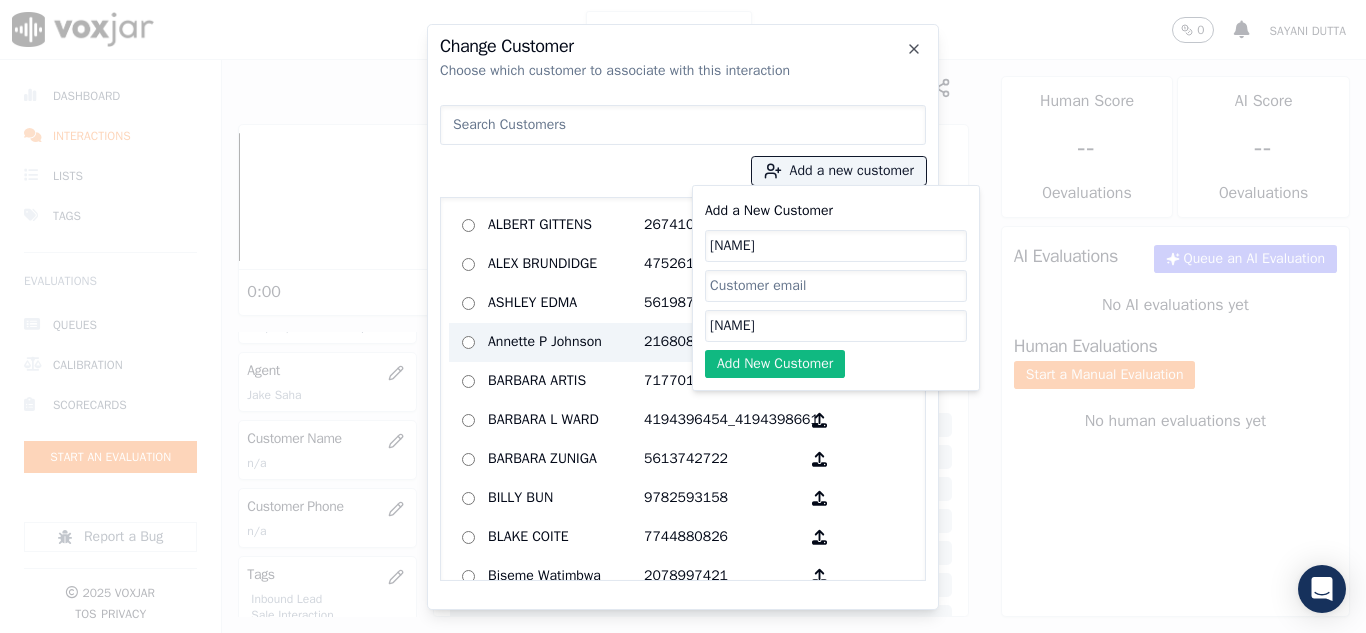 drag, startPoint x: 817, startPoint y: 329, endPoint x: 654, endPoint y: 333, distance: 163.04907 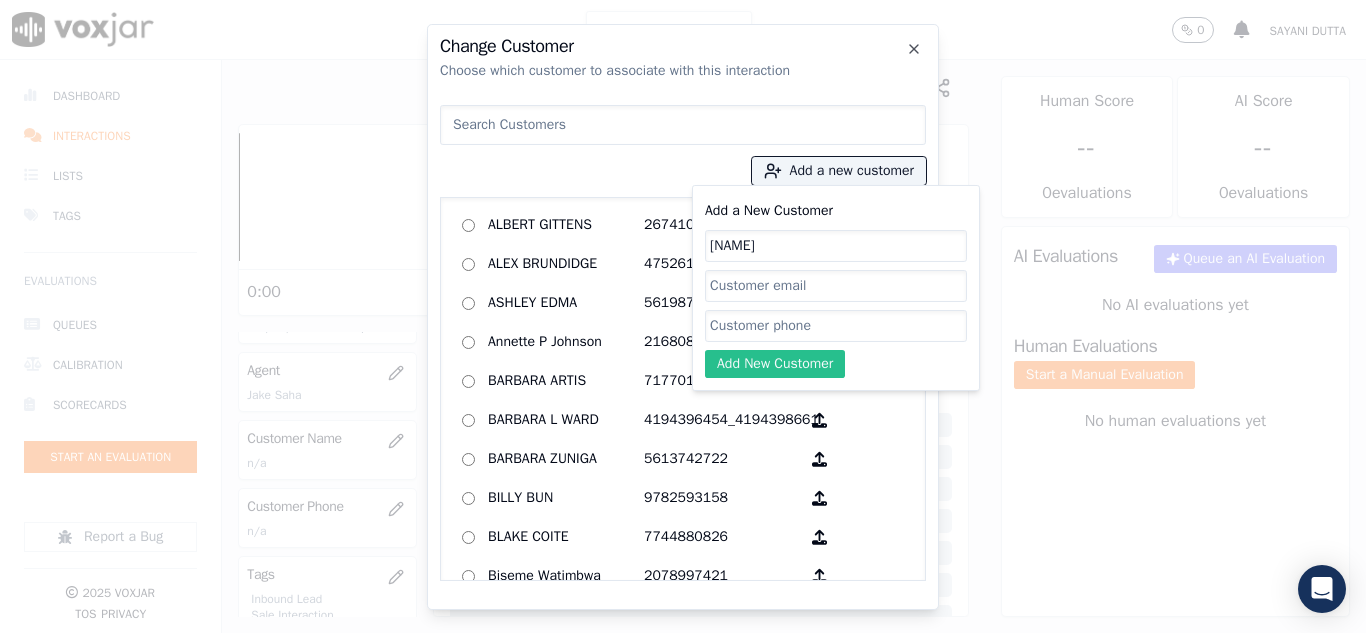 paste on "[PHONE]" 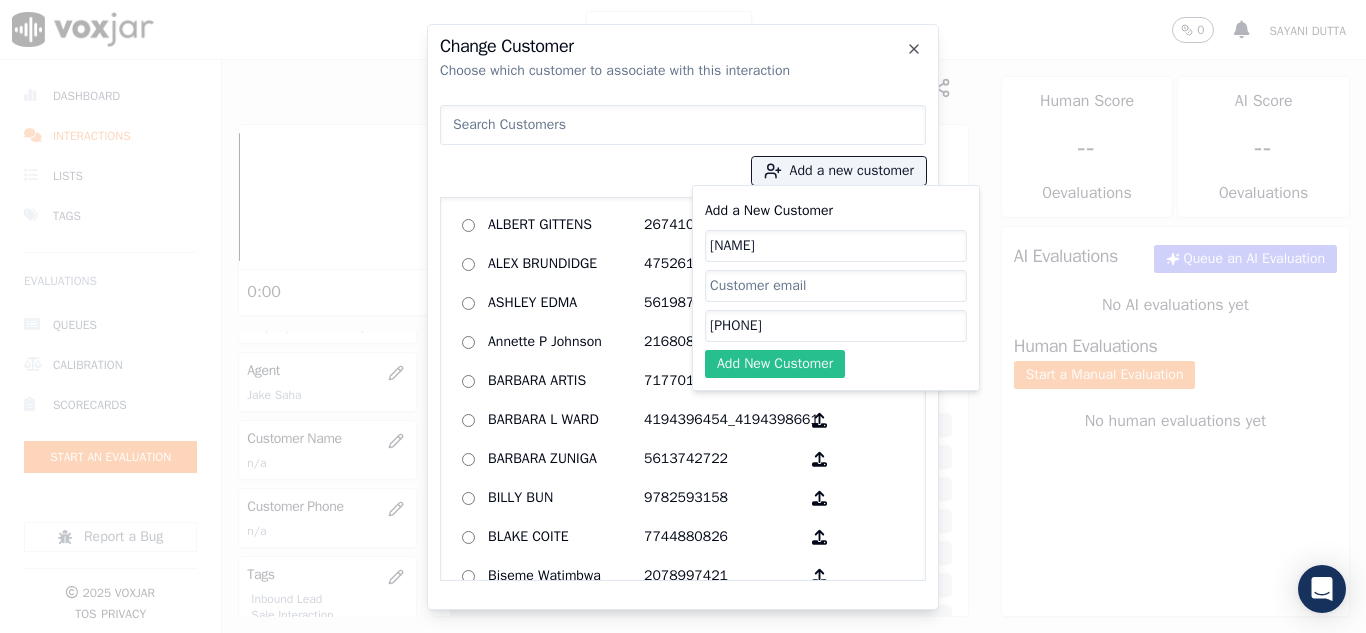 type on "[PHONE]" 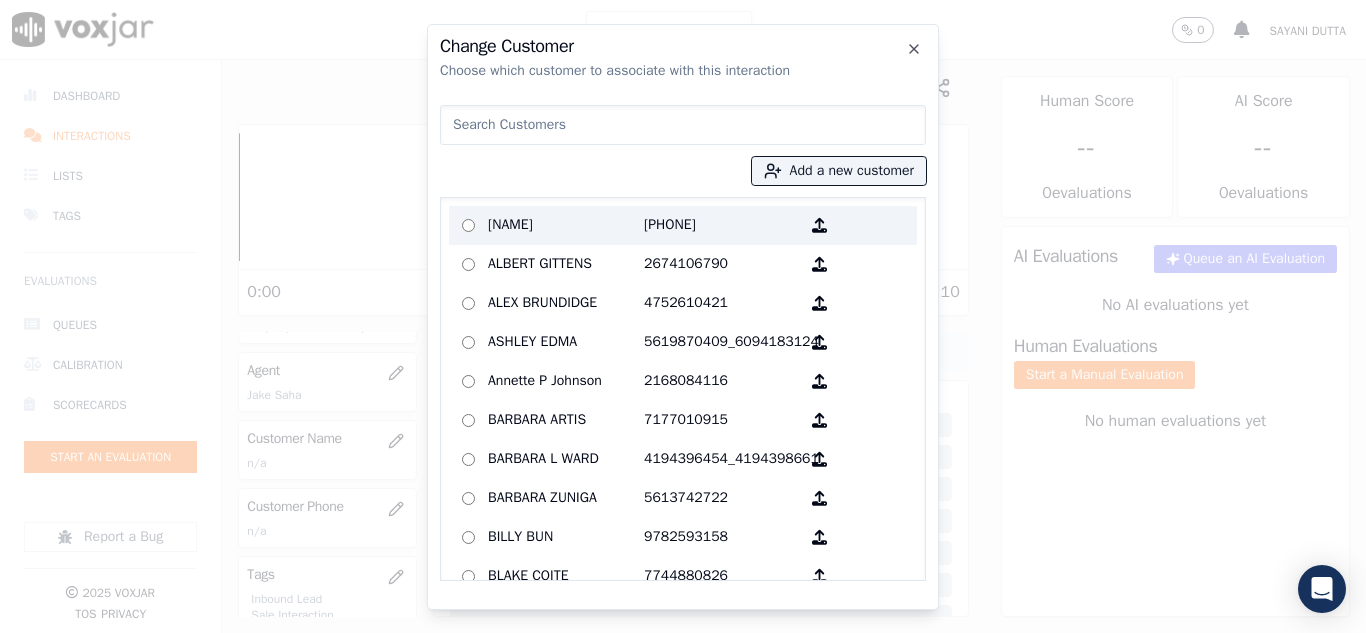 click on "[NAME]" at bounding box center (566, 225) 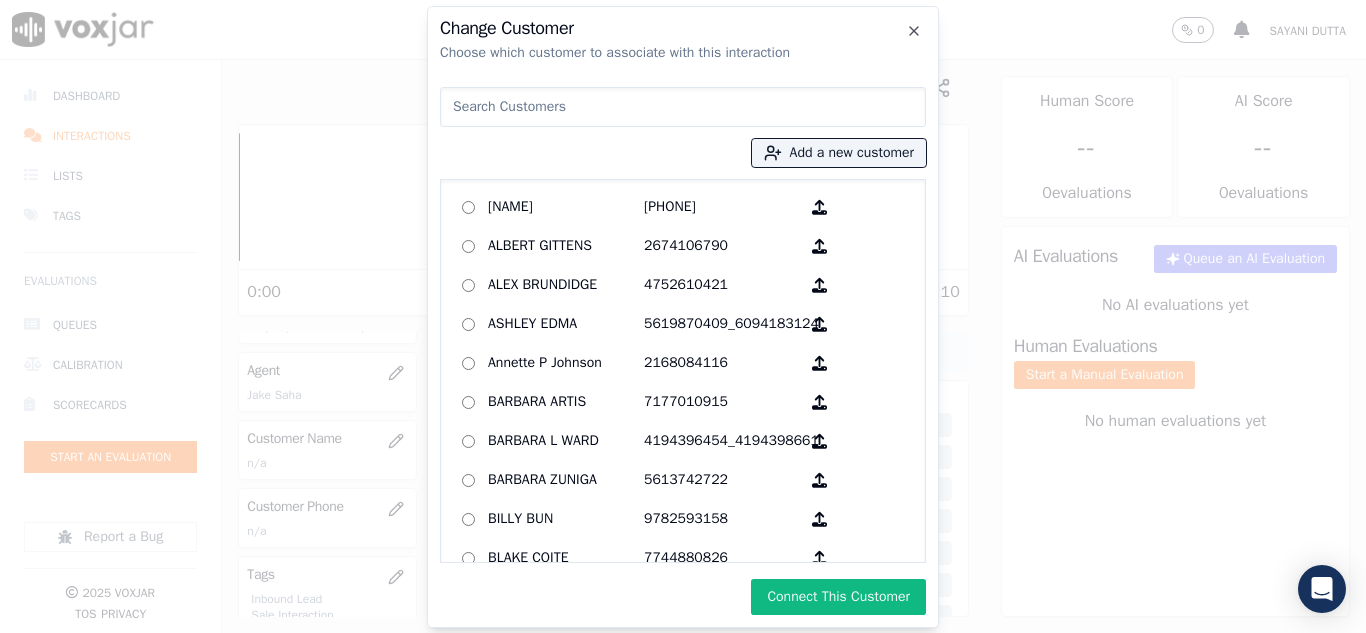 click on "Connect This Customer" at bounding box center (838, 597) 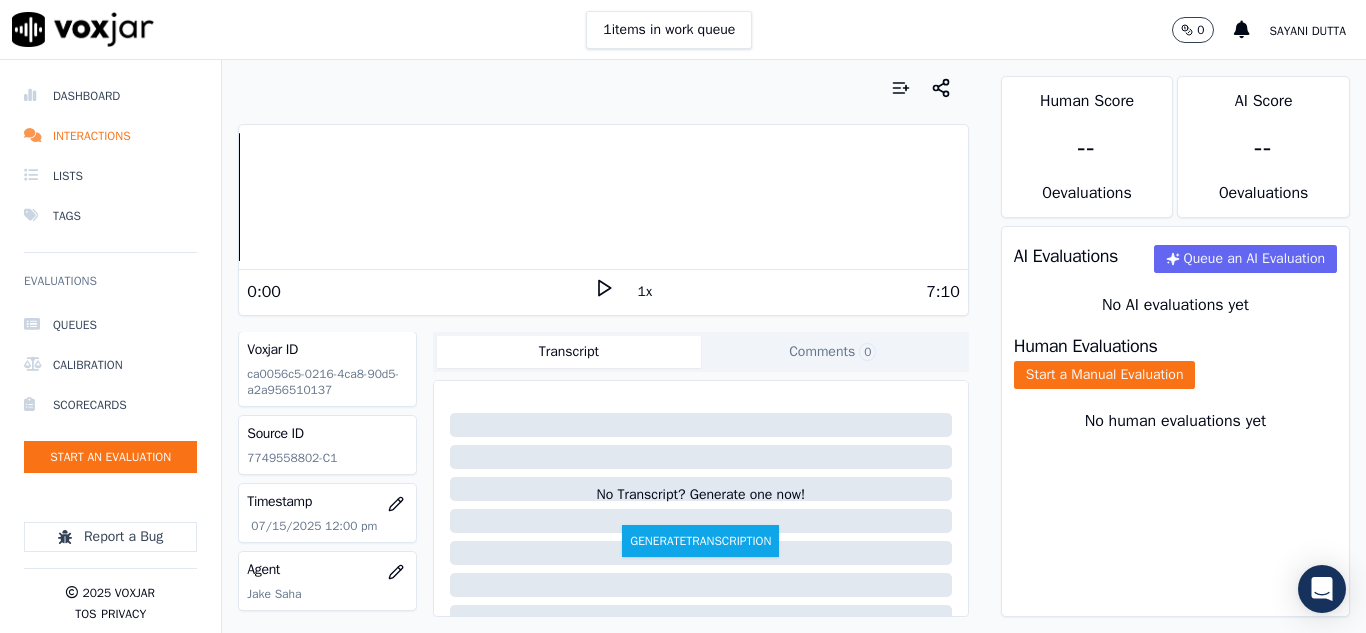 scroll, scrollTop: 0, scrollLeft: 0, axis: both 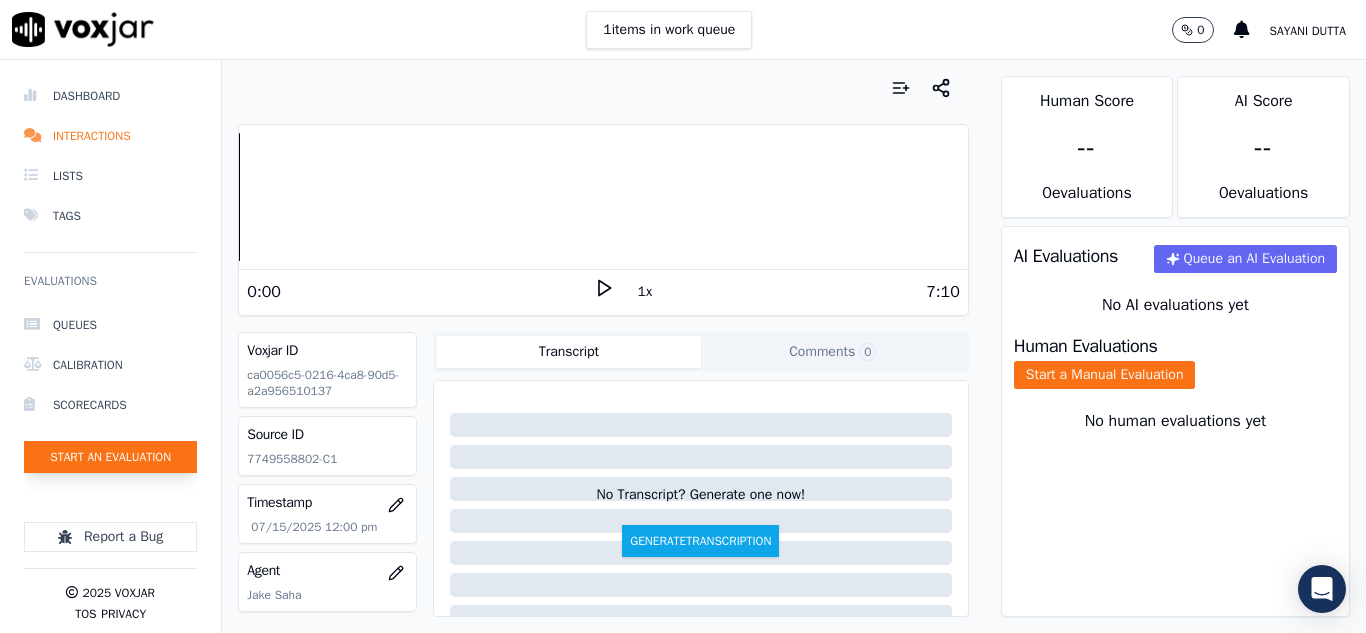 click on "Start an Evaluation" 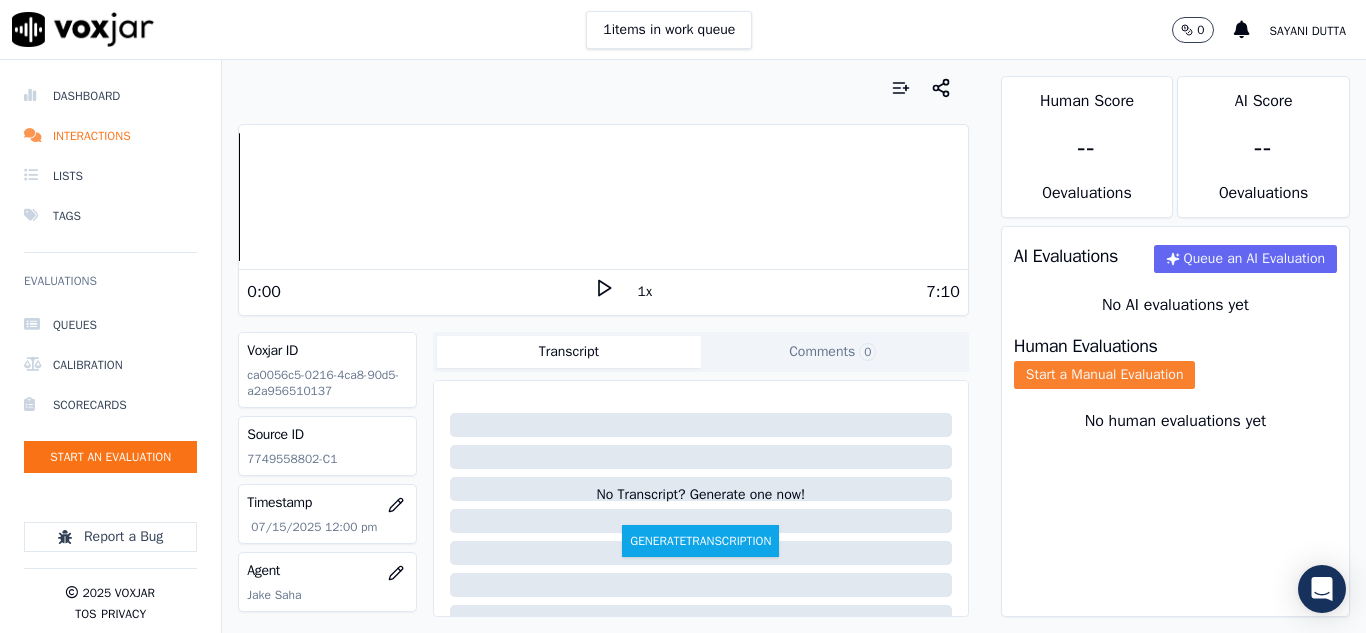 click on "Start a Manual Evaluation" 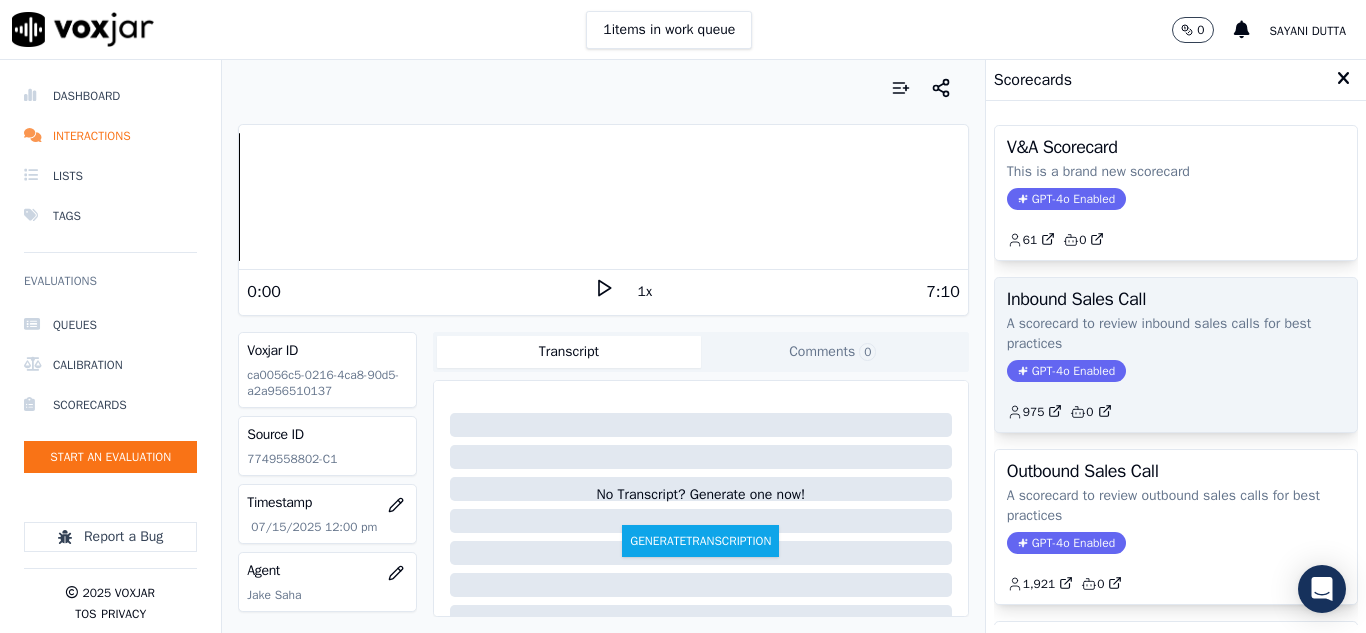 click on "GPT-4o Enabled" 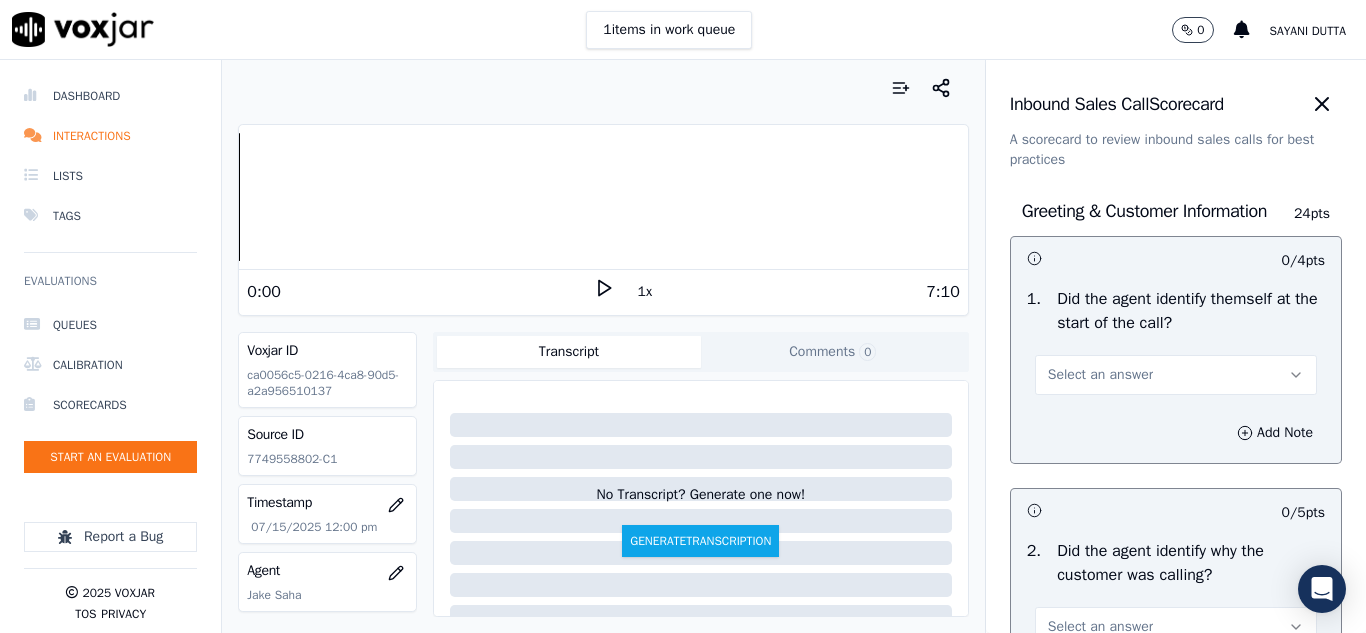 click on "Select an answer" at bounding box center [1100, 375] 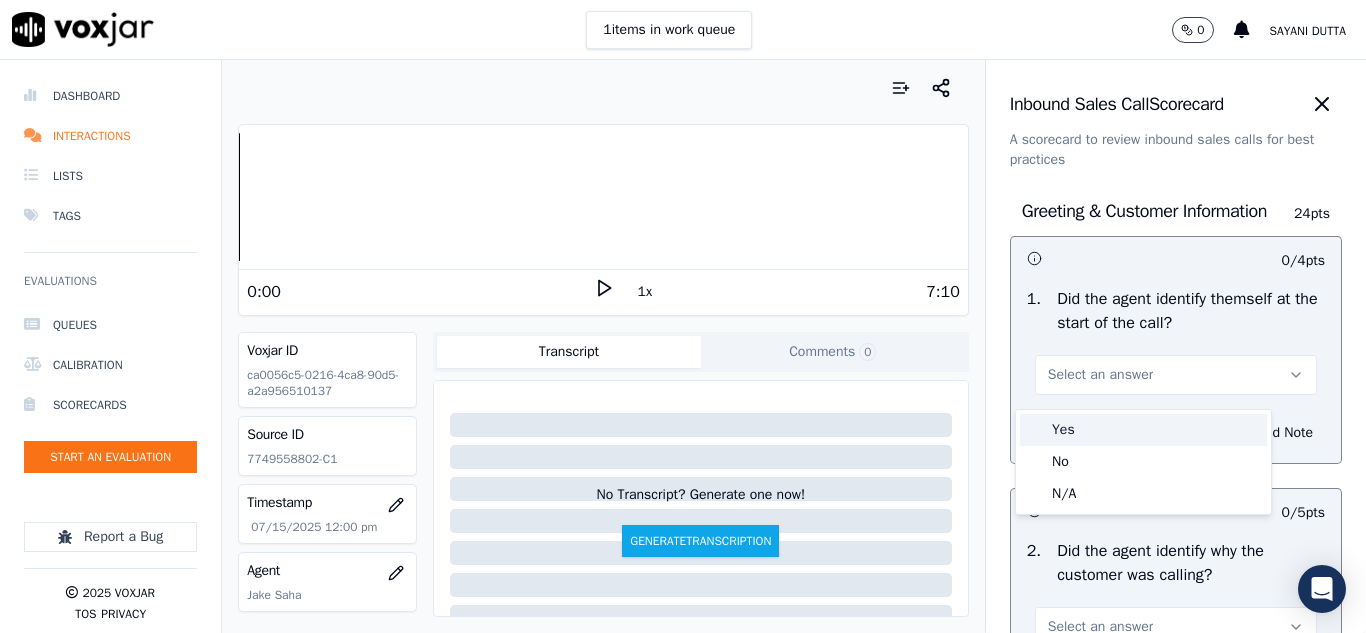 click on "Yes" at bounding box center (1143, 430) 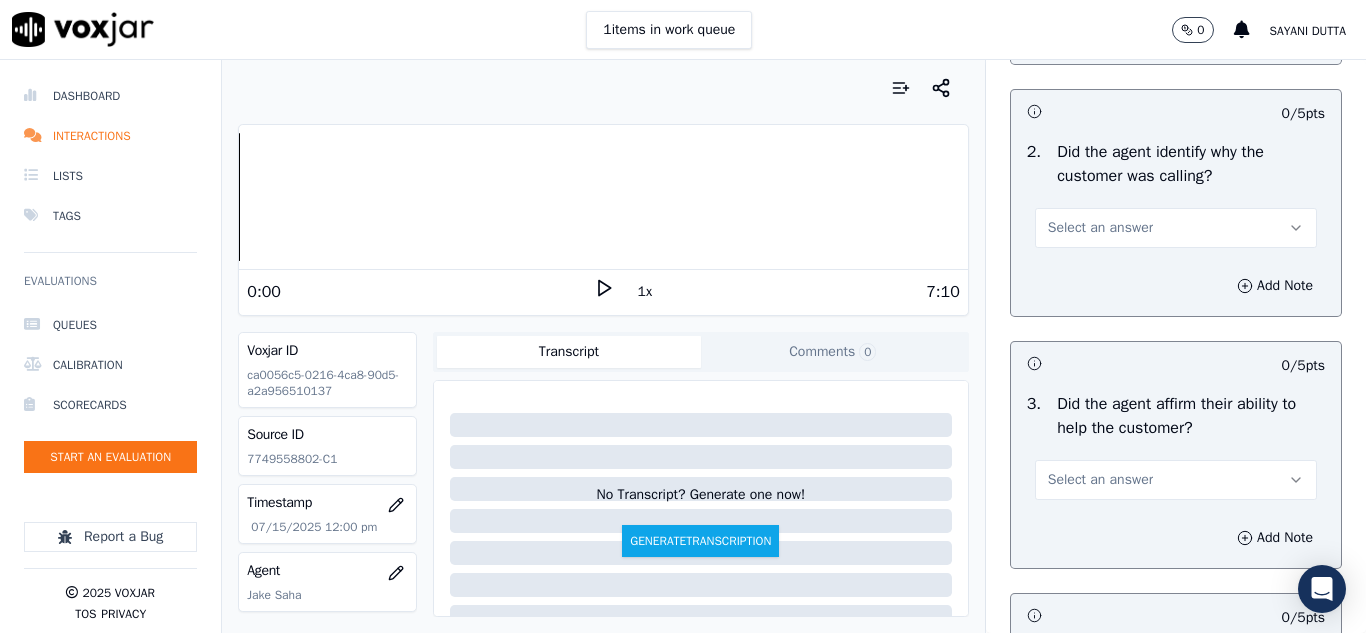 scroll, scrollTop: 400, scrollLeft: 0, axis: vertical 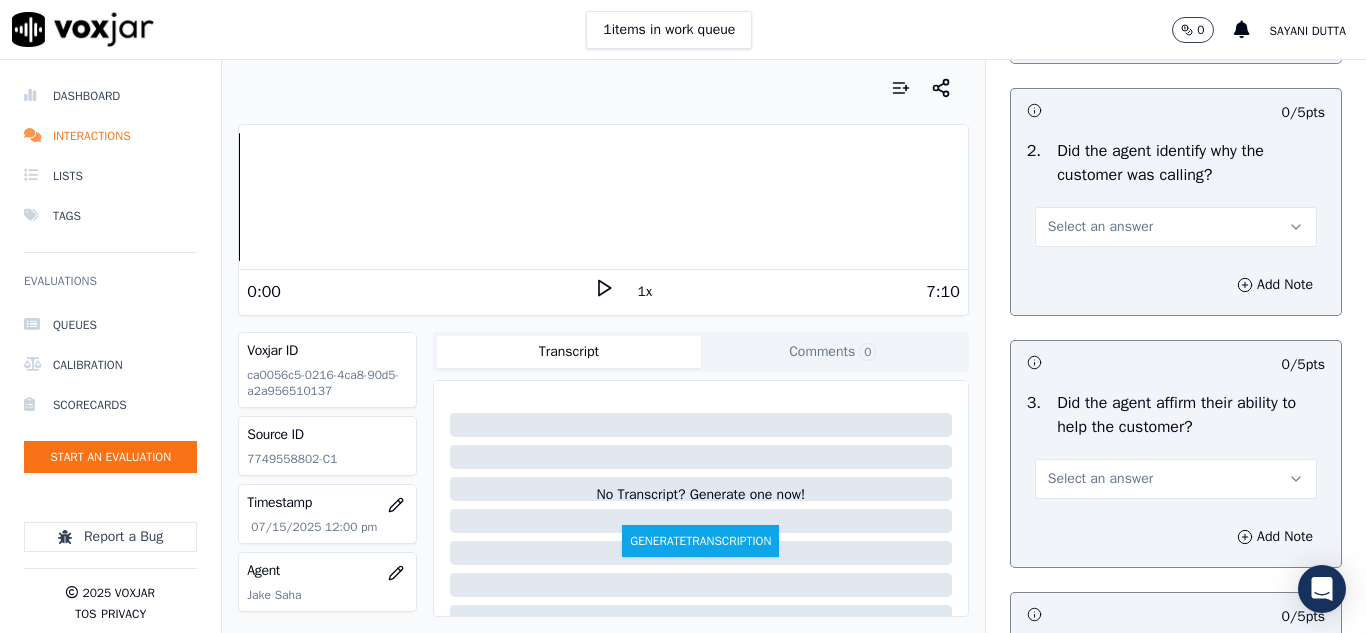 click on "Select an answer" at bounding box center (1100, 227) 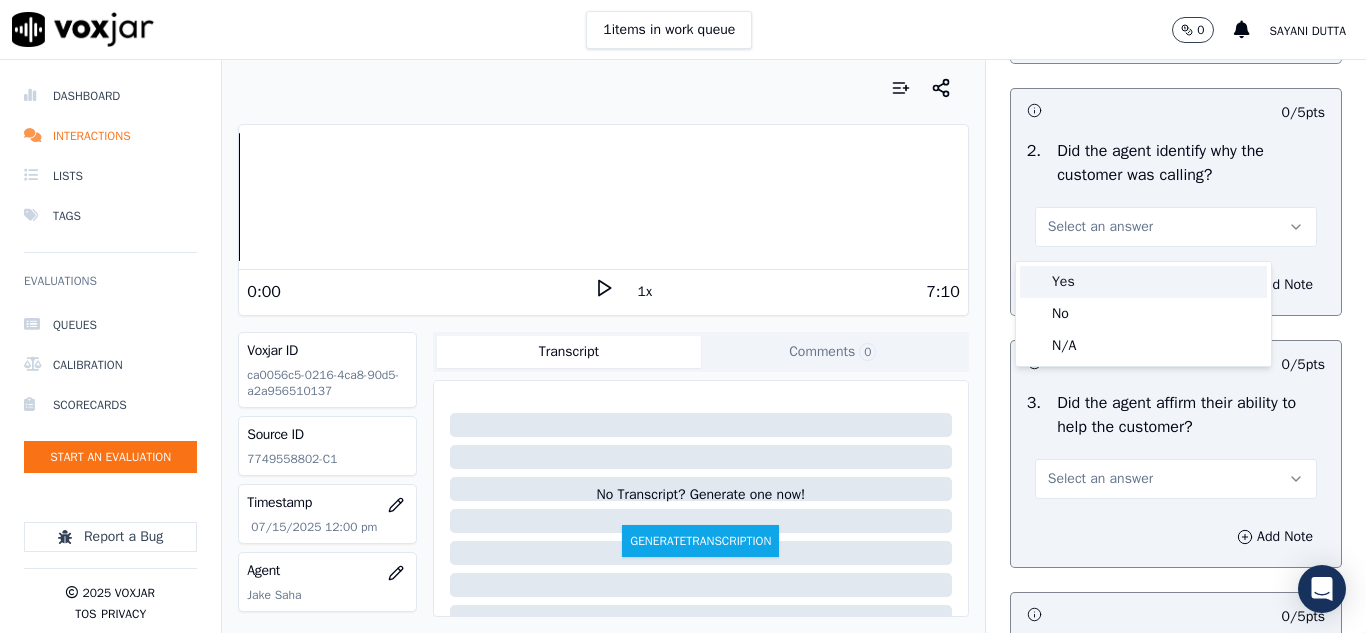 click on "Yes" at bounding box center (1143, 282) 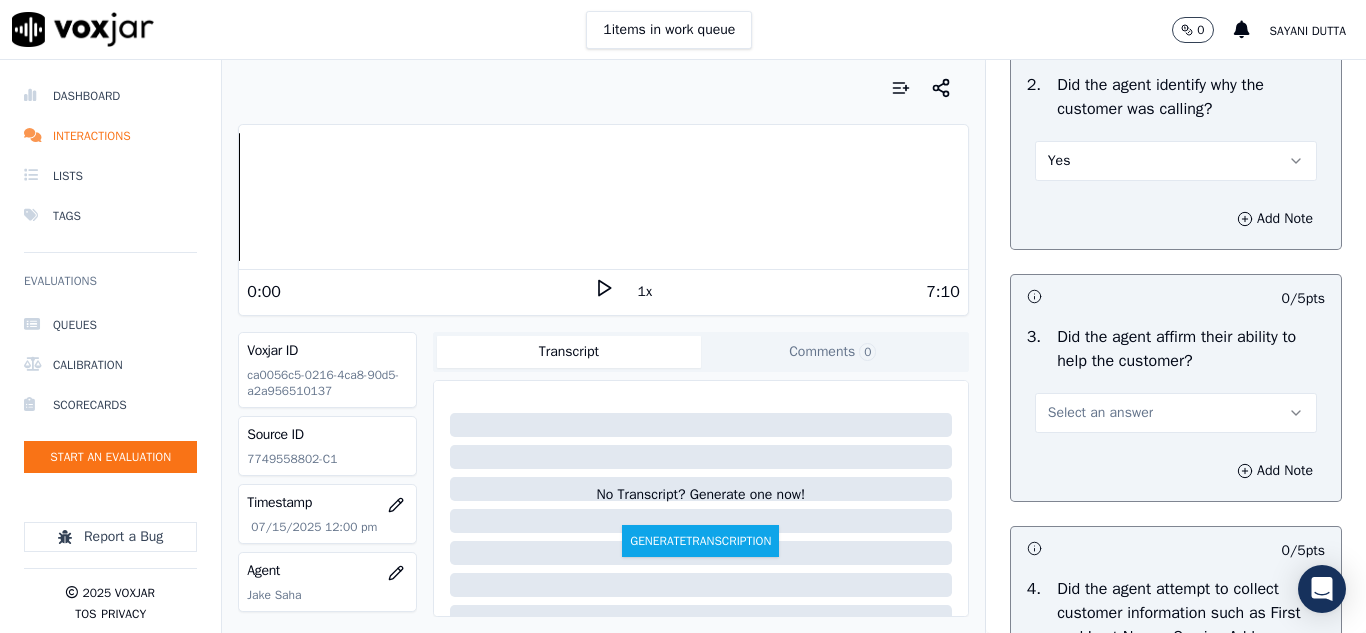scroll, scrollTop: 500, scrollLeft: 0, axis: vertical 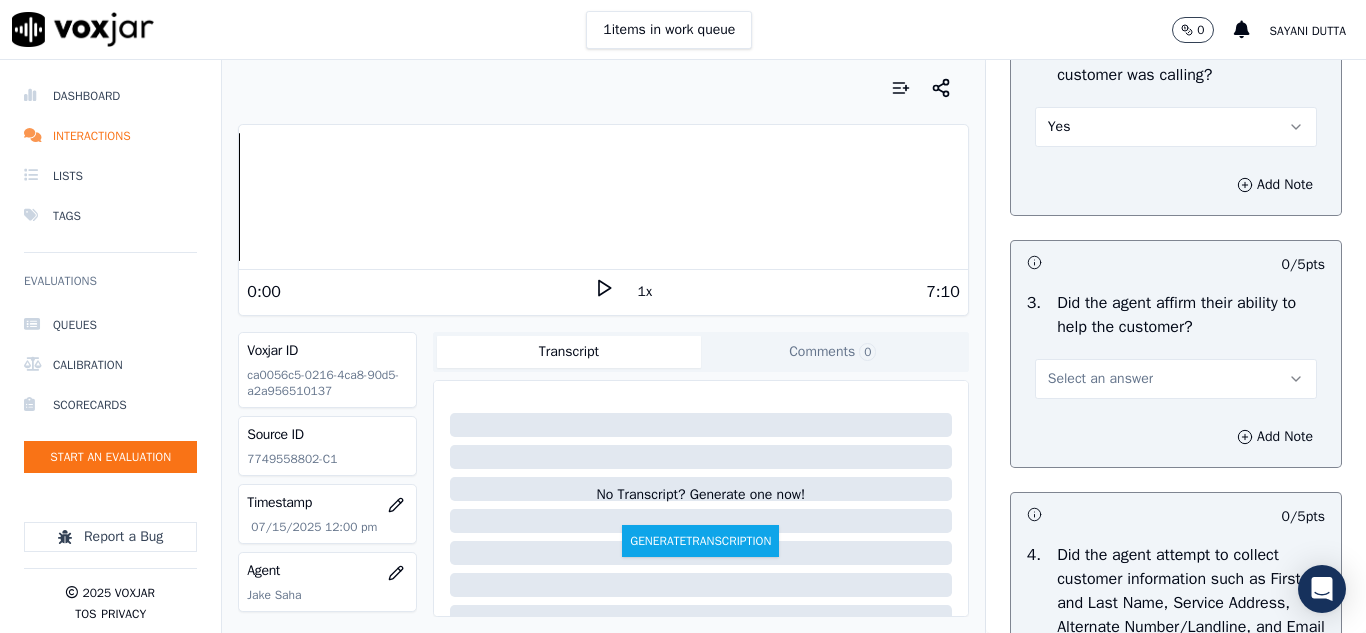 click on "Select an answer" at bounding box center [1100, 379] 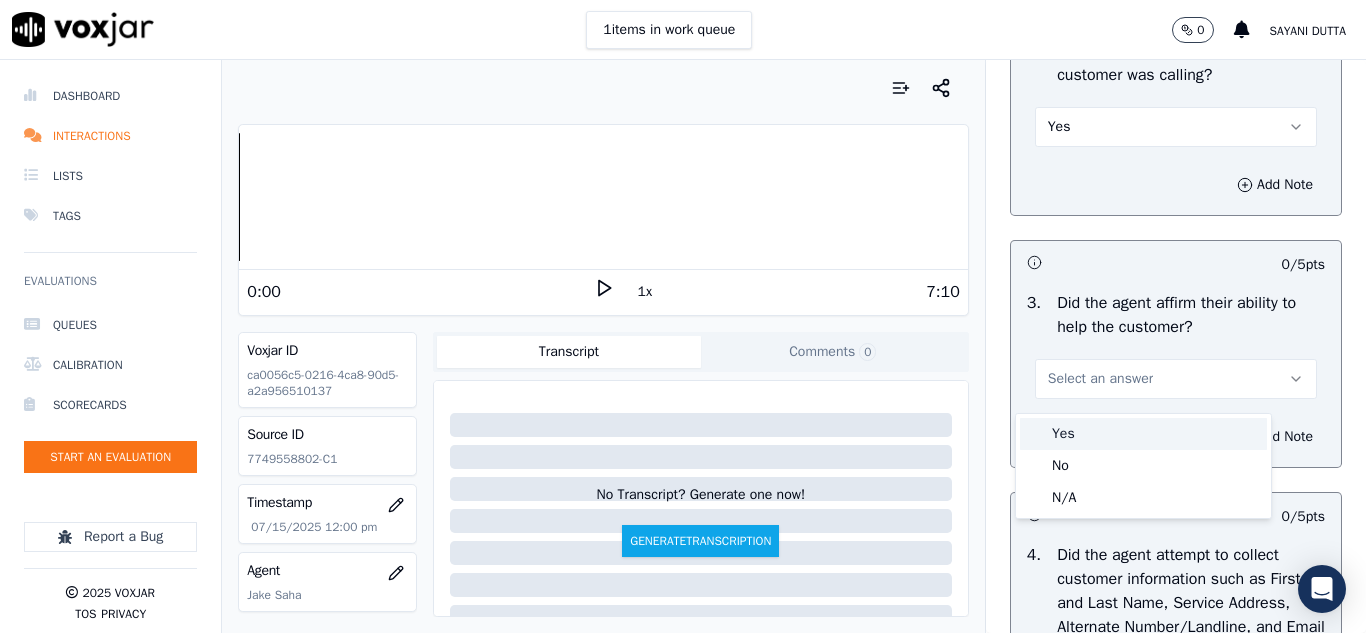 click on "Yes" at bounding box center [1143, 434] 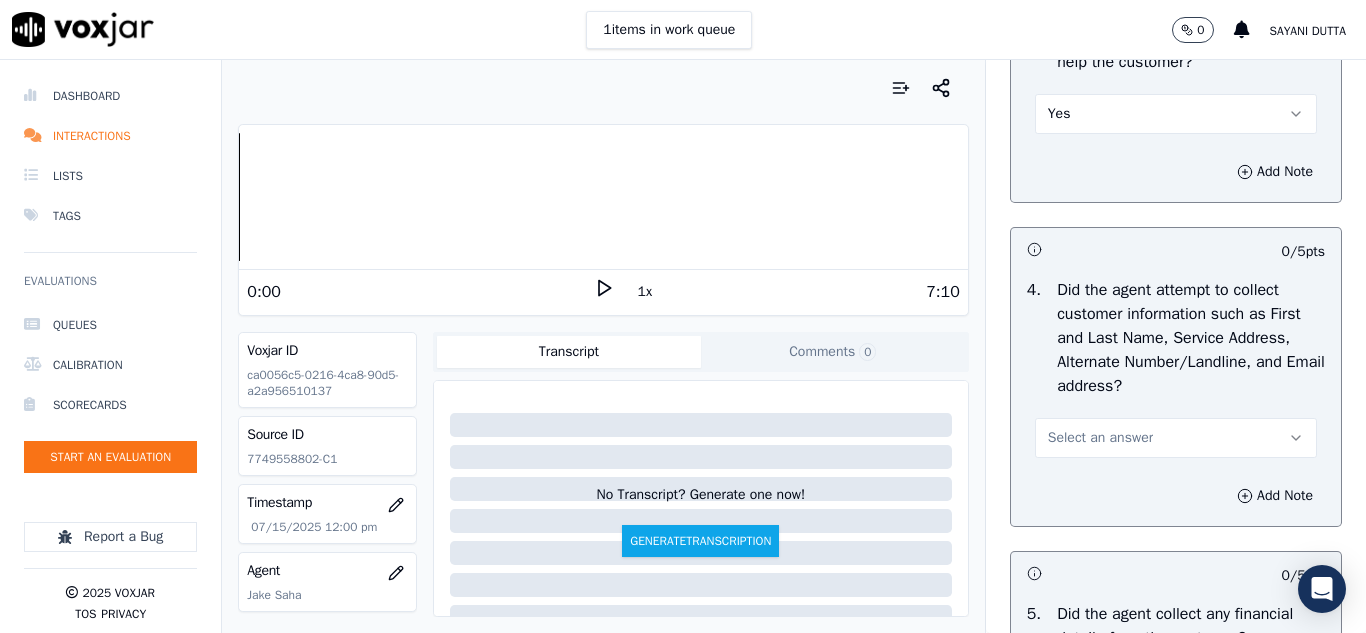 scroll, scrollTop: 800, scrollLeft: 0, axis: vertical 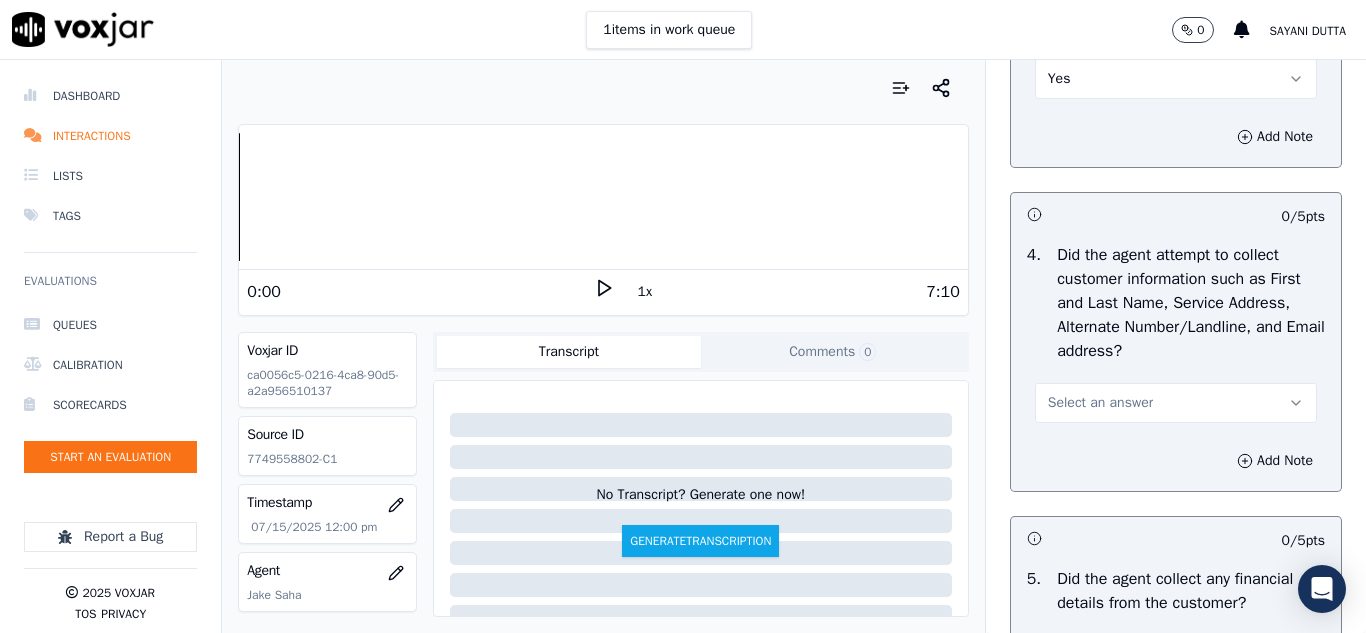 click on "Select an answer" at bounding box center [1100, 403] 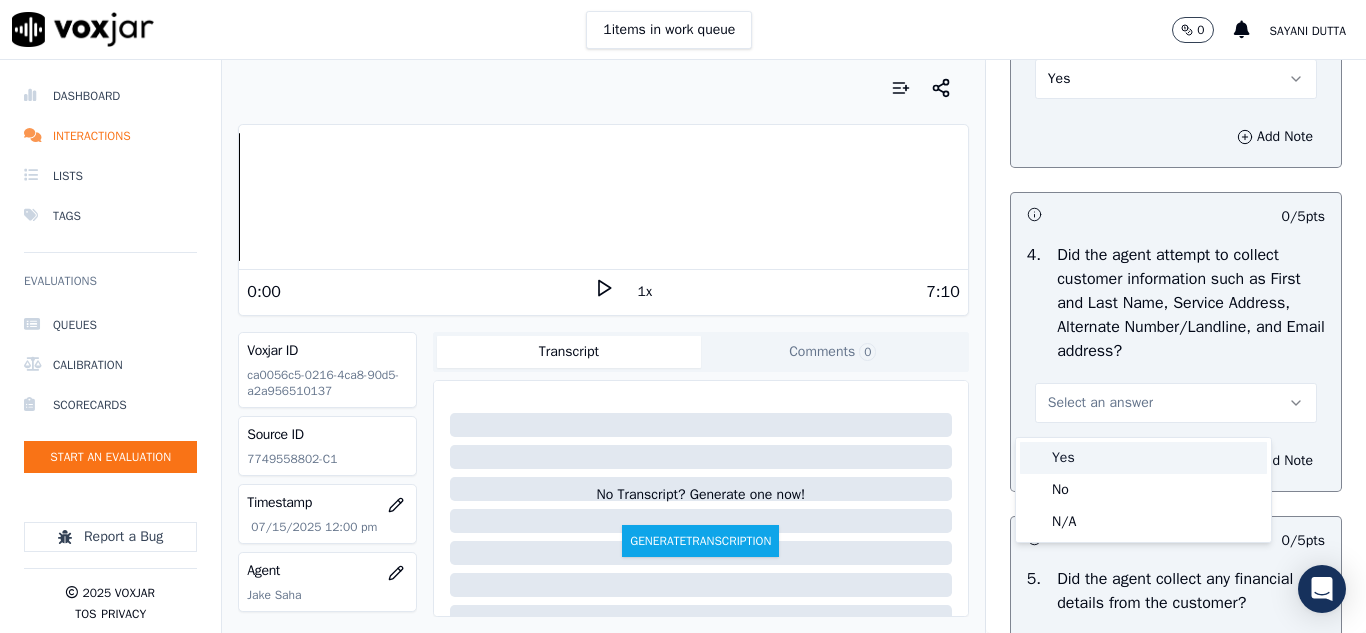 click on "Yes" at bounding box center [1143, 458] 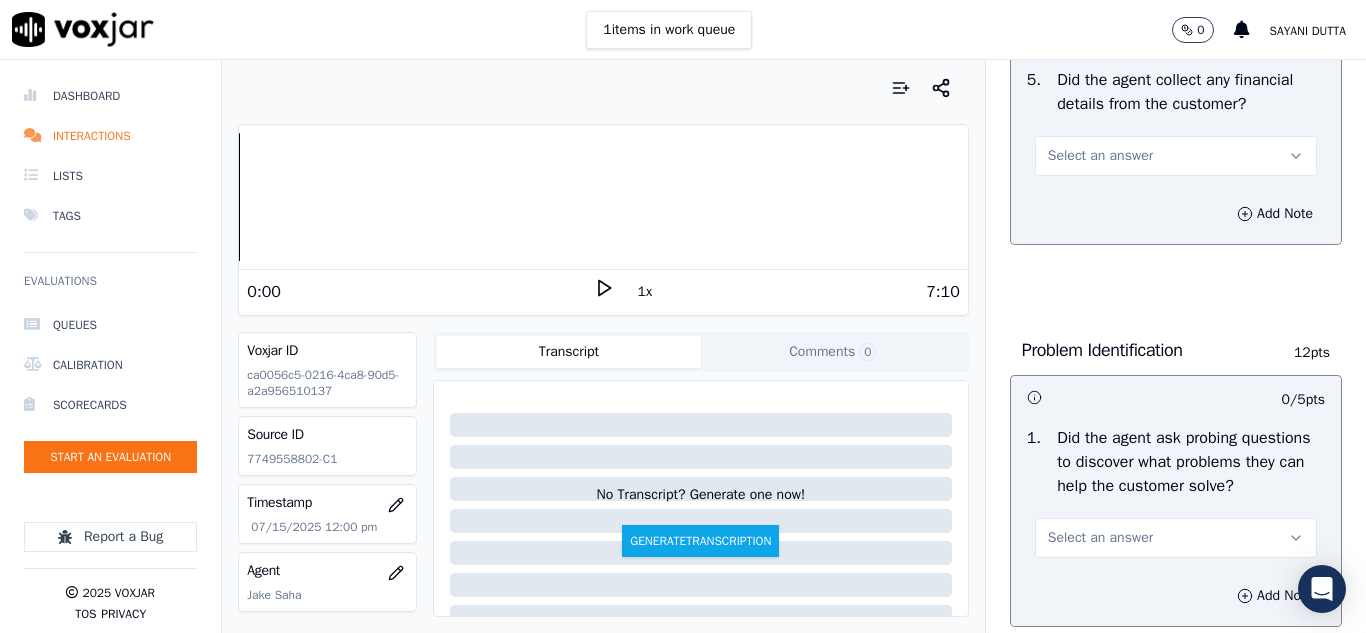 scroll, scrollTop: 1300, scrollLeft: 0, axis: vertical 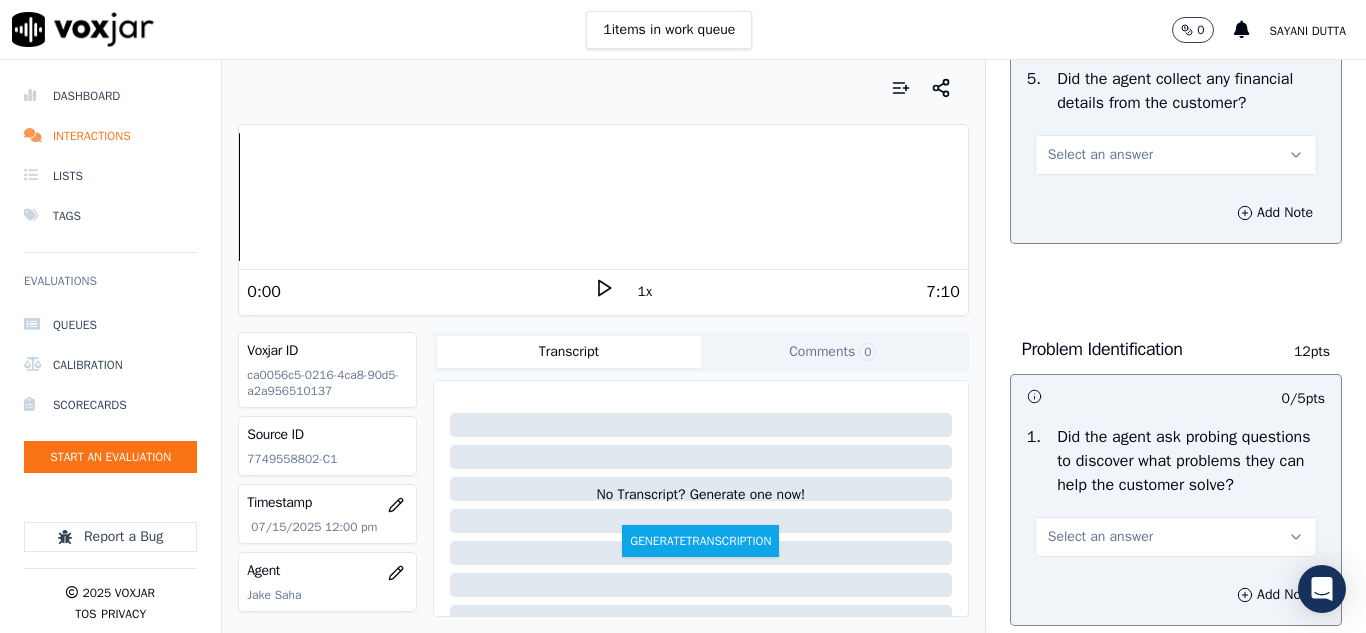 click on "Select an answer" at bounding box center (1100, 155) 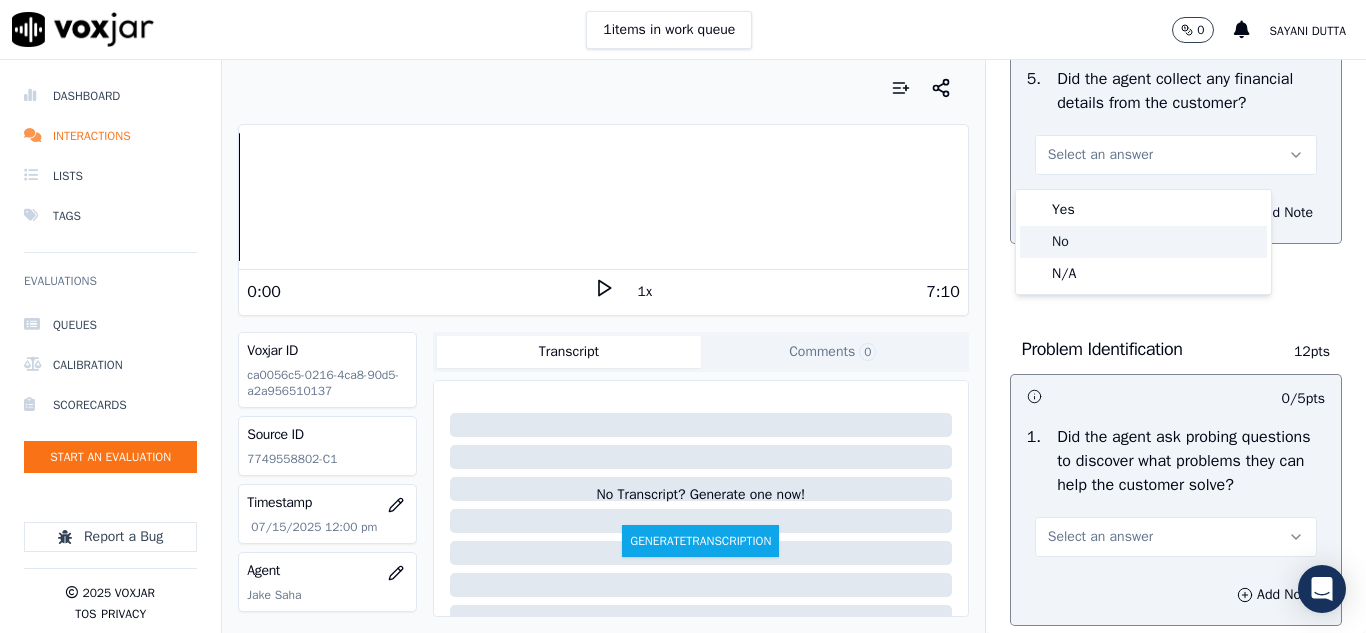 click on "No" 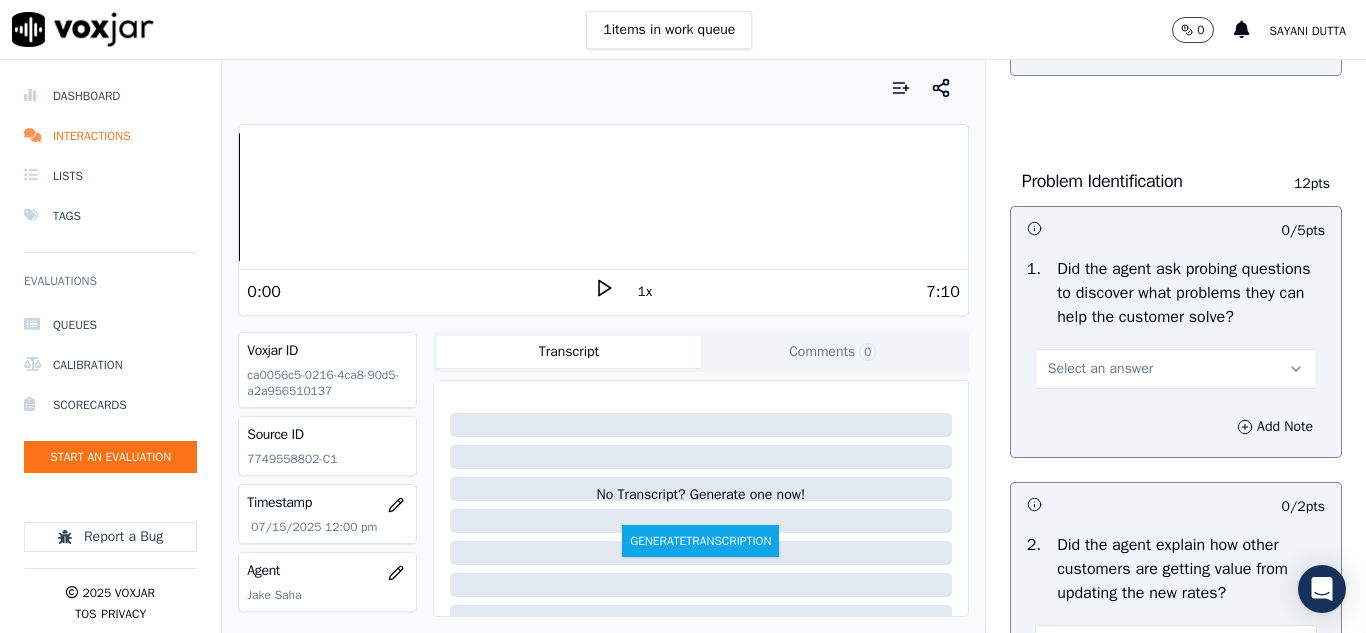 scroll, scrollTop: 1500, scrollLeft: 0, axis: vertical 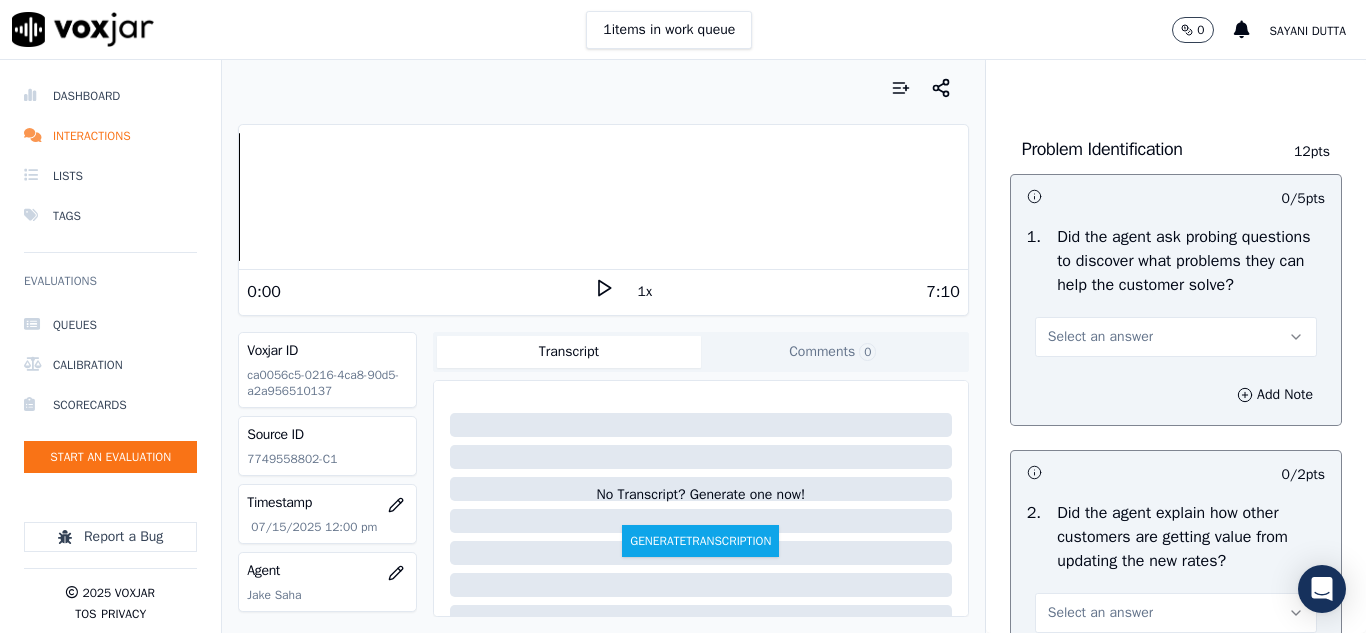 click on "Select an answer" at bounding box center (1100, 337) 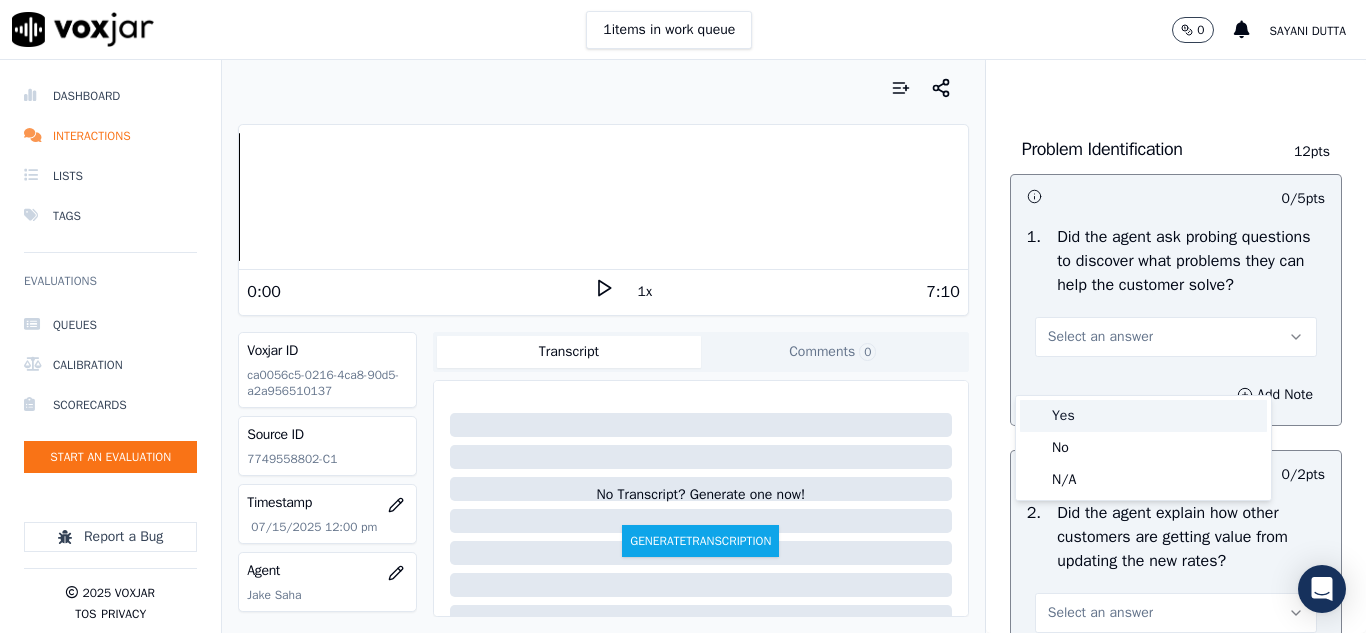 click on "Yes" at bounding box center [1143, 416] 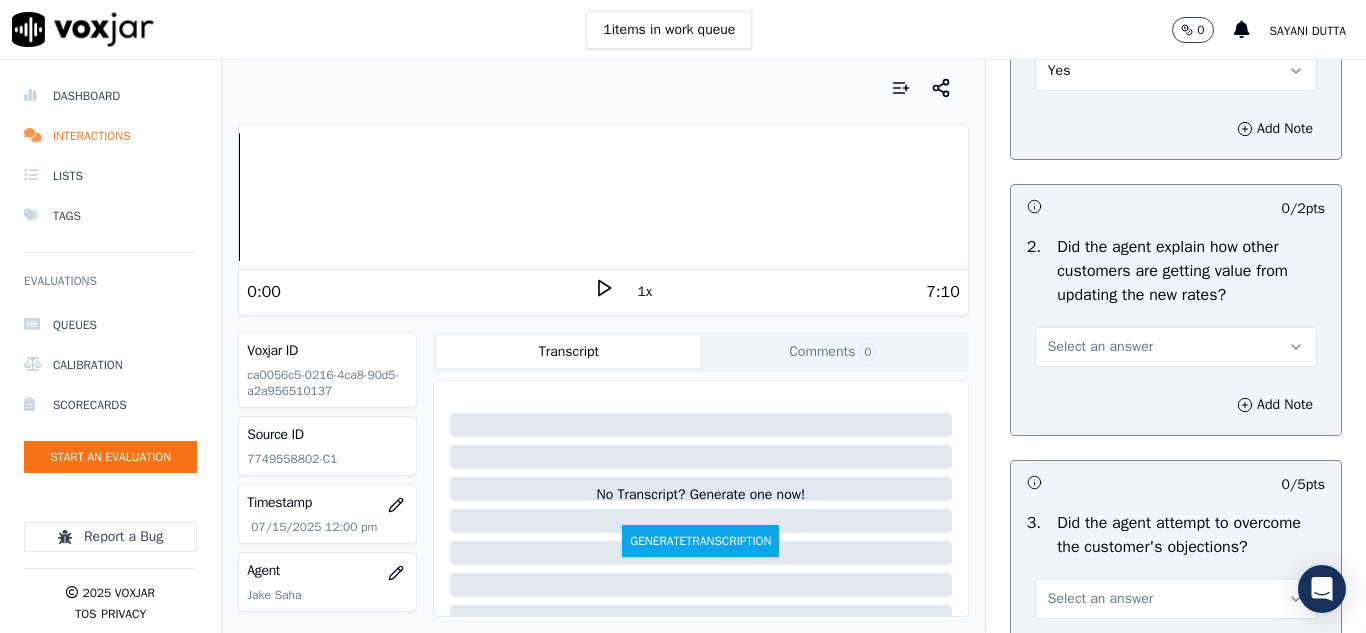 scroll, scrollTop: 1800, scrollLeft: 0, axis: vertical 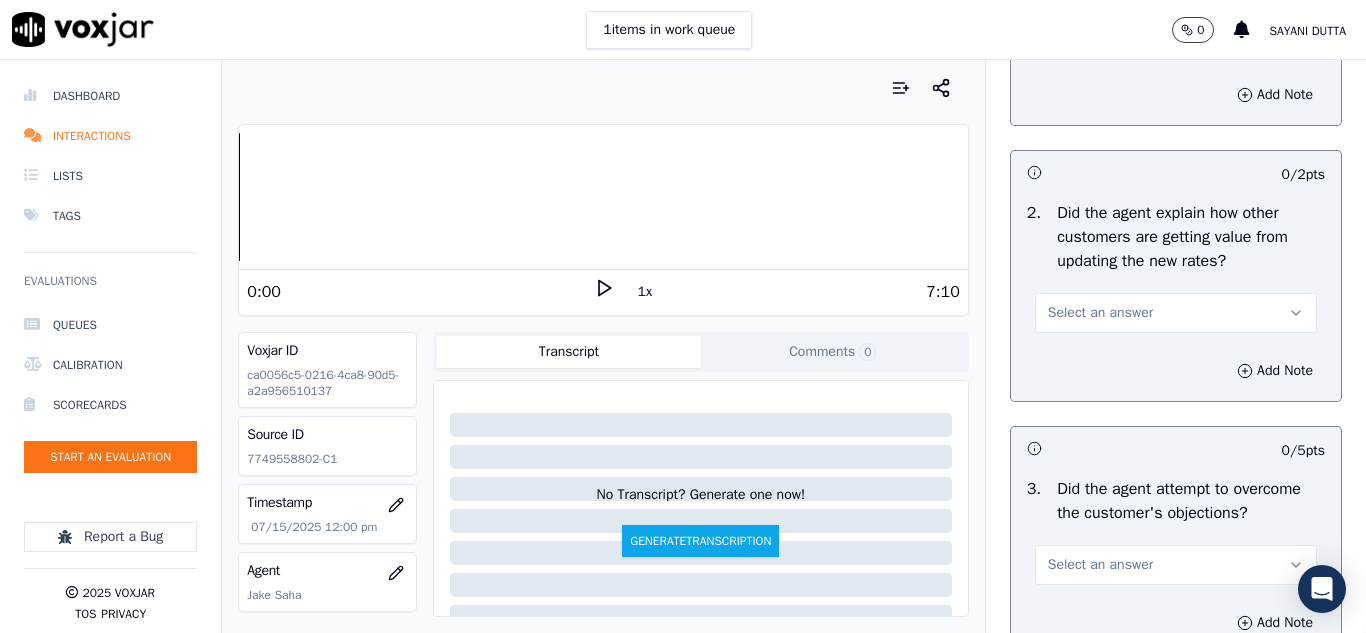 click on "Select an answer" at bounding box center (1100, 313) 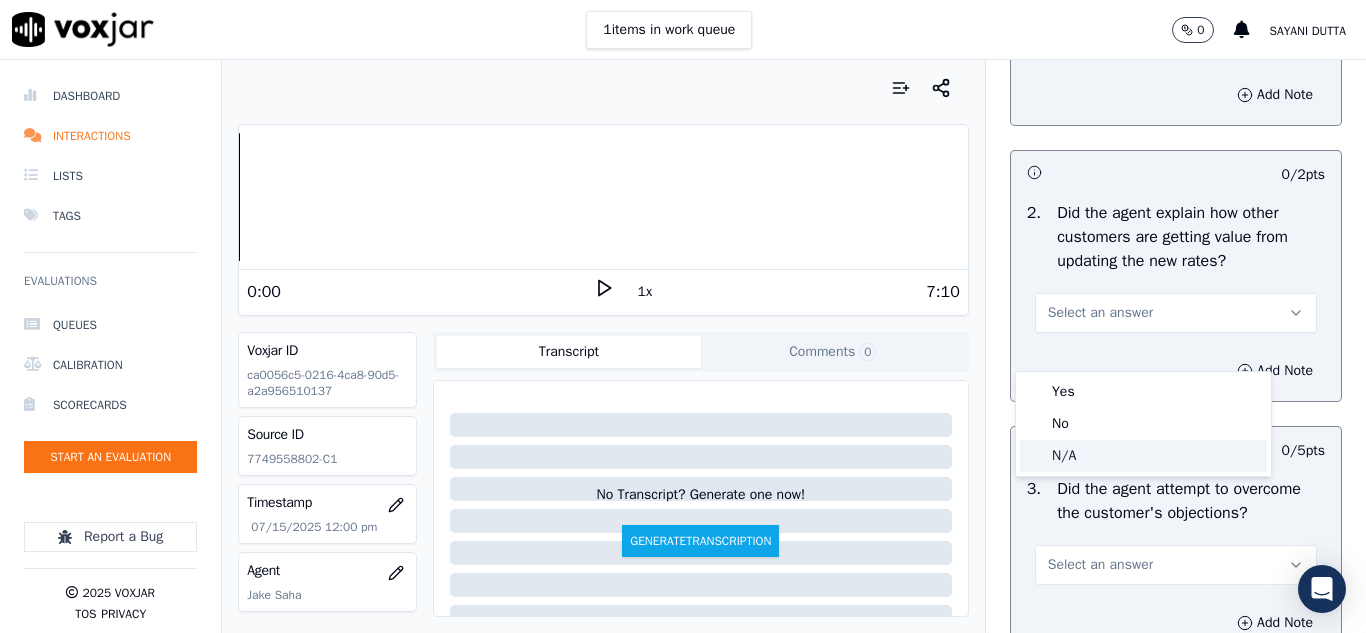 click on "N/A" 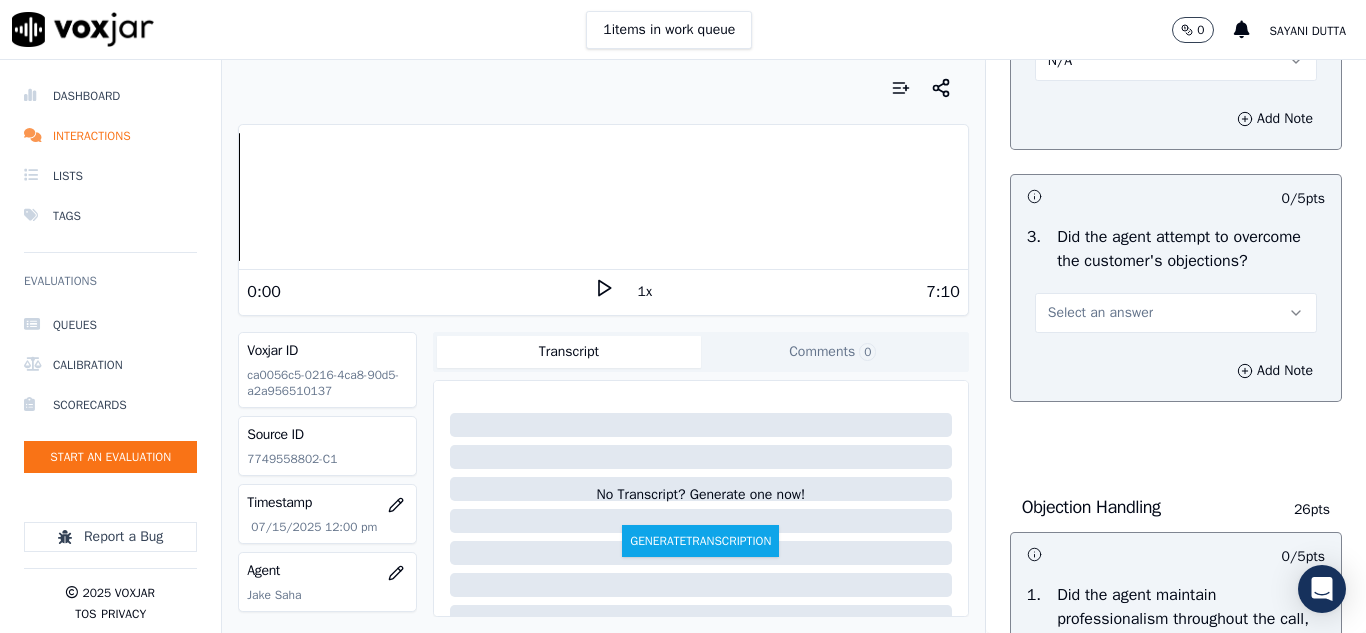 scroll, scrollTop: 2100, scrollLeft: 0, axis: vertical 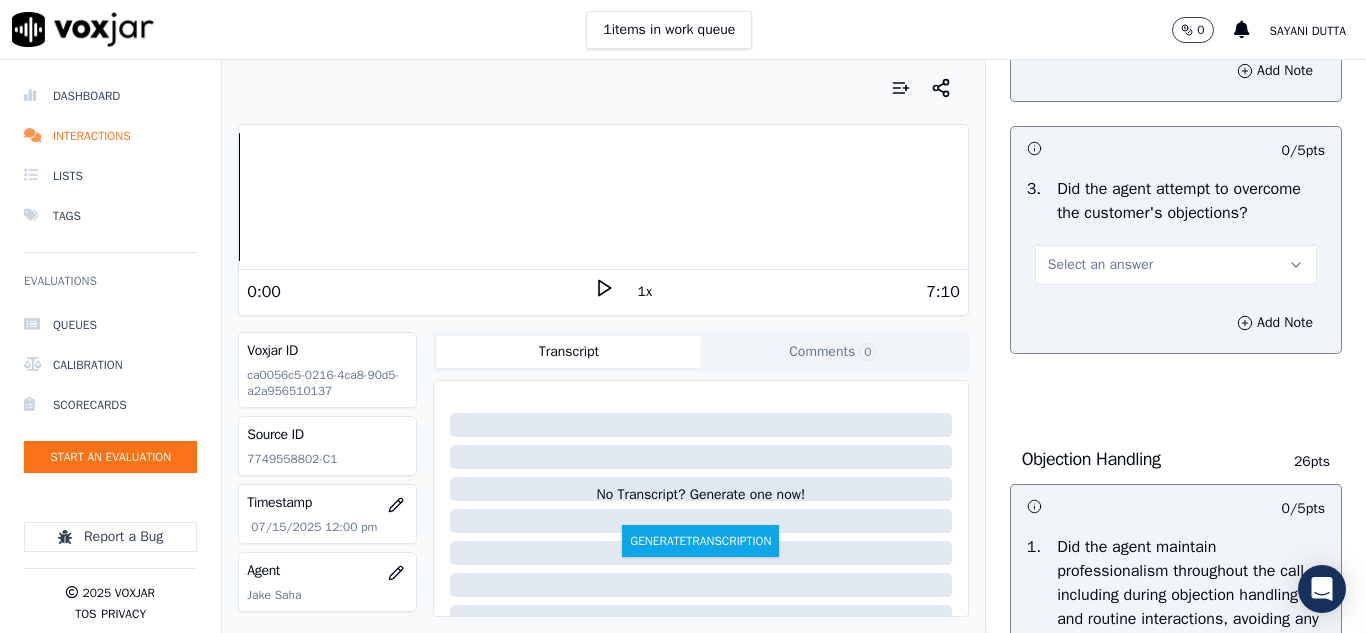 click on "Select an answer" at bounding box center [1100, 265] 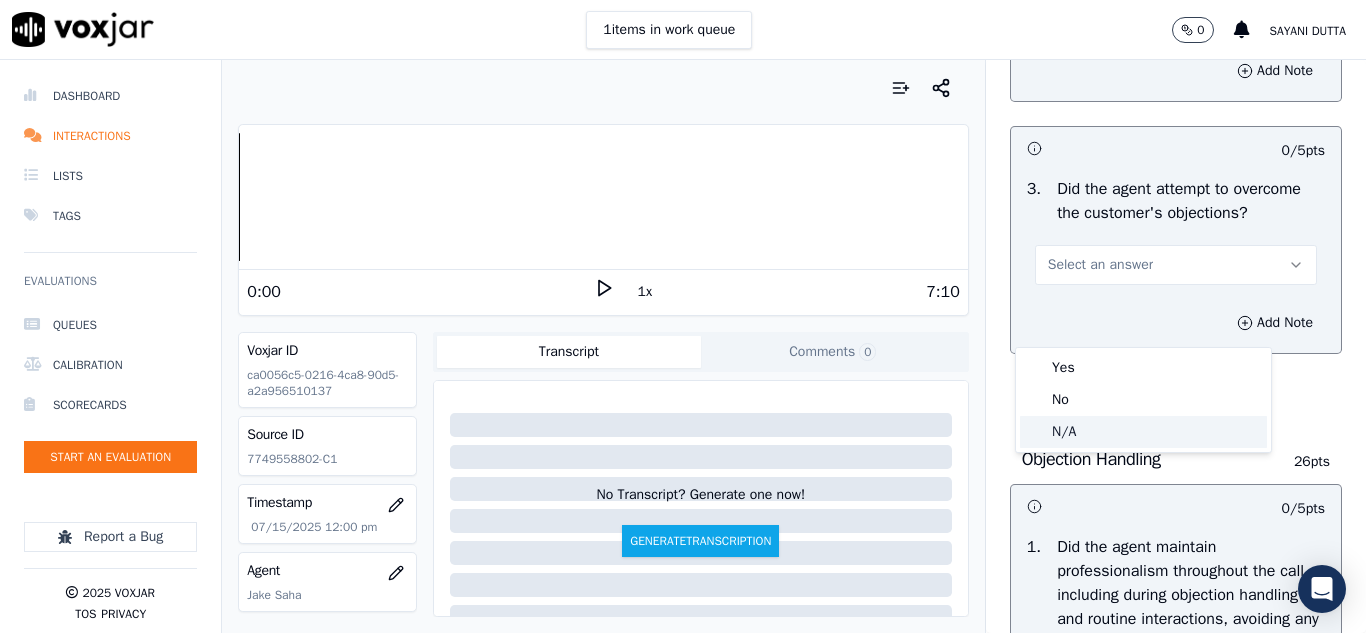 click on "N/A" 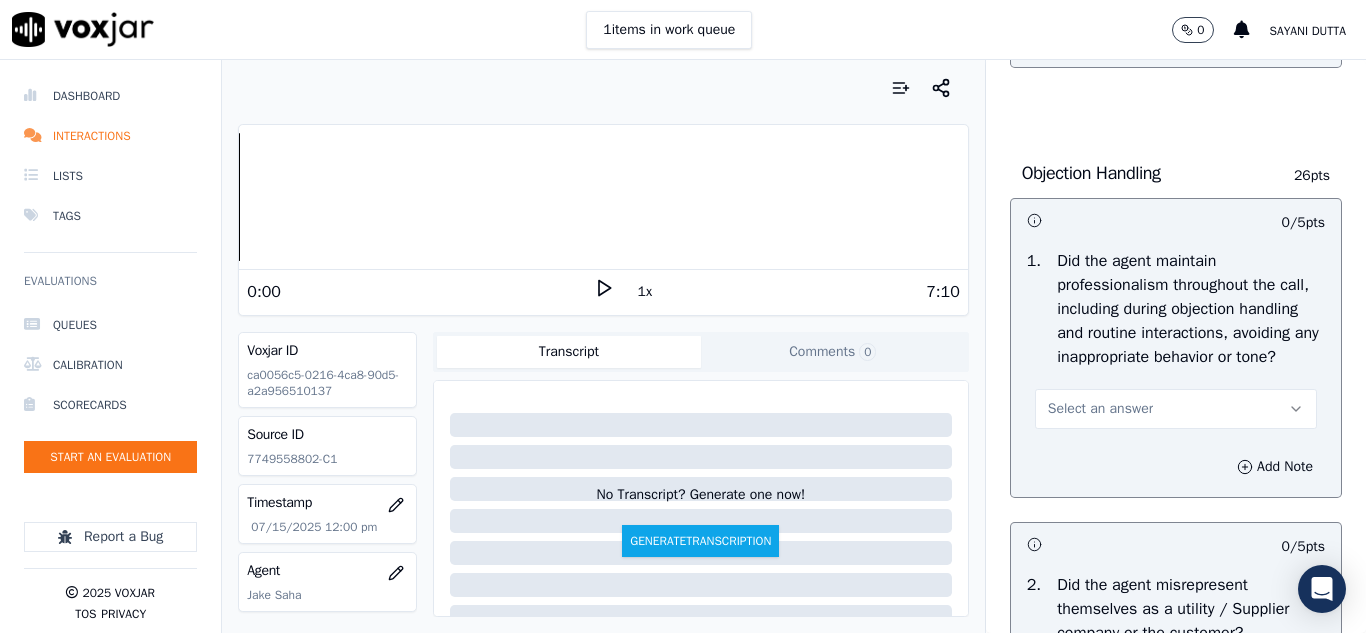 scroll, scrollTop: 2500, scrollLeft: 0, axis: vertical 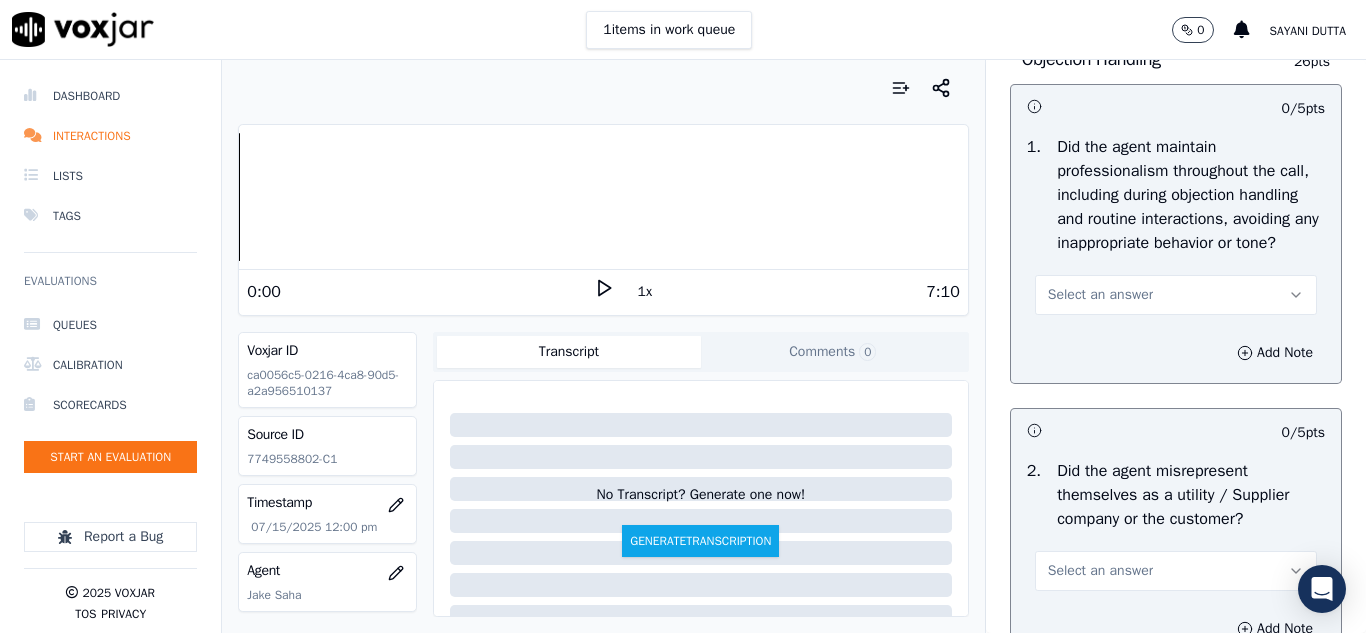 click on "Select an answer" at bounding box center [1100, 295] 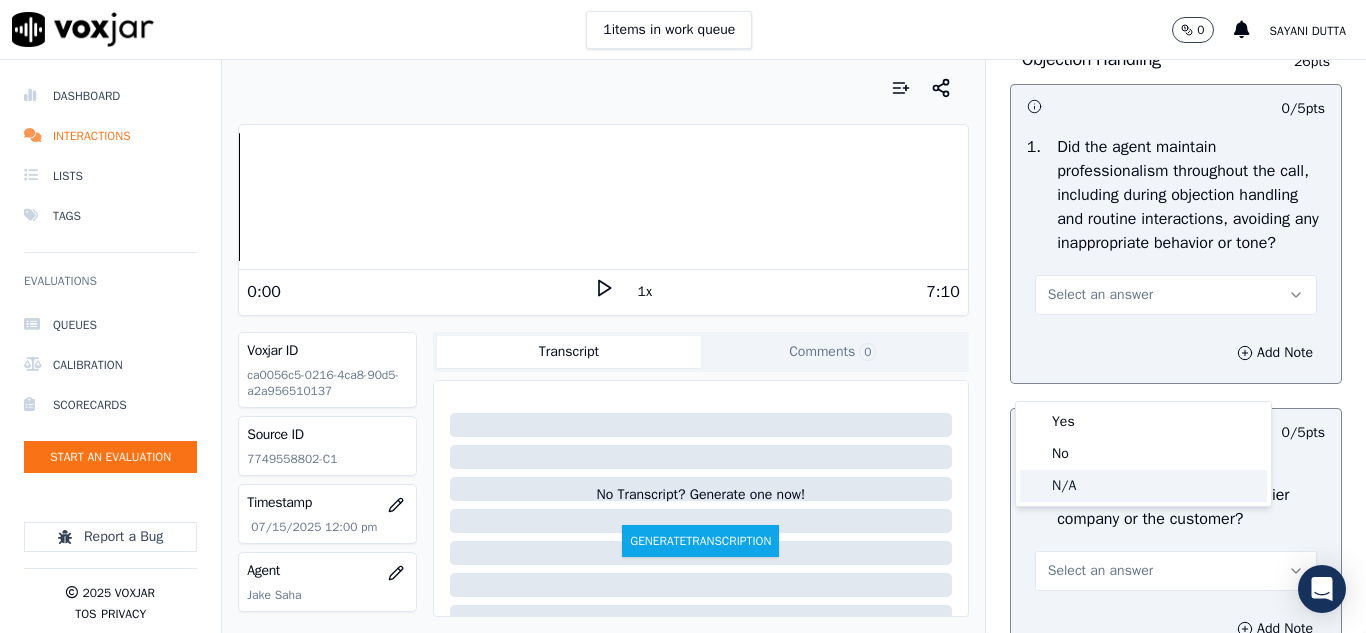 click on "N/A" 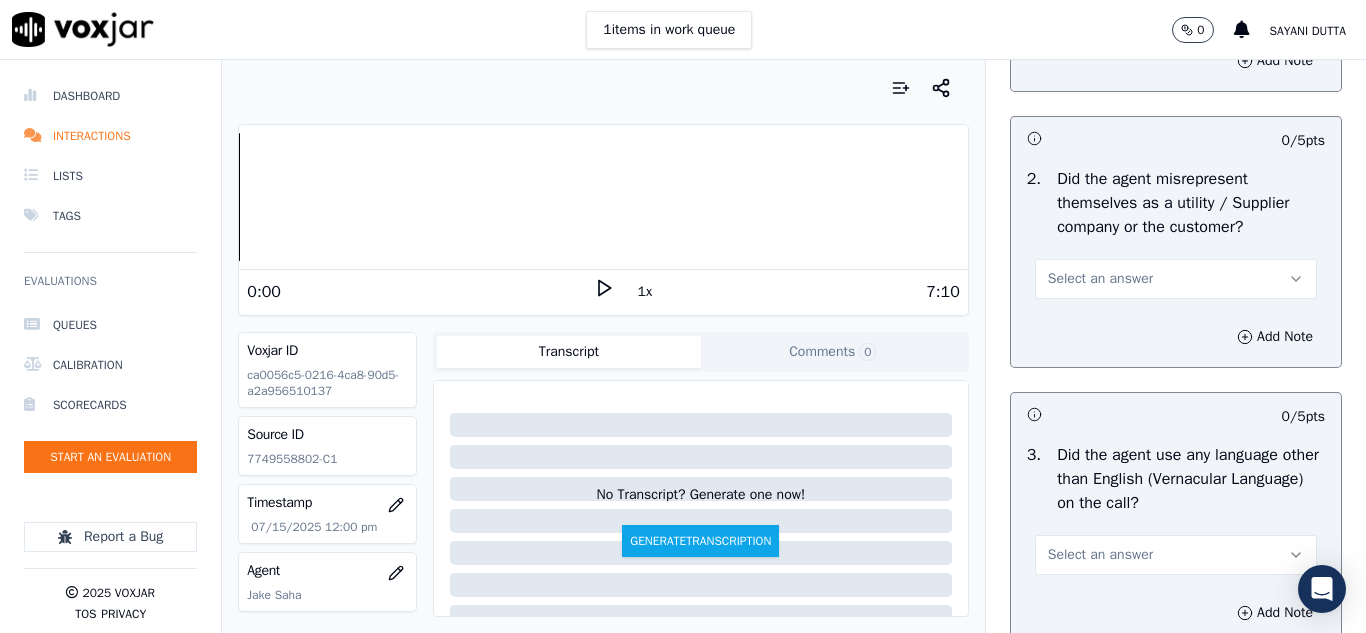 scroll, scrollTop: 2800, scrollLeft: 0, axis: vertical 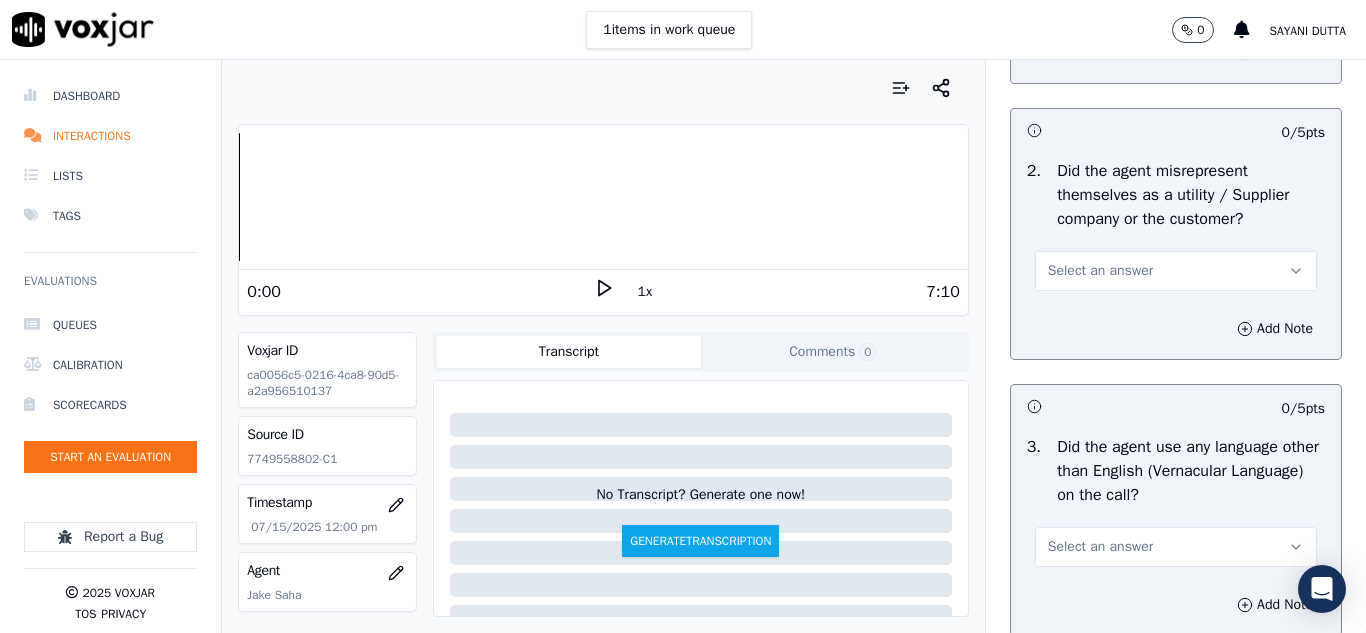 click on "Select an answer" at bounding box center (1176, 271) 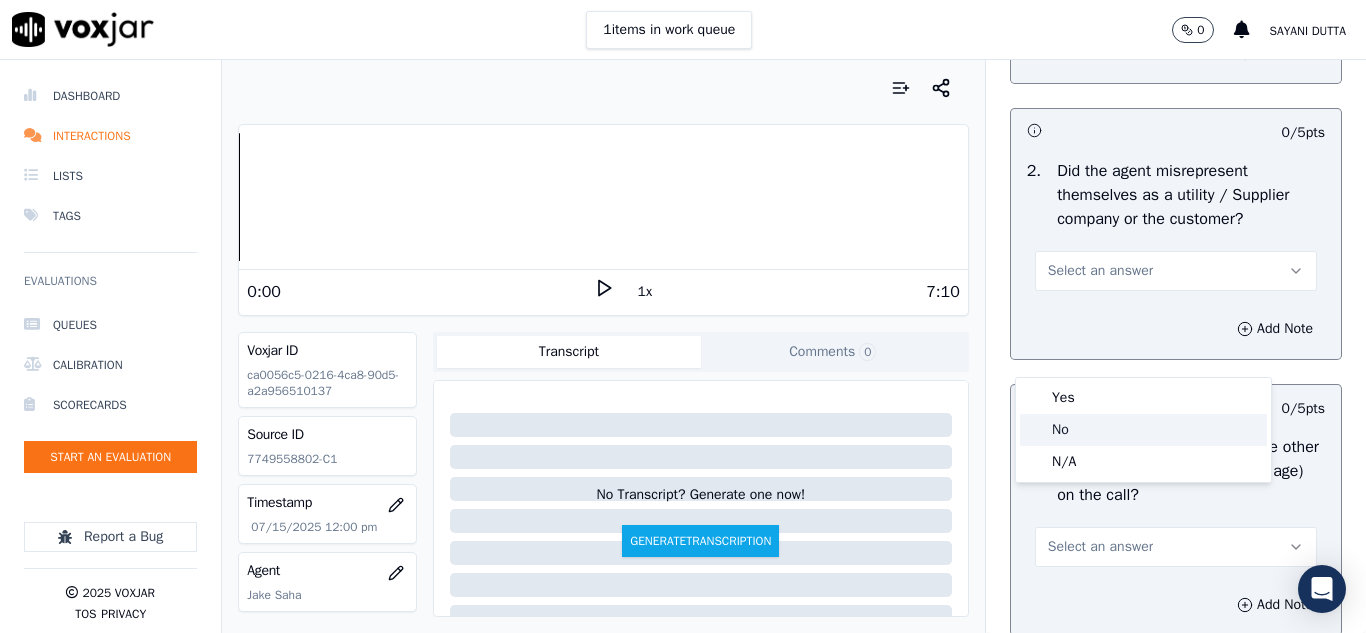 click on "No" 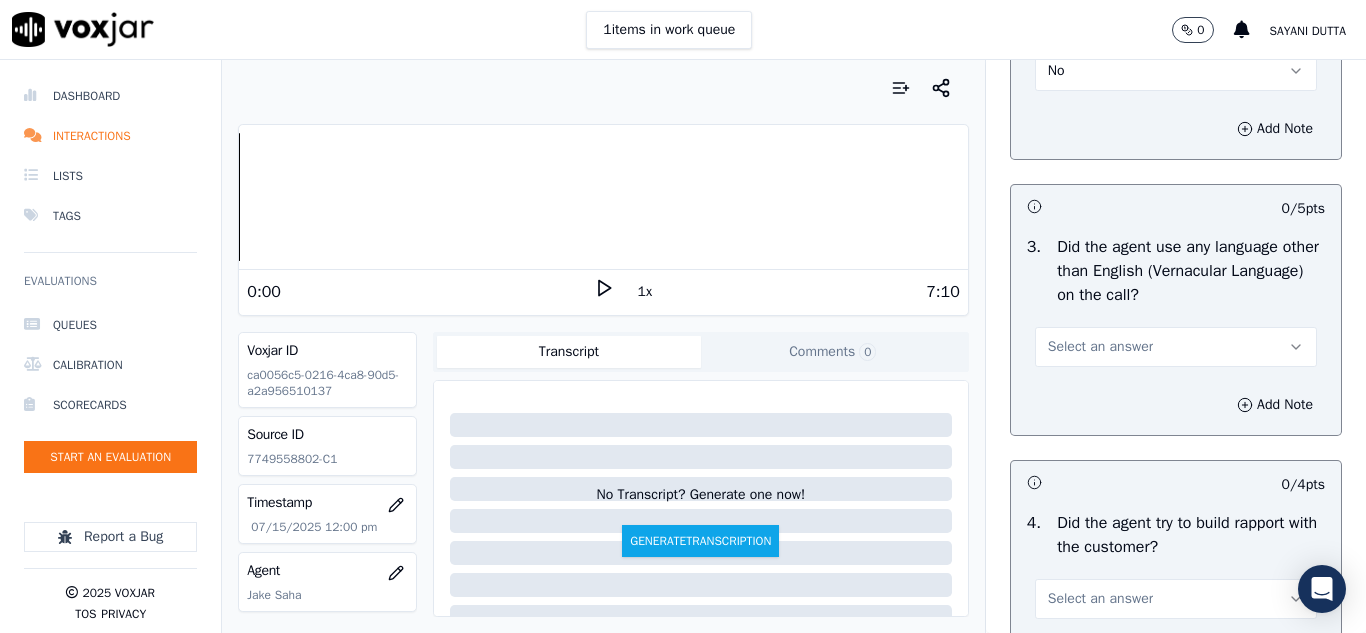 scroll, scrollTop: 3100, scrollLeft: 0, axis: vertical 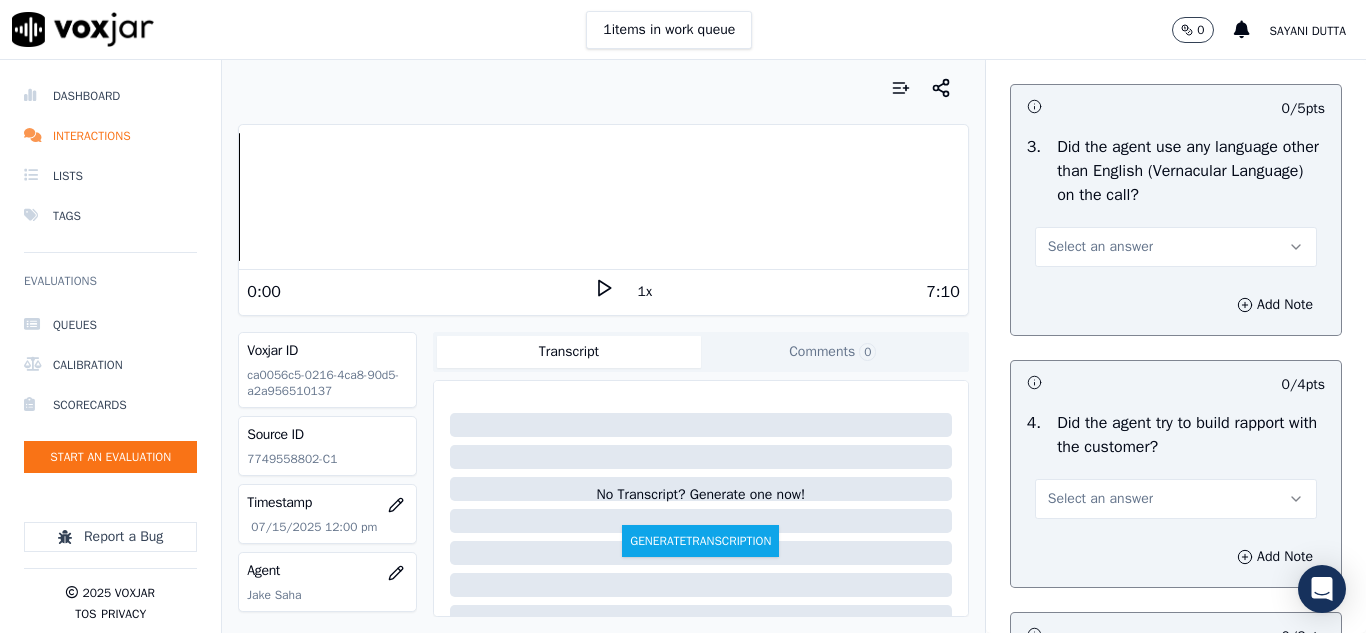 click on "Select an answer" at bounding box center (1100, 247) 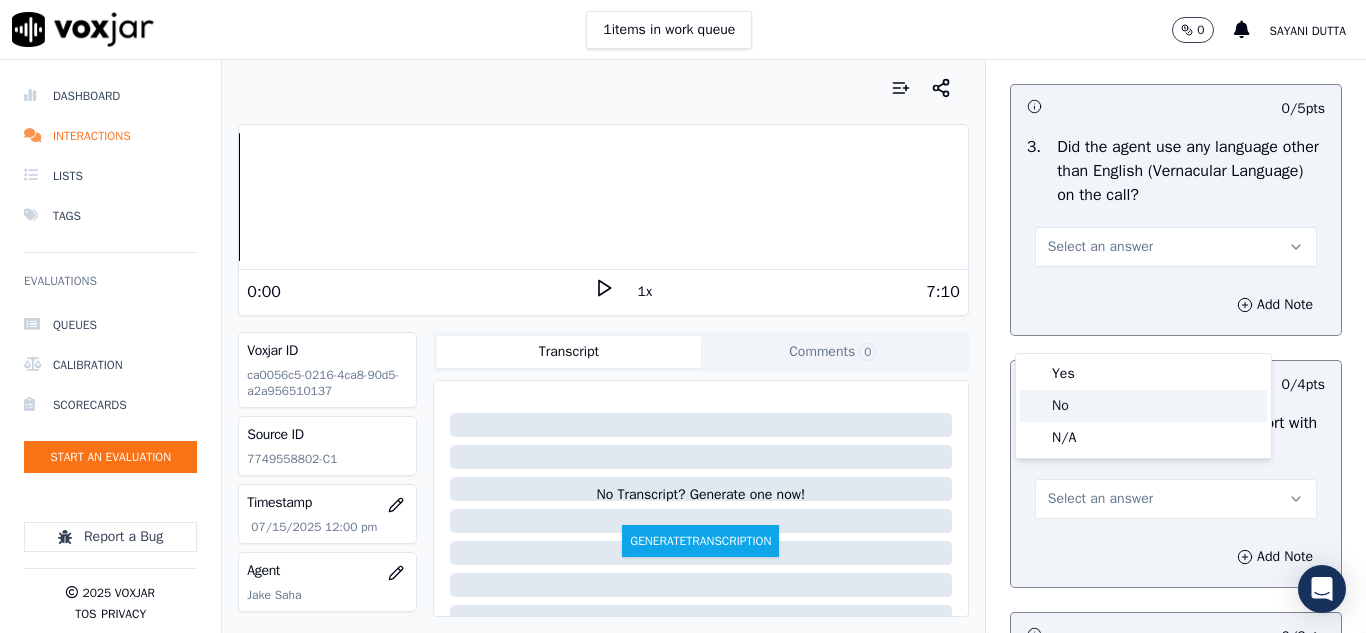click on "No" 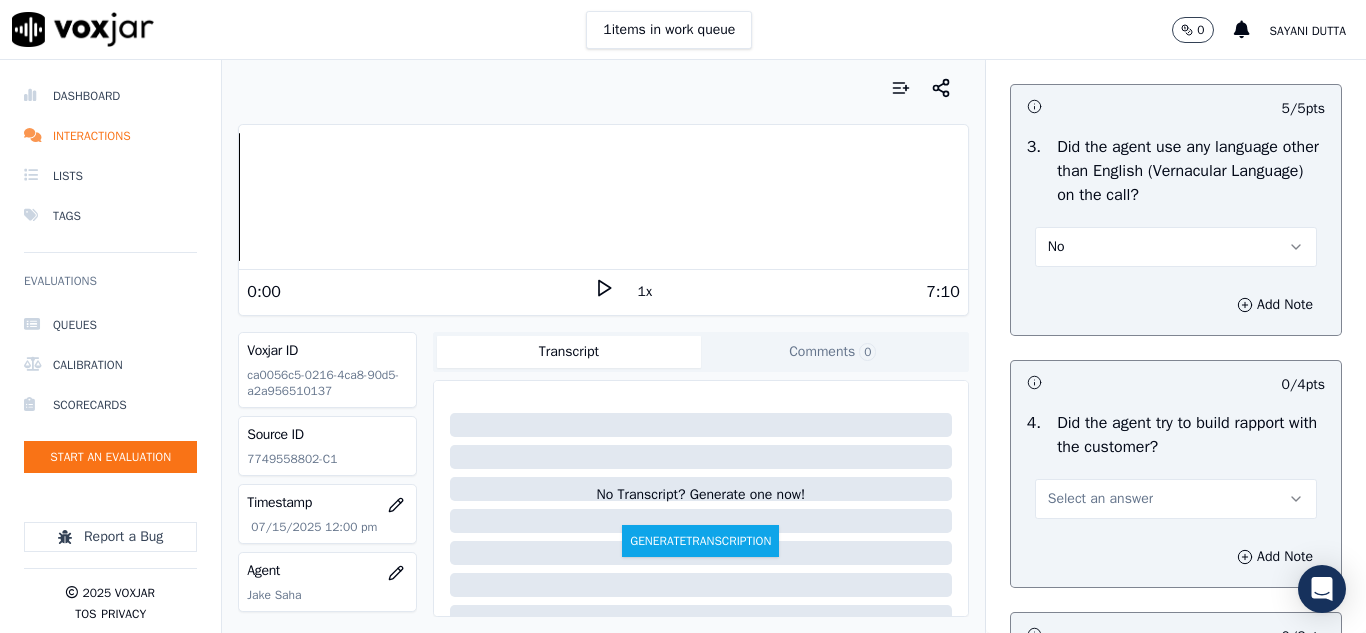 click at bounding box center (1101, 106) 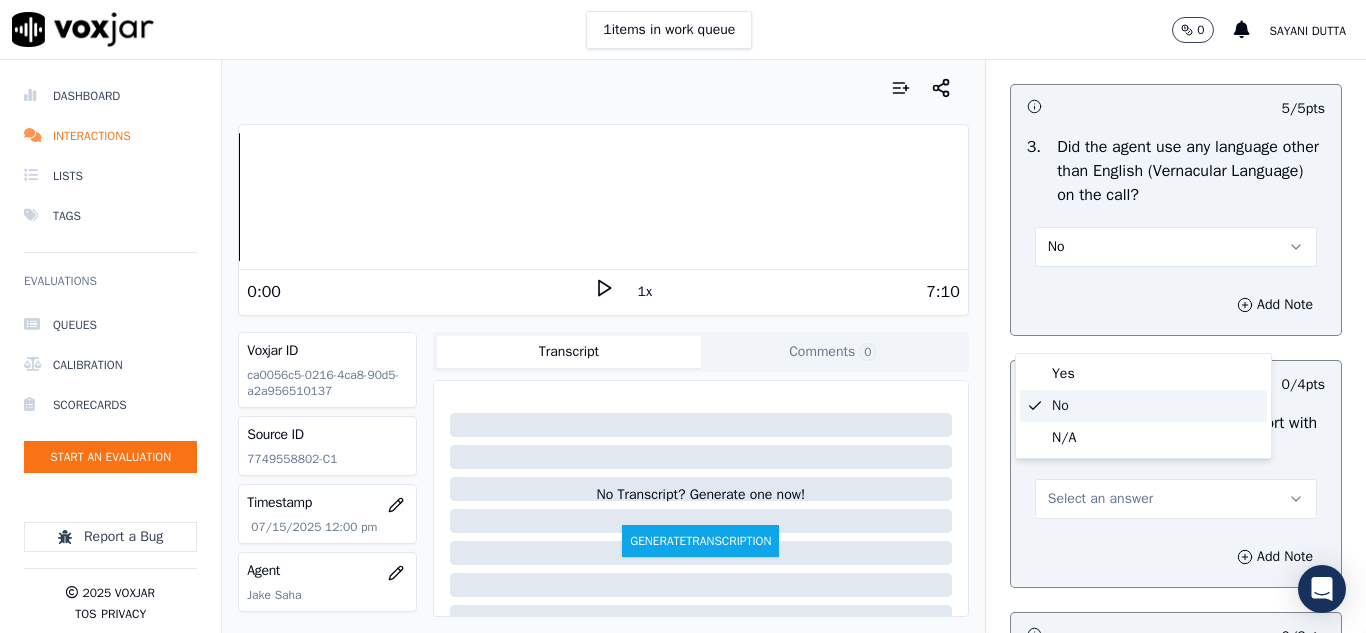 click on "No" at bounding box center (1176, 247) 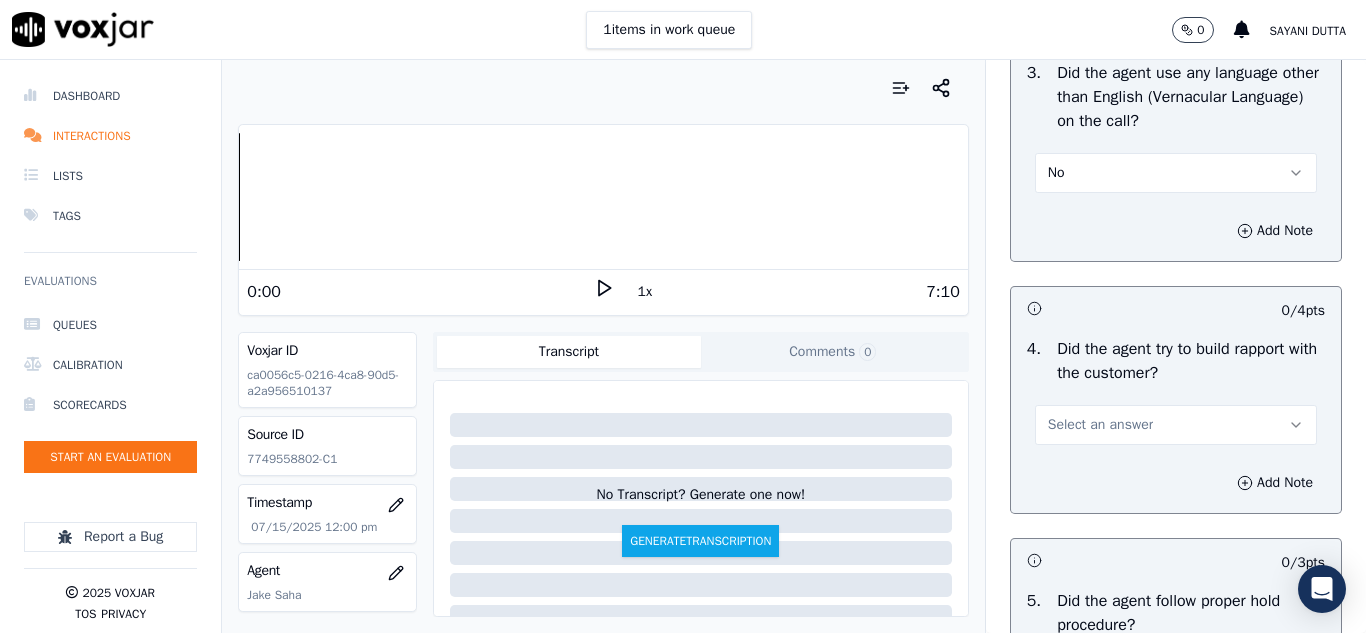scroll, scrollTop: 3300, scrollLeft: 0, axis: vertical 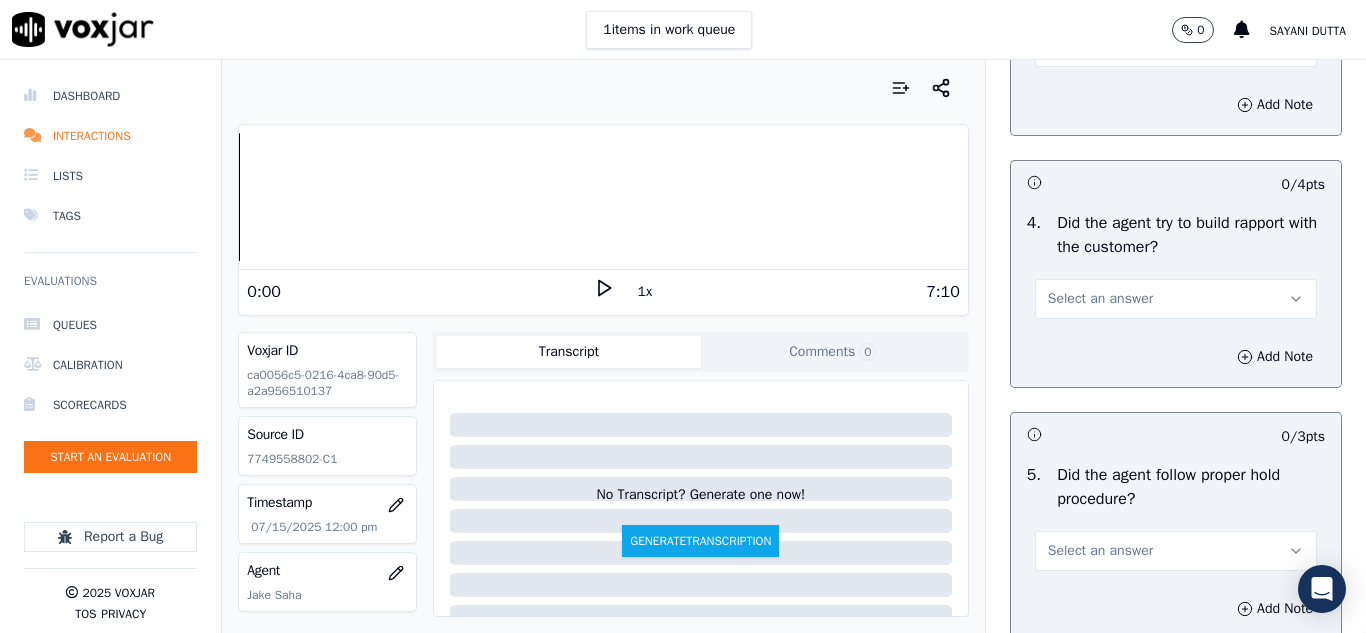 click on "Select an answer" at bounding box center [1100, 299] 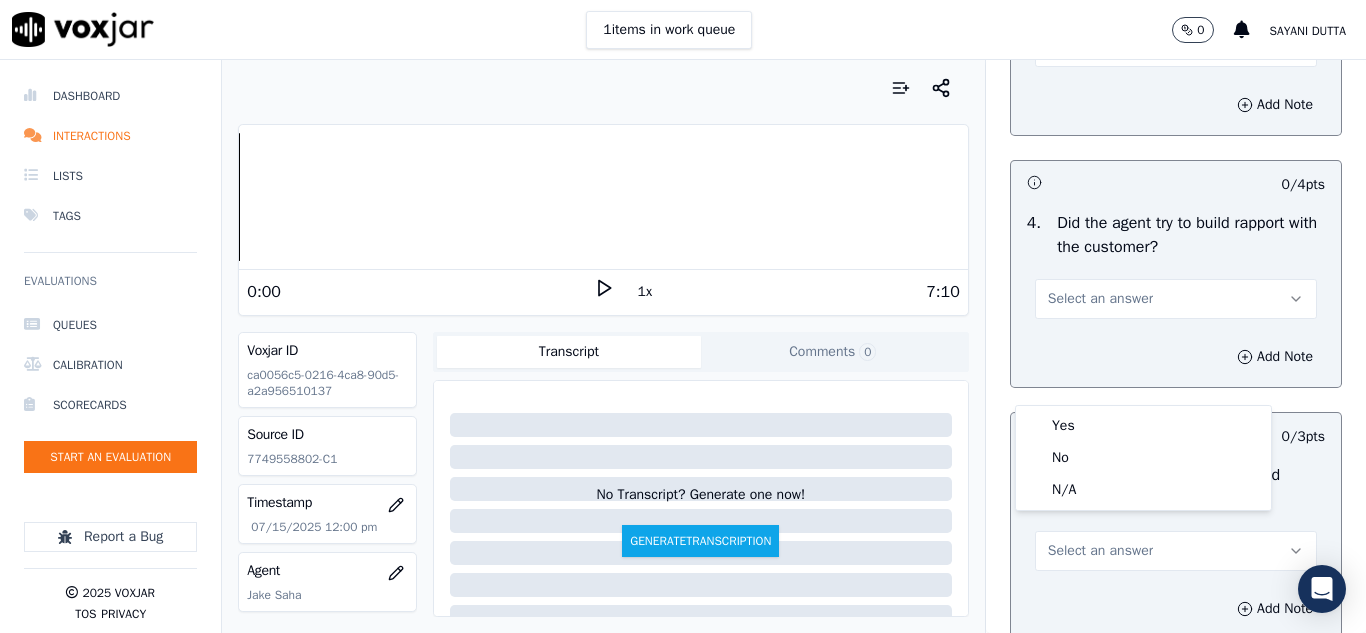 click on "Select an answer" at bounding box center (1176, 299) 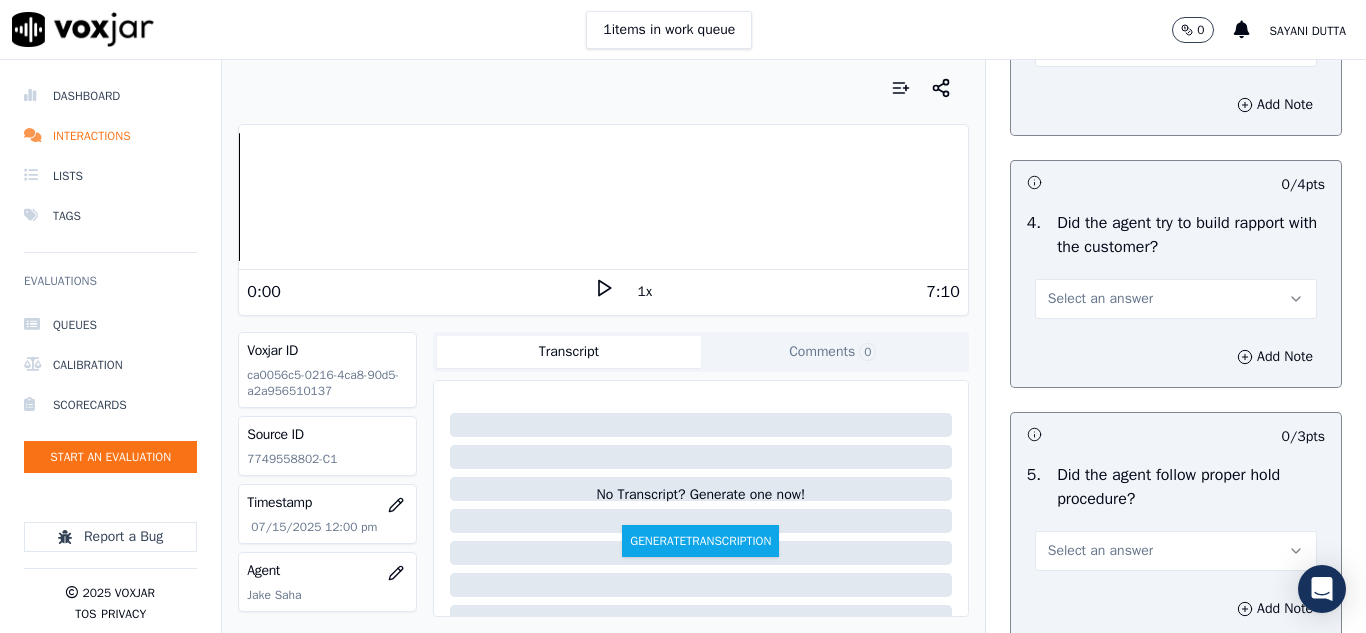 click on "Select an answer" at bounding box center (1176, 299) 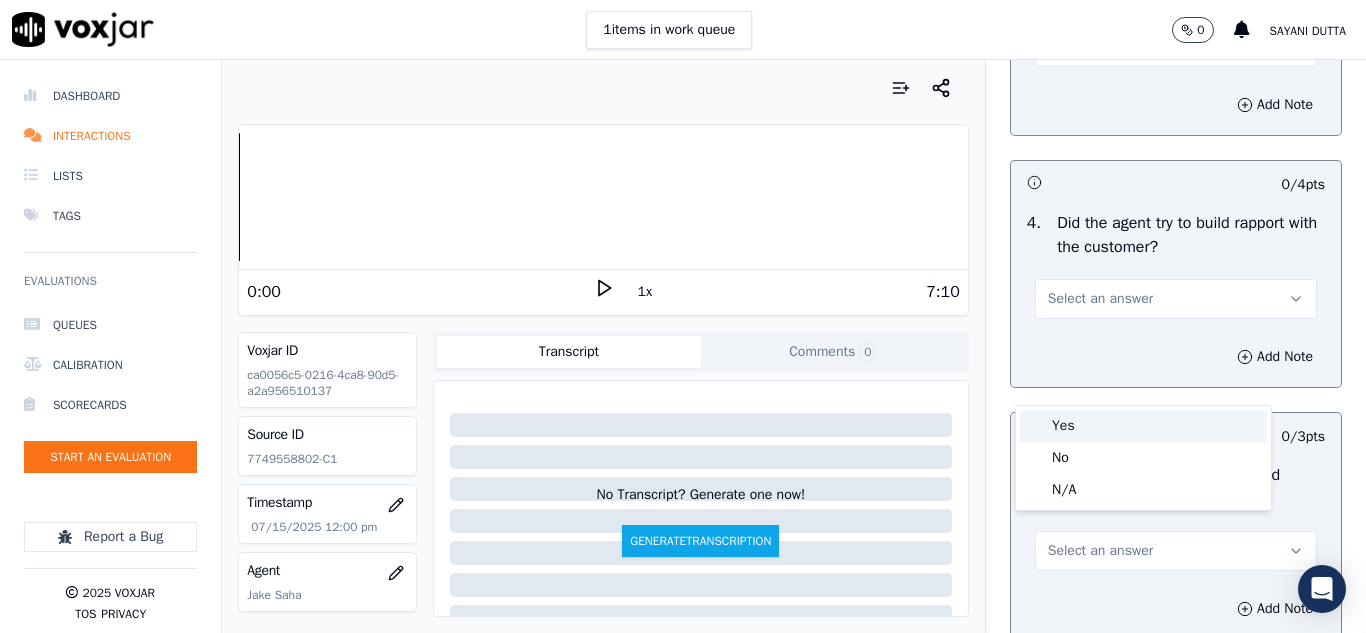 click on "Yes" at bounding box center [1143, 426] 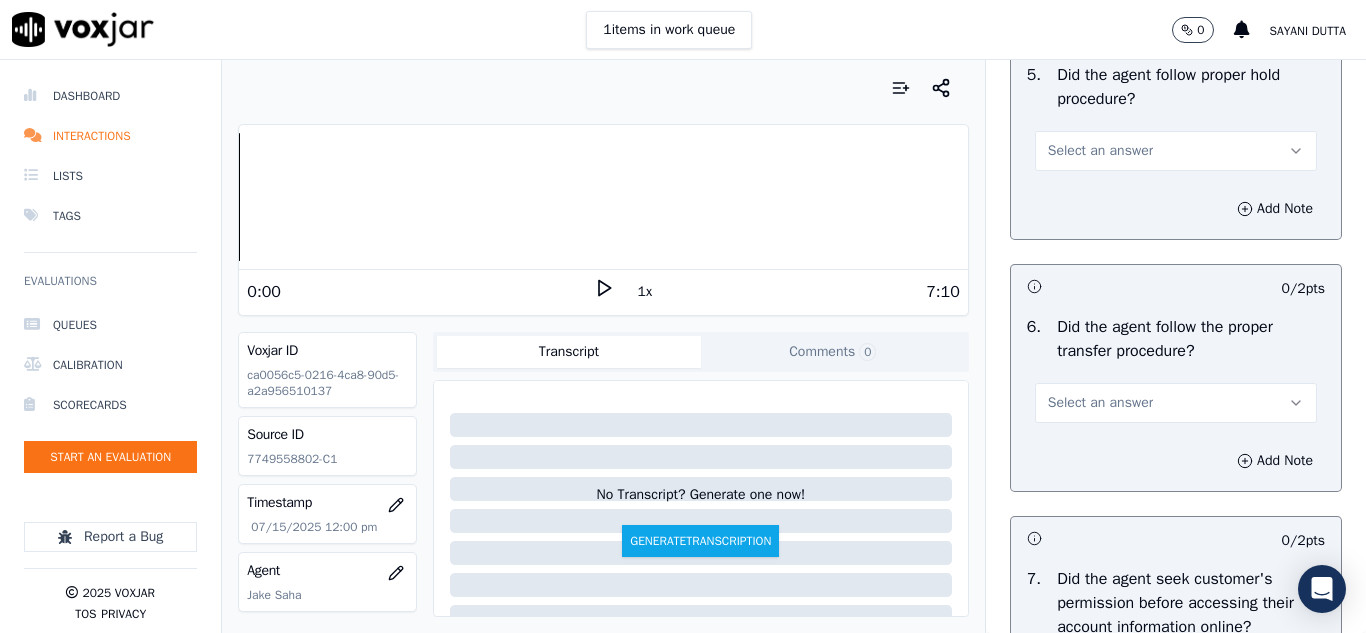 scroll, scrollTop: 3600, scrollLeft: 0, axis: vertical 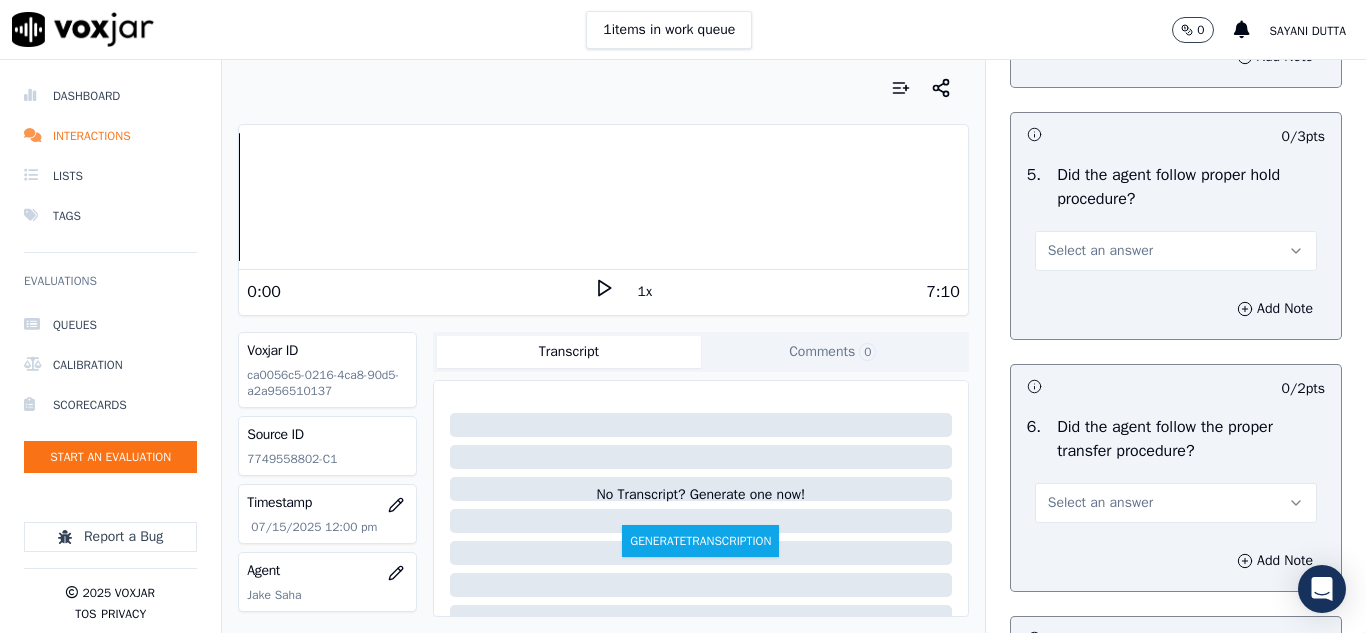 click on "Select an answer" at bounding box center (1100, 251) 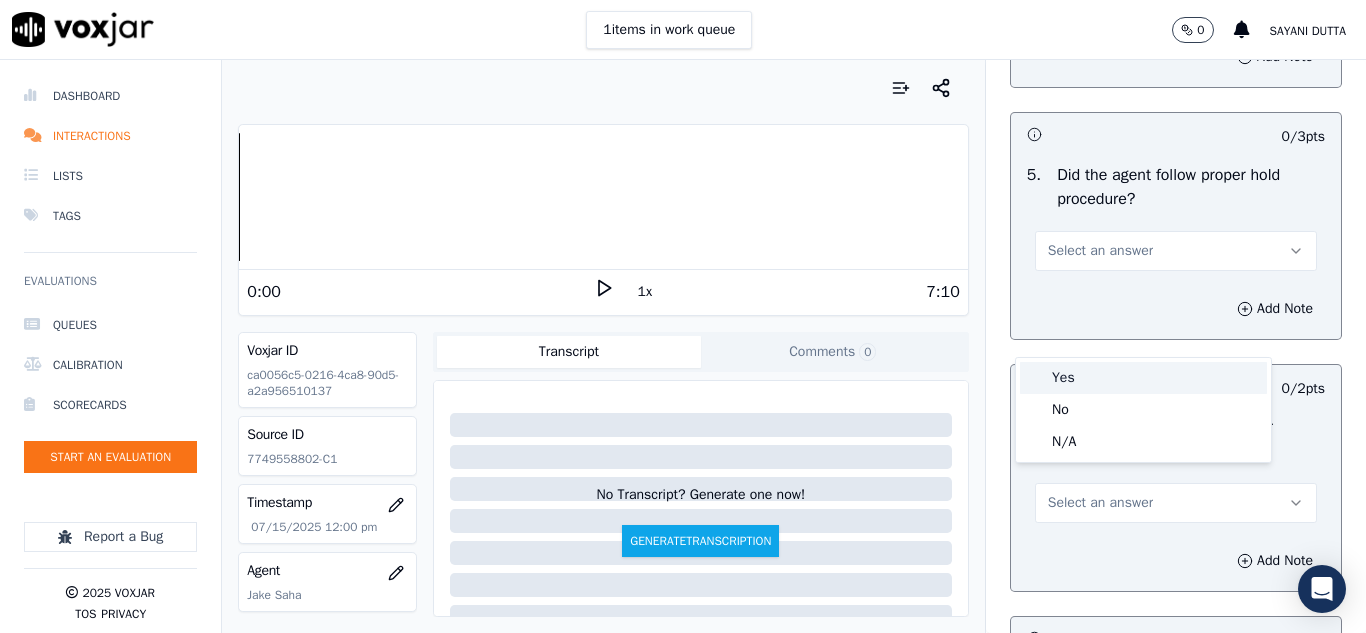 click on "Yes" at bounding box center [1143, 378] 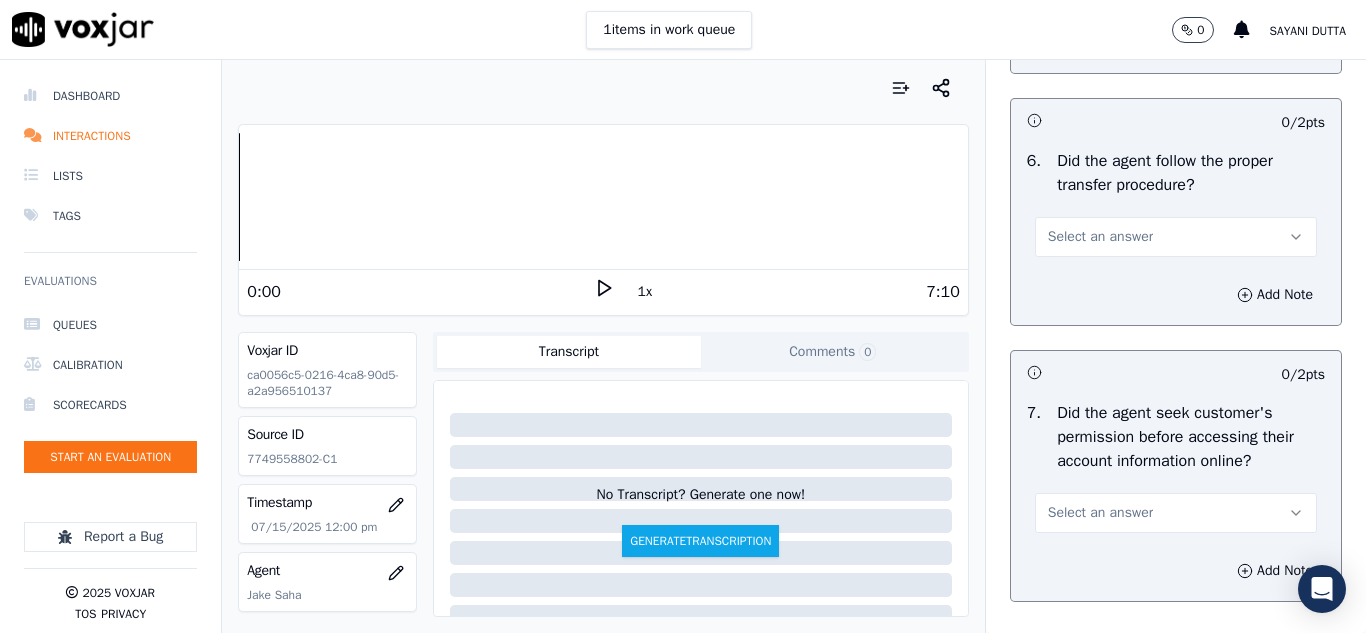 scroll, scrollTop: 3900, scrollLeft: 0, axis: vertical 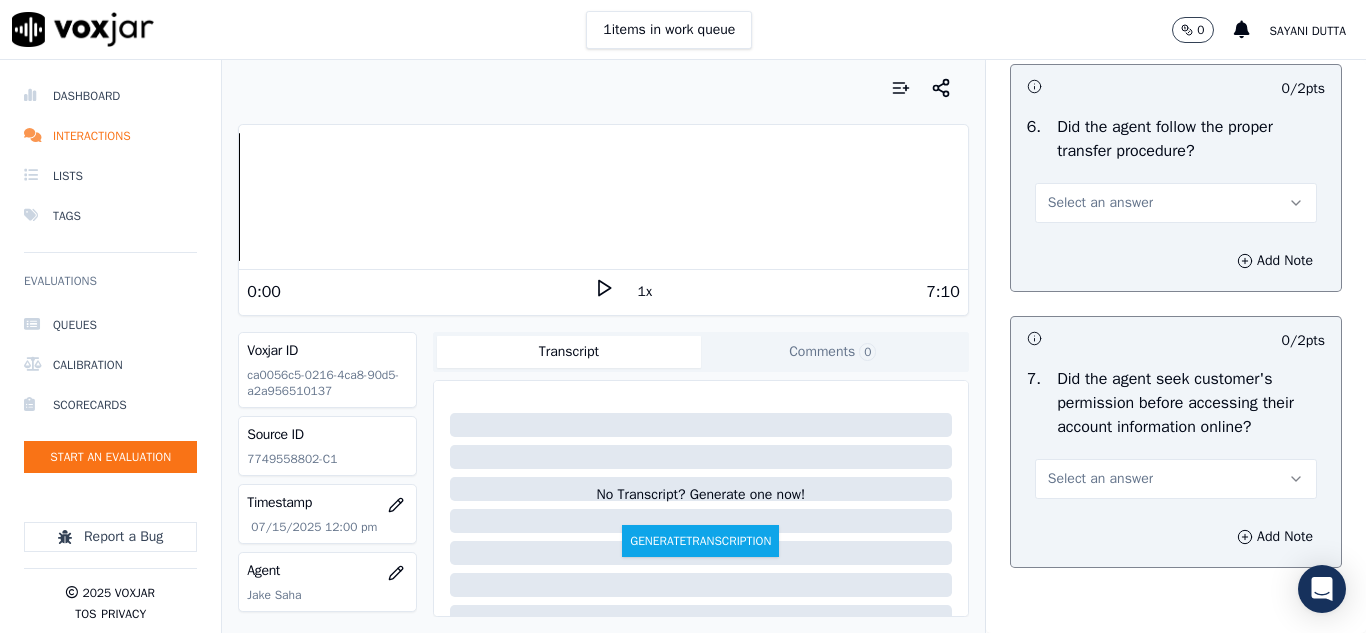 click on "Select an answer" at bounding box center (1100, 203) 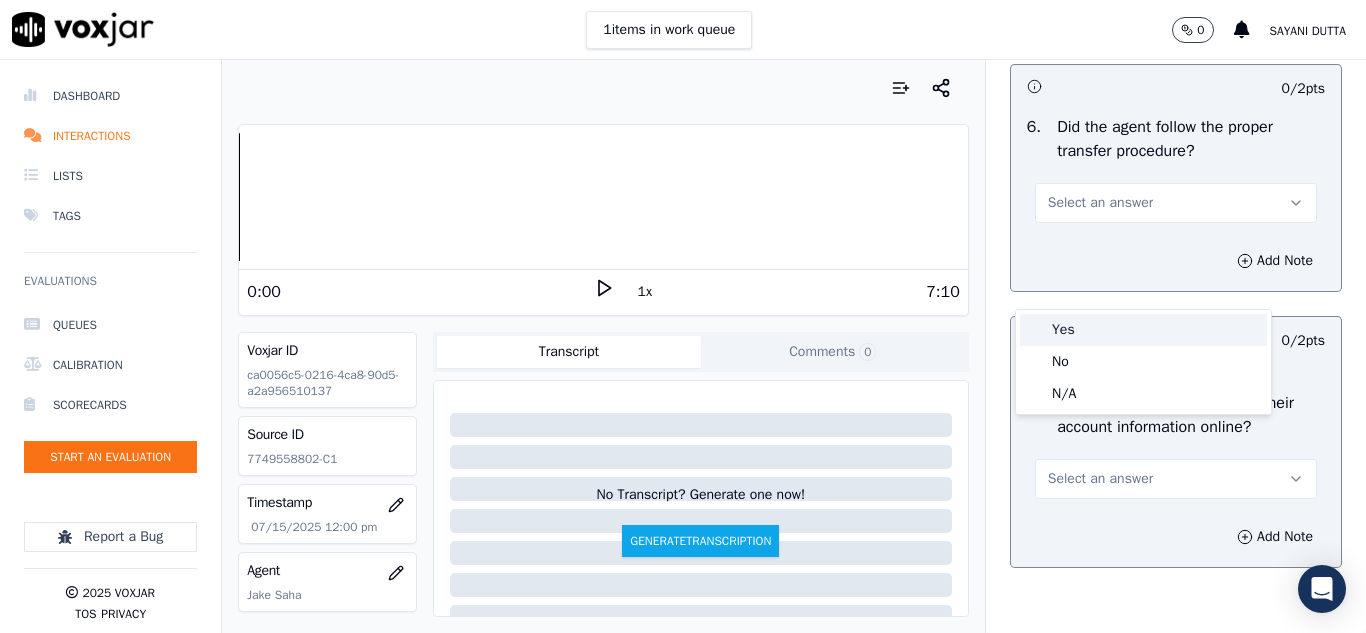 click on "Yes" at bounding box center (1143, 330) 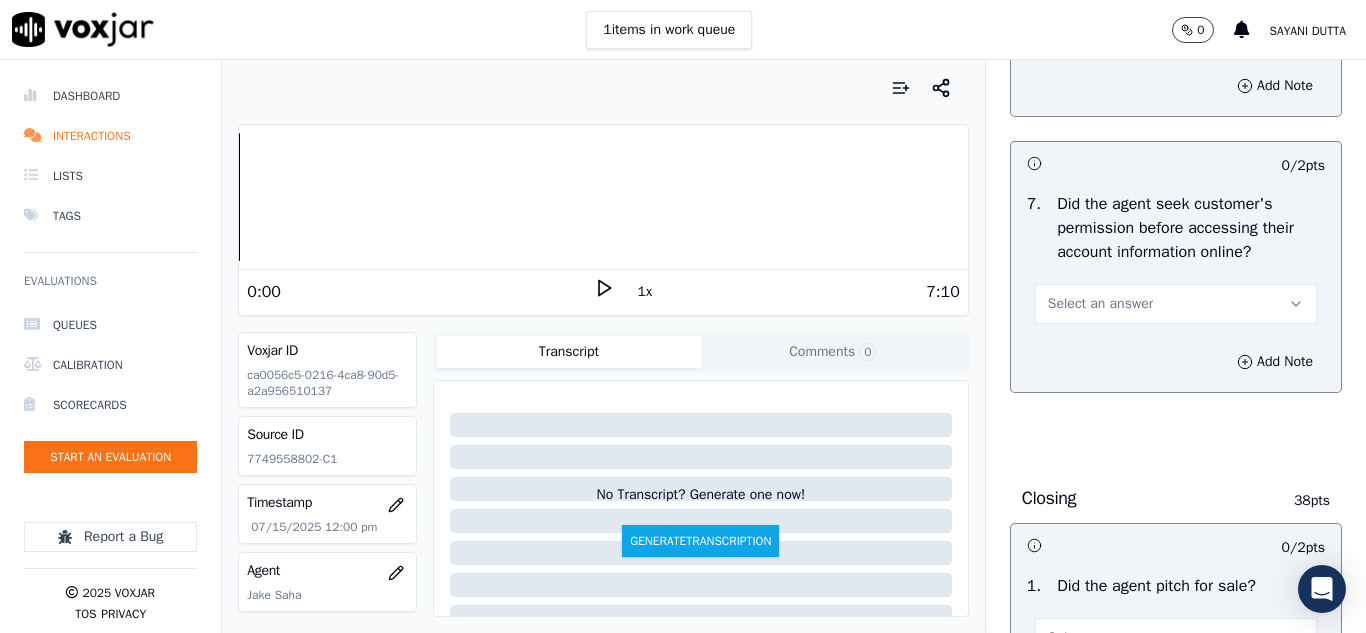 scroll, scrollTop: 4100, scrollLeft: 0, axis: vertical 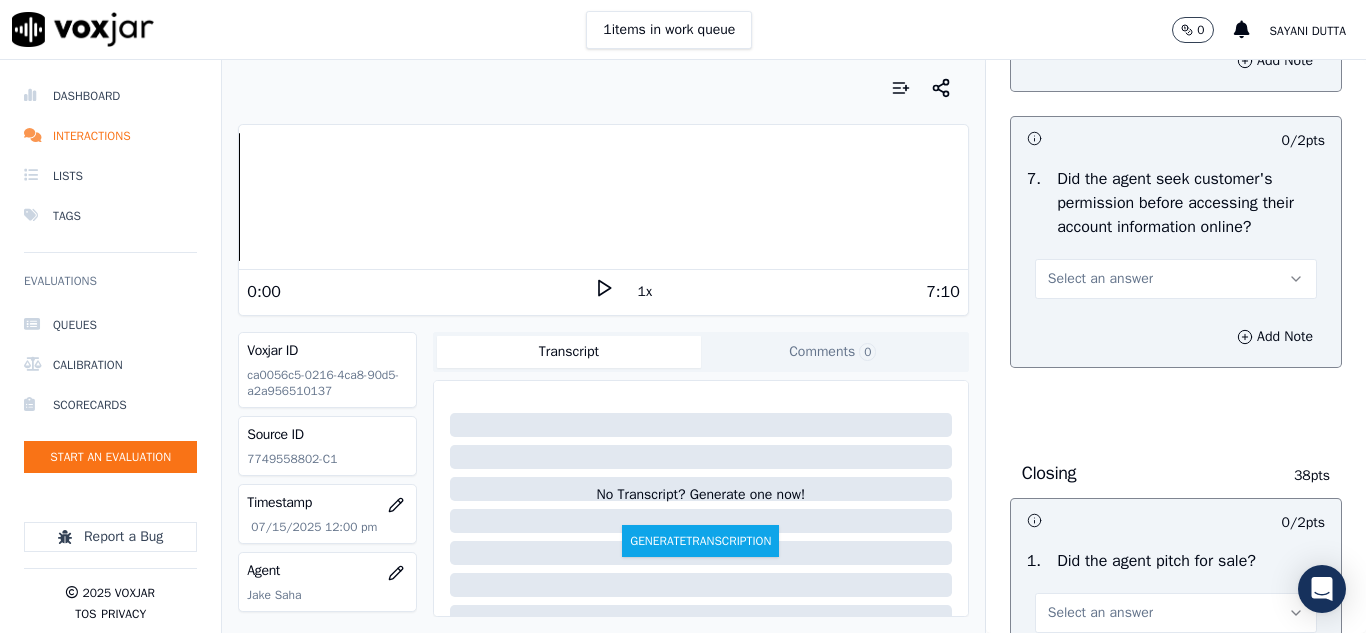 click on "Select an answer" at bounding box center [1100, 279] 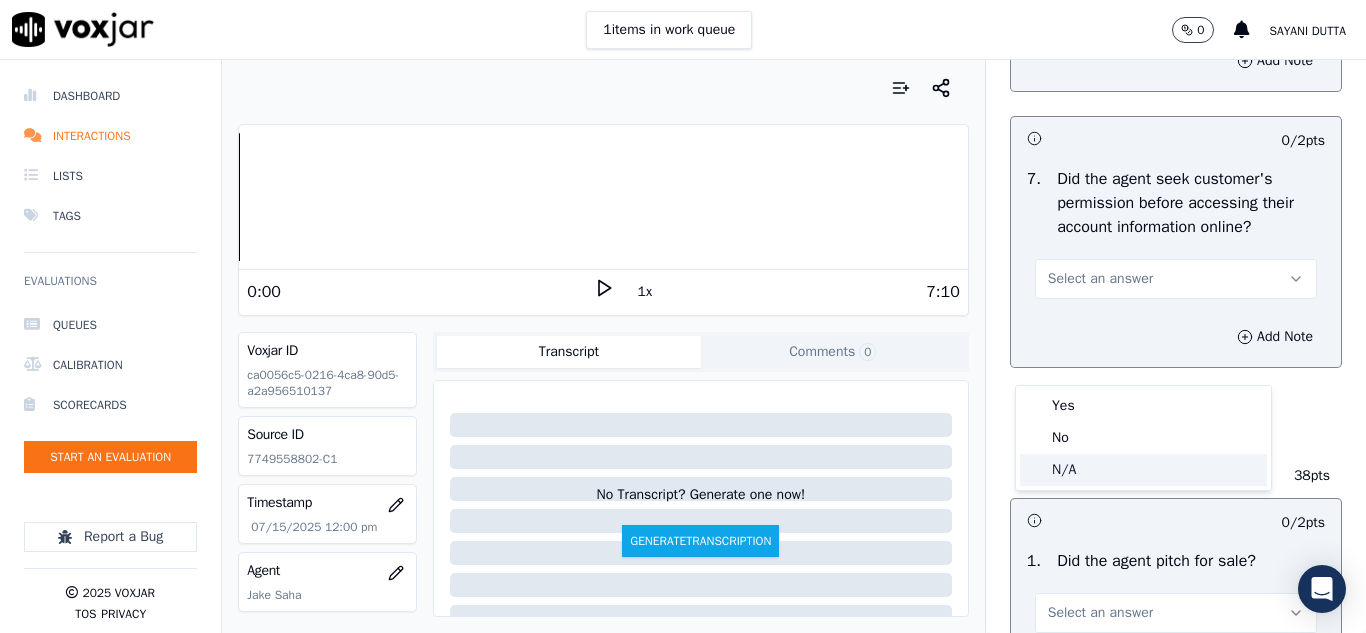 click on "N/A" 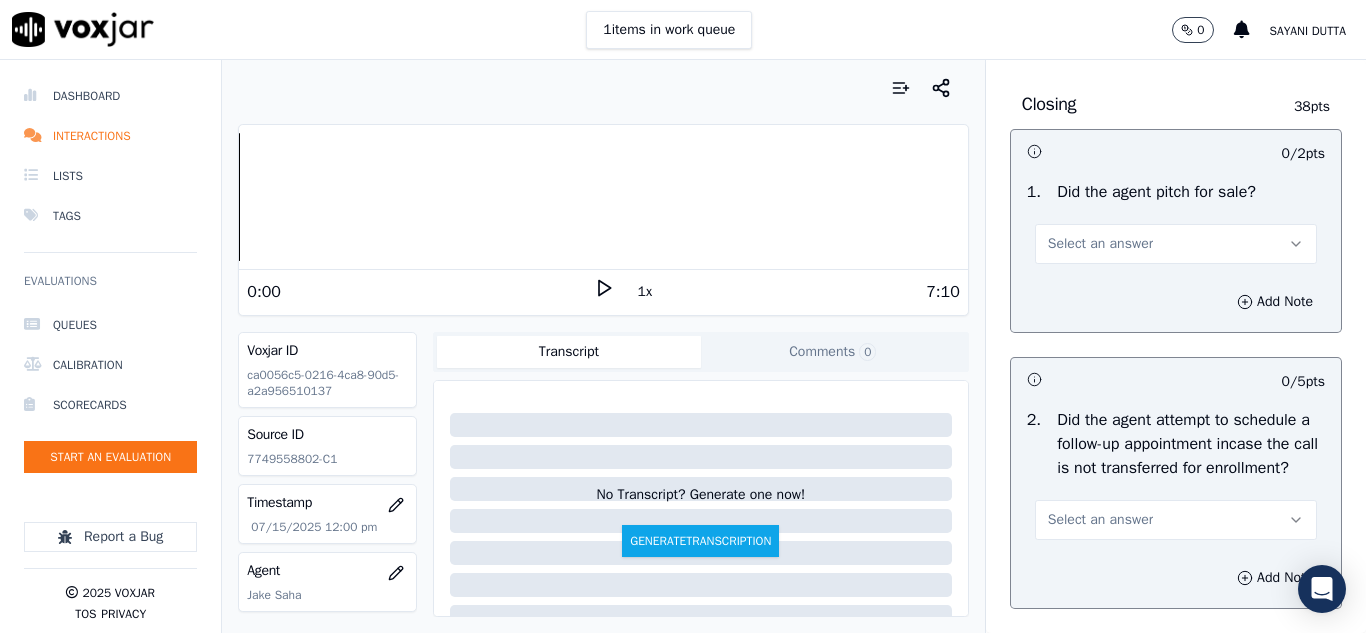 scroll, scrollTop: 4600, scrollLeft: 0, axis: vertical 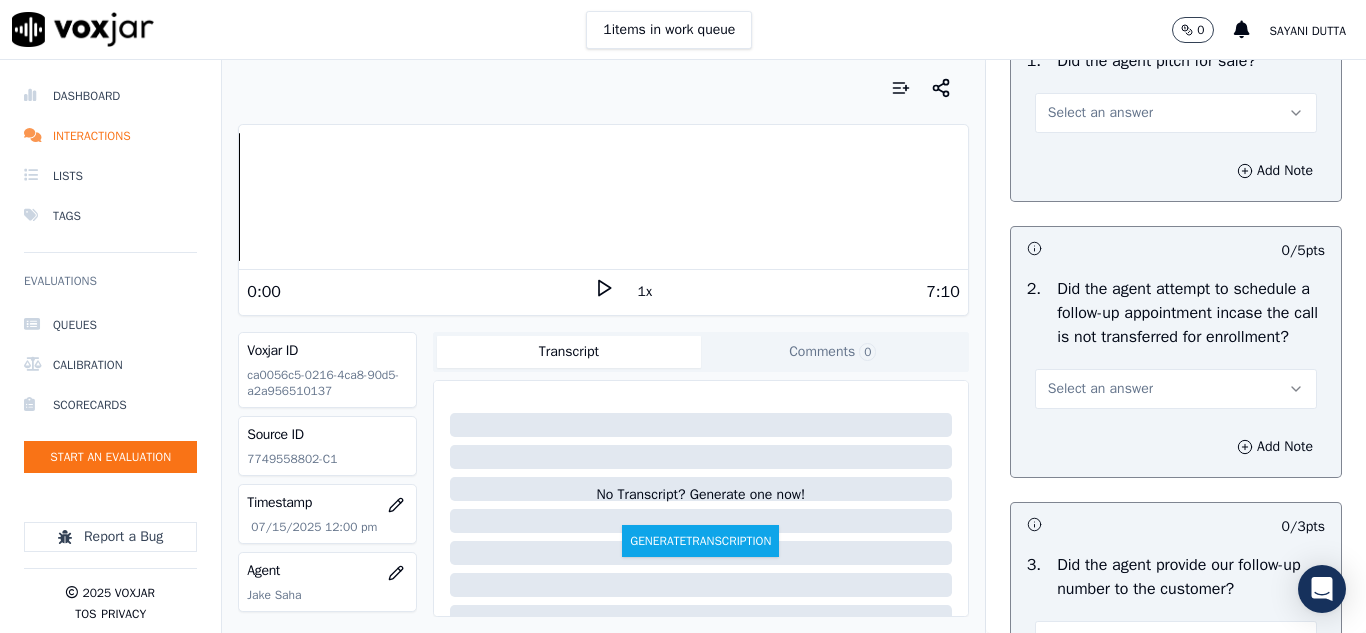 click on "Select an answer" at bounding box center [1100, 113] 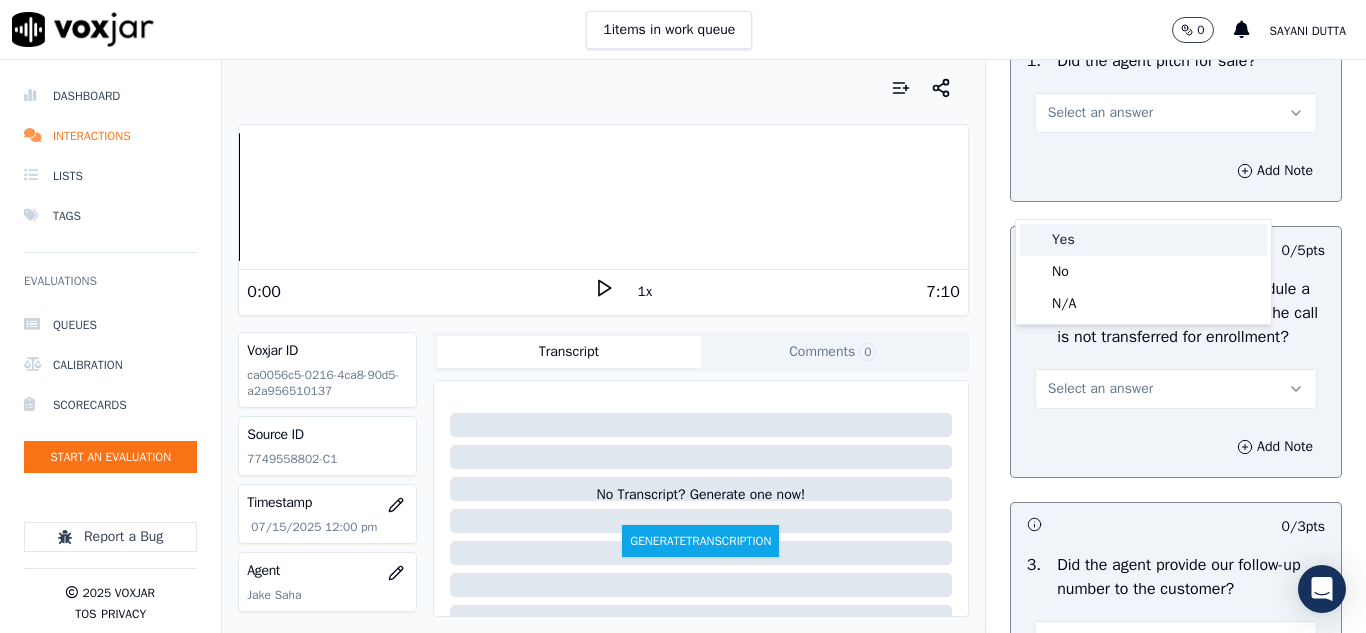 click on "Yes" at bounding box center (1143, 240) 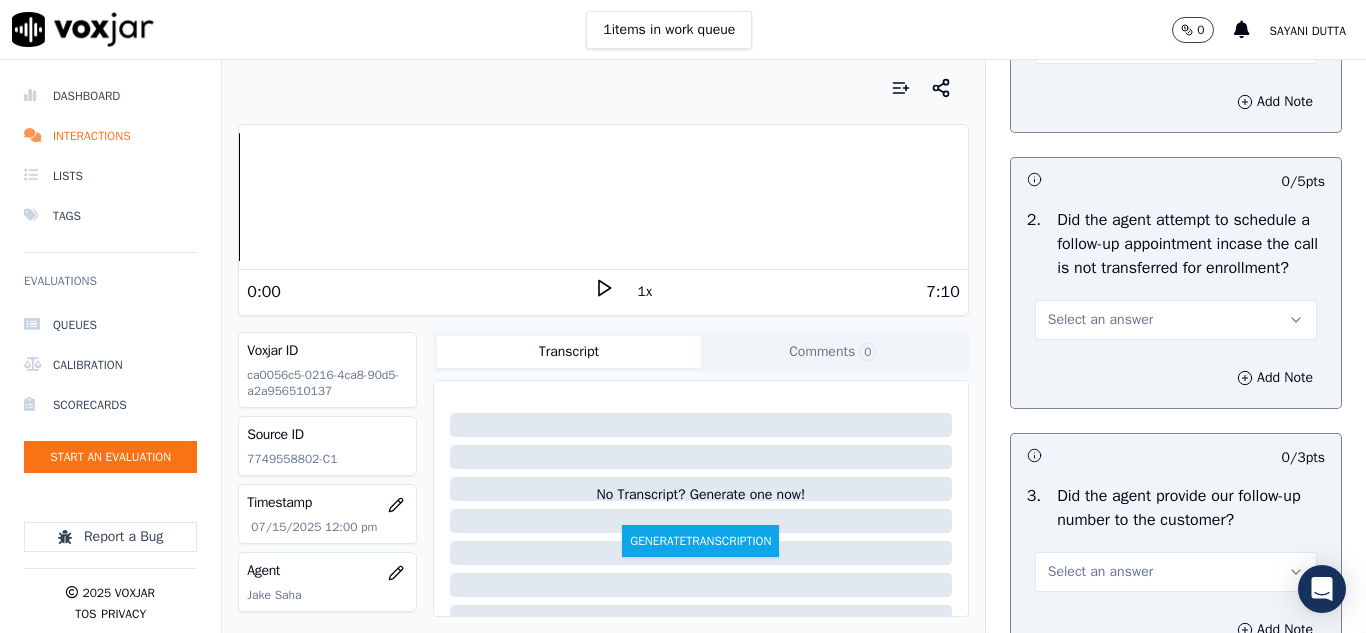 scroll, scrollTop: 4700, scrollLeft: 0, axis: vertical 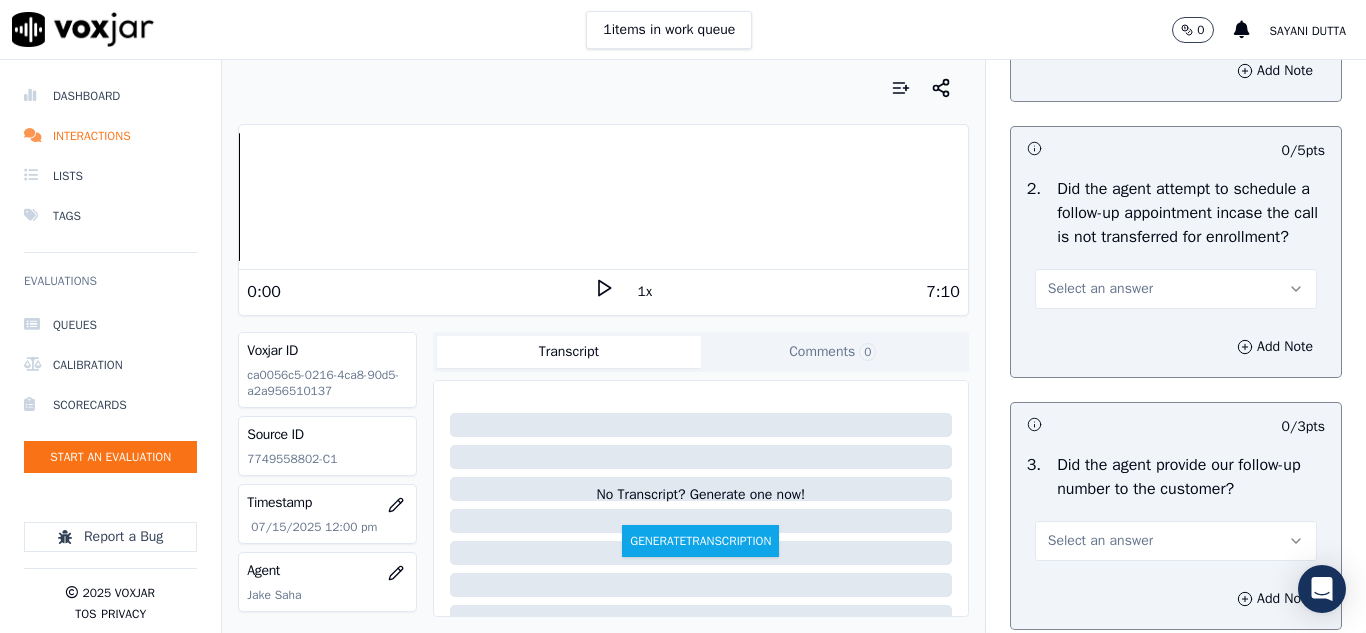 click on "Select an answer" at bounding box center (1100, 289) 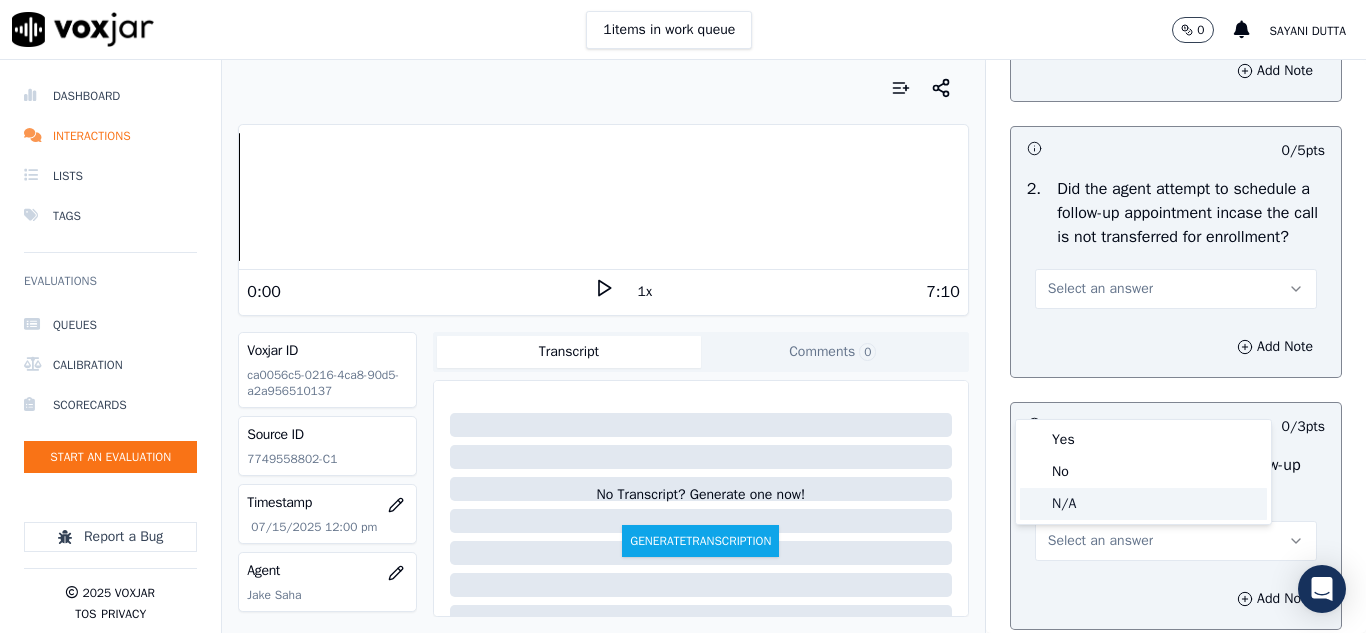 click on "N/A" 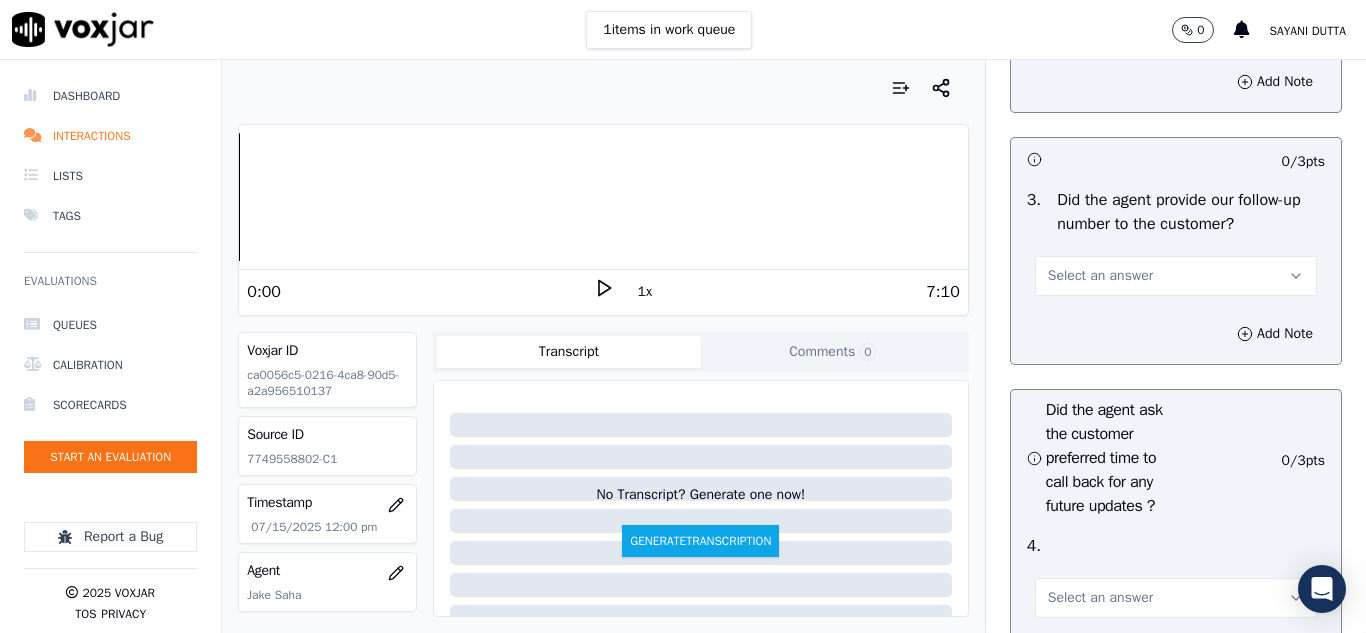 scroll, scrollTop: 5000, scrollLeft: 0, axis: vertical 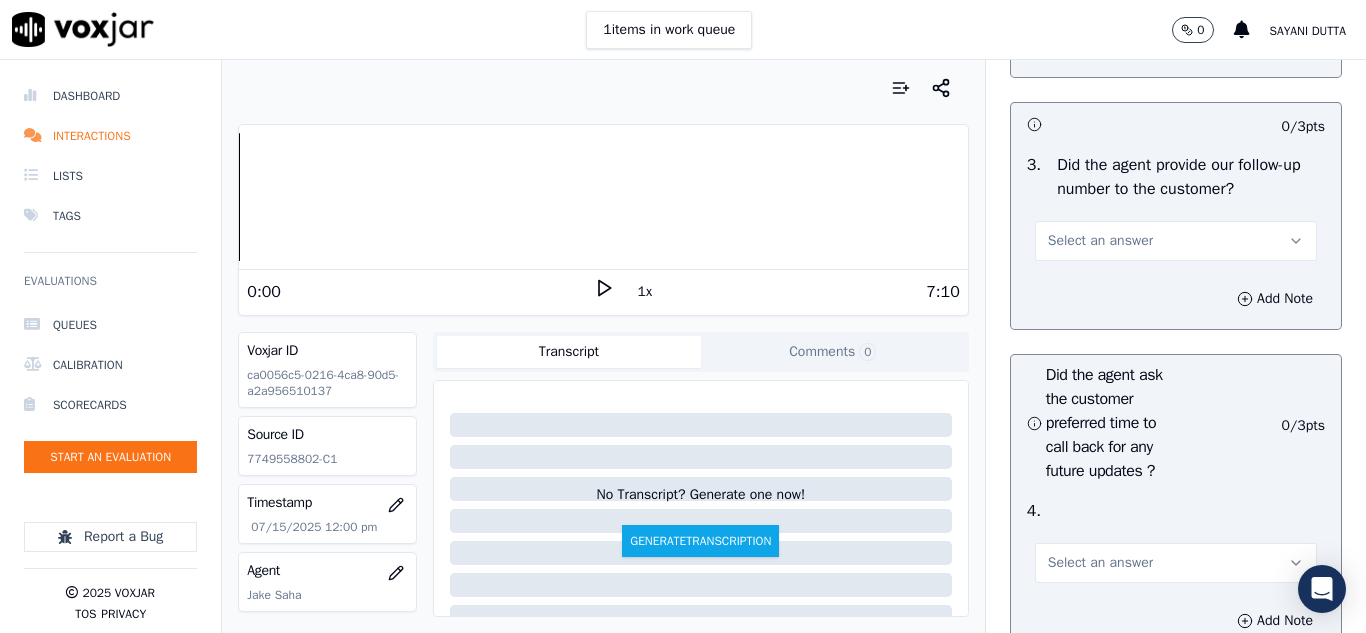 click on "Select an answer" at bounding box center [1100, 241] 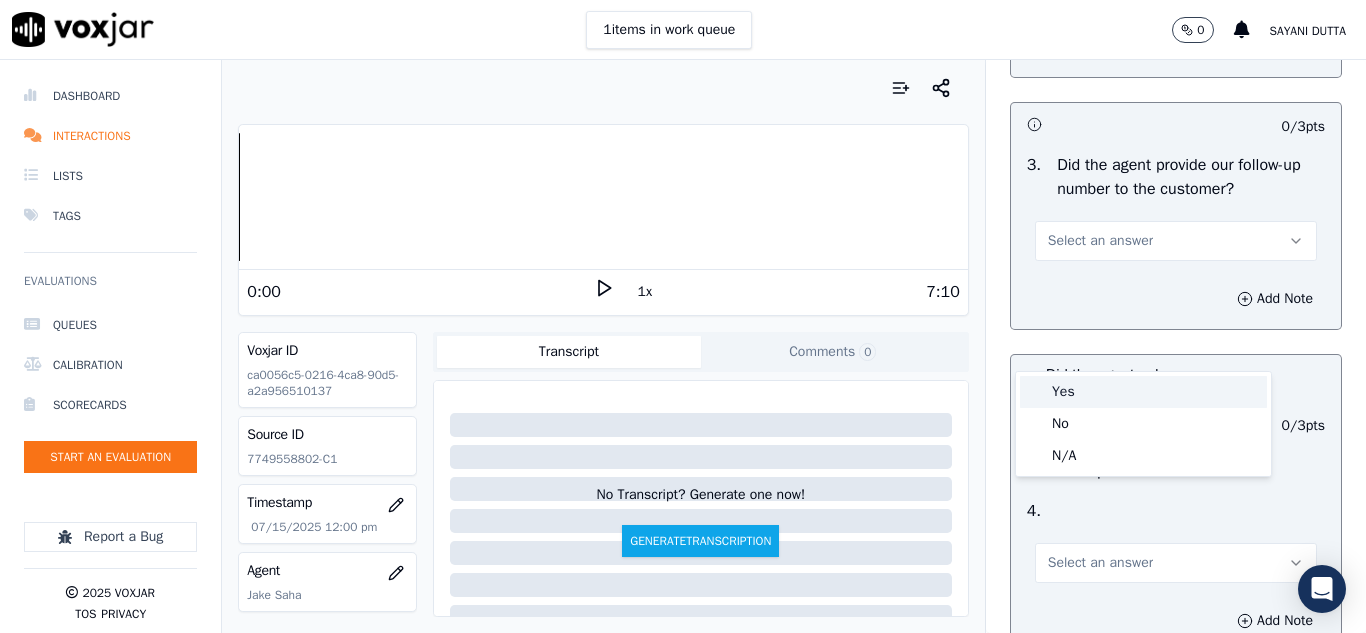 click on "Yes" at bounding box center (1143, 392) 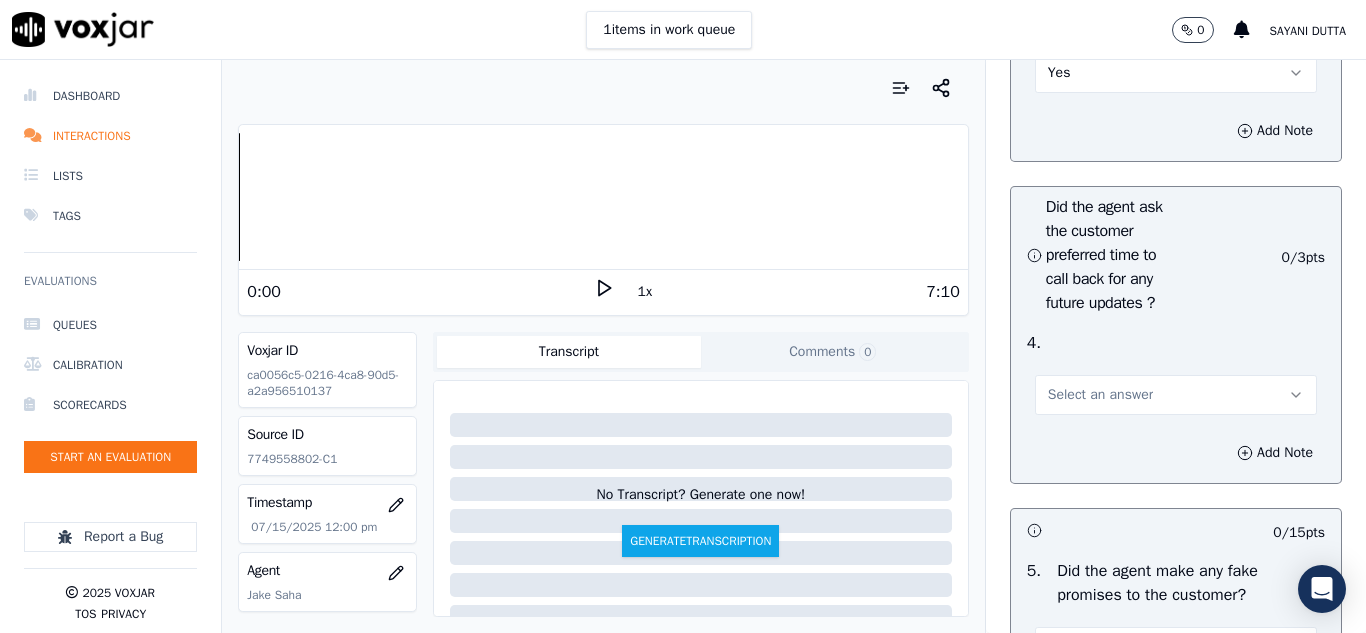 scroll, scrollTop: 5200, scrollLeft: 0, axis: vertical 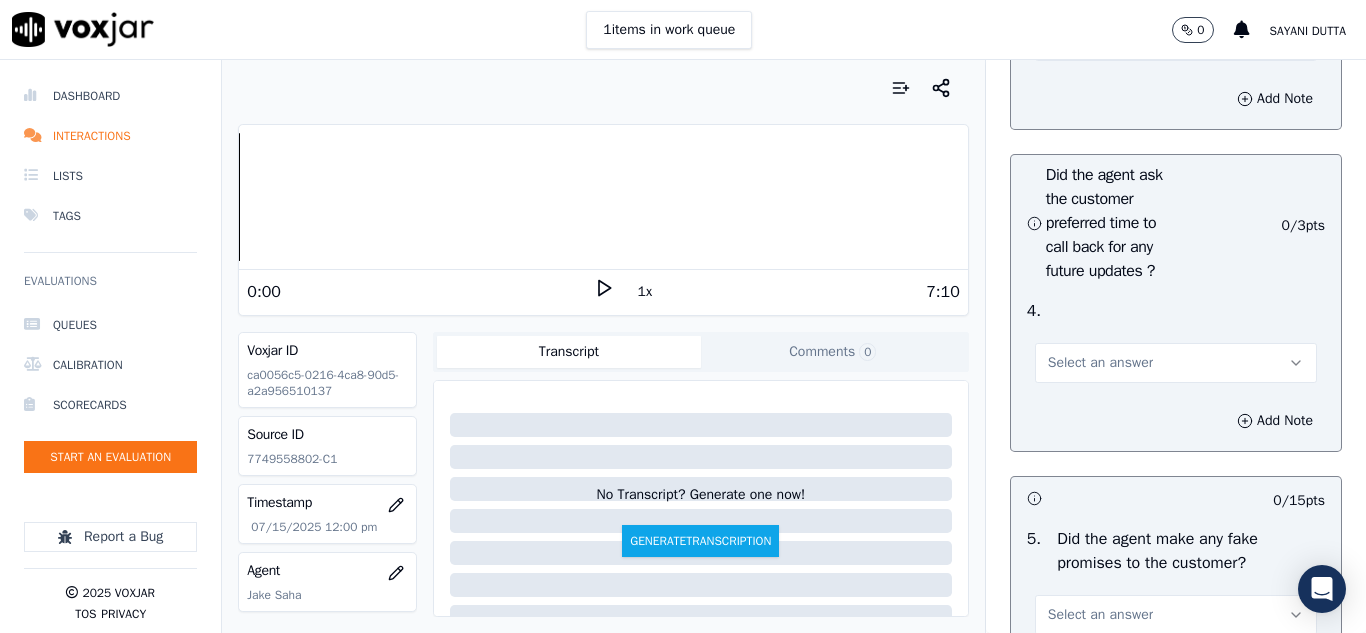 click on "Select an answer" at bounding box center [1100, 363] 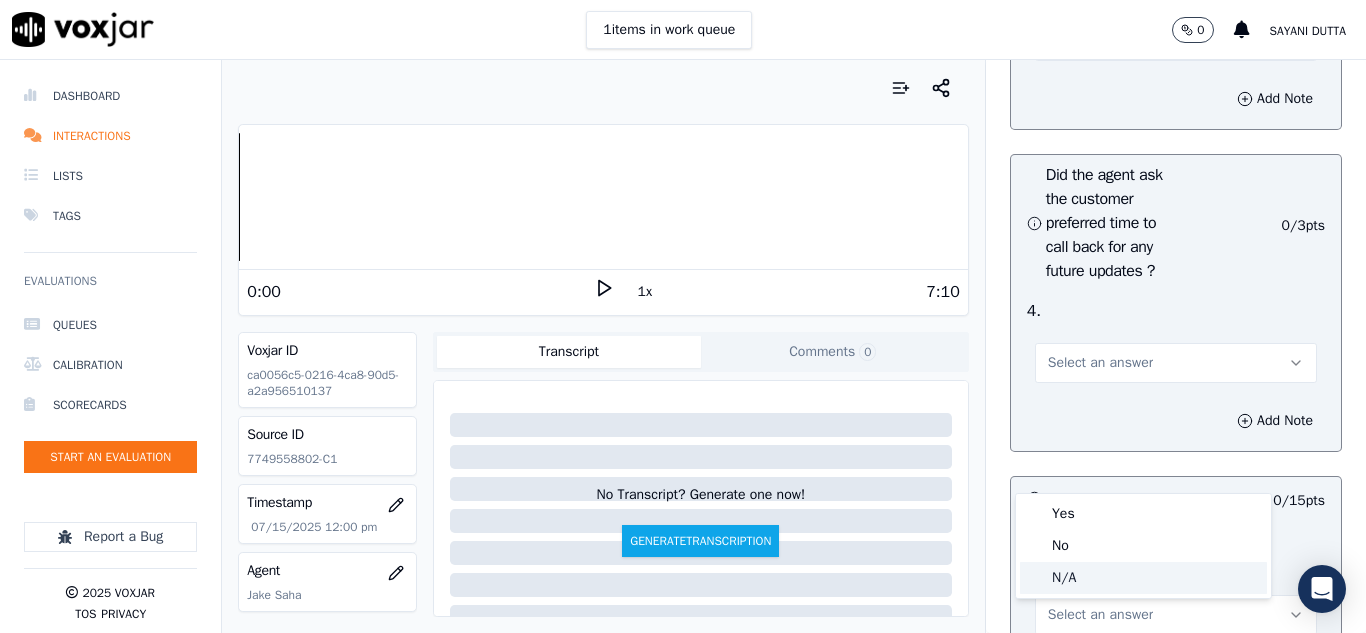 click on "N/A" 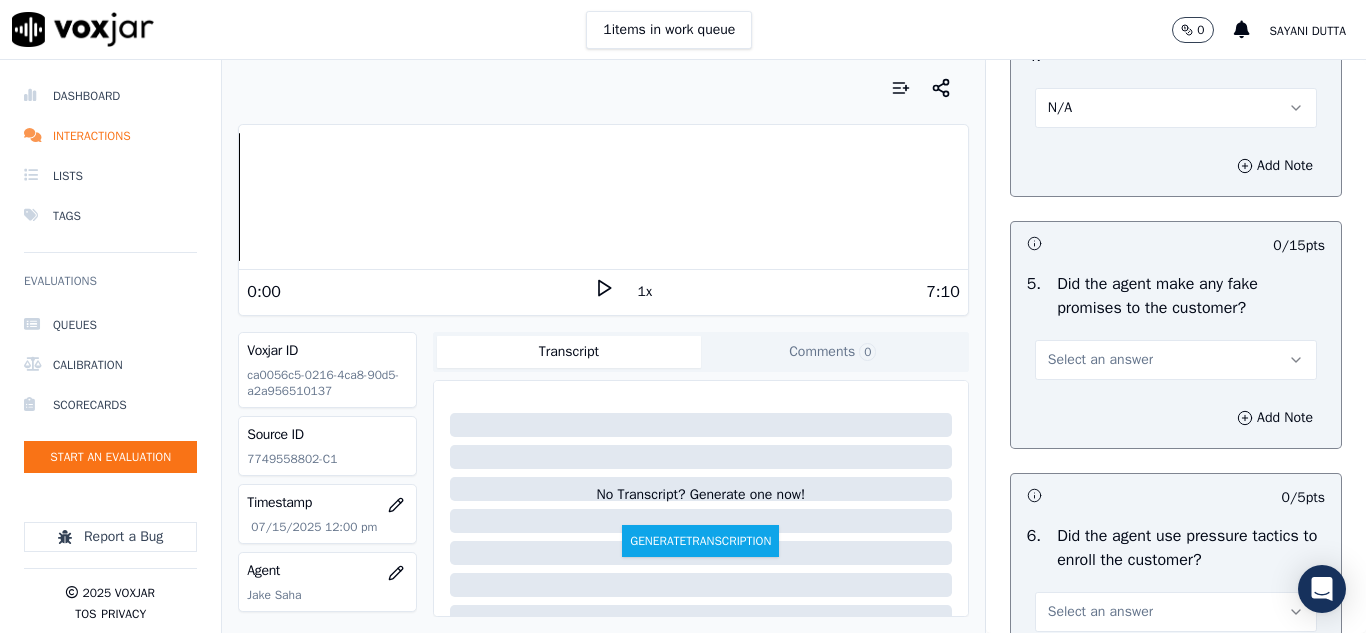scroll, scrollTop: 5500, scrollLeft: 0, axis: vertical 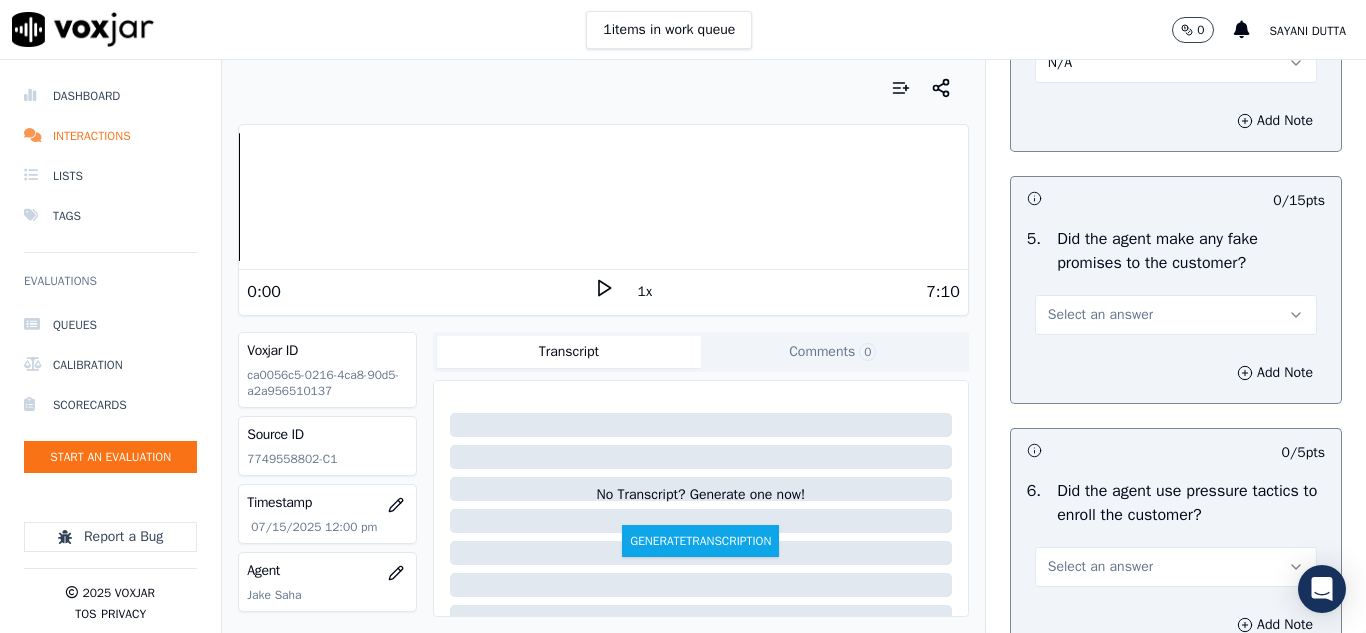 click on "Select an answer" at bounding box center (1100, 315) 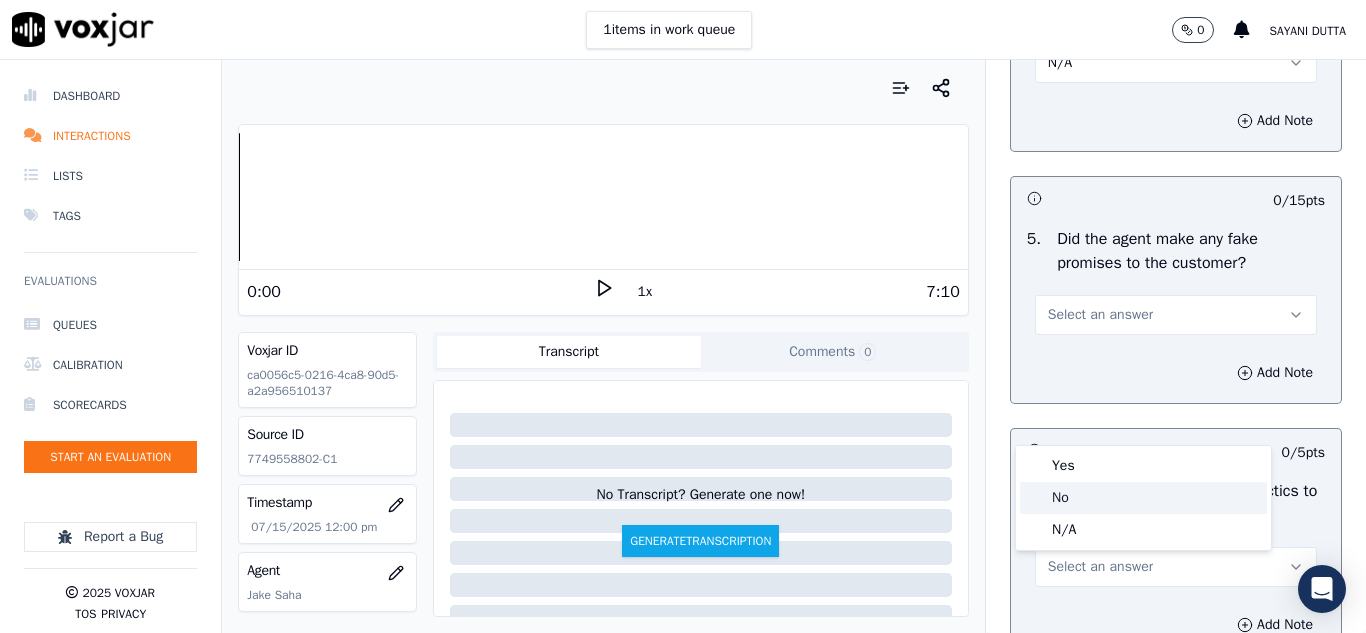 click on "No" 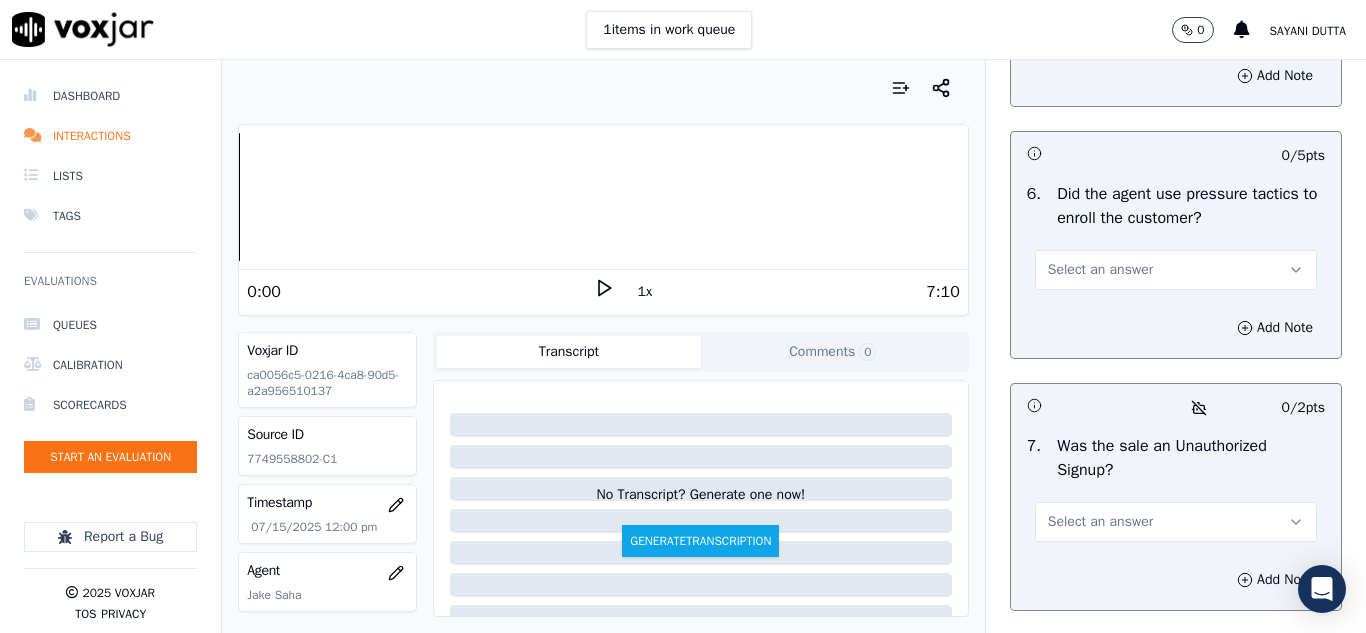 scroll, scrollTop: 5800, scrollLeft: 0, axis: vertical 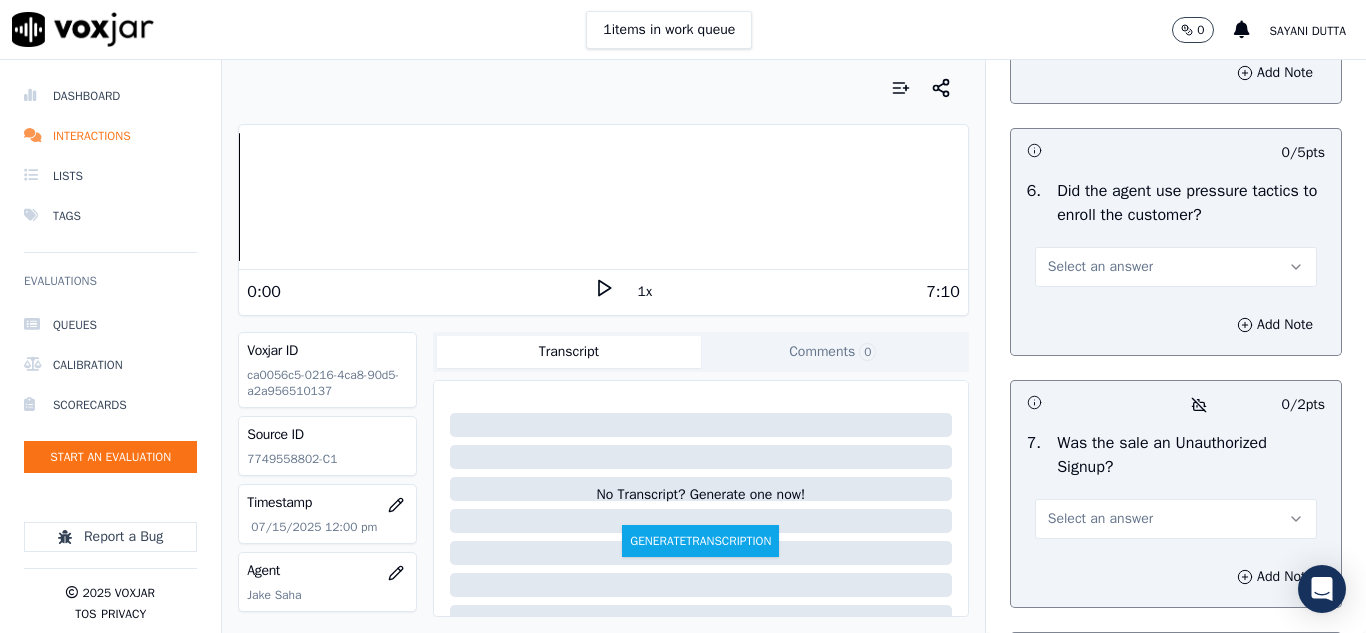 click on "Select an answer" at bounding box center (1100, 267) 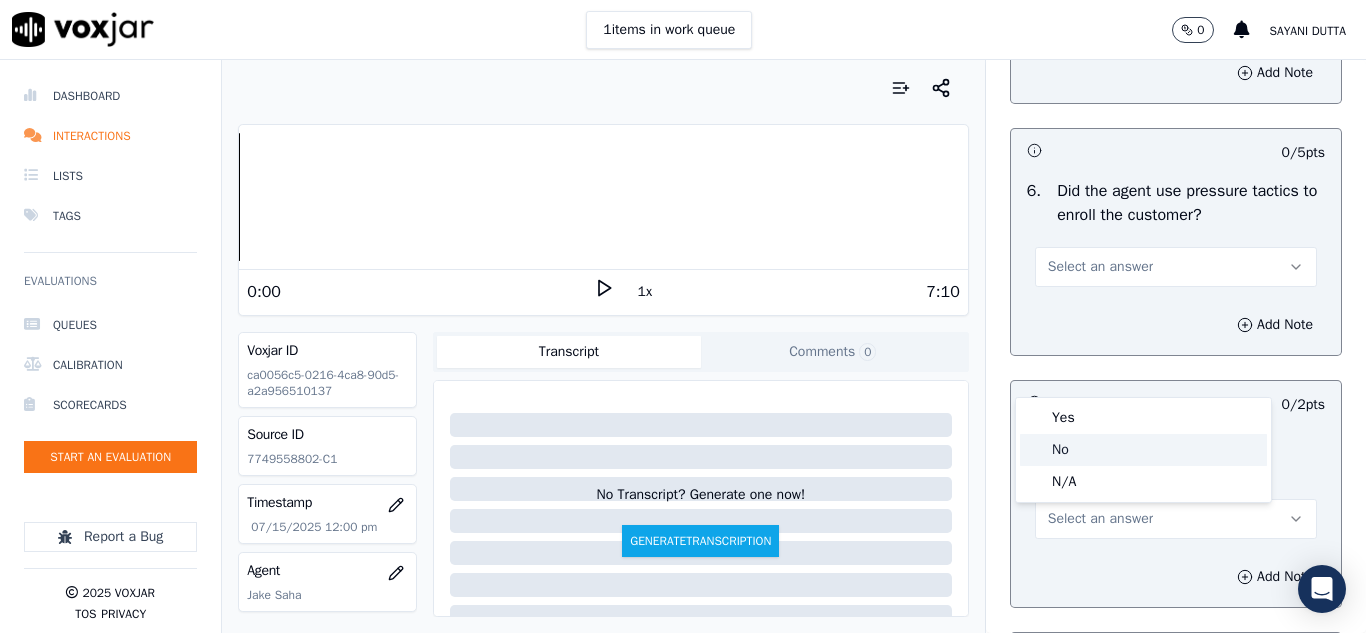 click on "No" 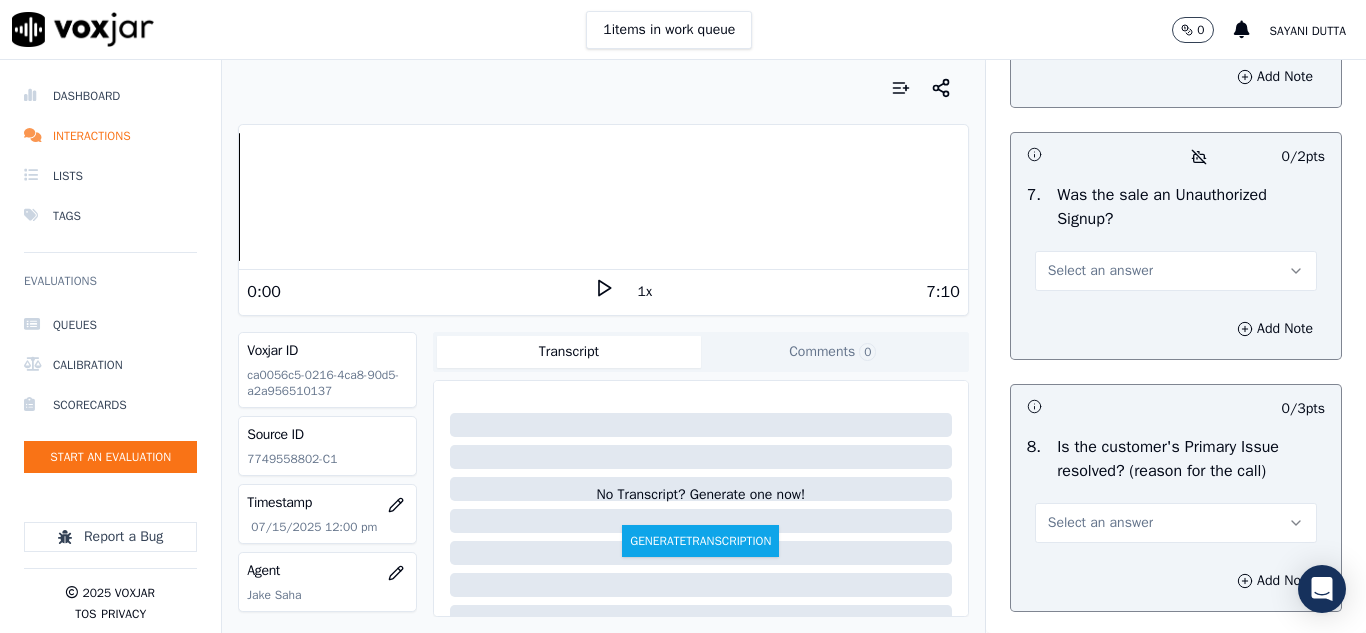 scroll, scrollTop: 6100, scrollLeft: 0, axis: vertical 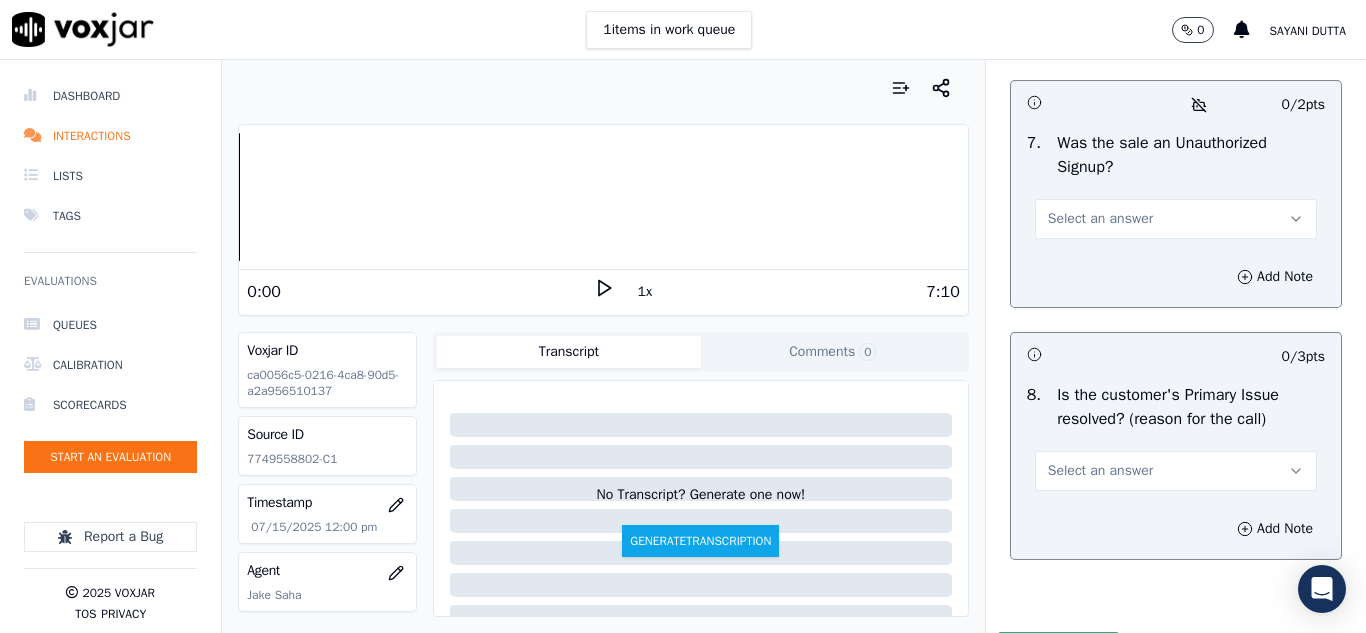 click on "Select an answer" at bounding box center (1100, 219) 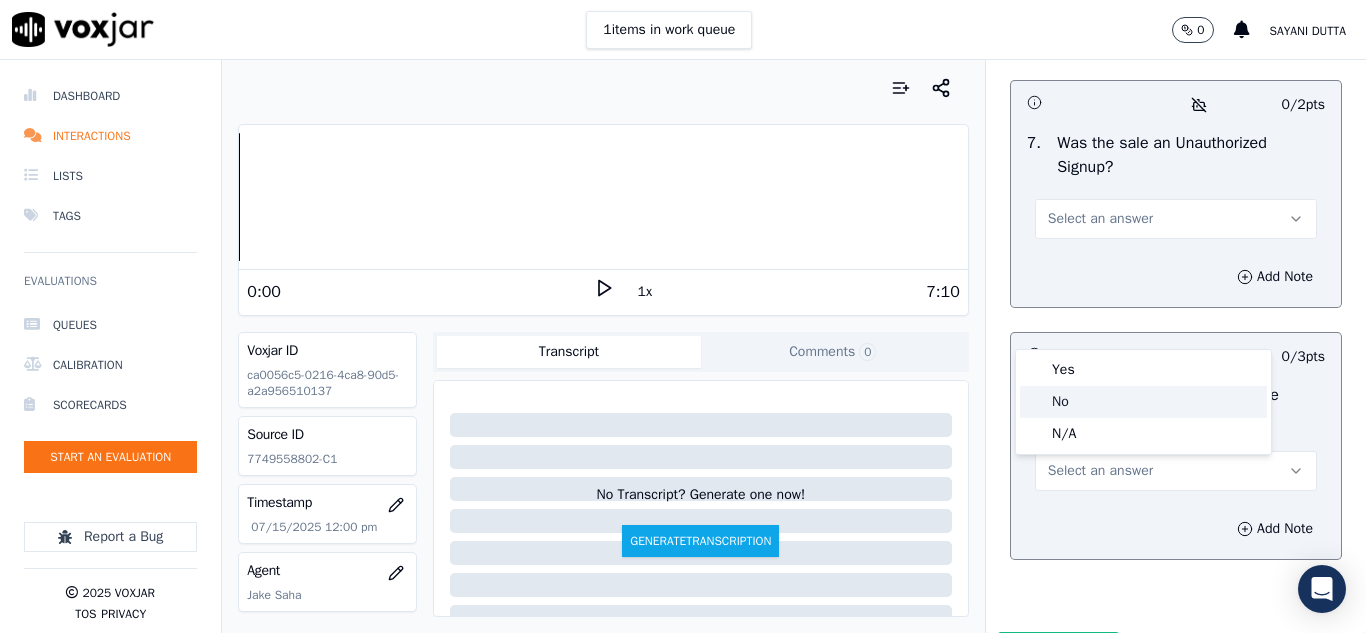 click on "No" 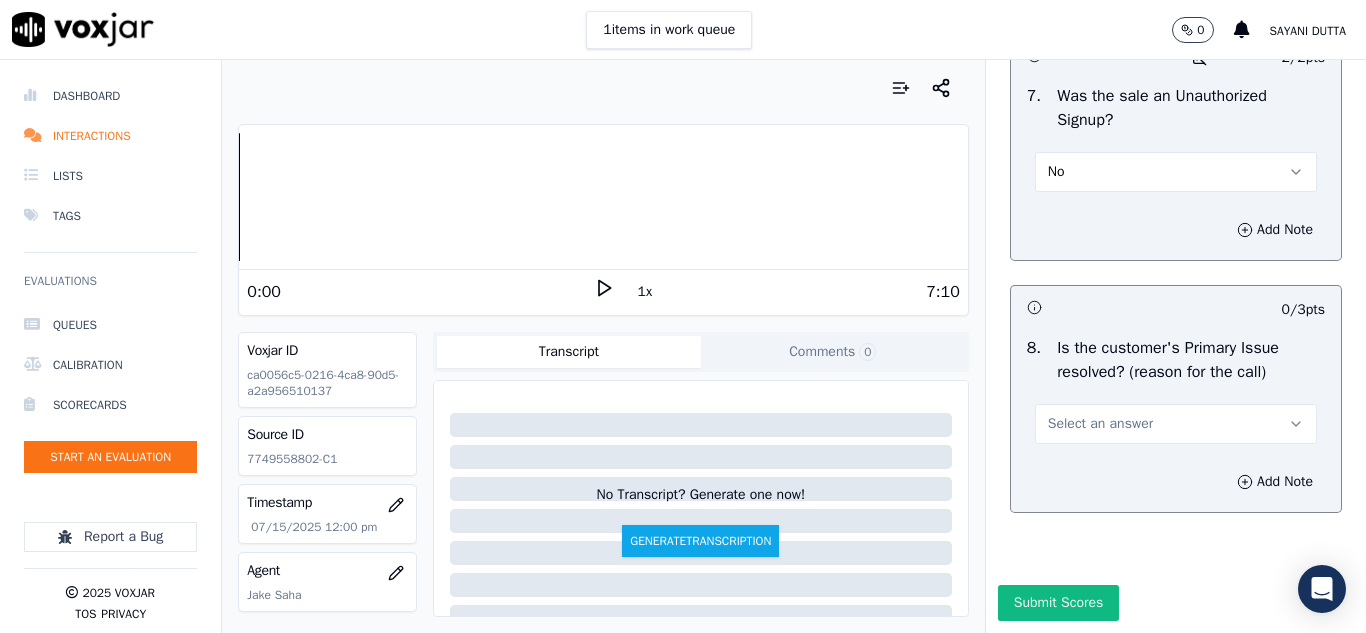 scroll, scrollTop: 6298, scrollLeft: 0, axis: vertical 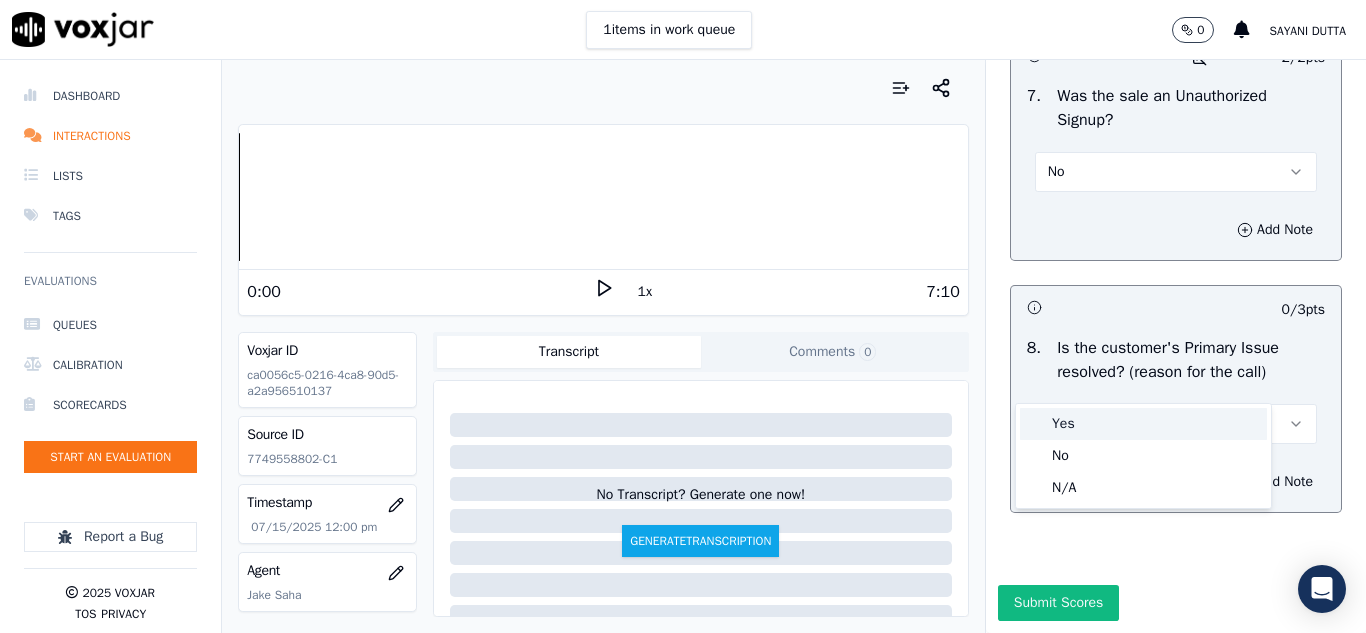 click on "Yes" at bounding box center (1143, 424) 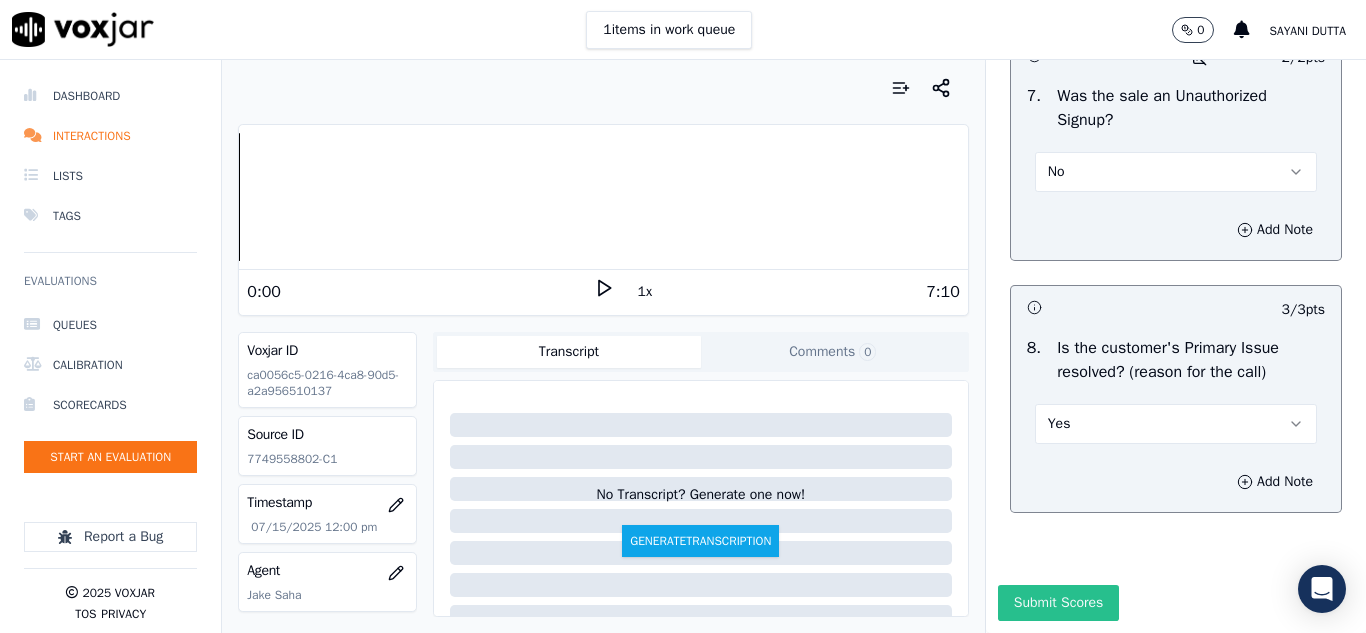 click on "Submit Scores" at bounding box center (1058, 603) 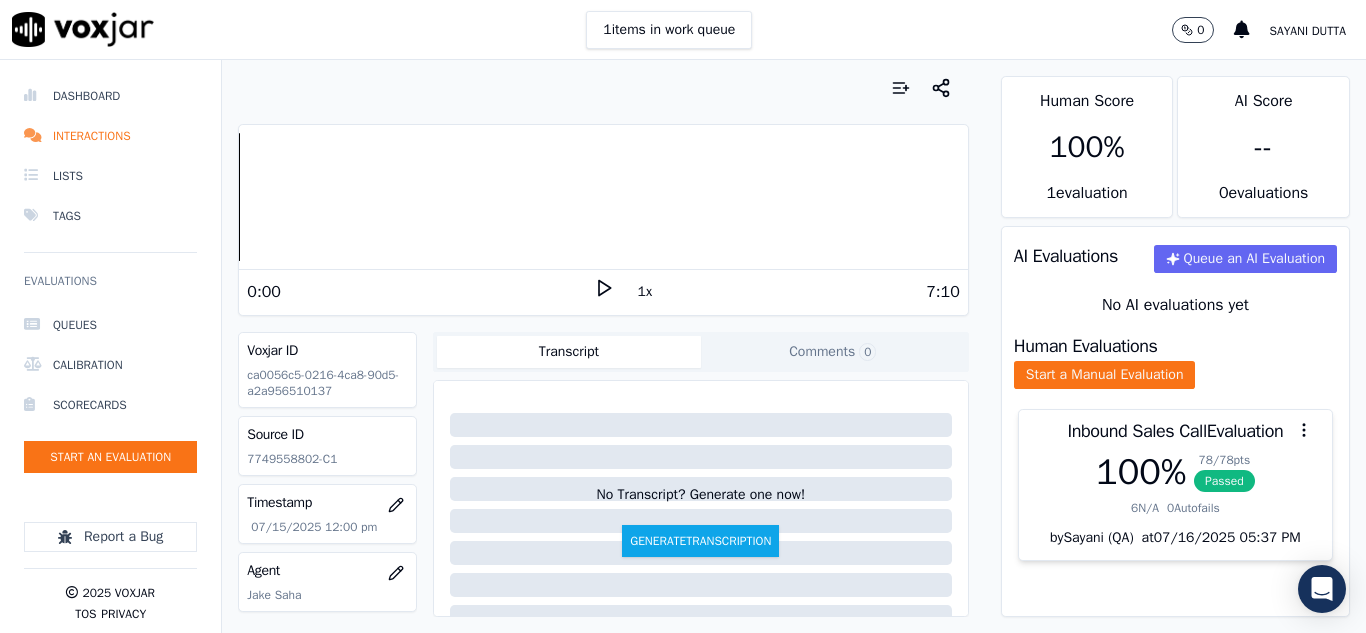 click on "1  items in work queue     0         Sayani Dutta" at bounding box center (683, 30) 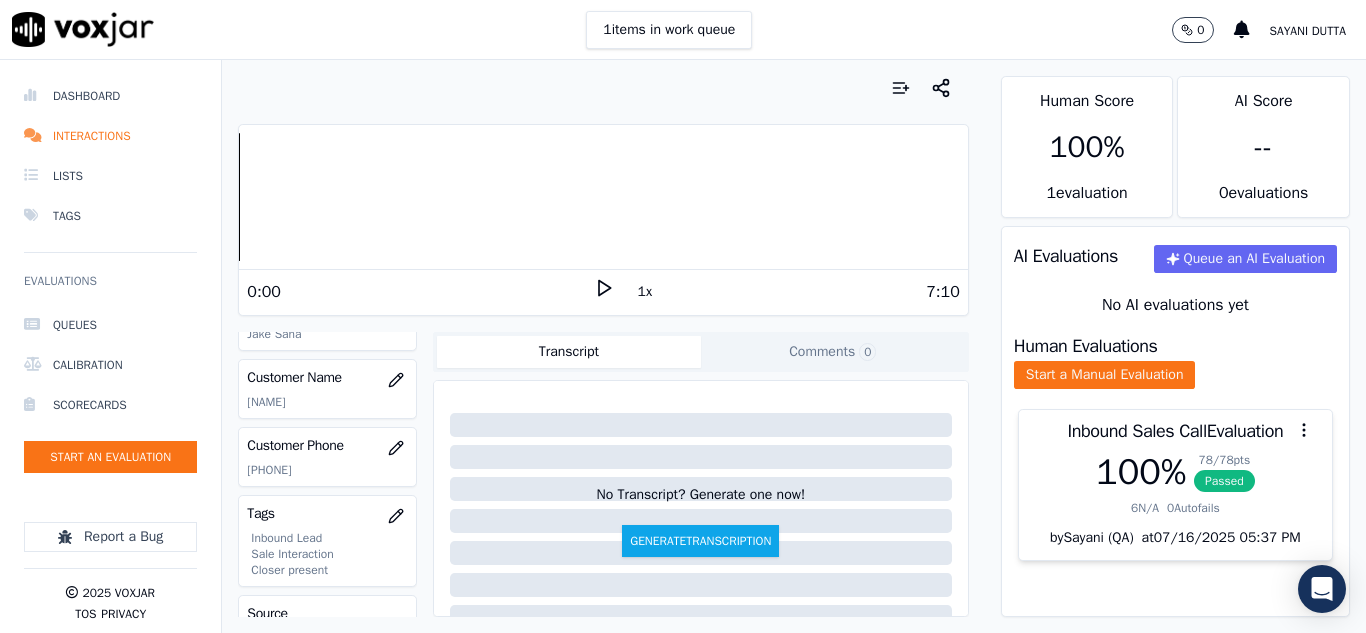 scroll, scrollTop: 200, scrollLeft: 0, axis: vertical 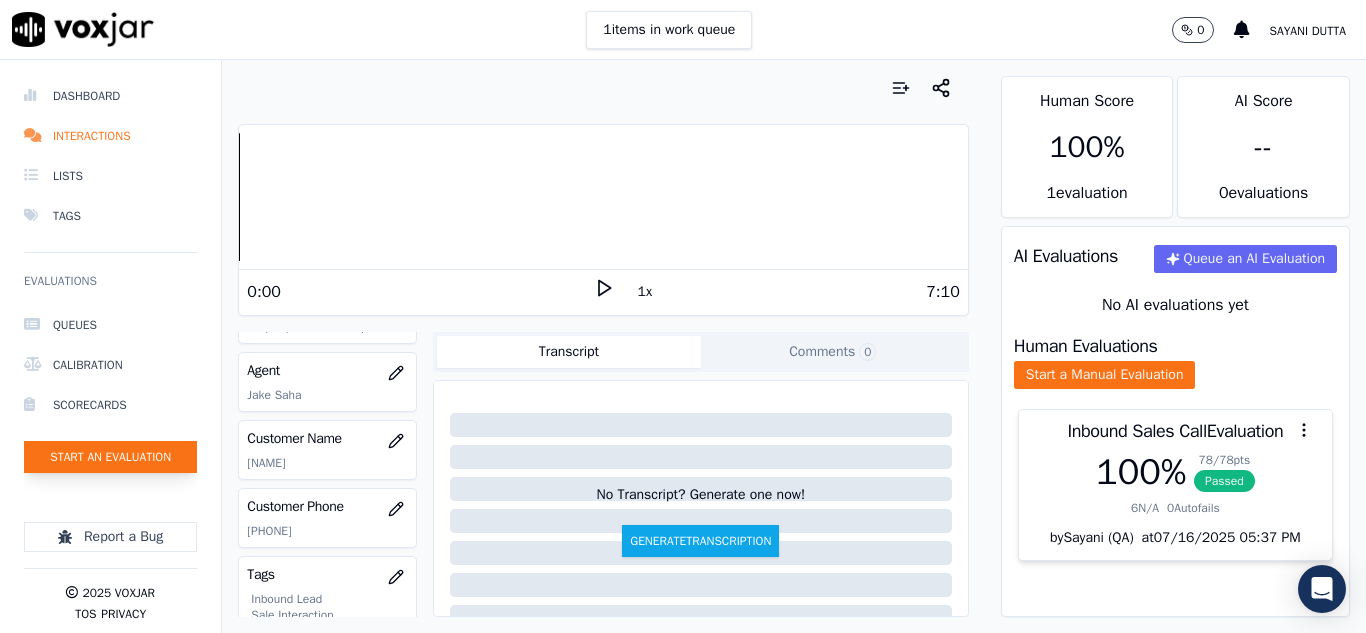 click on "Start an Evaluation" 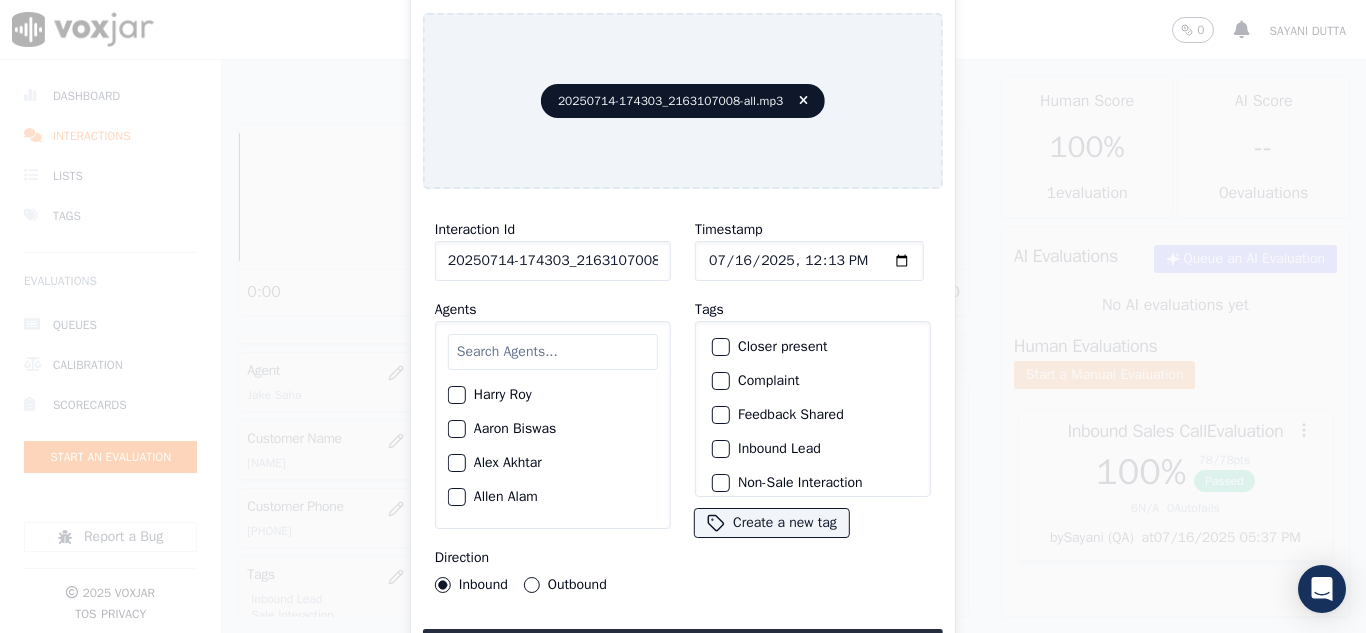 scroll, scrollTop: 0, scrollLeft: 40, axis: horizontal 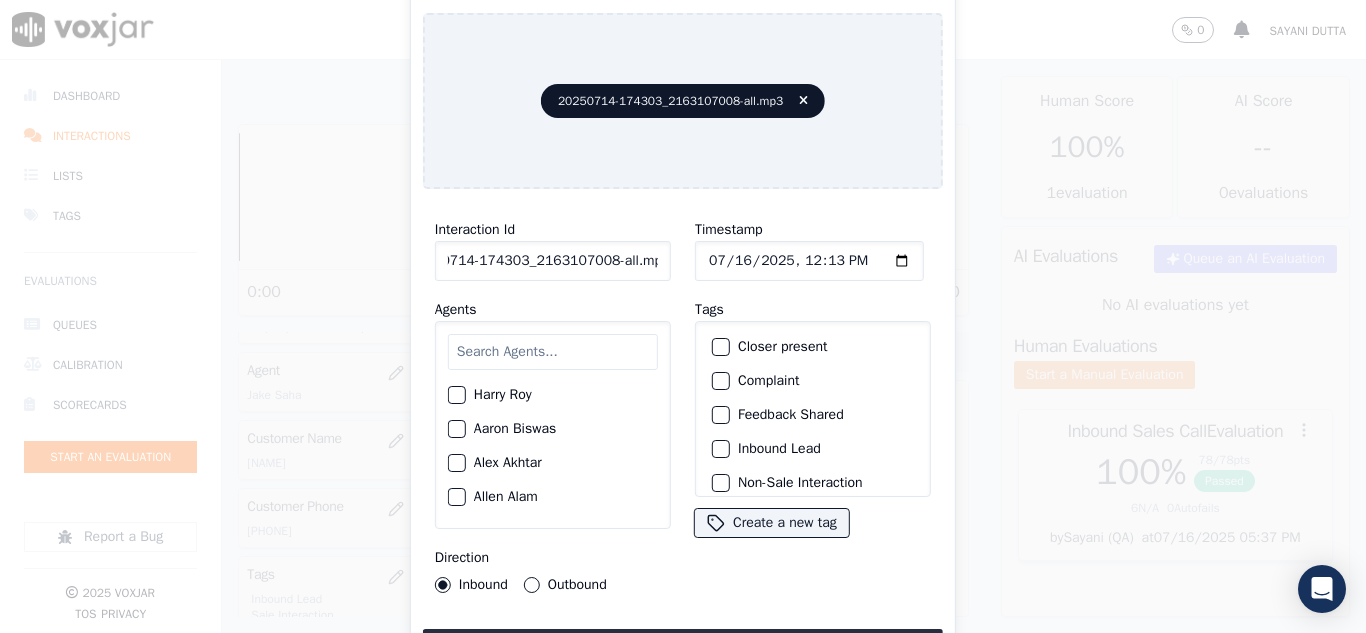 drag, startPoint x: 638, startPoint y: 254, endPoint x: 711, endPoint y: 260, distance: 73.24616 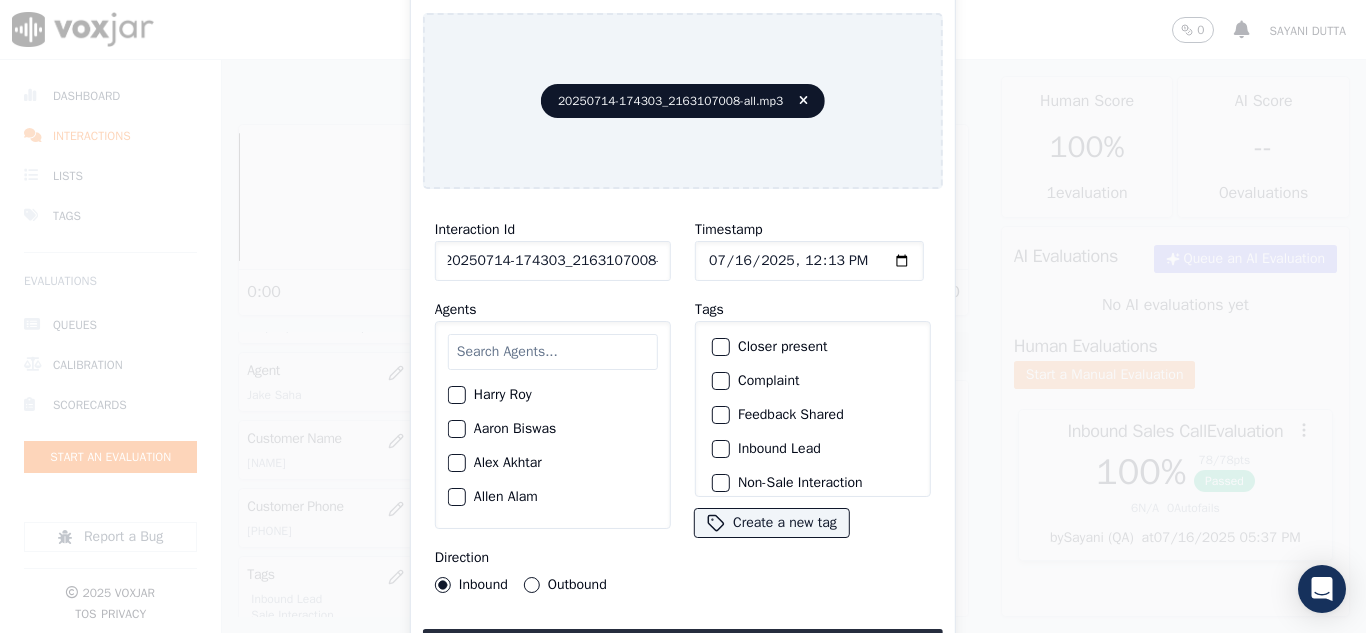 scroll, scrollTop: 0, scrollLeft: 11, axis: horizontal 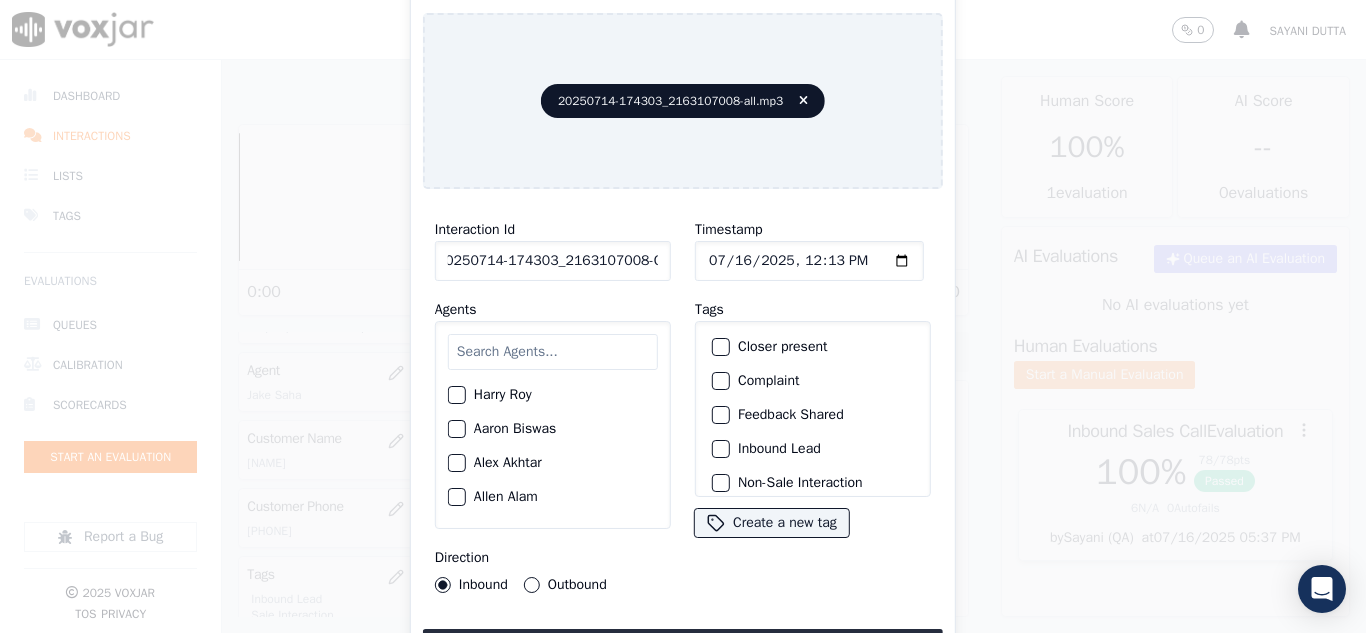 type on "20250714-174303_2163107008-C1" 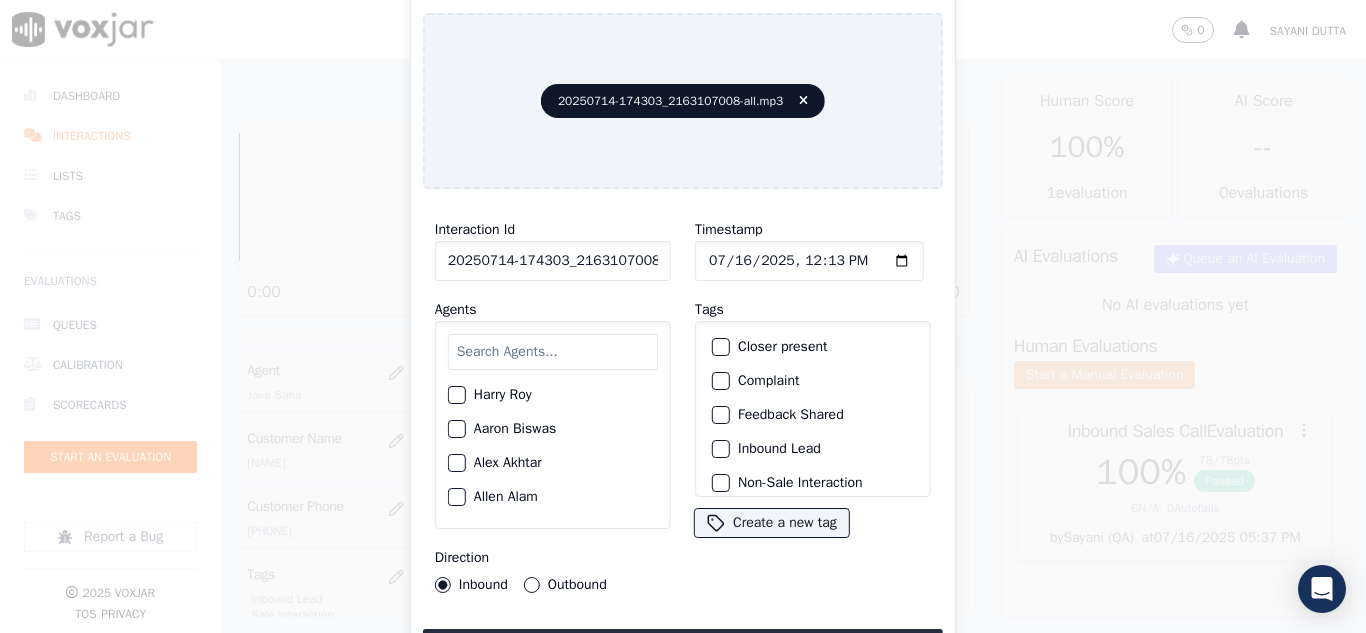 click on "Timestamp" 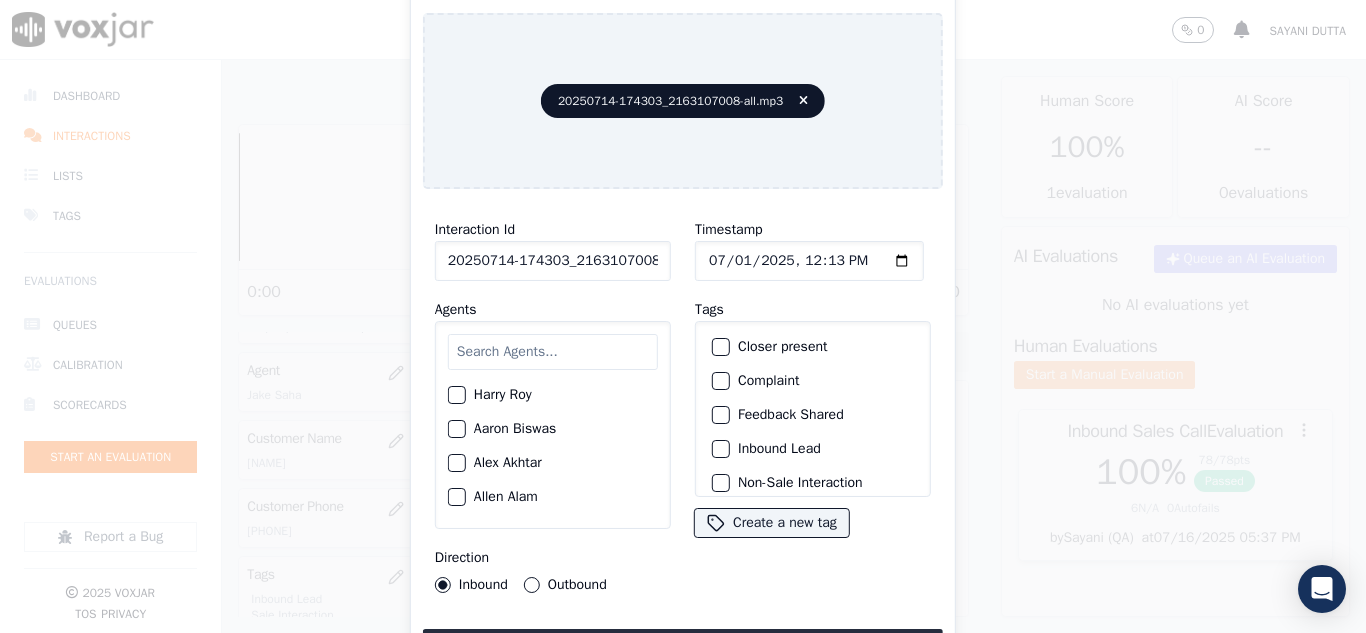 type on "2025-07-15T12:13" 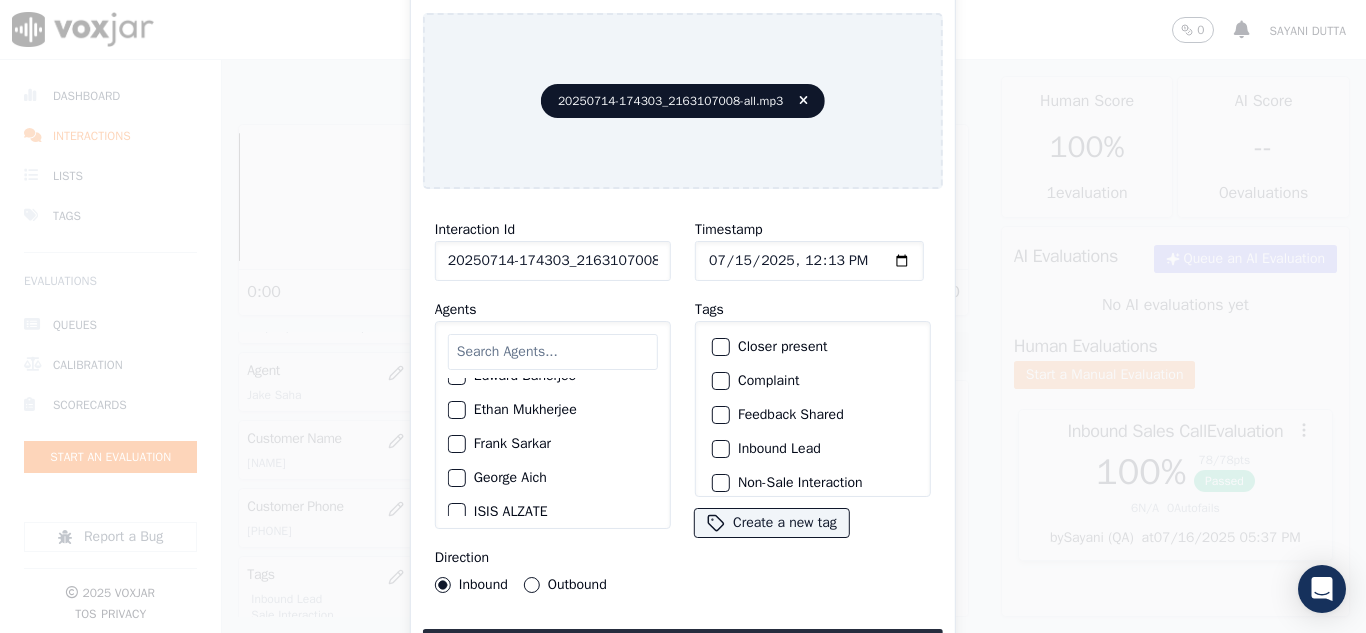 scroll, scrollTop: 700, scrollLeft: 0, axis: vertical 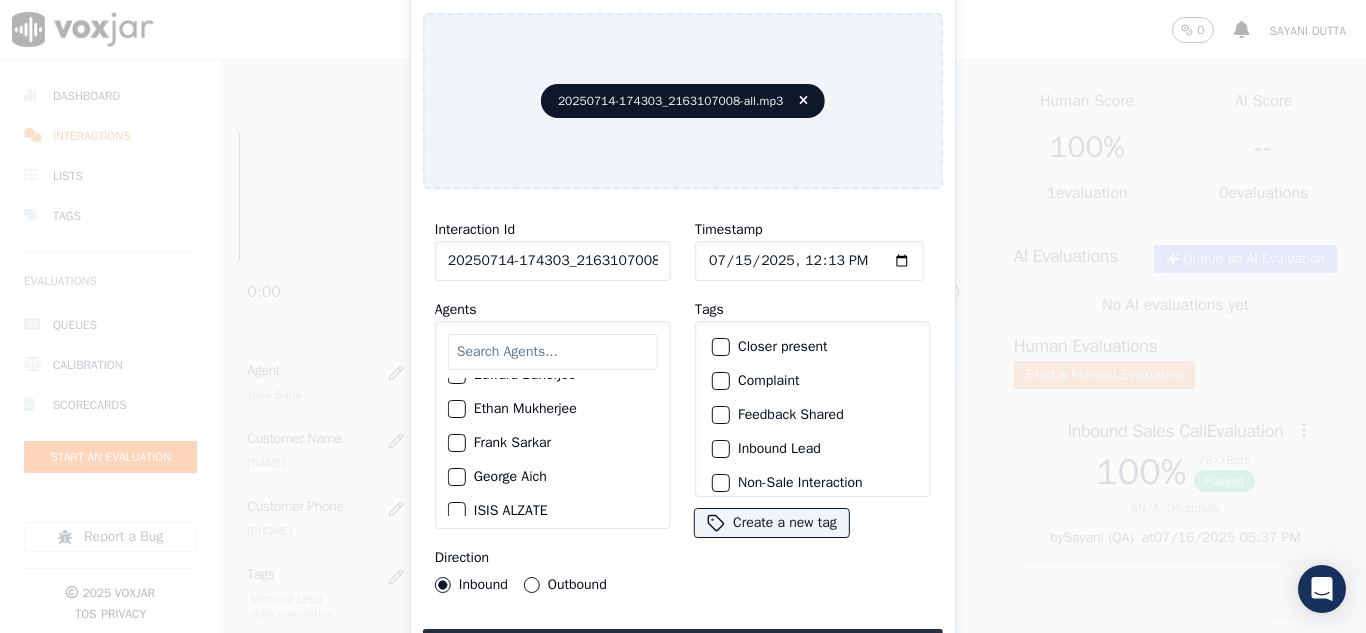click on "Ethan Mukherjee" 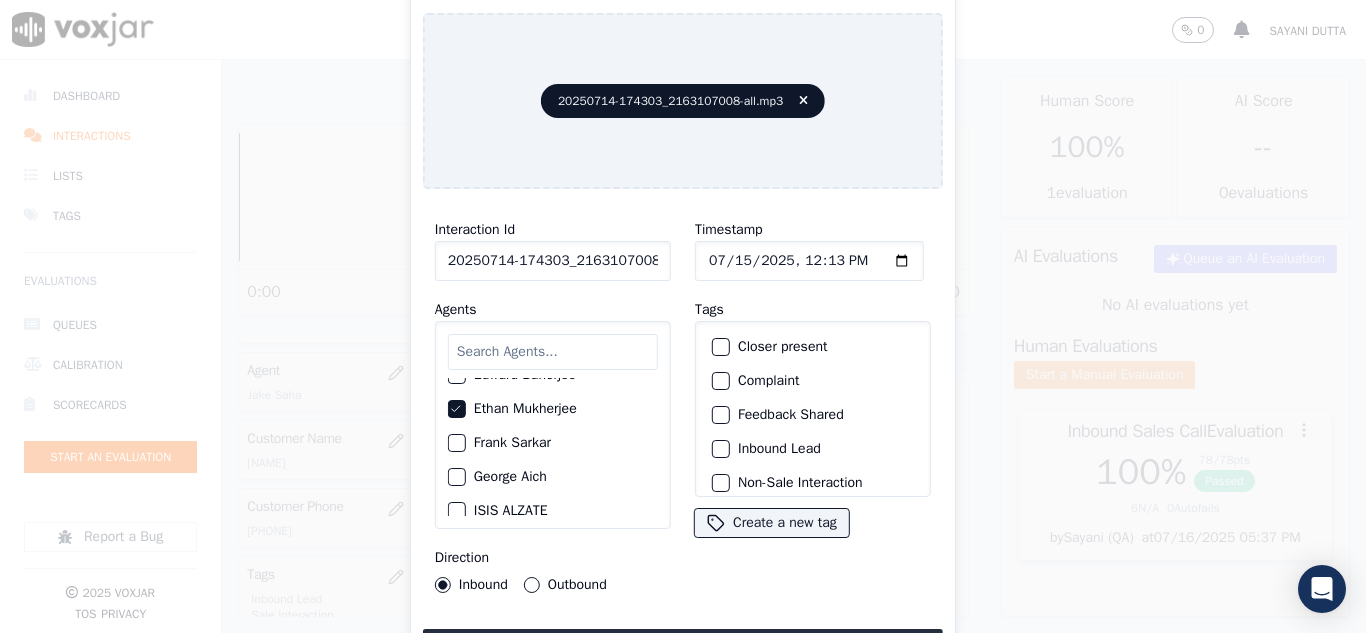 click on "Closer present" 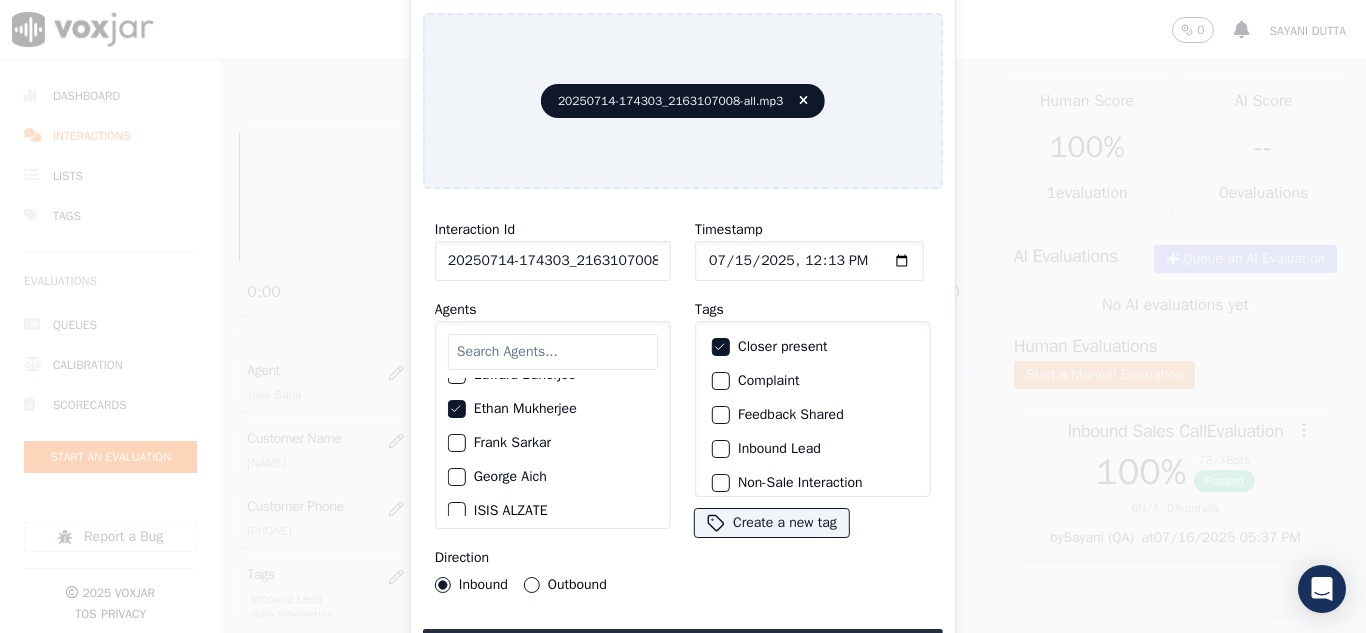 click on "Inbound Lead" 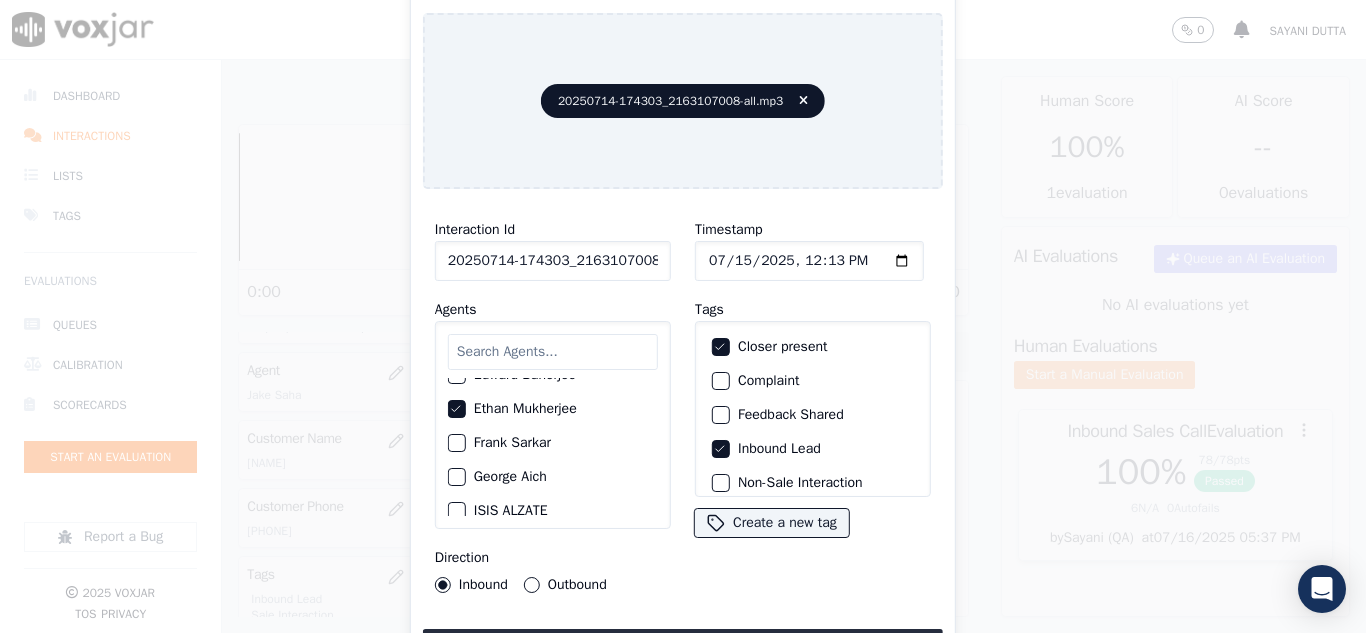 scroll, scrollTop: 173, scrollLeft: 0, axis: vertical 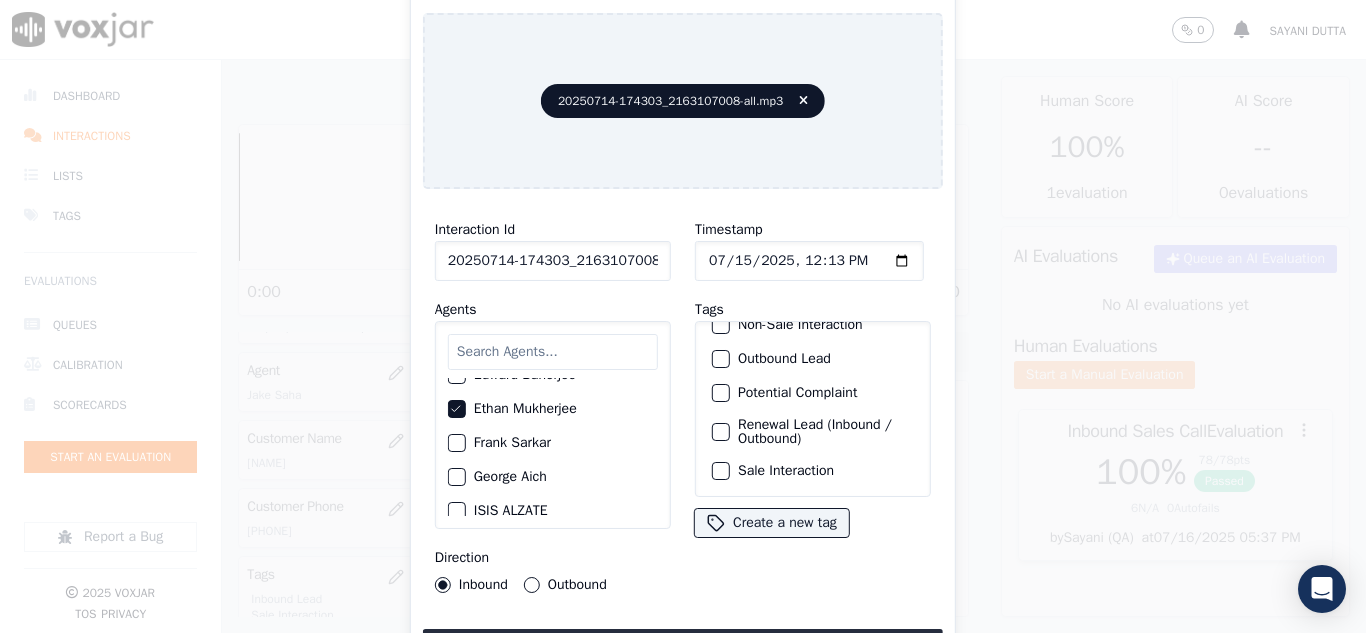 click on "Sale Interaction" 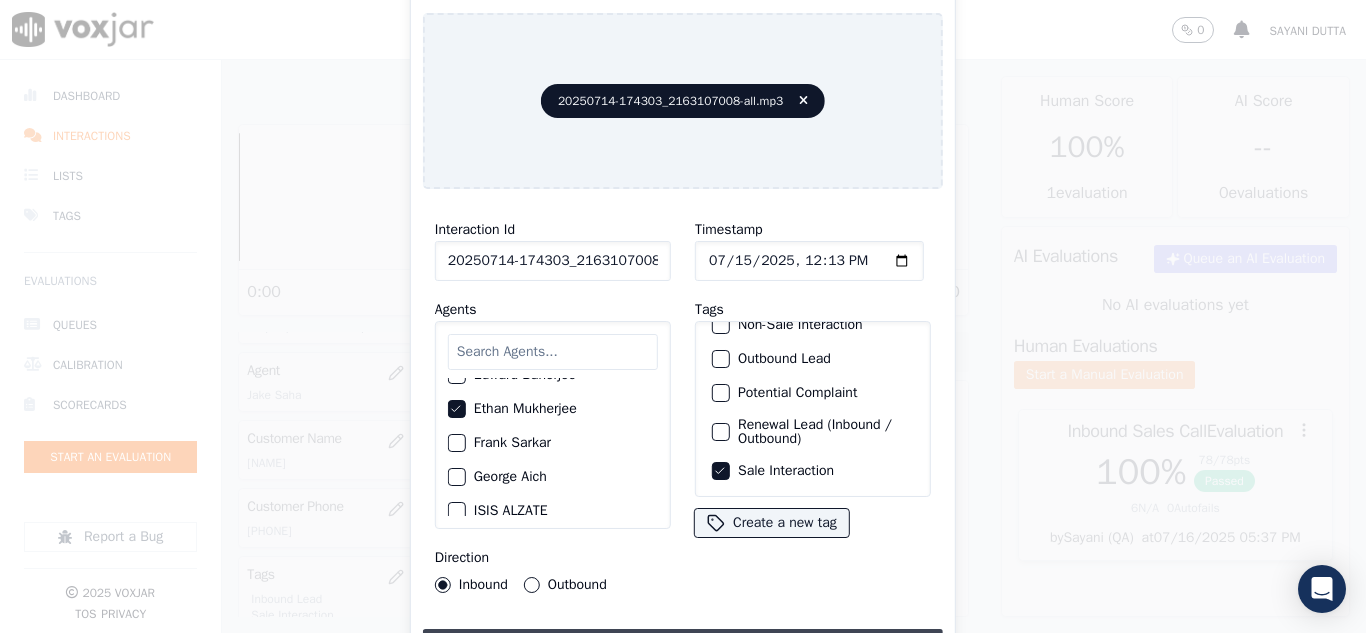 click on "Upload interaction to start evaluation" at bounding box center [683, 647] 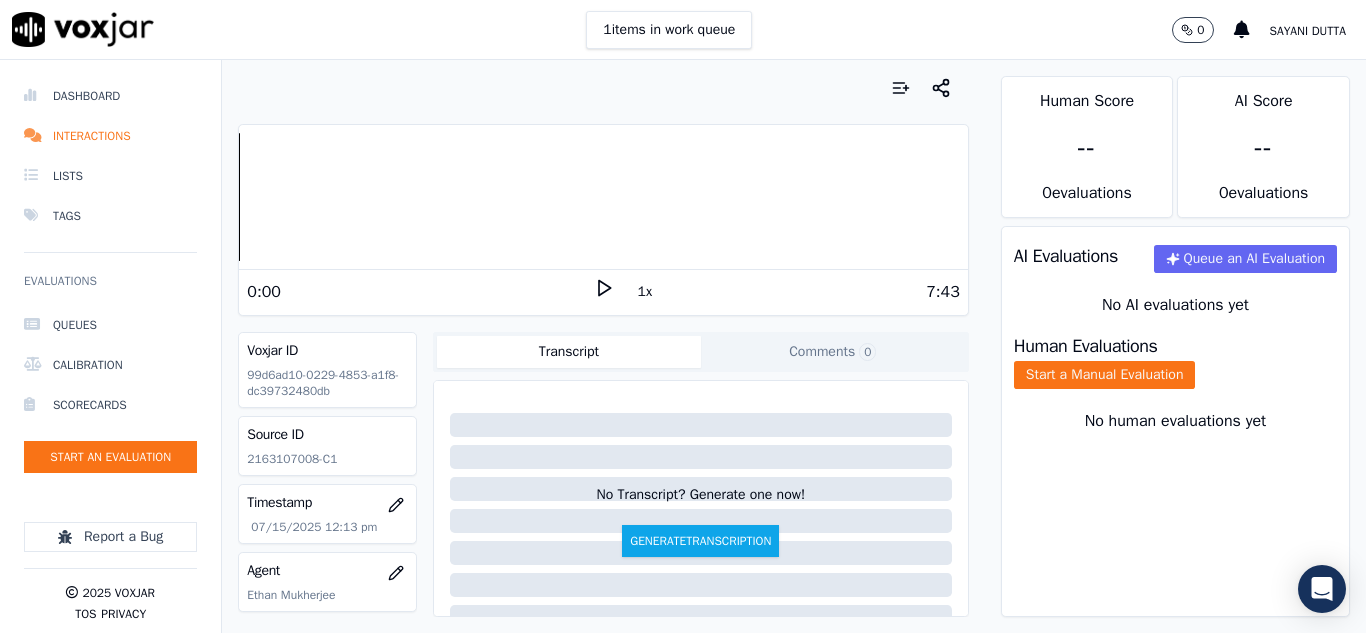 click on "1  items in work queue     0         Sayani Dutta" at bounding box center [683, 30] 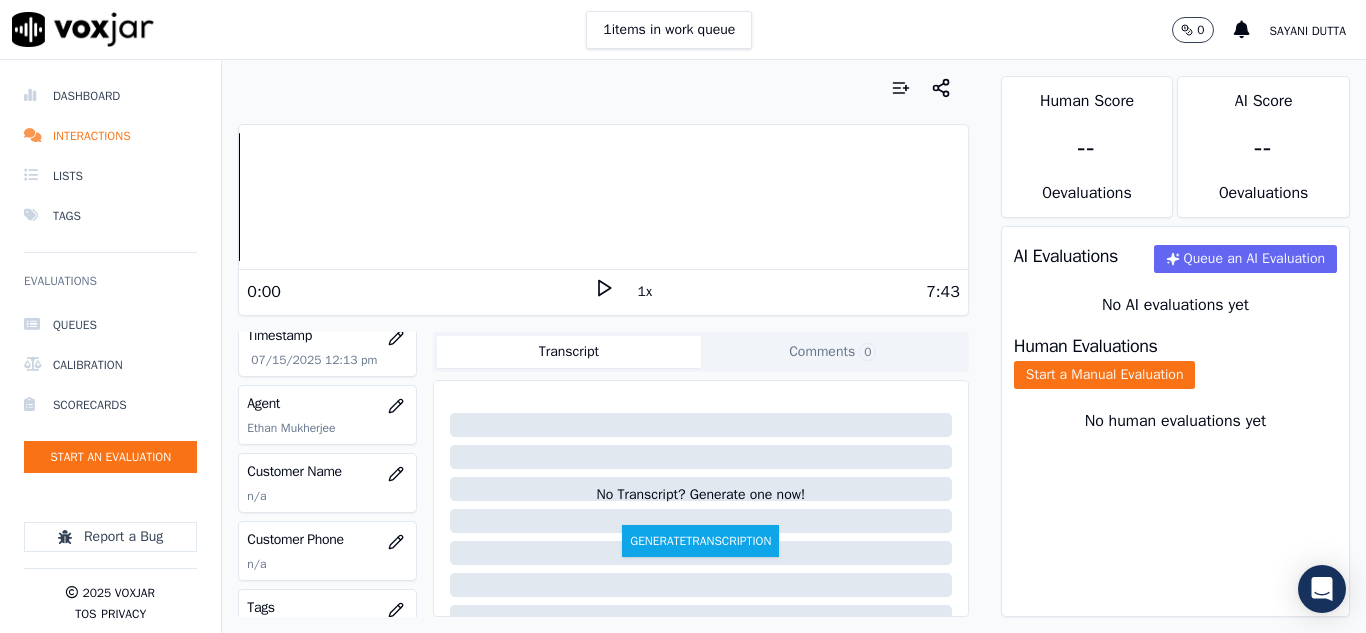 scroll, scrollTop: 200, scrollLeft: 0, axis: vertical 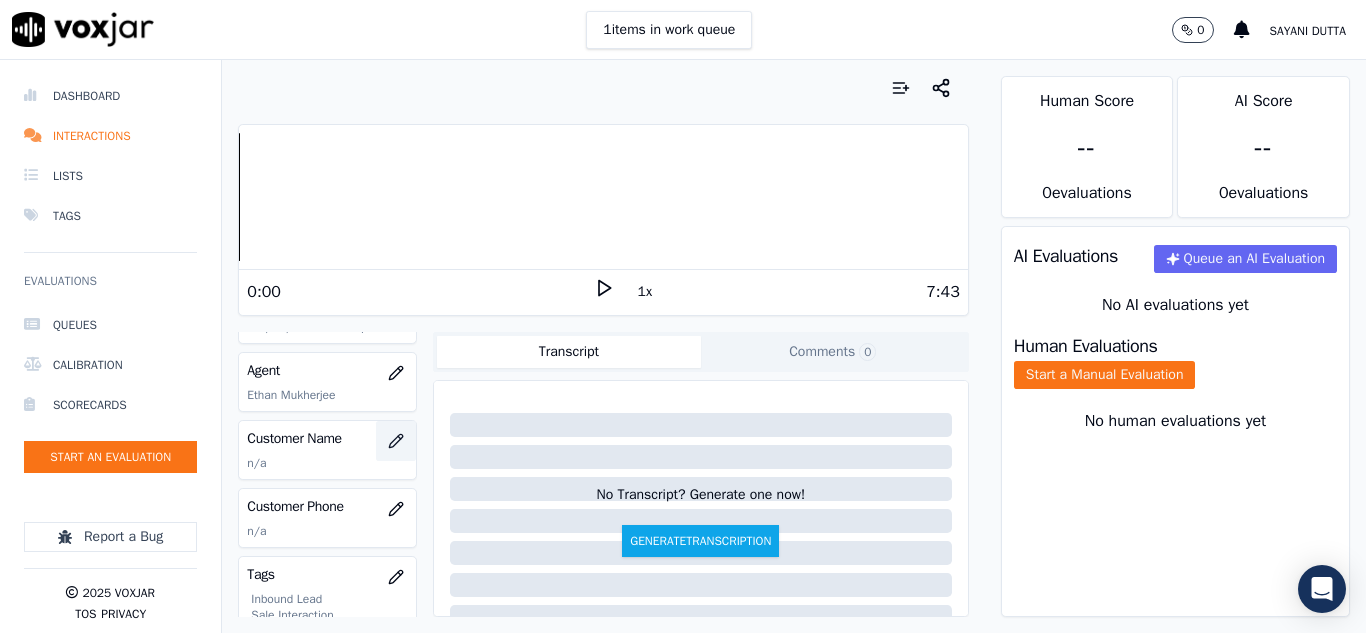 click 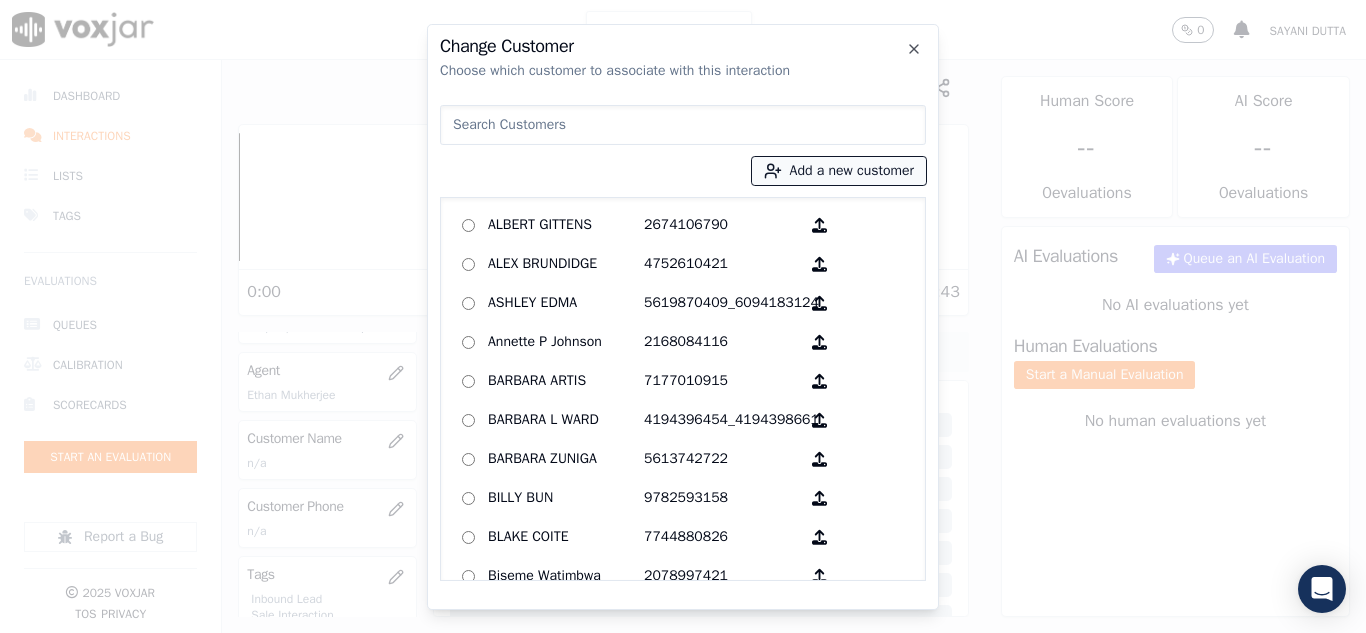 click on "Add a new customer" at bounding box center [839, 171] 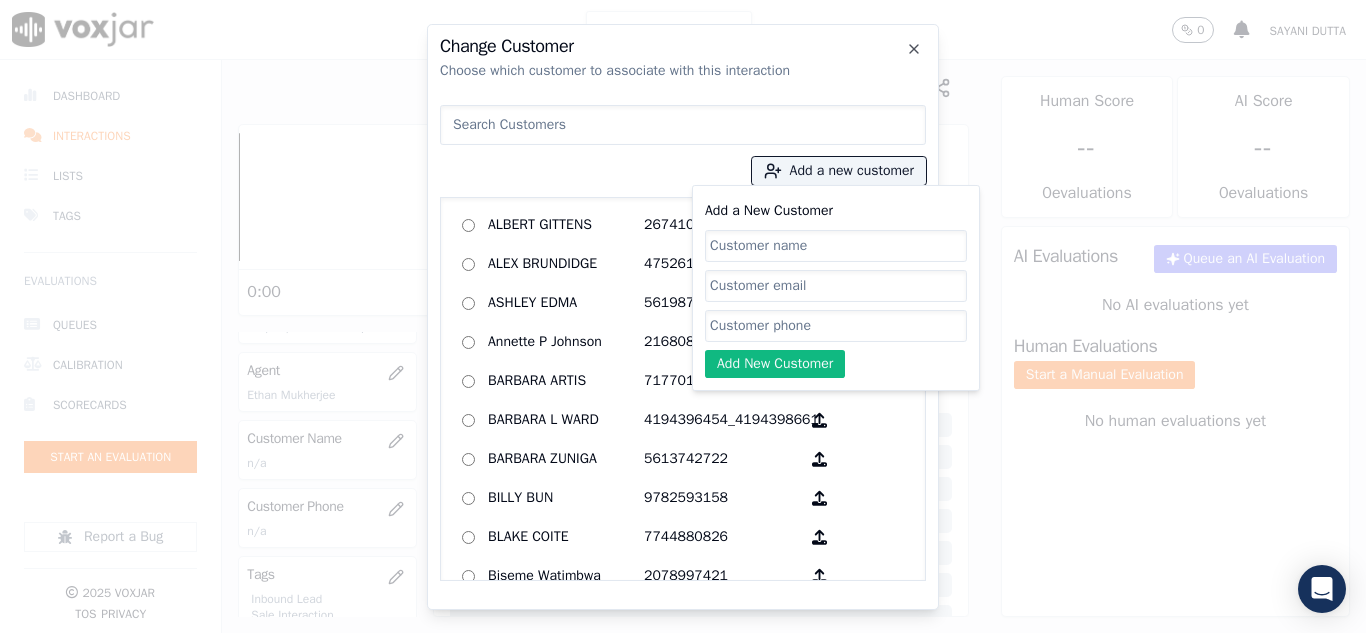 click on "Add a New Customer" 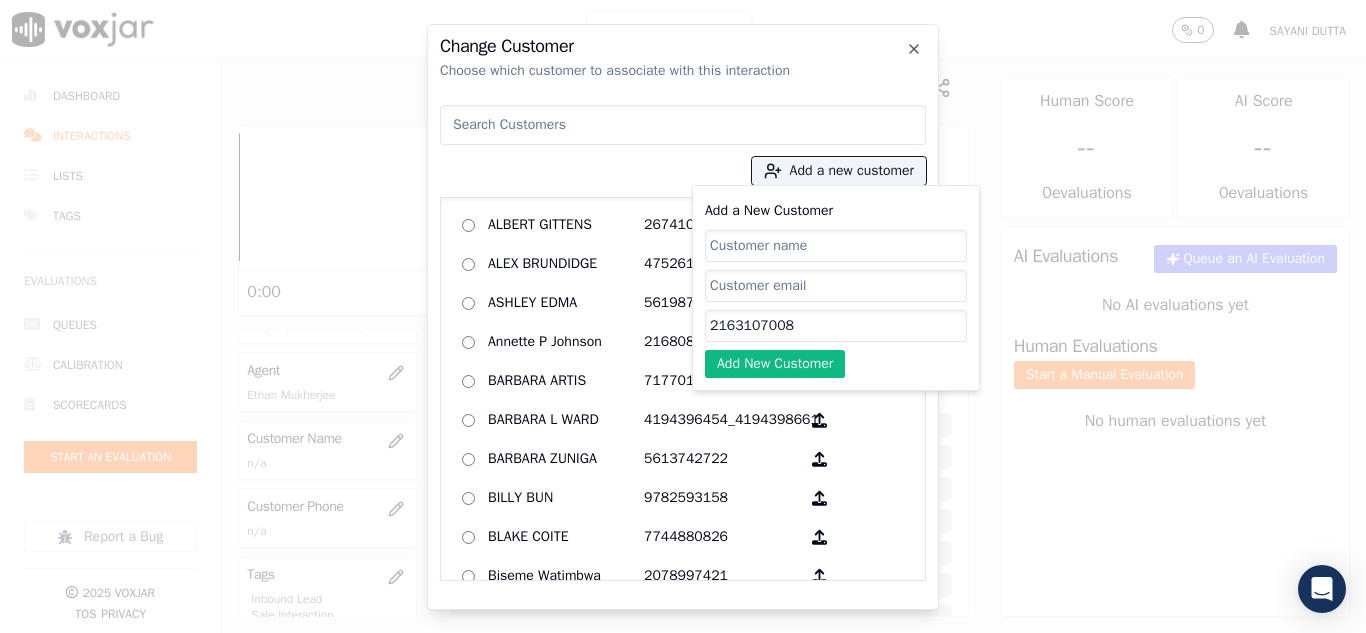 click on "Add a New Customer" 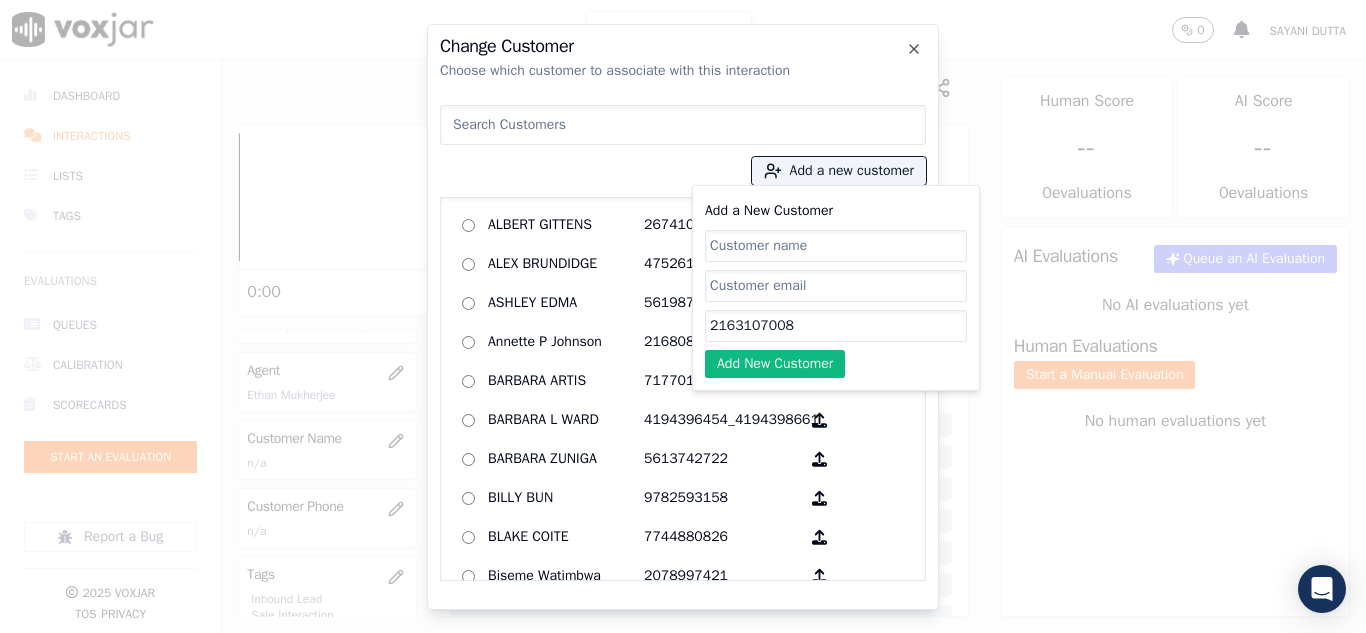 click on "2163107008" 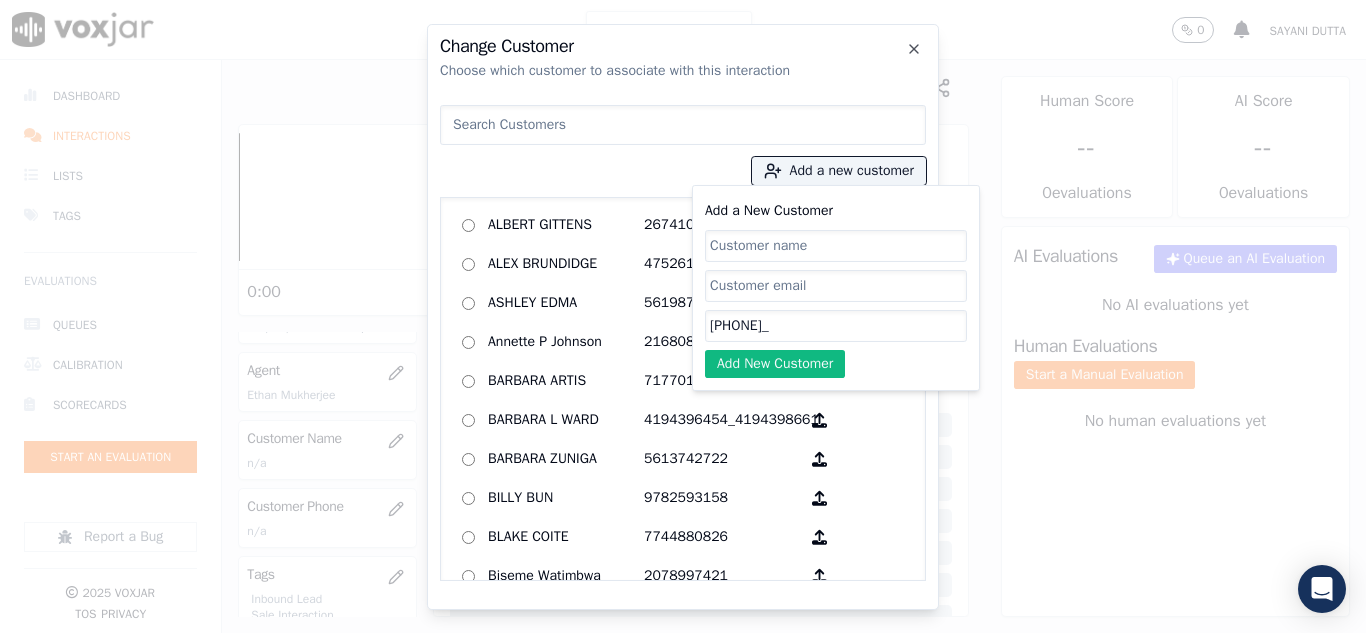 paste on "2167671500" 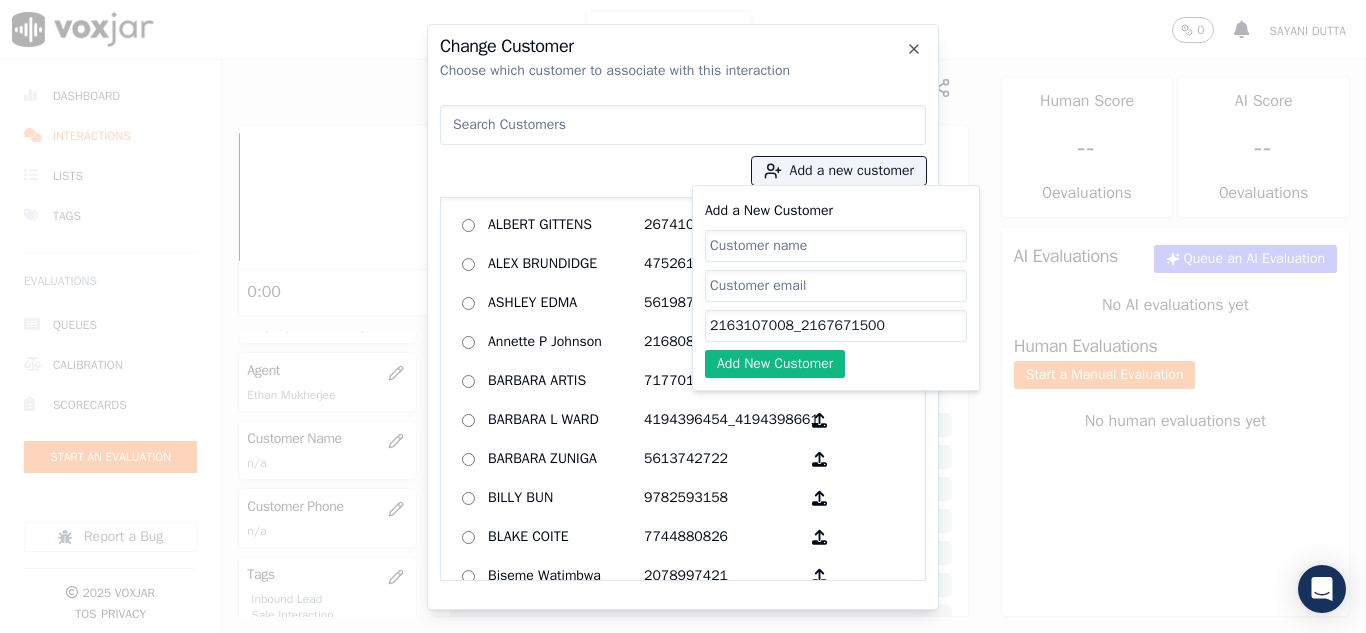type on "2163107008_2167671500" 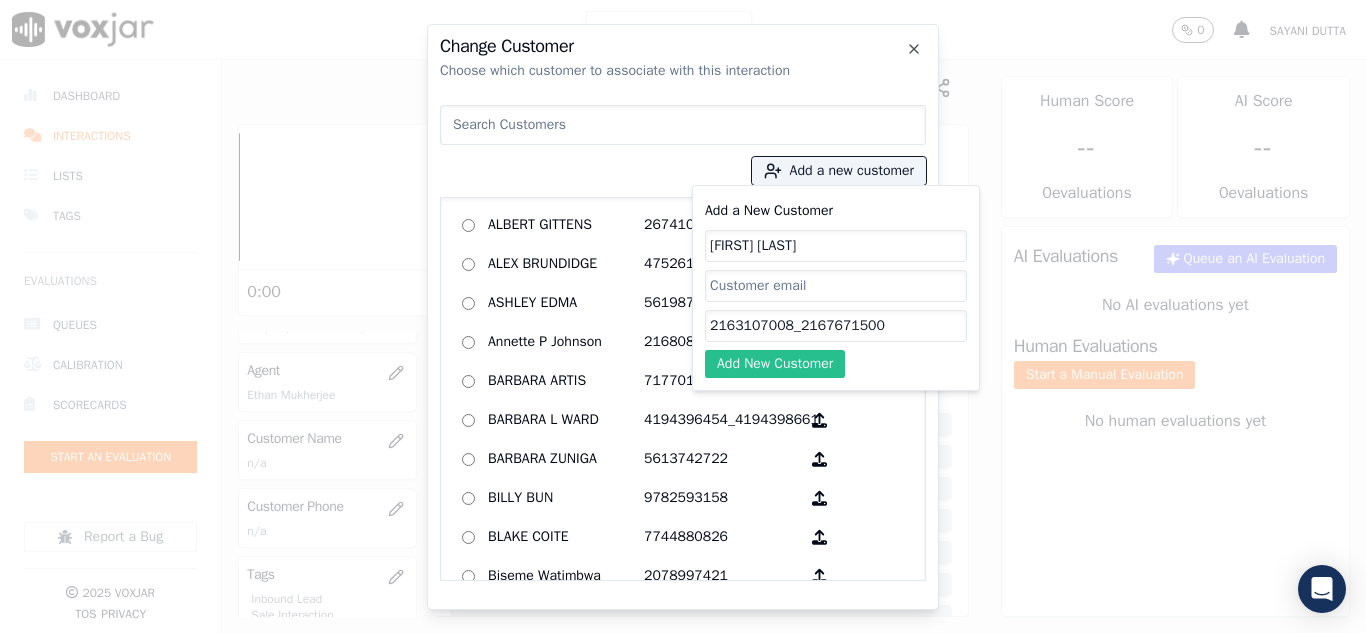 type on "[FIRST] [LAST]" 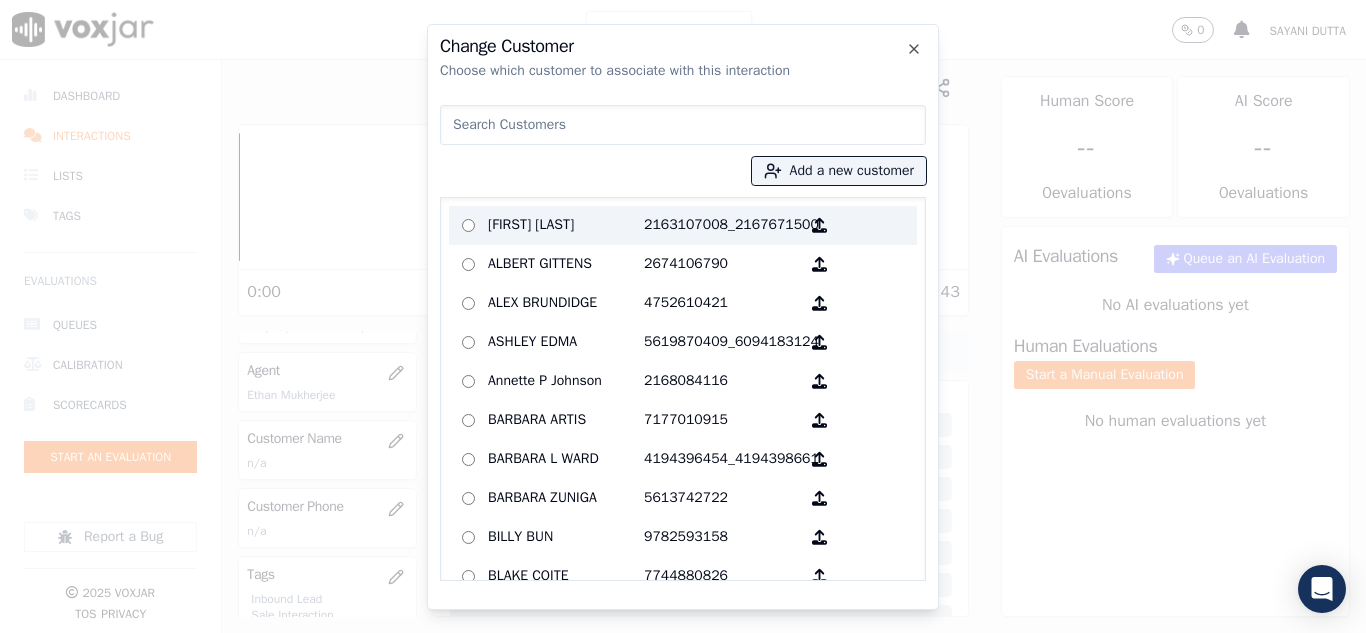 click on "[FIRST] [LAST]" at bounding box center [566, 225] 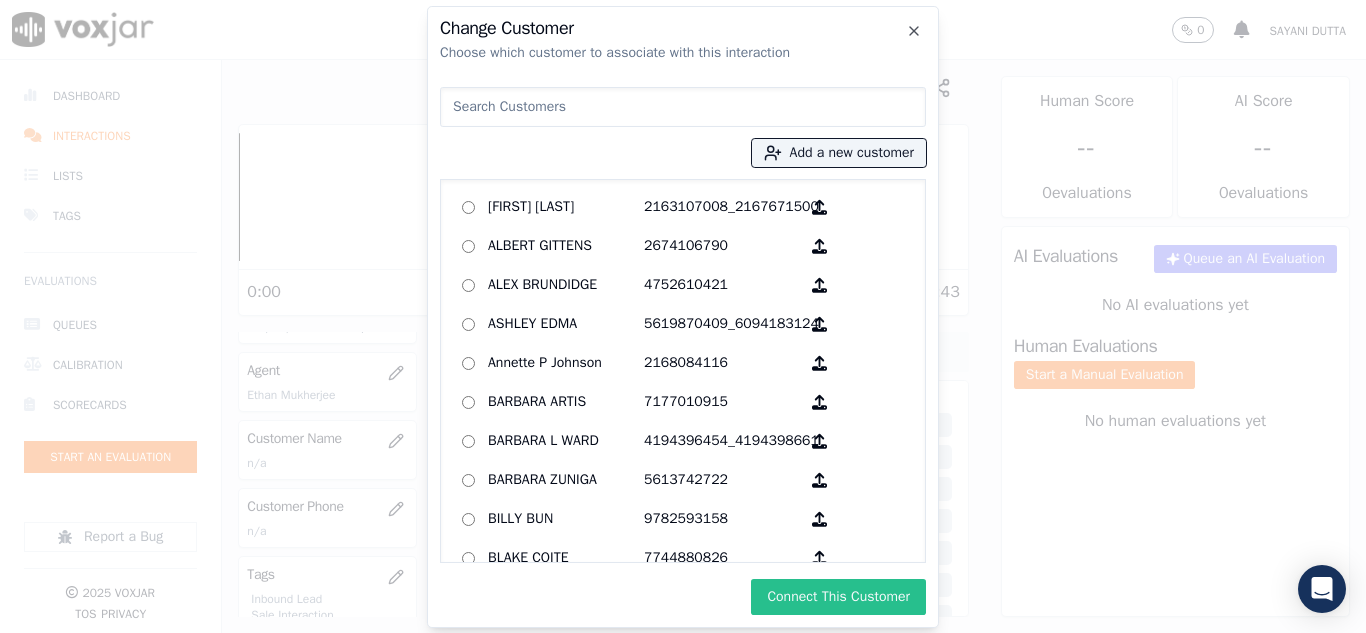 click on "Connect This Customer" at bounding box center (838, 597) 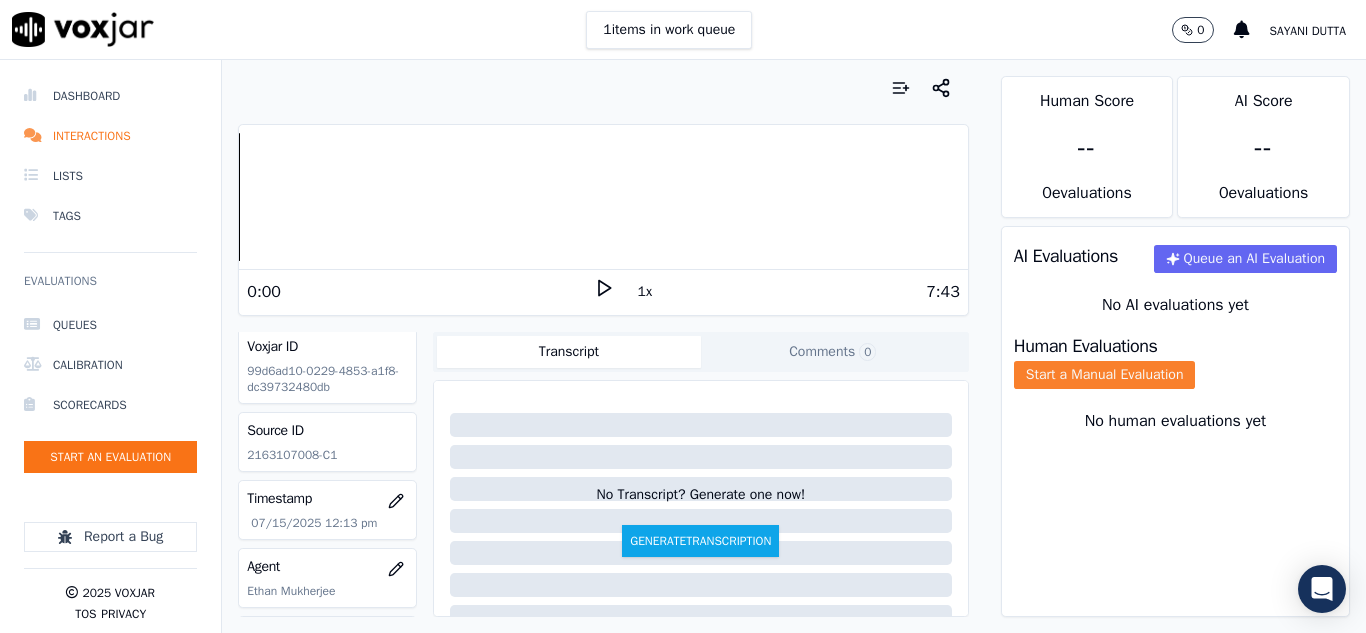 scroll, scrollTop: 0, scrollLeft: 0, axis: both 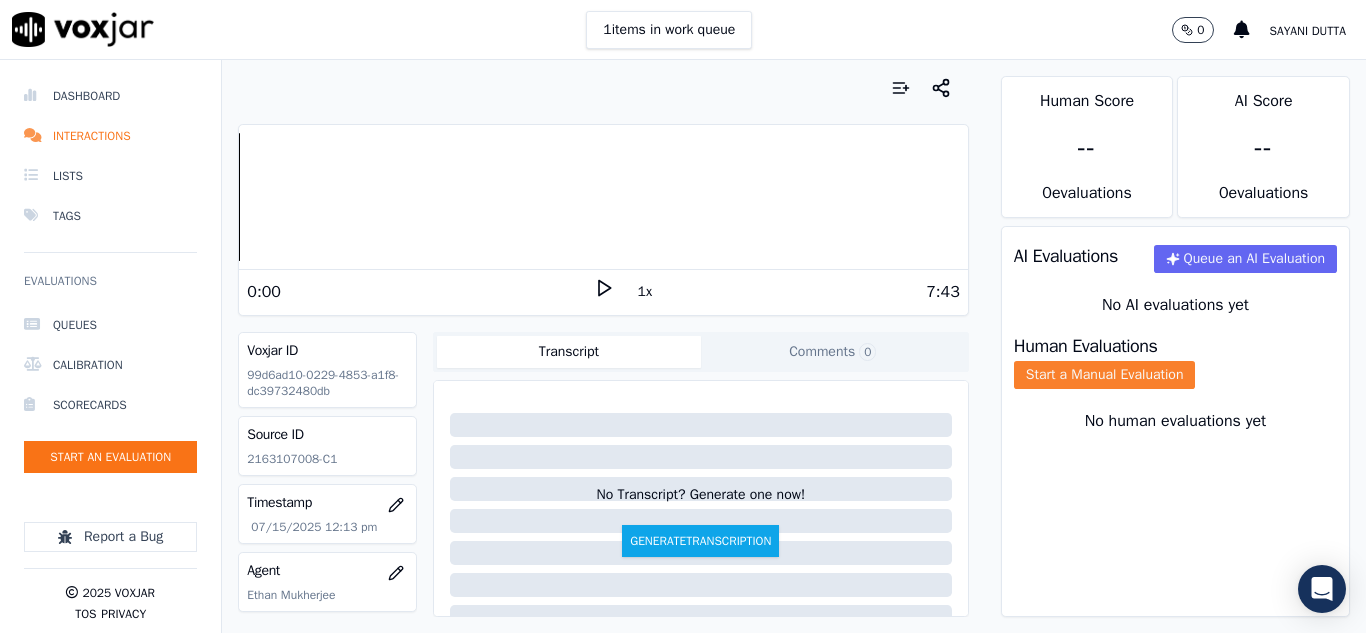 click on "Start a Manual Evaluation" 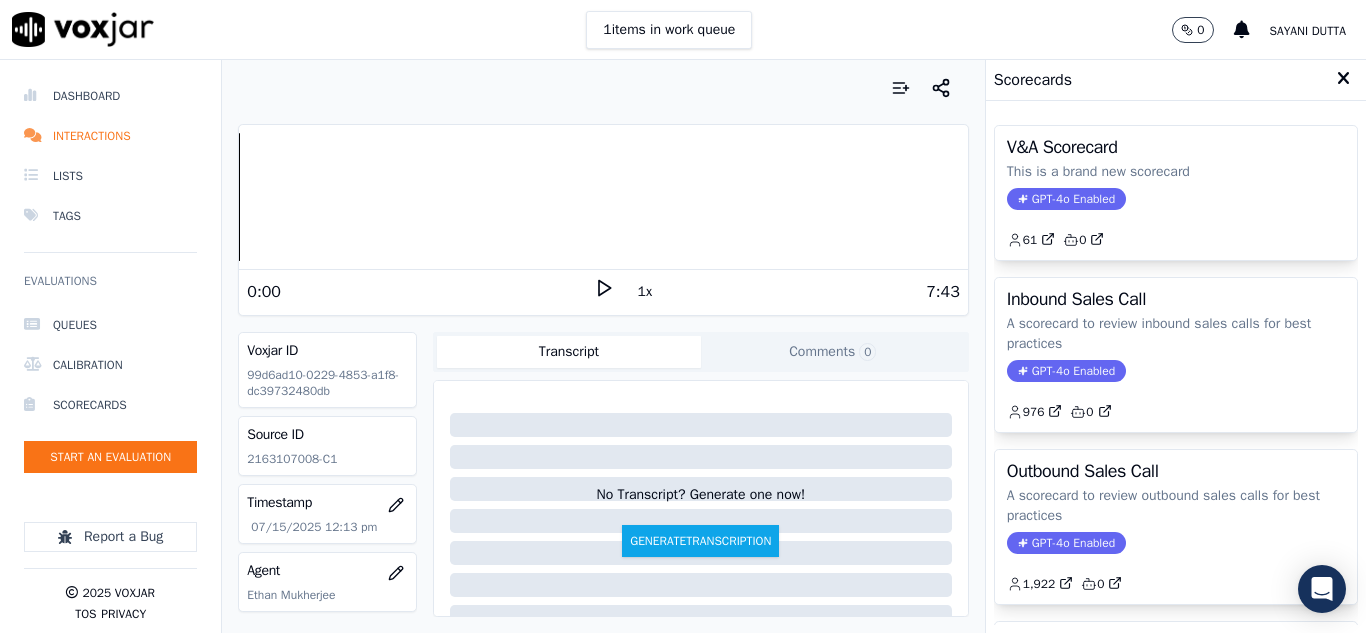 click on "GPT-4o Enabled" 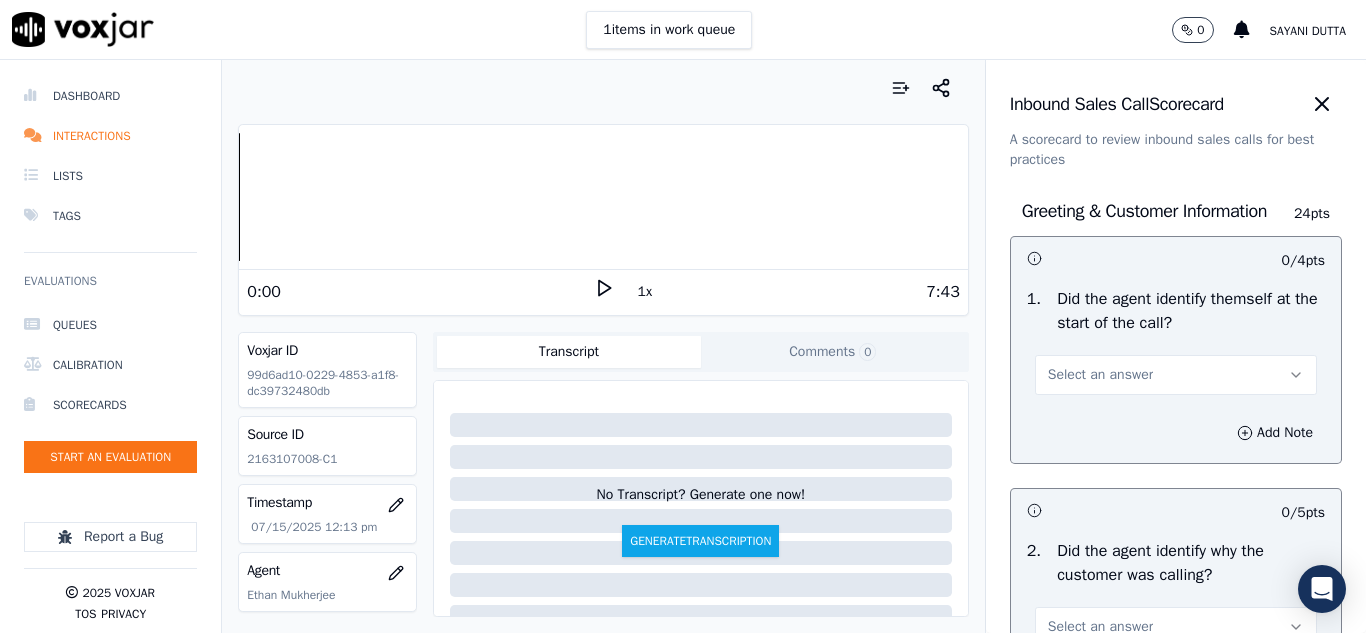 click on "Select an answer" at bounding box center (1100, 375) 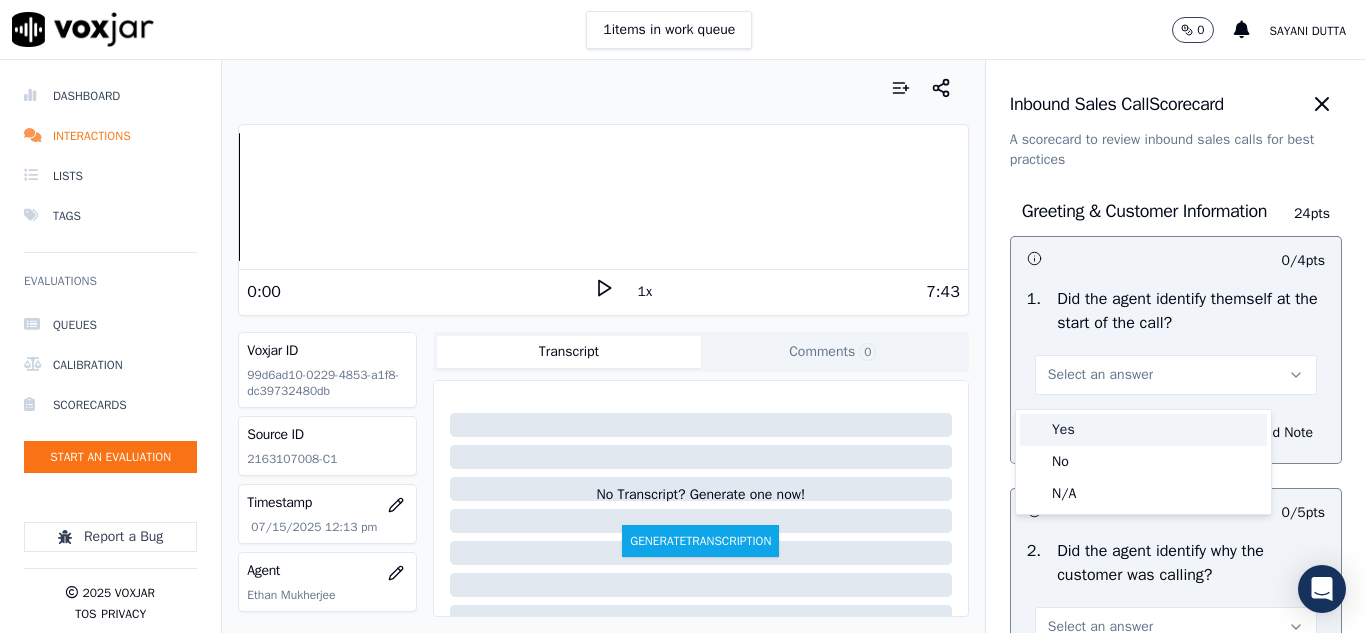click on "Yes" at bounding box center (1143, 430) 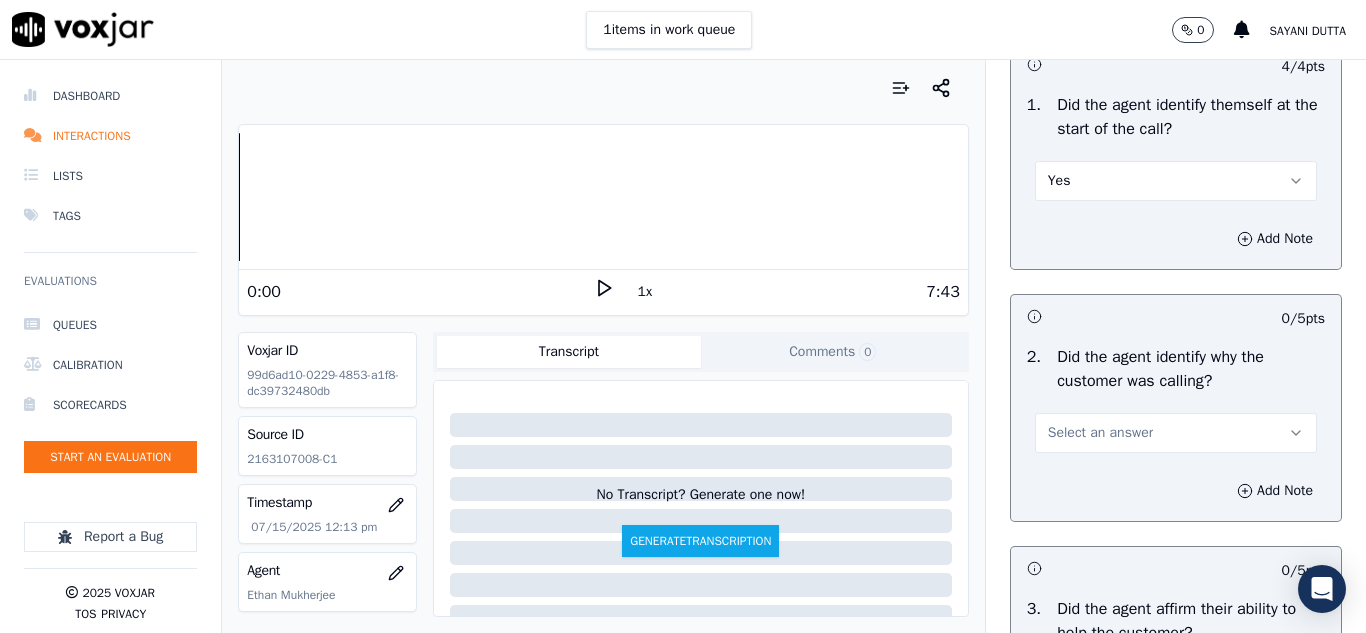 scroll, scrollTop: 200, scrollLeft: 0, axis: vertical 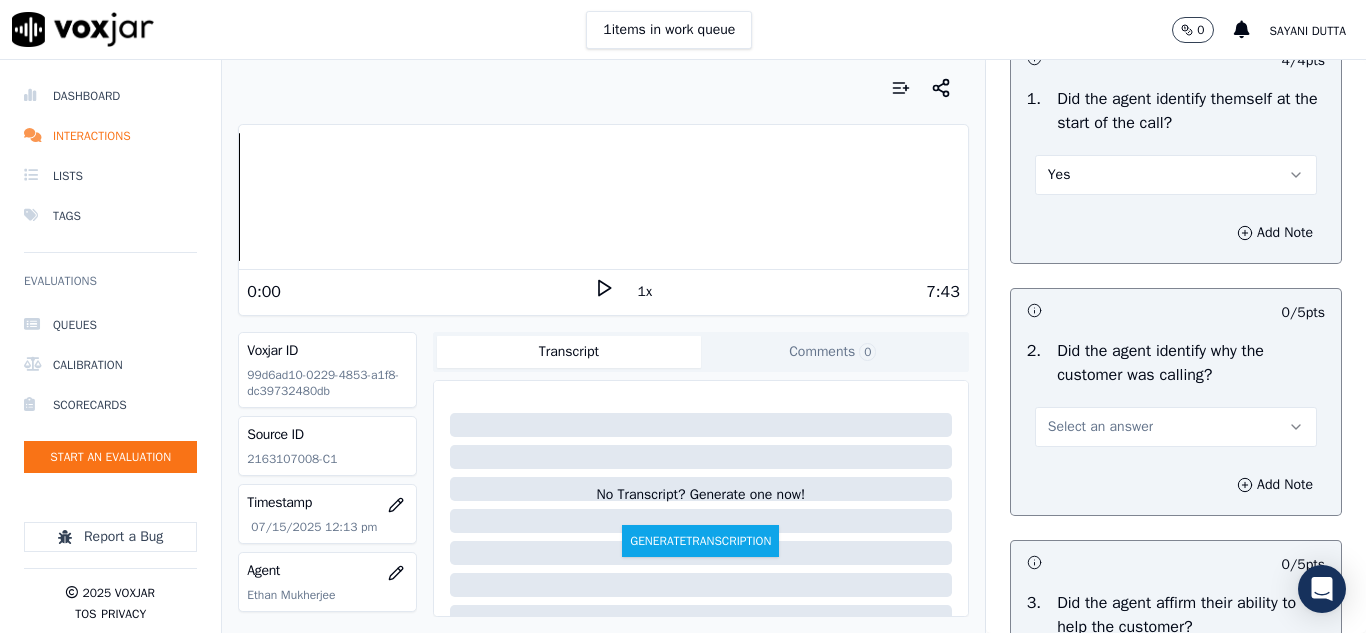 click on "Select an answer" at bounding box center [1100, 427] 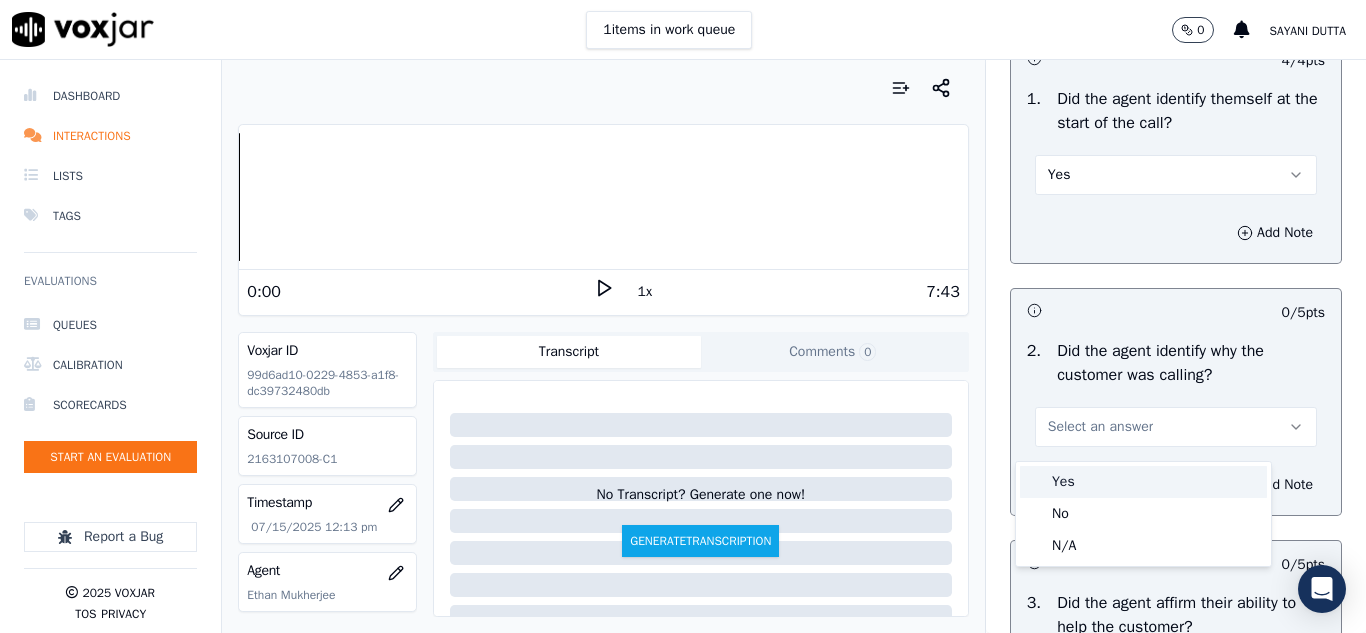 click on "Yes" at bounding box center [1143, 482] 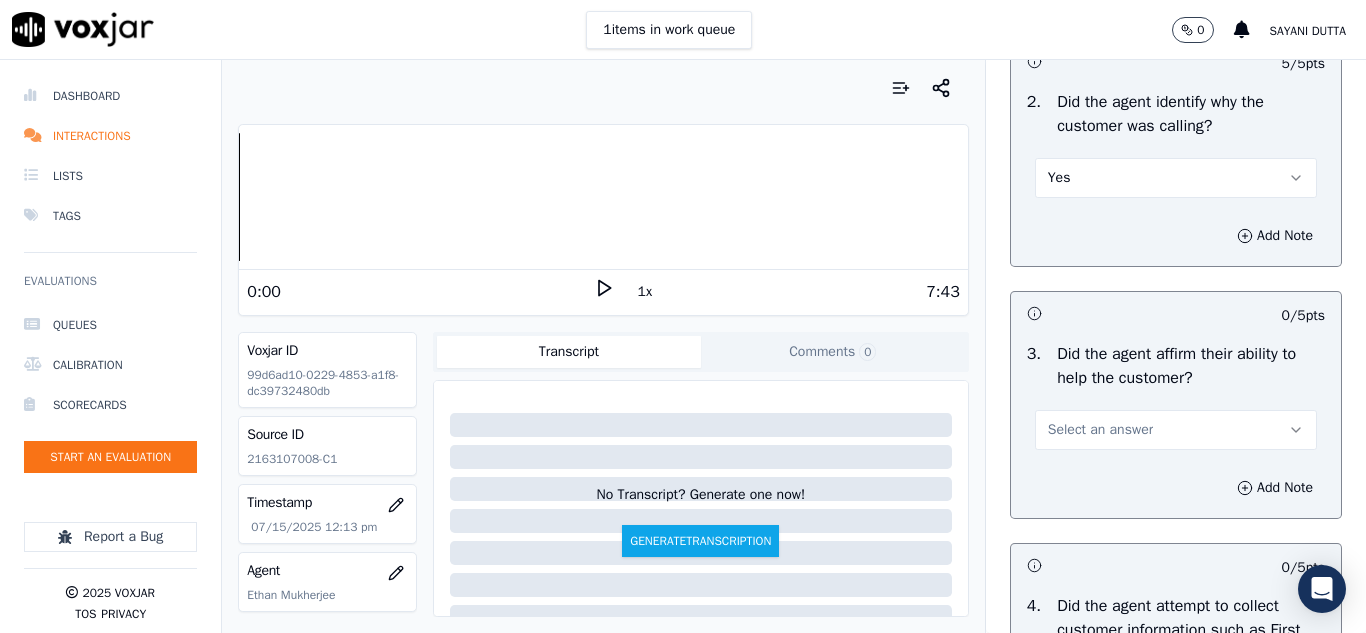 scroll, scrollTop: 500, scrollLeft: 0, axis: vertical 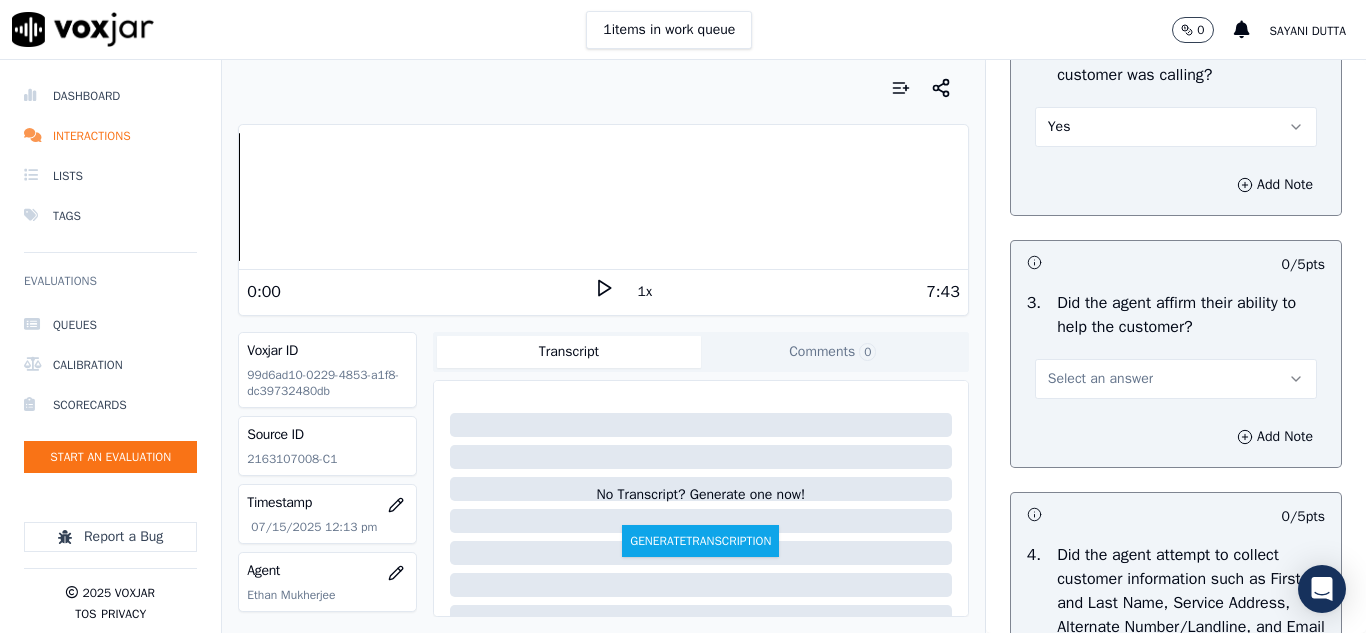 click on "Select an answer" at bounding box center [1100, 379] 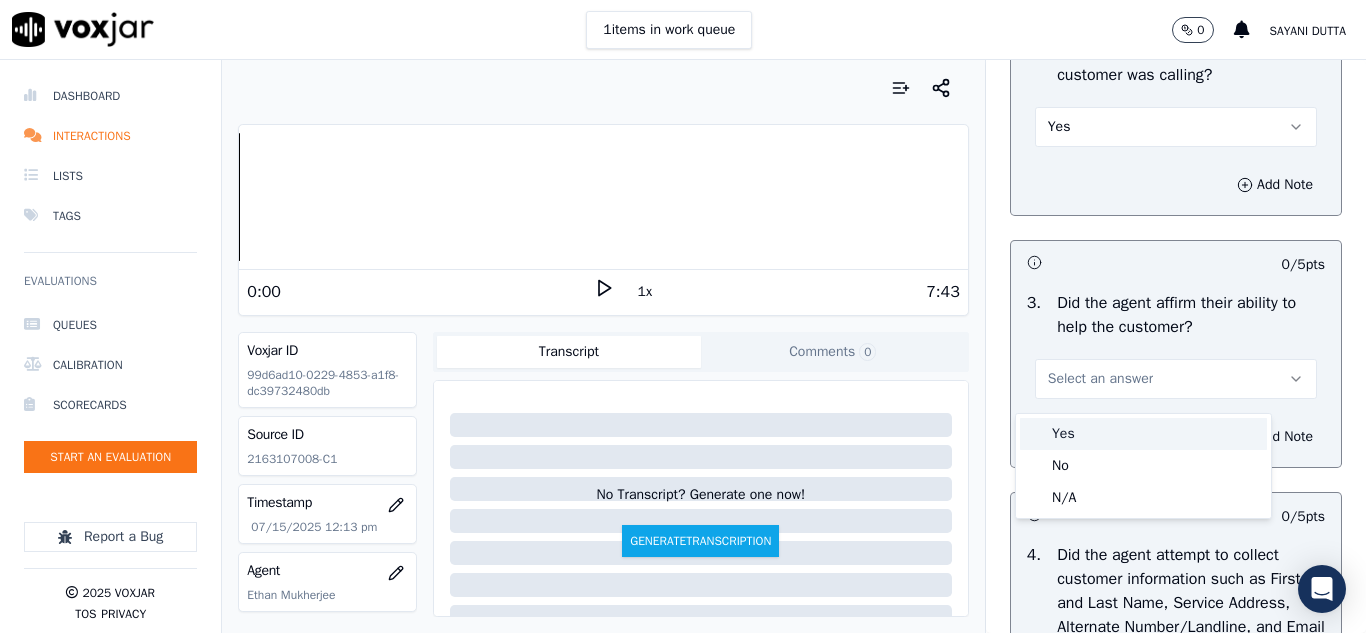 click on "Yes" at bounding box center (1143, 434) 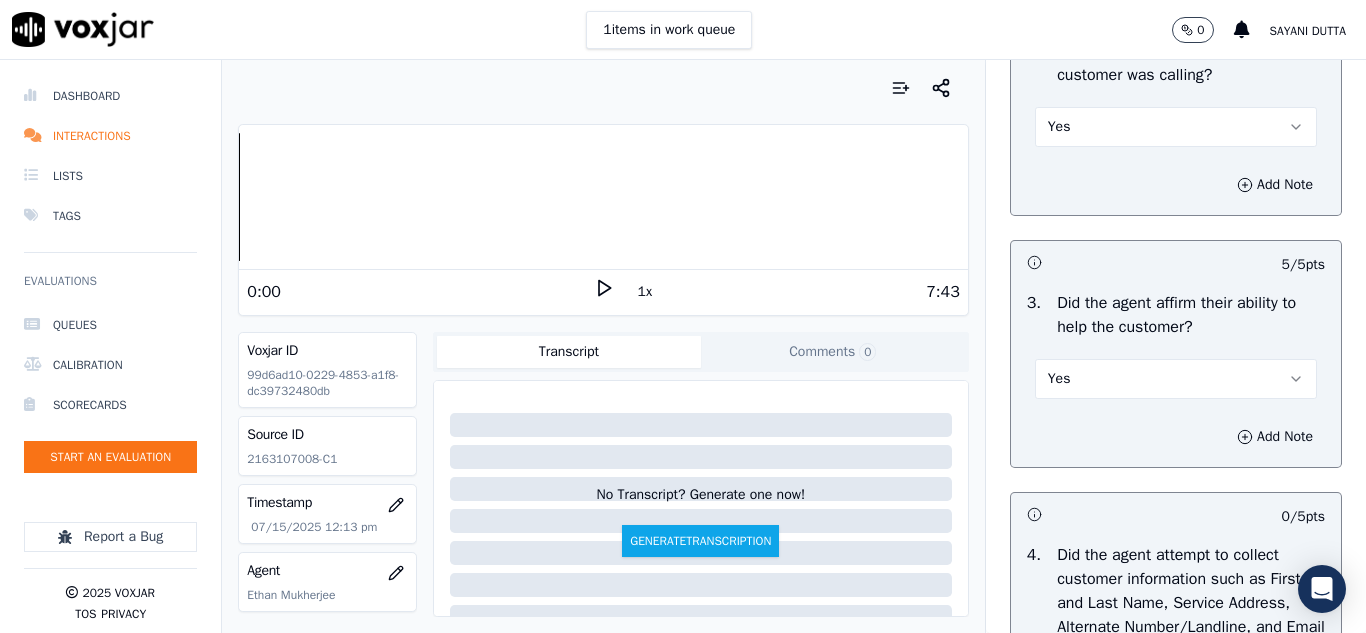 scroll, scrollTop: 700, scrollLeft: 0, axis: vertical 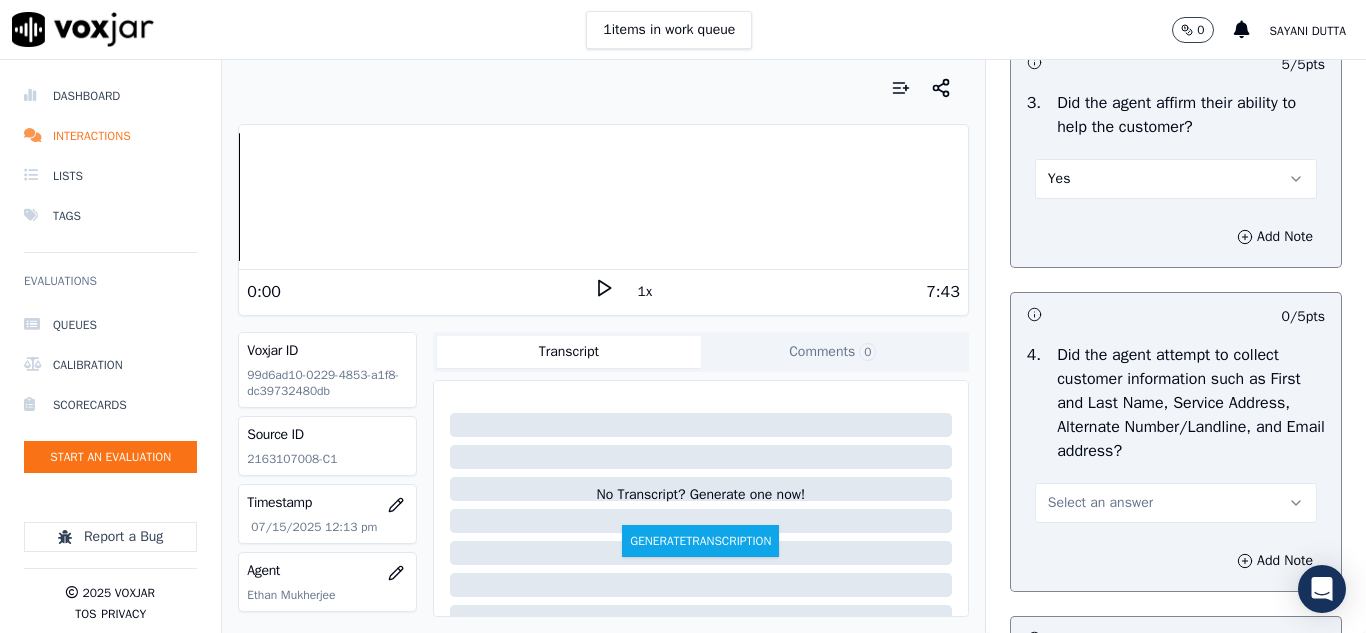 click on "Select an answer" at bounding box center [1100, 503] 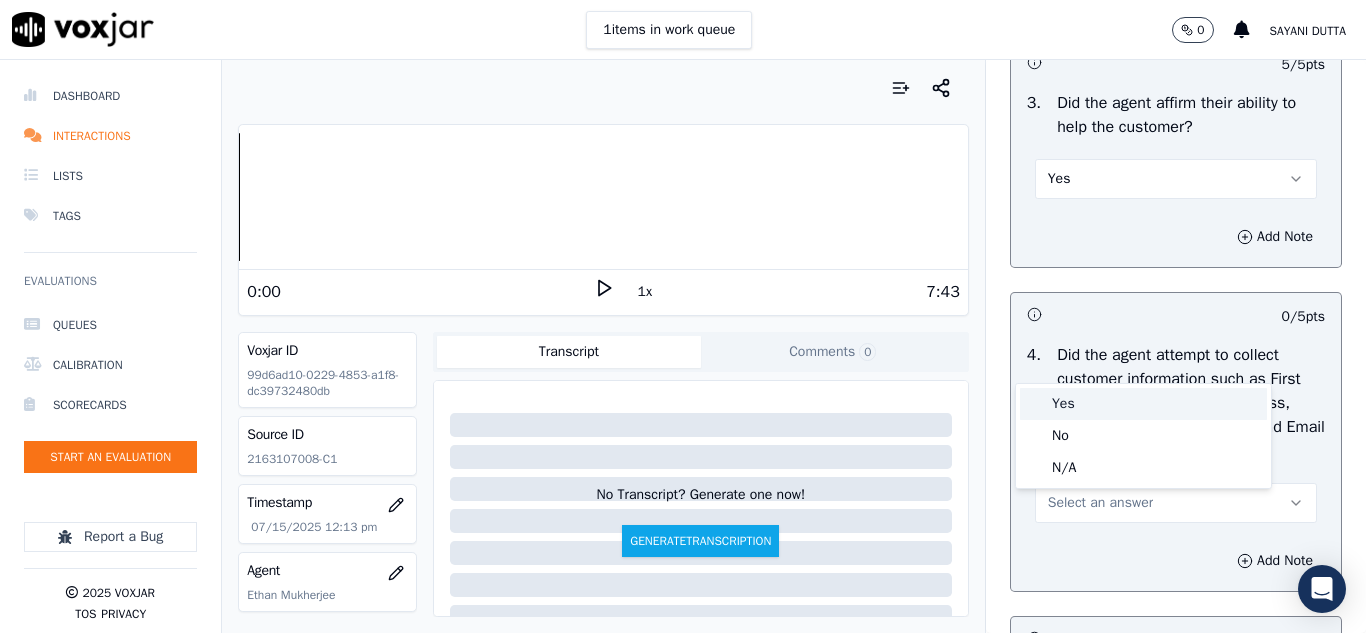 click on "Yes" at bounding box center [1143, 404] 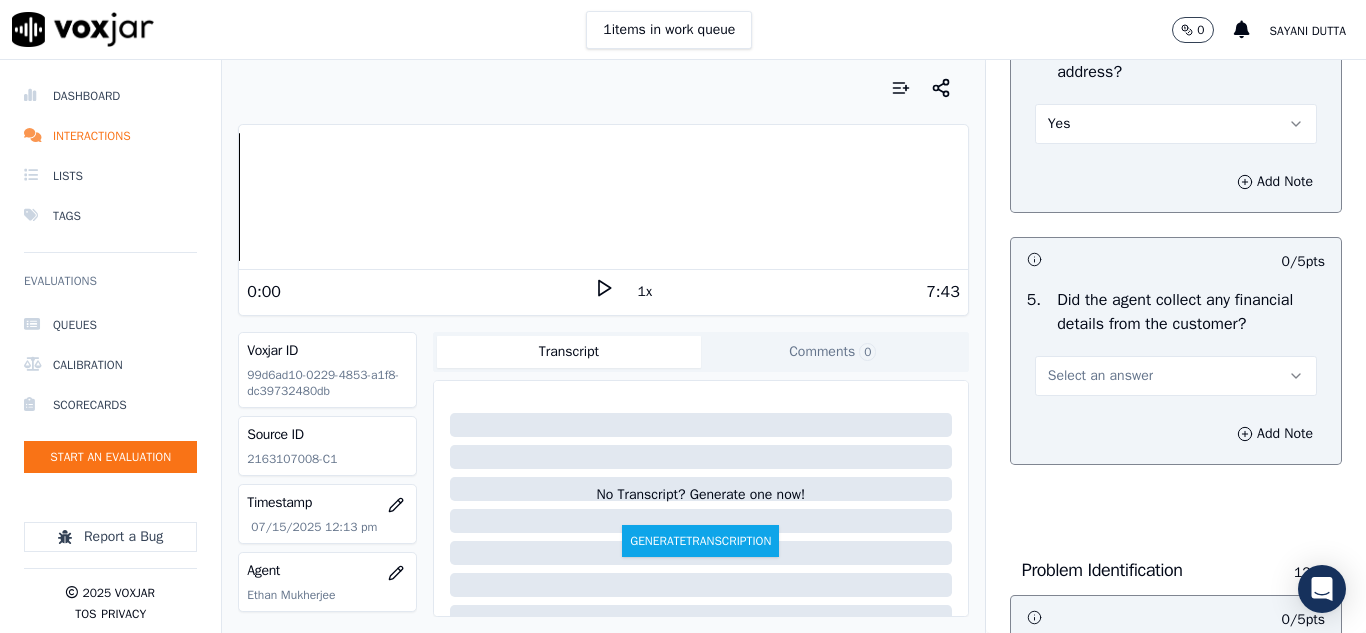 scroll, scrollTop: 1100, scrollLeft: 0, axis: vertical 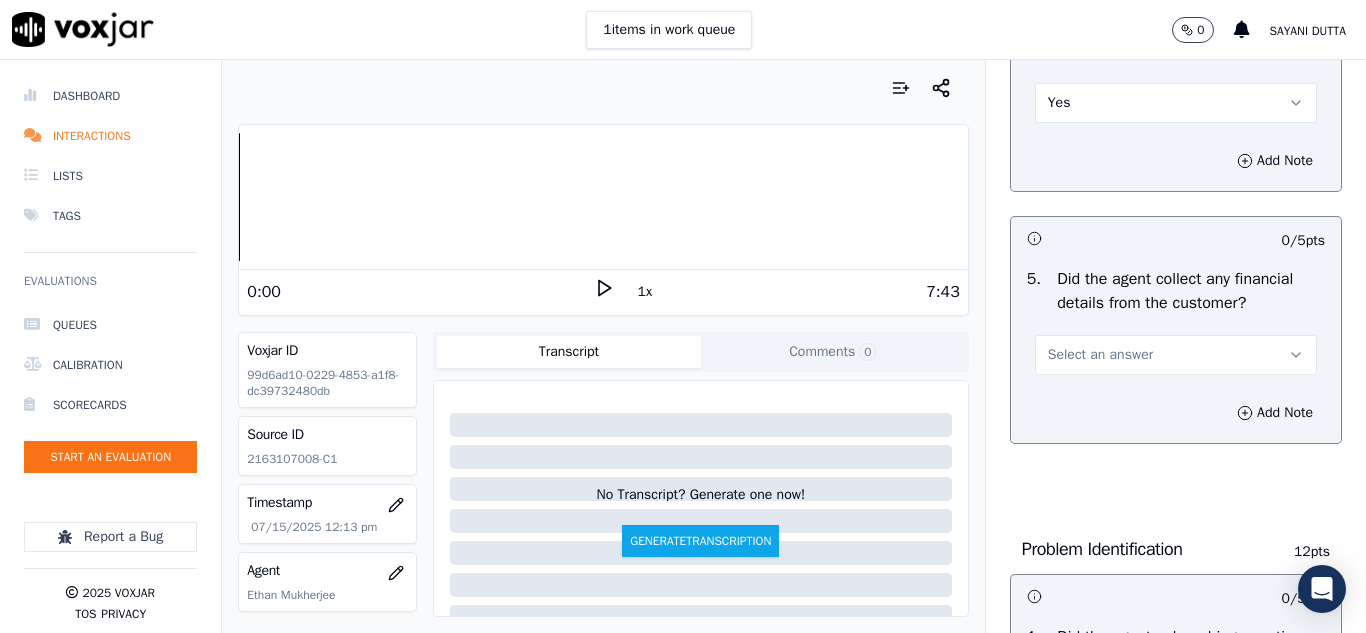 click on "Select an answer" at bounding box center [1100, 355] 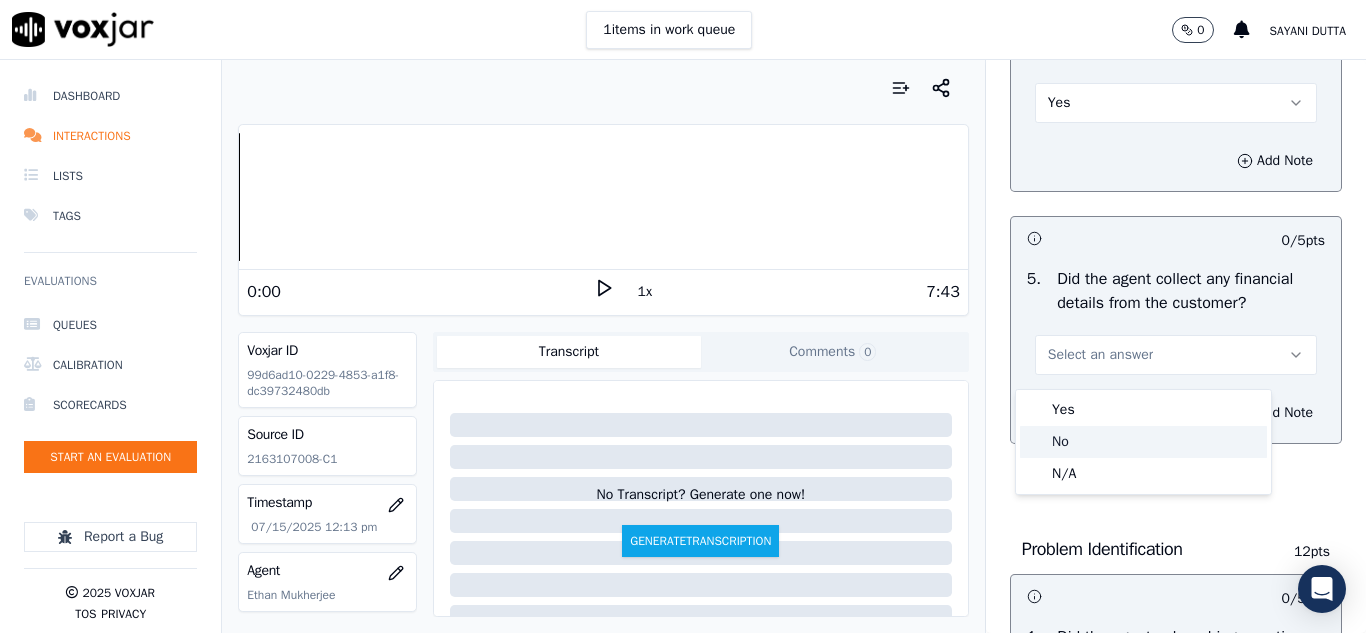click on "No" 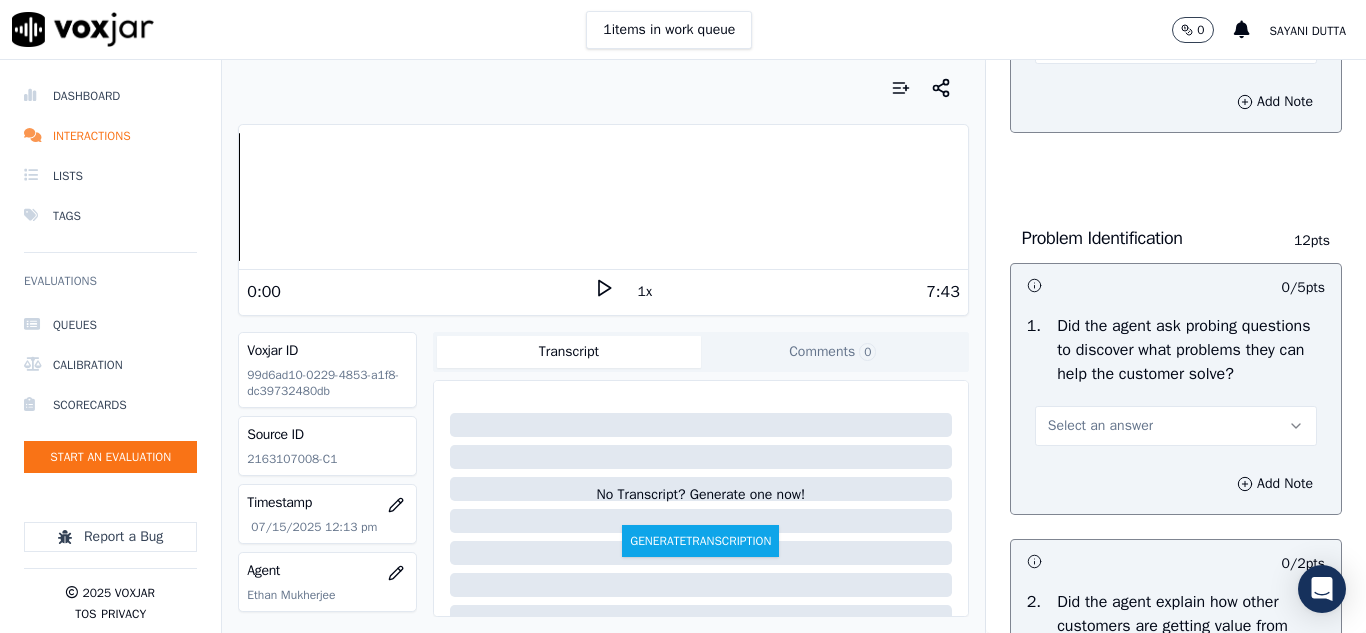 scroll, scrollTop: 1500, scrollLeft: 0, axis: vertical 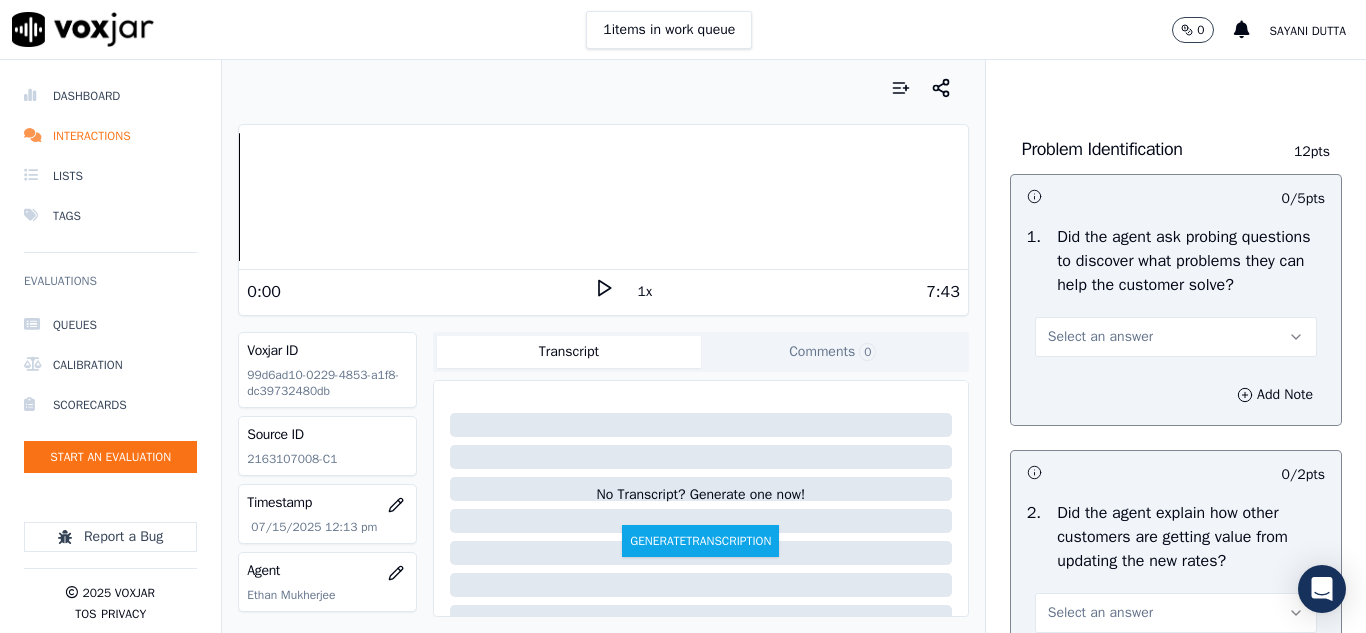 click on "Select an answer" at bounding box center (1100, 337) 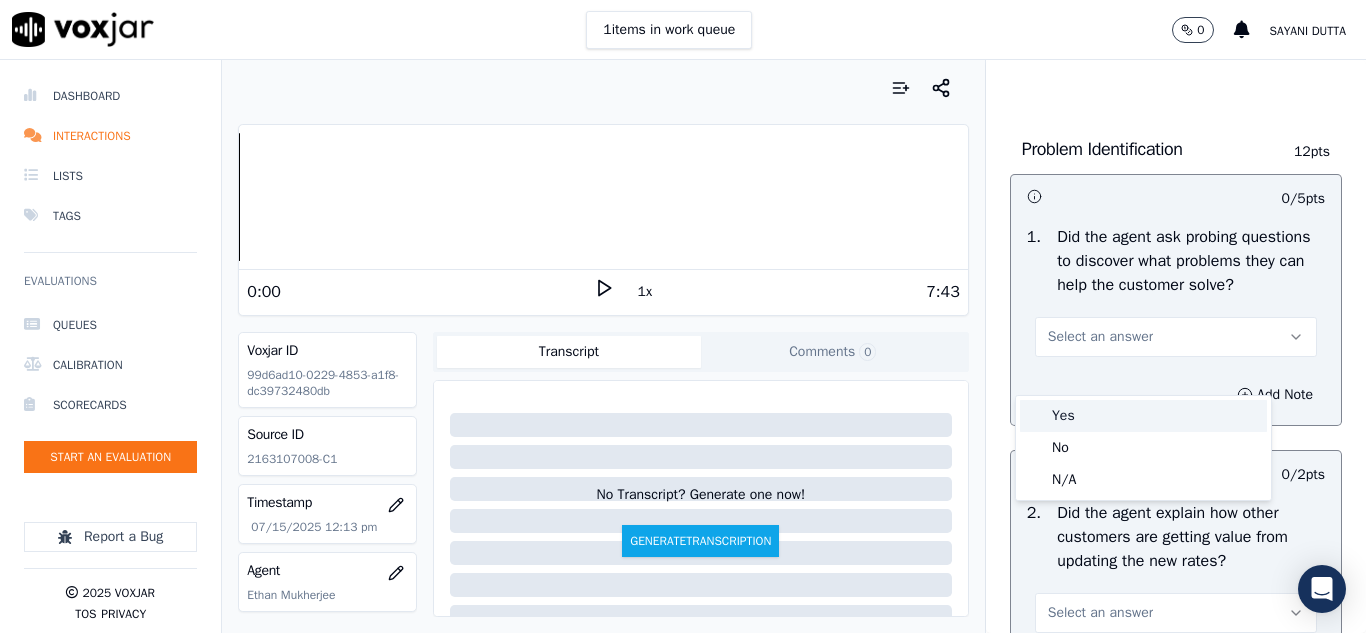 click on "Yes" at bounding box center [1143, 416] 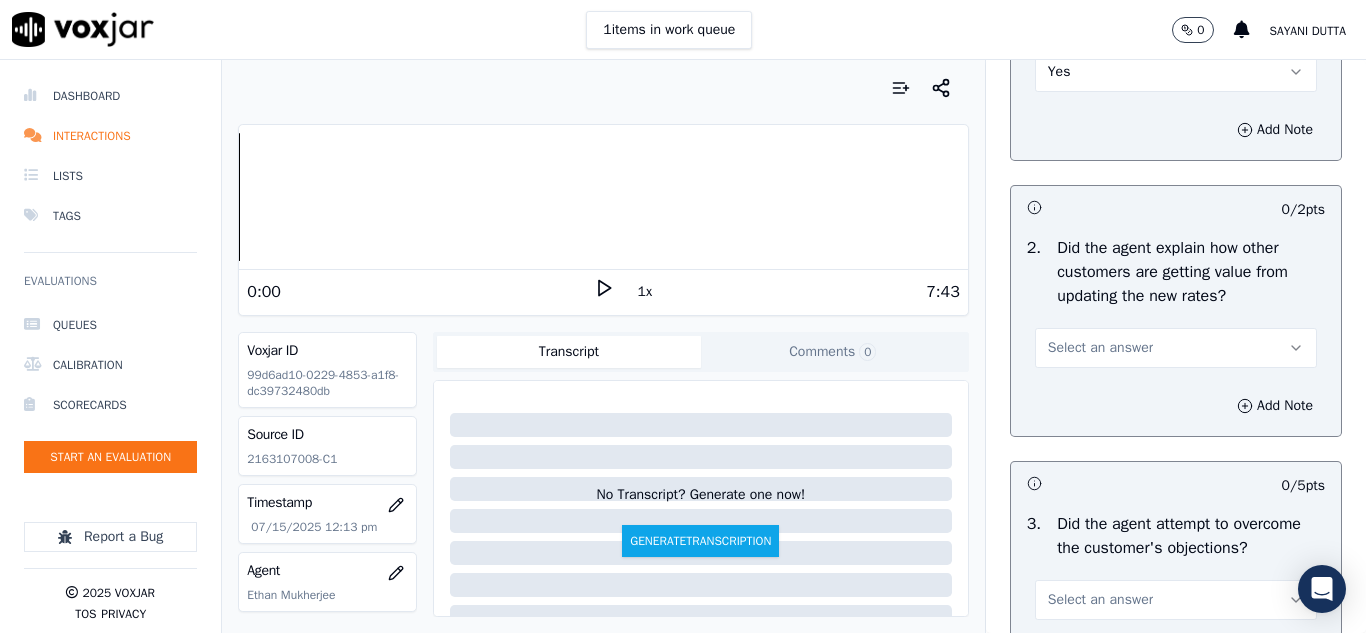 scroll, scrollTop: 1800, scrollLeft: 0, axis: vertical 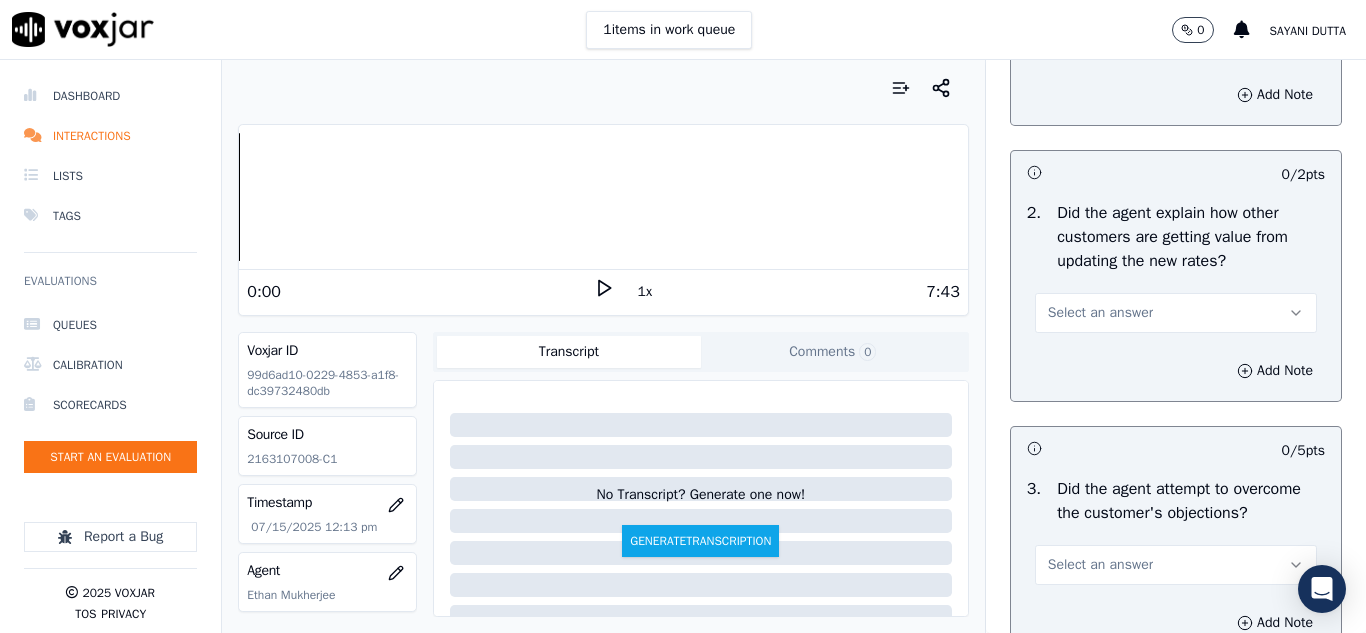 click on "Select an answer" at bounding box center (1100, 313) 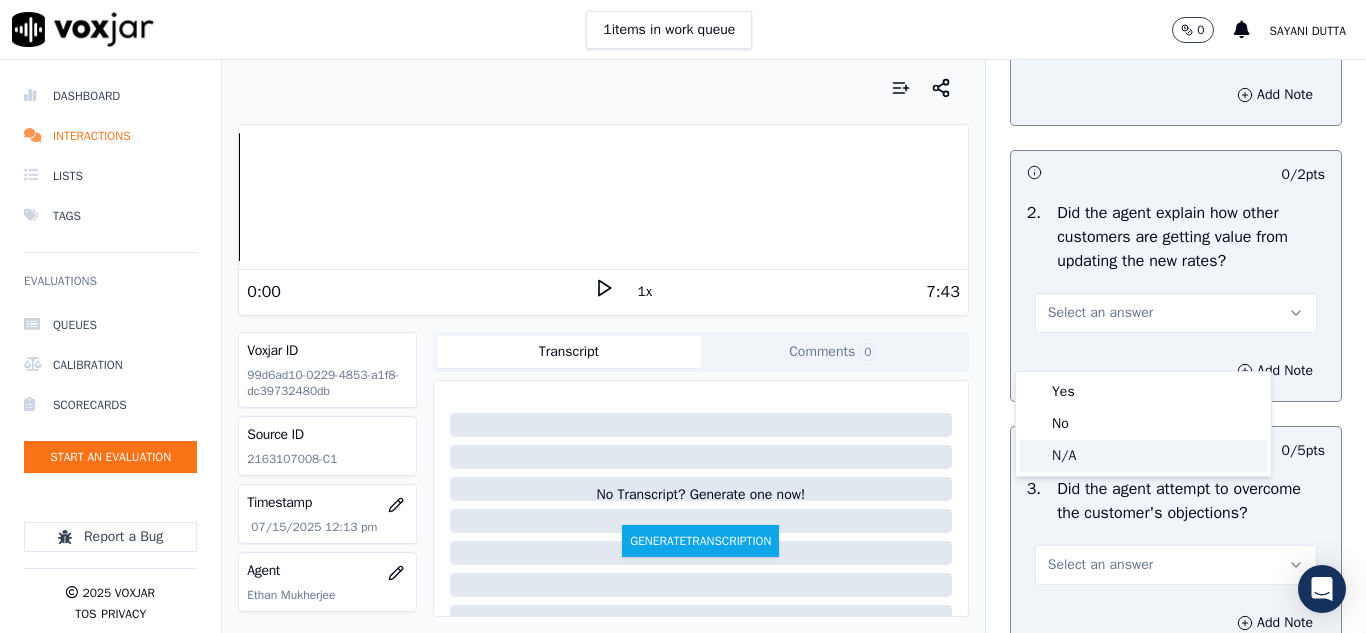 click on "N/A" 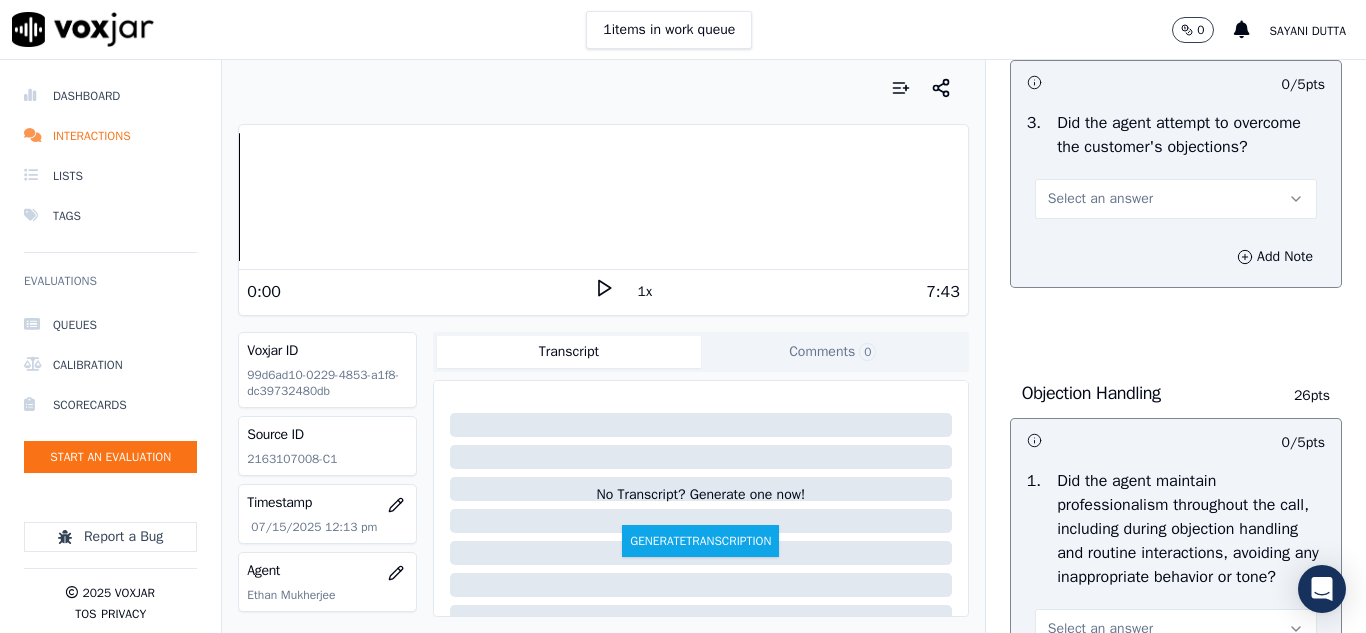 scroll, scrollTop: 2200, scrollLeft: 0, axis: vertical 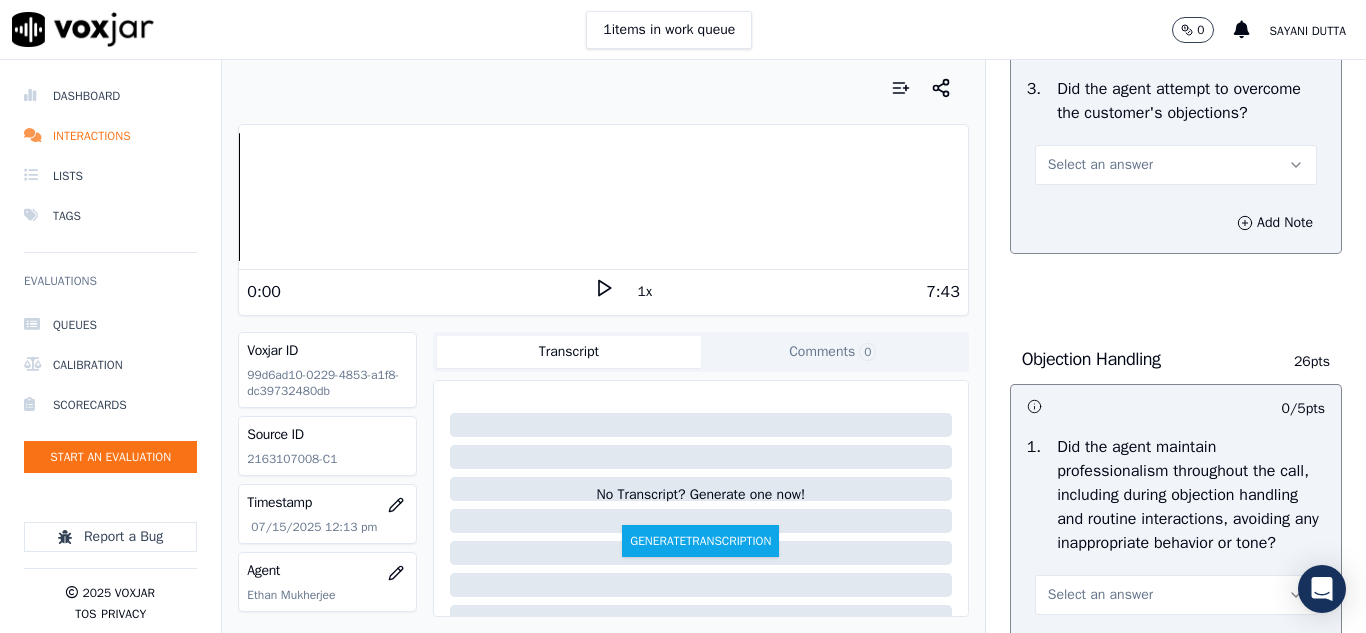 click on "Select an answer" at bounding box center [1100, 165] 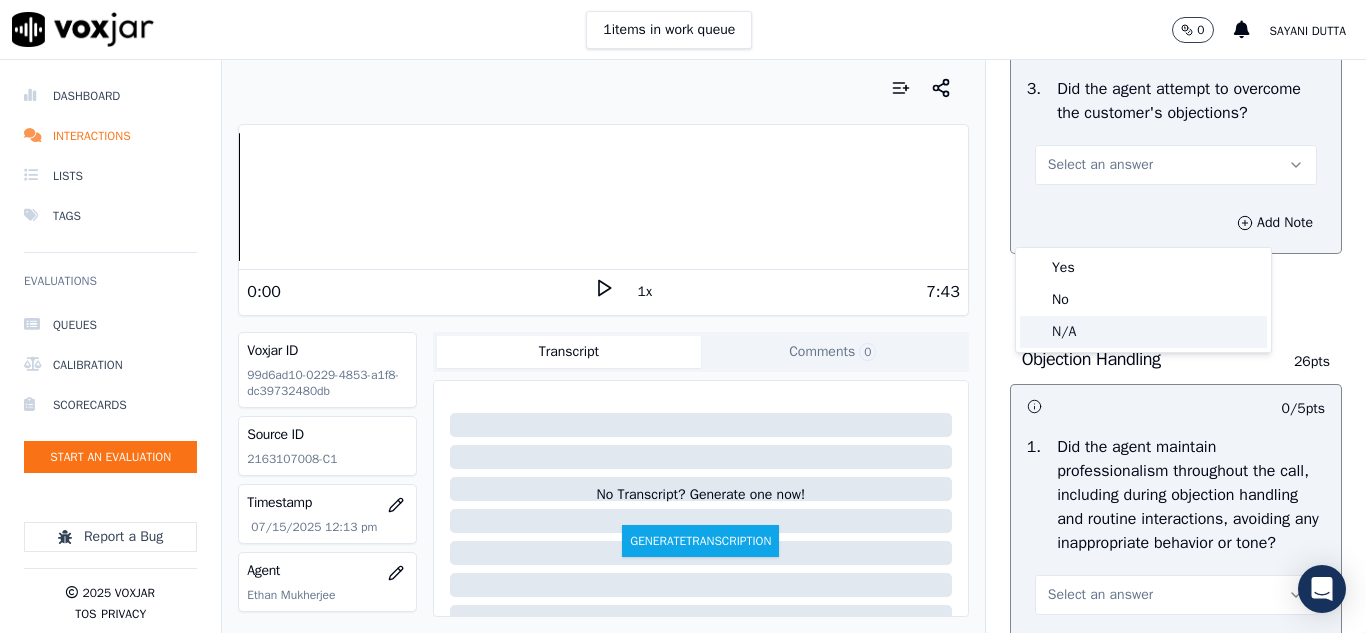 click on "N/A" 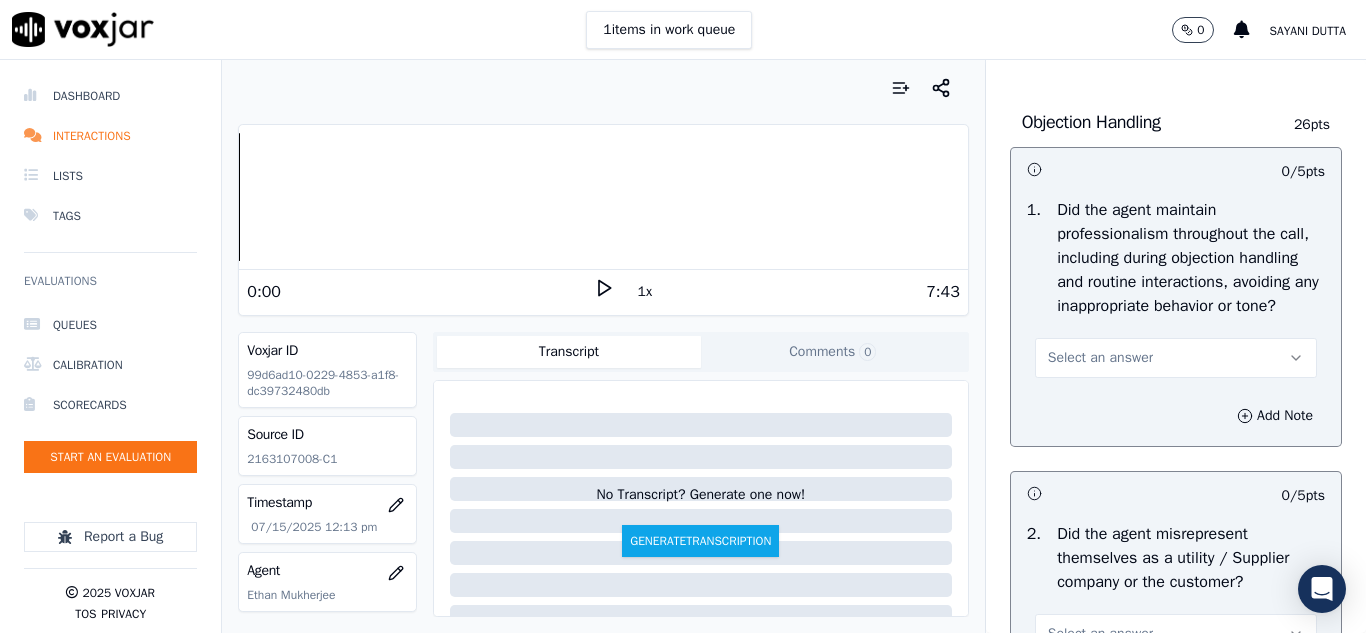 scroll, scrollTop: 2500, scrollLeft: 0, axis: vertical 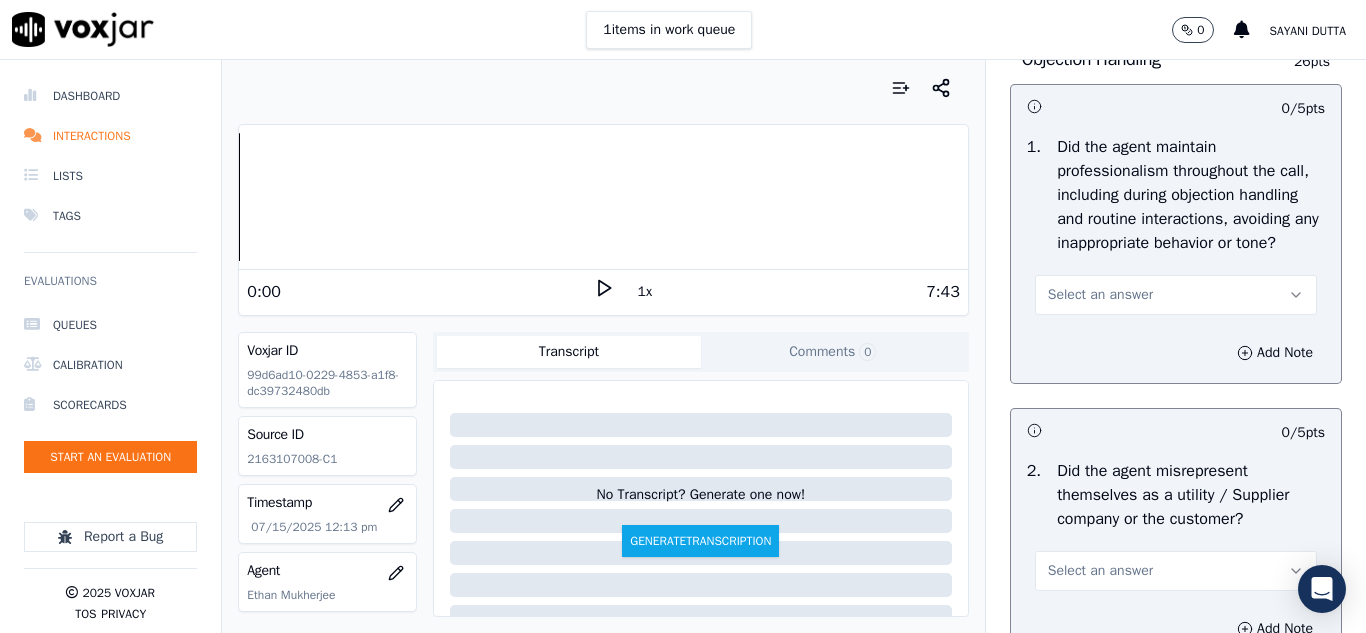 click on "Select an answer" at bounding box center (1100, 295) 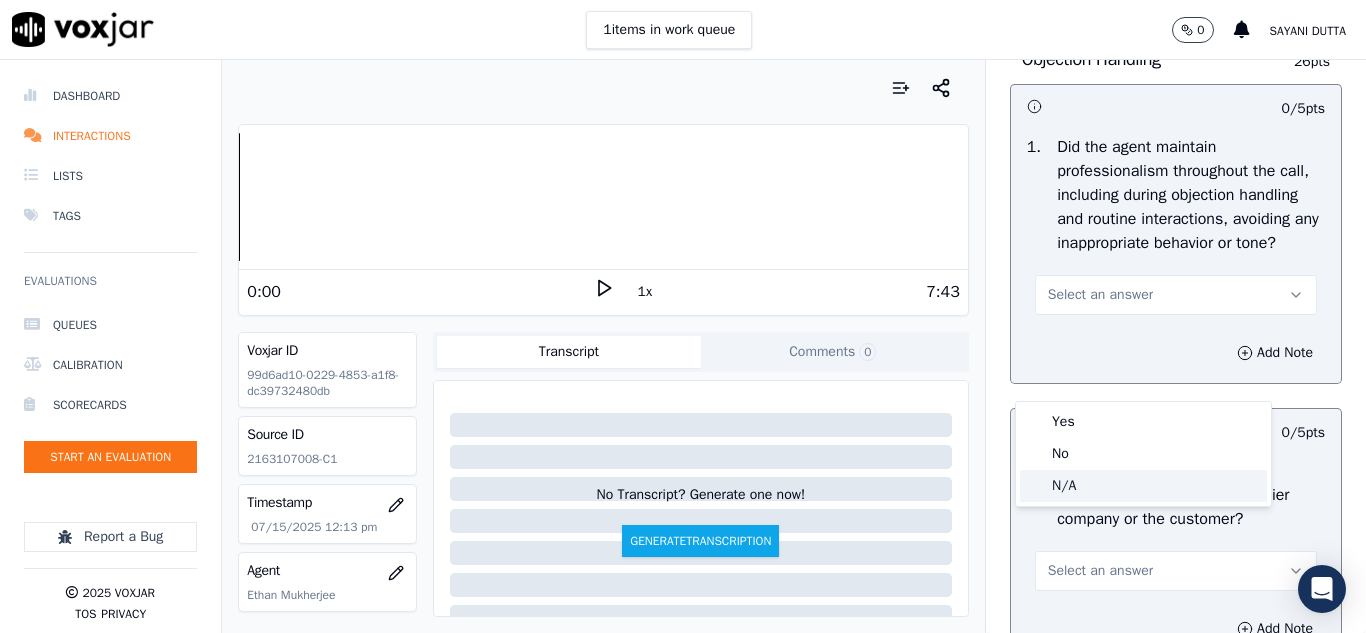 click on "N/A" 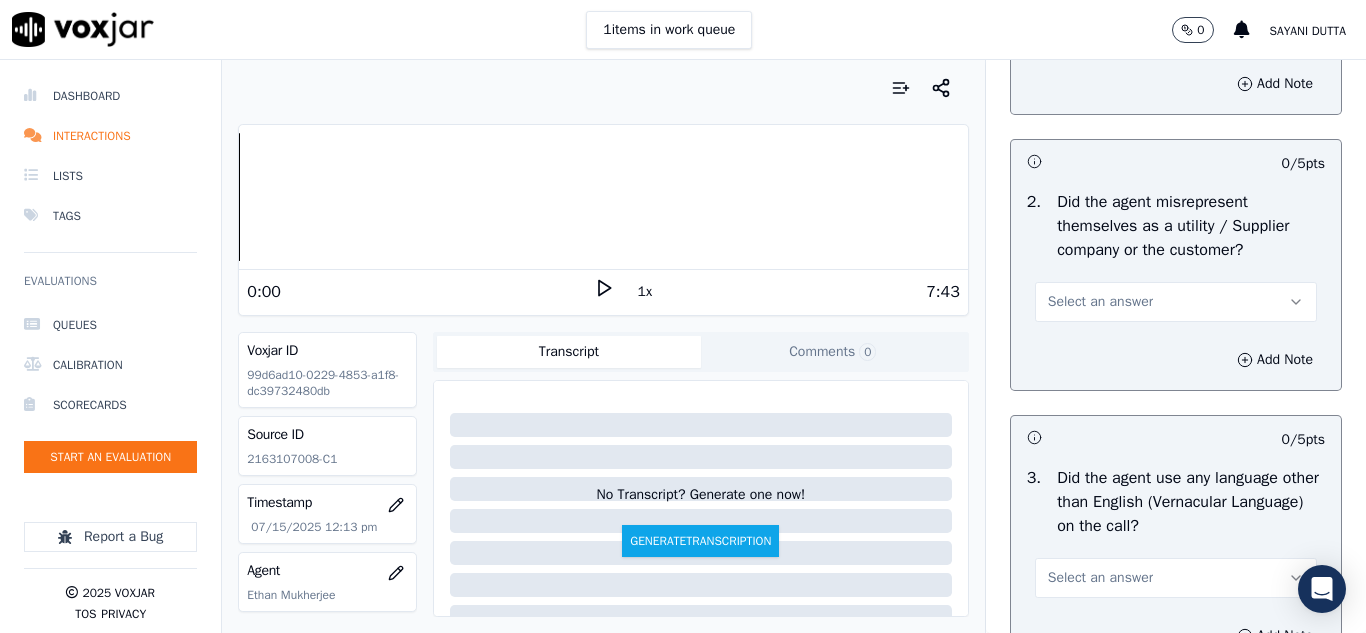 scroll, scrollTop: 2900, scrollLeft: 0, axis: vertical 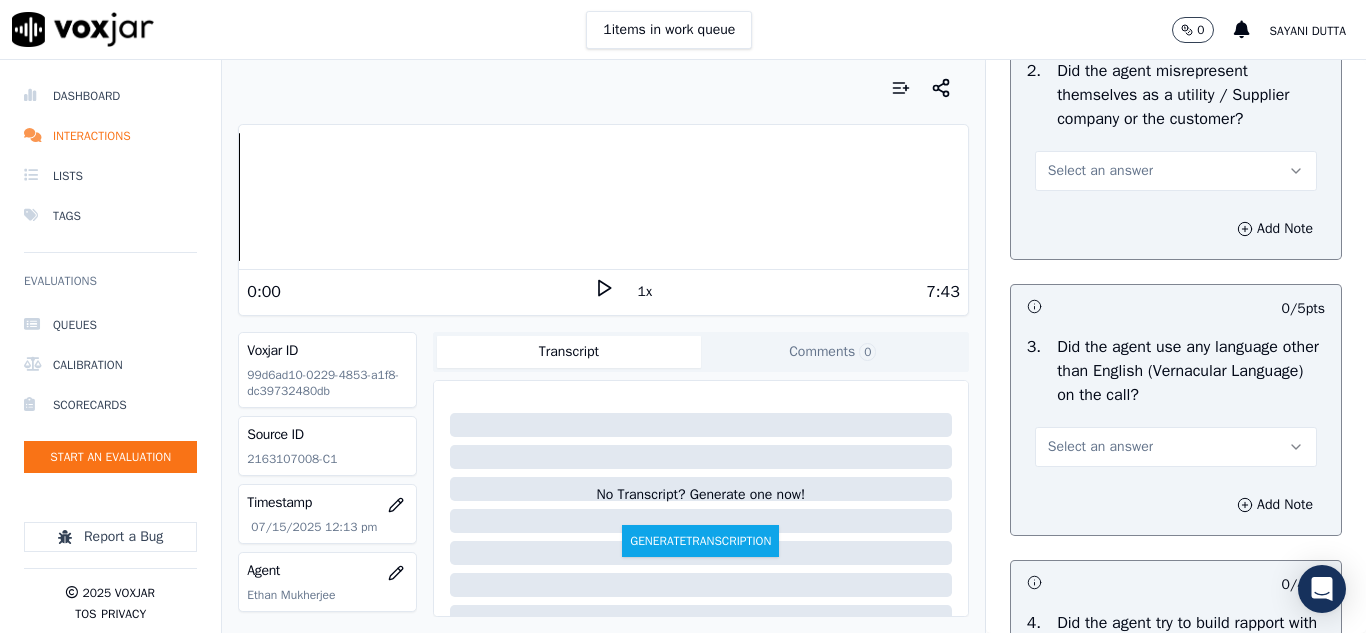 click on "Select an answer" at bounding box center (1100, 171) 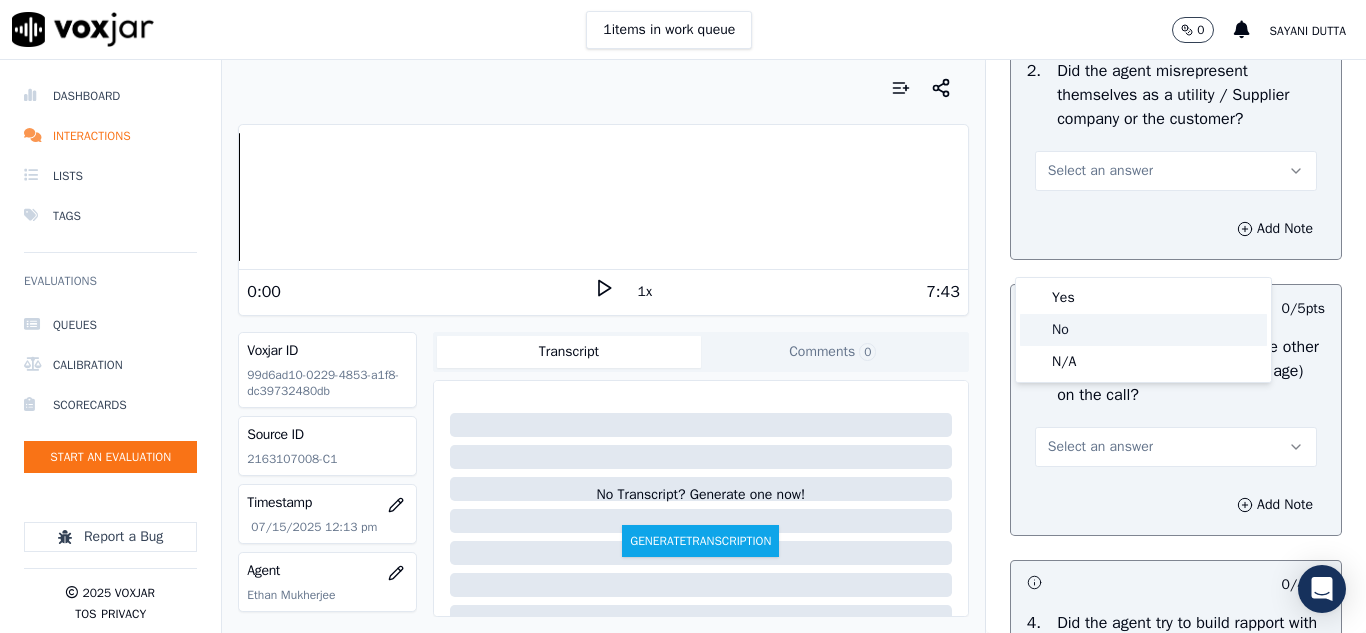 click on "No" 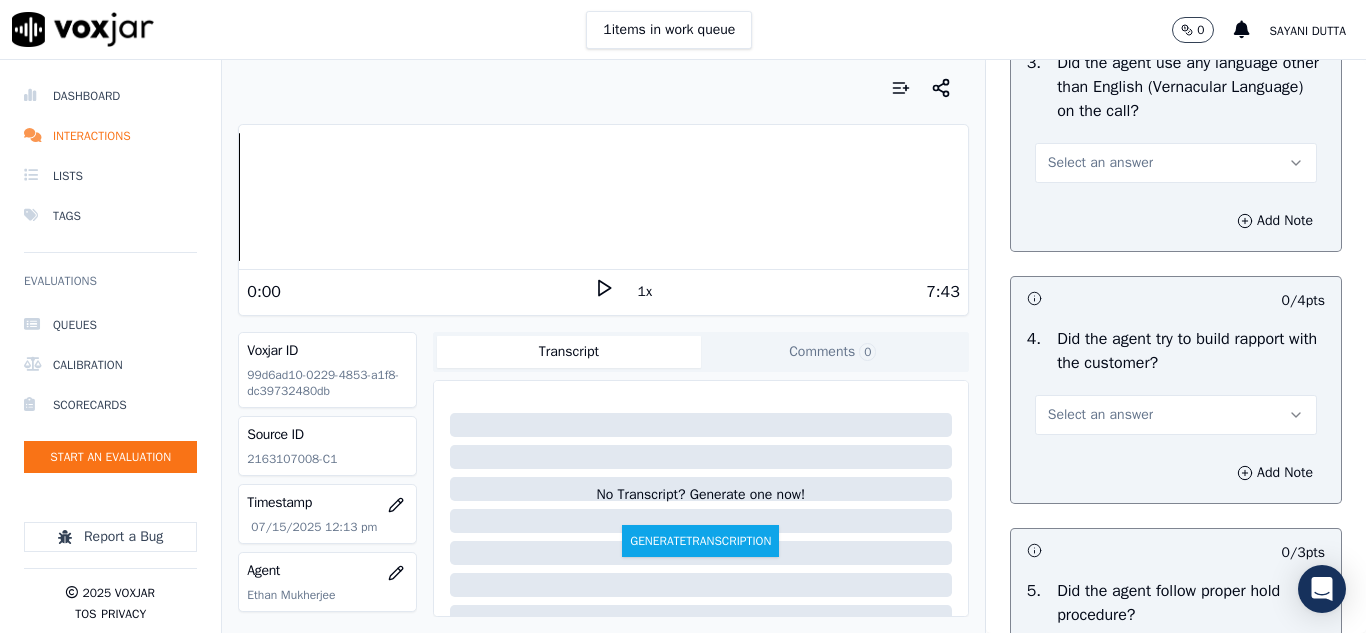 scroll, scrollTop: 3200, scrollLeft: 0, axis: vertical 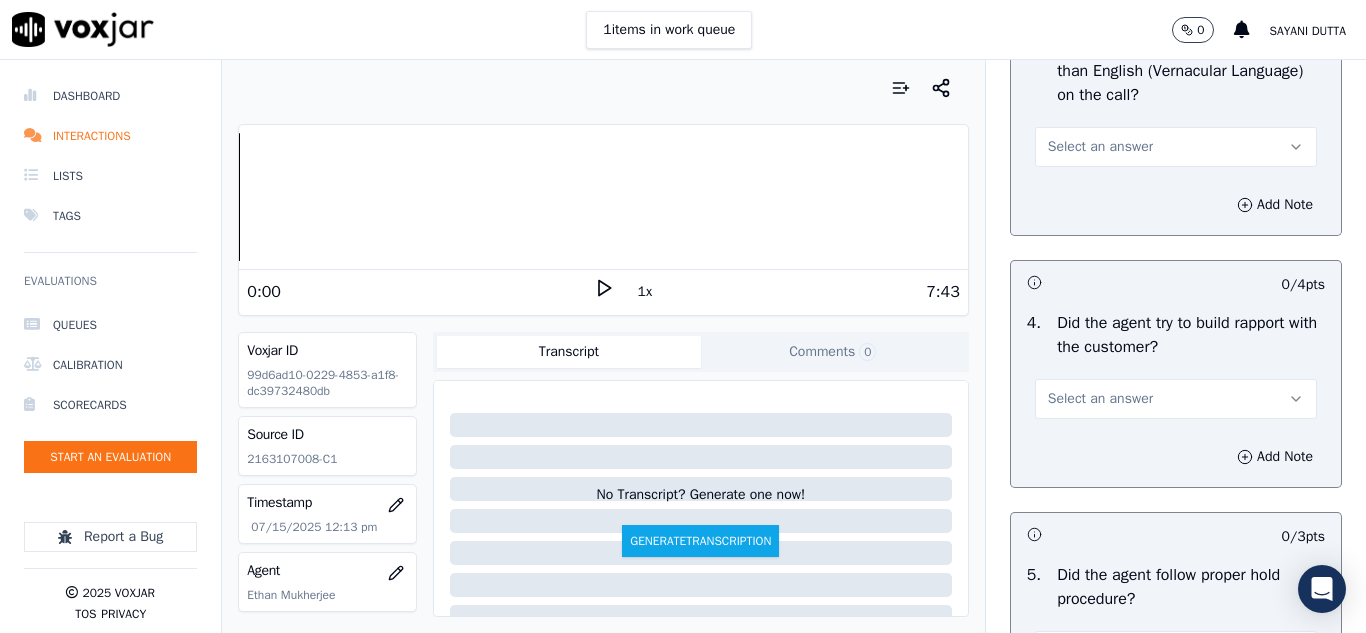 click on "Select an answer" at bounding box center [1100, 147] 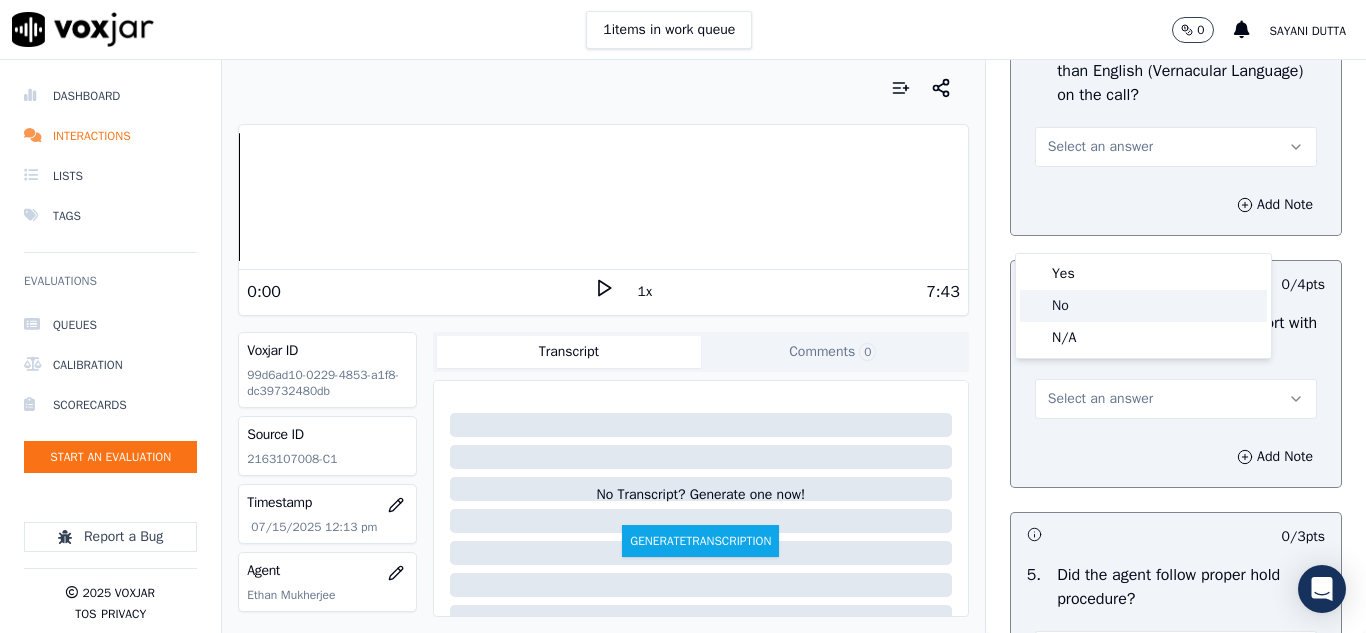 click on "No" 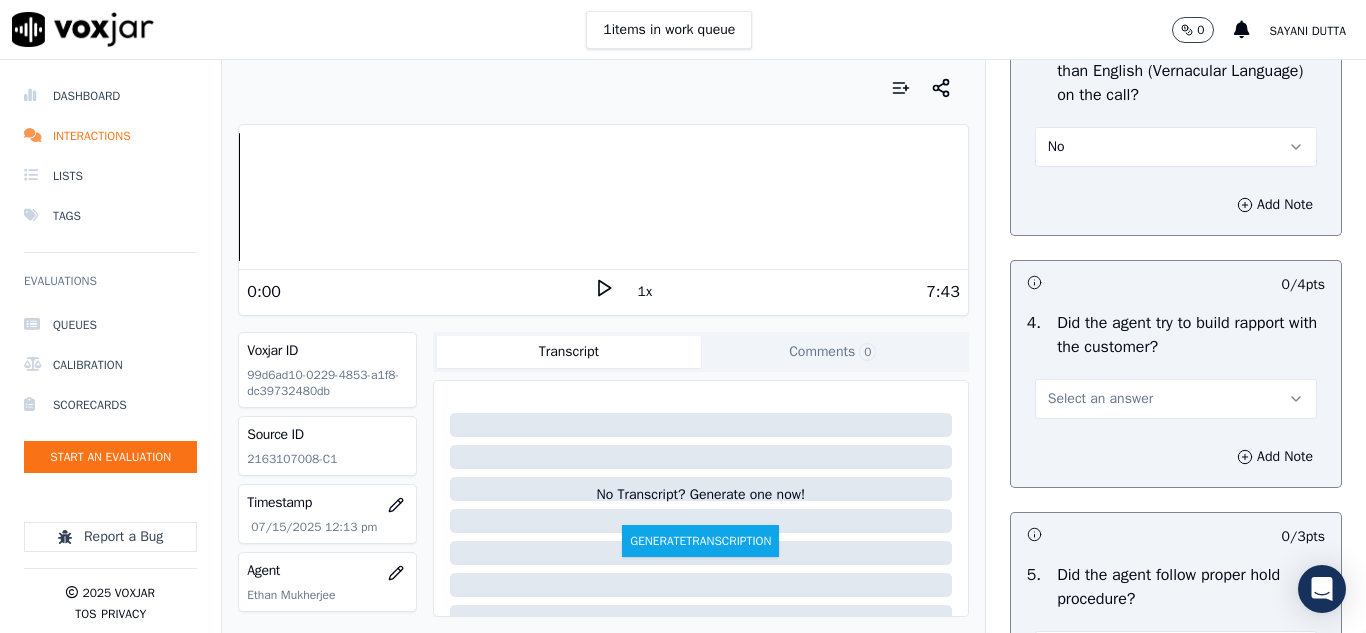scroll, scrollTop: 3300, scrollLeft: 0, axis: vertical 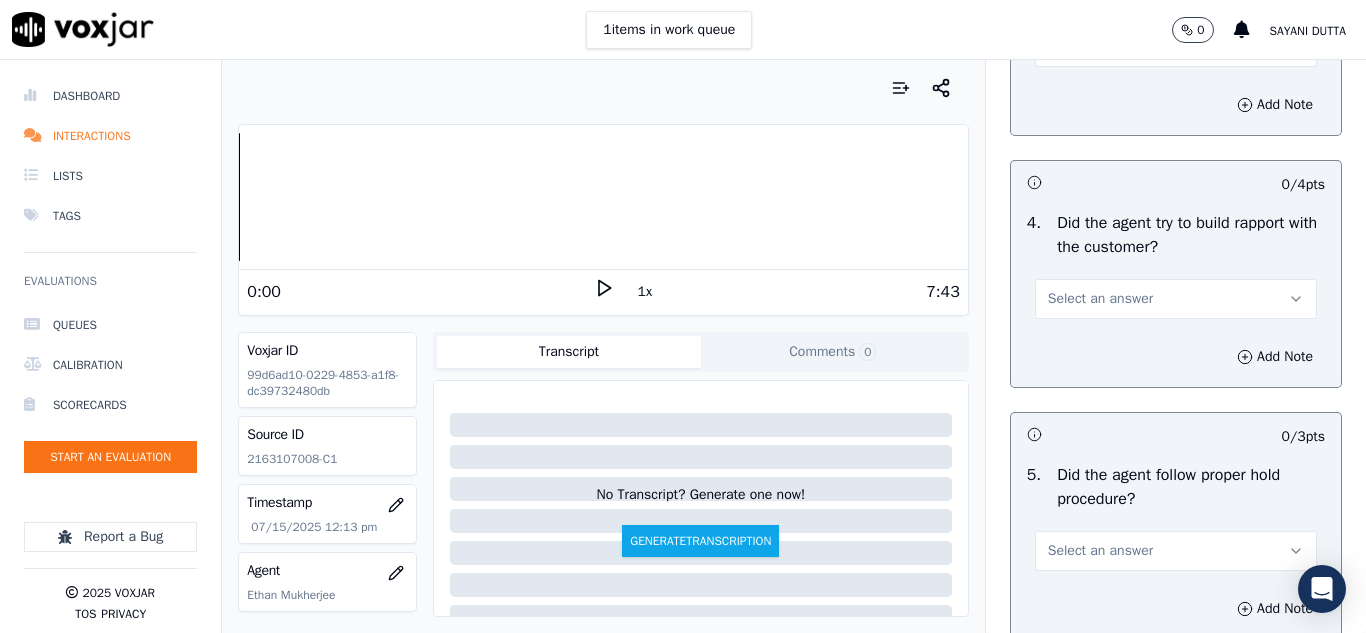click on "Select an answer" at bounding box center [1100, 299] 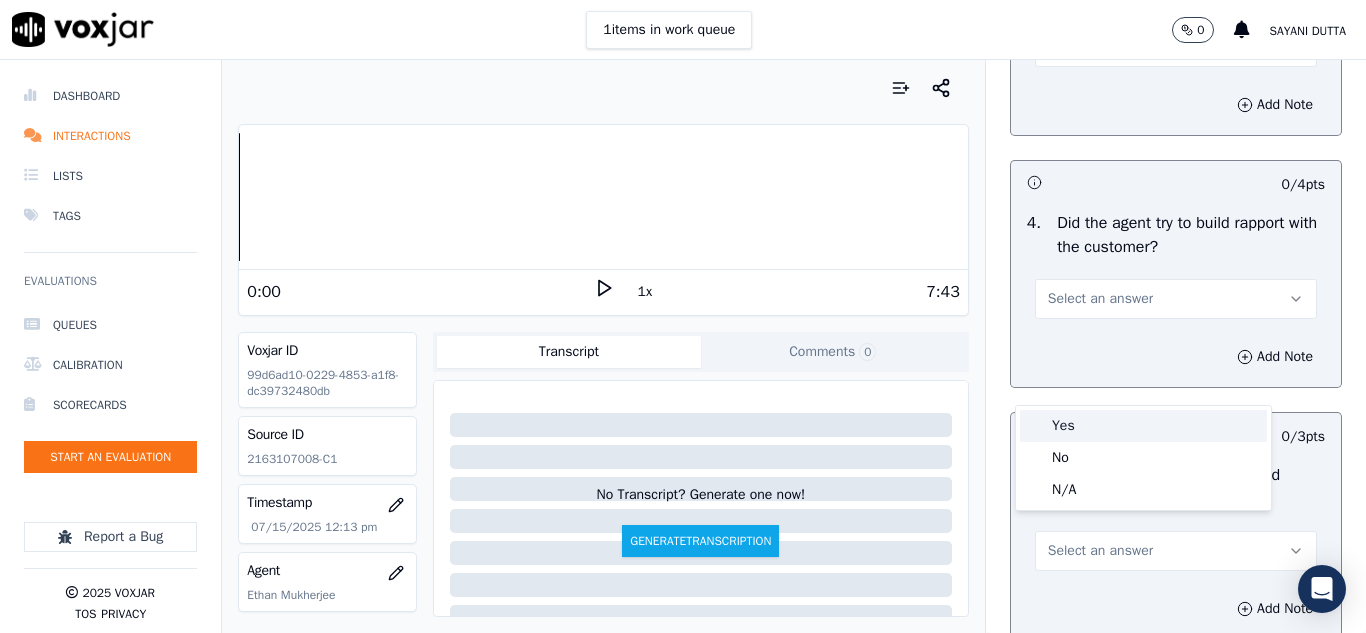 click on "Yes" at bounding box center (1143, 426) 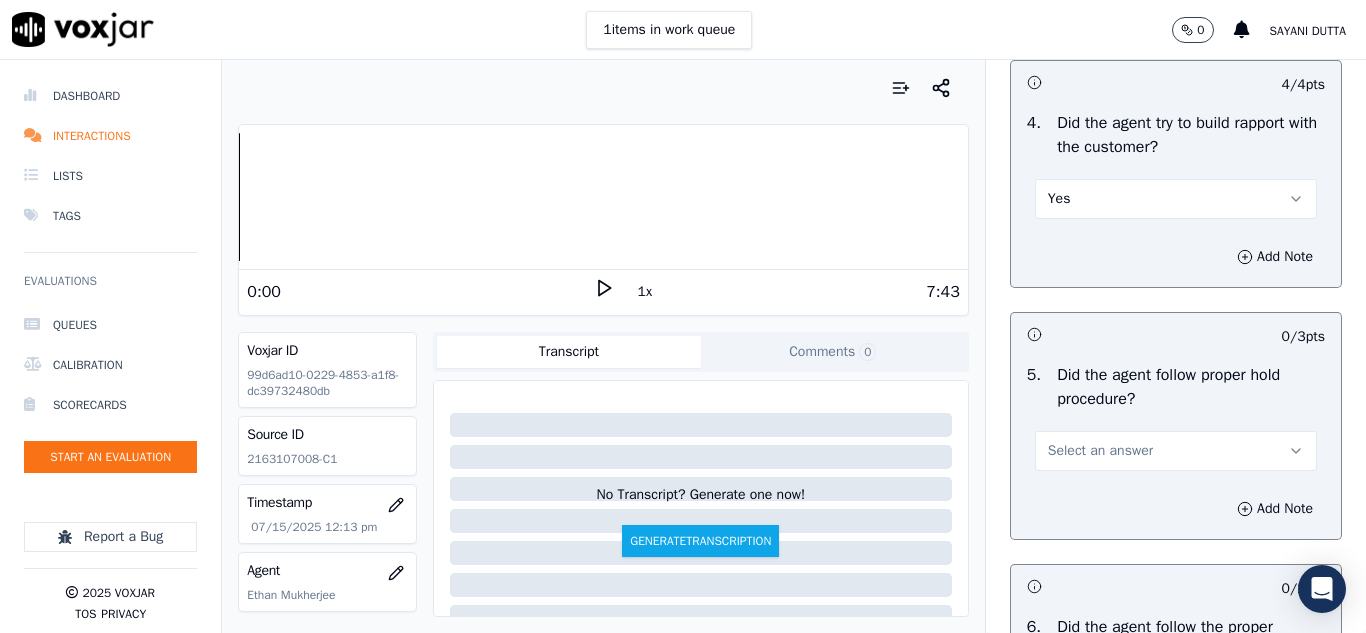 scroll, scrollTop: 3500, scrollLeft: 0, axis: vertical 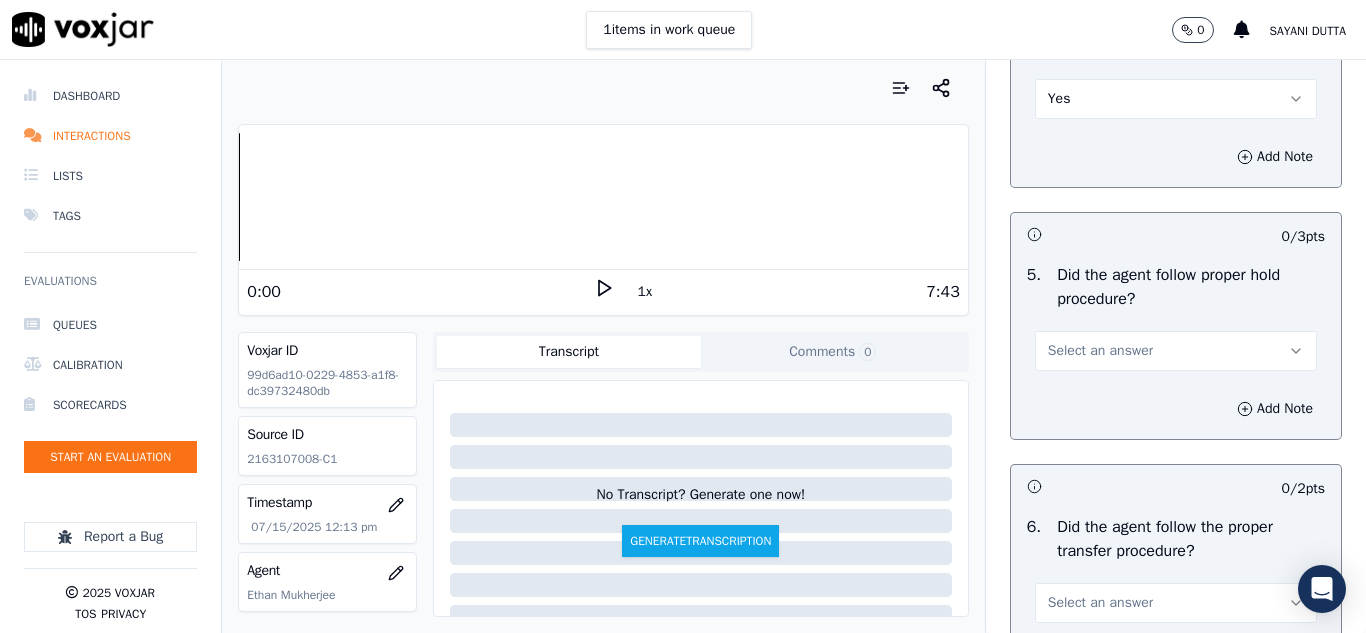 click on "Select an answer" at bounding box center (1100, 351) 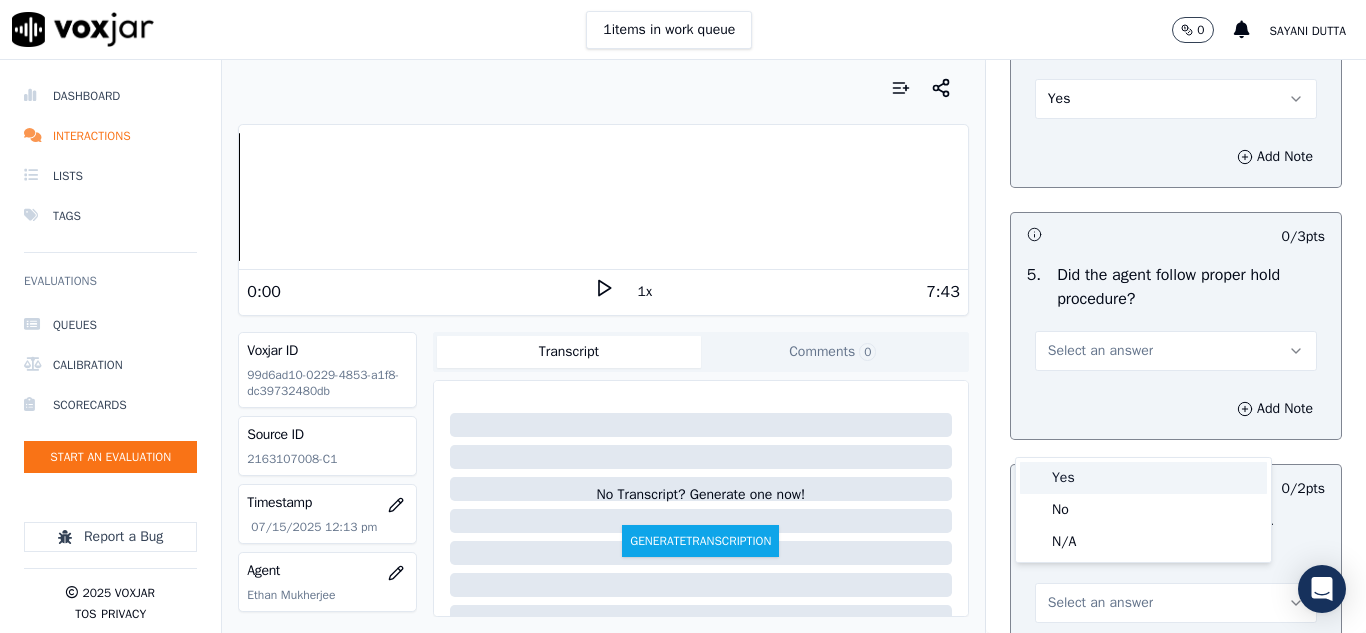 click on "Yes" at bounding box center (1143, 478) 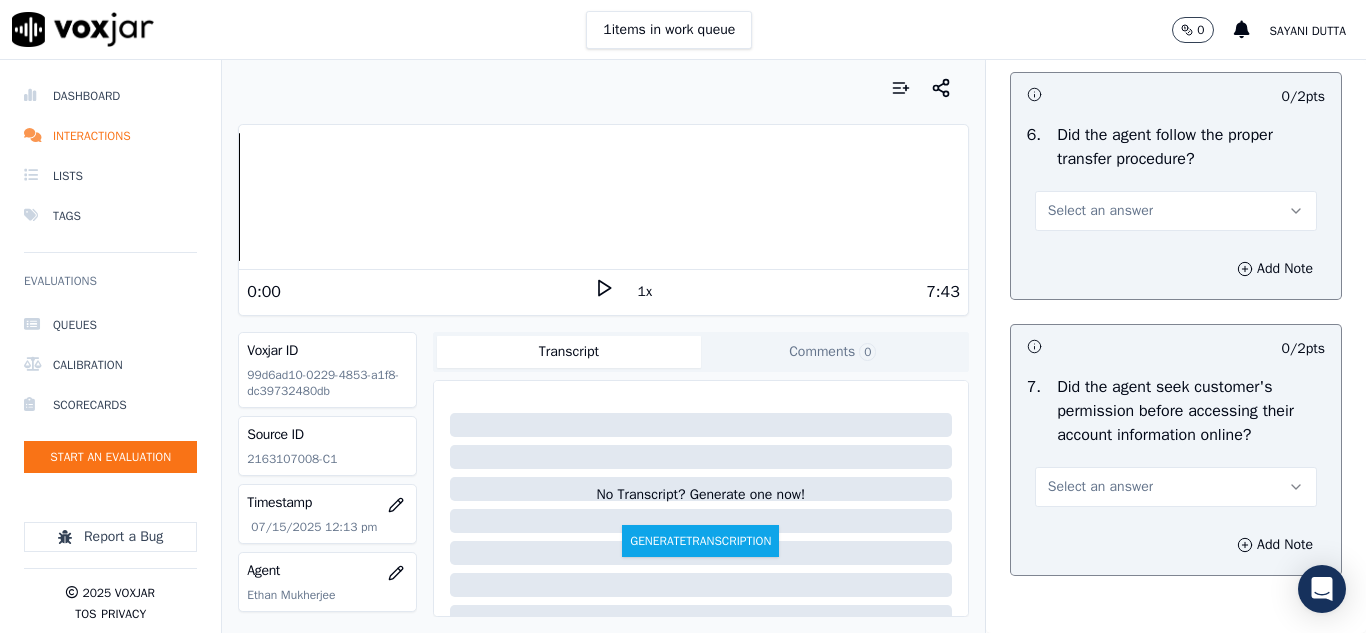 scroll, scrollTop: 3900, scrollLeft: 0, axis: vertical 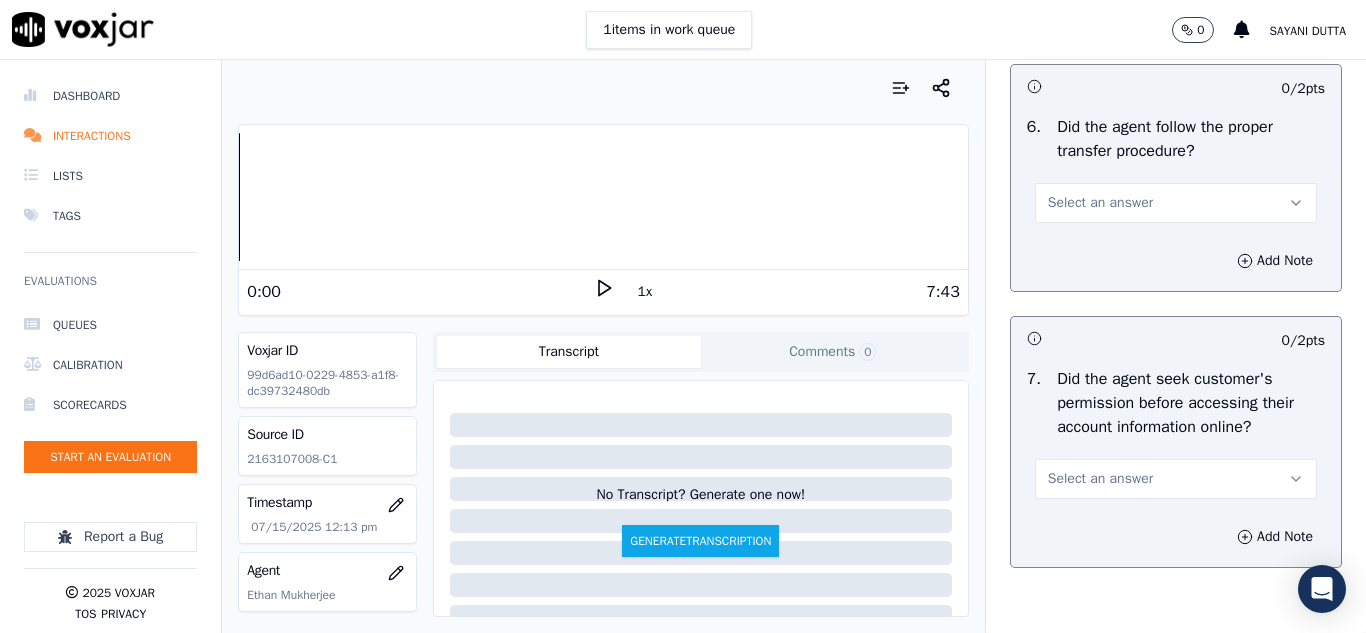 click on "Select an answer" at bounding box center (1100, 203) 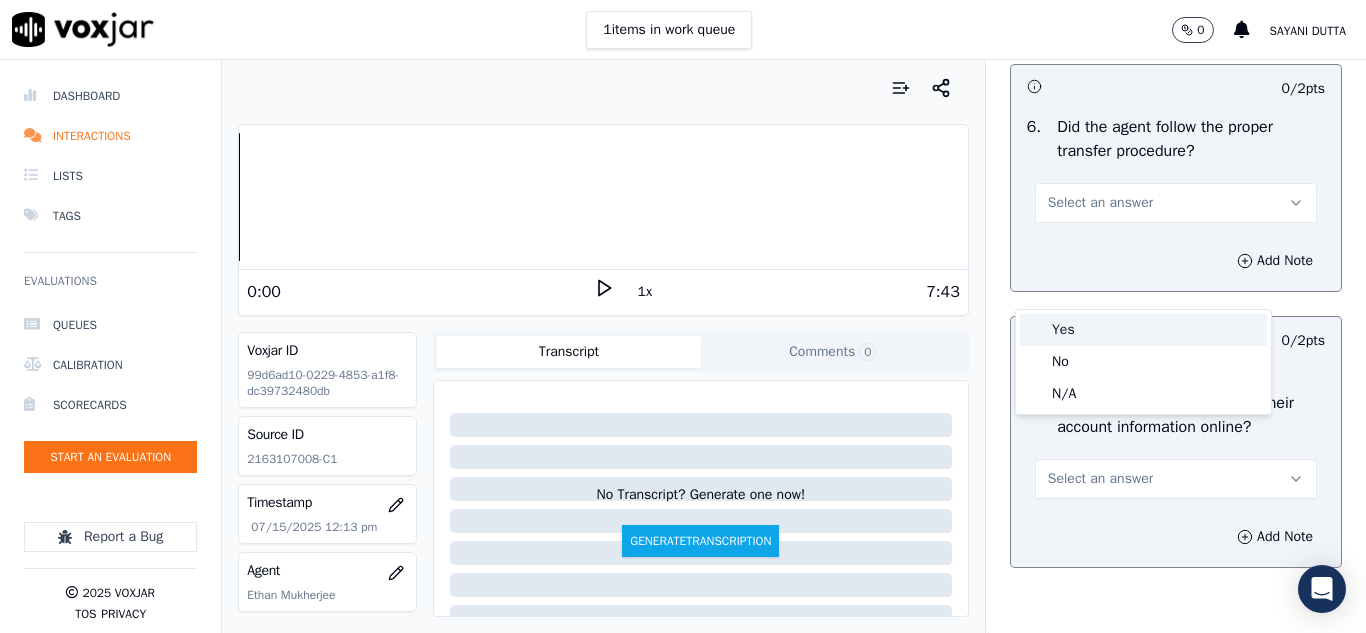 click on "Yes" at bounding box center [1143, 330] 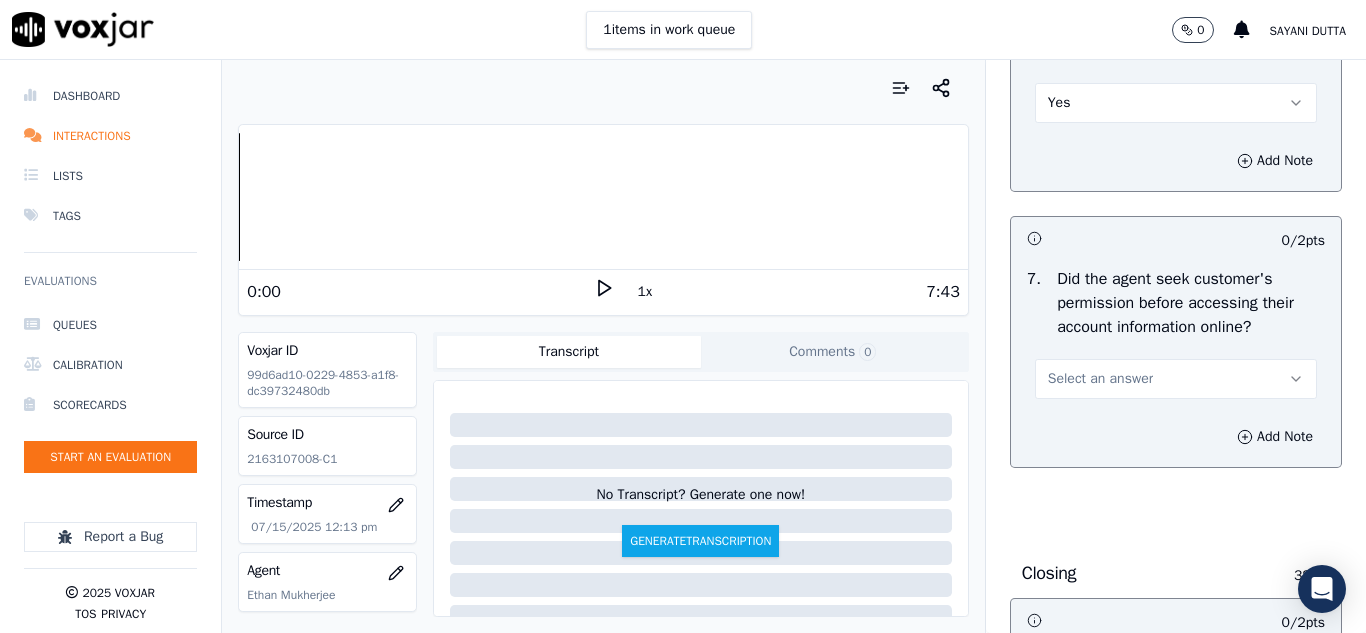 scroll, scrollTop: 4200, scrollLeft: 0, axis: vertical 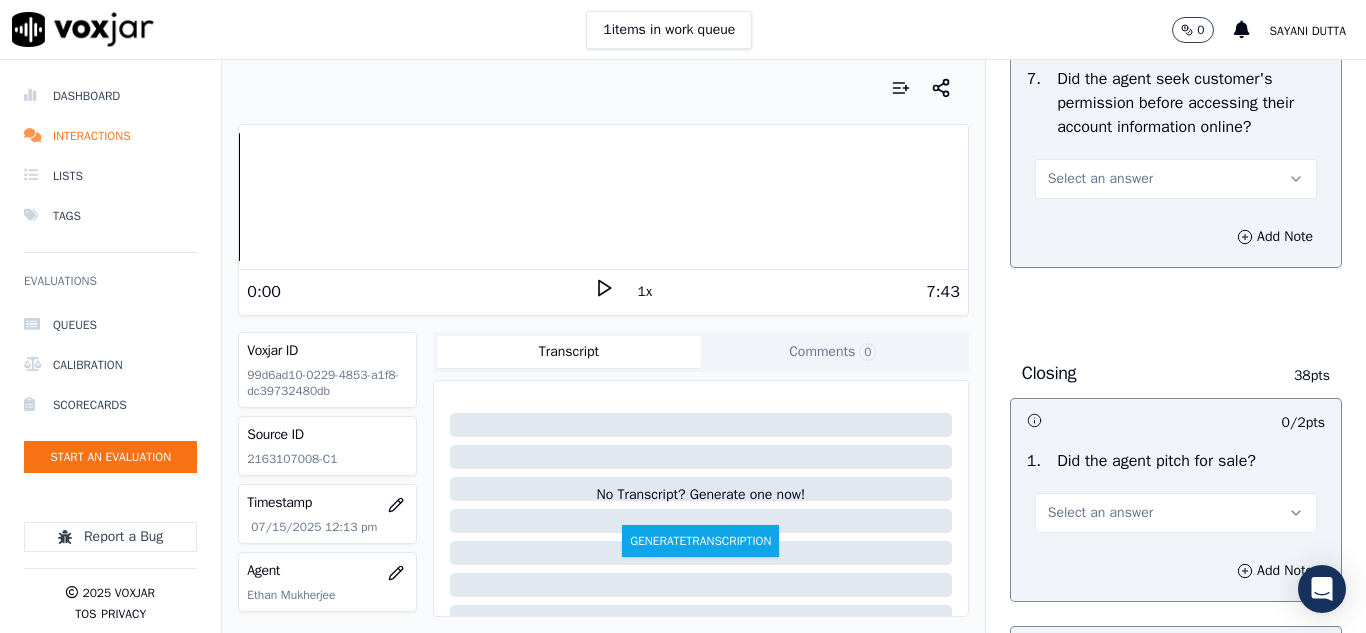 click on "Select an answer" at bounding box center [1100, 179] 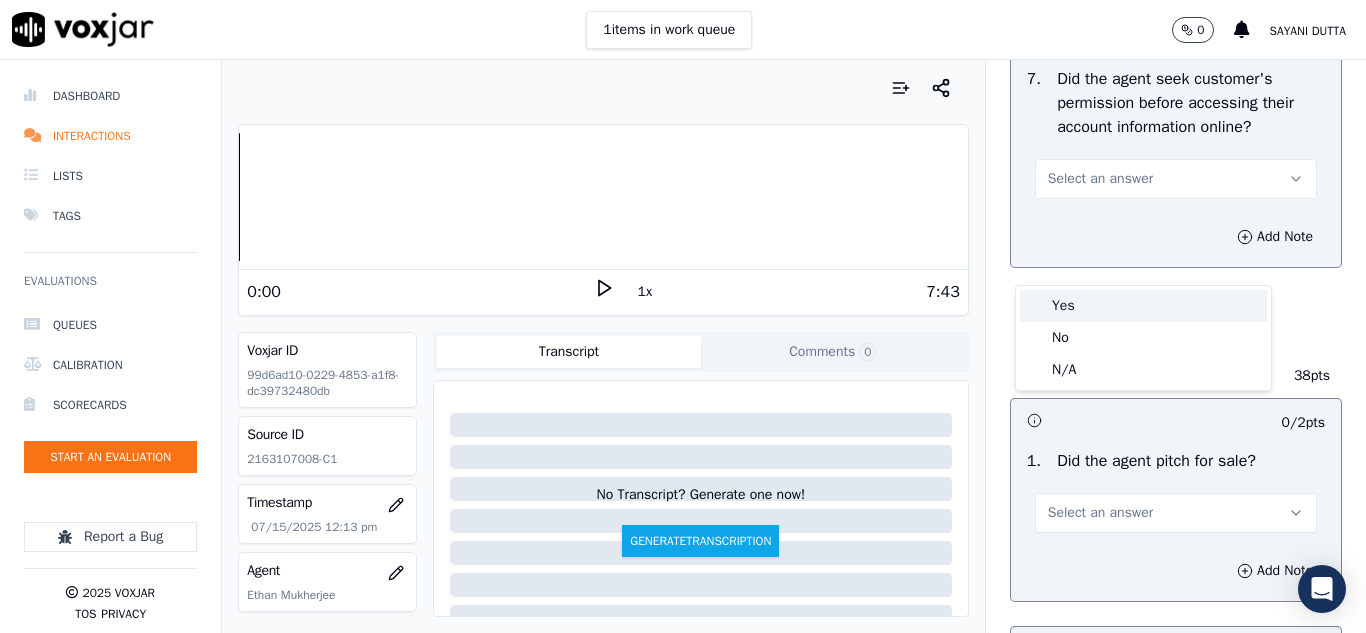 click on "Yes" at bounding box center [1143, 306] 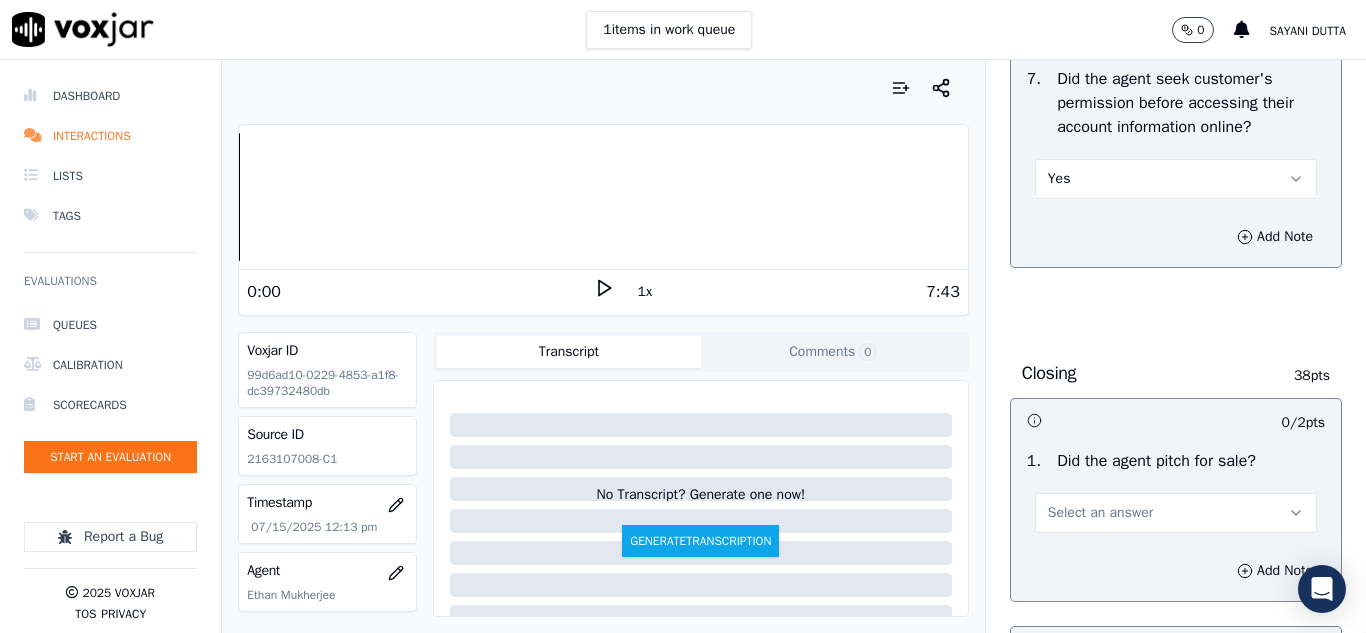 click on "Yes" at bounding box center (1176, 179) 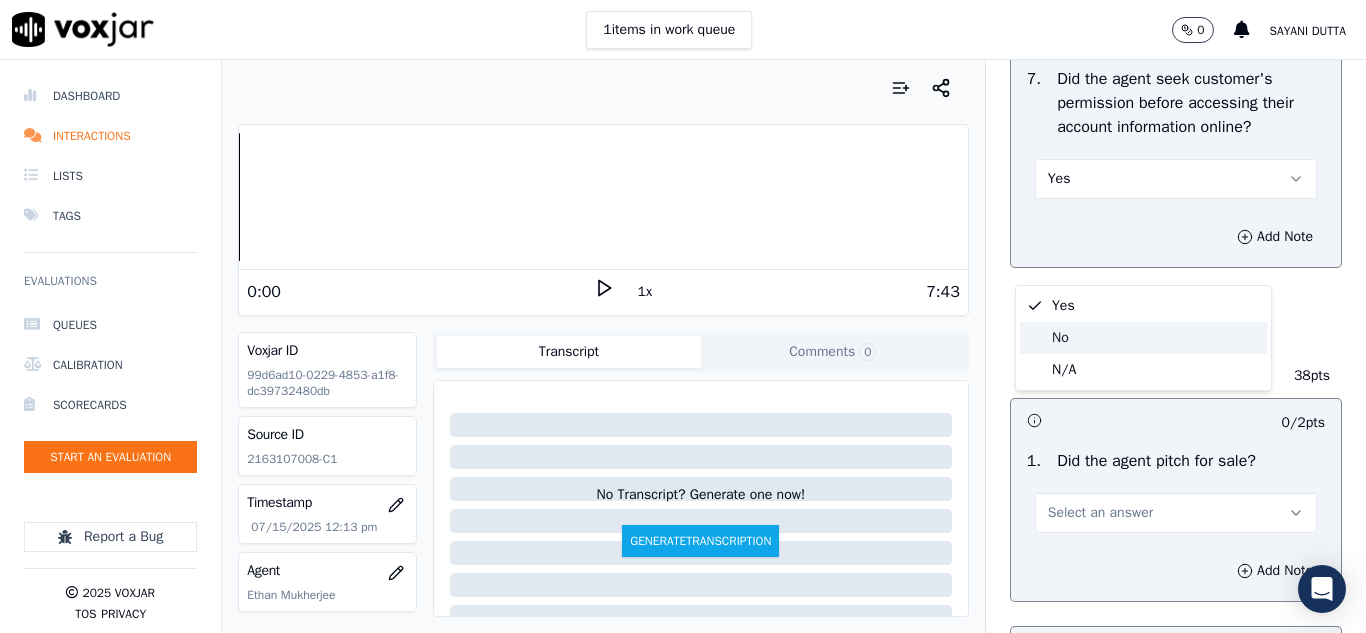 click on "No" 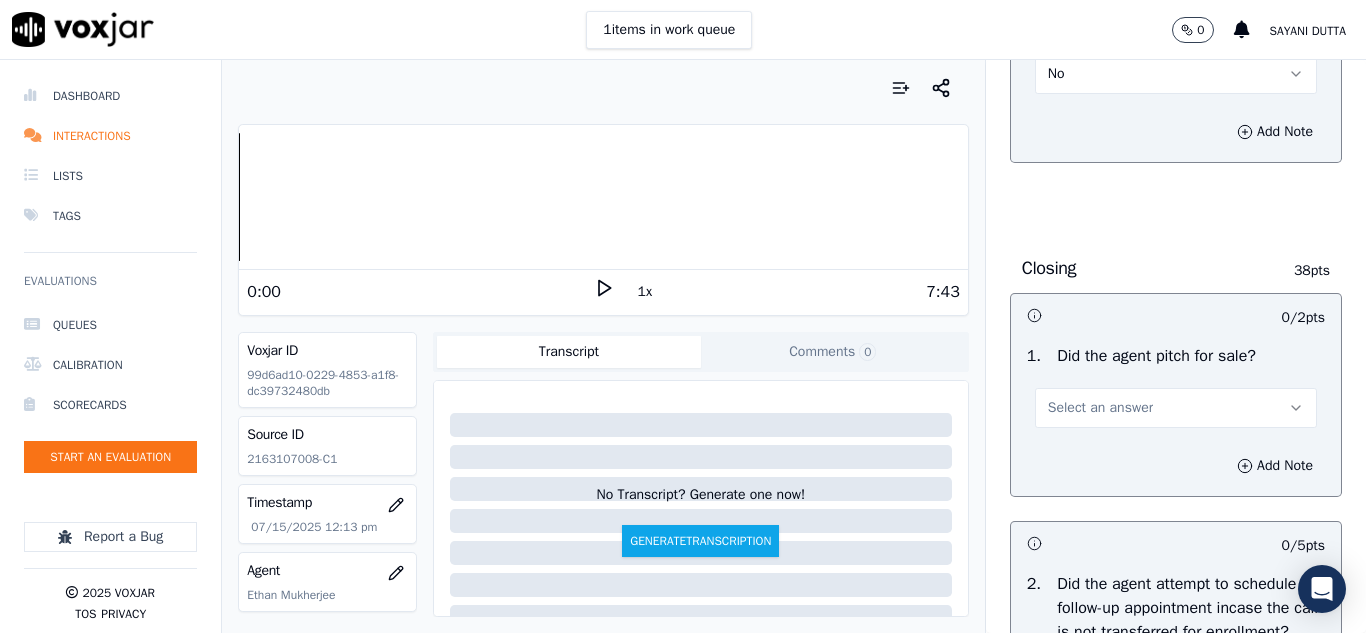scroll, scrollTop: 4400, scrollLeft: 0, axis: vertical 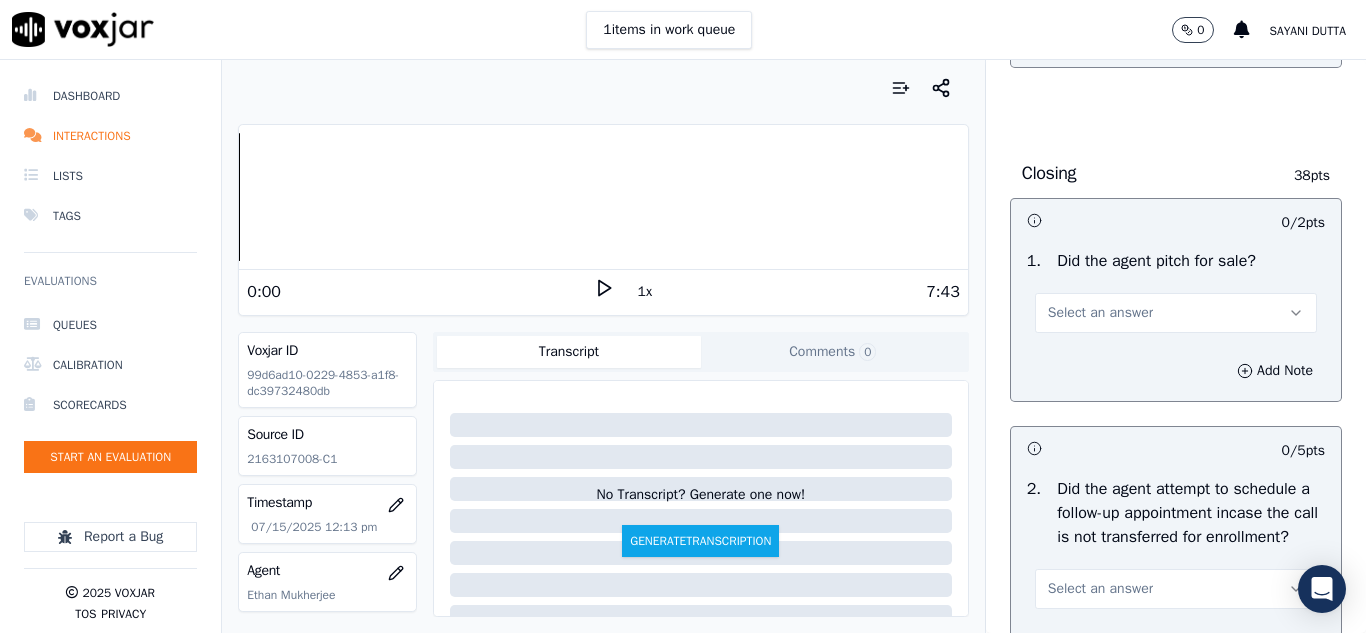 click on "Select an answer" at bounding box center (1100, 313) 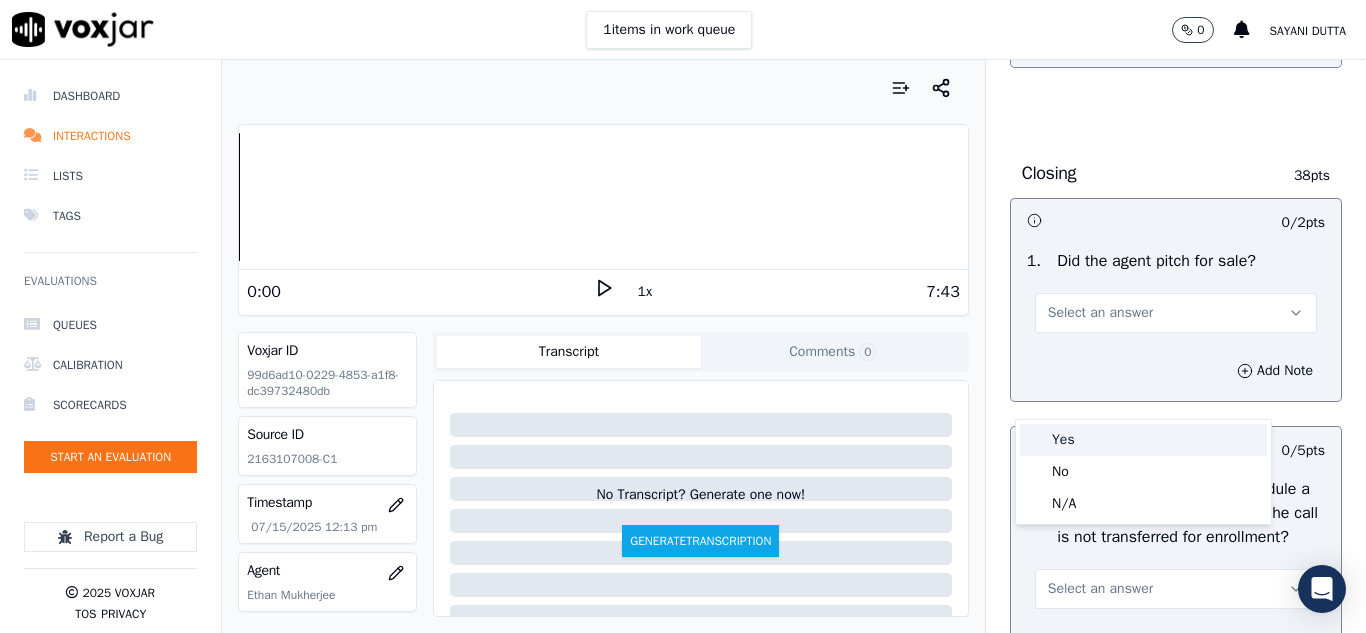 click on "Yes" at bounding box center (1143, 440) 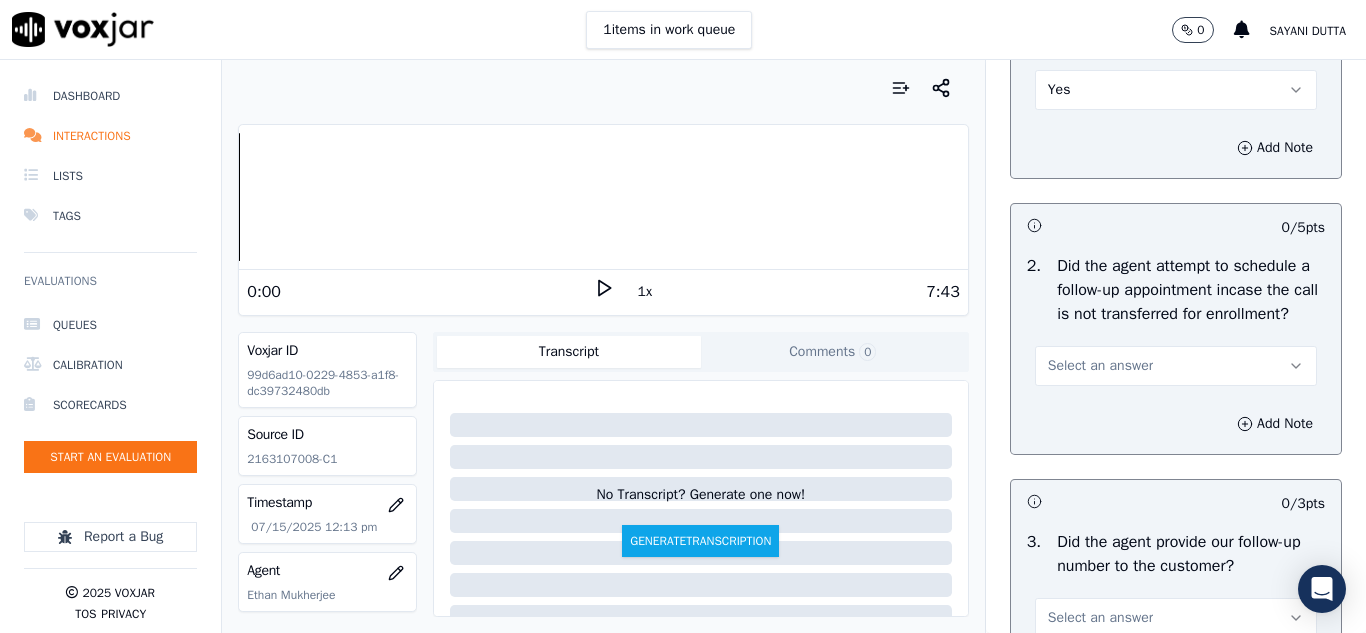 scroll, scrollTop: 4700, scrollLeft: 0, axis: vertical 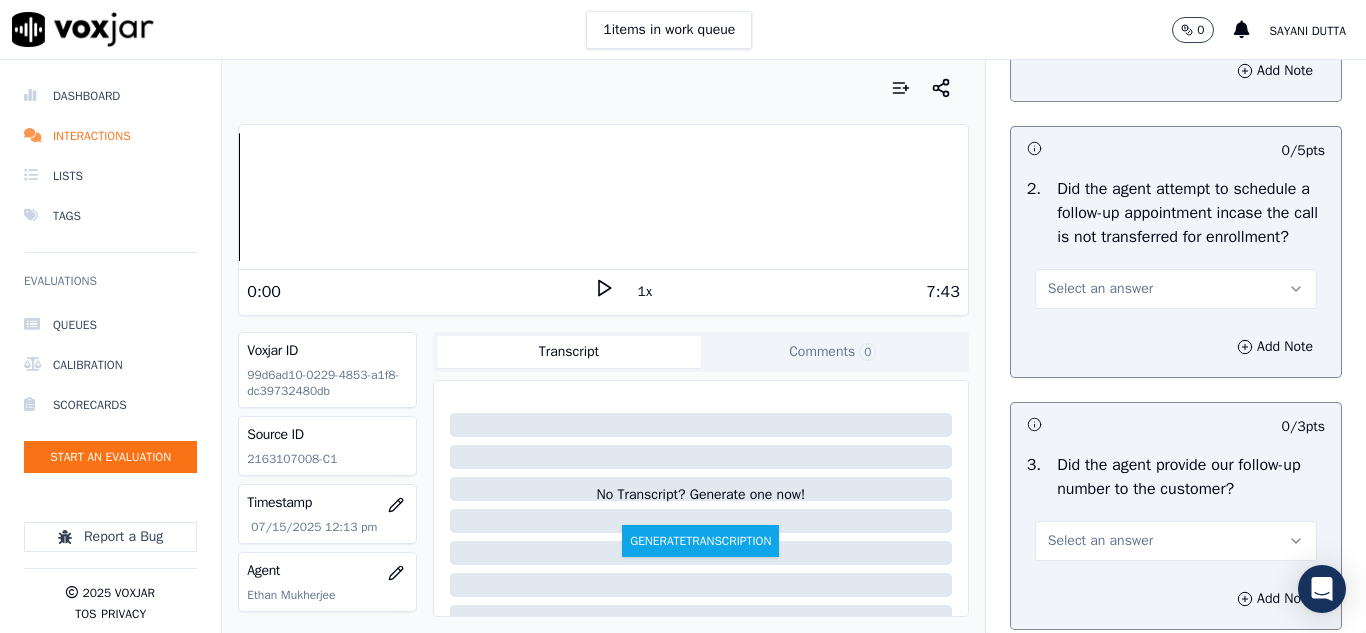 click on "Select an answer" at bounding box center [1100, 289] 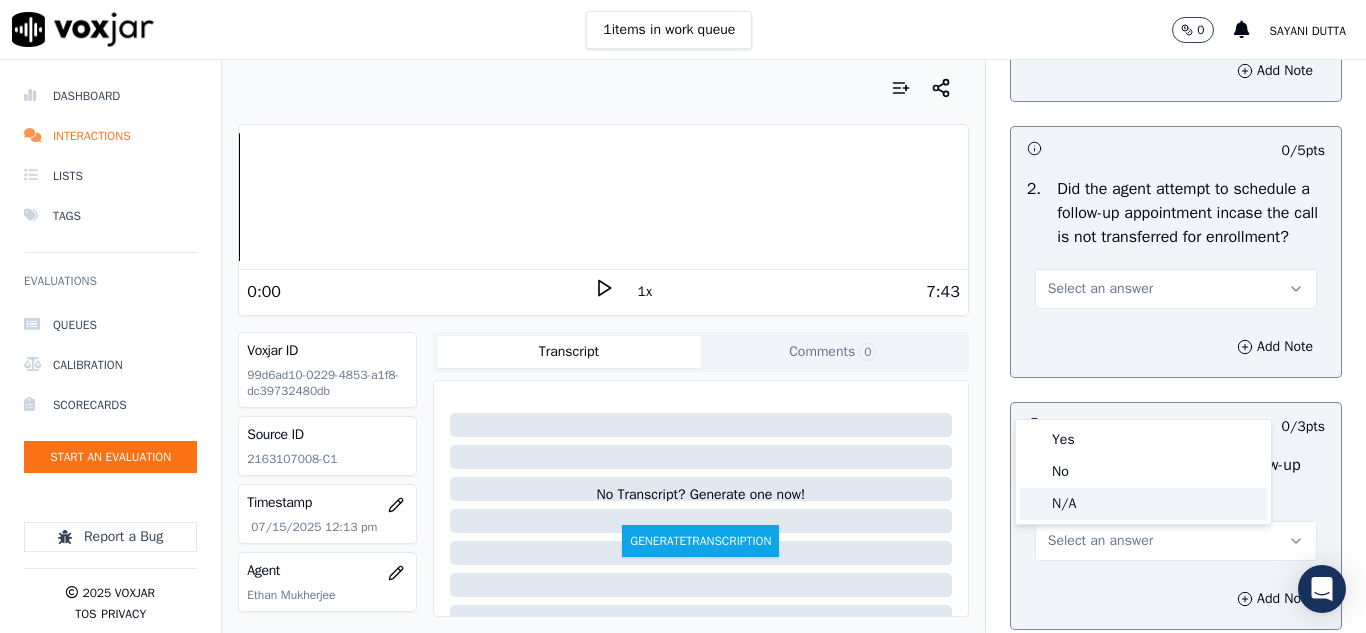 click on "N/A" 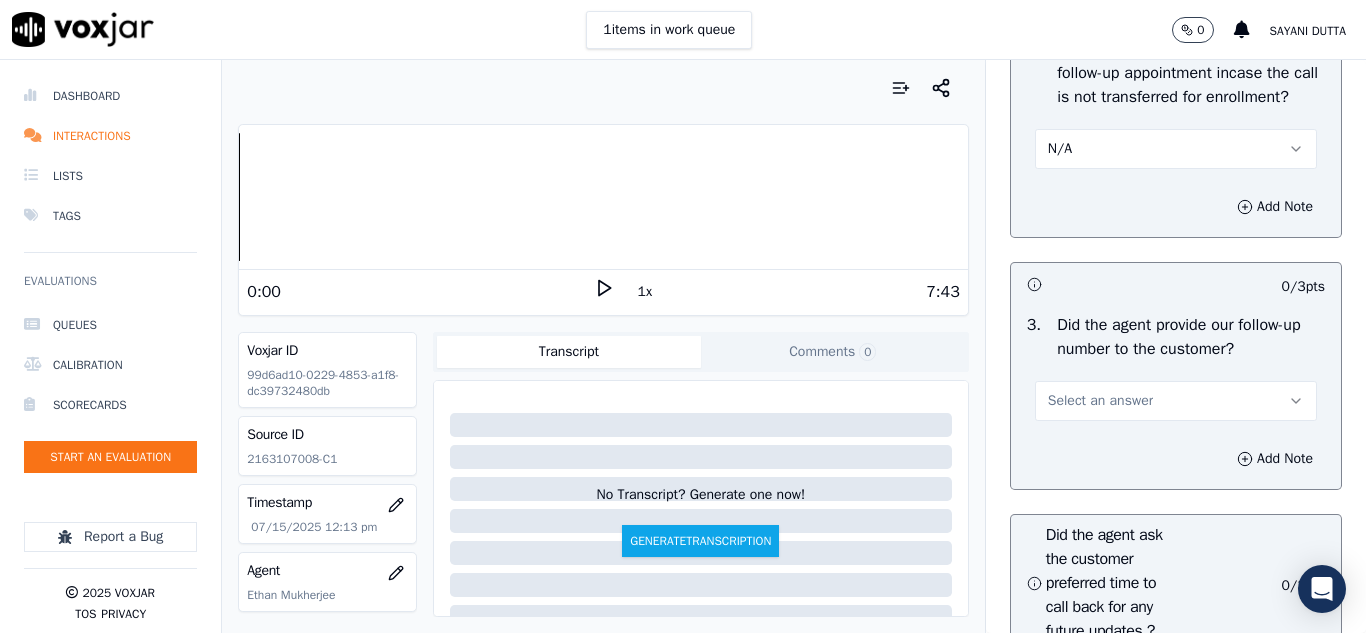 scroll, scrollTop: 5000, scrollLeft: 0, axis: vertical 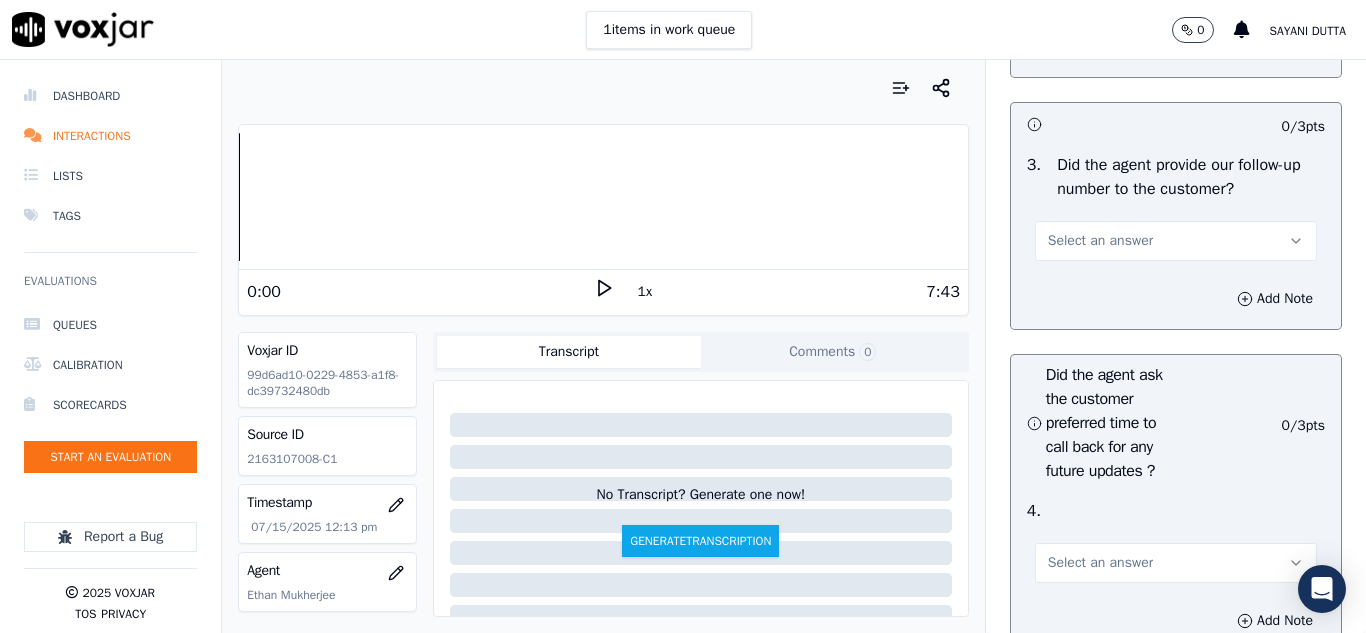 click on "Select an answer" at bounding box center (1100, 241) 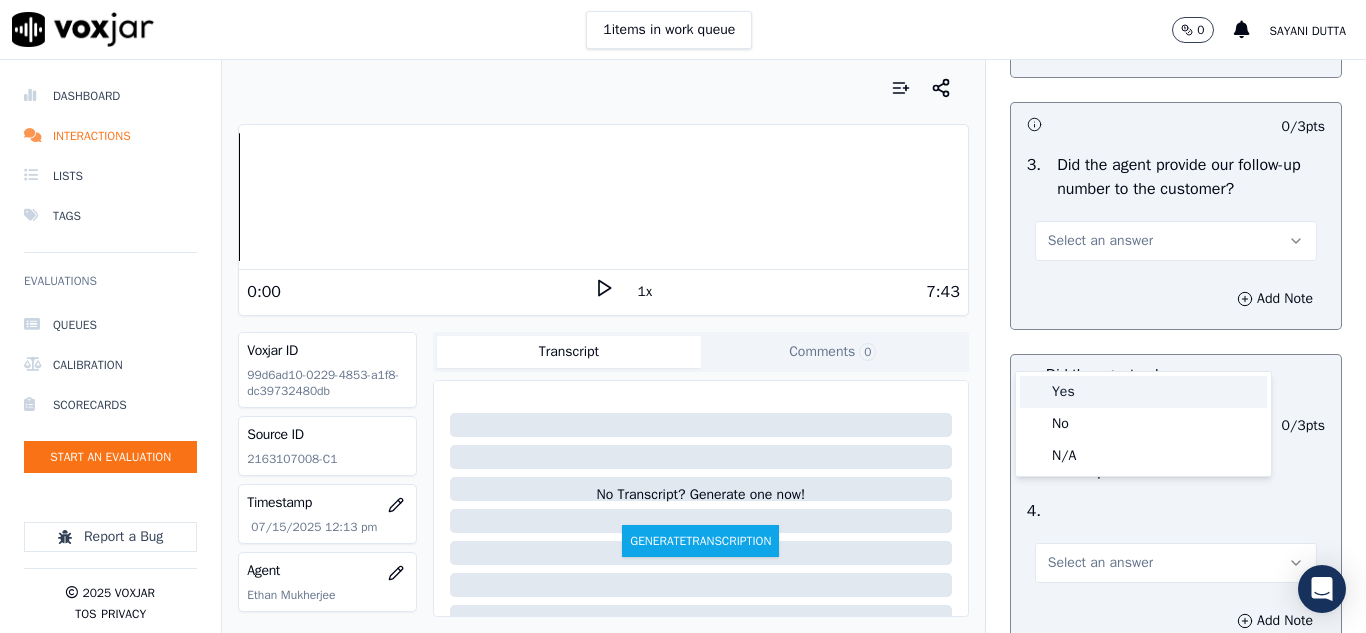 click on "Yes" at bounding box center (1143, 392) 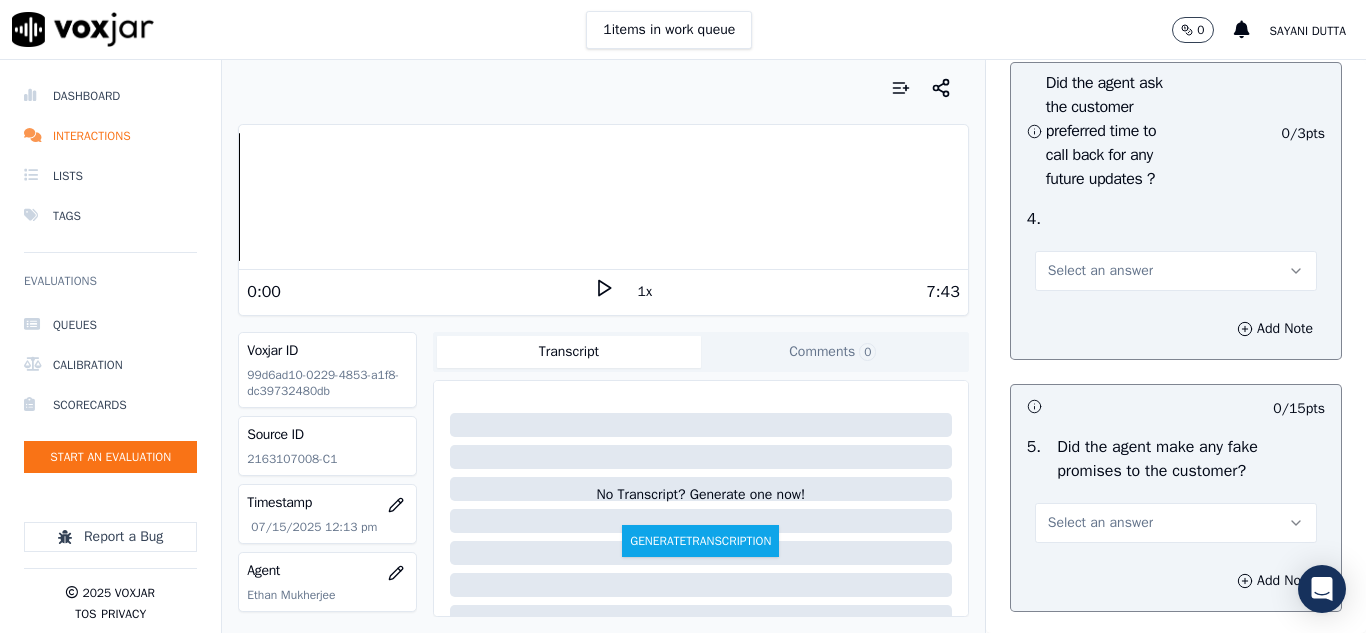 scroll, scrollTop: 5300, scrollLeft: 0, axis: vertical 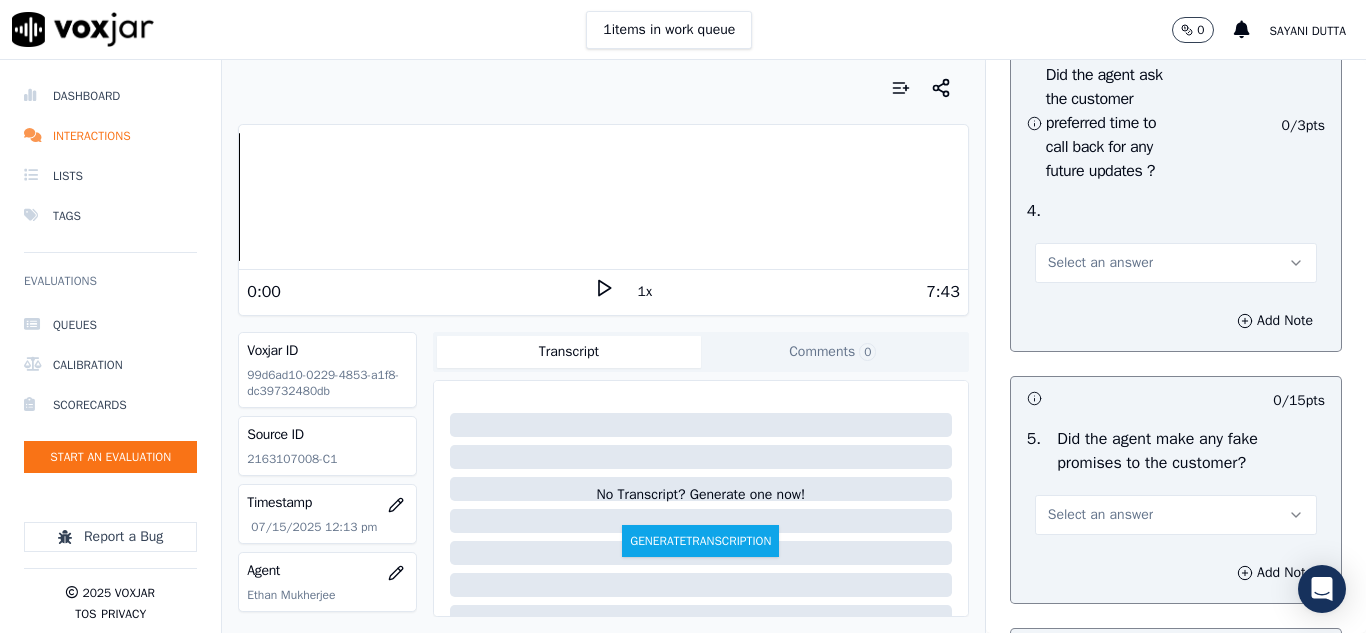 click on "Select an answer" at bounding box center (1100, 263) 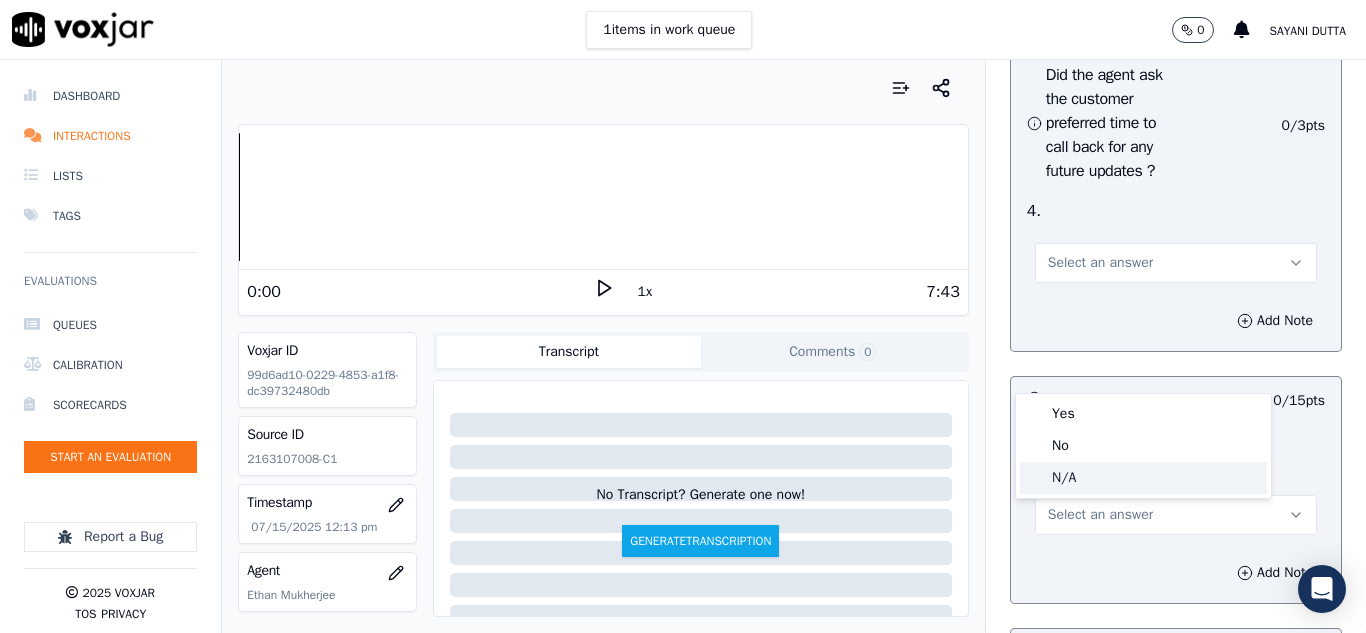 click on "N/A" 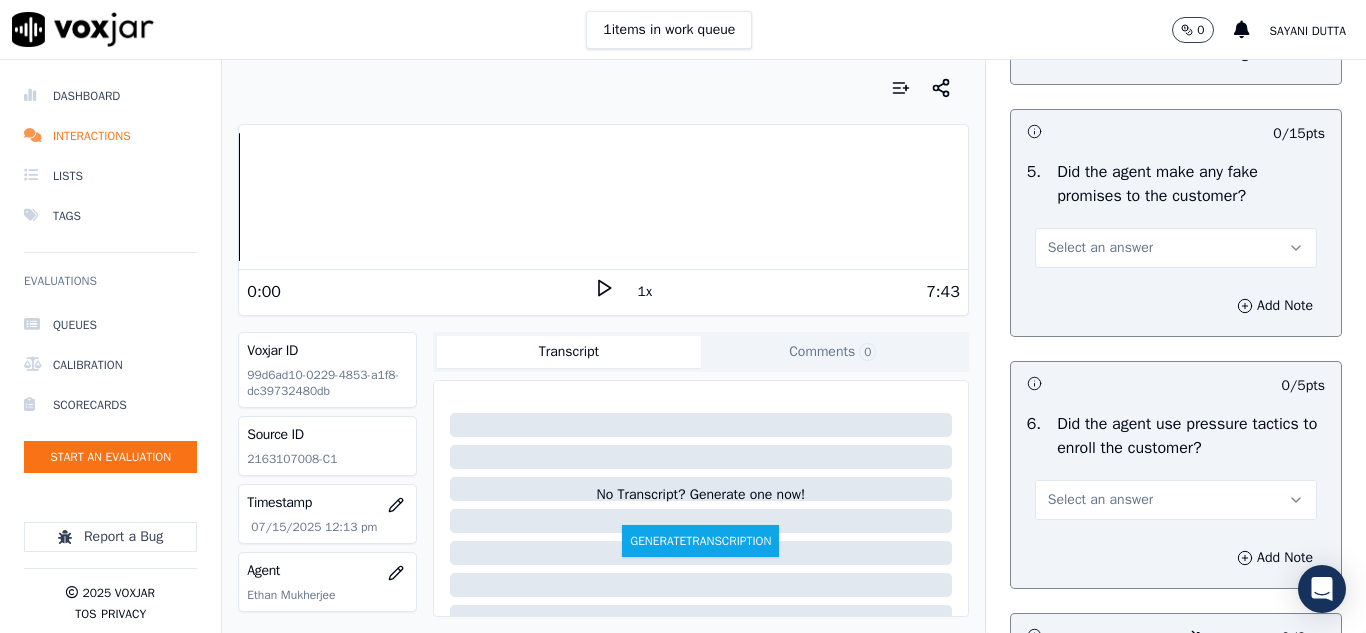 scroll, scrollTop: 5600, scrollLeft: 0, axis: vertical 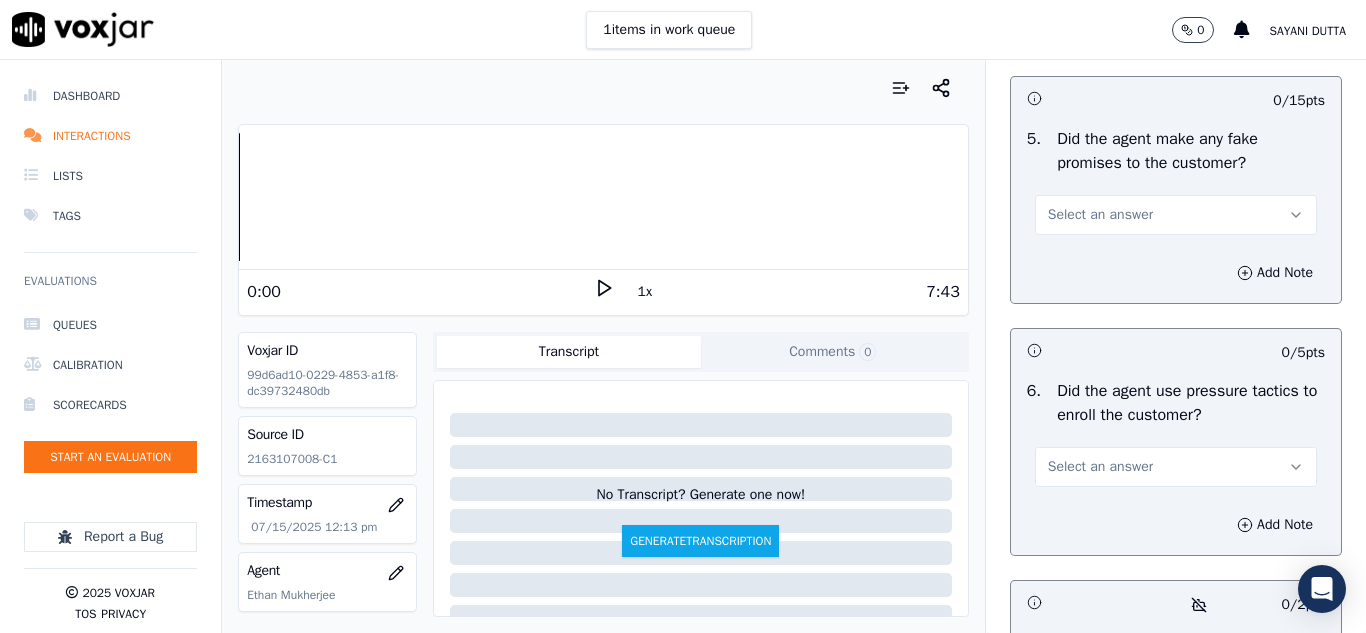 click on "Select an answer" at bounding box center (1100, 215) 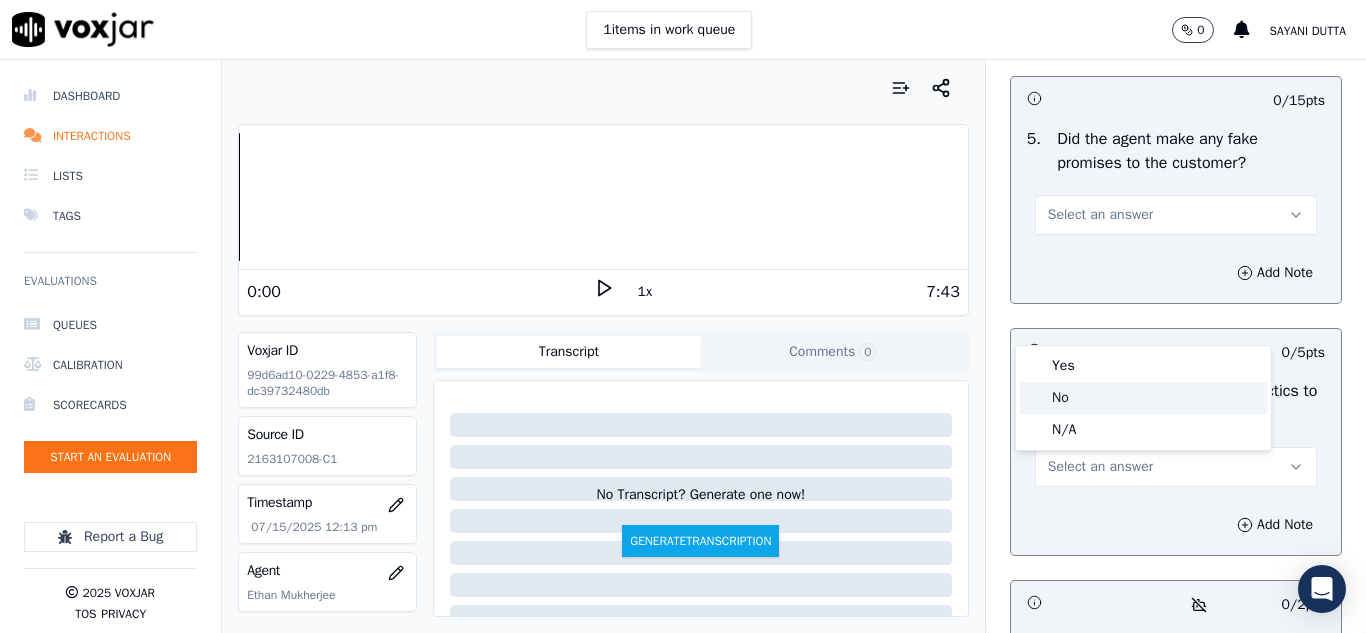 click on "No" 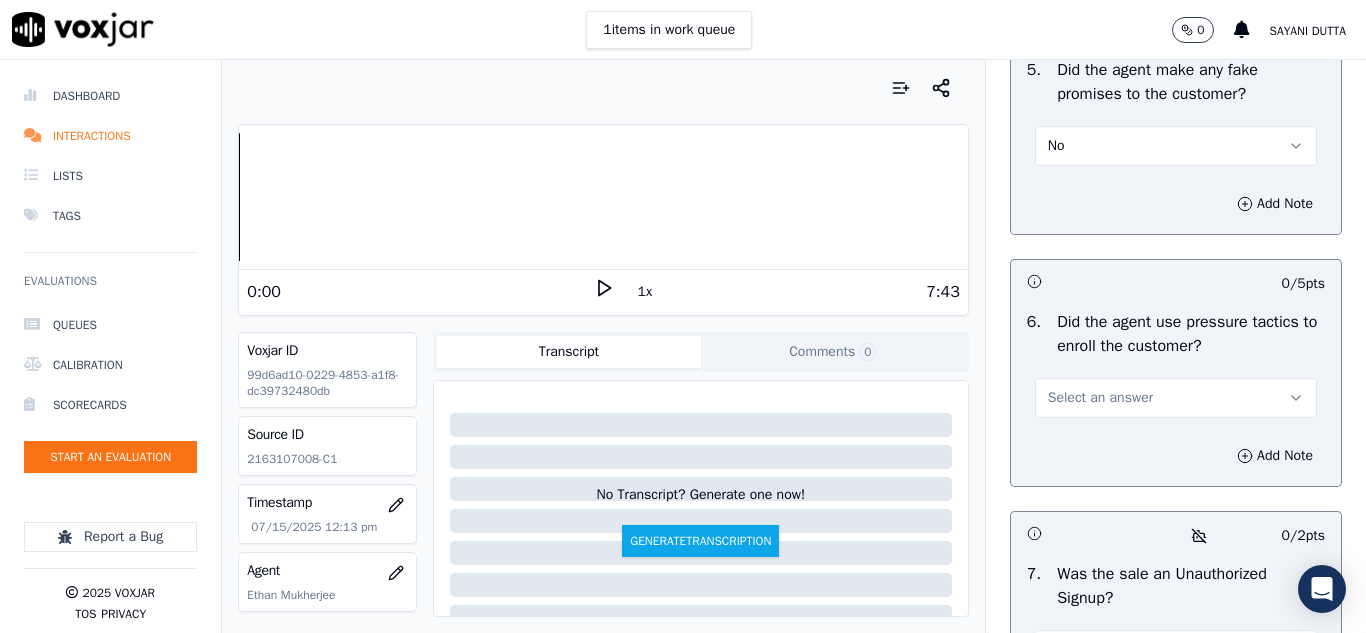 scroll, scrollTop: 5800, scrollLeft: 0, axis: vertical 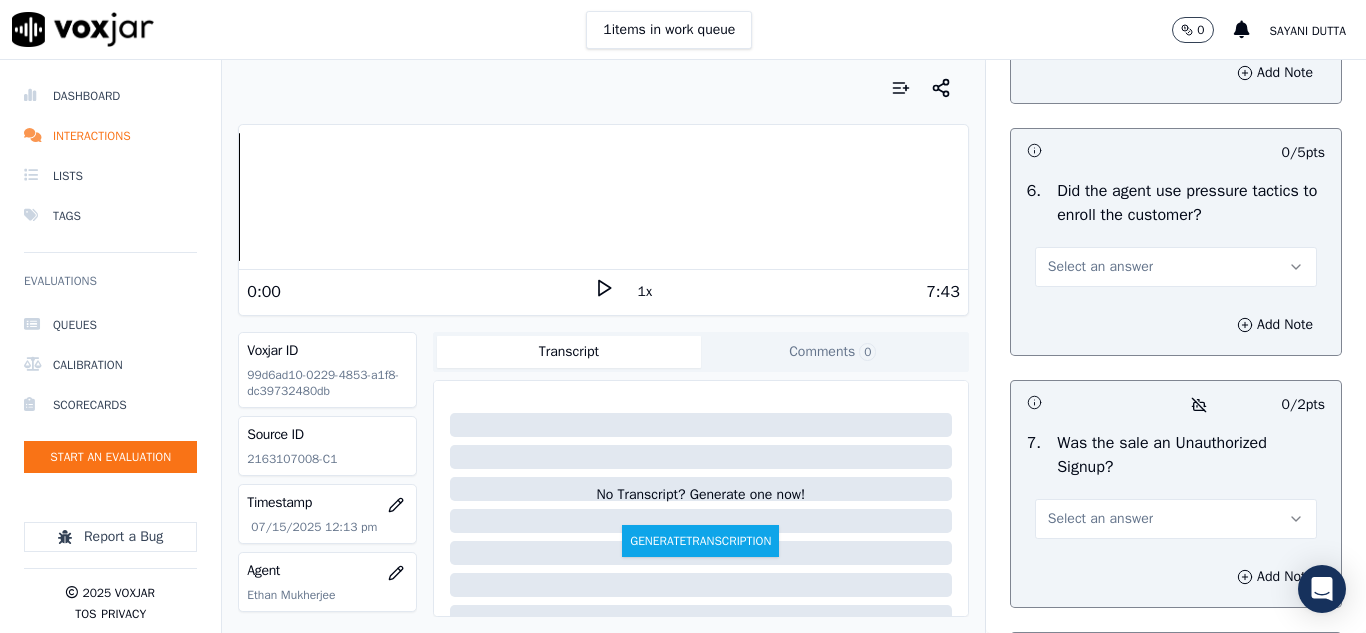 click on "Select an answer" at bounding box center [1100, 267] 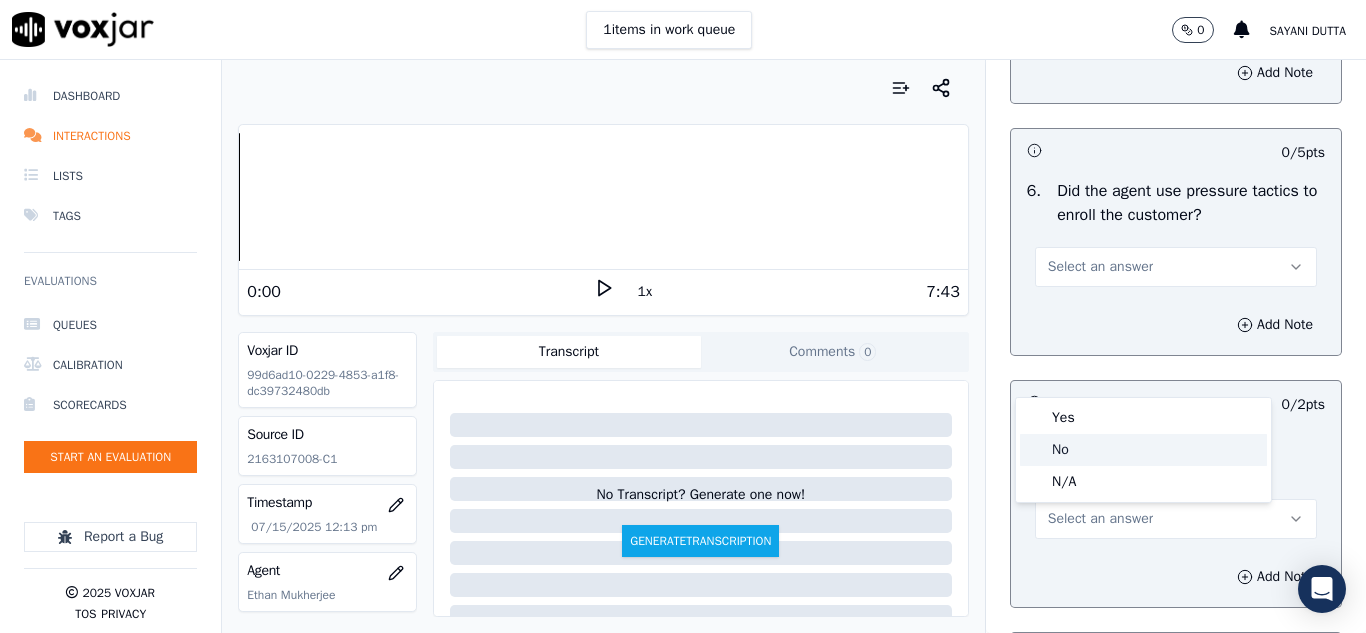 click on "No" 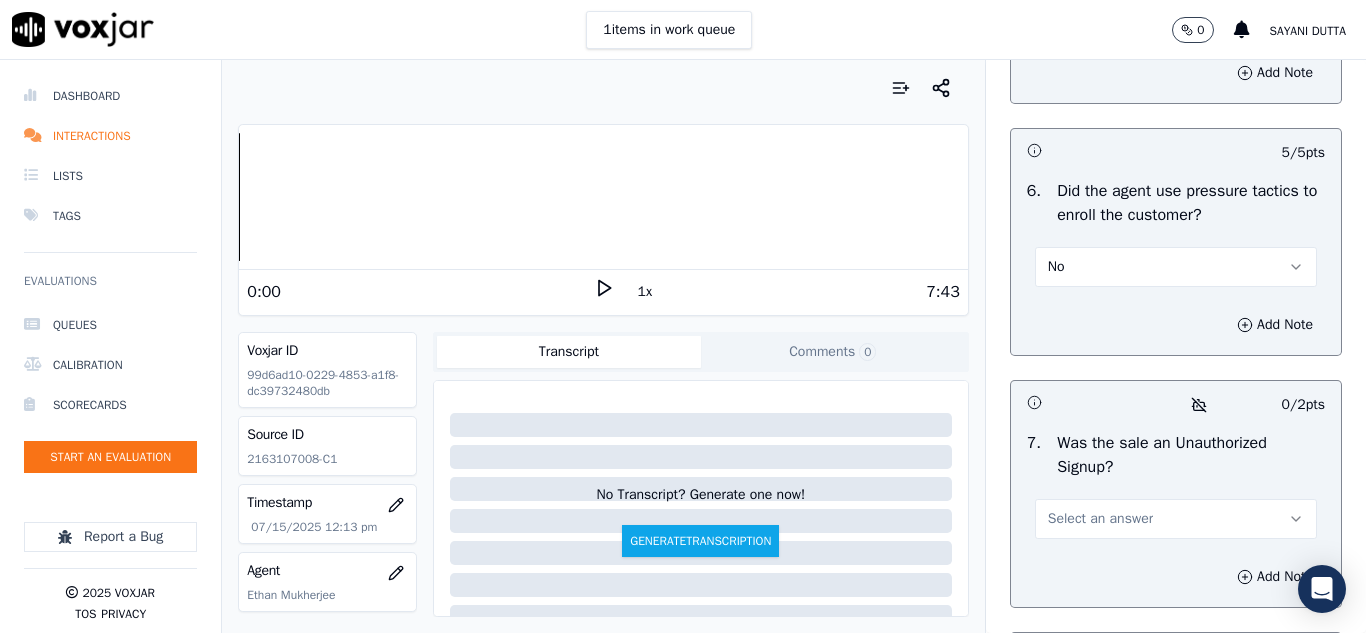 scroll, scrollTop: 6100, scrollLeft: 0, axis: vertical 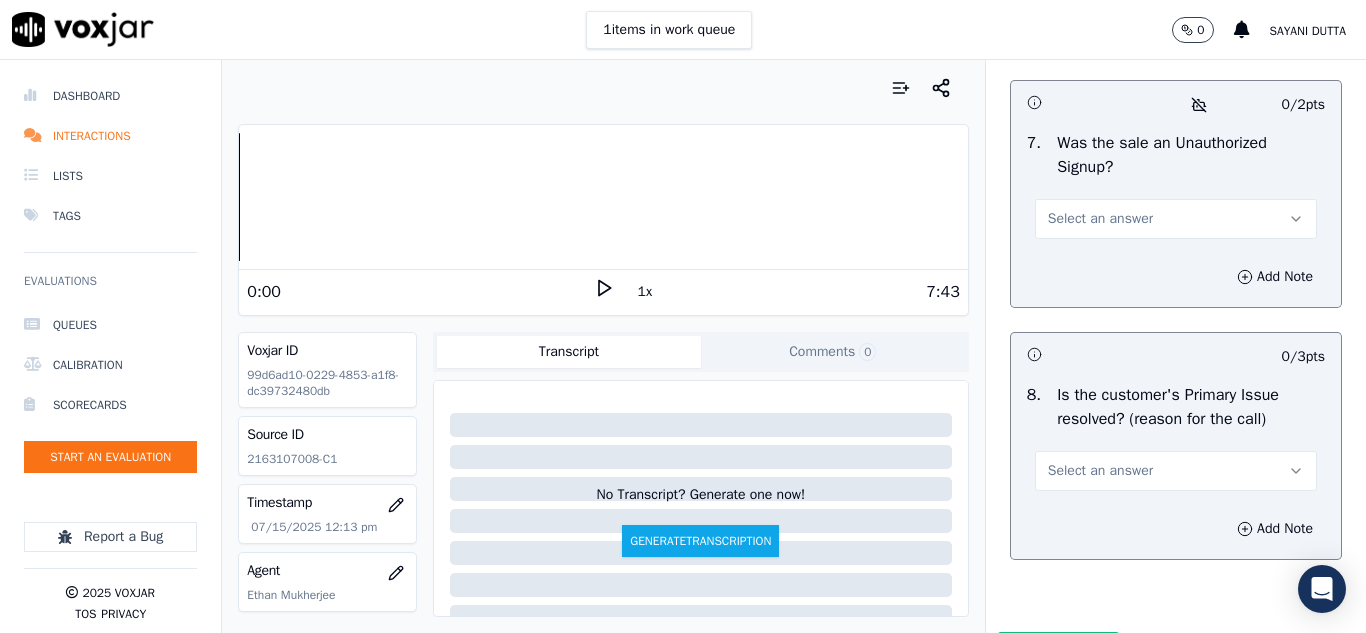 click on "Select an answer" at bounding box center [1100, 219] 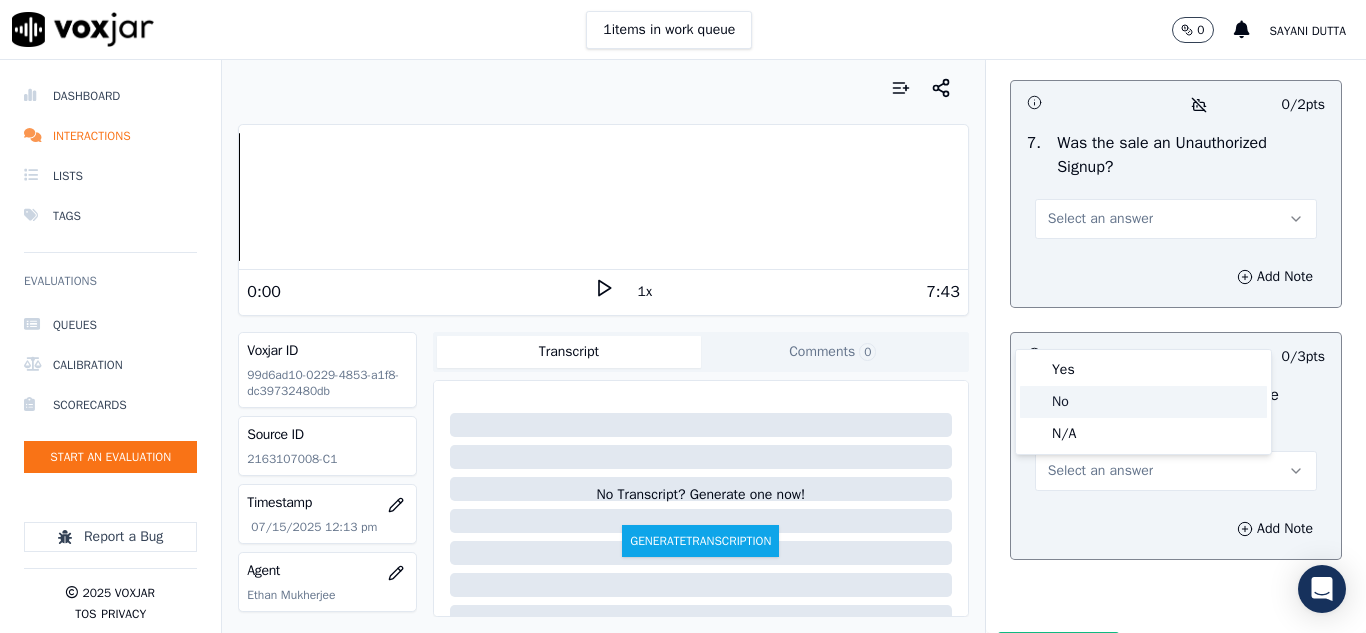click on "No" 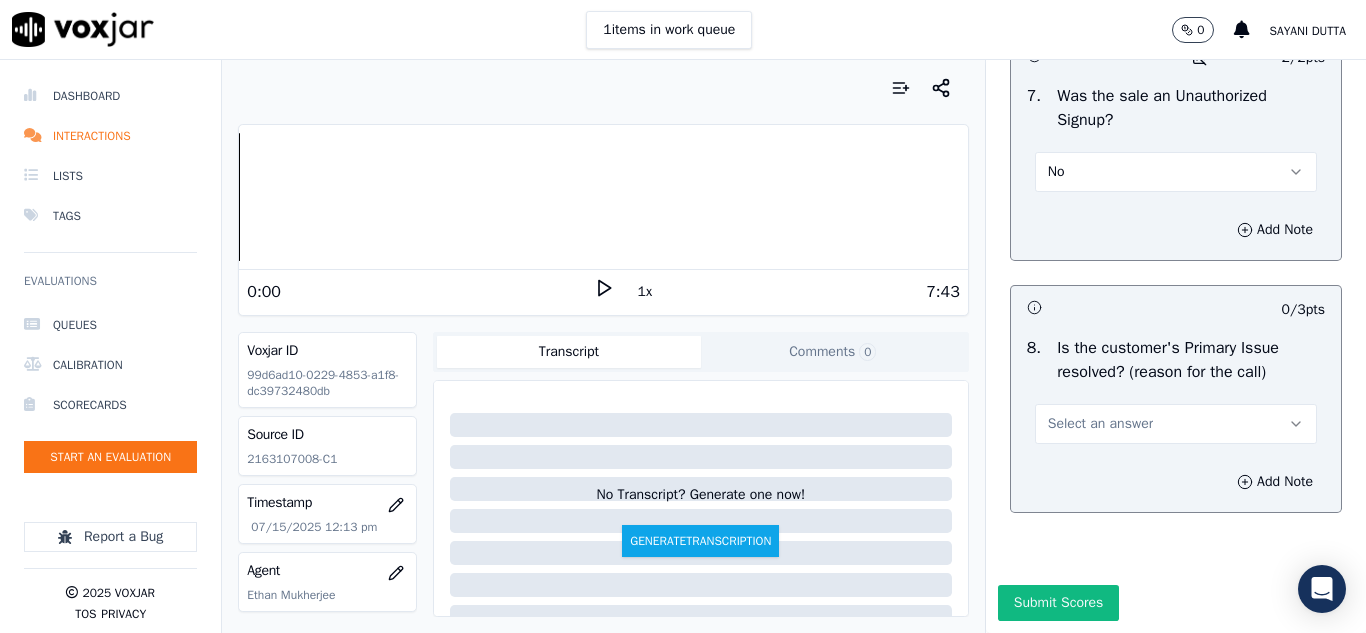 scroll, scrollTop: 6298, scrollLeft: 0, axis: vertical 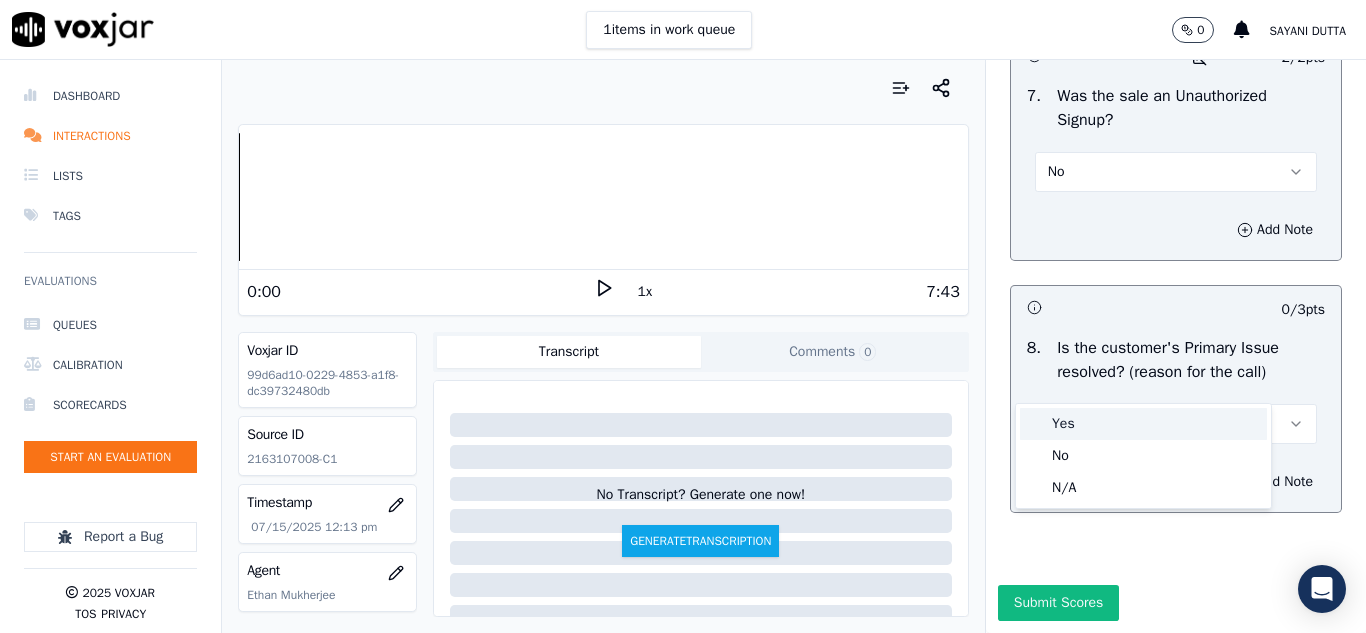 click on "Yes" at bounding box center (1143, 424) 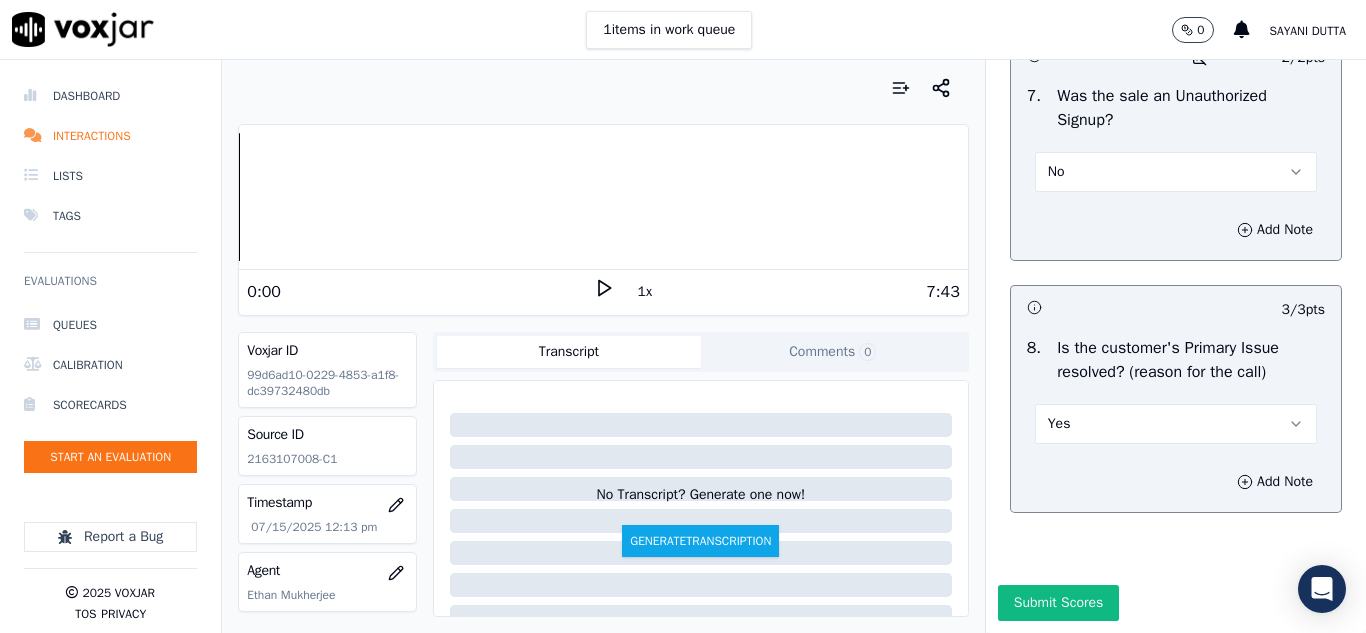 click on "Submit Scores" at bounding box center [1058, 603] 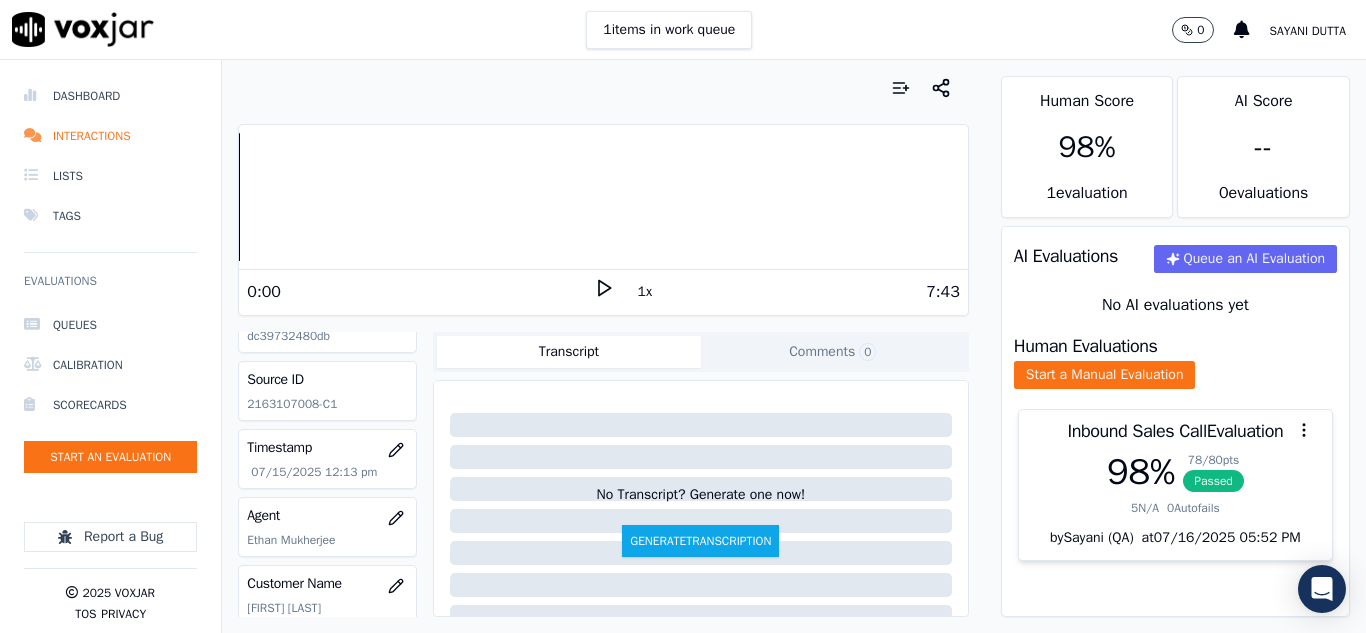 scroll, scrollTop: 0, scrollLeft: 0, axis: both 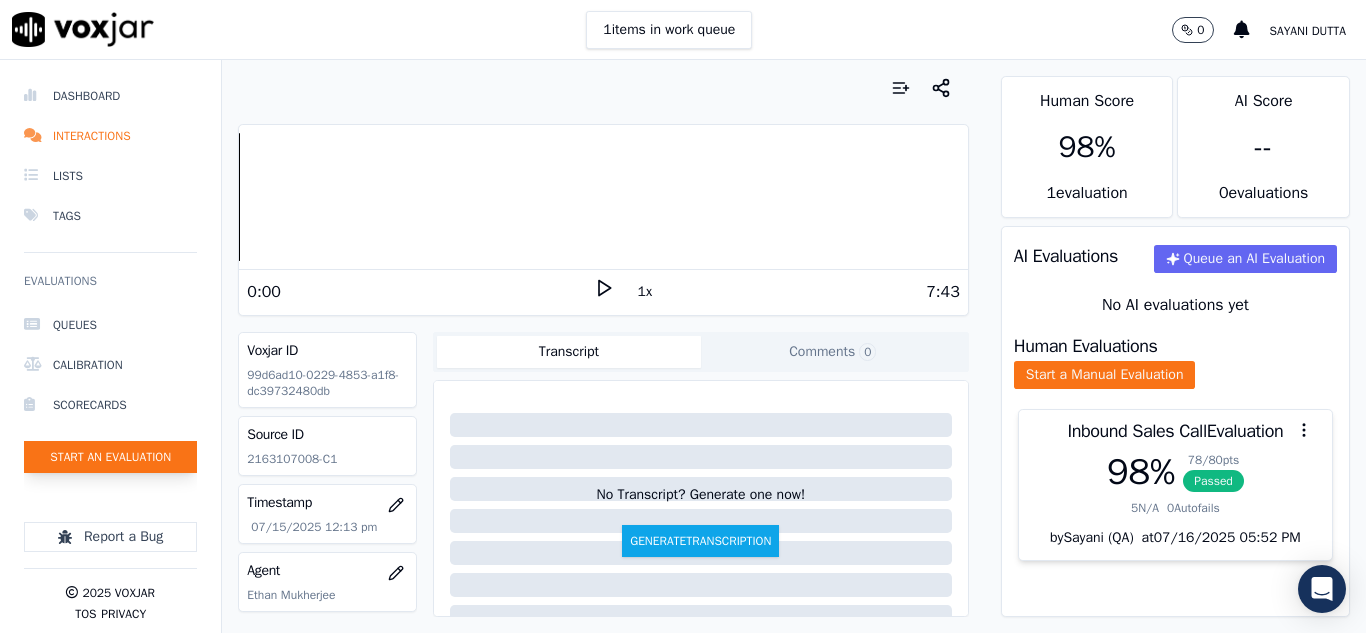 click on "Start an Evaluation" 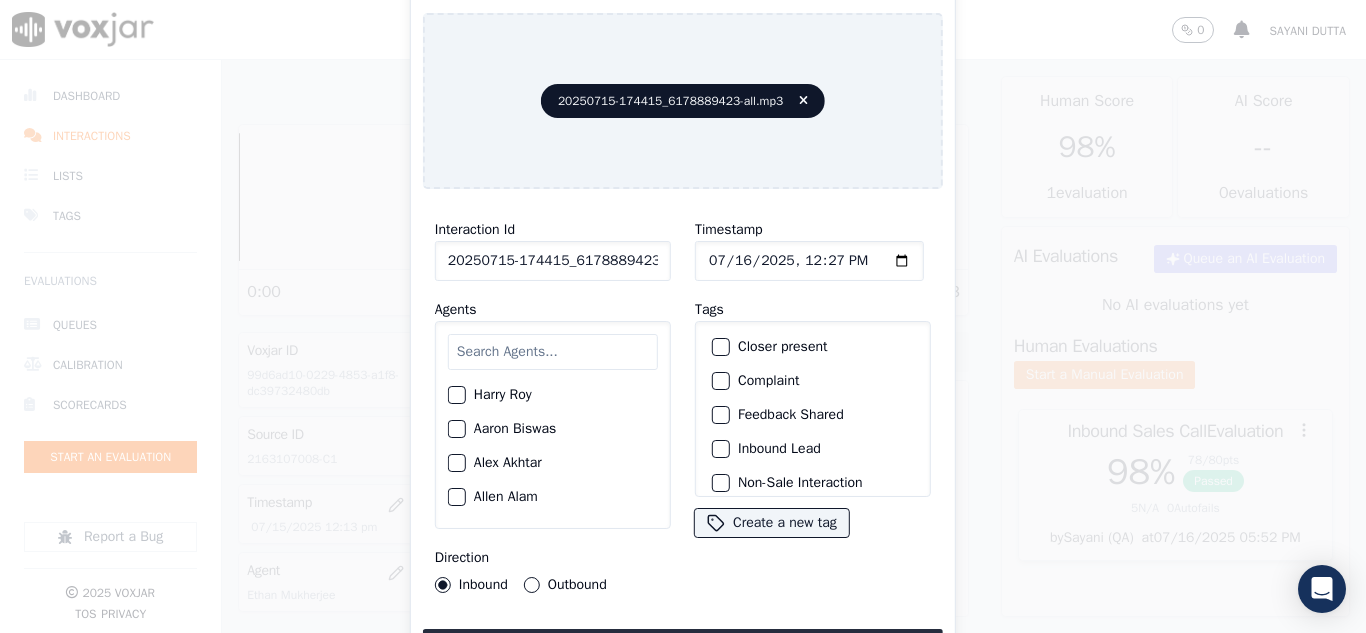 scroll, scrollTop: 0, scrollLeft: 40, axis: horizontal 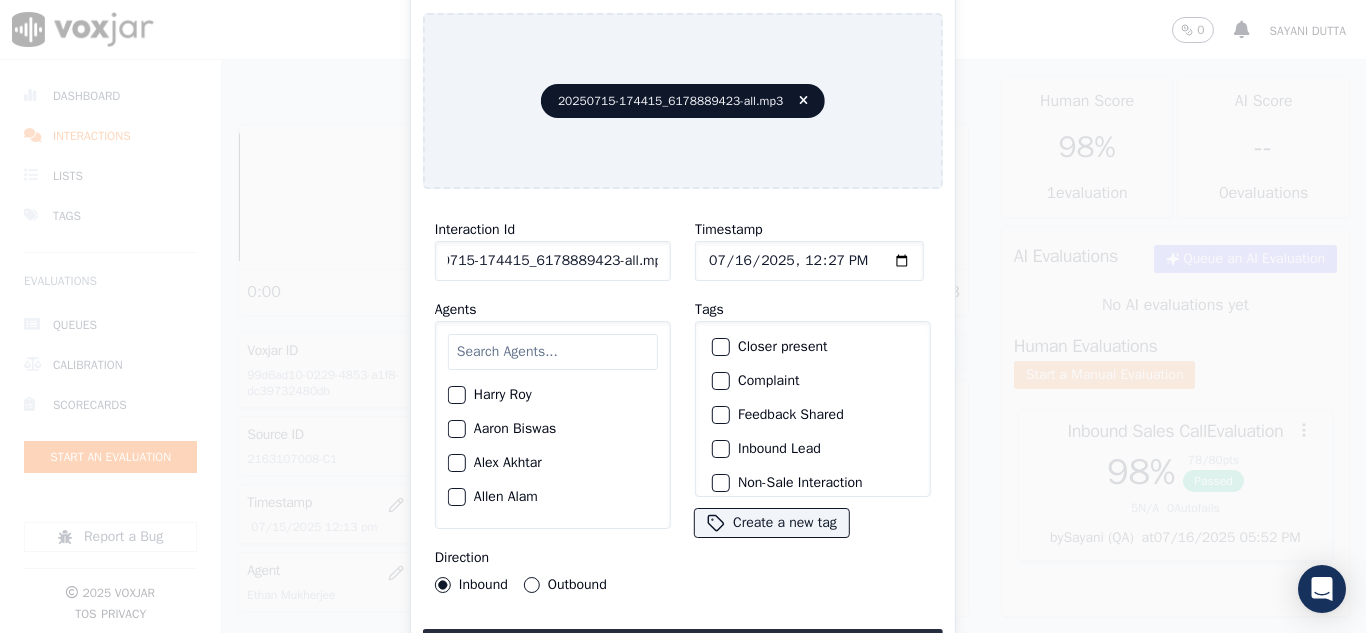 drag, startPoint x: 643, startPoint y: 252, endPoint x: 725, endPoint y: 273, distance: 84.646324 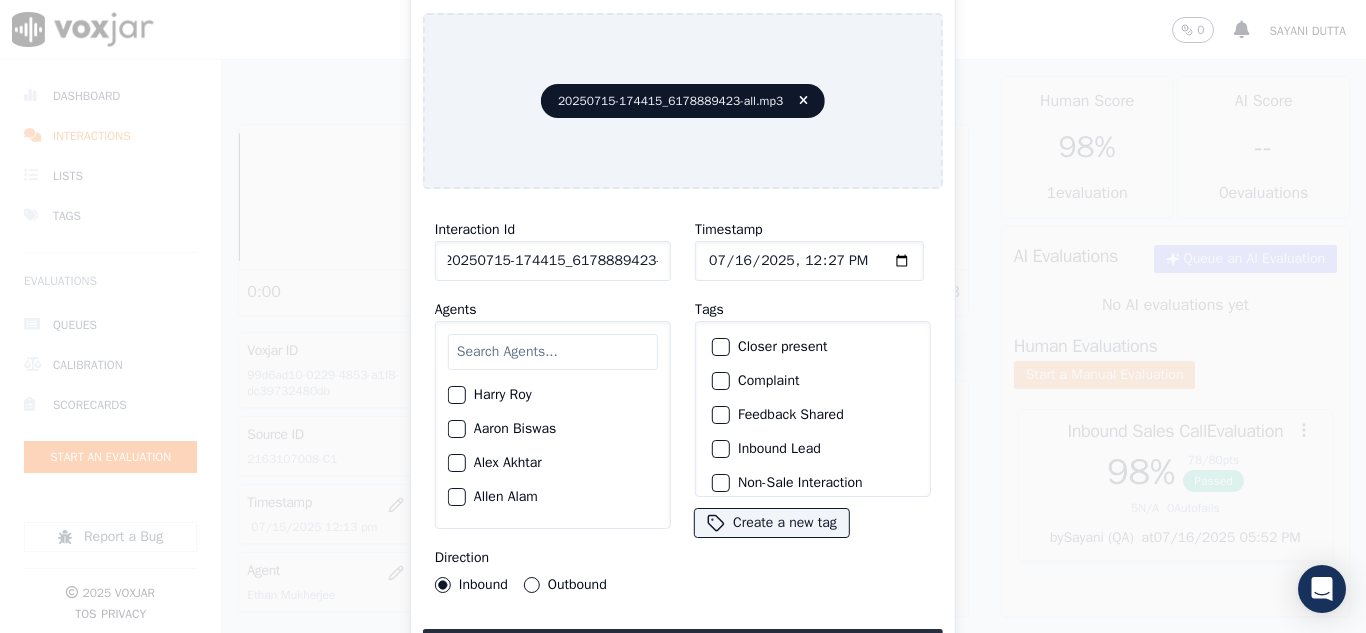 scroll, scrollTop: 0, scrollLeft: 11, axis: horizontal 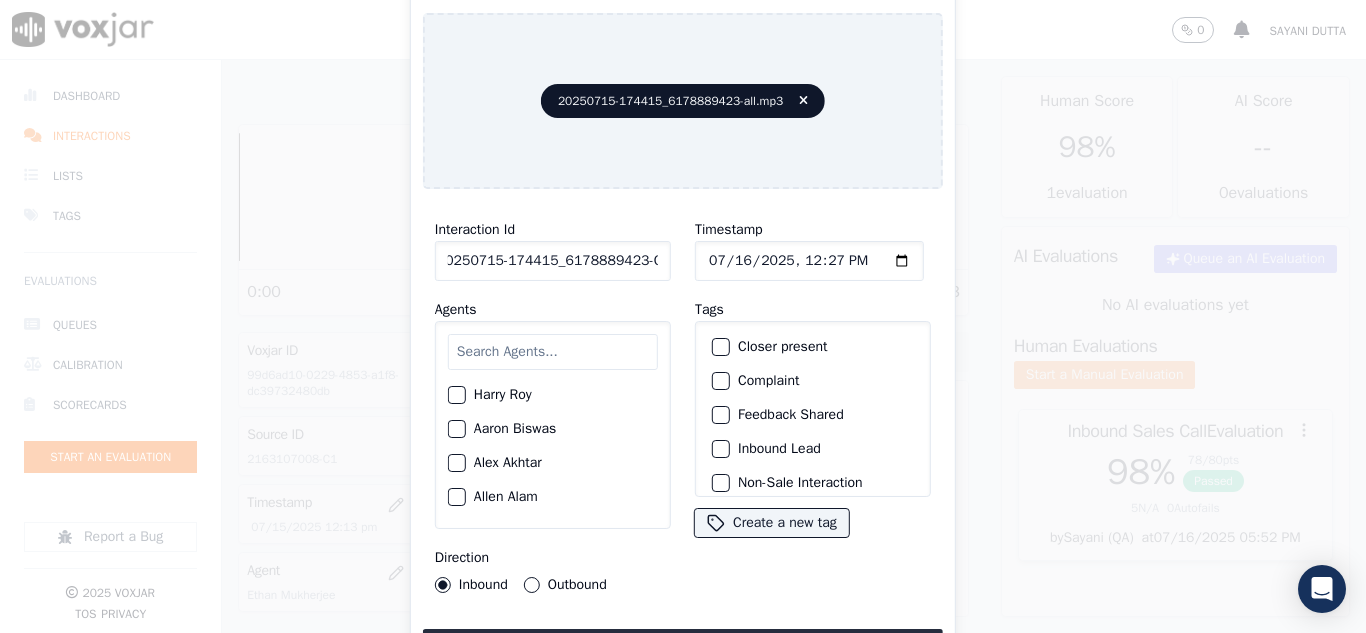 type on "20250715-174415_6178889423-C1" 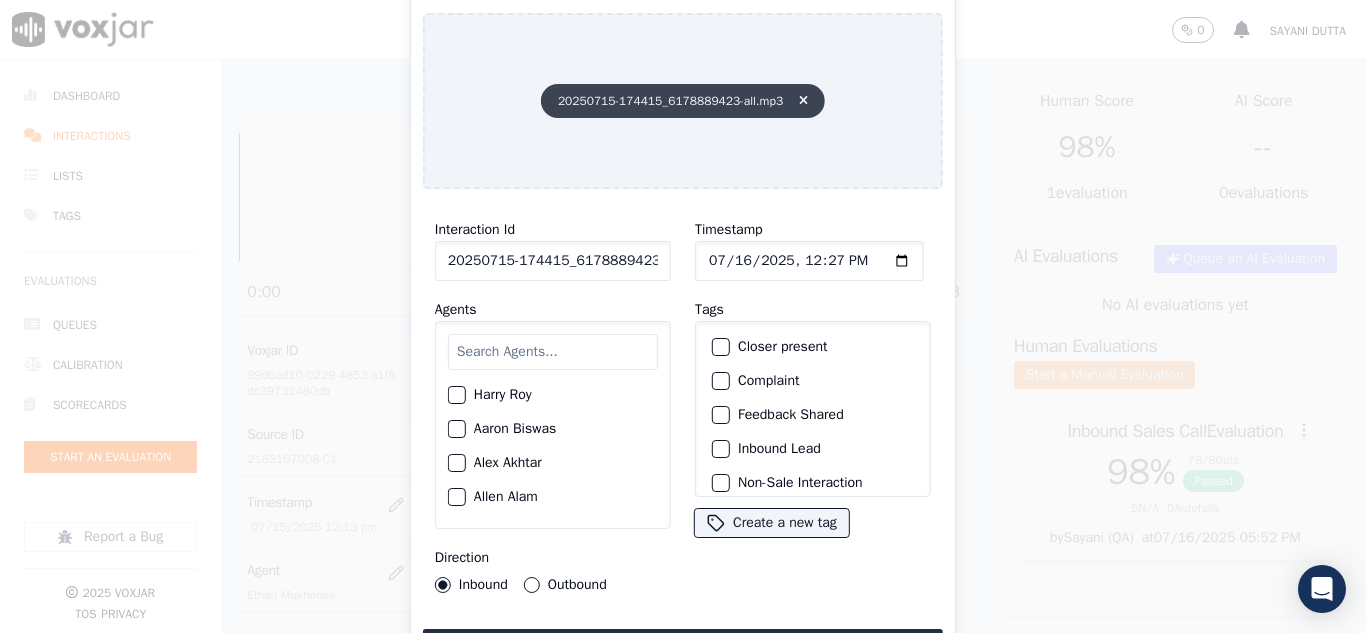 click at bounding box center (803, 101) 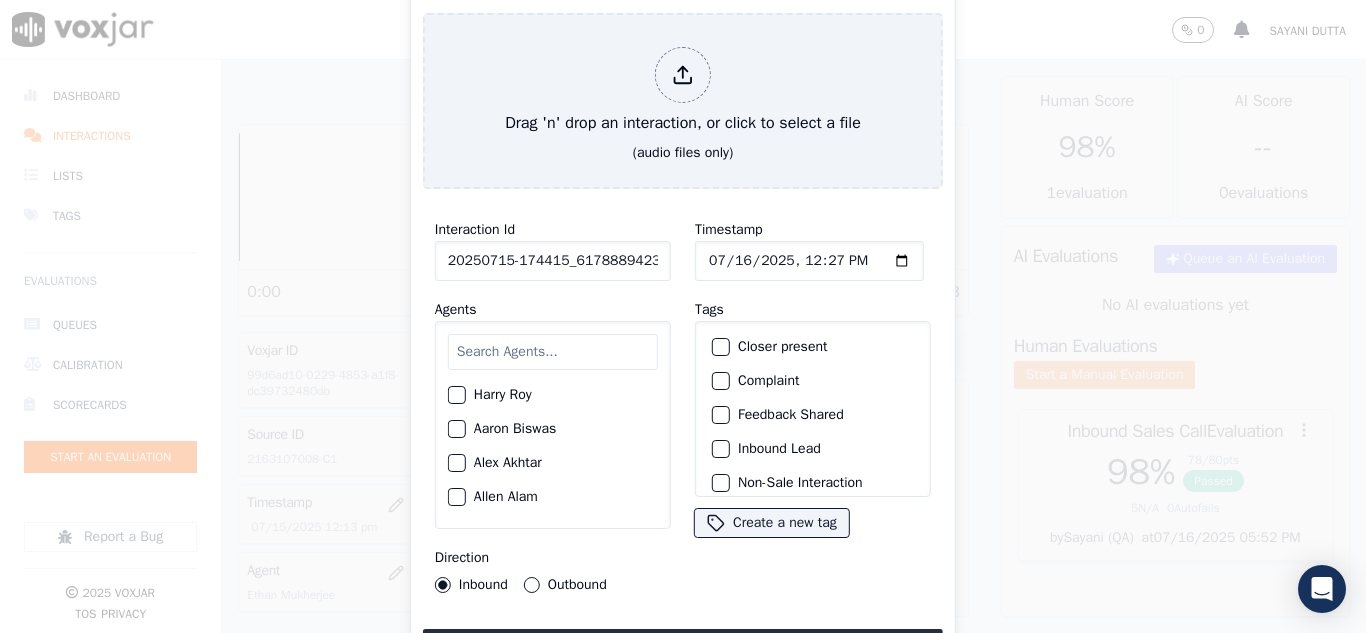 click on "20250715-174415_6178889423-C1" 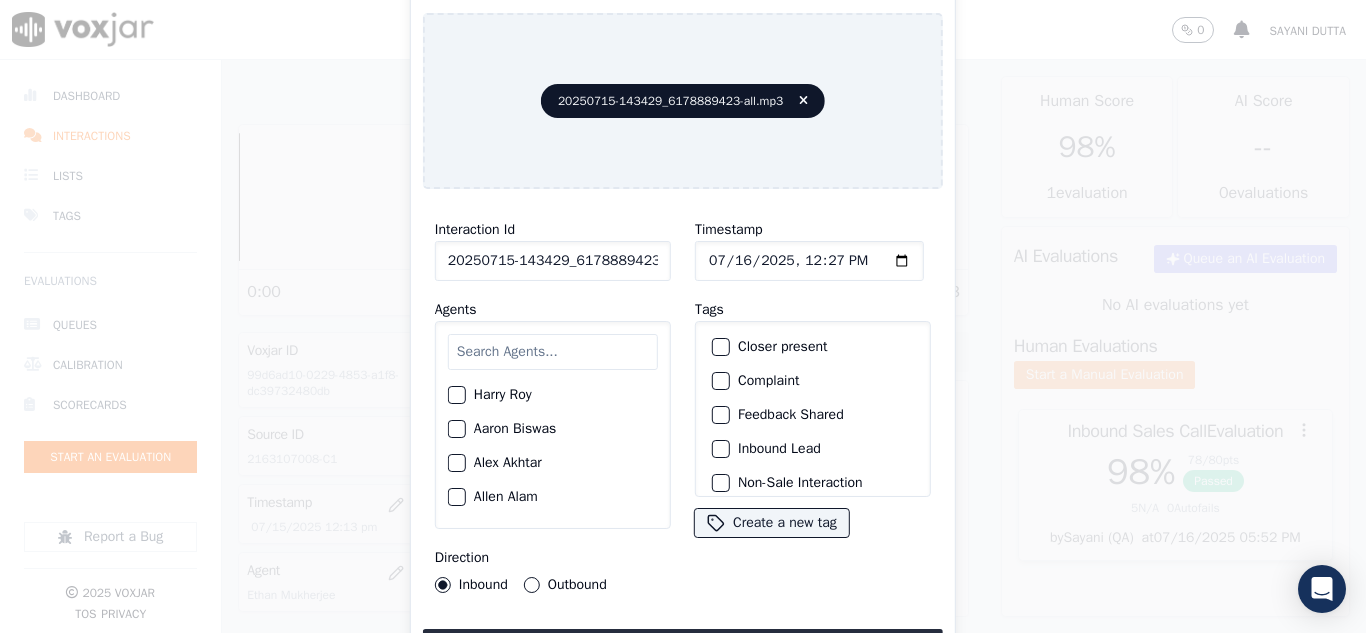 scroll, scrollTop: 0, scrollLeft: 40, axis: horizontal 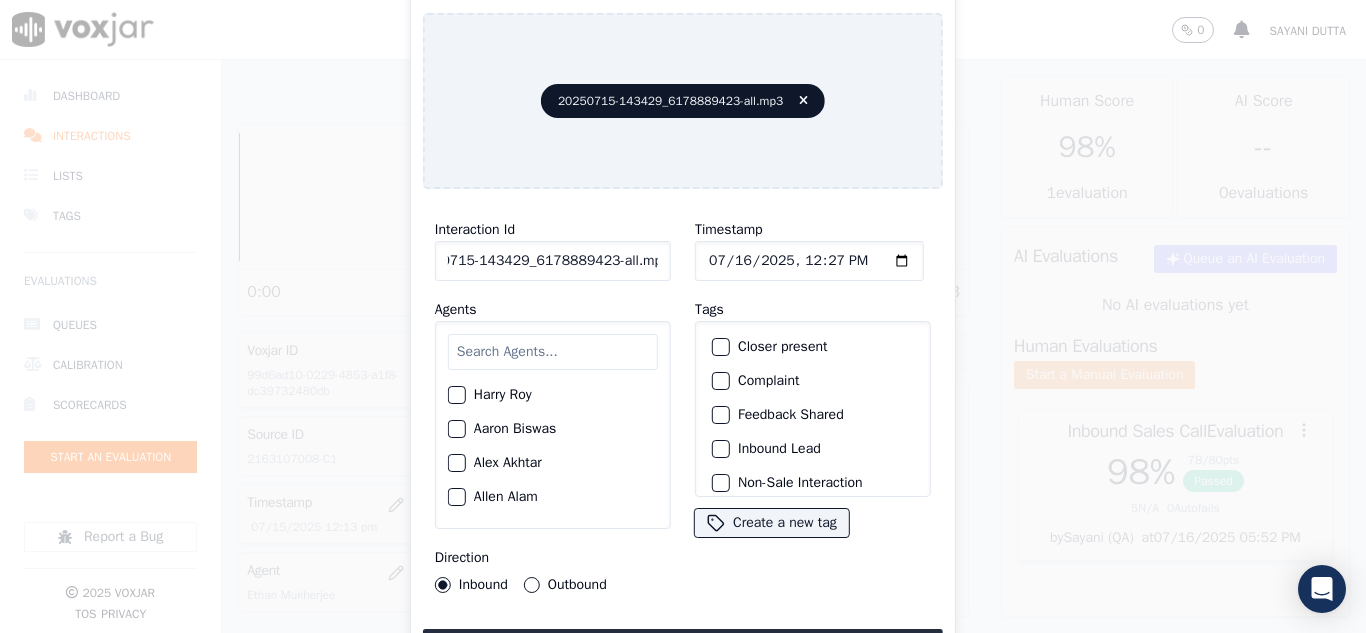 drag, startPoint x: 640, startPoint y: 252, endPoint x: 798, endPoint y: 264, distance: 158.45505 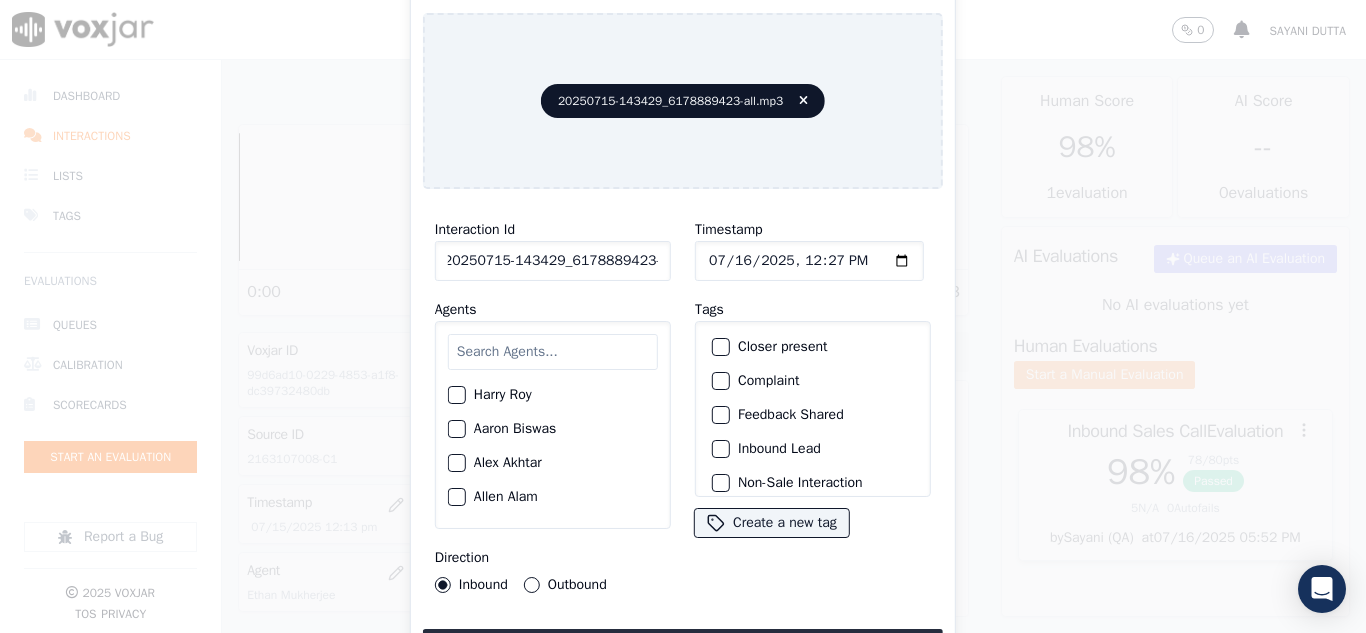 scroll, scrollTop: 0, scrollLeft: 11, axis: horizontal 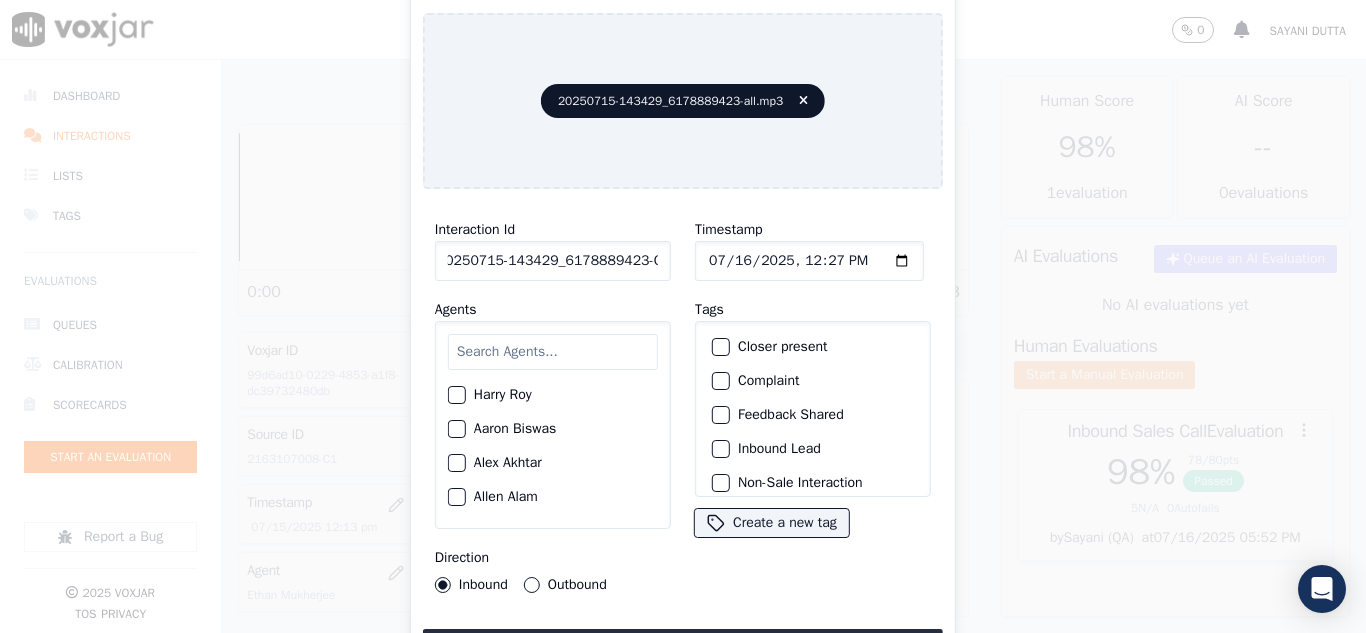 type on "20250715-143429_6178889423-C1" 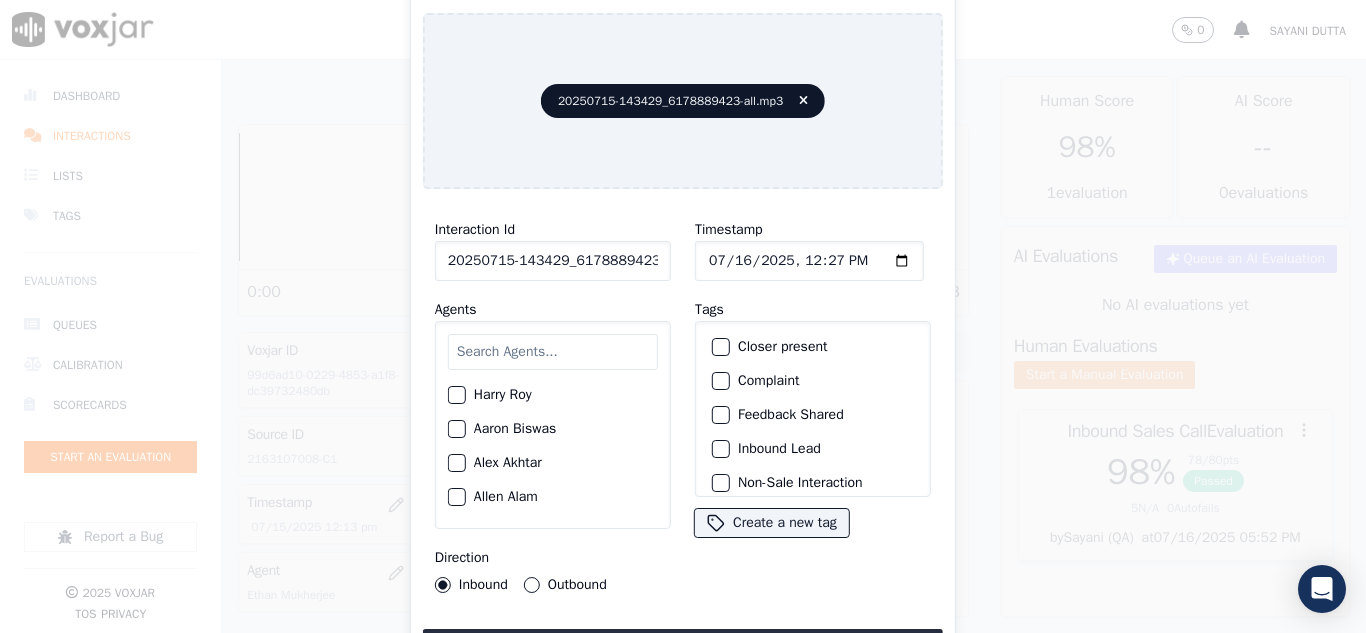 click on "Timestamp" 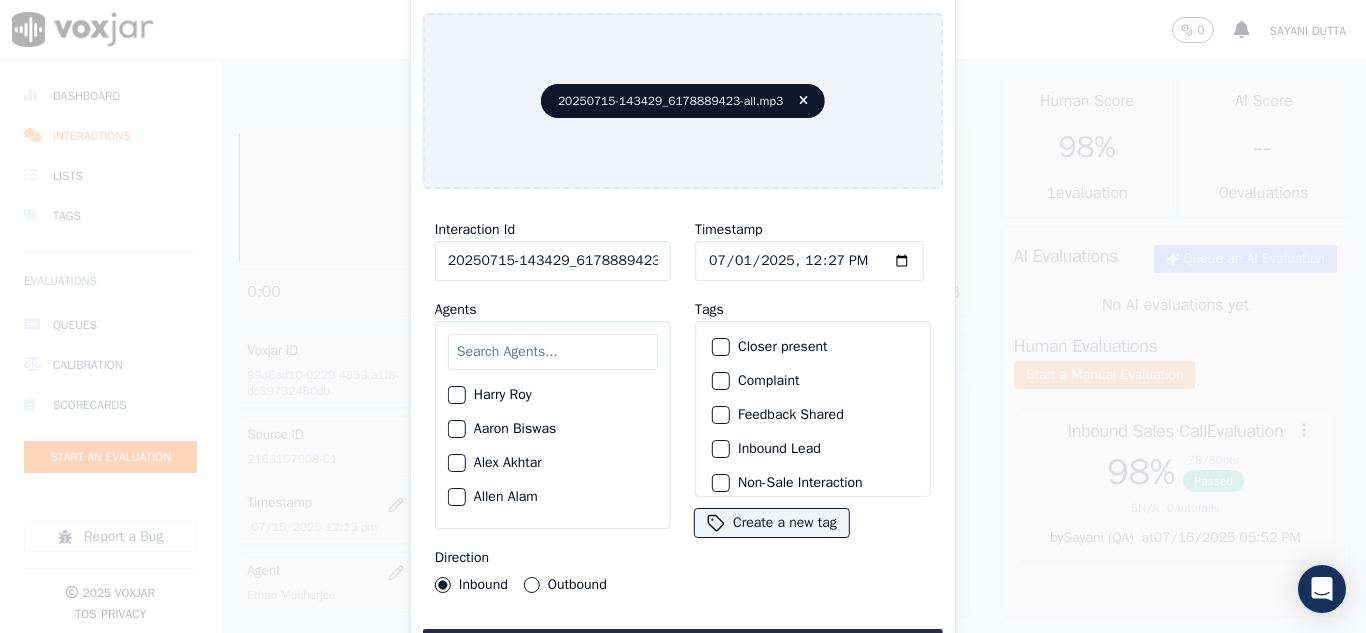 type on "2025-07-15T12:27" 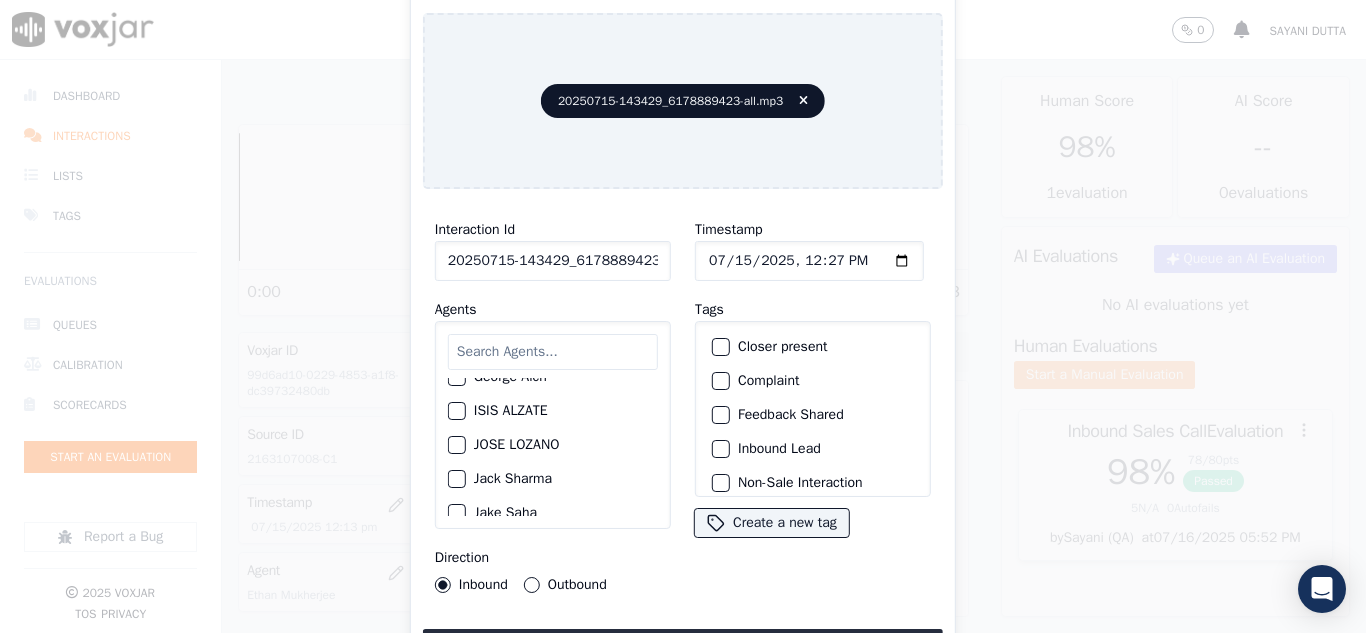 scroll, scrollTop: 900, scrollLeft: 0, axis: vertical 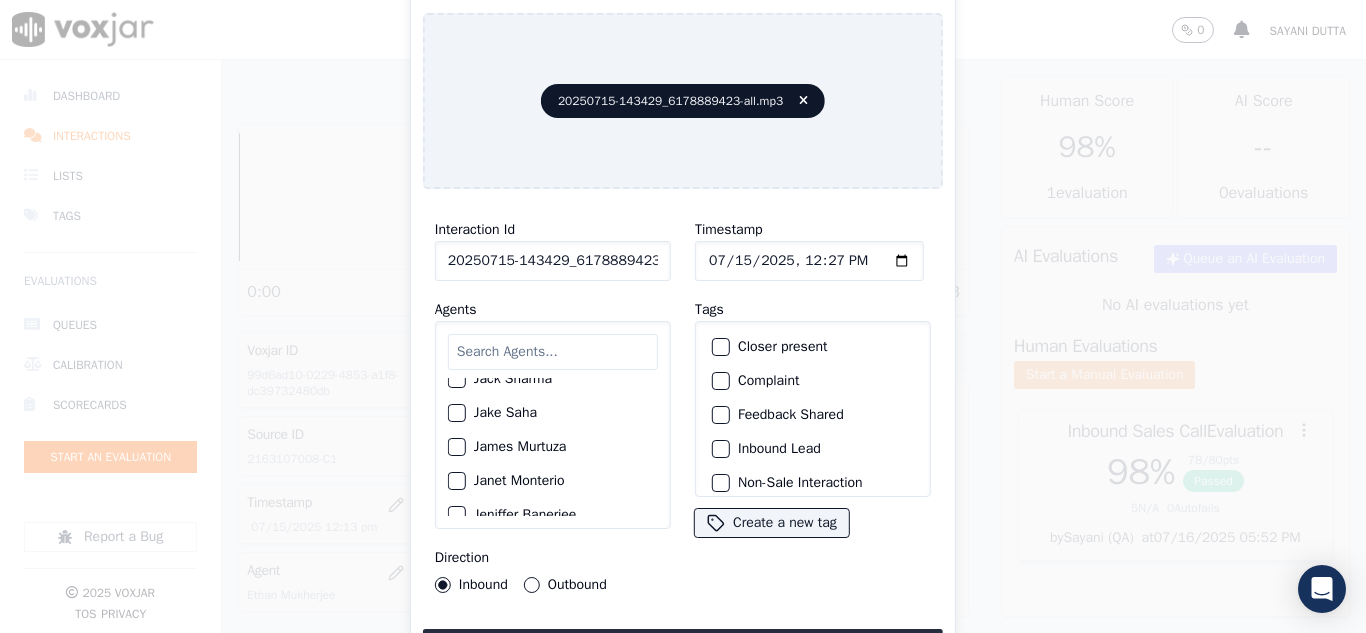 click on "Jake Saha" 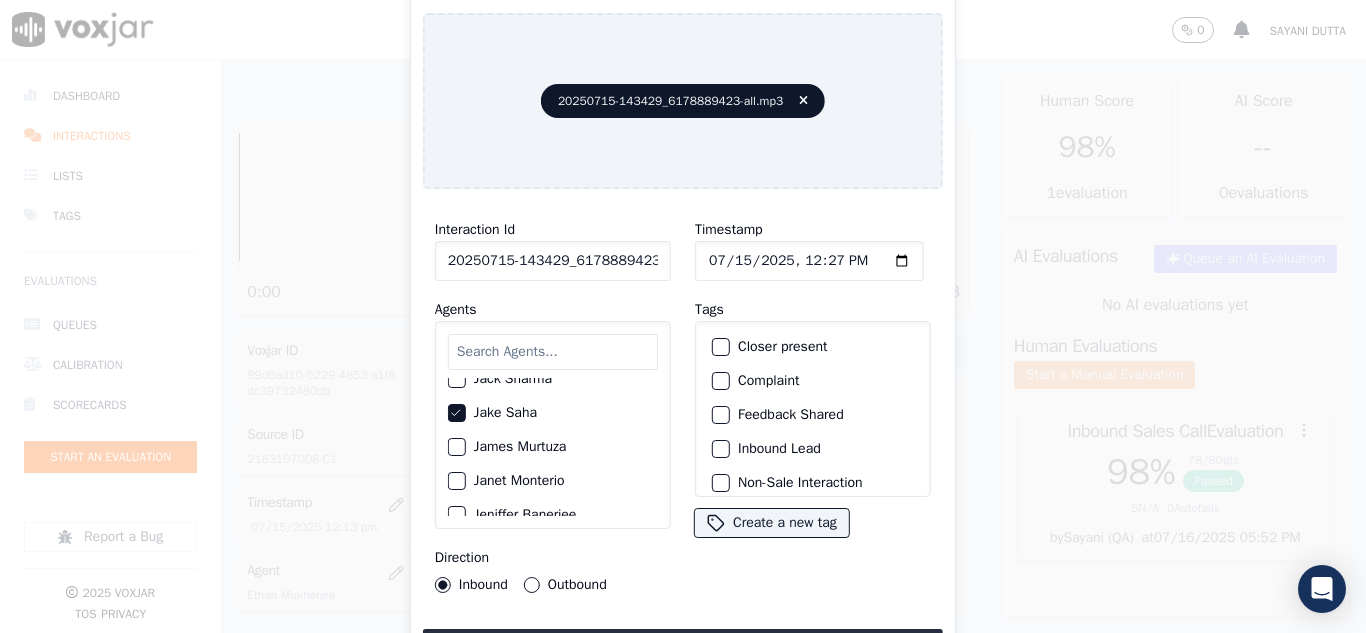 click on "Closer present" 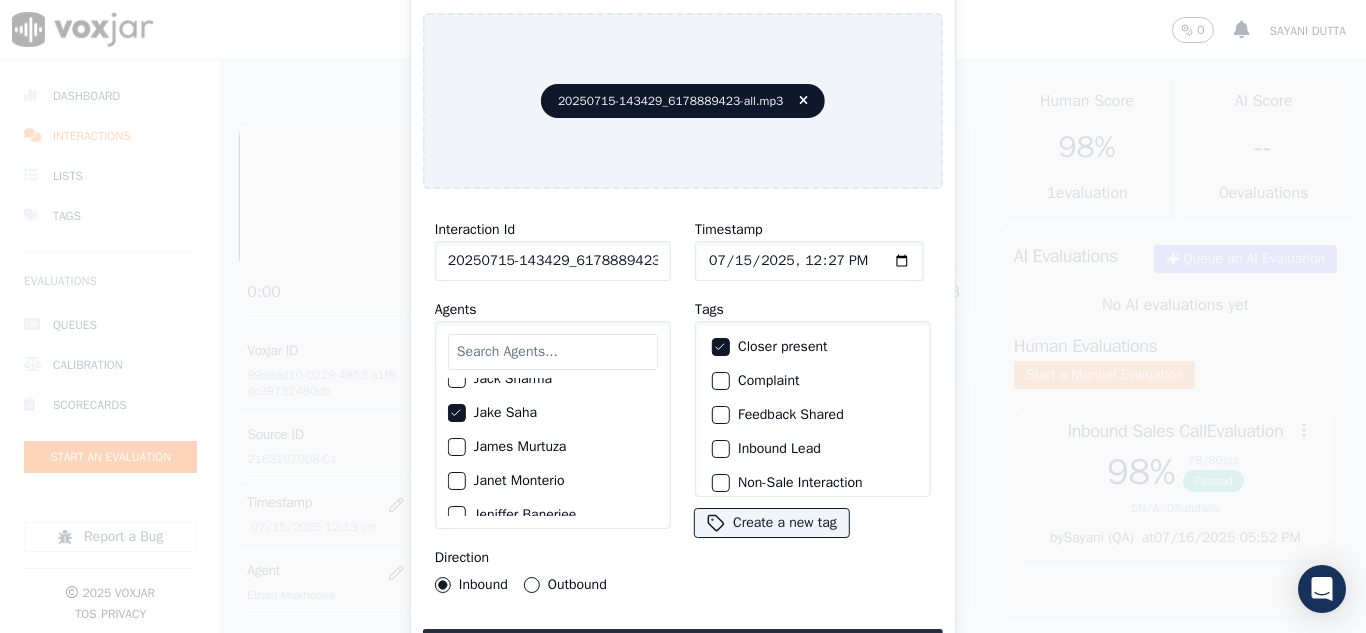 click on "Inbound Lead" 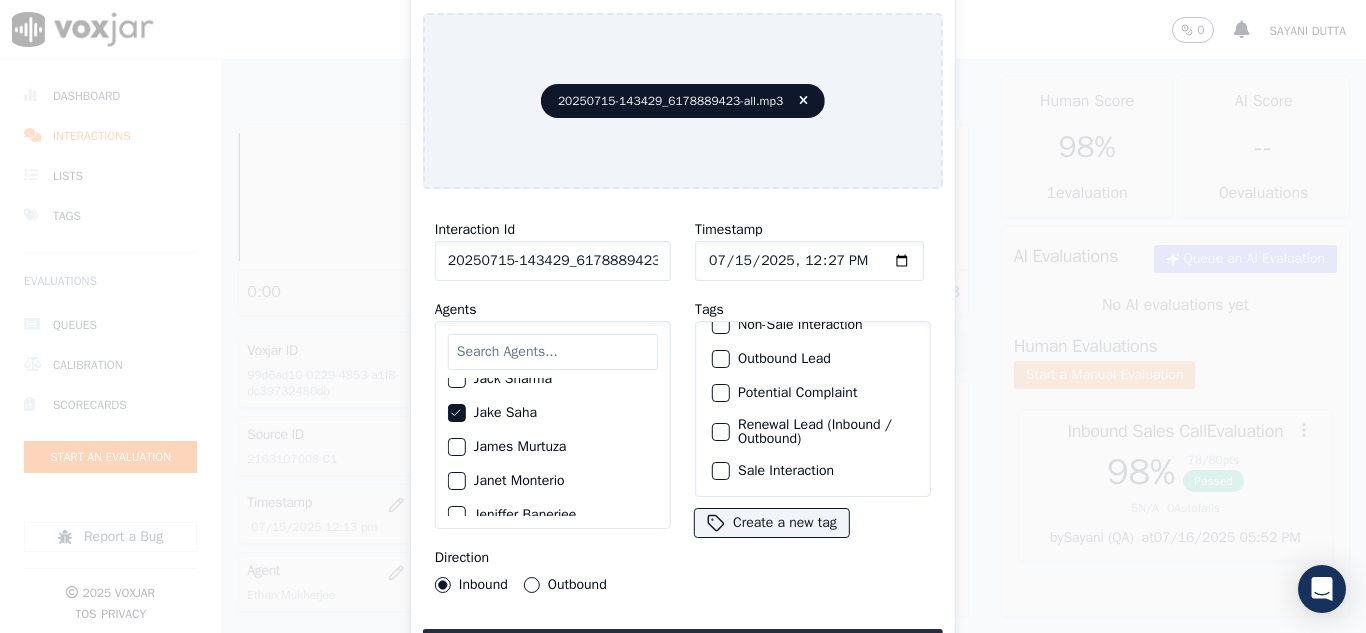 click on "Sale Interaction" 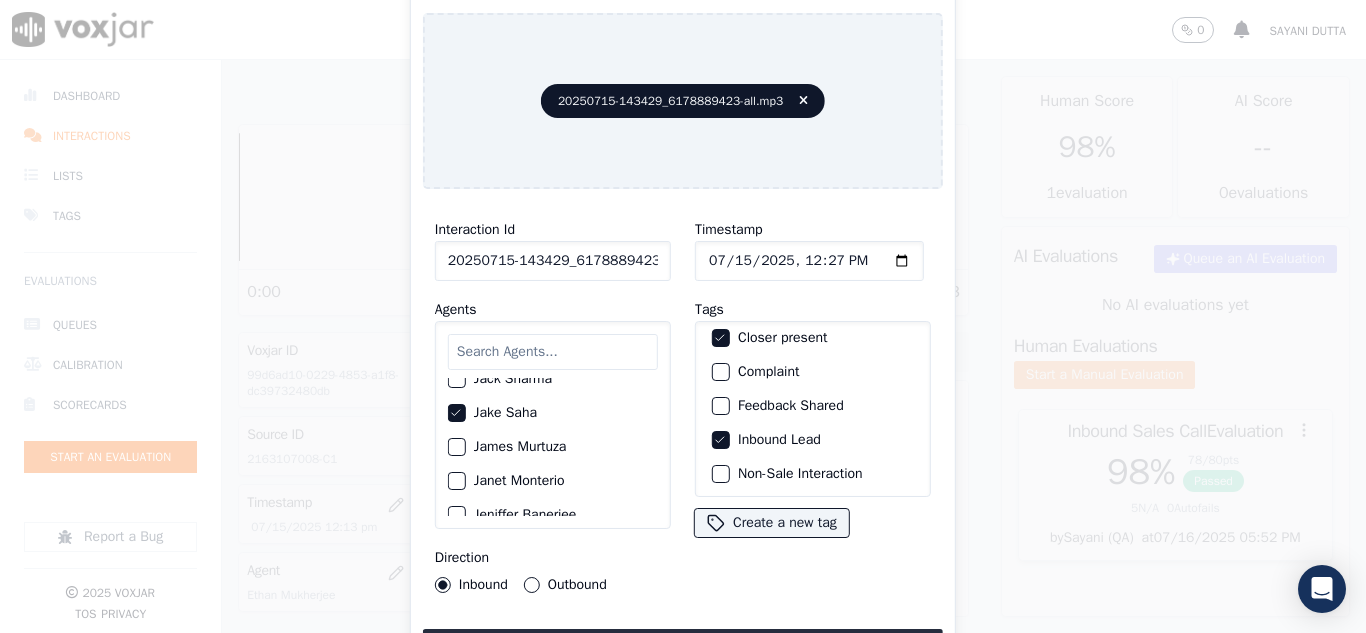scroll, scrollTop: 0, scrollLeft: 0, axis: both 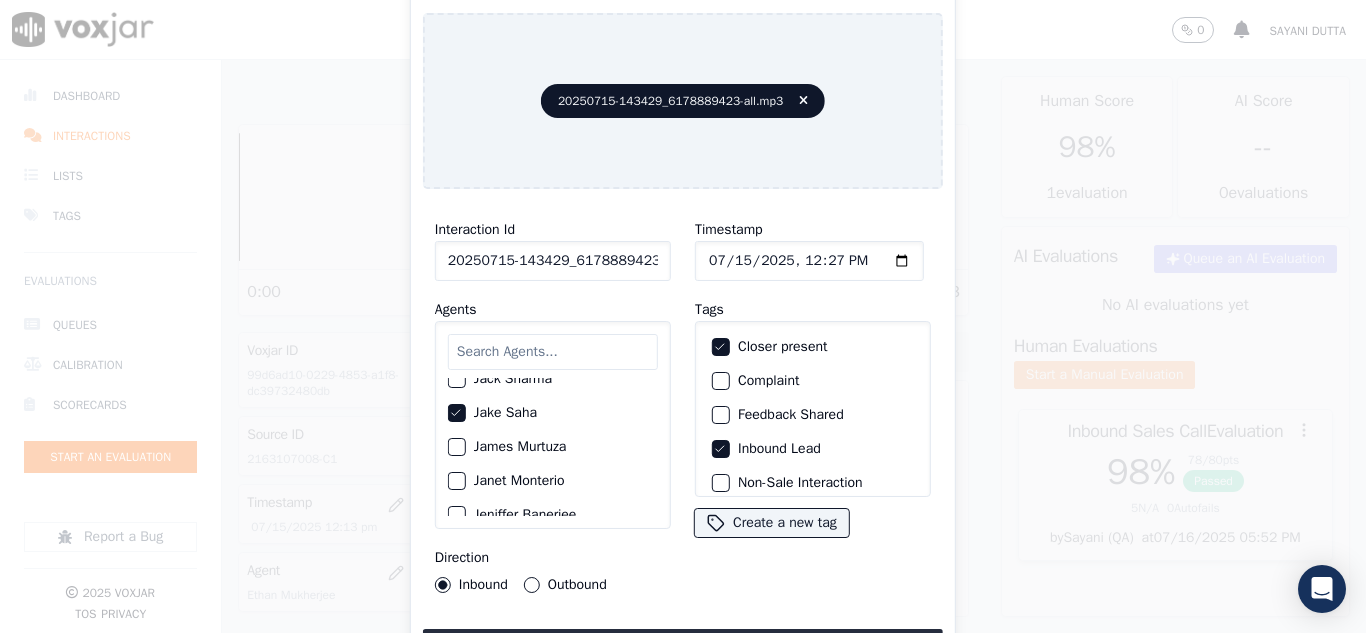 click on "Closer present" 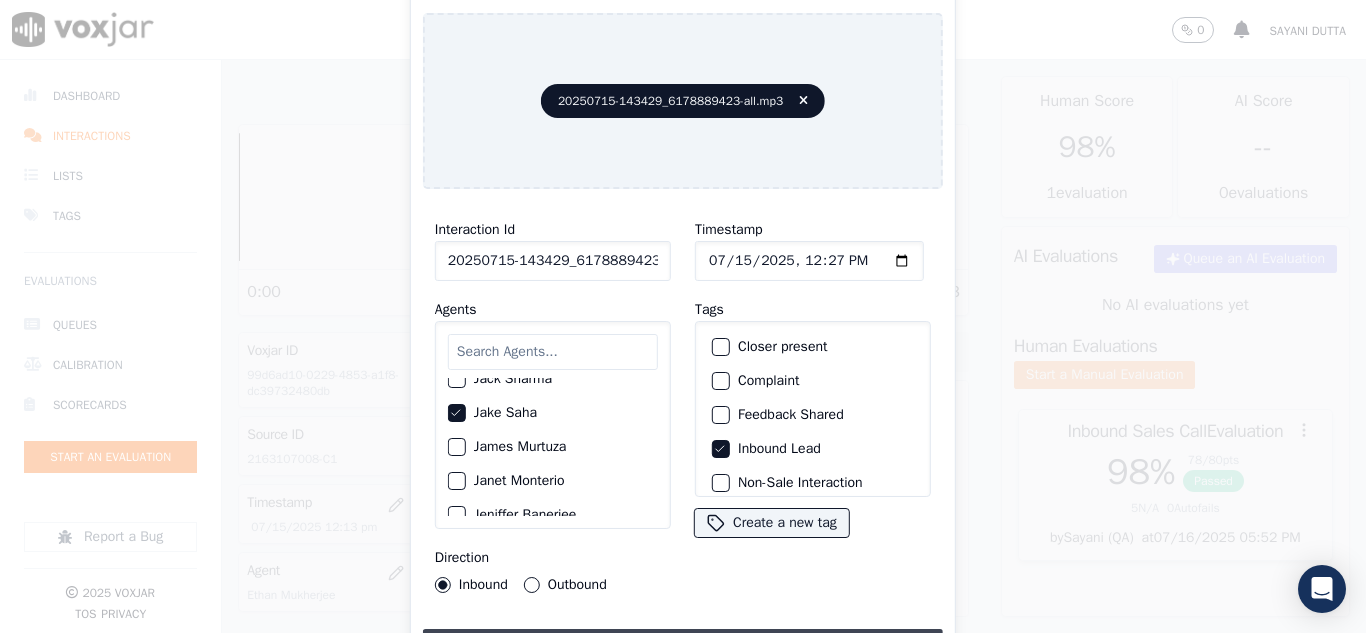 click on "Upload interaction to start evaluation" at bounding box center (683, 647) 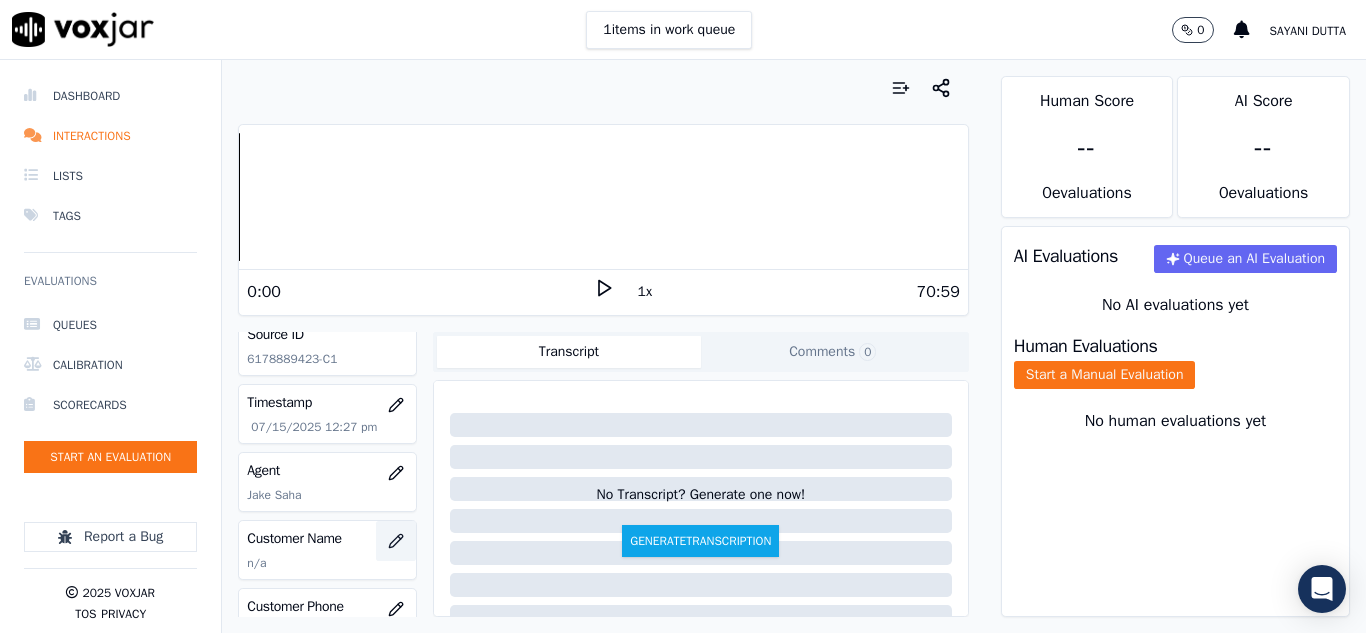 scroll, scrollTop: 200, scrollLeft: 0, axis: vertical 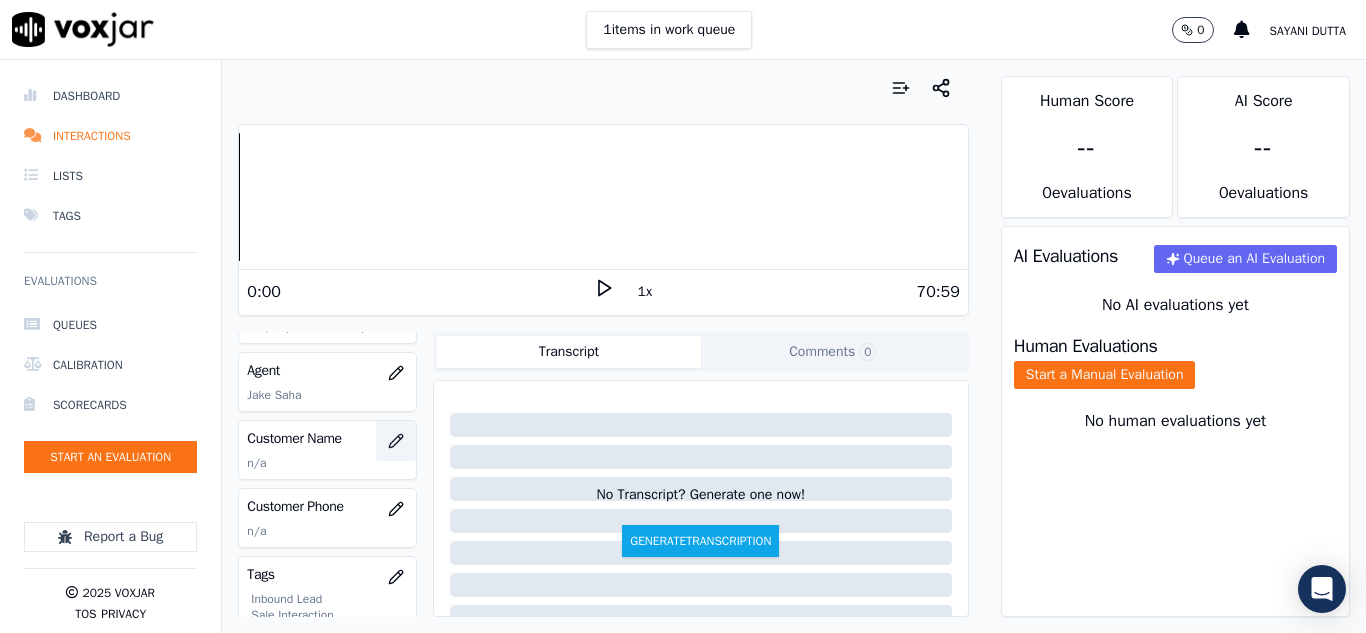 click 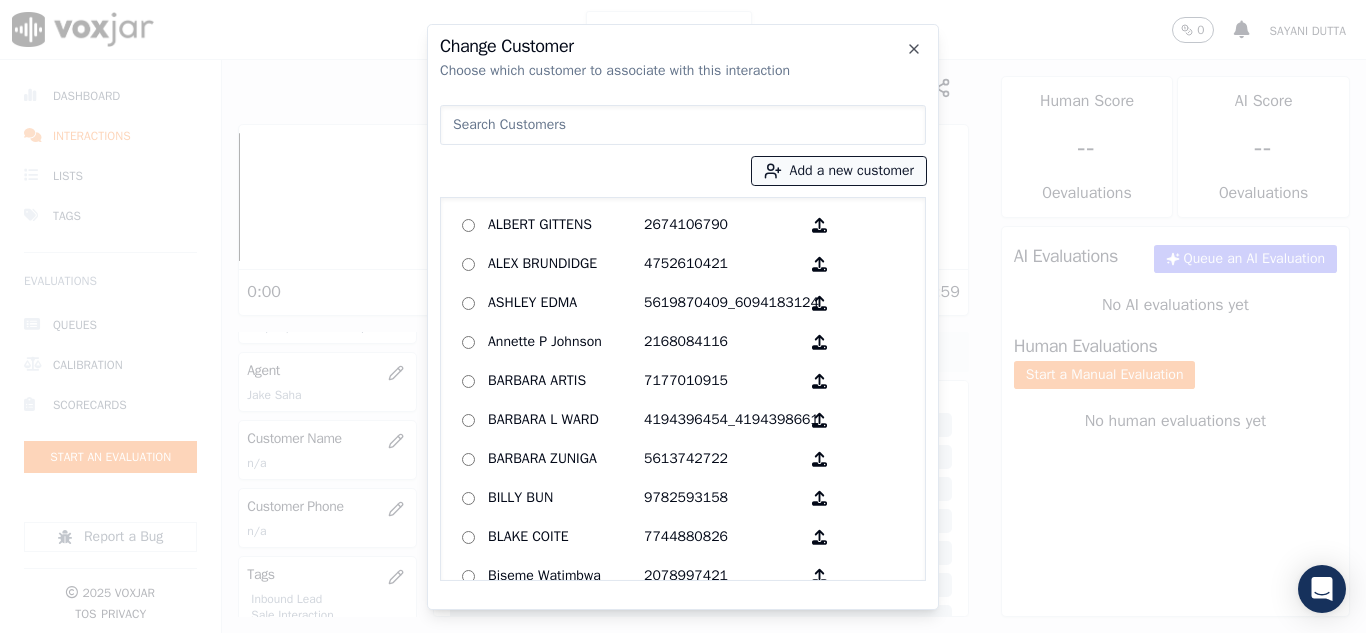 click on "Add a new customer" at bounding box center [839, 171] 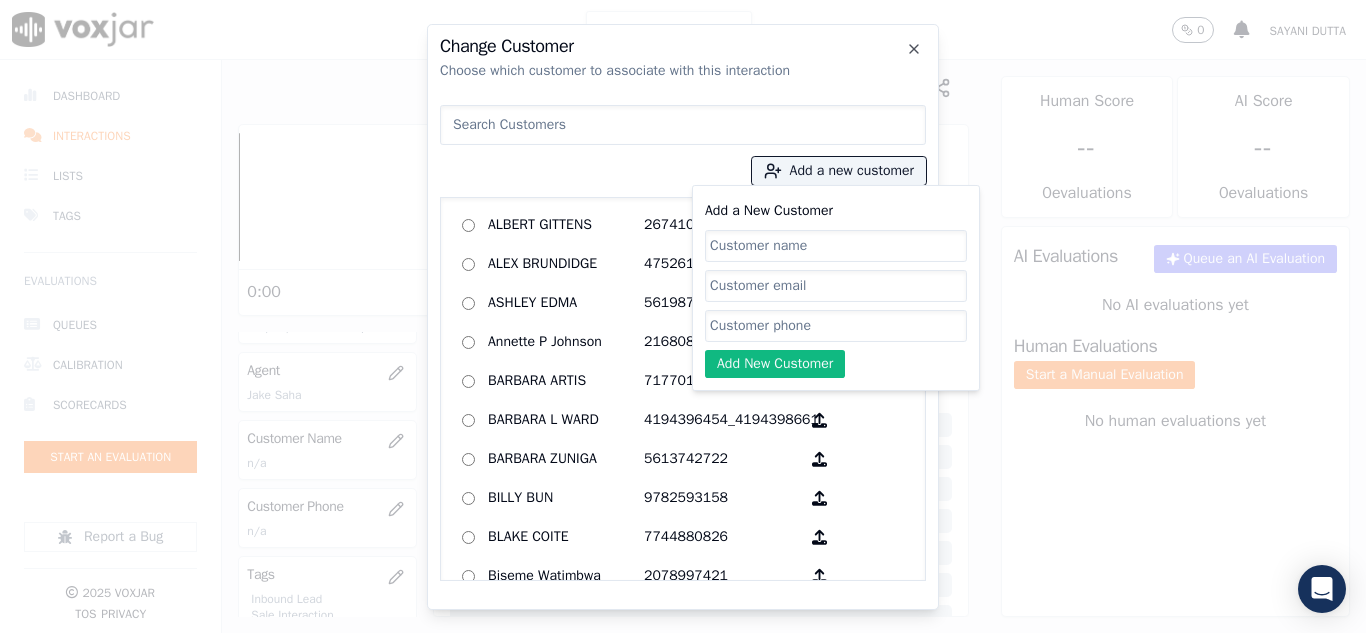 click on "Add a New Customer" 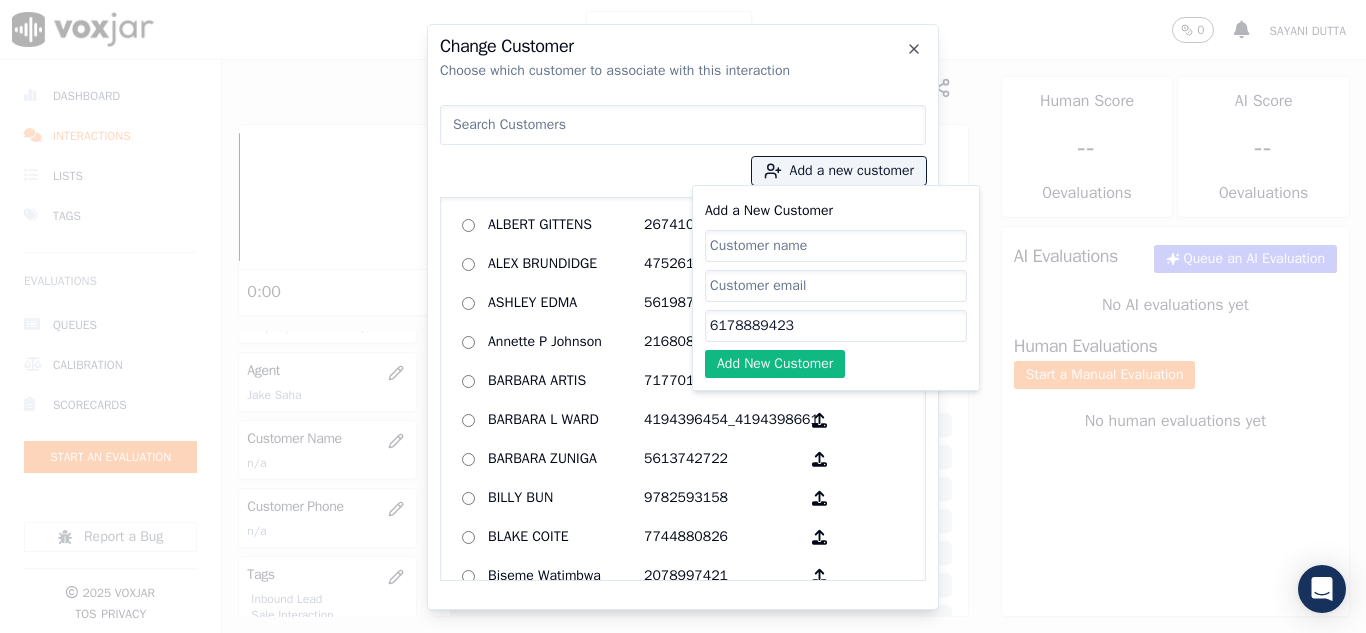type on "6178889423" 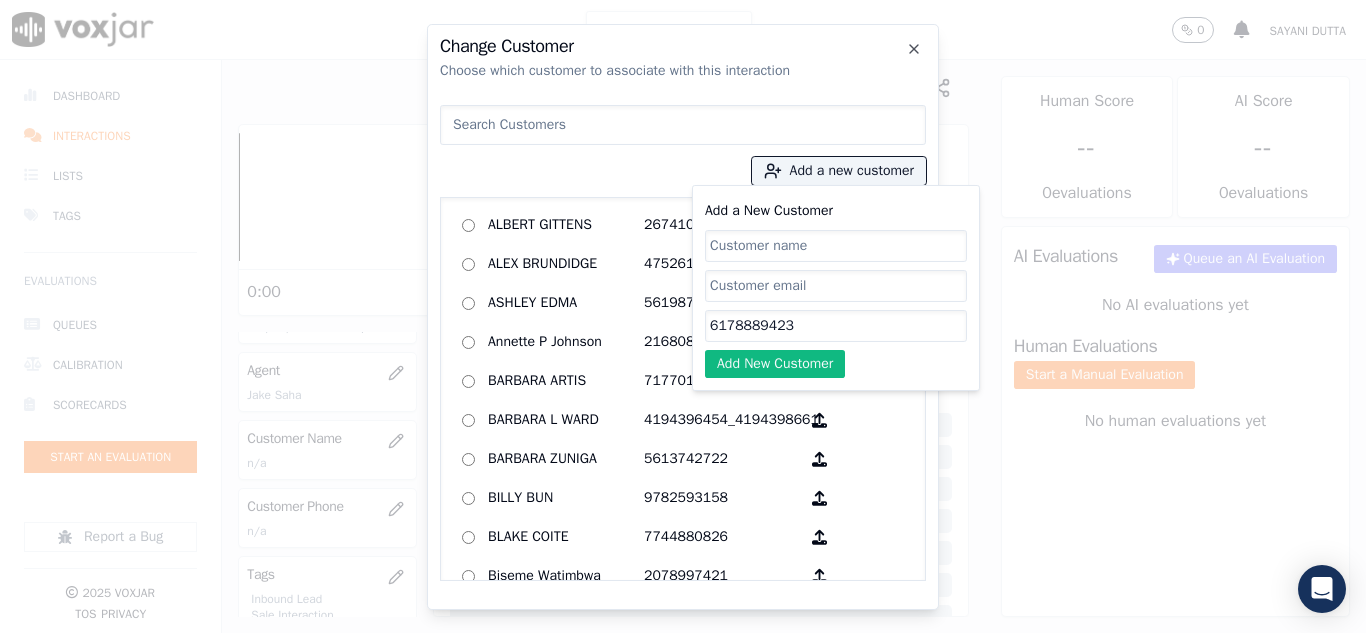 paste on "[FIRST] [LAST]" 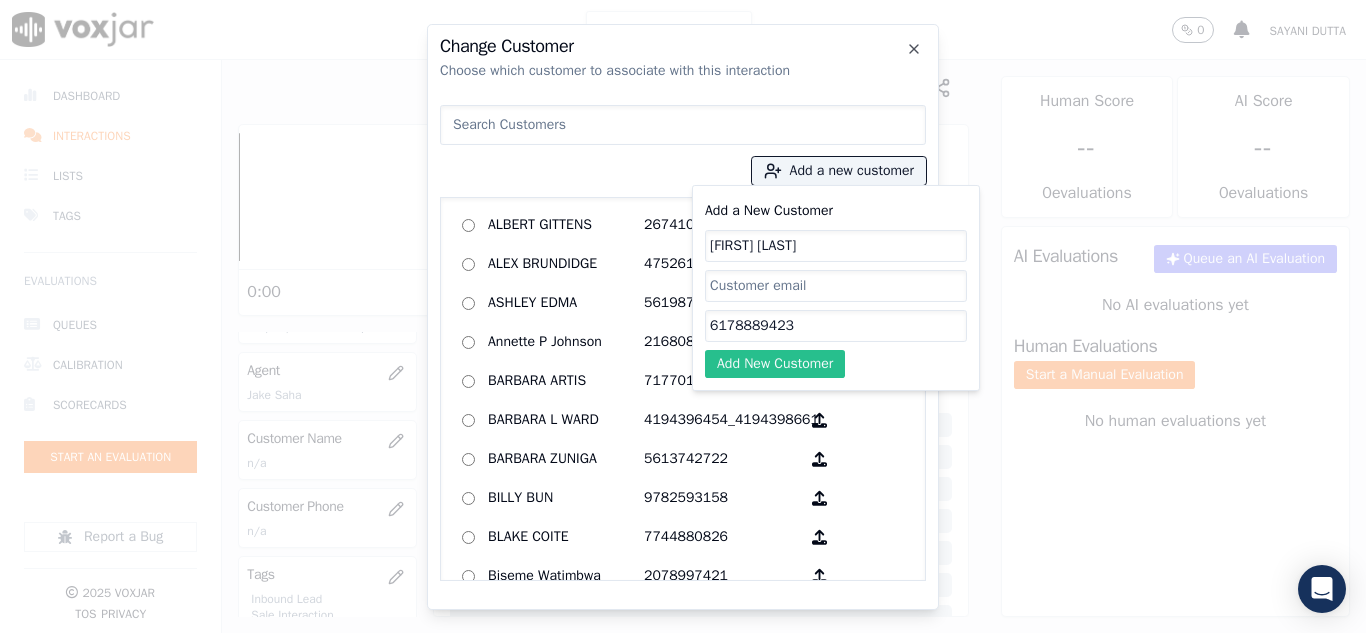 type on "[FIRST] [LAST]" 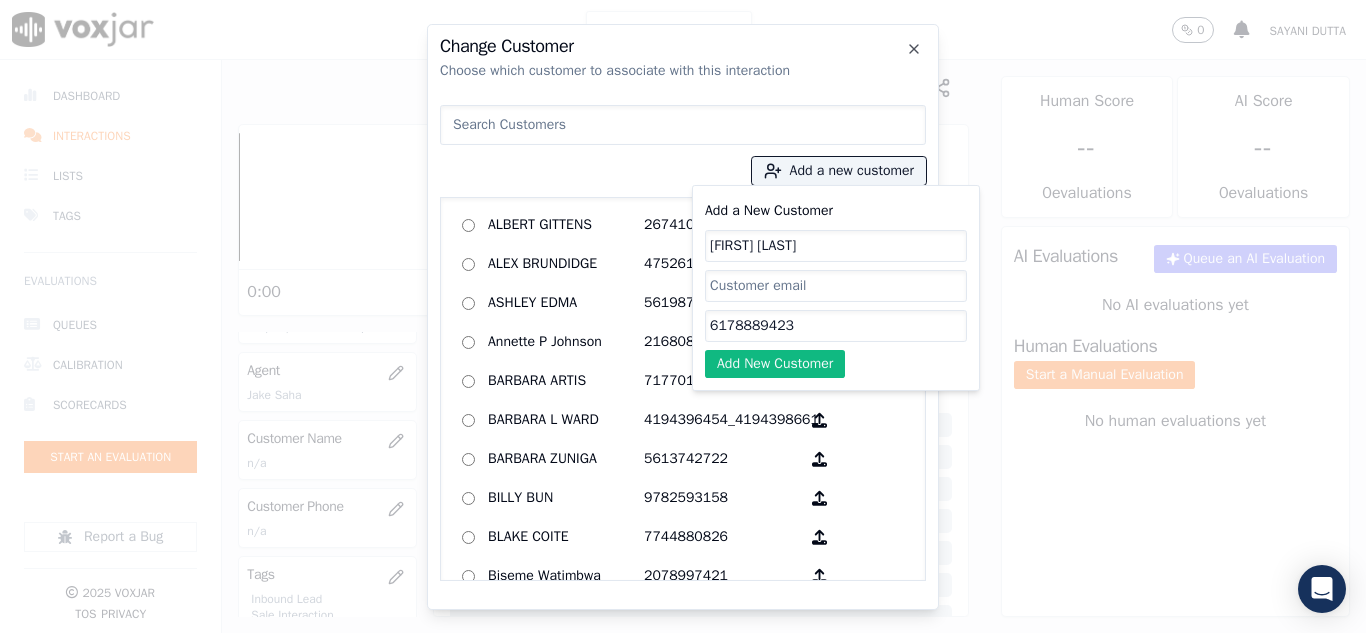 click on "Add New Customer" 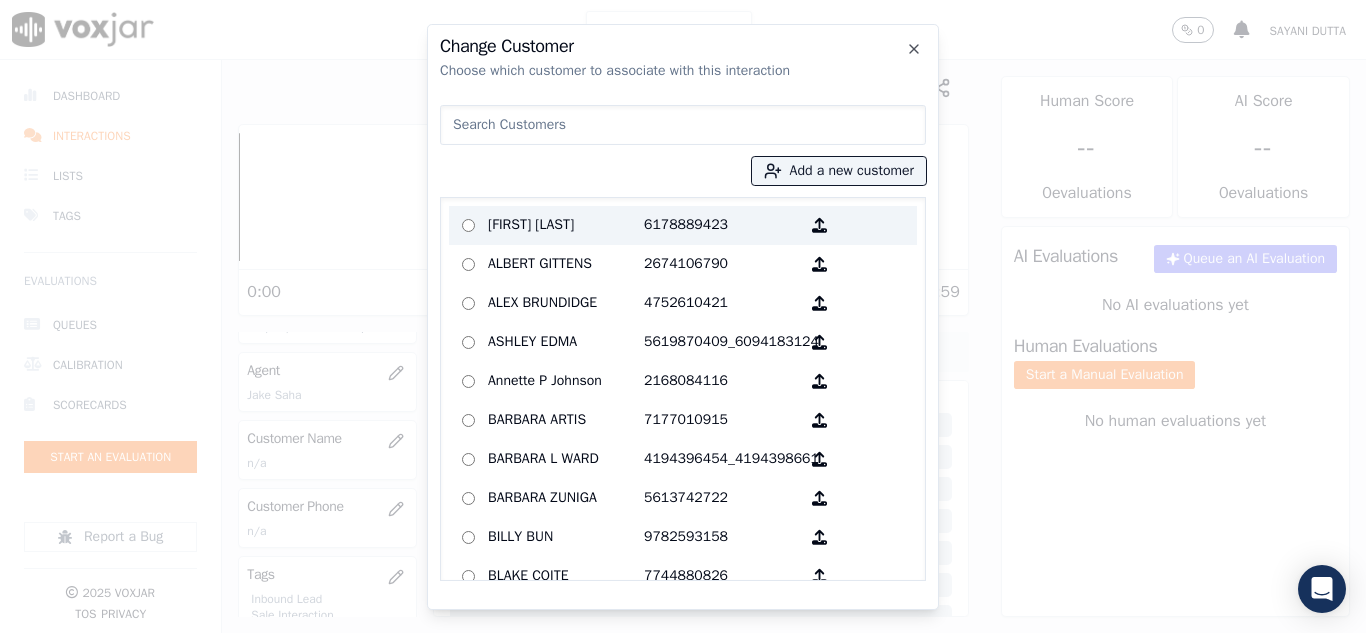 click on "[FIRST] [LAST]" at bounding box center (566, 225) 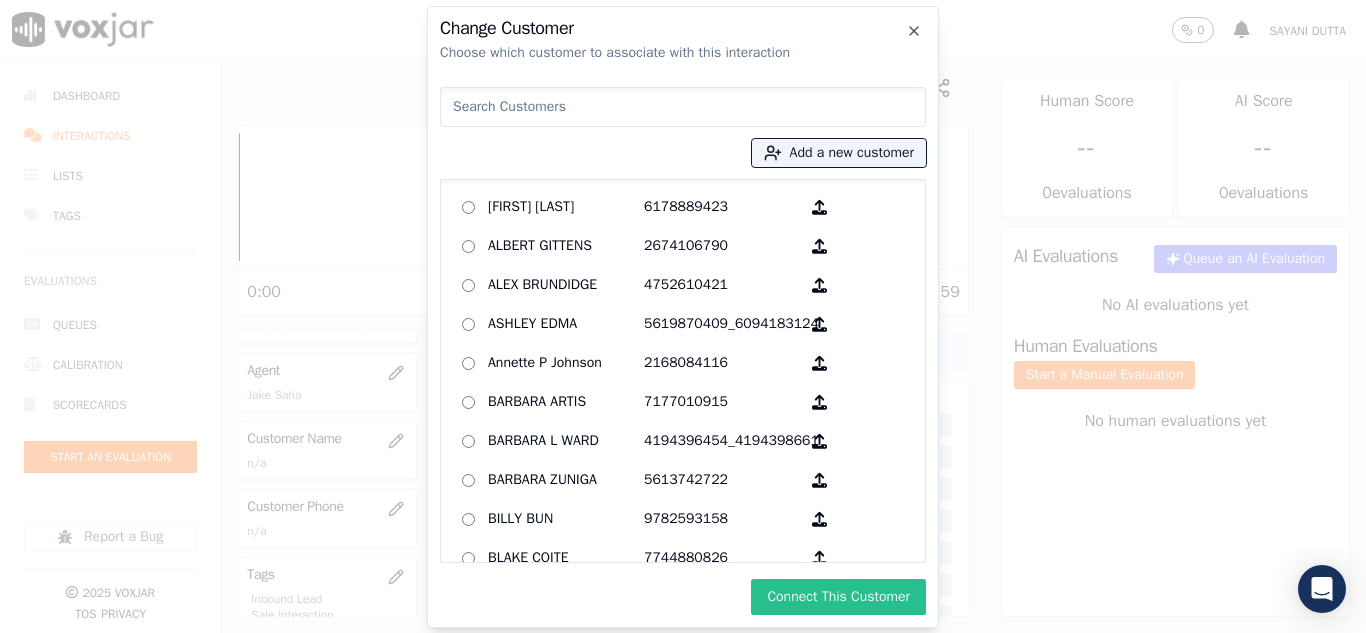 click on "Connect This Customer" at bounding box center (838, 597) 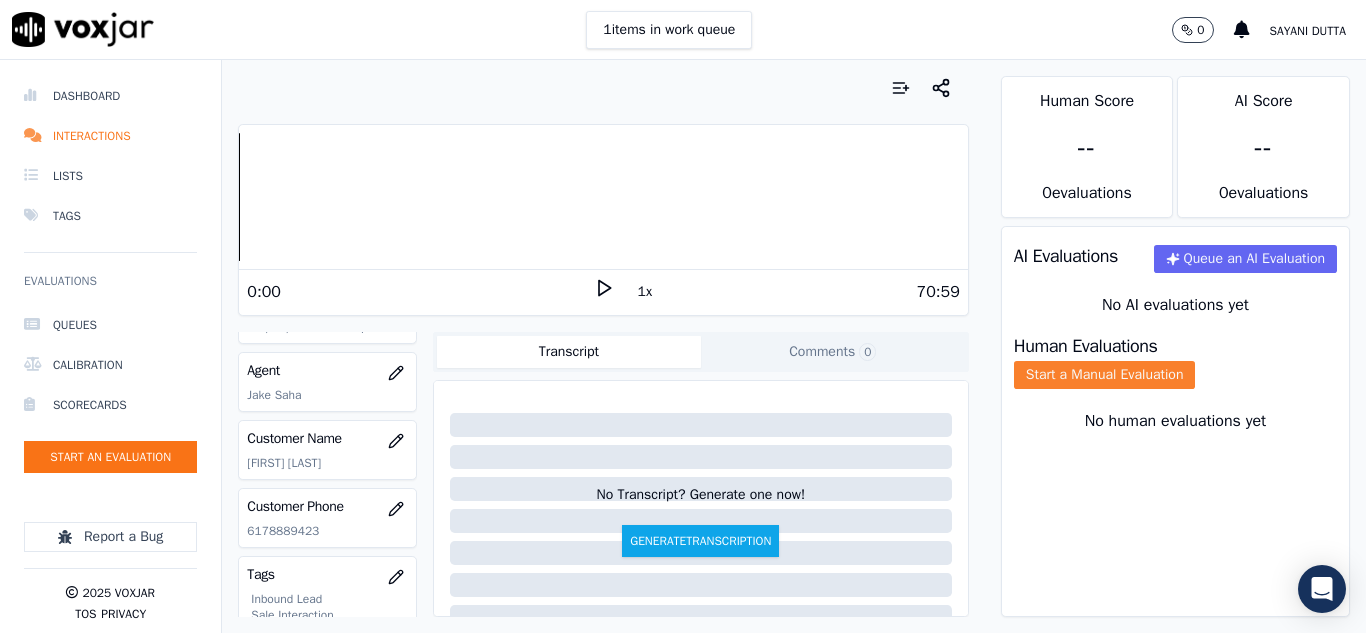 click on "Start a Manual Evaluation" 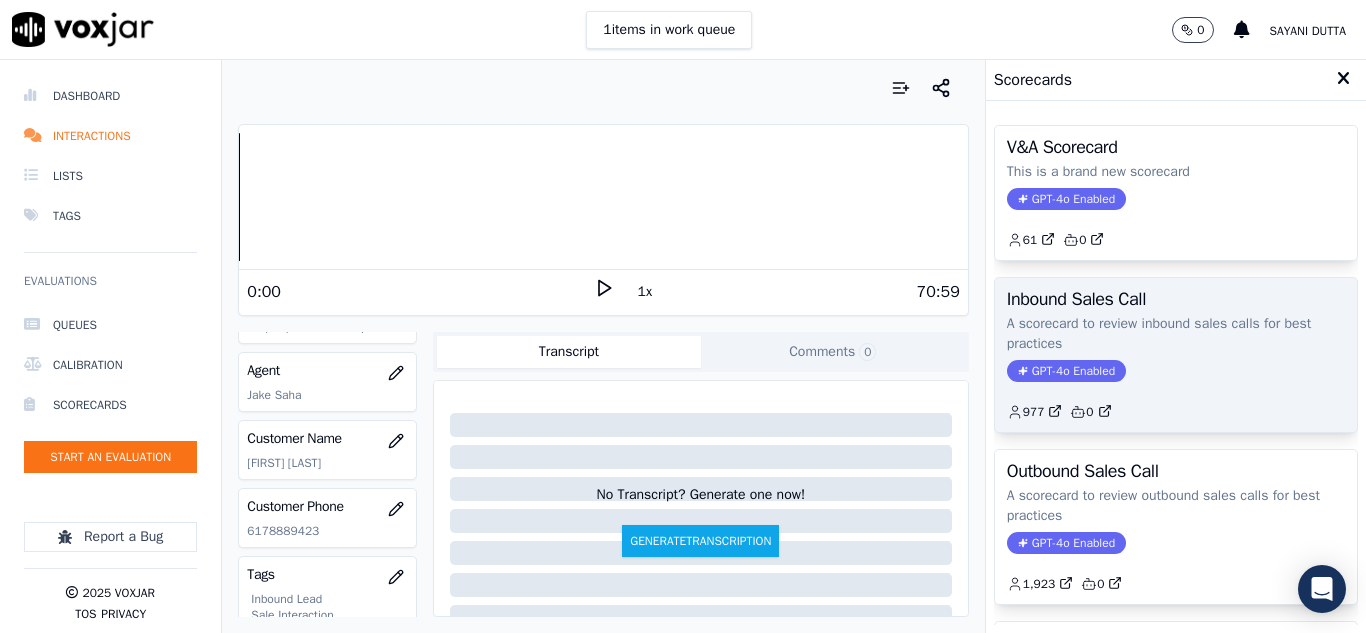 click on "977         0" 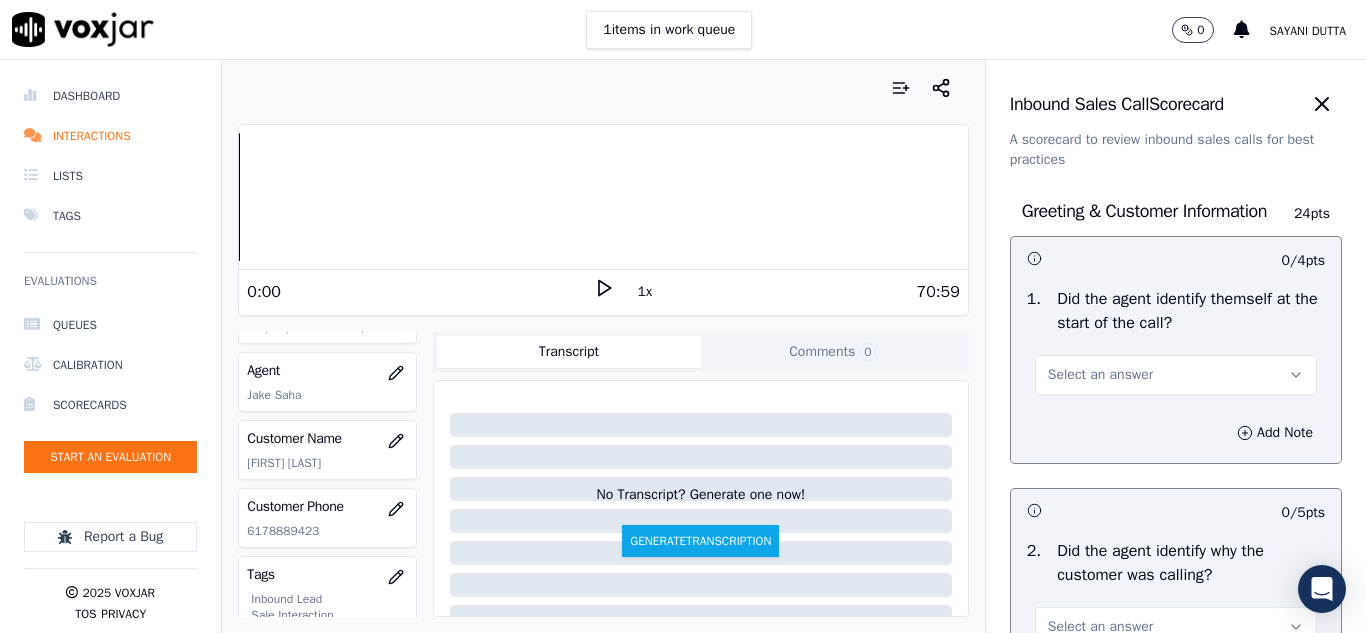click on "Select an answer" at bounding box center (1100, 375) 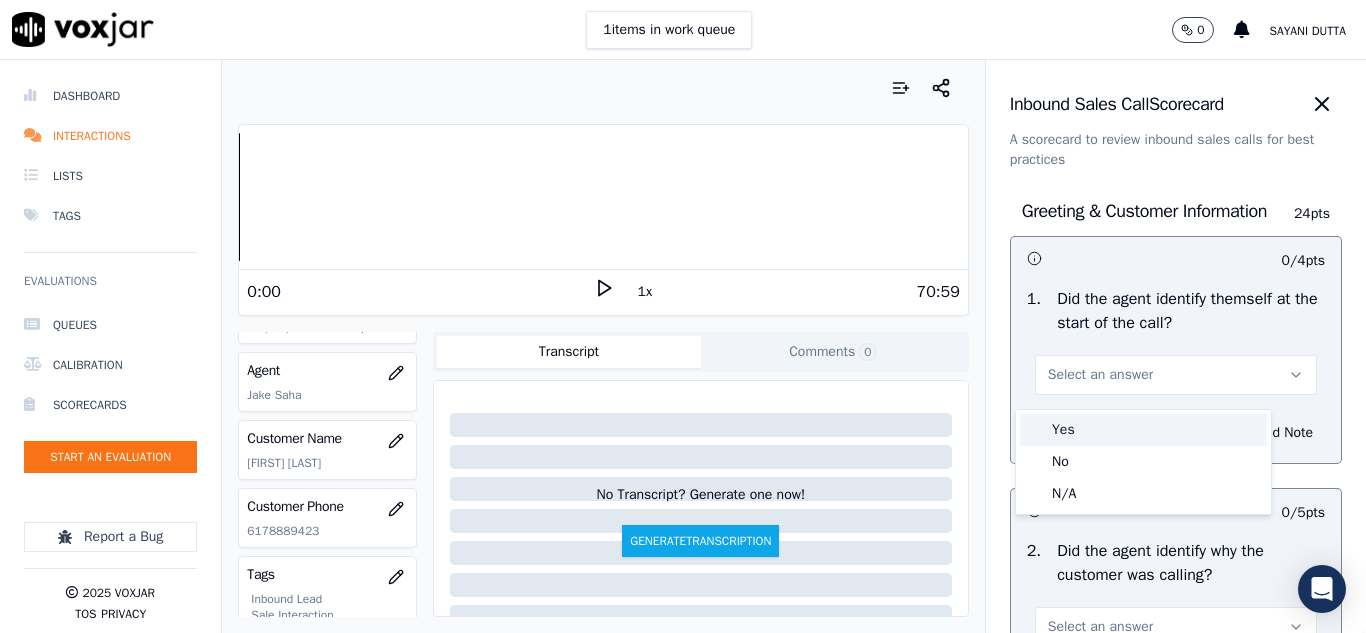 click on "Yes" at bounding box center (1143, 430) 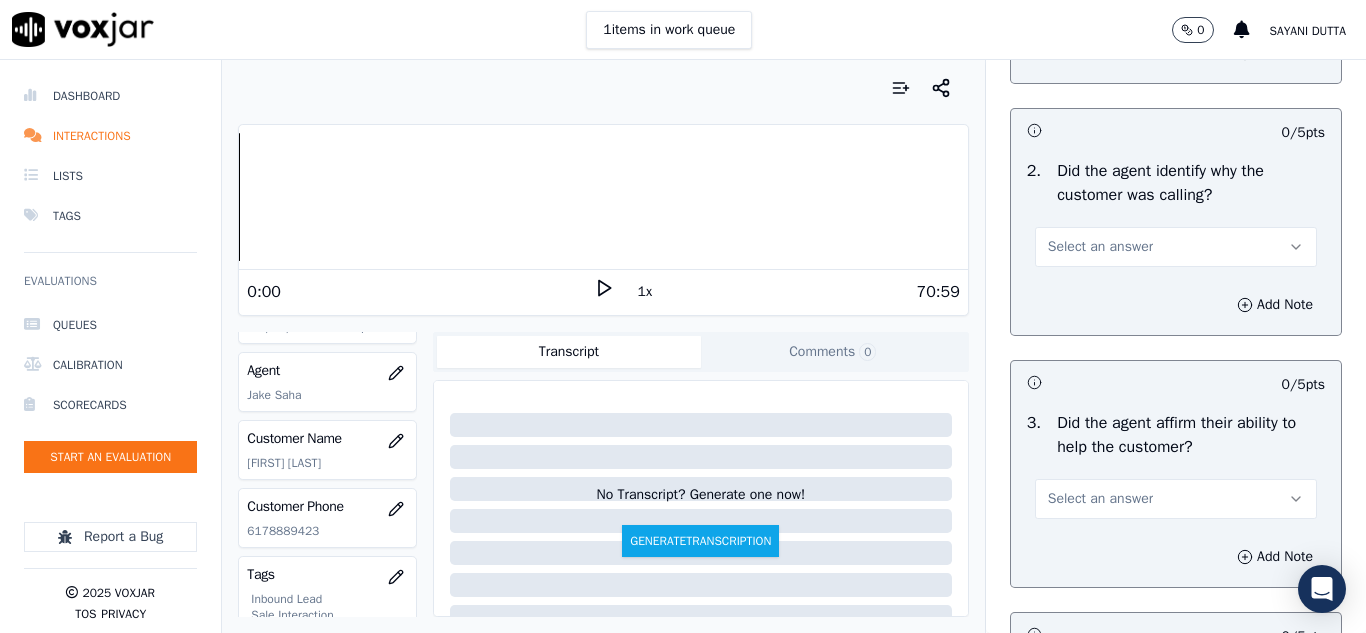 scroll, scrollTop: 400, scrollLeft: 0, axis: vertical 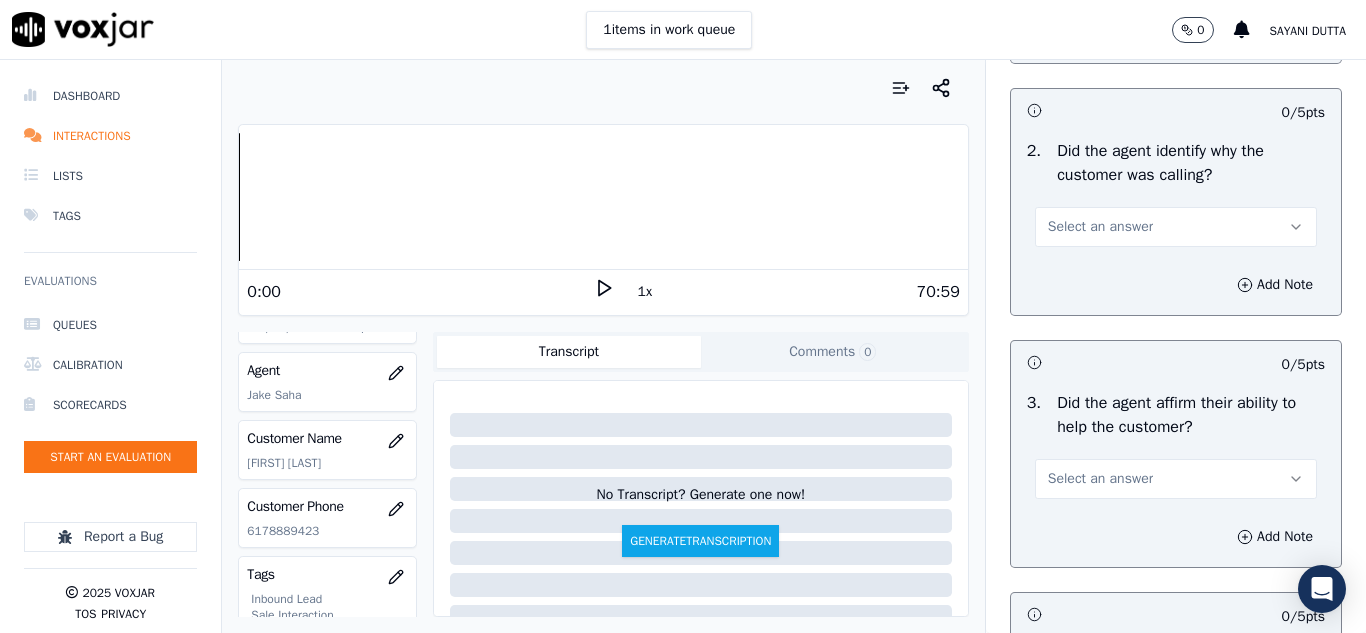 click on "Select an answer" at bounding box center (1100, 227) 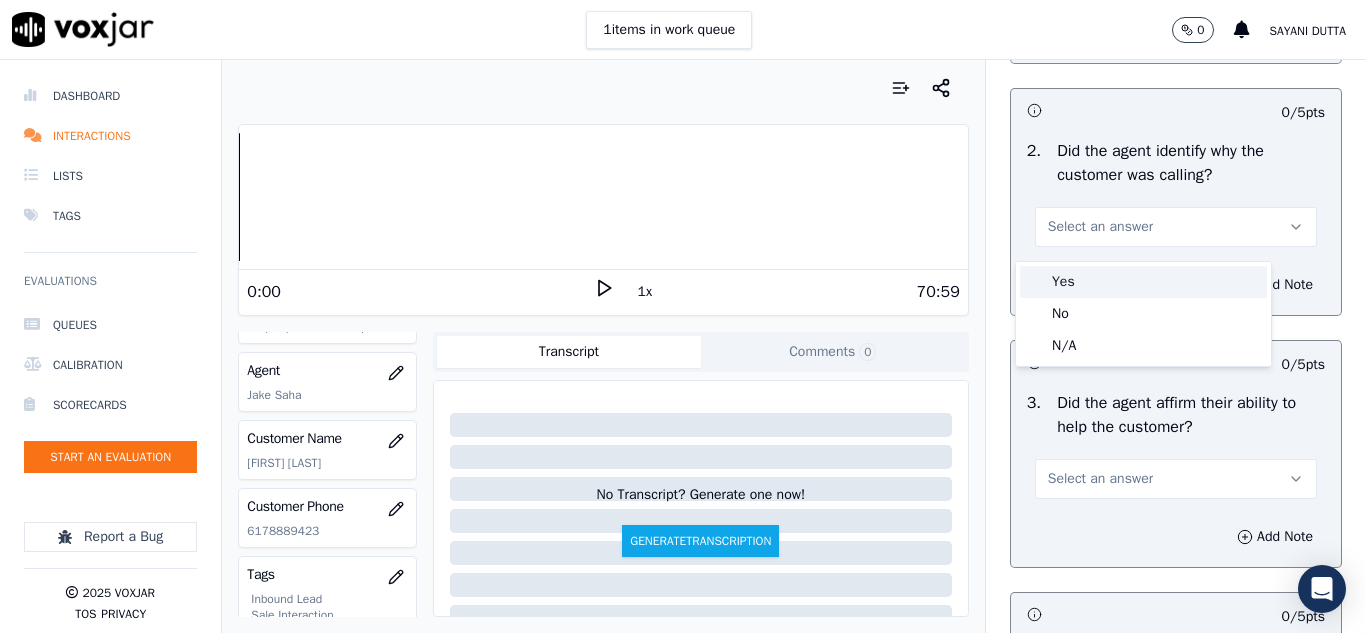 click on "Yes" at bounding box center (1143, 282) 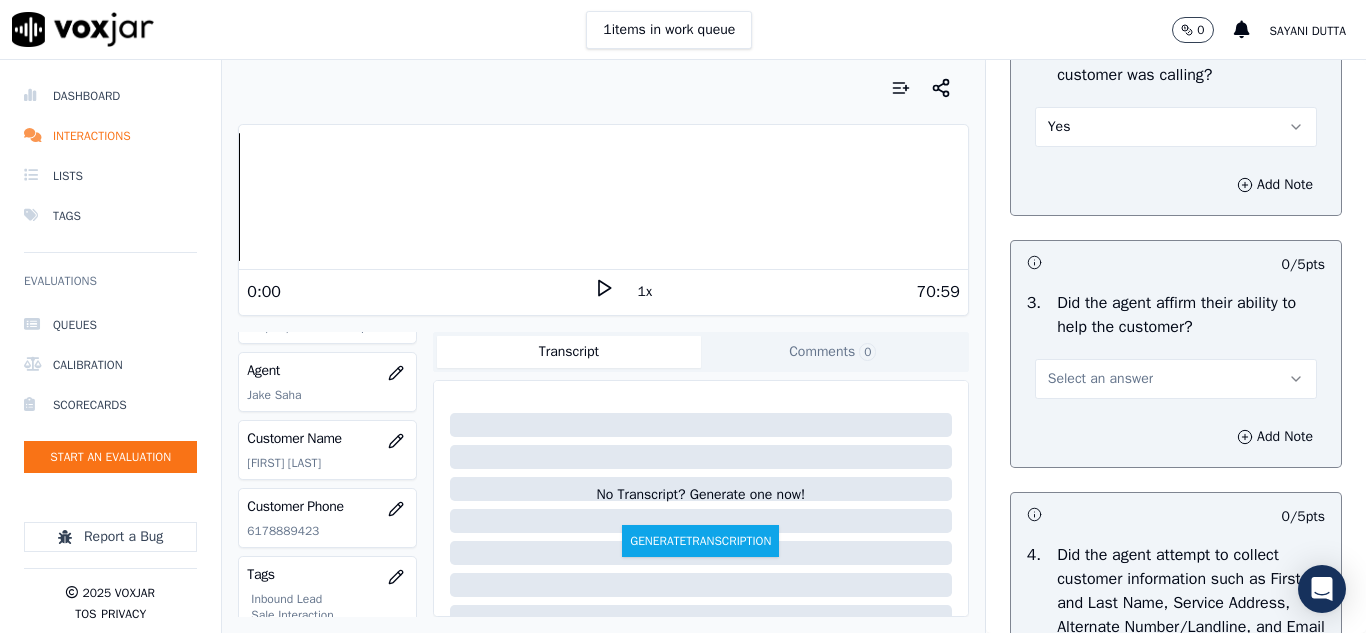 scroll, scrollTop: 600, scrollLeft: 0, axis: vertical 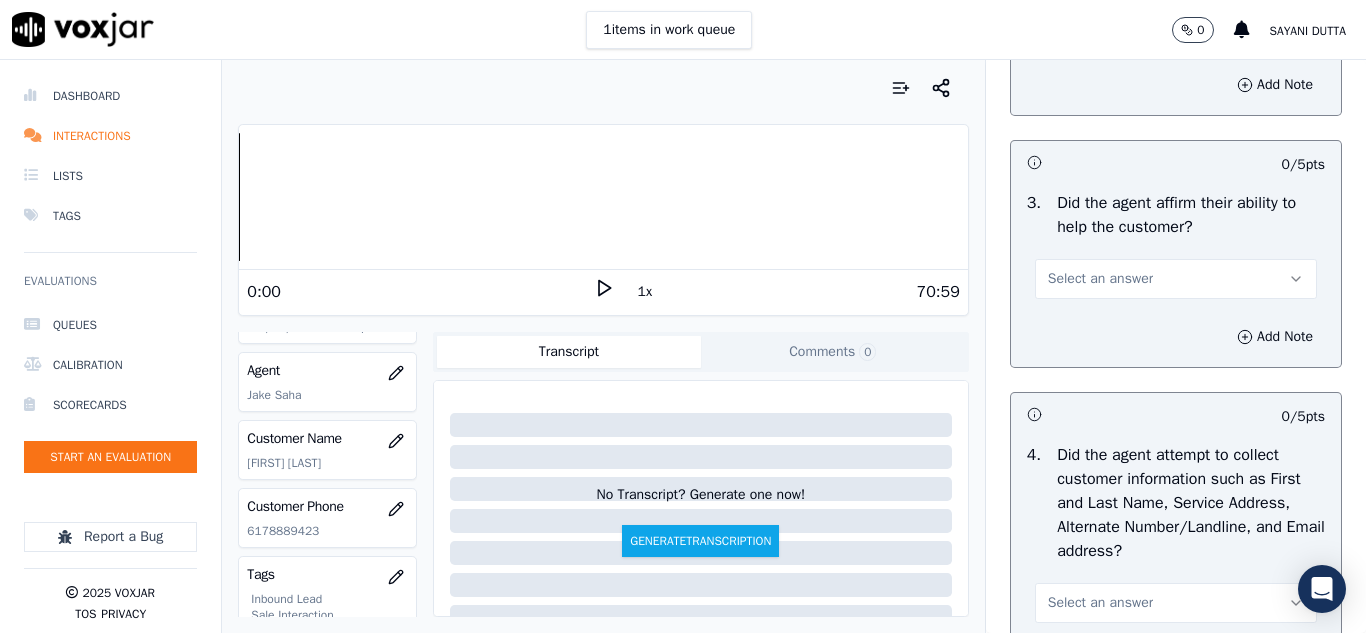 click on "Select an answer" at bounding box center [1100, 279] 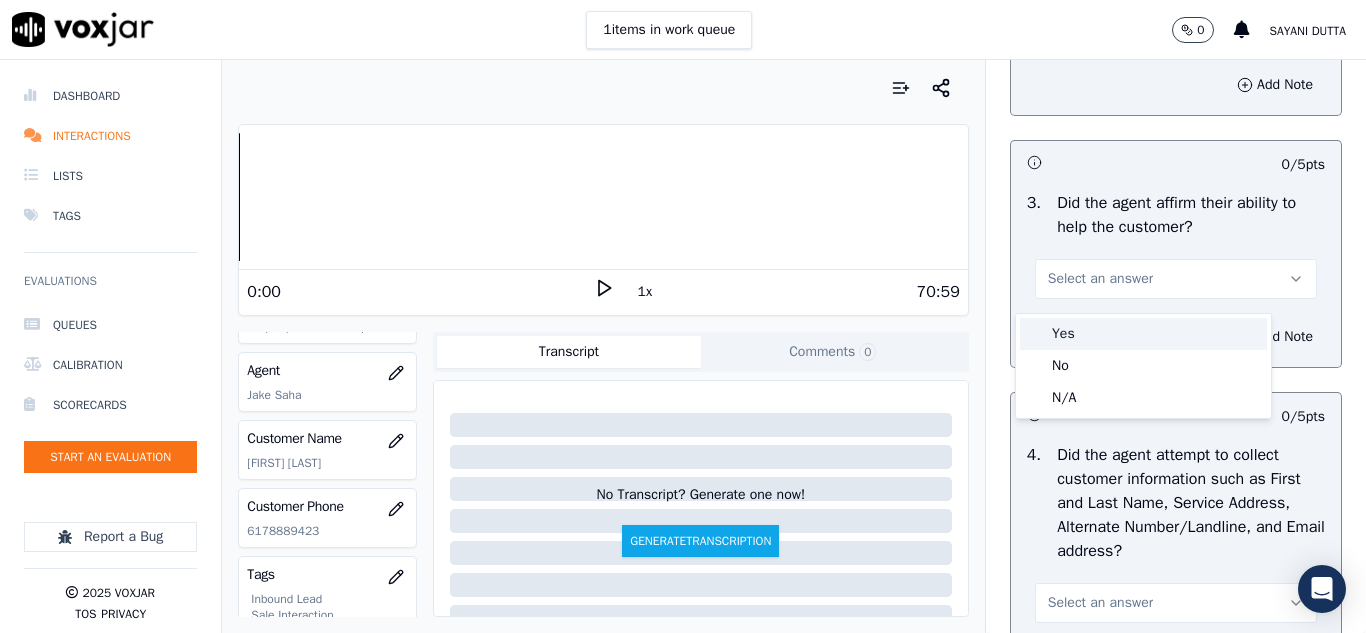 click on "Yes" at bounding box center [1143, 334] 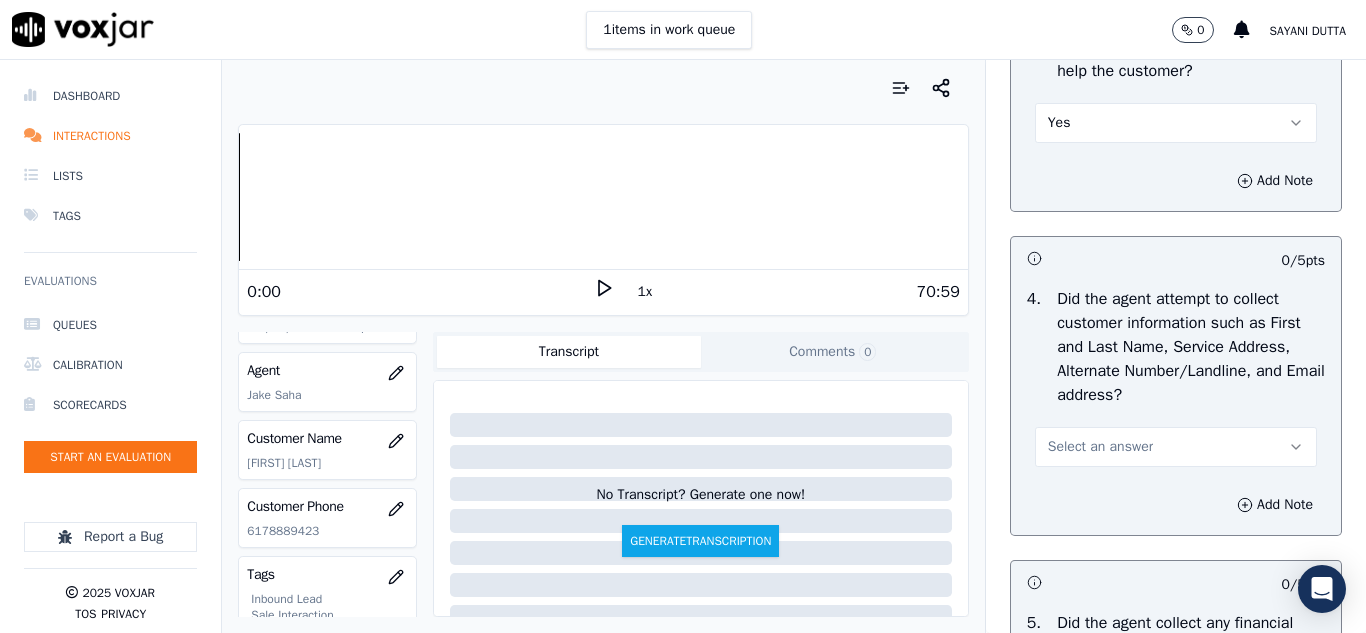 scroll, scrollTop: 800, scrollLeft: 0, axis: vertical 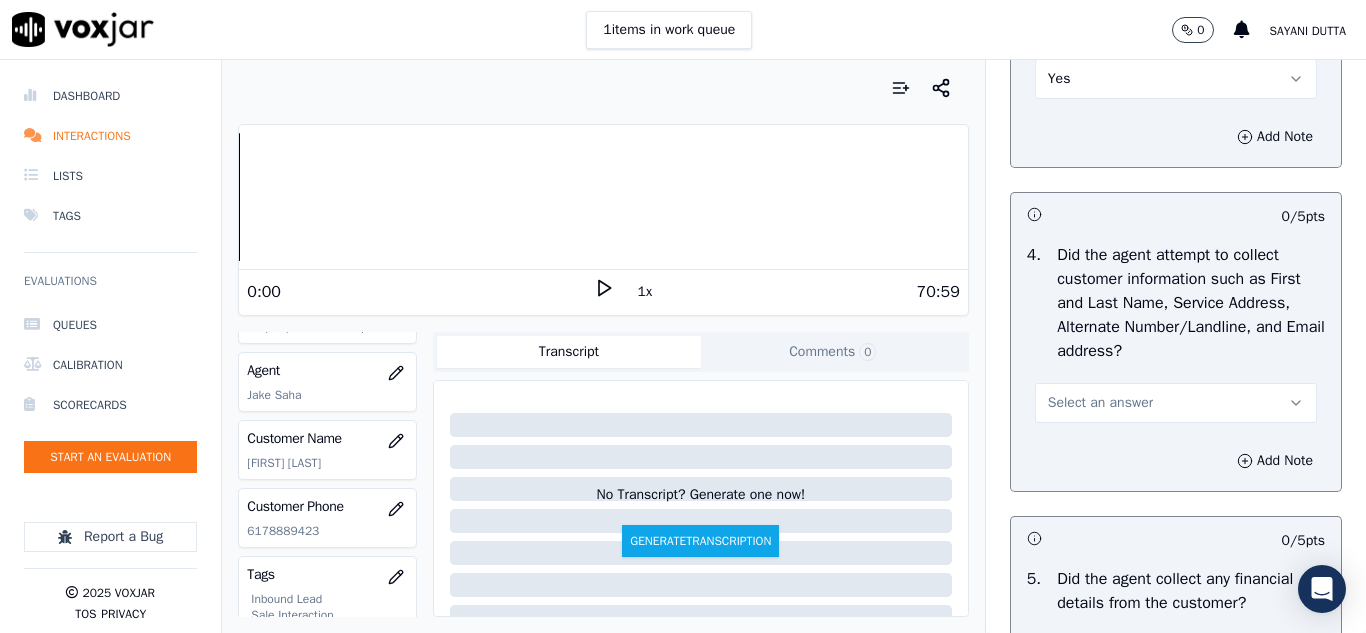 click on "Select an answer" at bounding box center [1100, 403] 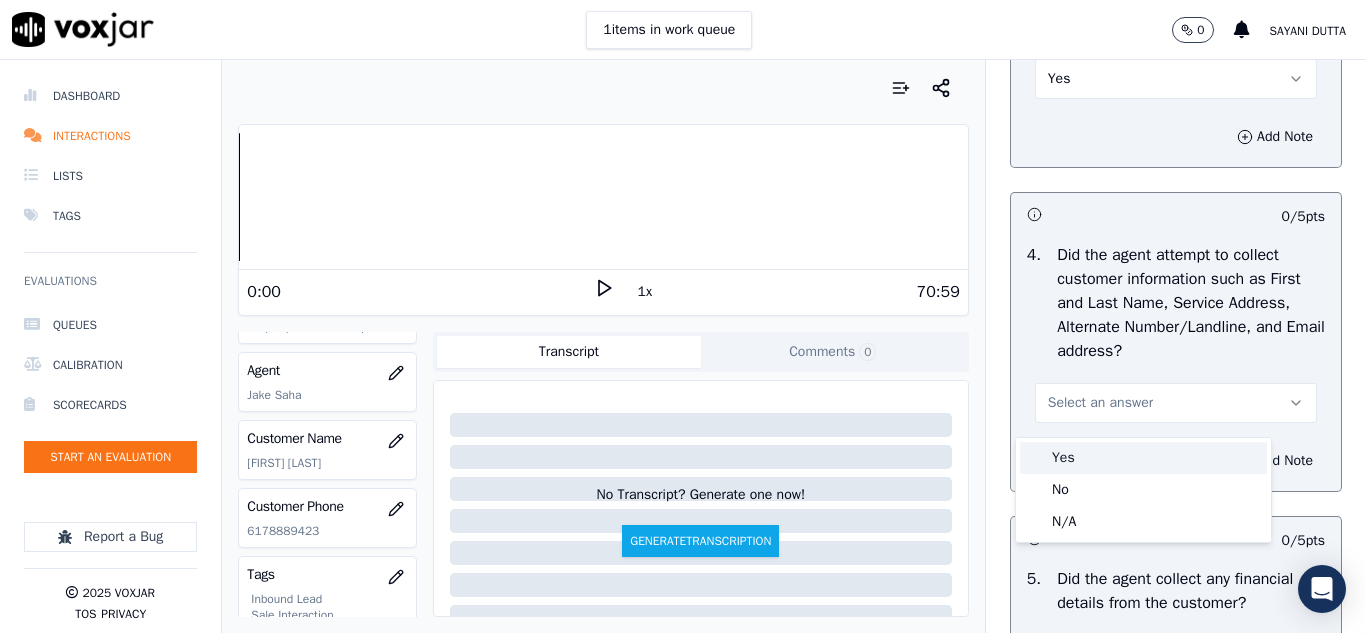 click on "Yes" at bounding box center [1143, 458] 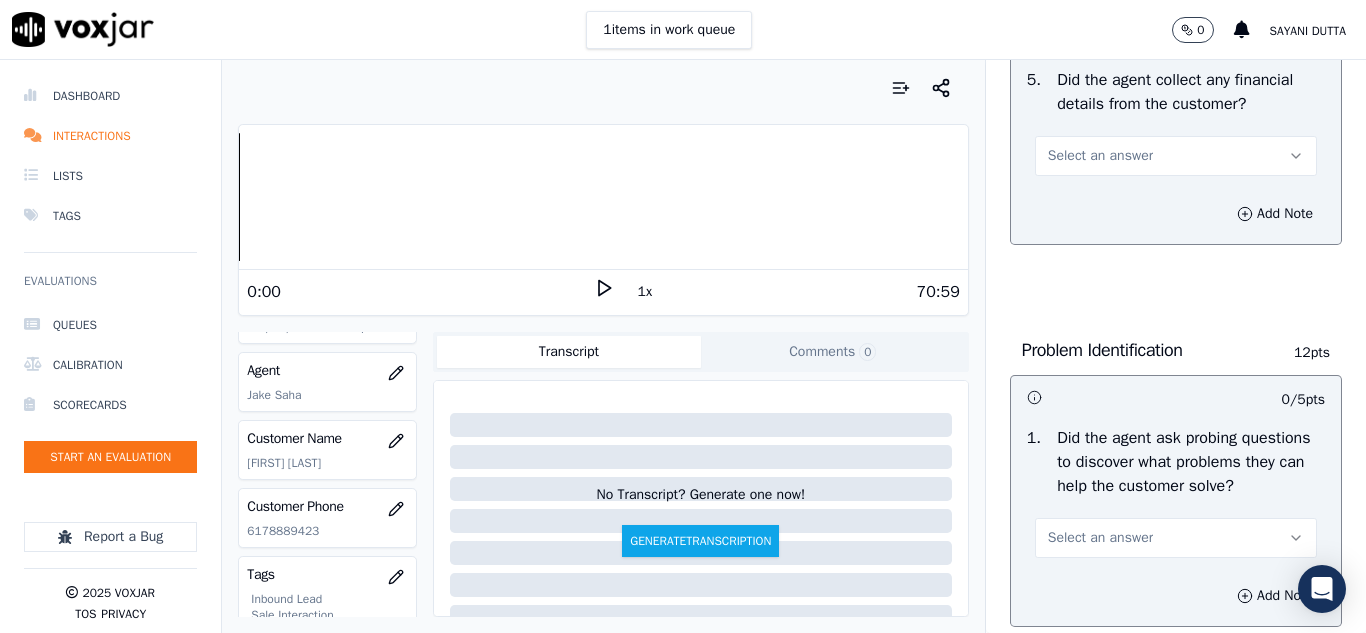 scroll, scrollTop: 1300, scrollLeft: 0, axis: vertical 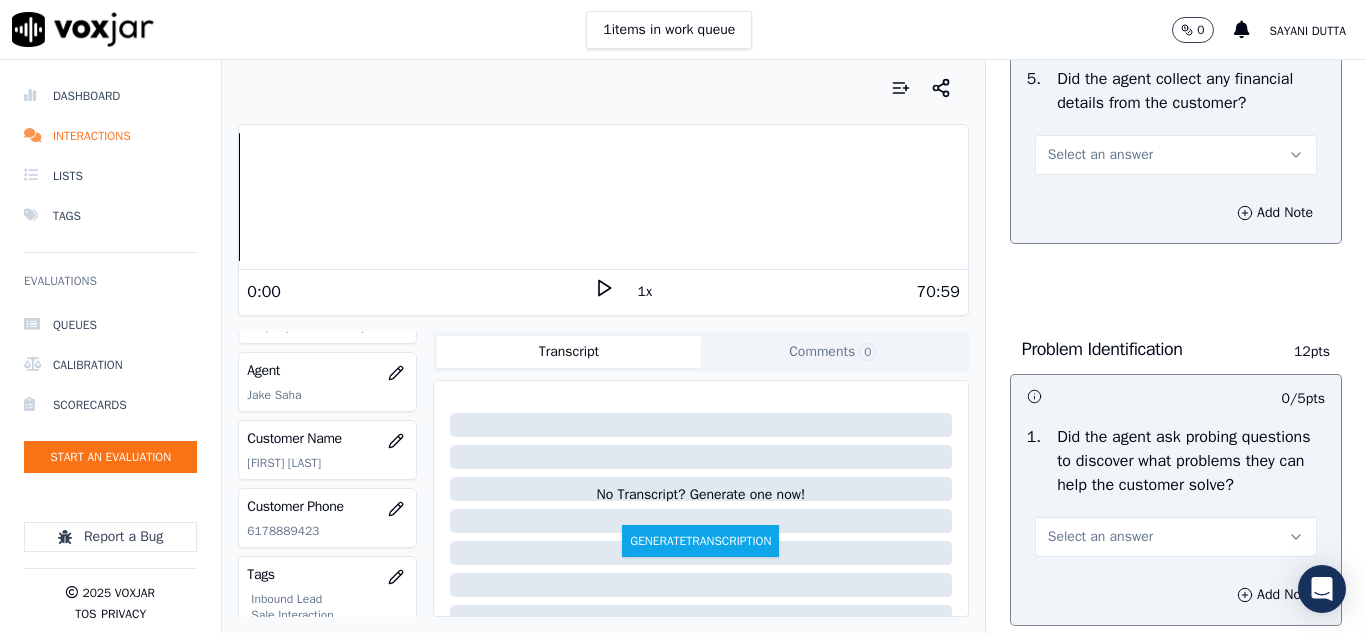 click on "Select an answer" at bounding box center (1100, 155) 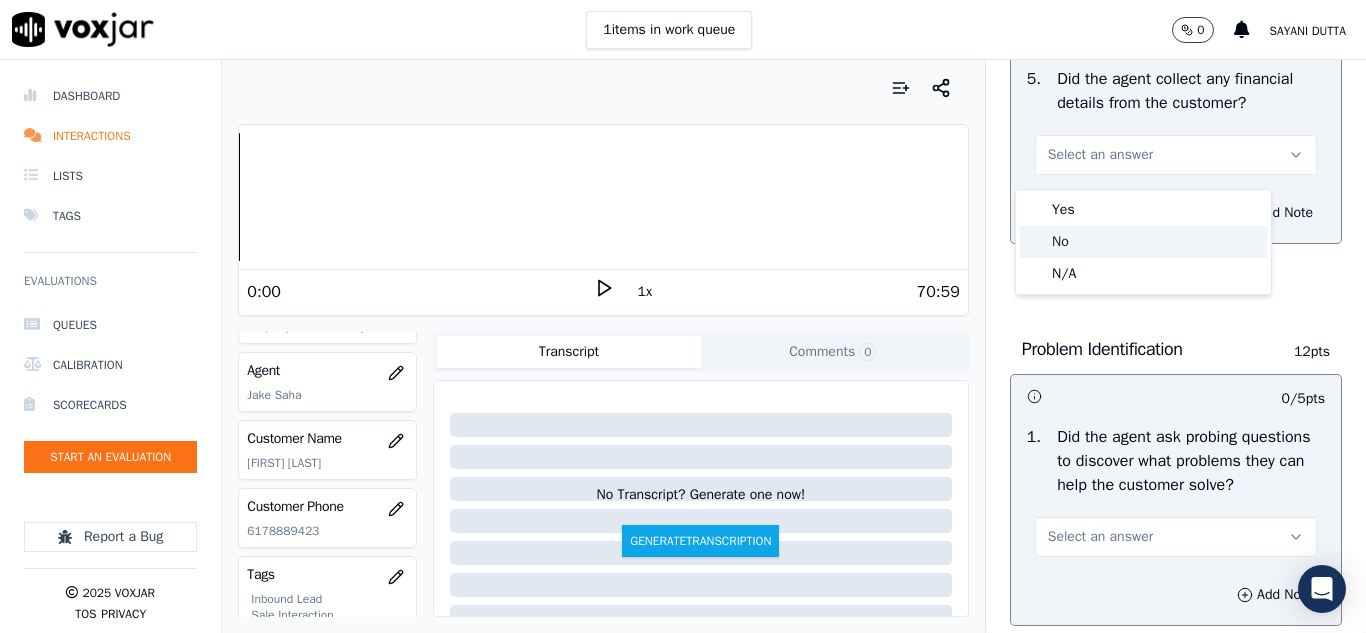 click on "No" 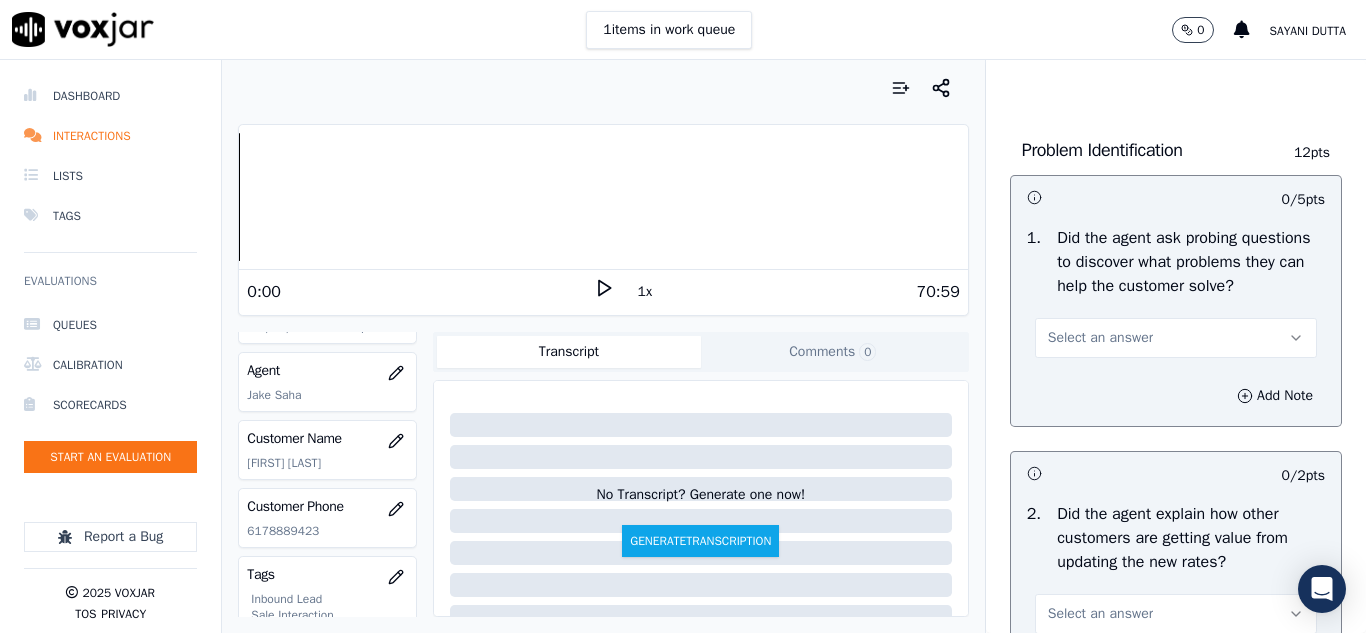 scroll, scrollTop: 1500, scrollLeft: 0, axis: vertical 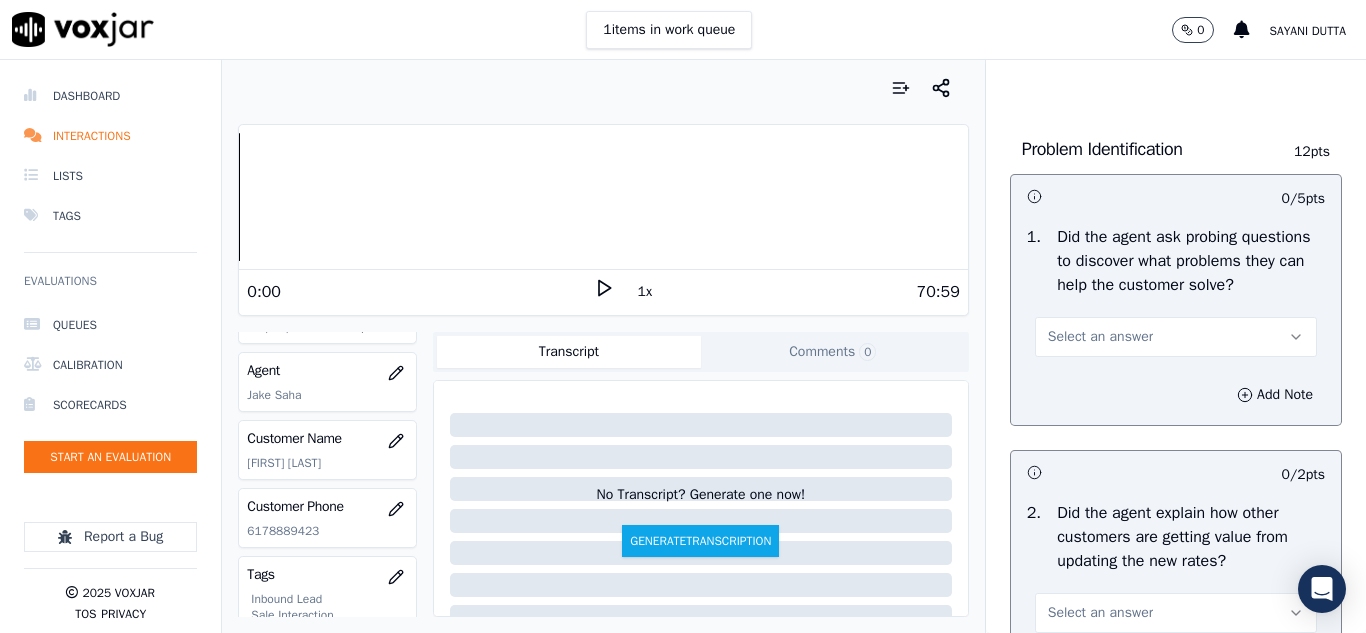 click on "Select an answer" at bounding box center (1100, 337) 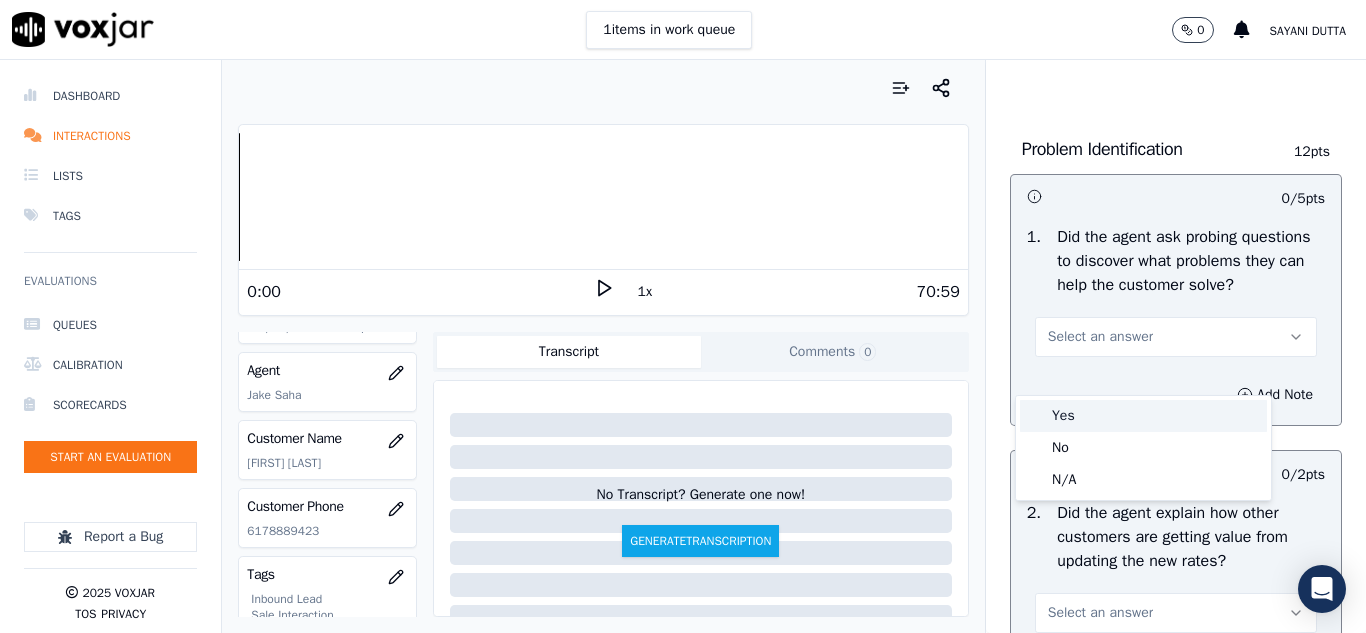 click on "Yes" at bounding box center [1143, 416] 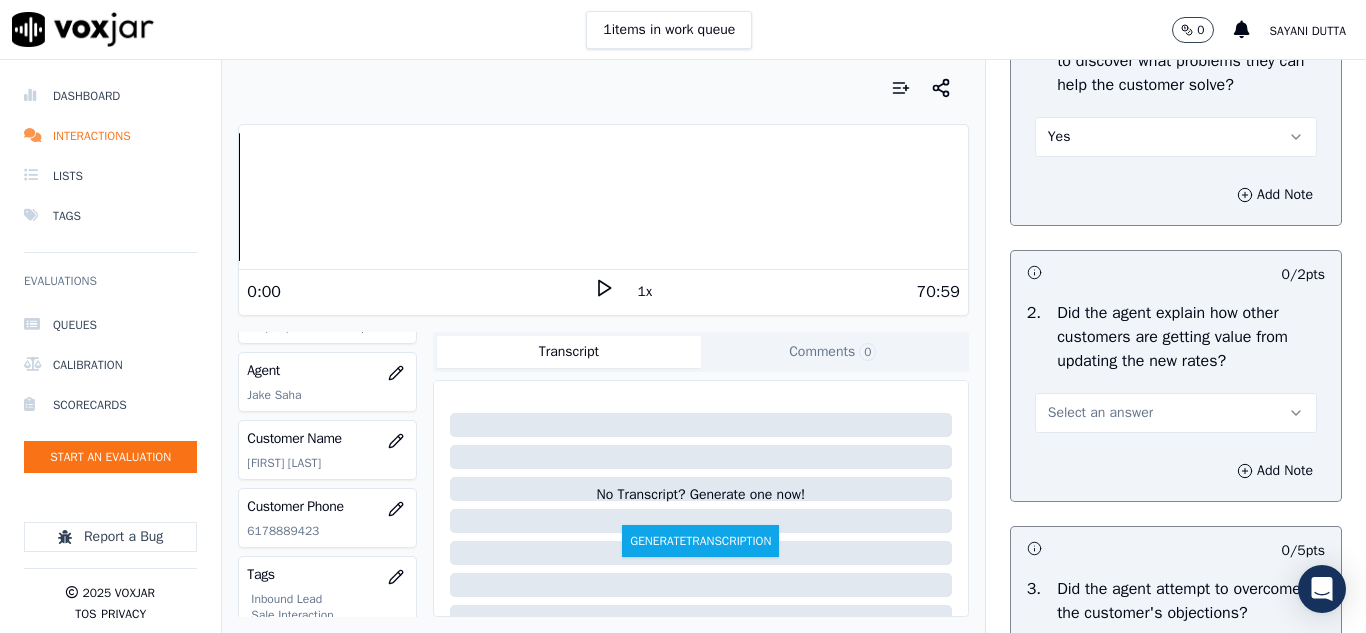 scroll, scrollTop: 1900, scrollLeft: 0, axis: vertical 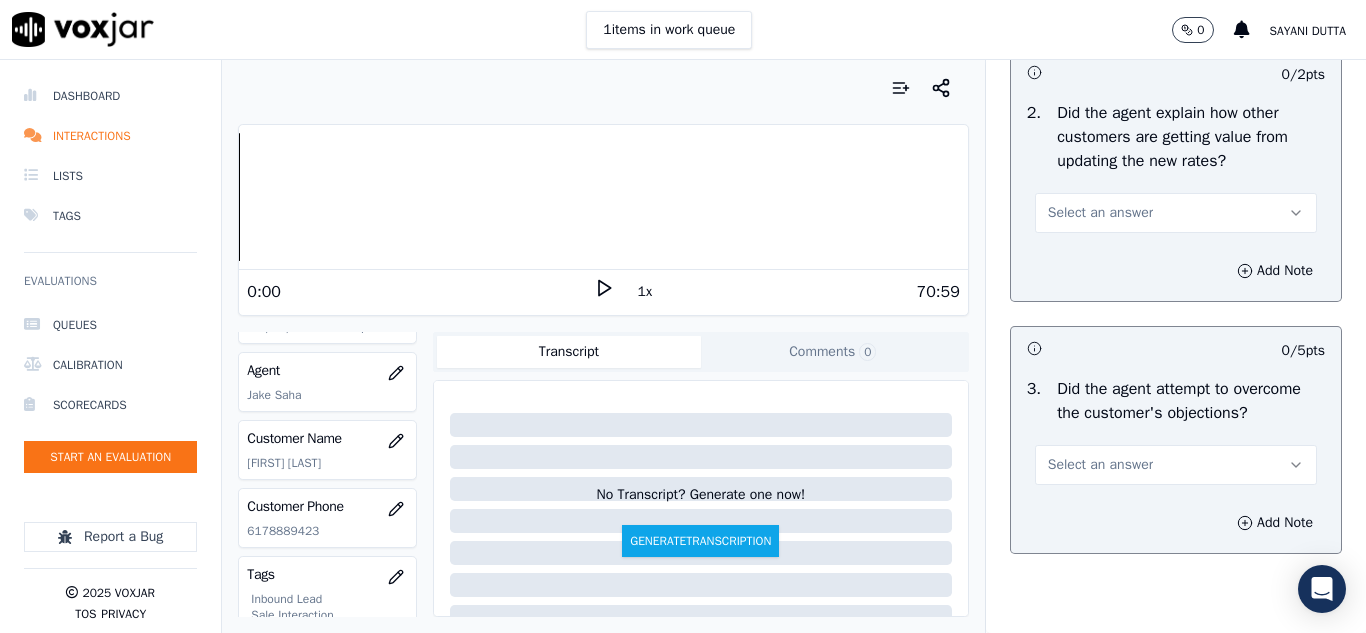 click on "Select an answer" at bounding box center [1100, 213] 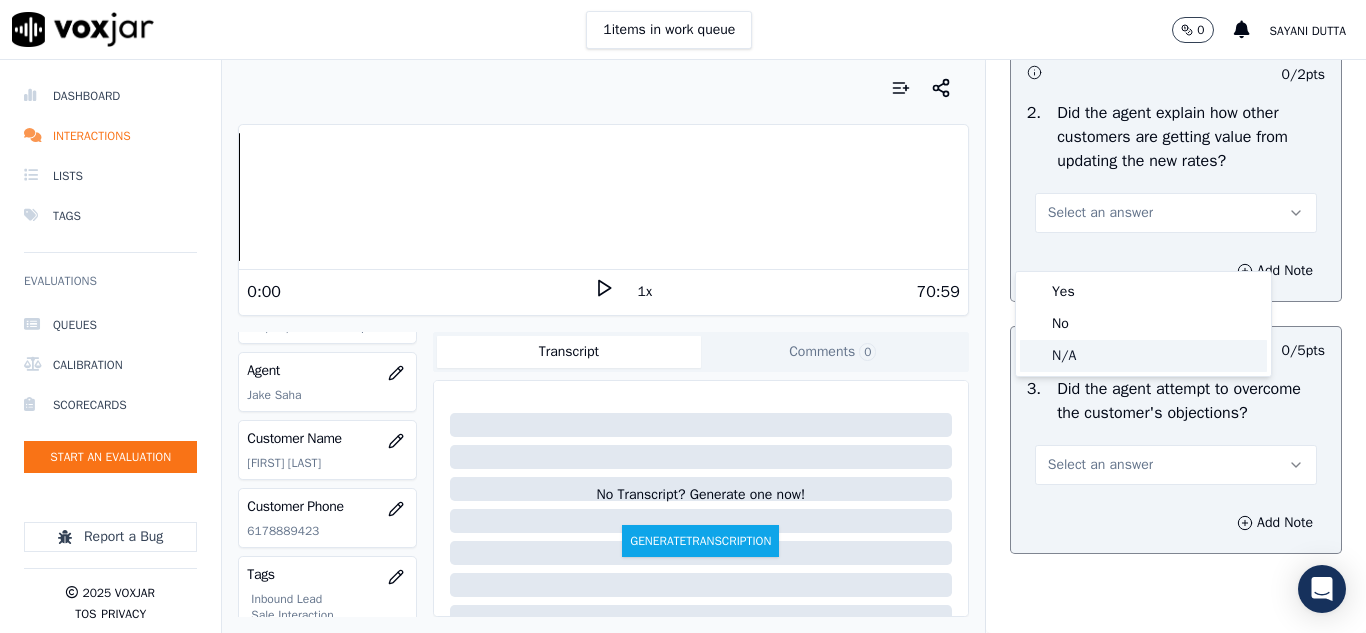 click on "N/A" 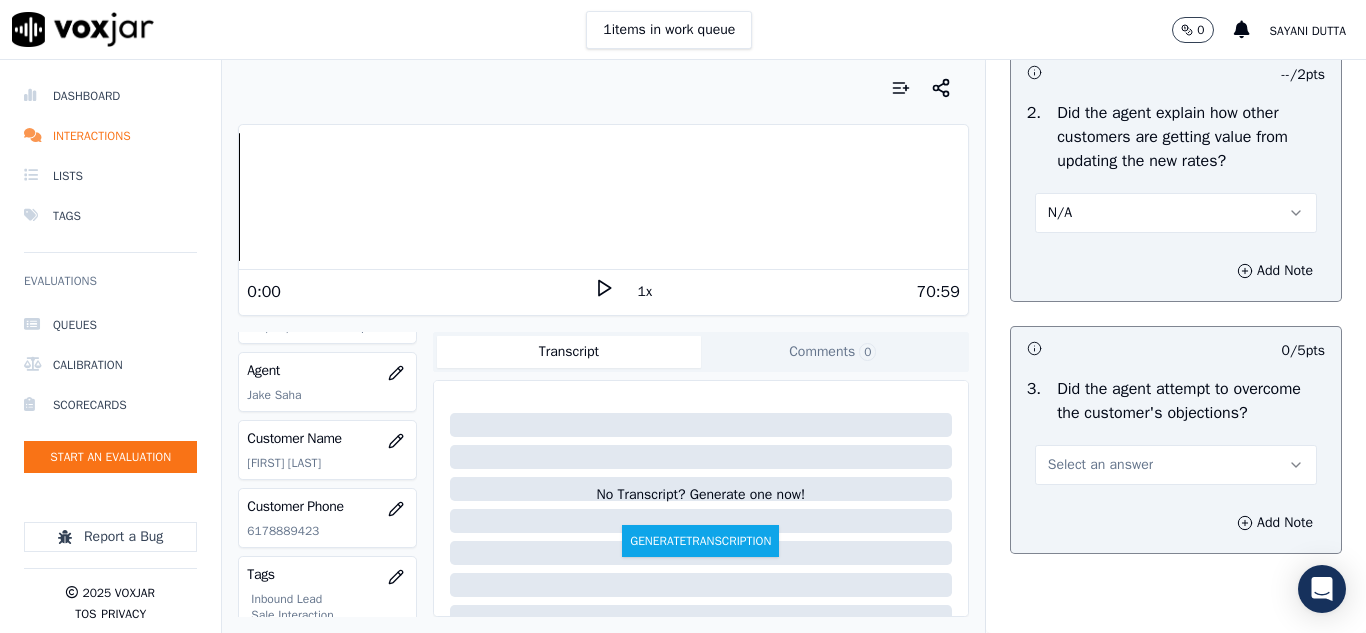 scroll, scrollTop: 2100, scrollLeft: 0, axis: vertical 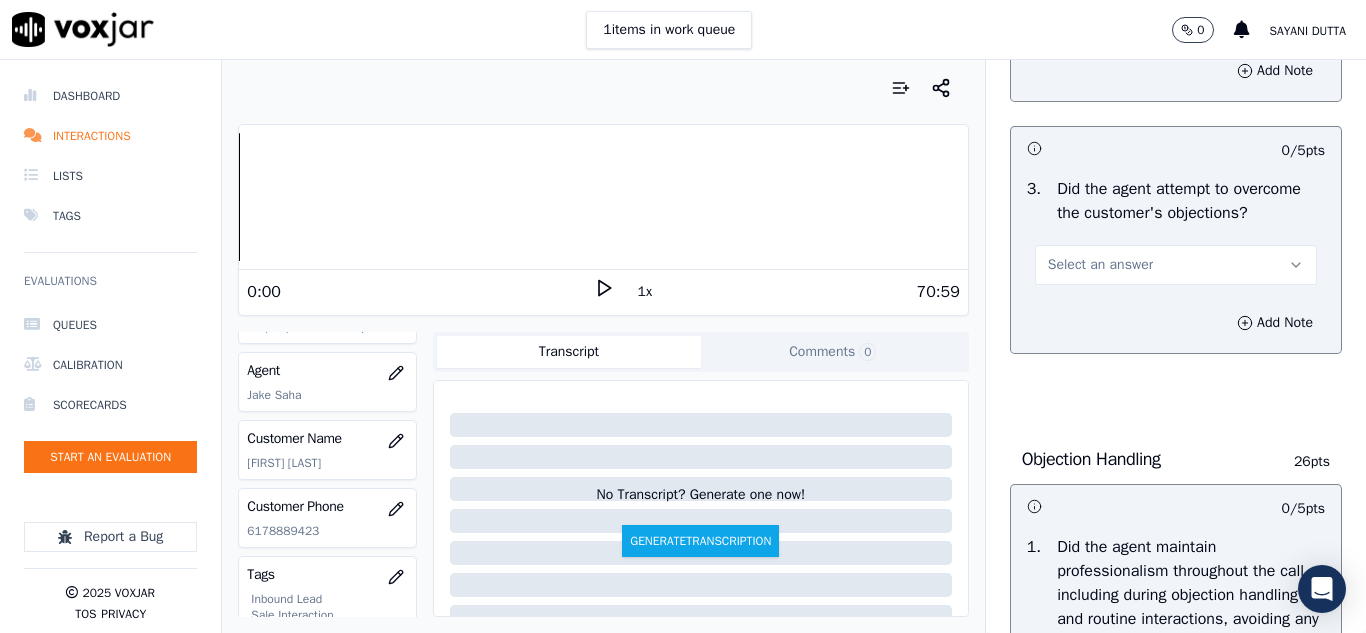 click on "Select an answer" at bounding box center (1176, 265) 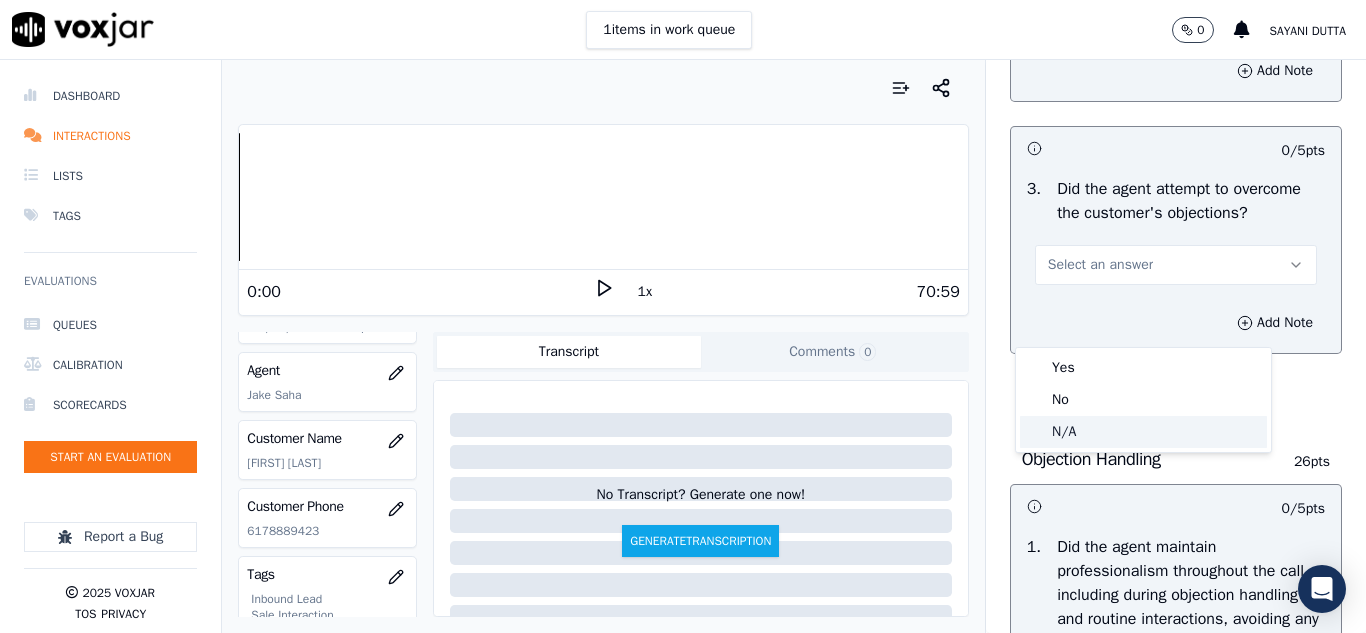 click on "N/A" 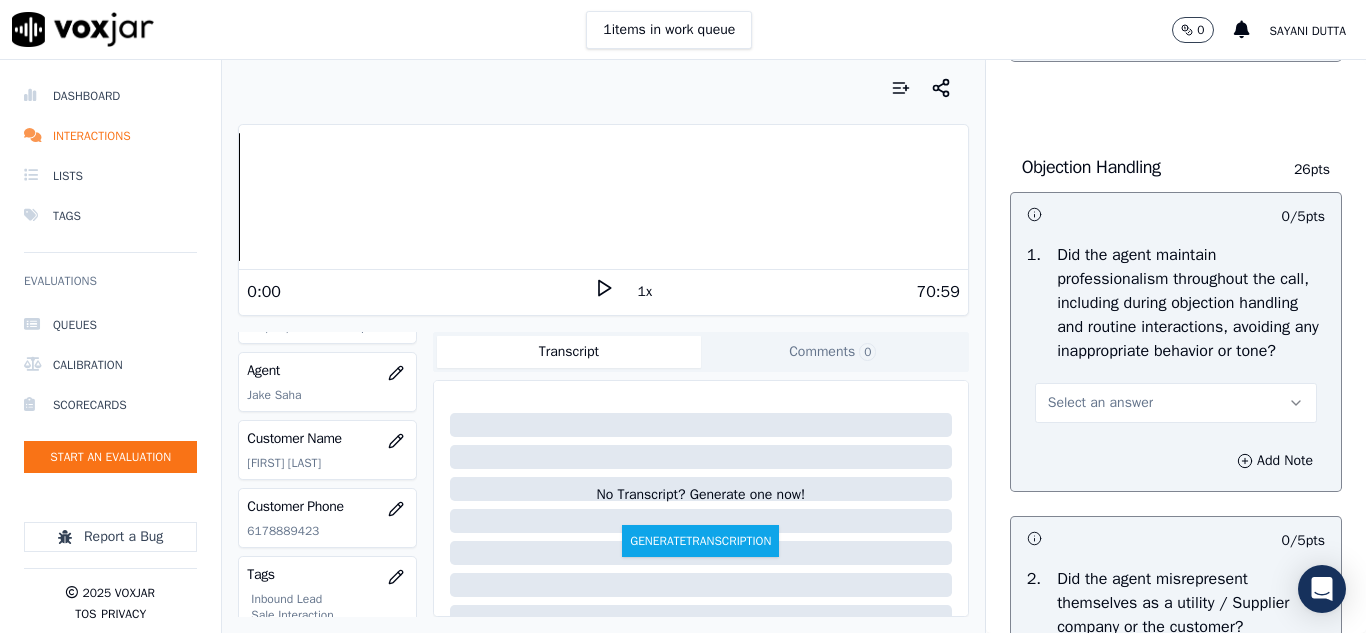 scroll, scrollTop: 2400, scrollLeft: 0, axis: vertical 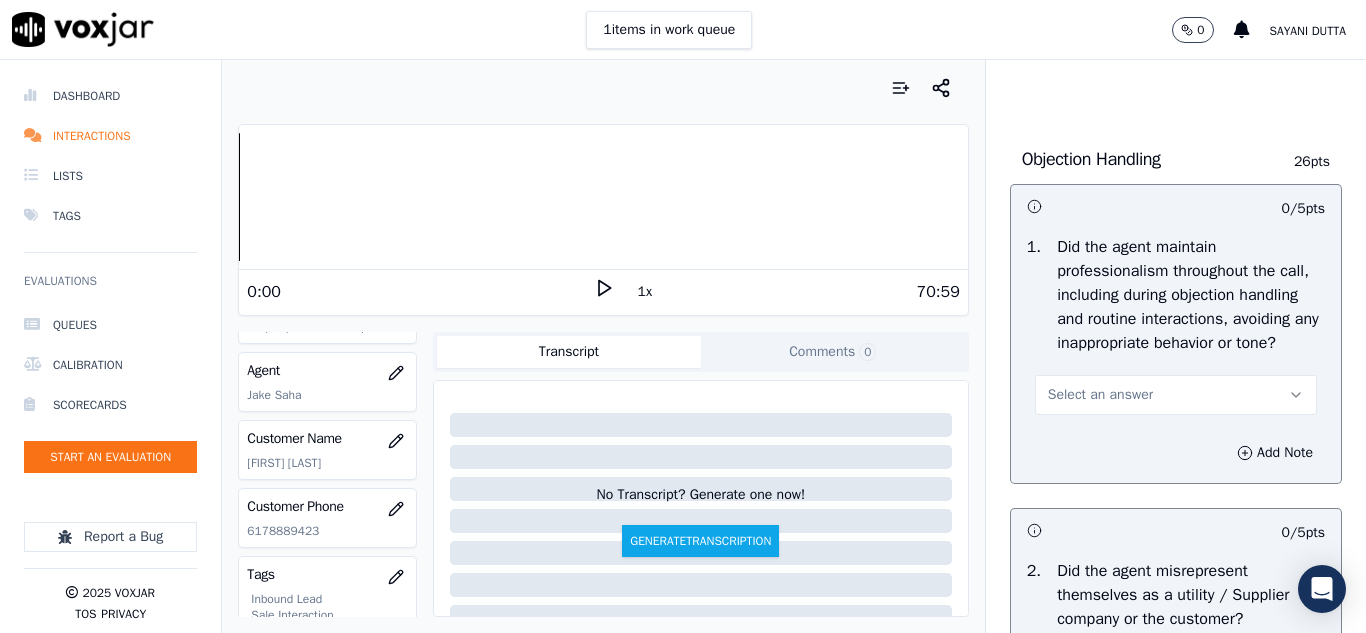drag, startPoint x: 1062, startPoint y: 476, endPoint x: 1060, endPoint y: 491, distance: 15.132746 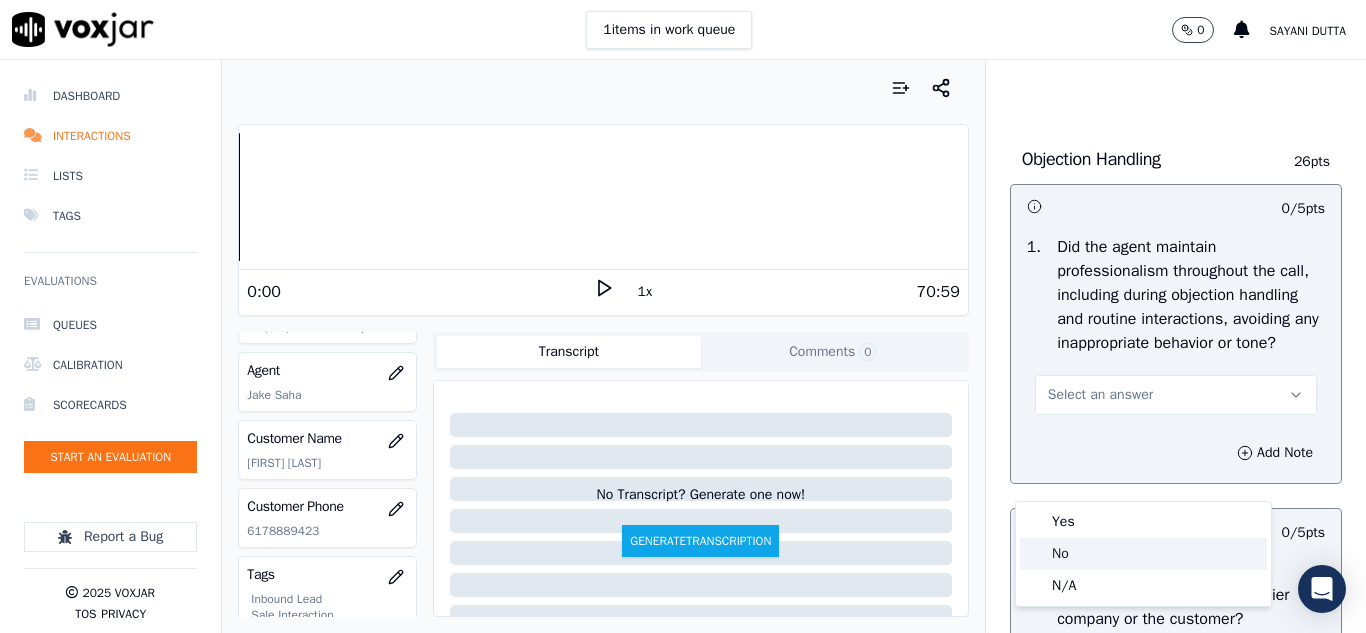 click on "No" 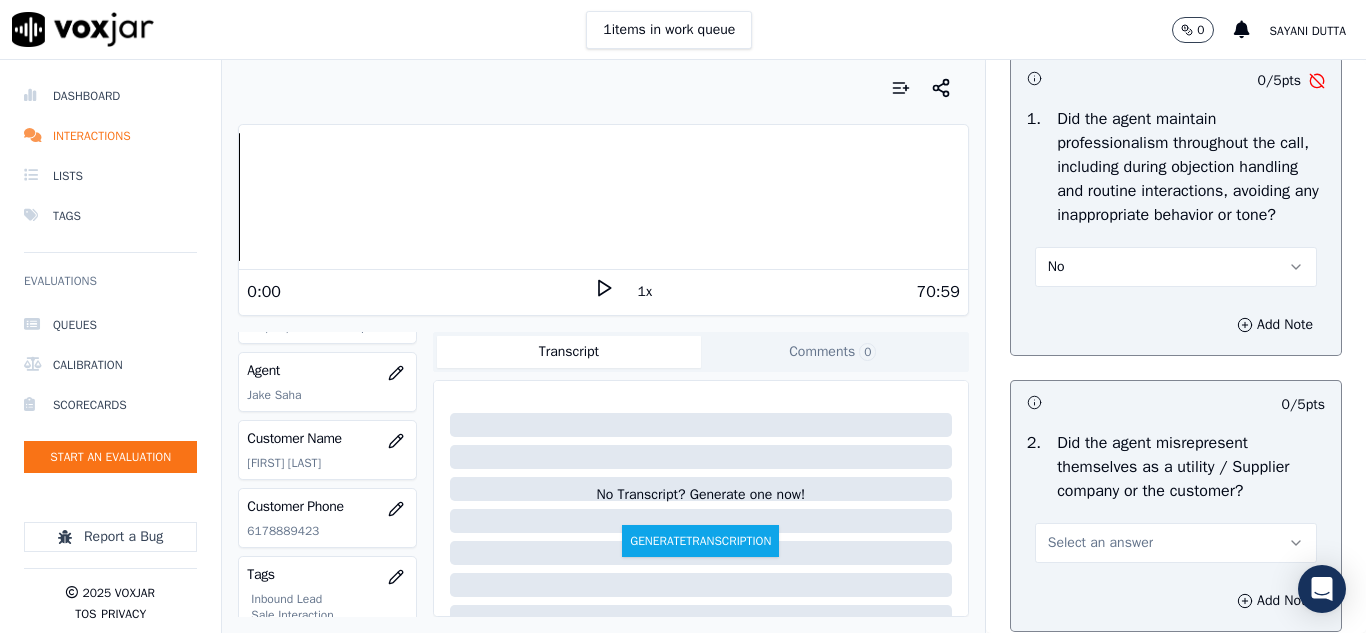 scroll, scrollTop: 2700, scrollLeft: 0, axis: vertical 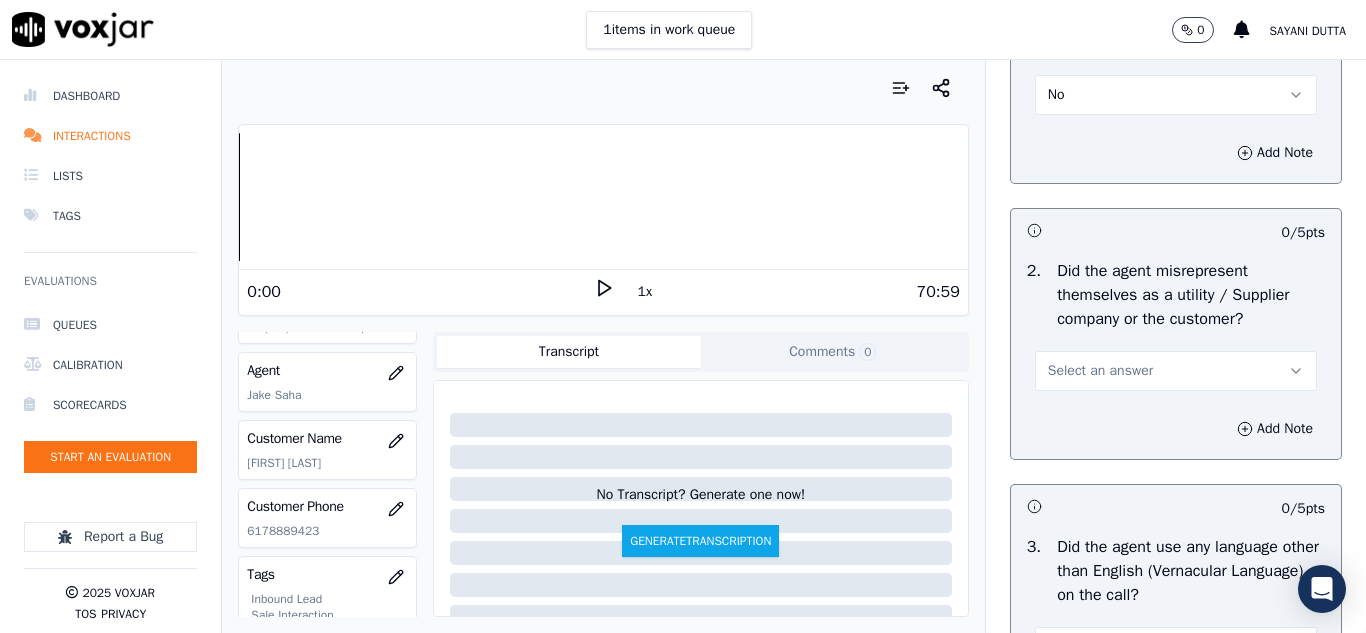 click on "No" at bounding box center (1176, 95) 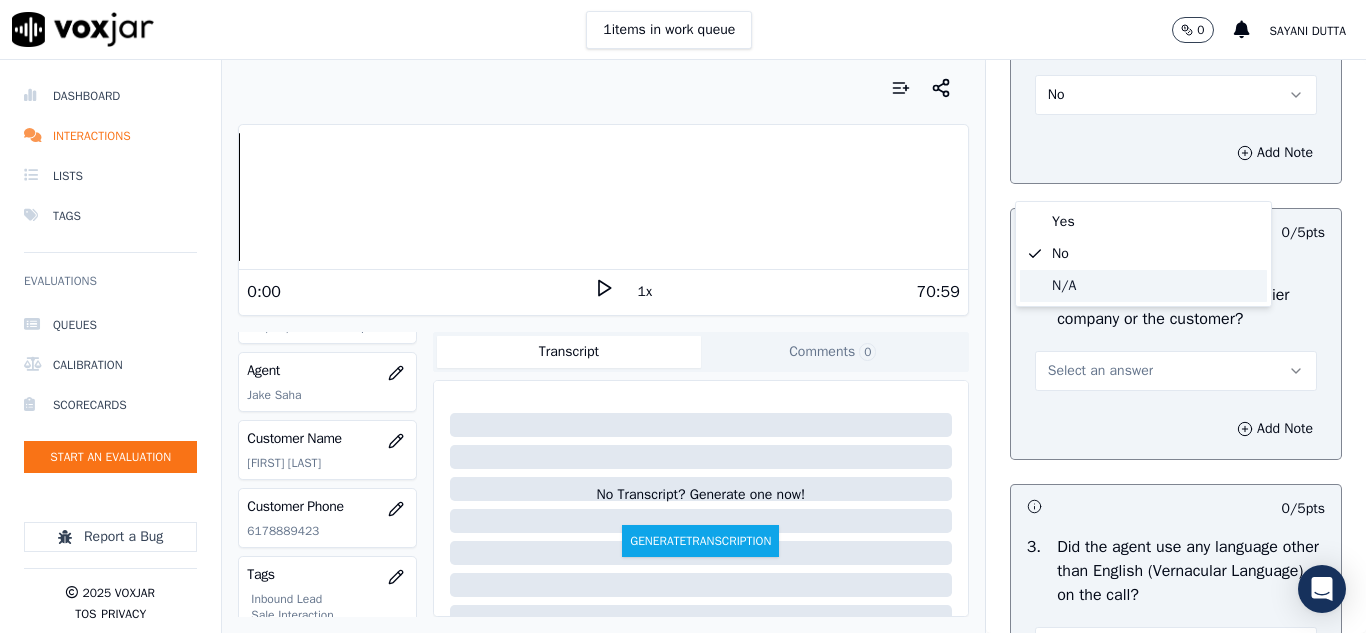 drag, startPoint x: 1074, startPoint y: 287, endPoint x: 907, endPoint y: 476, distance: 252.21024 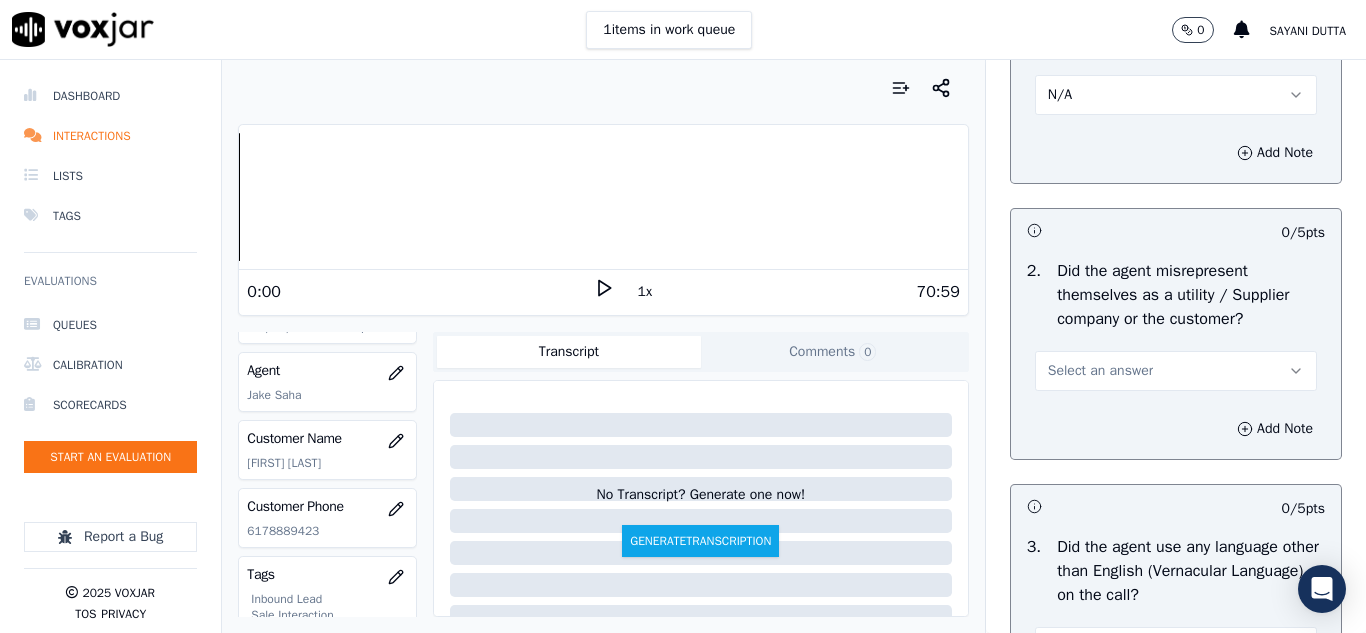 click on "Select an answer" at bounding box center (1100, 371) 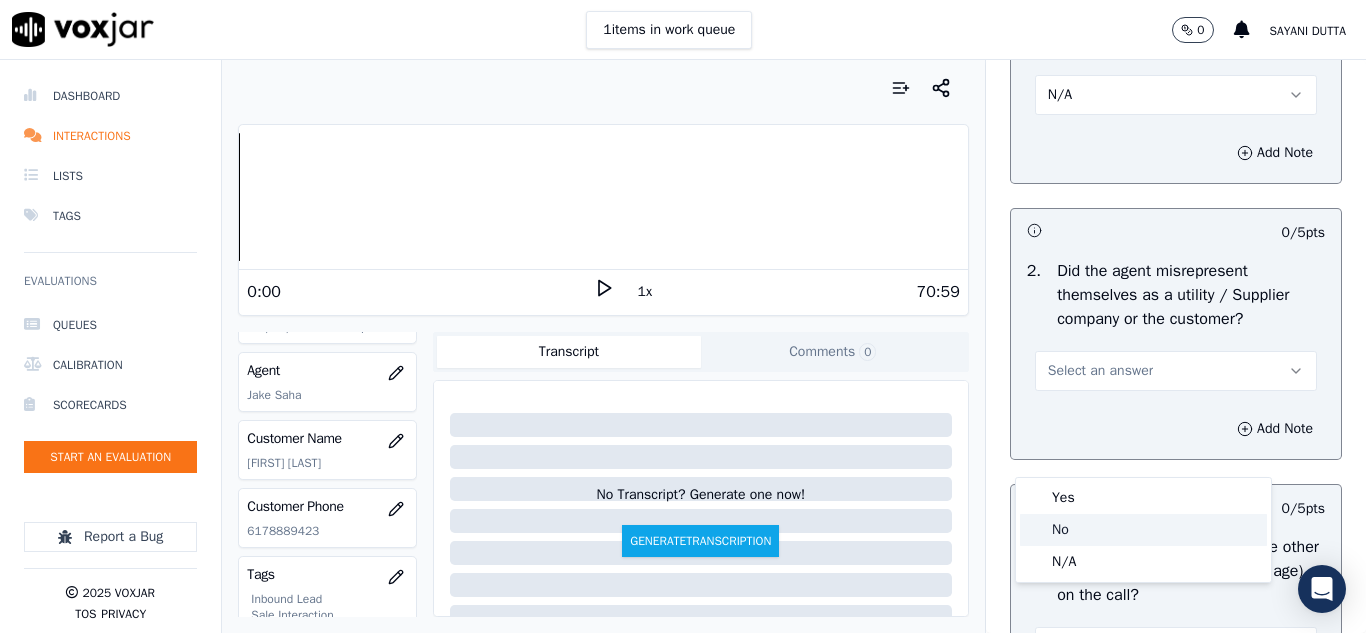 click on "No" 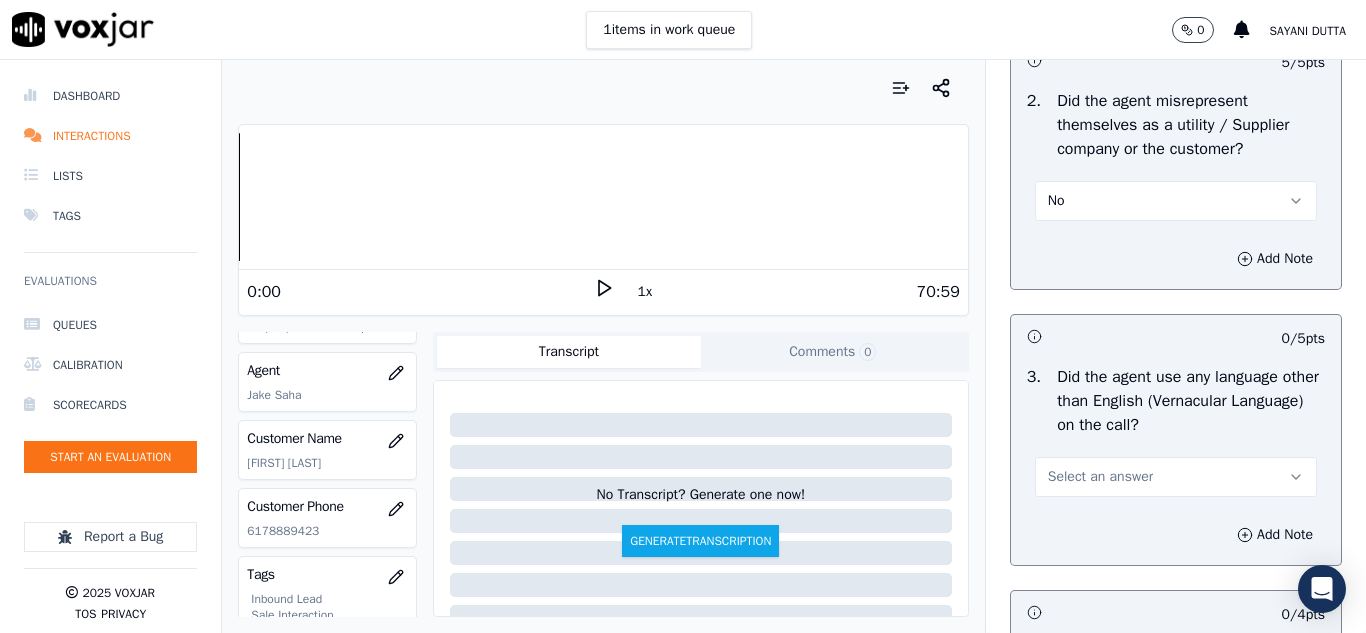 scroll, scrollTop: 3000, scrollLeft: 0, axis: vertical 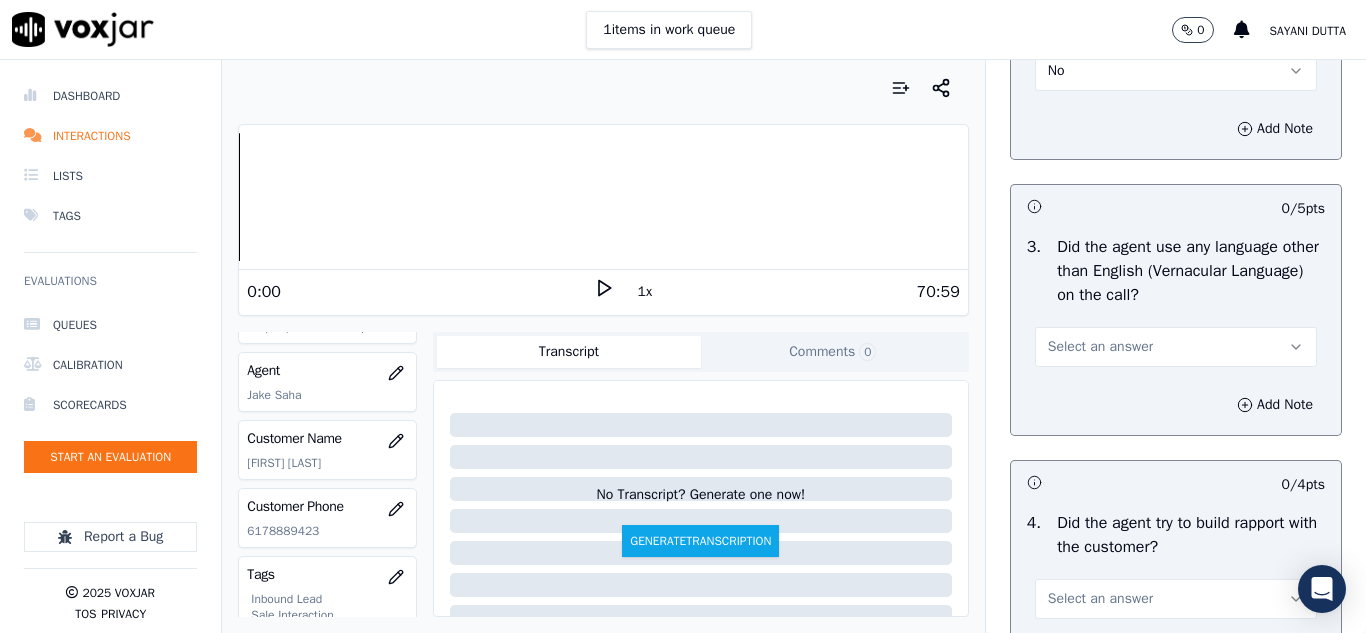 click on "Select an answer" at bounding box center (1100, 347) 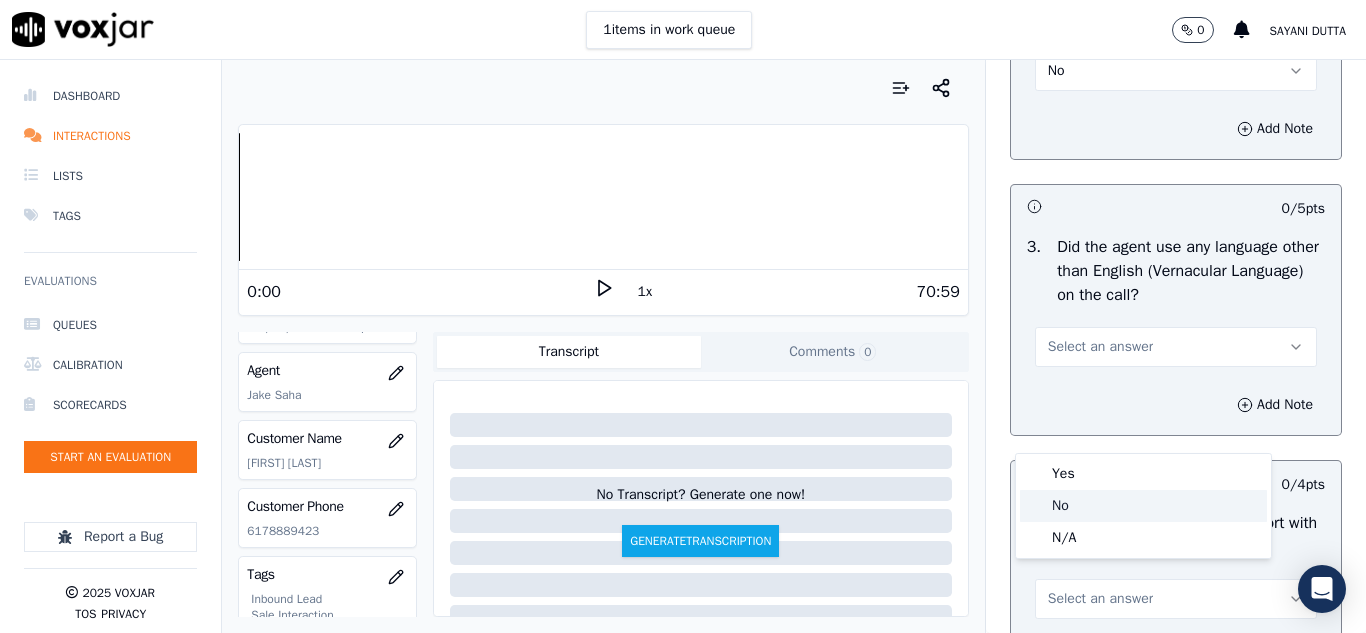 drag, startPoint x: 1059, startPoint y: 504, endPoint x: 1073, endPoint y: 456, distance: 50 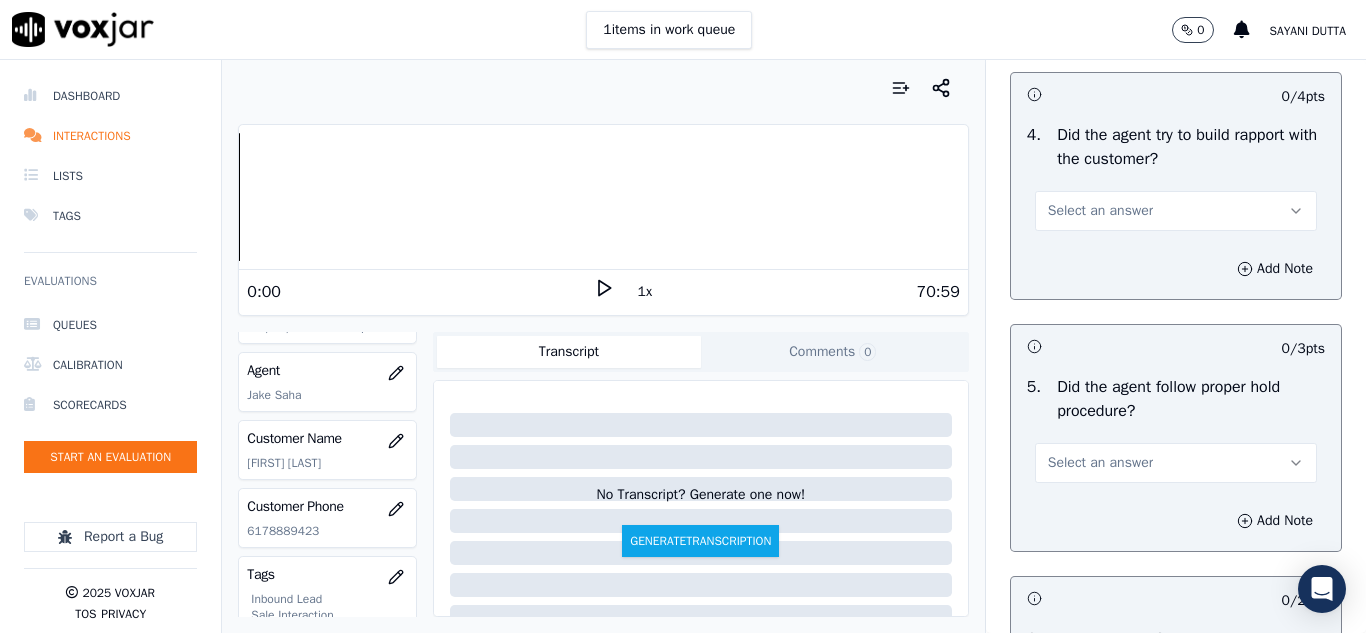 scroll, scrollTop: 3400, scrollLeft: 0, axis: vertical 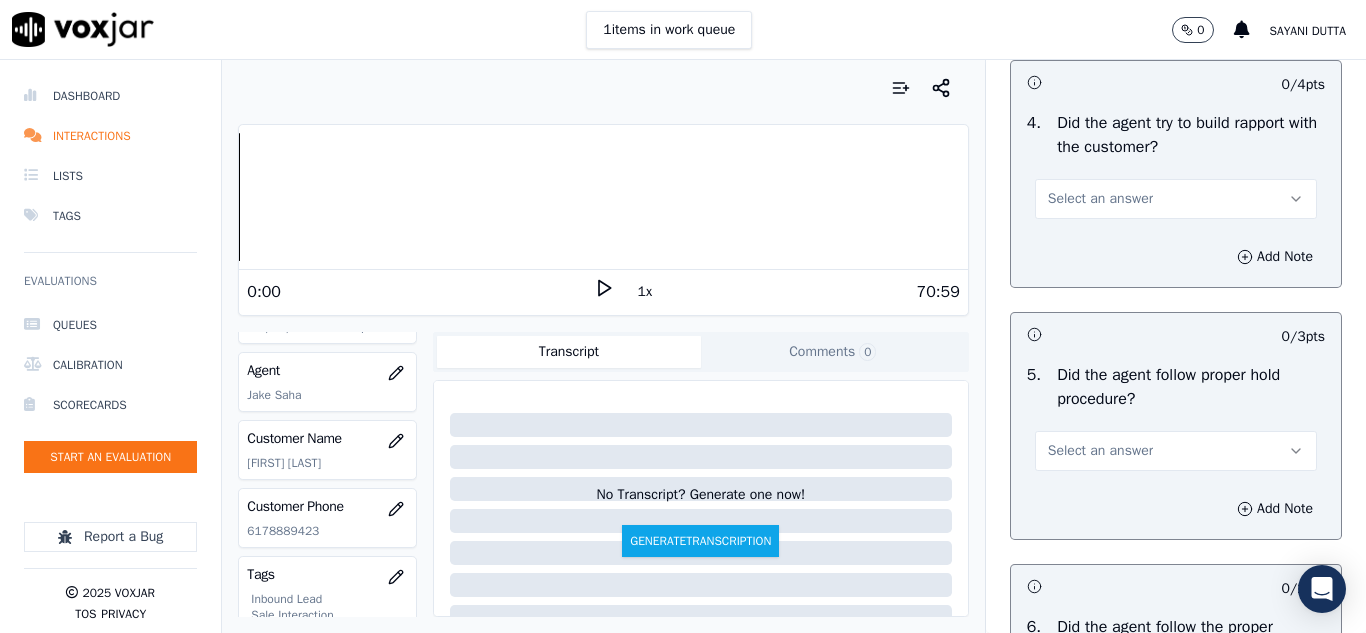 click on "Select an answer" at bounding box center [1100, 199] 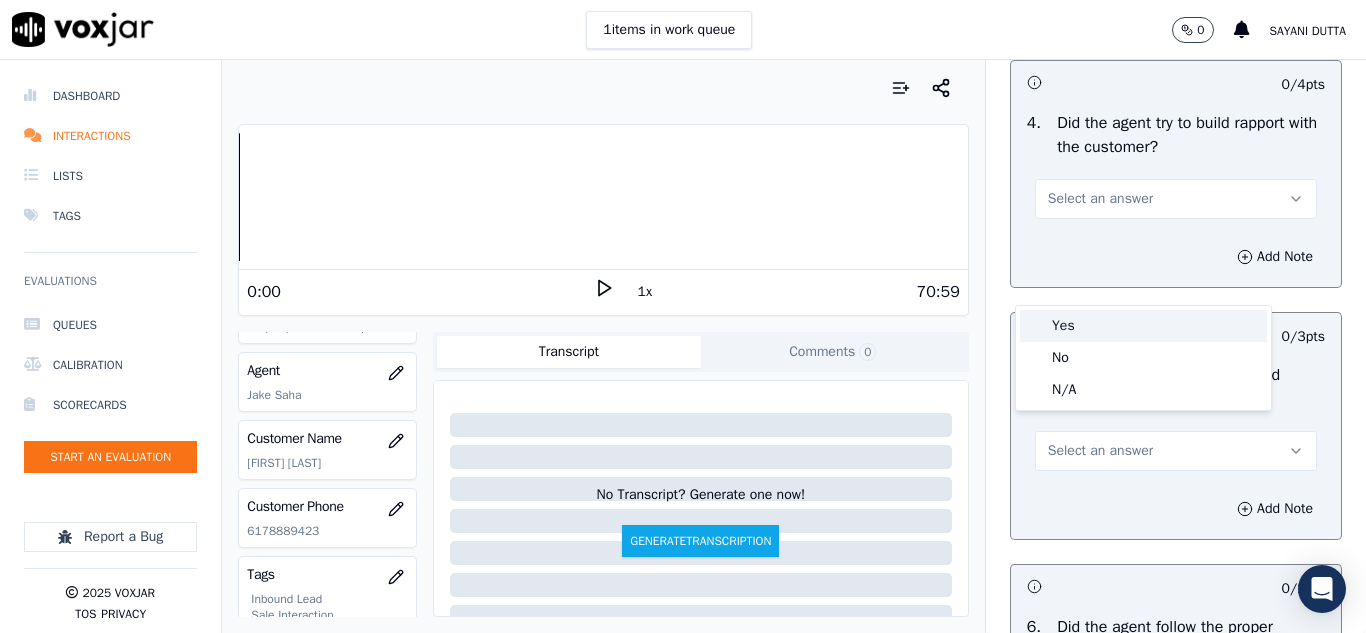 click on "Yes" at bounding box center (1143, 326) 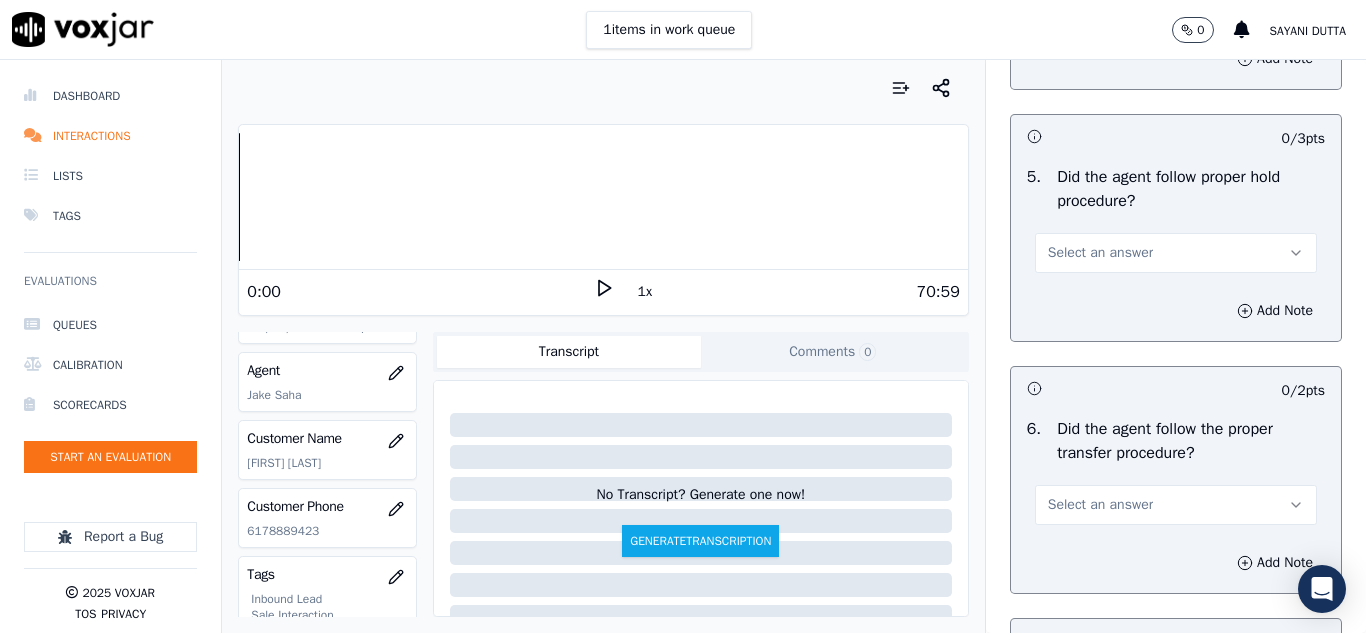 scroll, scrollTop: 3600, scrollLeft: 0, axis: vertical 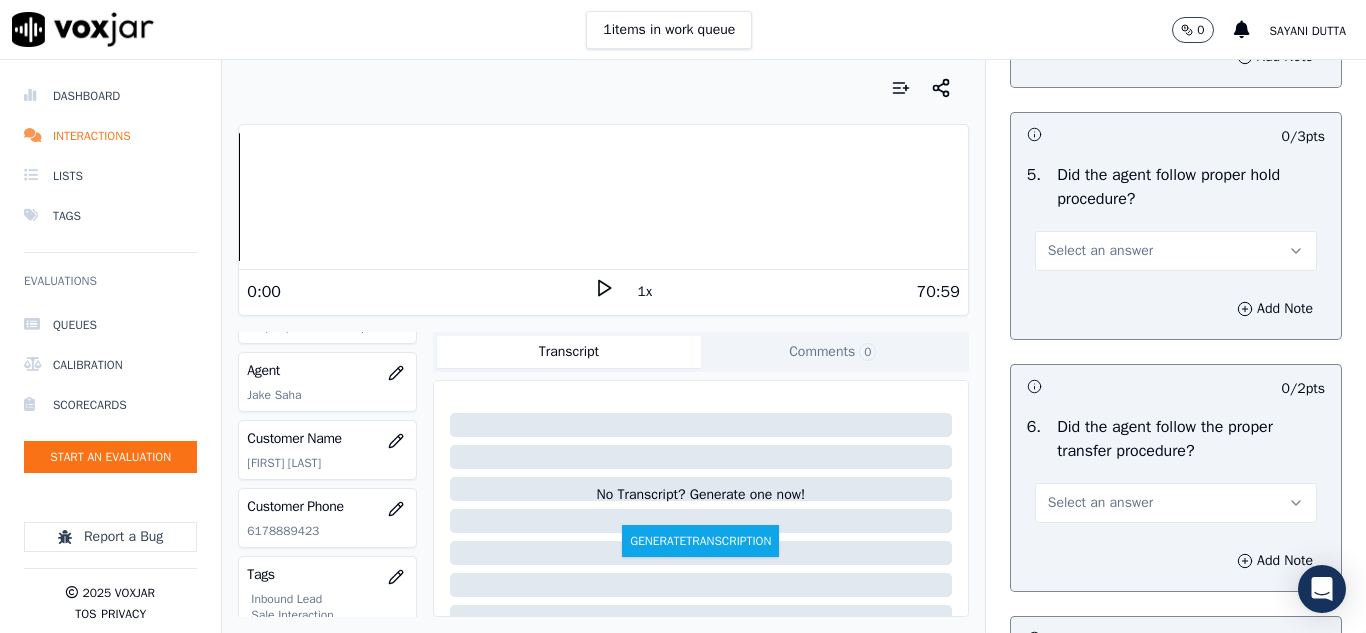 click on "Select an answer" at bounding box center [1100, 251] 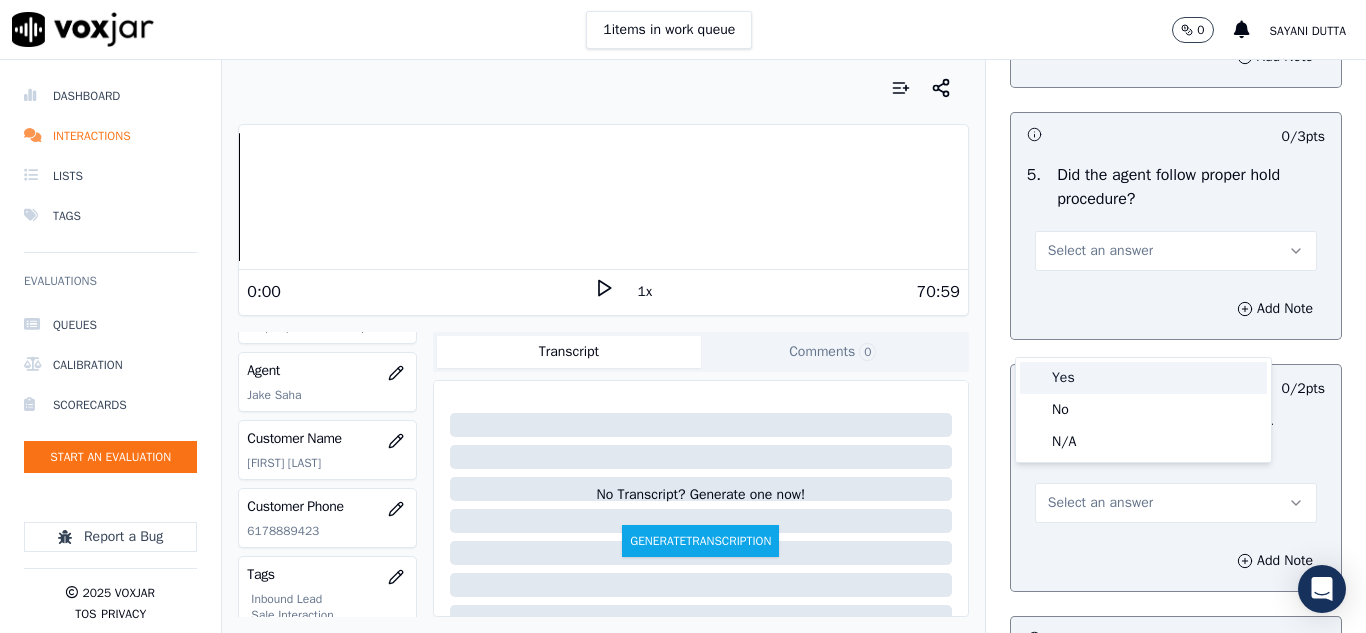 click on "Yes" at bounding box center [1143, 378] 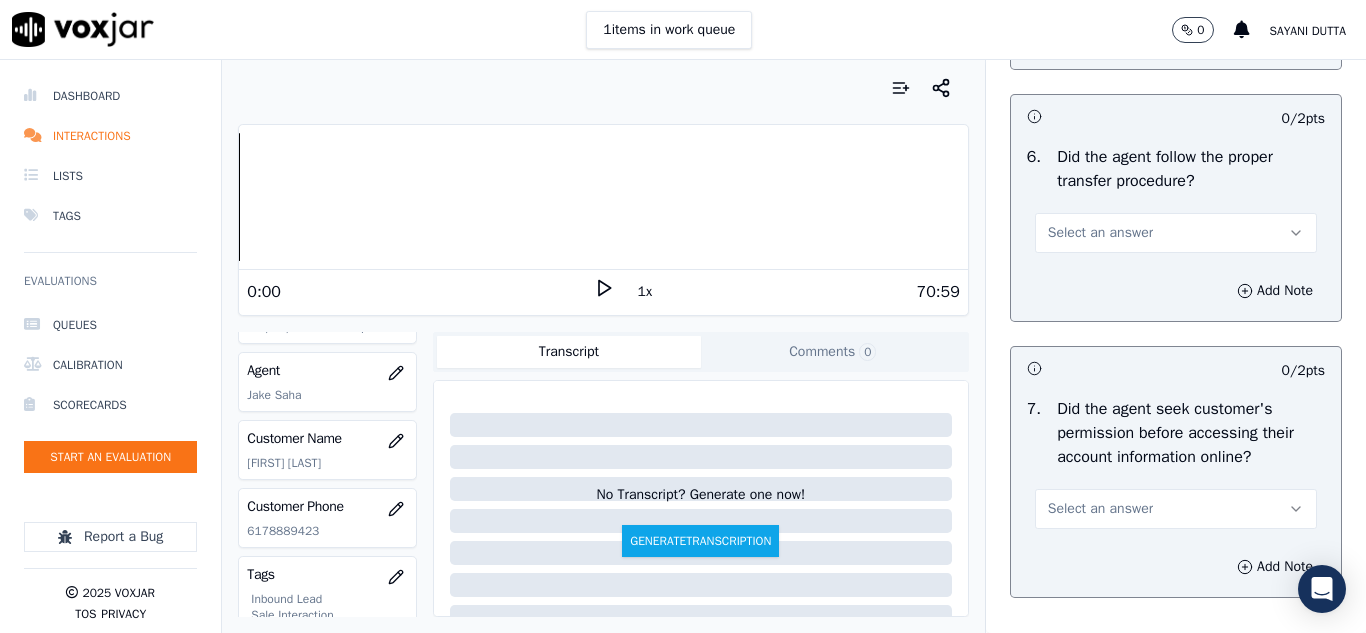 scroll, scrollTop: 3900, scrollLeft: 0, axis: vertical 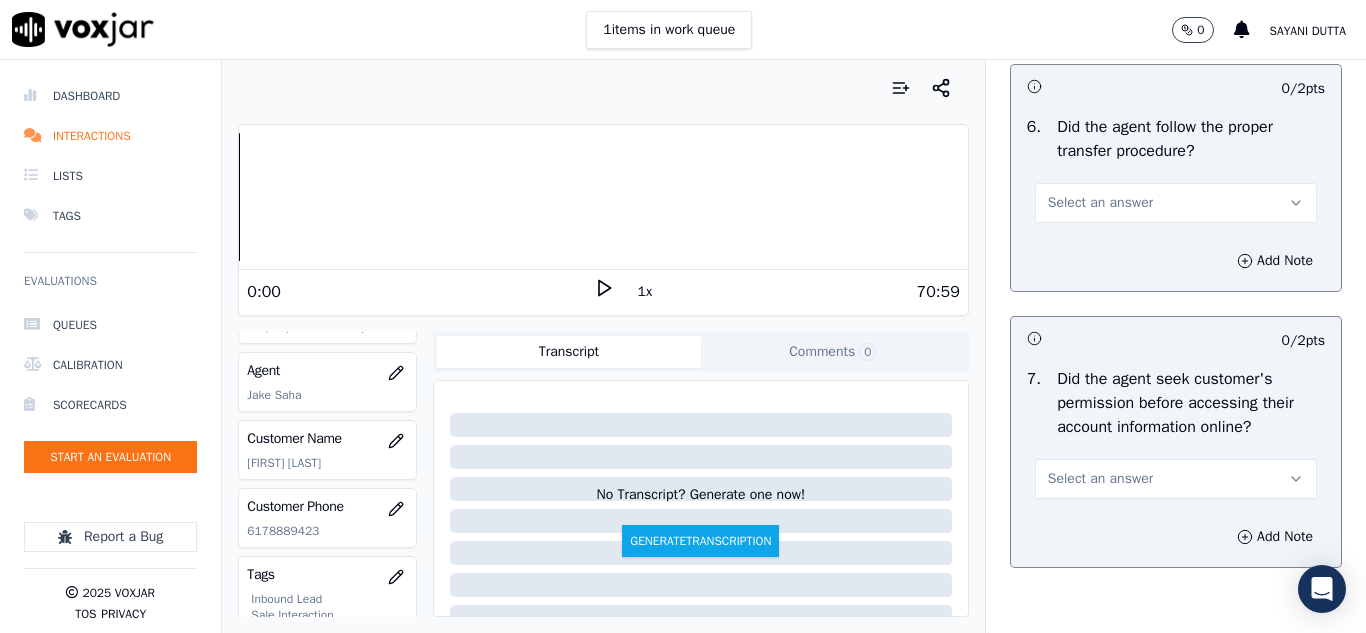 click on "Select an answer" at bounding box center (1100, 203) 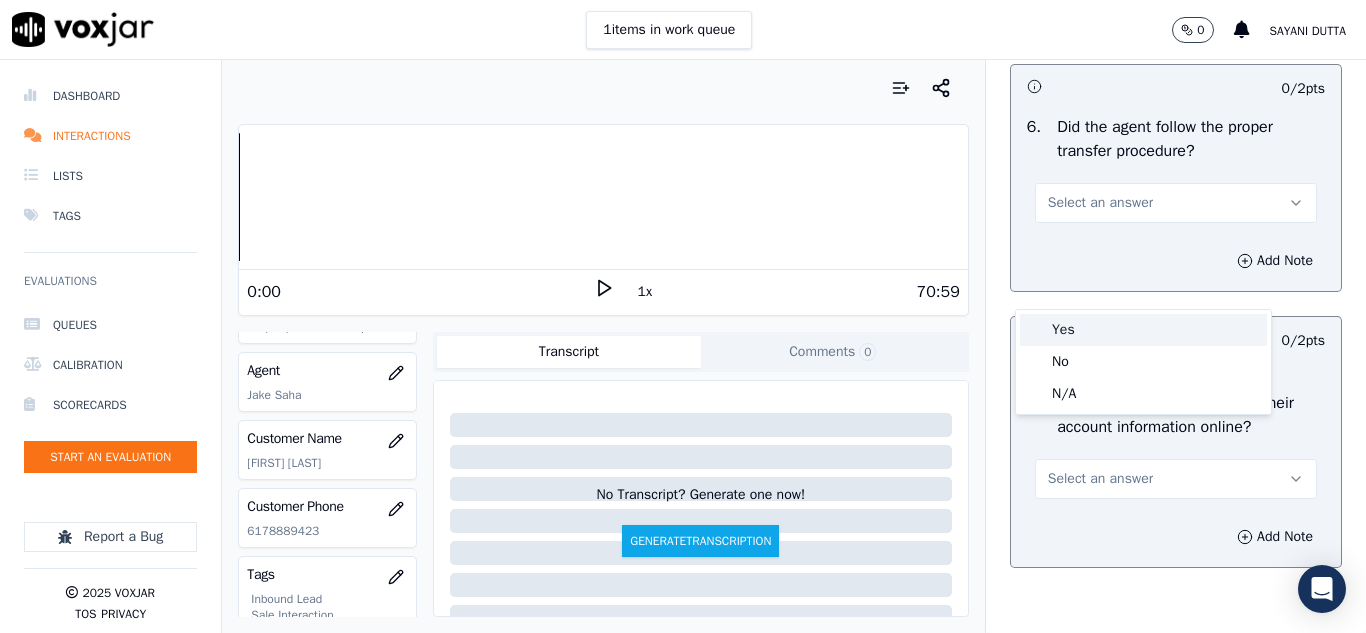 click on "Yes" at bounding box center (1143, 330) 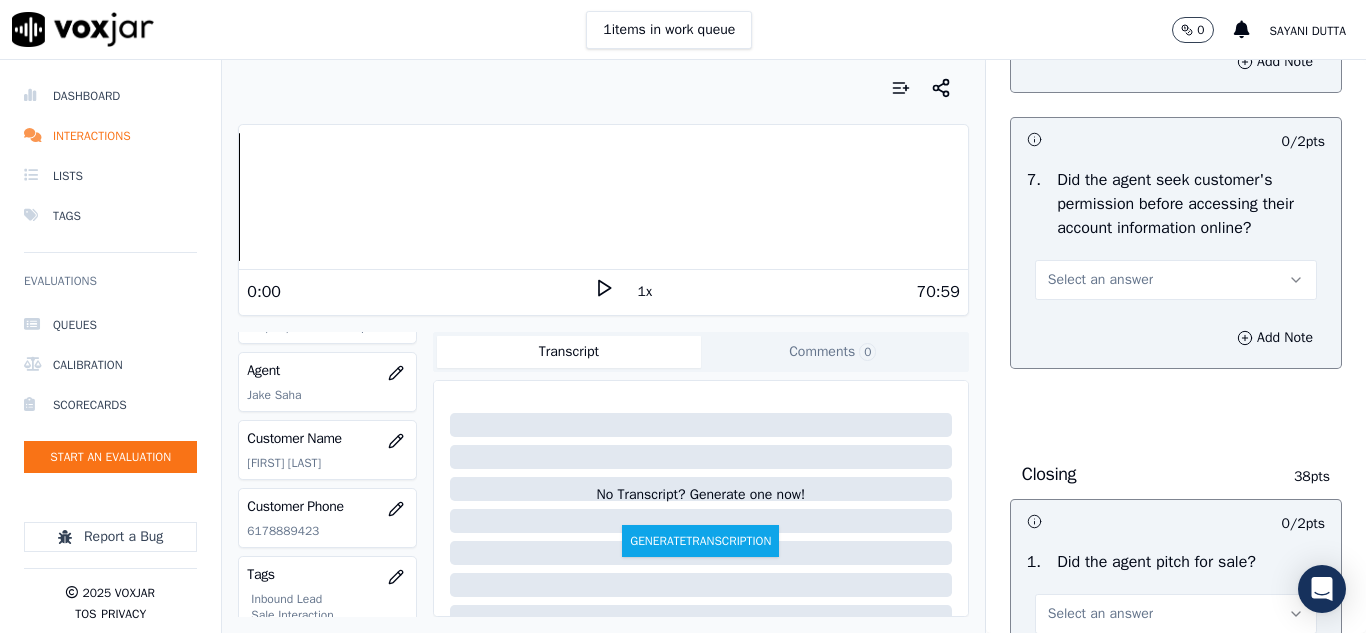 scroll, scrollTop: 4100, scrollLeft: 0, axis: vertical 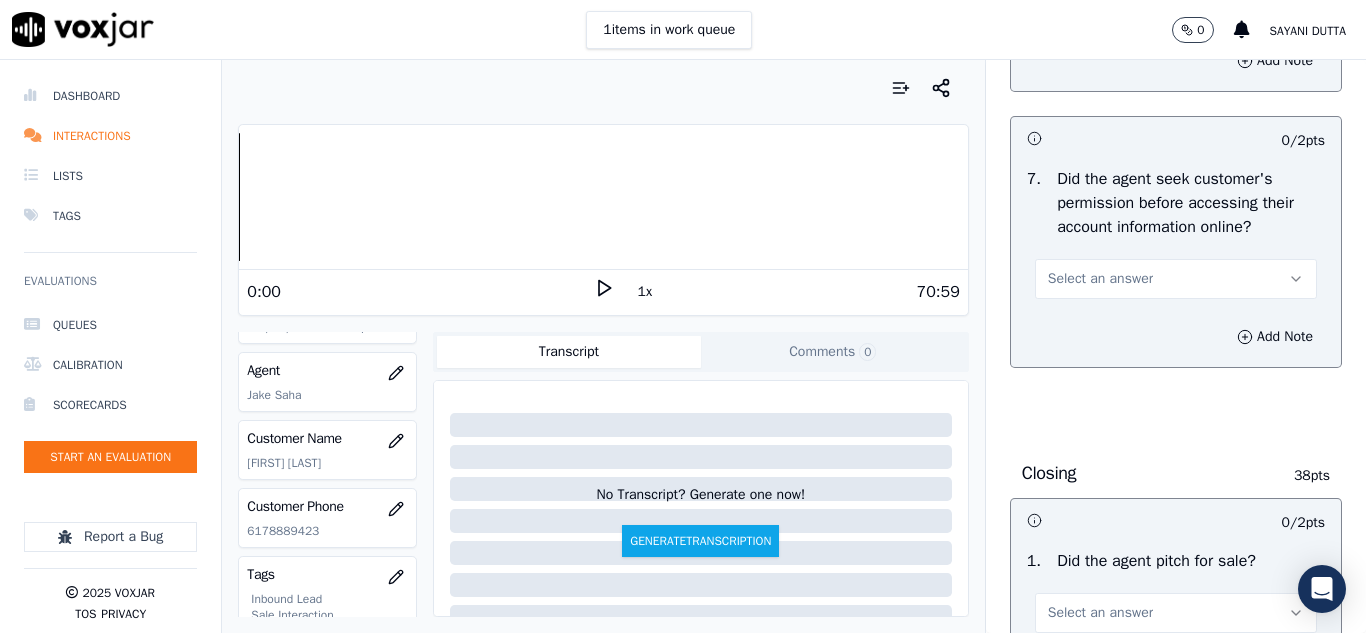 click on "Select an answer" at bounding box center (1100, 279) 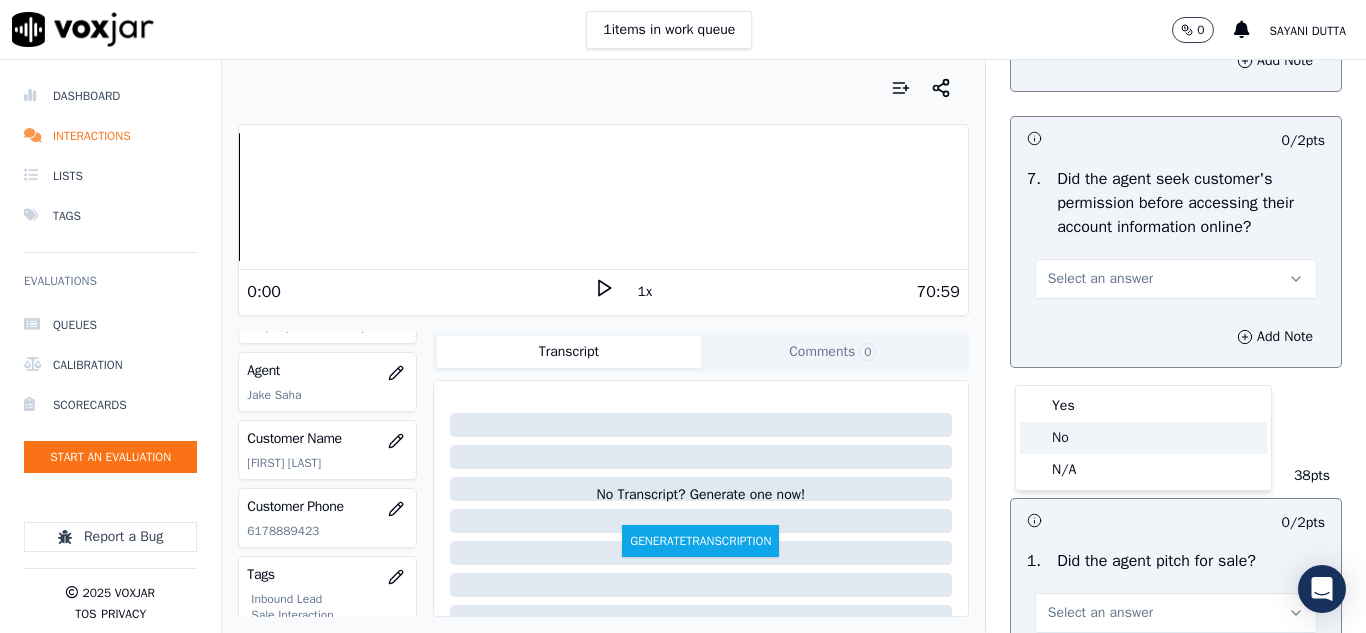 click on "No" 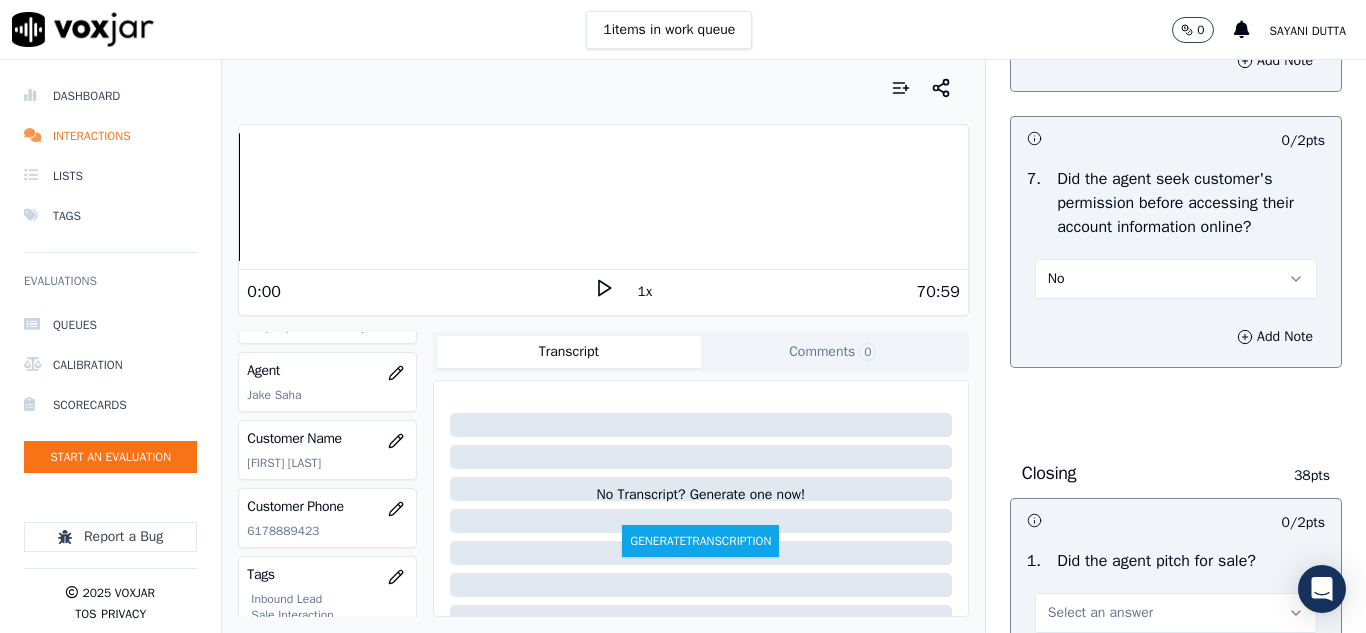 click on "No" at bounding box center (1176, 279) 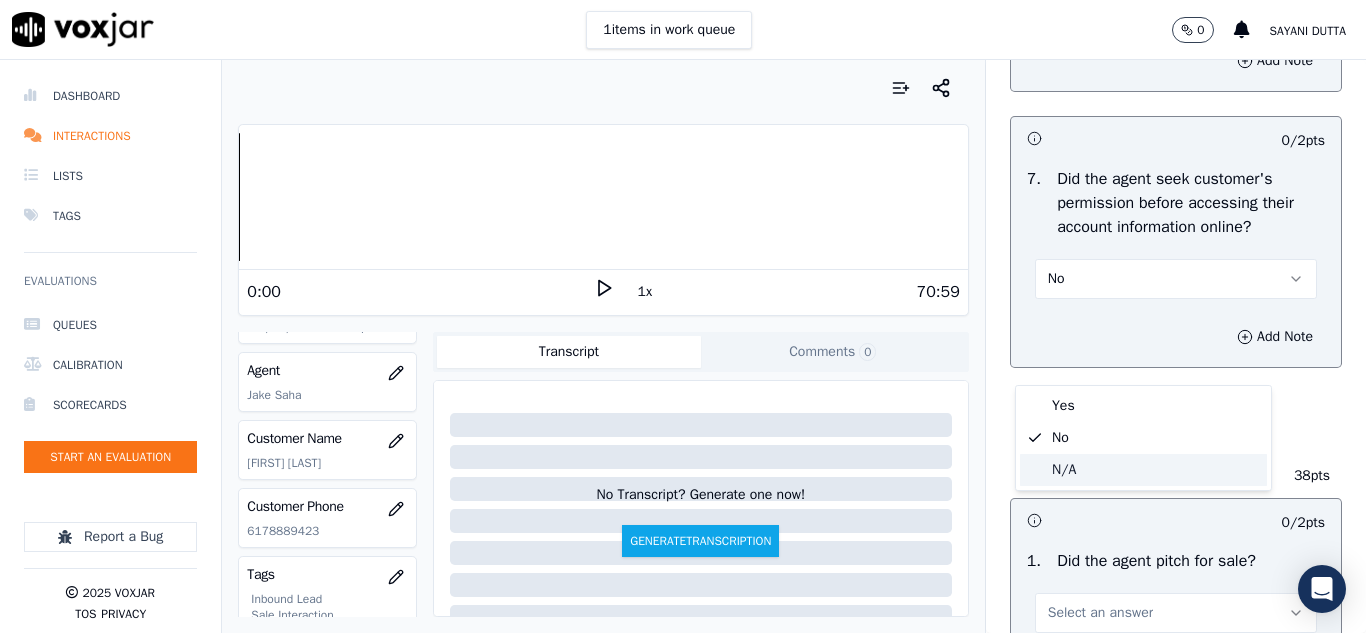 click on "N/A" 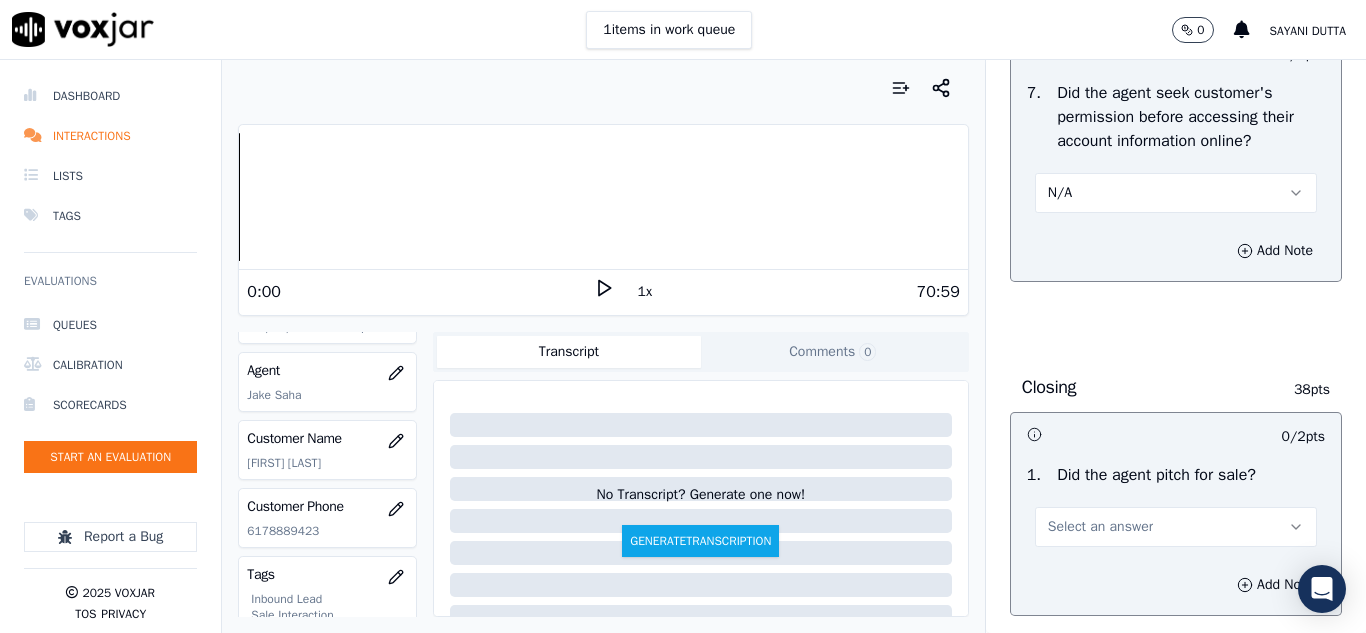 scroll, scrollTop: 4300, scrollLeft: 0, axis: vertical 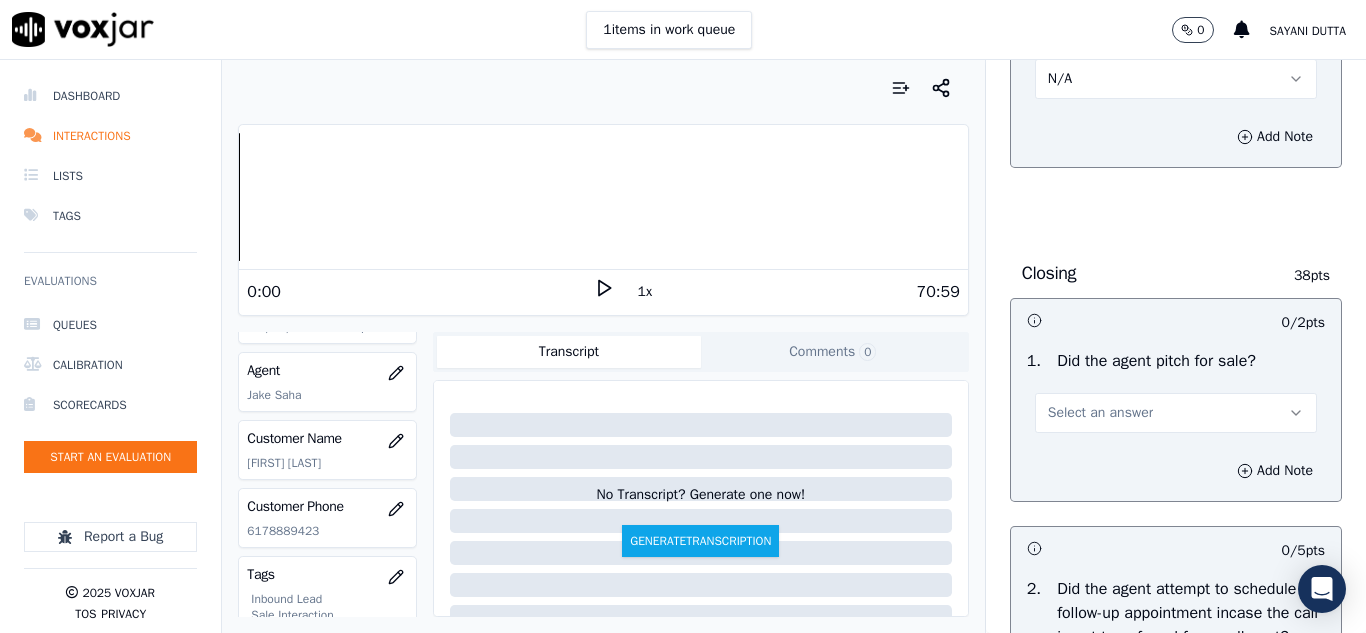 click on "N/A" at bounding box center [1176, 79] 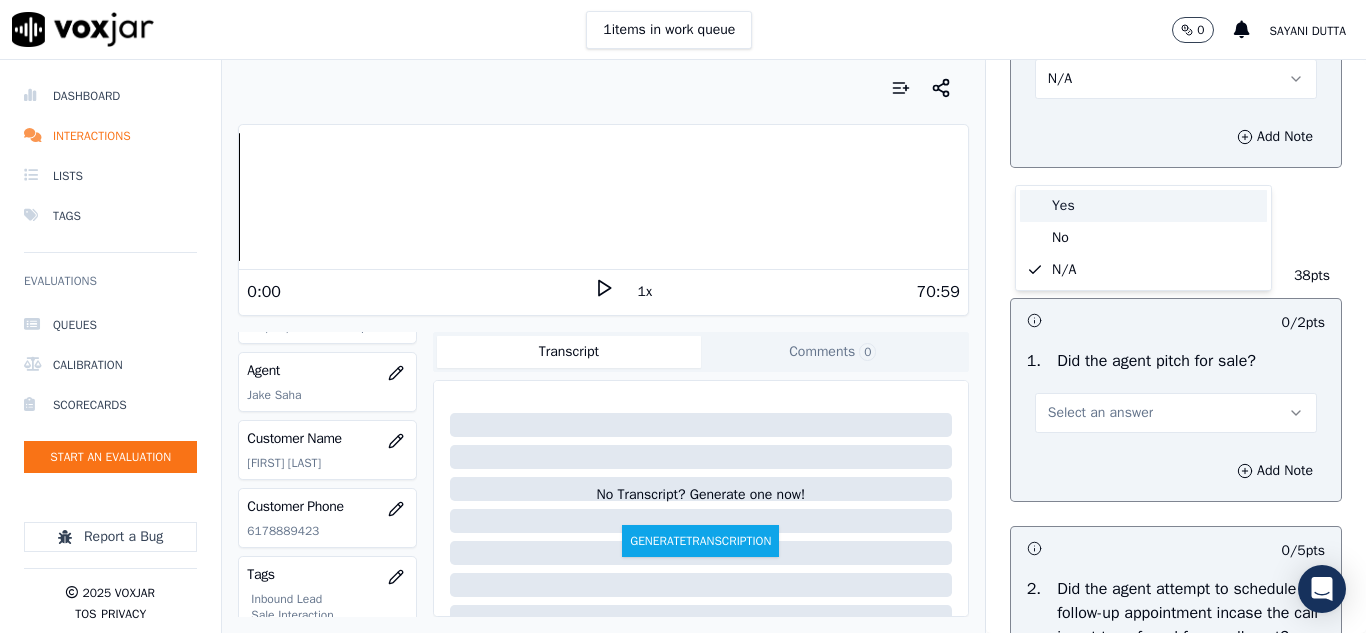 click on "Yes" at bounding box center (1143, 206) 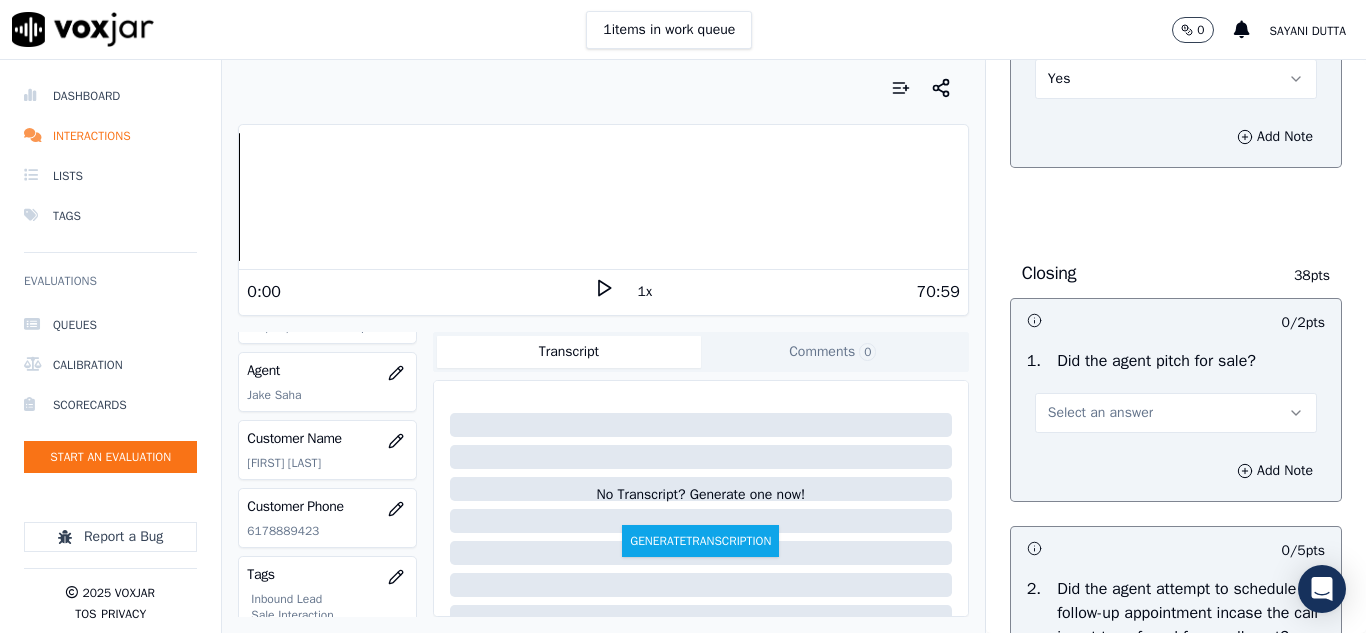 scroll, scrollTop: 4500, scrollLeft: 0, axis: vertical 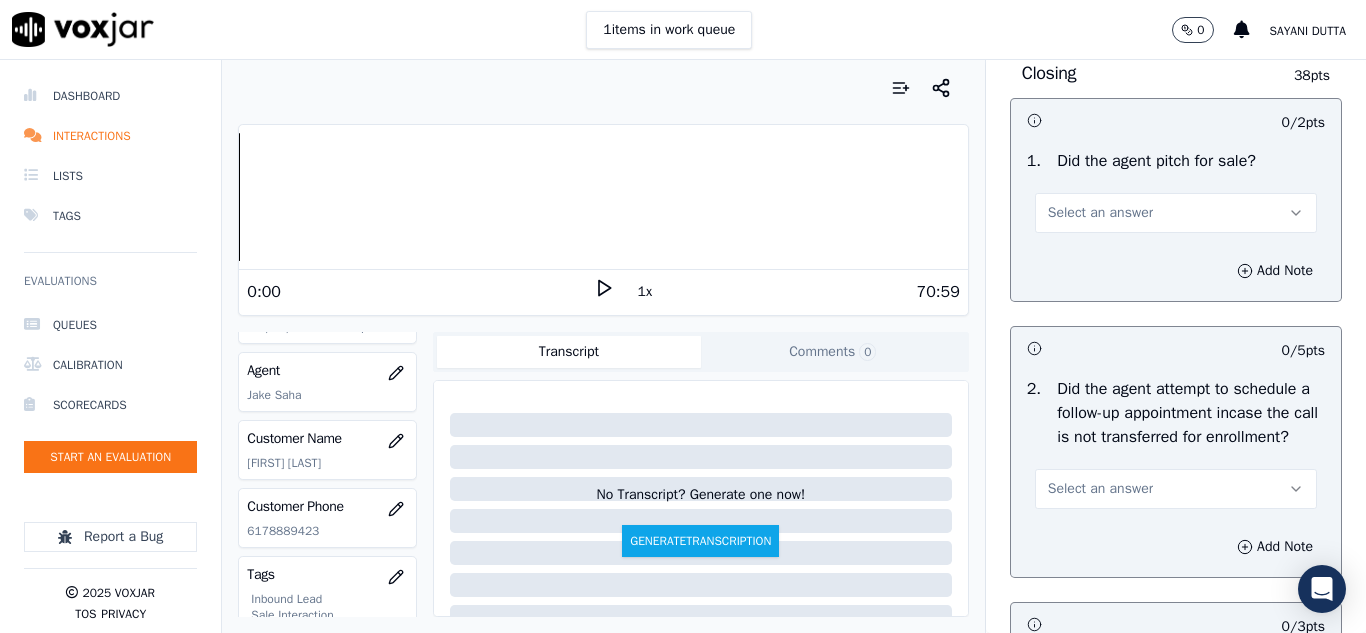 click on "Select an answer" at bounding box center (1176, 213) 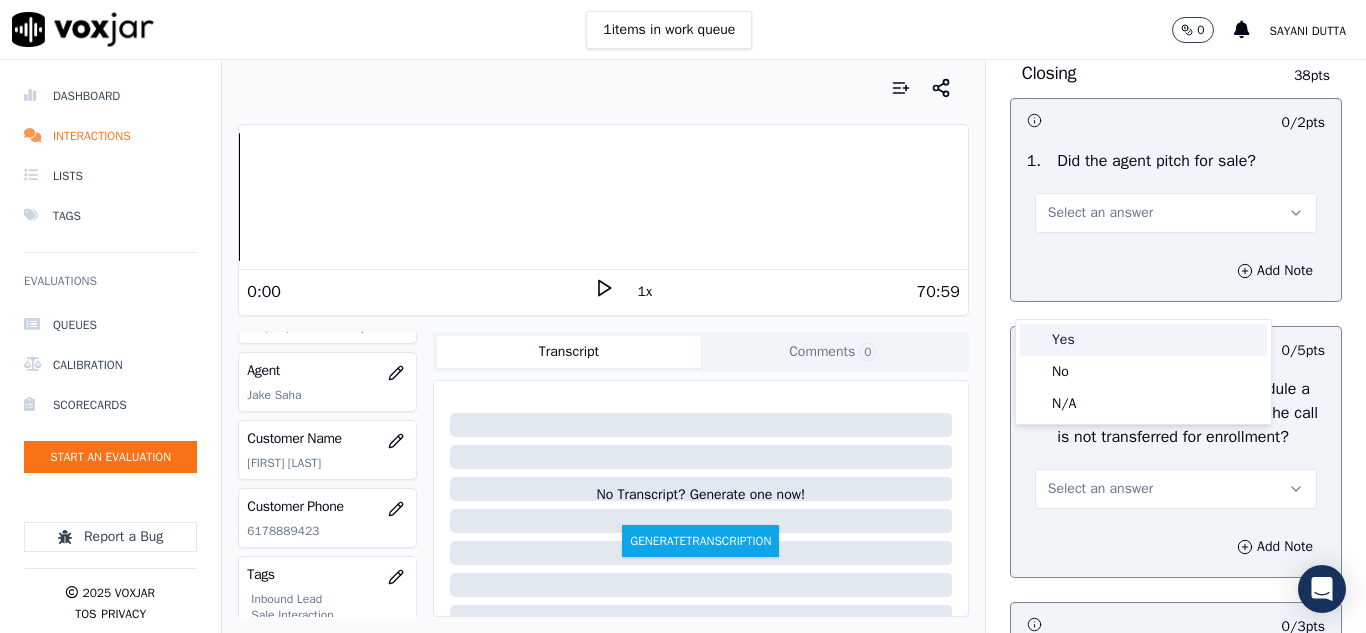 click on "Yes" at bounding box center [1143, 340] 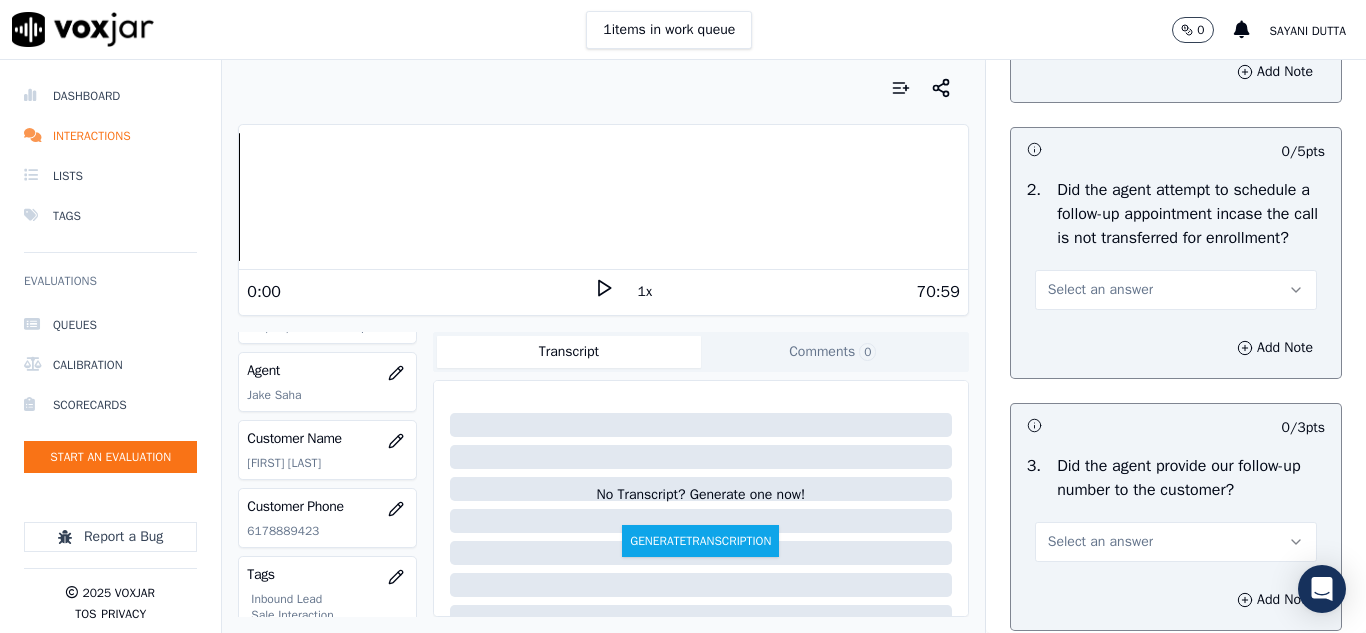 scroll, scrollTop: 4700, scrollLeft: 0, axis: vertical 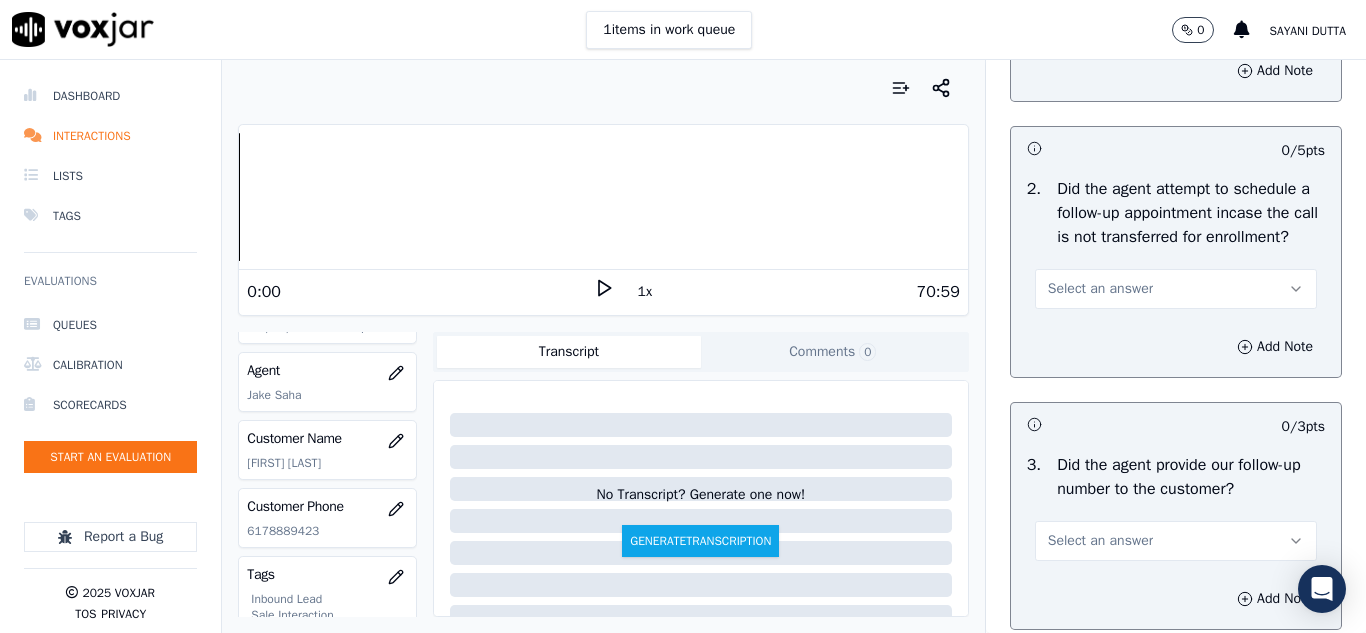 click on "Select an answer" at bounding box center [1100, 289] 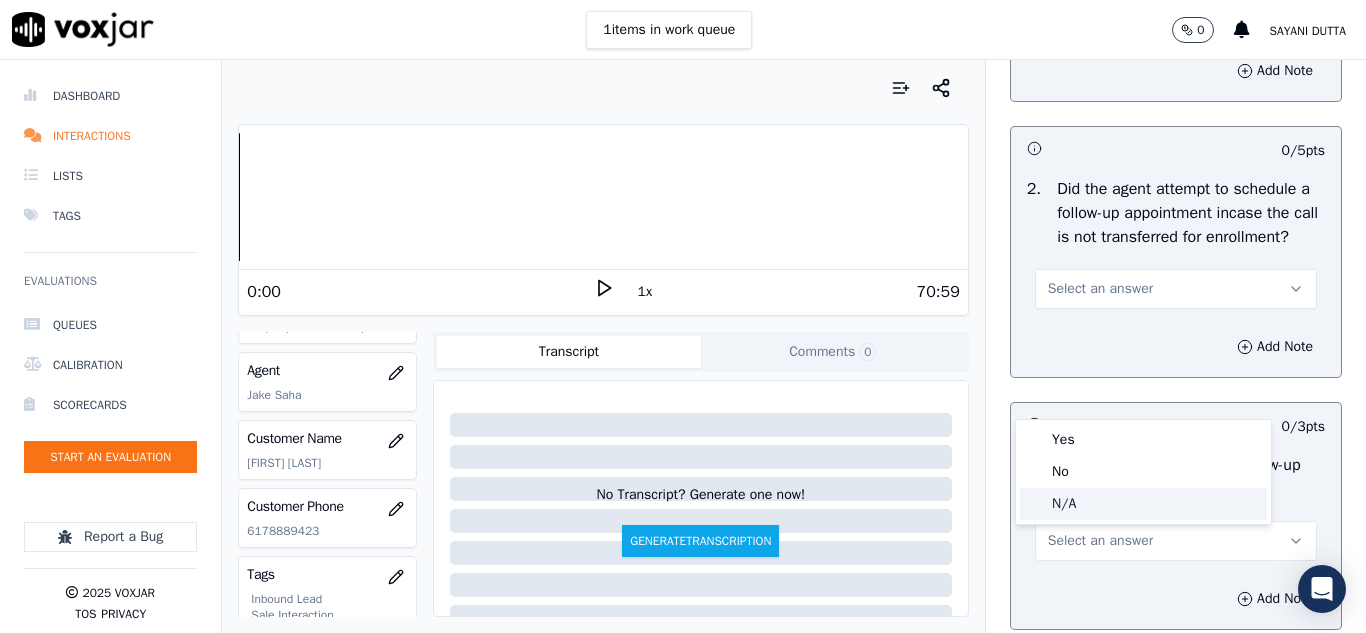 click on "N/A" 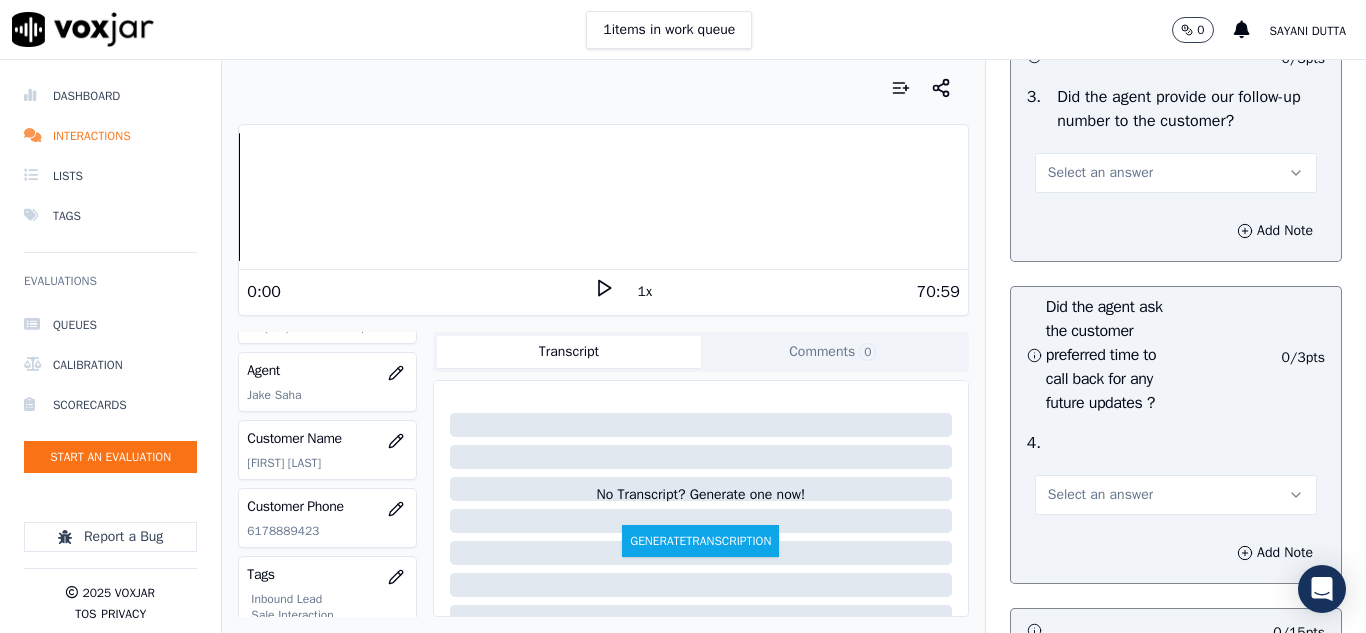scroll, scrollTop: 5100, scrollLeft: 0, axis: vertical 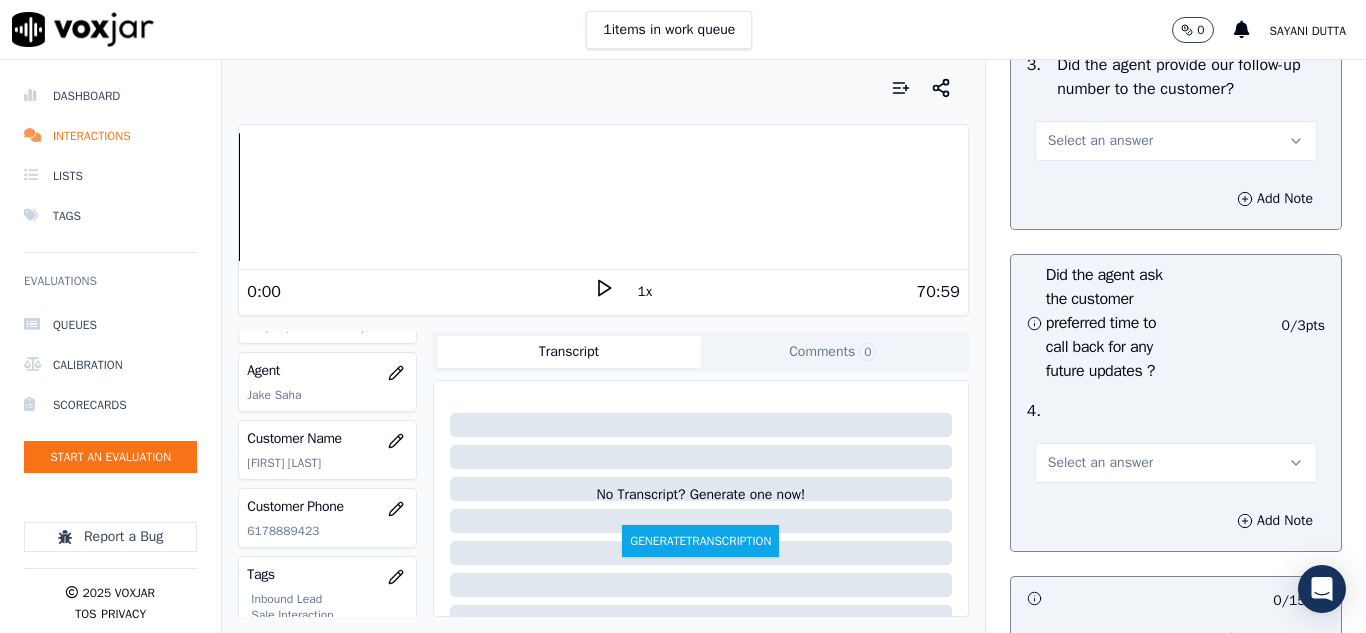 click on "Select an answer" at bounding box center (1176, 139) 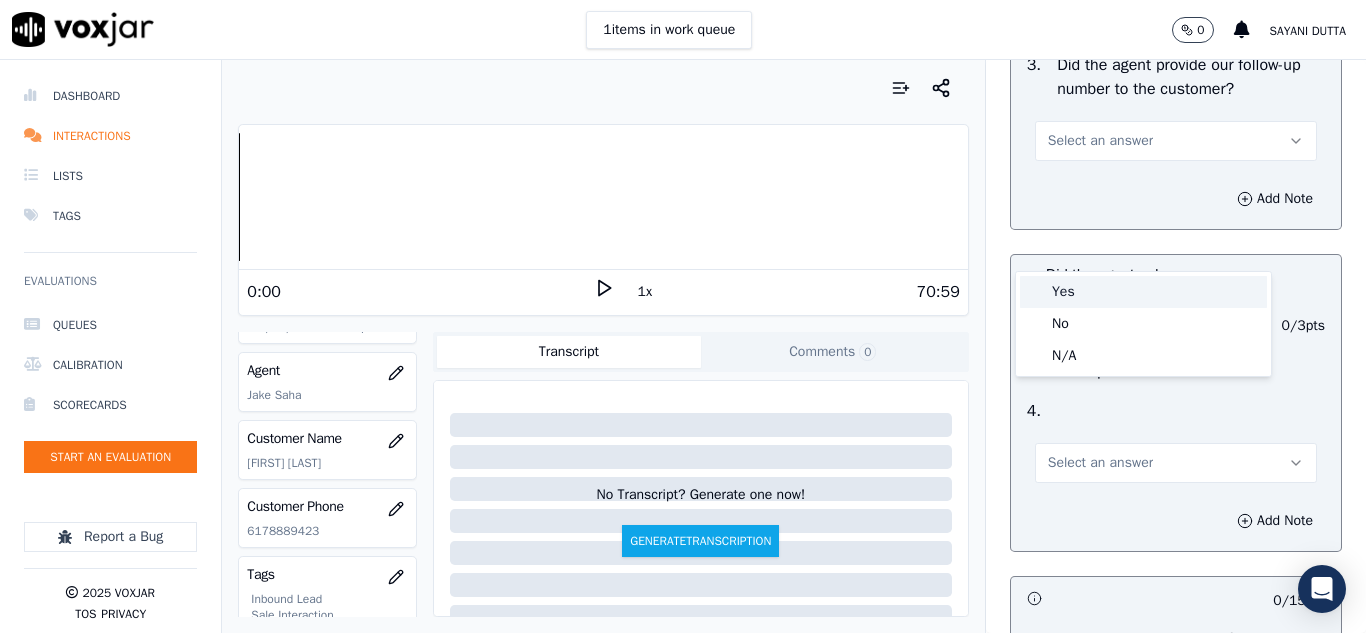 click on "Yes" at bounding box center (1143, 292) 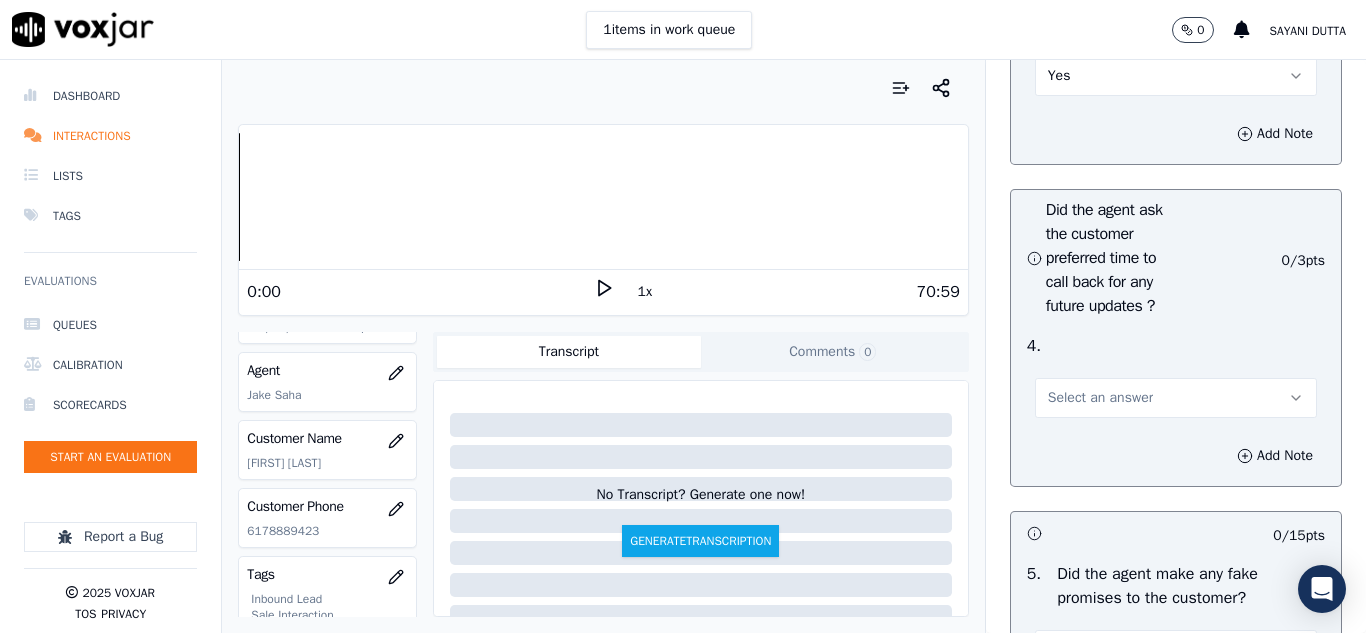 scroll, scrollTop: 5200, scrollLeft: 0, axis: vertical 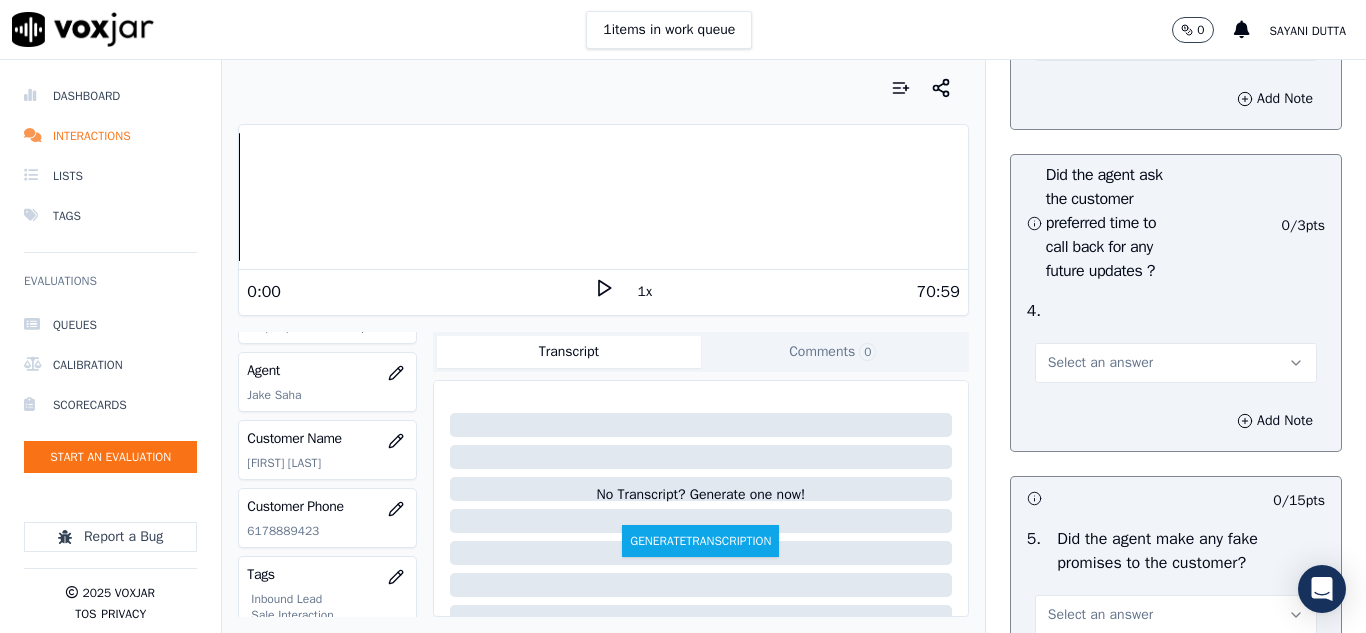 click on "Select an answer" at bounding box center [1176, 353] 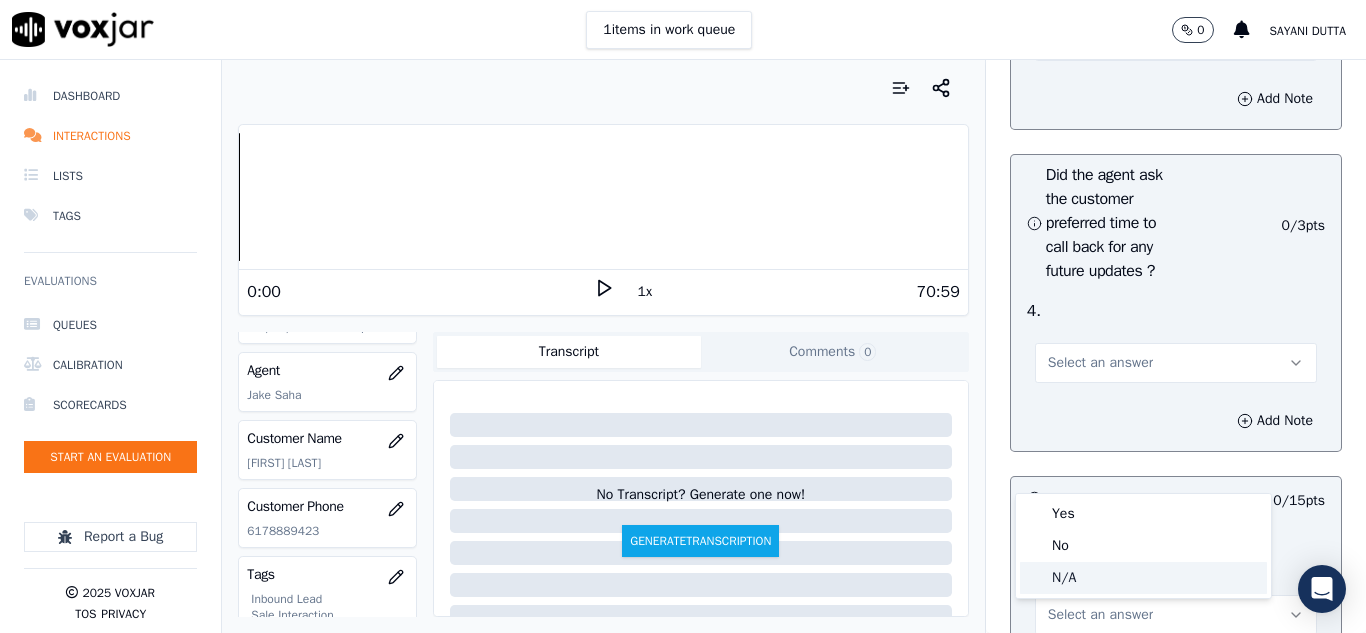 click on "N/A" 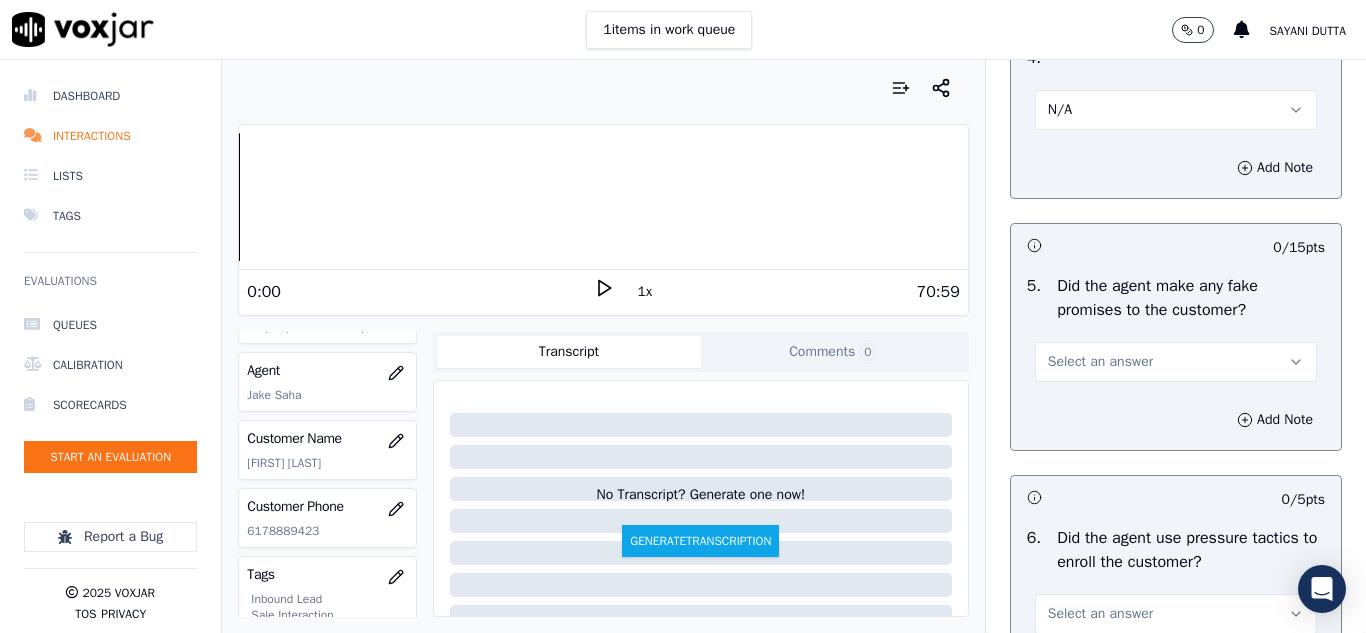 scroll, scrollTop: 5500, scrollLeft: 0, axis: vertical 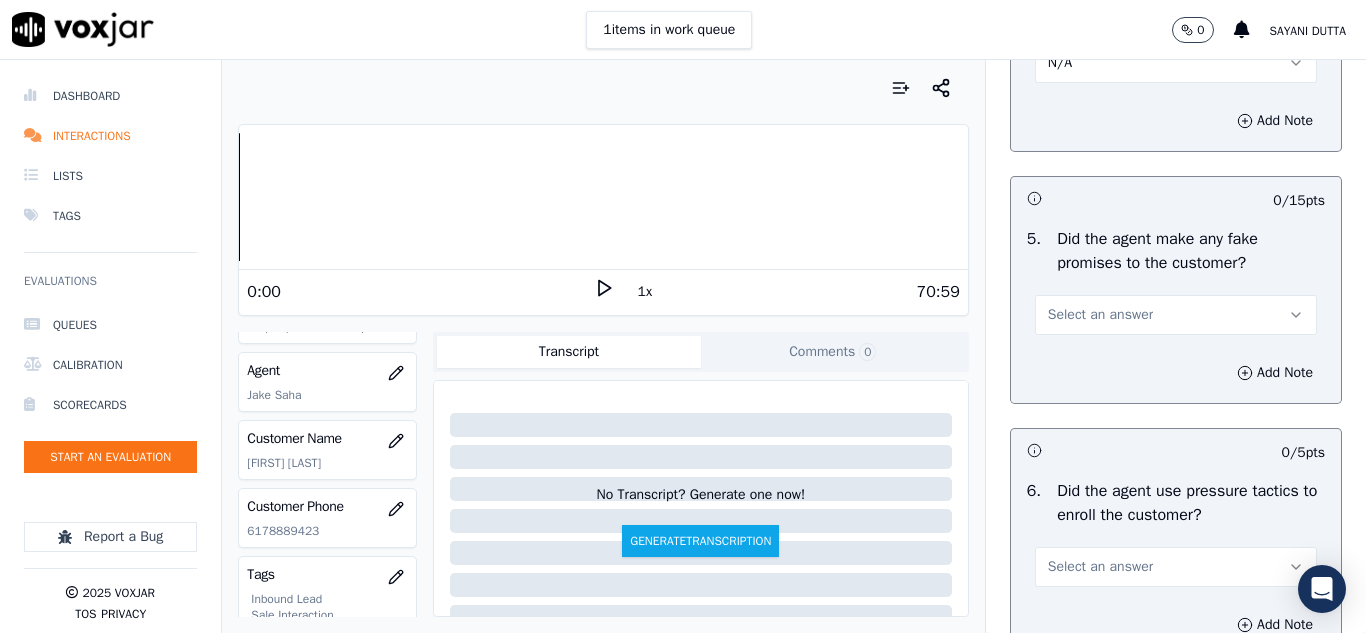 click on "Select an answer" at bounding box center (1100, 315) 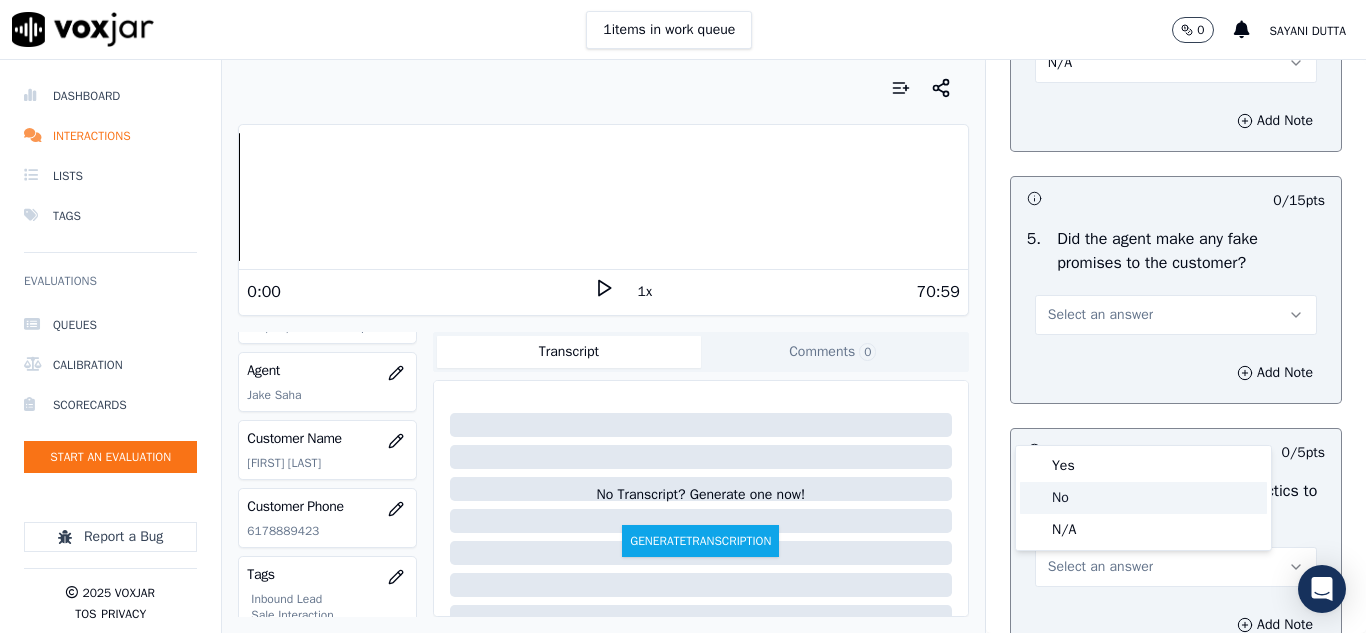 click on "No" 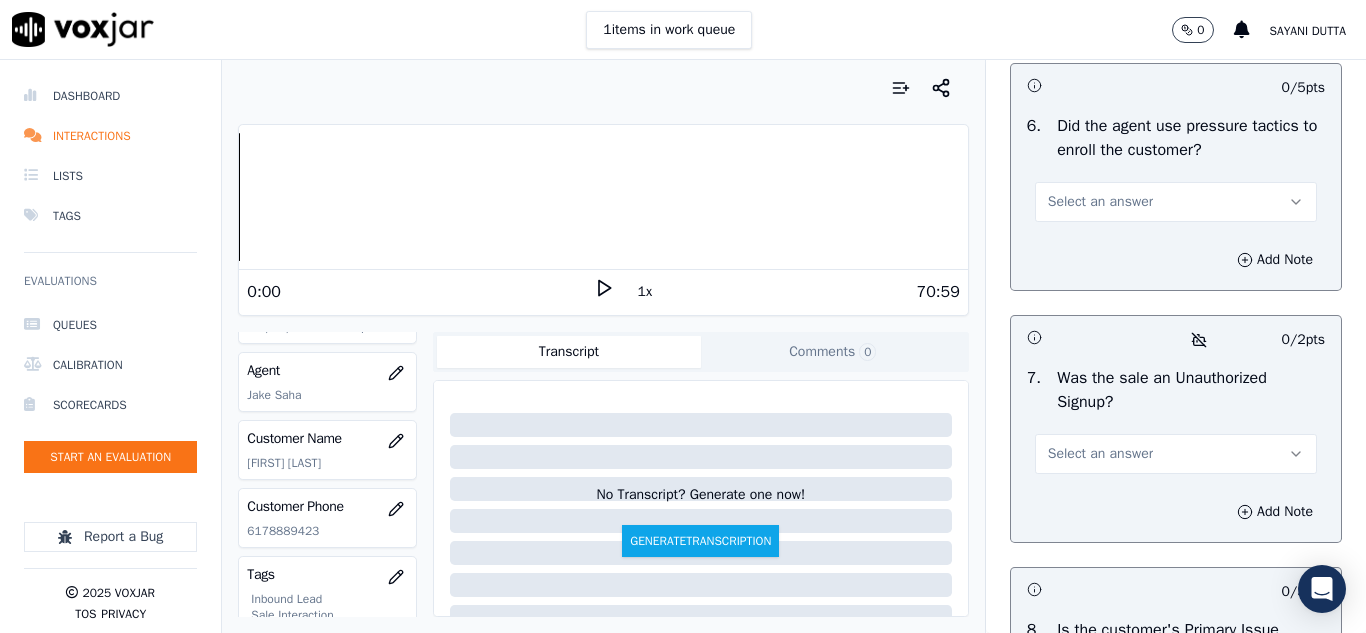 scroll, scrollTop: 5900, scrollLeft: 0, axis: vertical 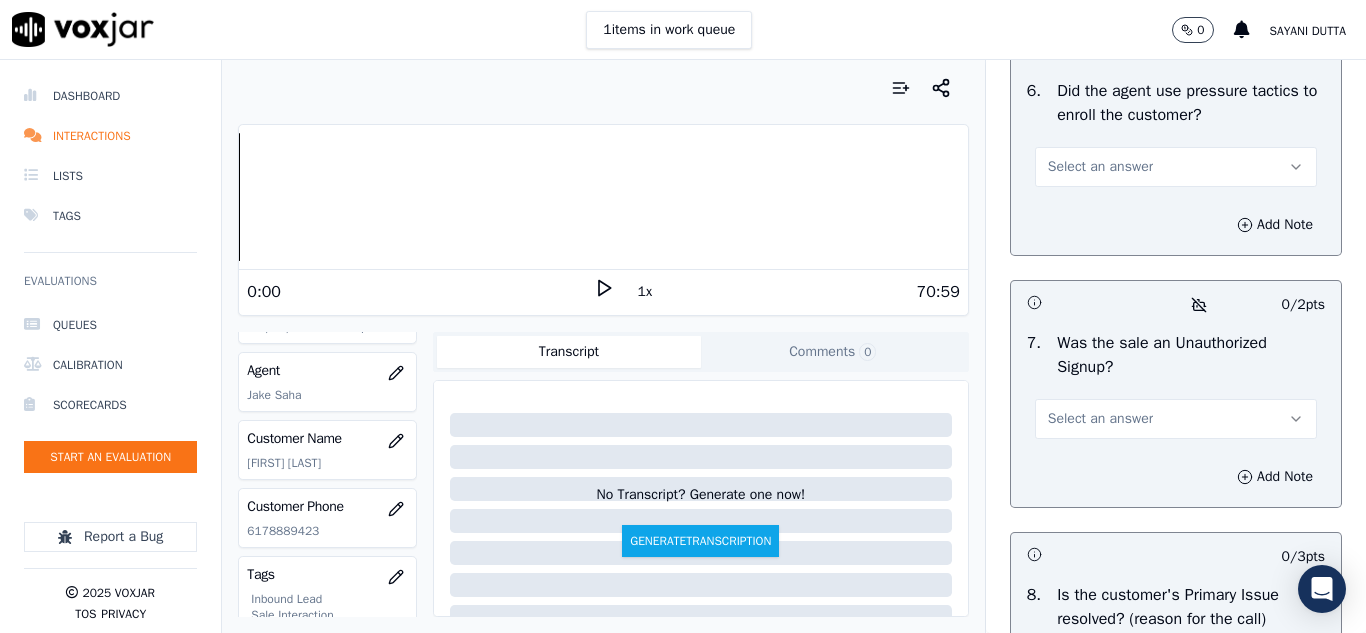 click on "Select an answer" at bounding box center (1100, 167) 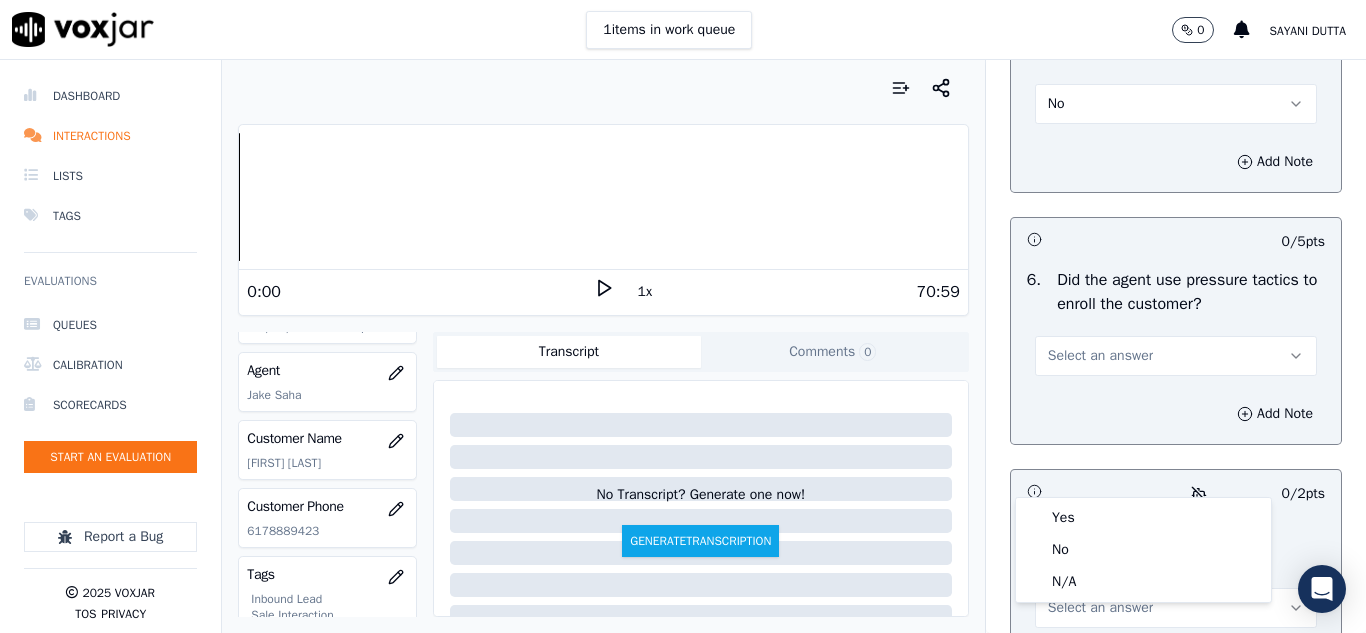 scroll, scrollTop: 5700, scrollLeft: 0, axis: vertical 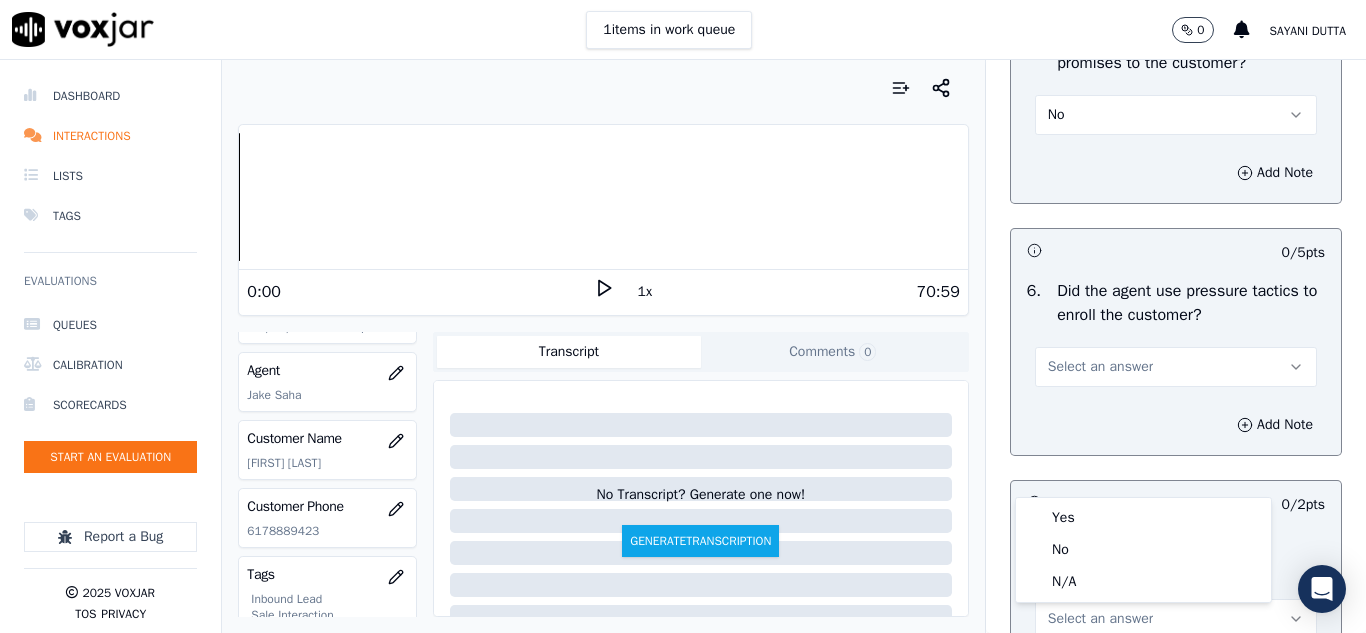 click on "No" at bounding box center [1176, 115] 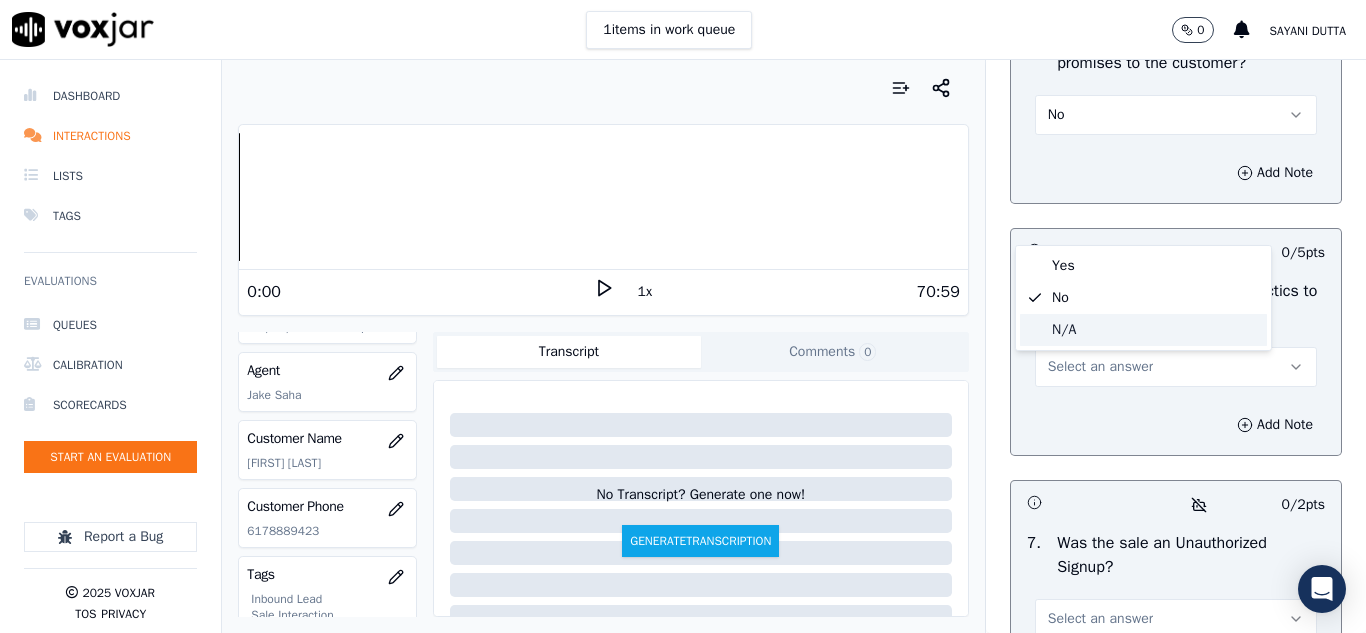 click on "N/A" 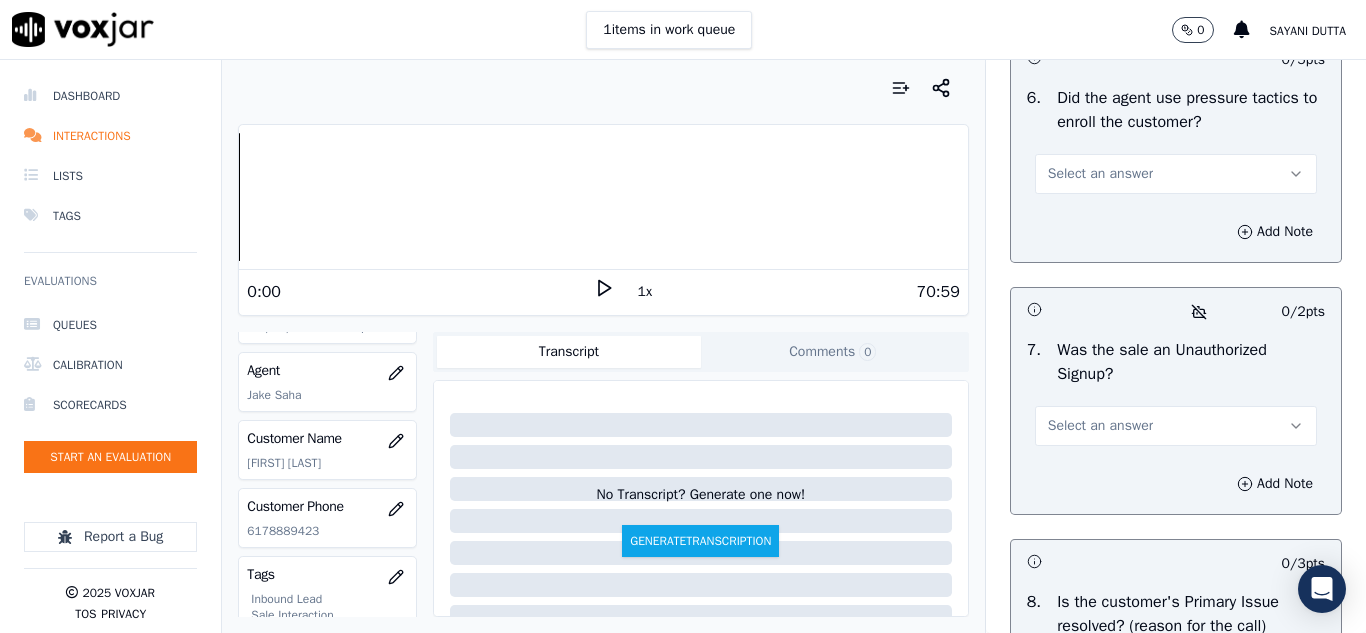scroll, scrollTop: 5900, scrollLeft: 0, axis: vertical 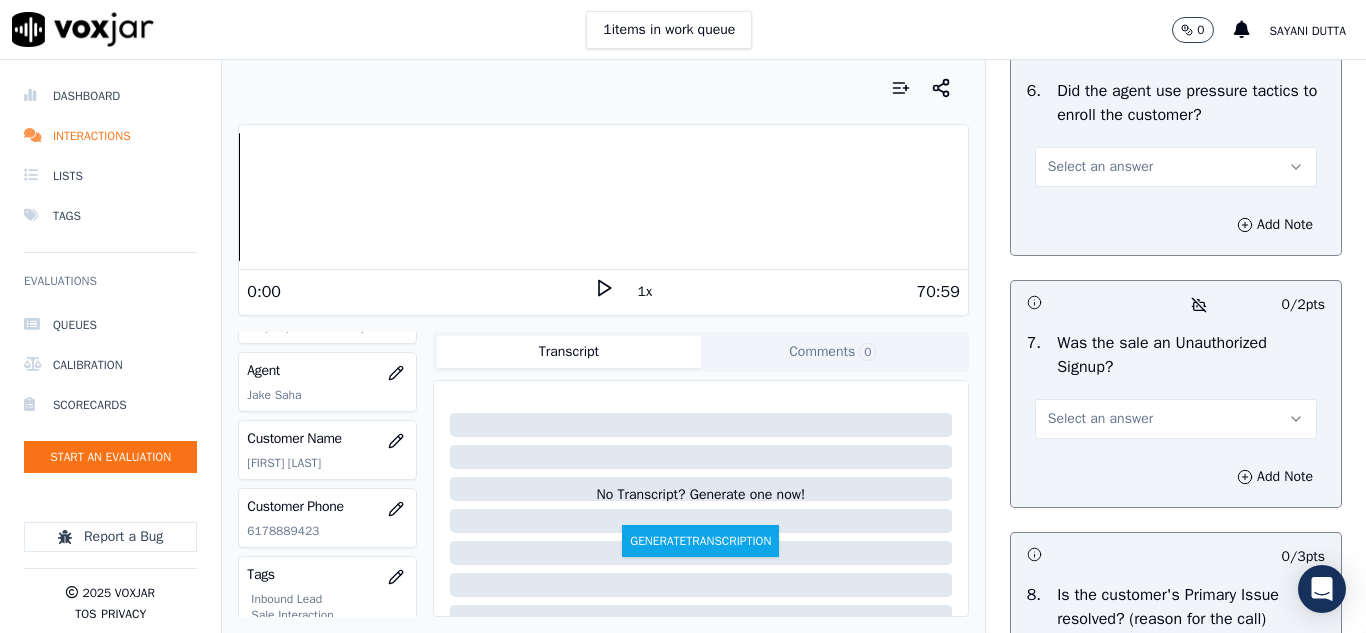 click on "Select an answer" at bounding box center (1176, 167) 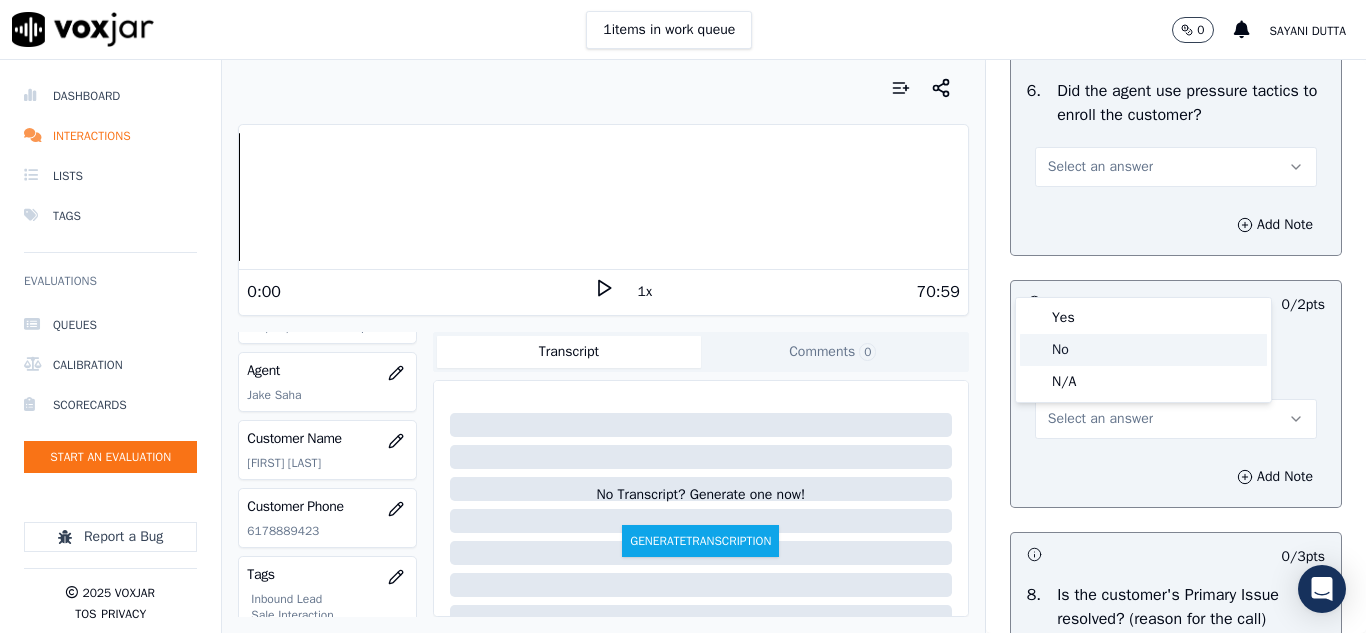 click on "No" 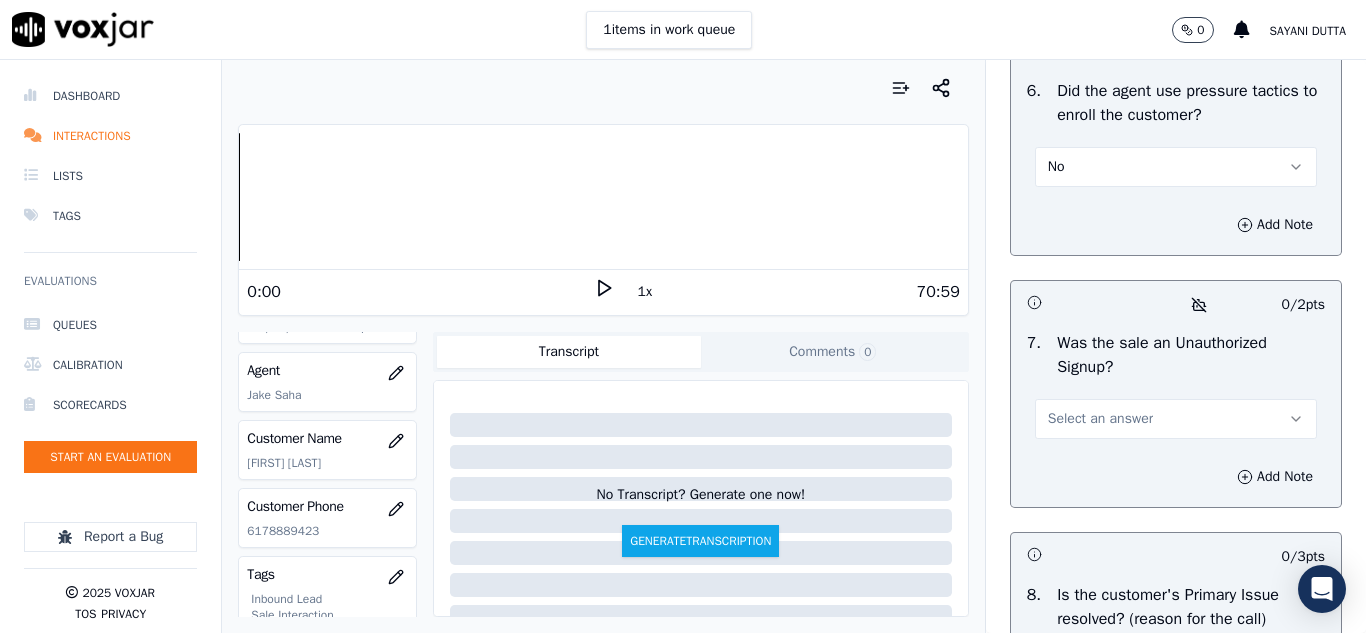 scroll, scrollTop: 6100, scrollLeft: 0, axis: vertical 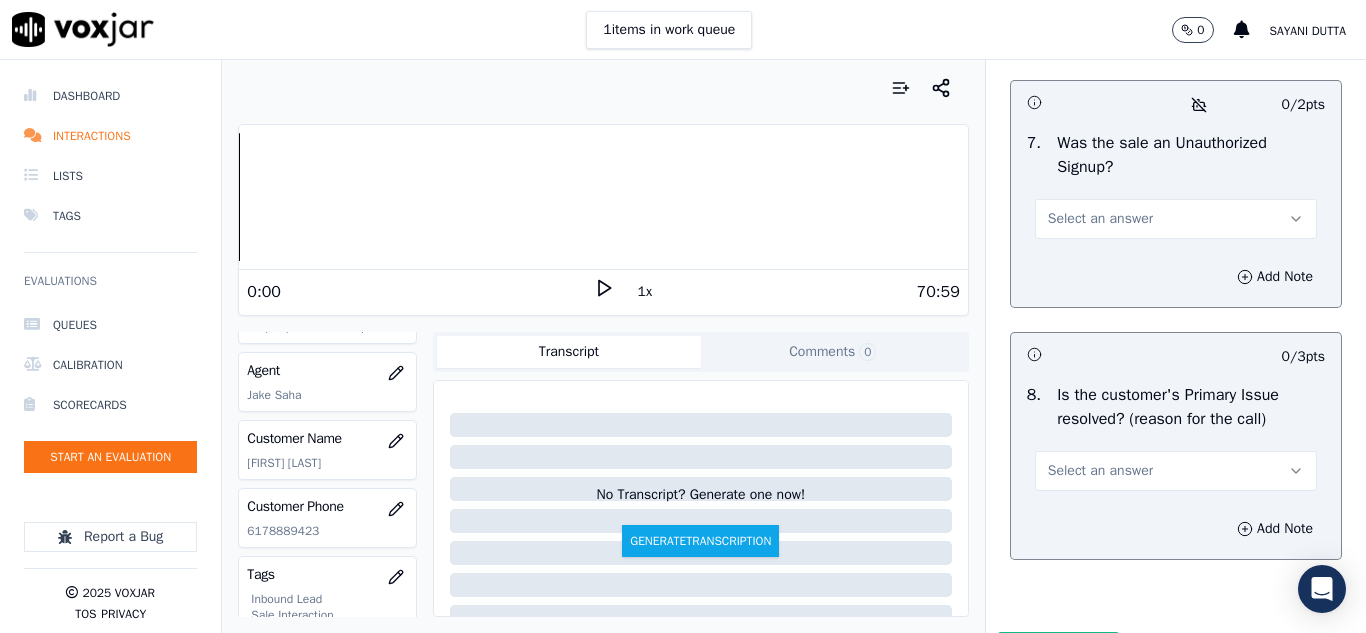 click on "Select an answer" at bounding box center (1100, 219) 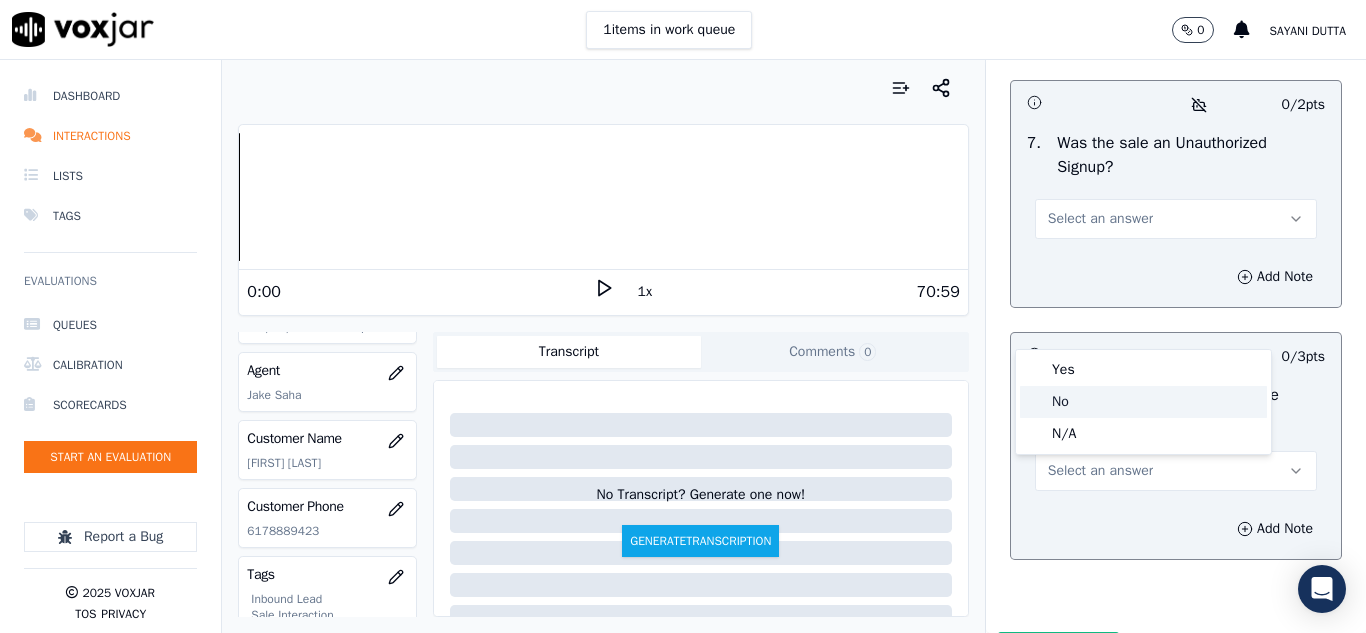 click on "No" 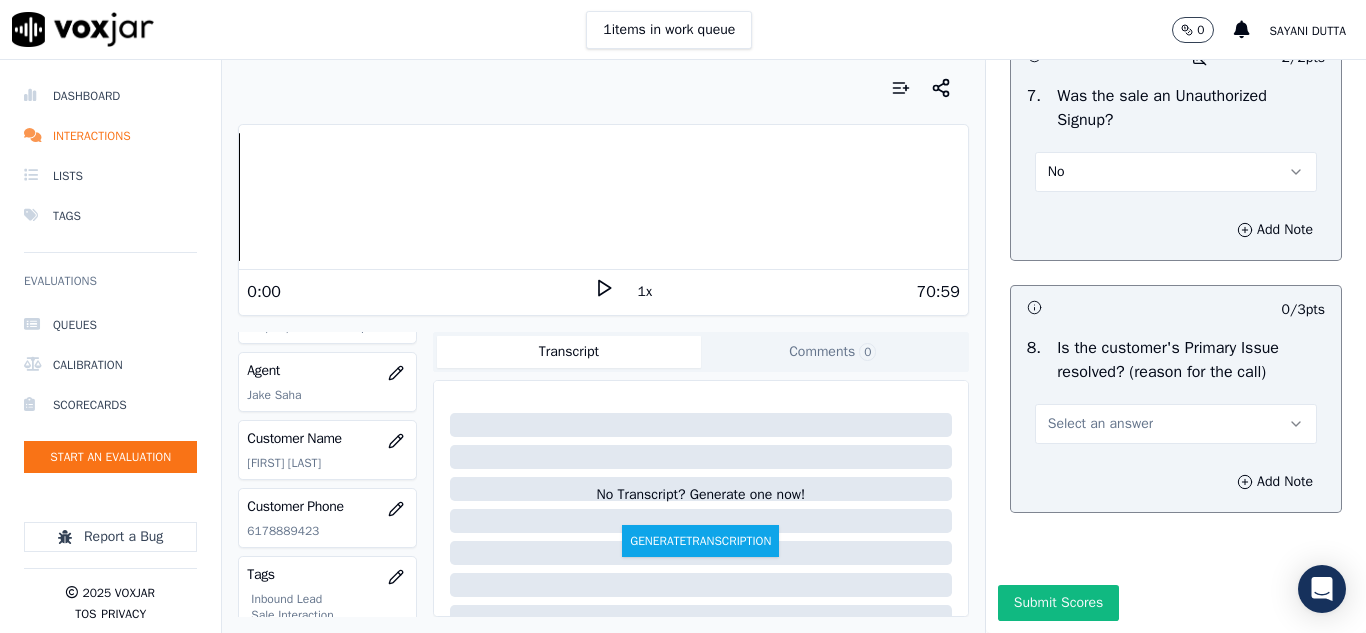scroll, scrollTop: 6298, scrollLeft: 0, axis: vertical 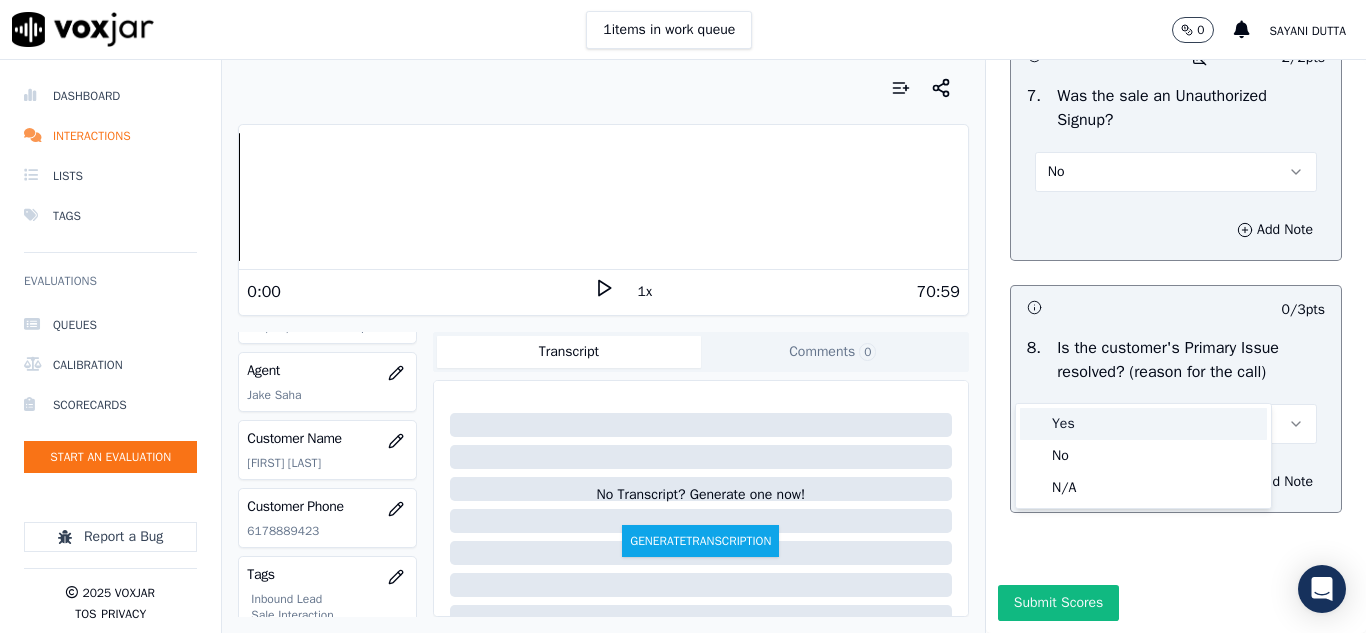 click on "Yes" at bounding box center (1143, 424) 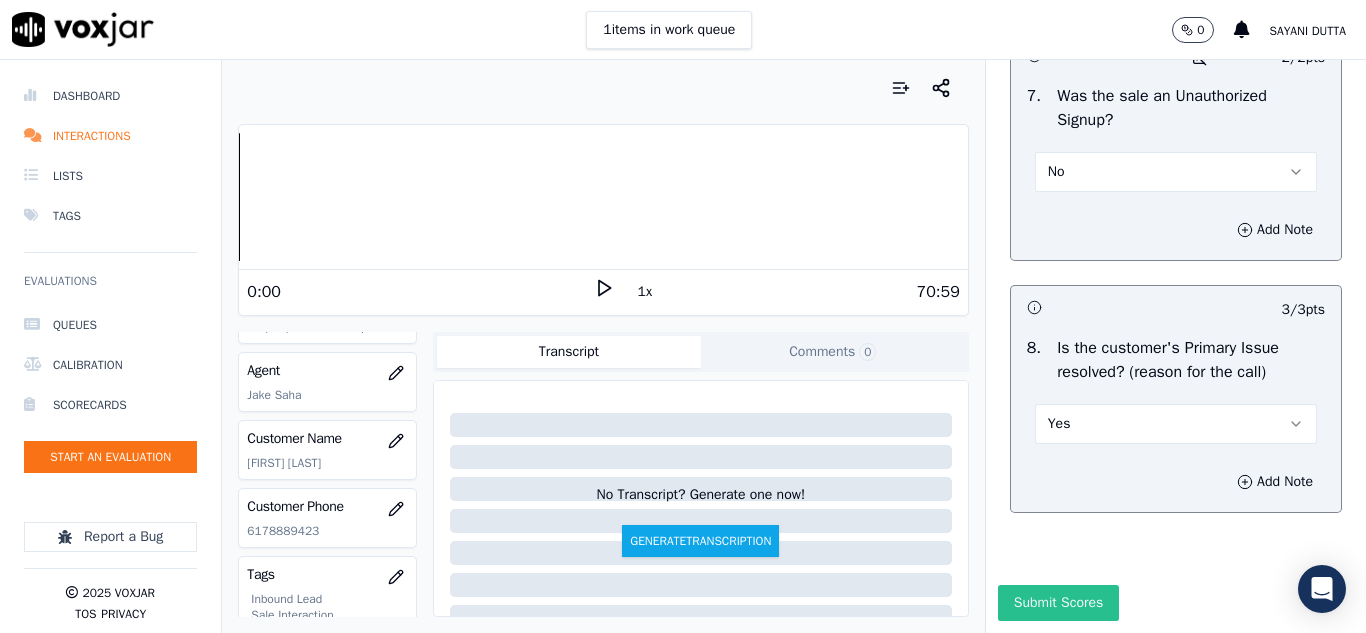 click on "Submit Scores" at bounding box center (1058, 603) 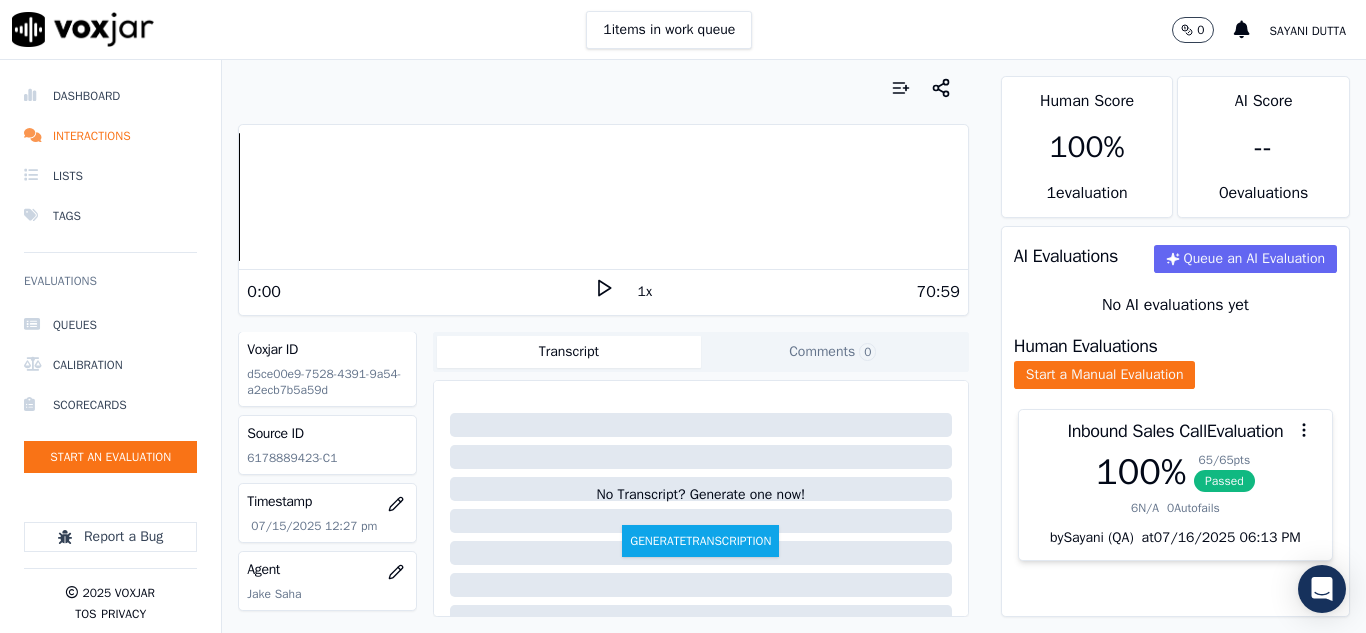 scroll, scrollTop: 0, scrollLeft: 0, axis: both 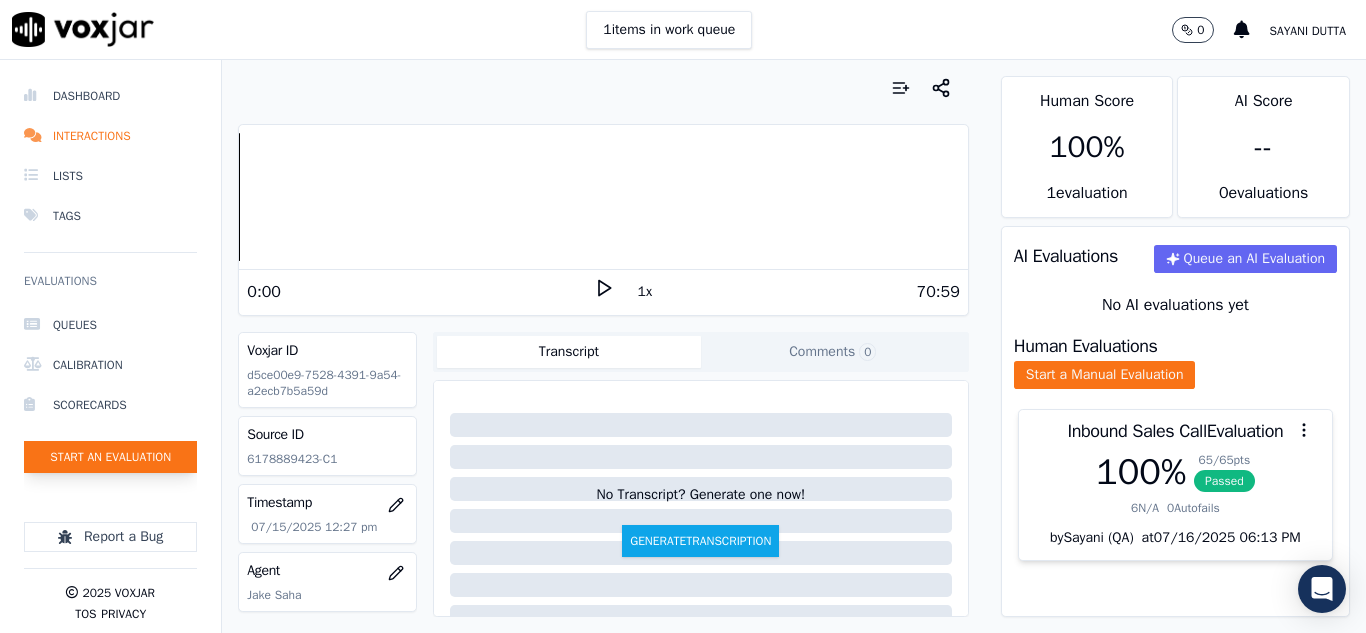 click on "Start an Evaluation" 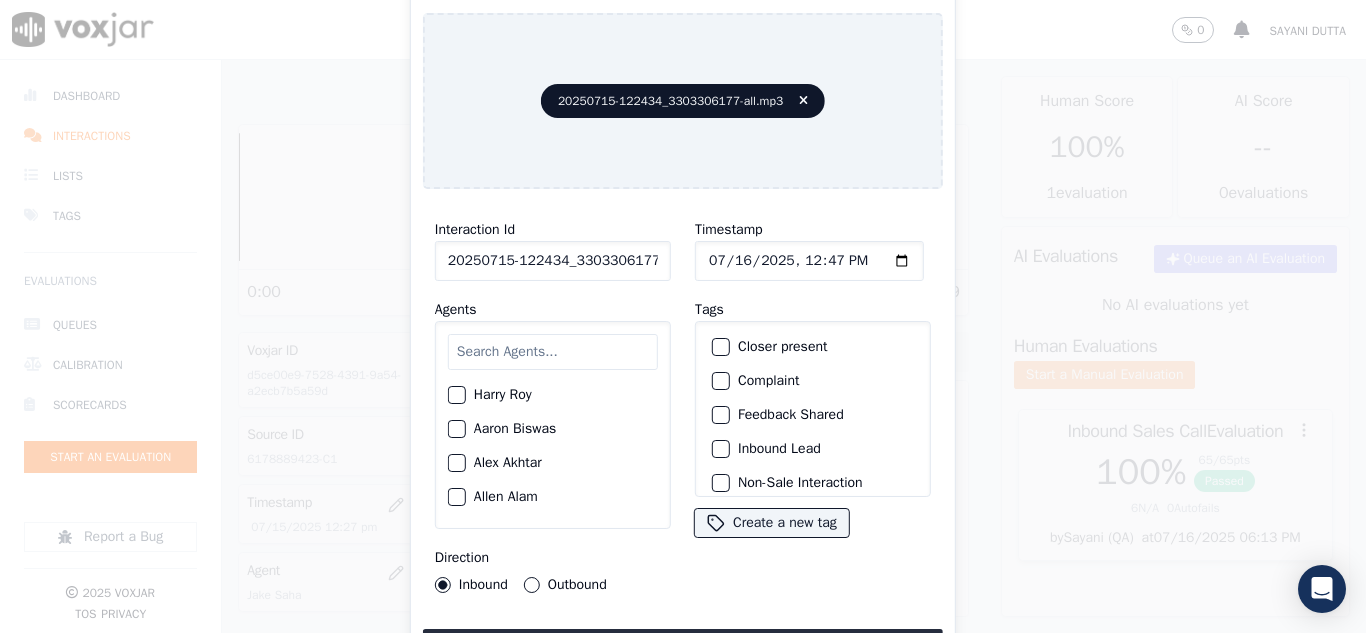 scroll, scrollTop: 0, scrollLeft: 40, axis: horizontal 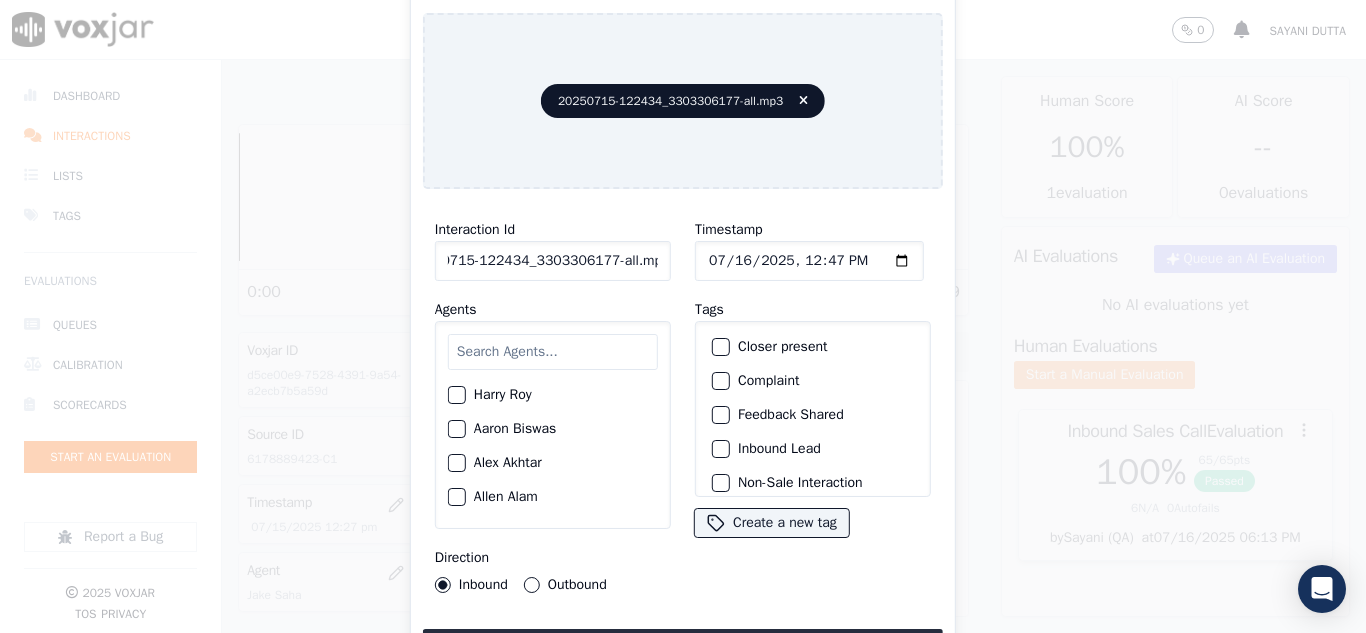 drag, startPoint x: 643, startPoint y: 253, endPoint x: 771, endPoint y: 265, distance: 128.56126 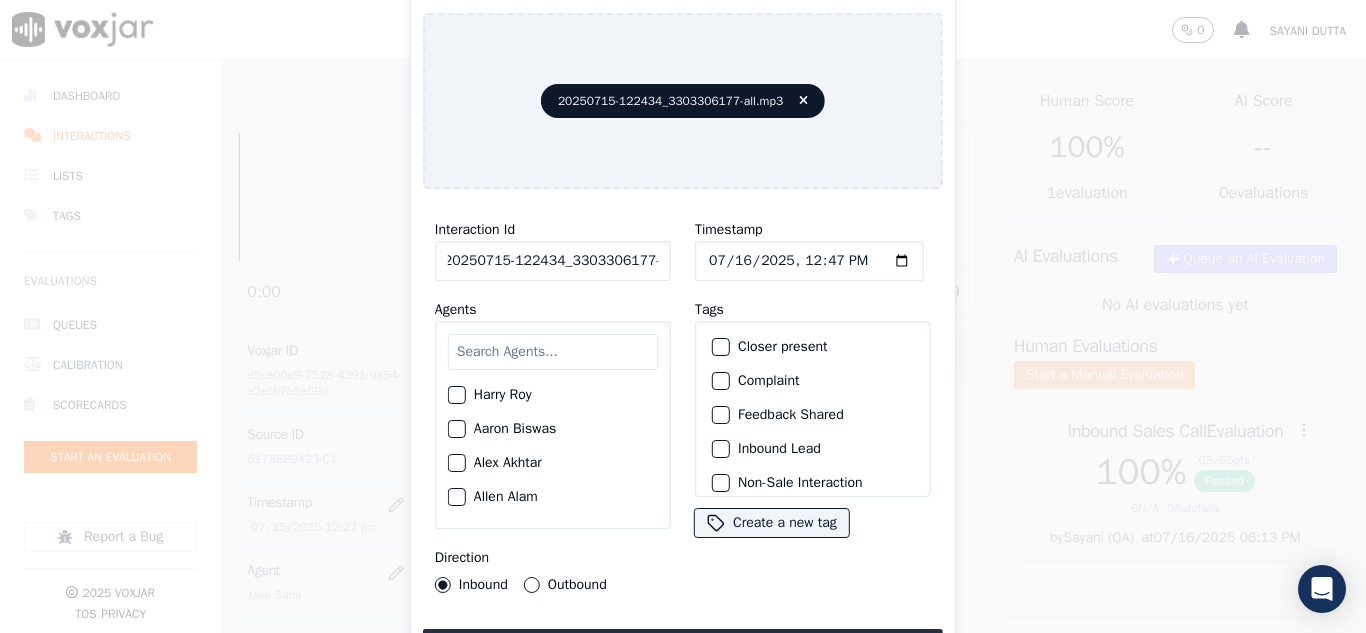 scroll, scrollTop: 0, scrollLeft: 11, axis: horizontal 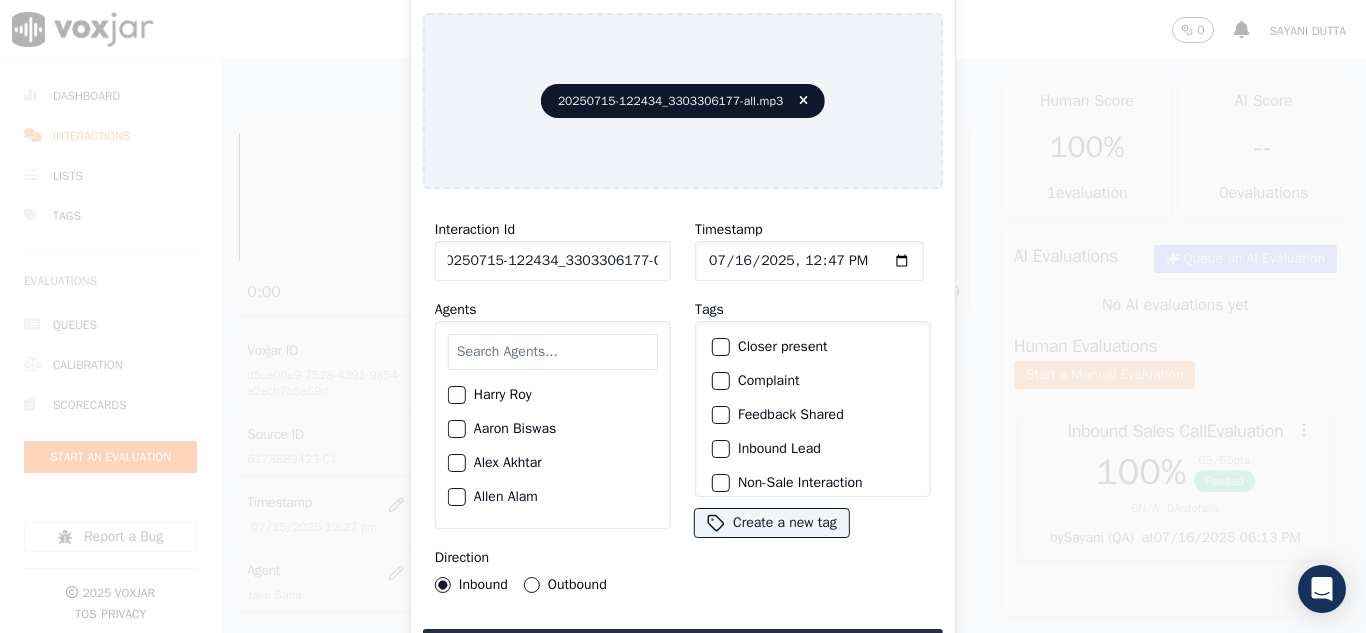 type on "20250715-122434_3303306177-C1" 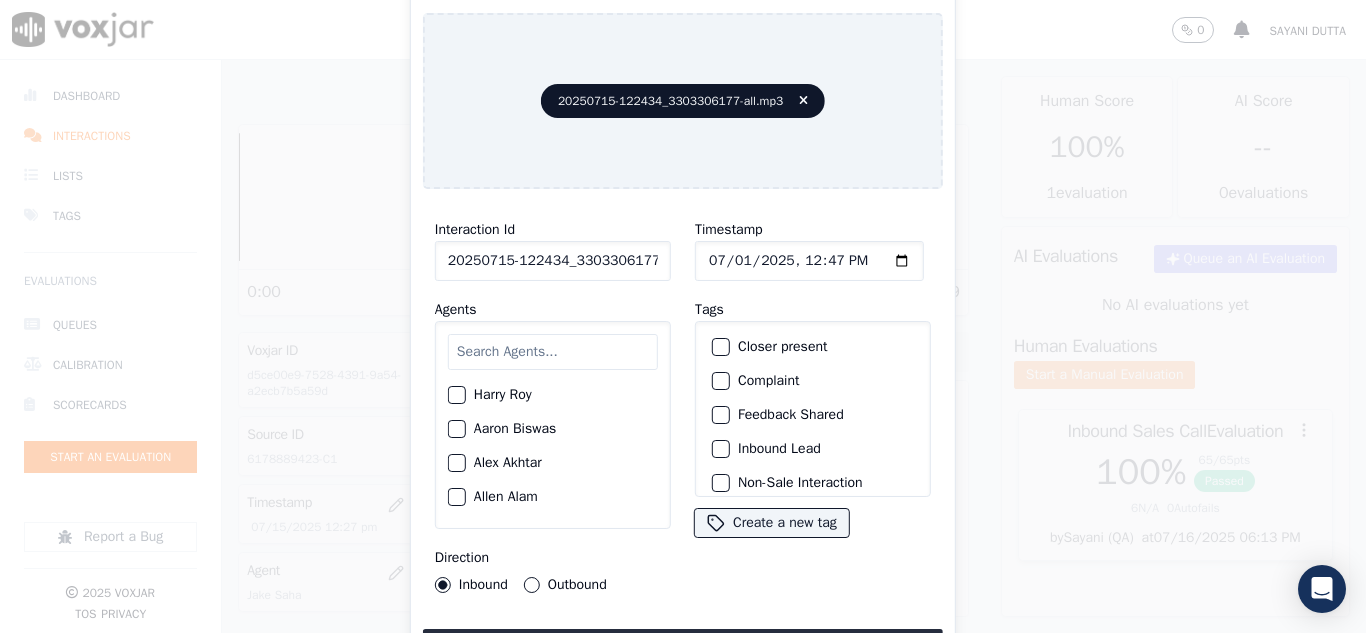 type on "2025-07-15T12:47" 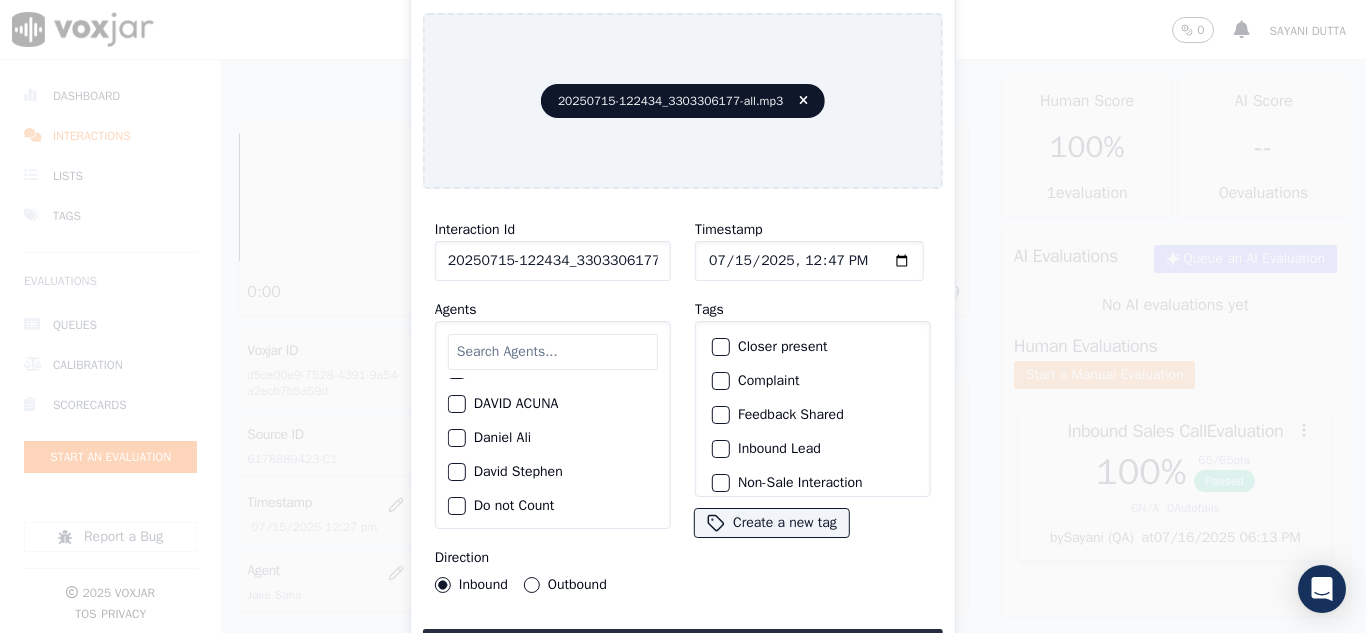 scroll, scrollTop: 500, scrollLeft: 0, axis: vertical 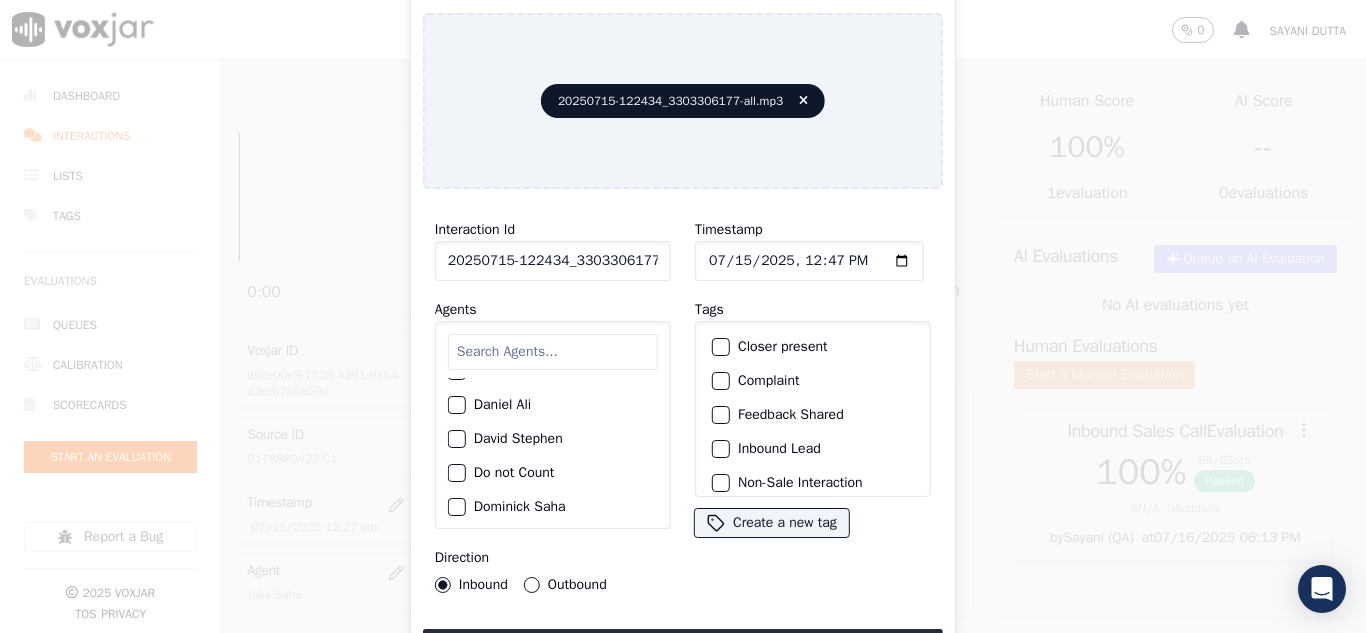 click on "Daniel Ali" 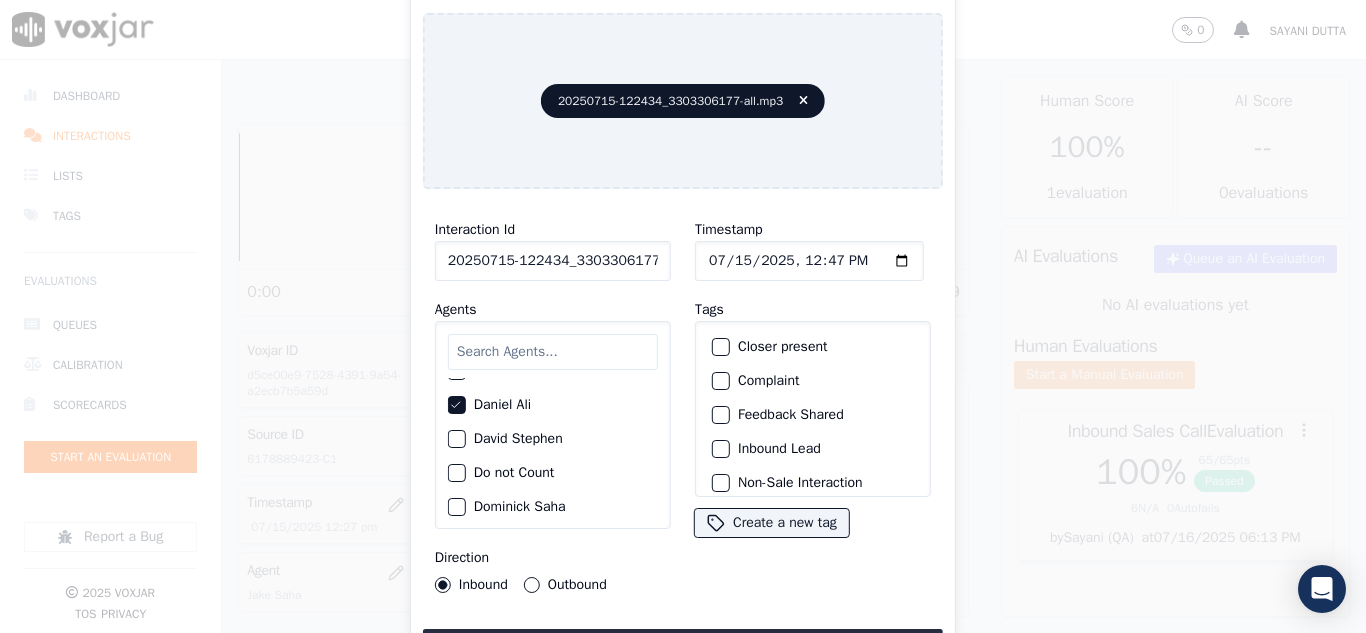 click on "Outbound" at bounding box center [532, 585] 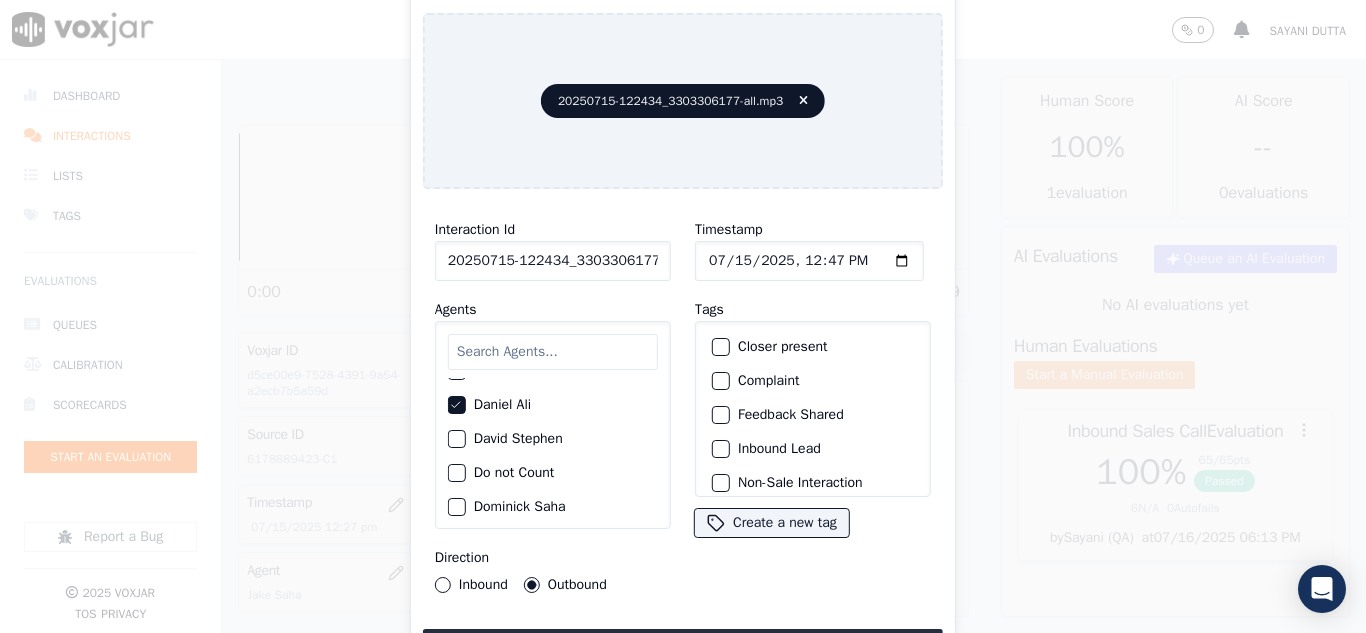 click on "Inbound" 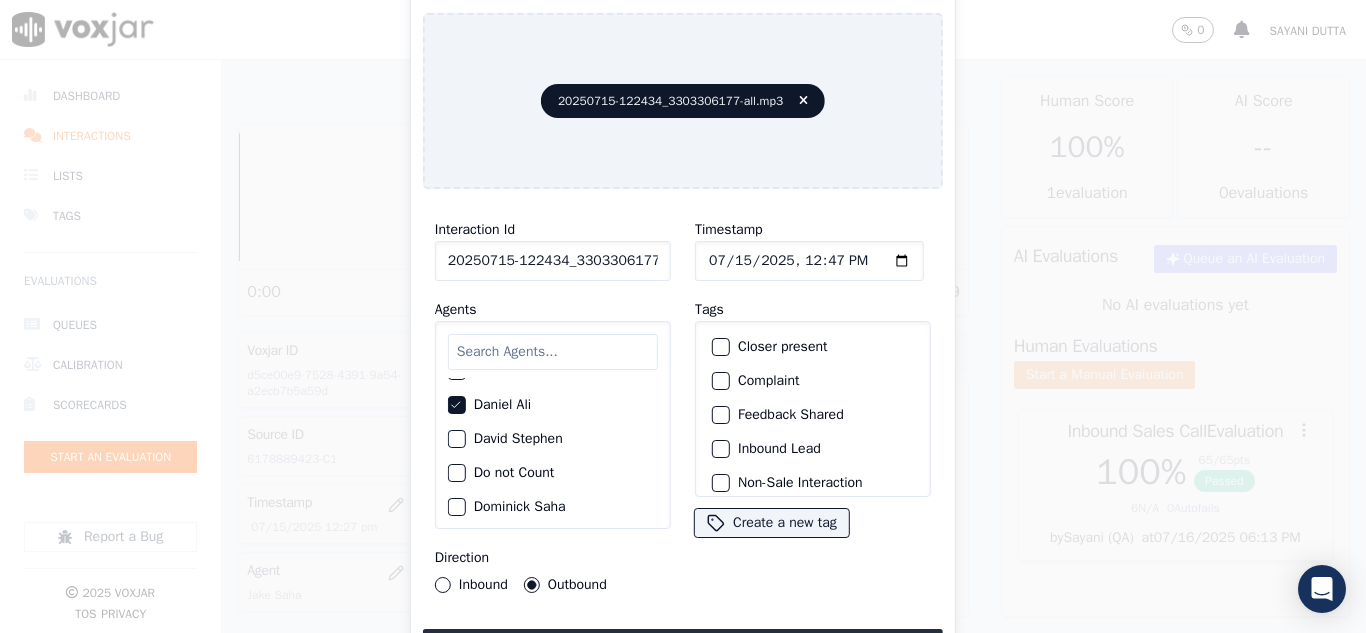 click on "Inbound" at bounding box center [443, 585] 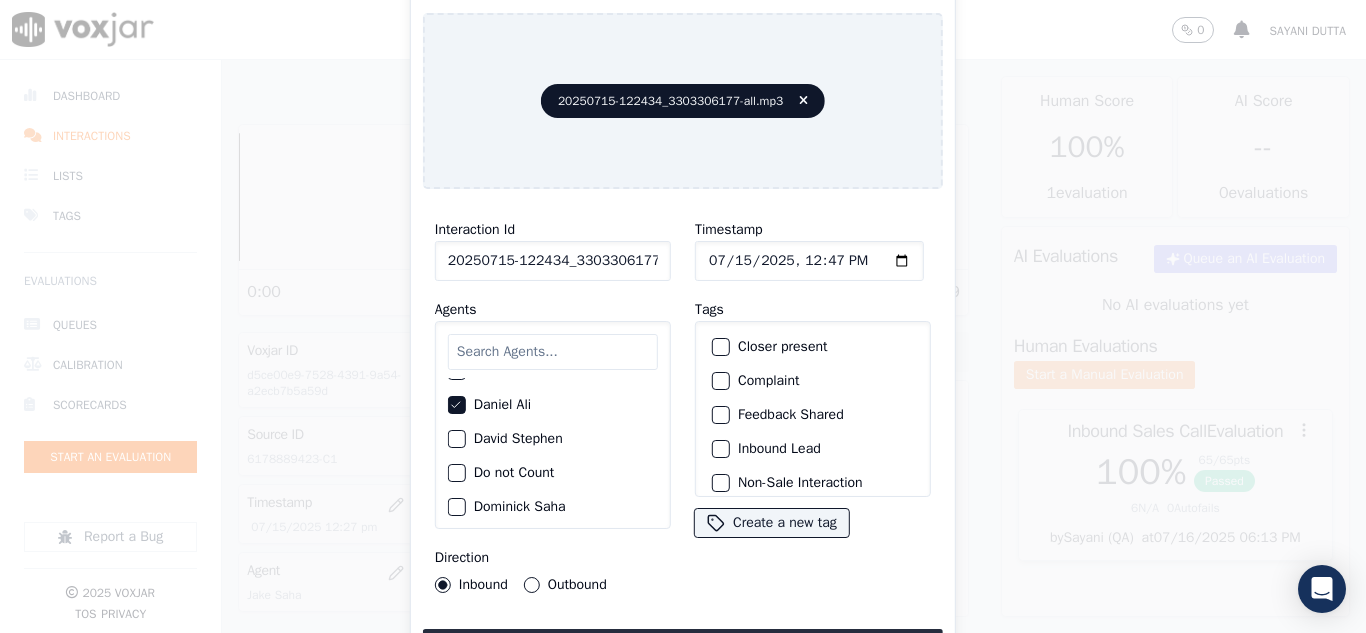 click on "Closer present" 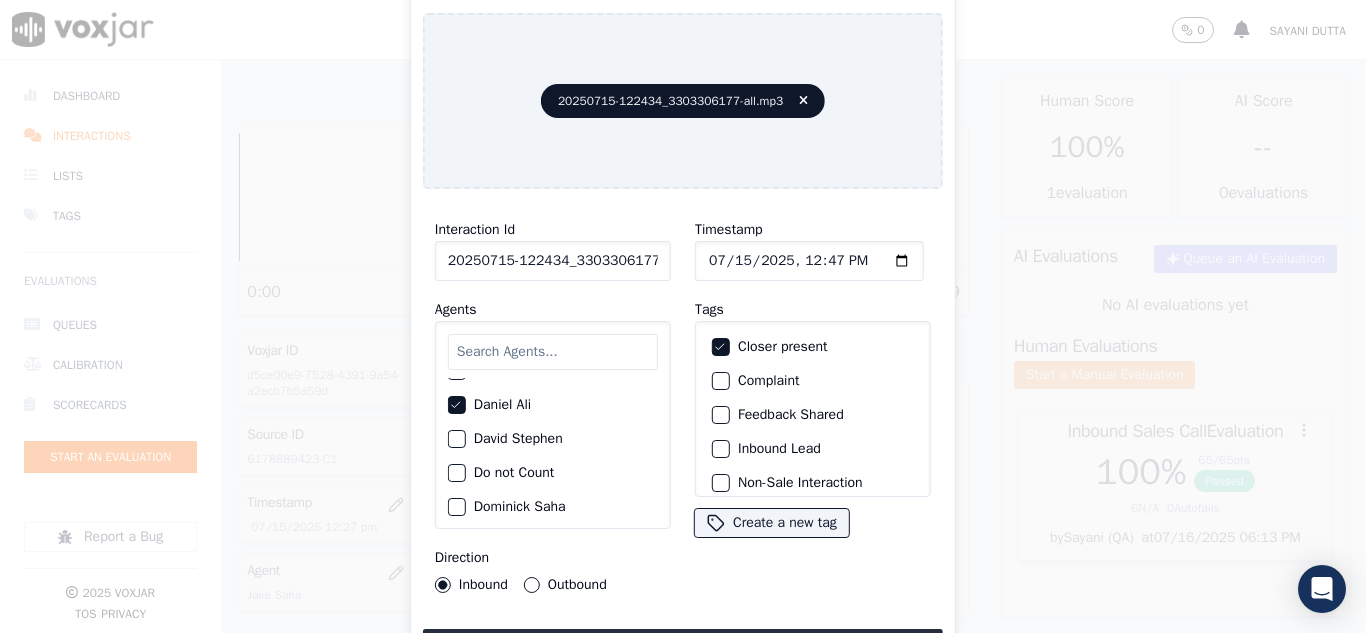 click on "Inbound Lead" 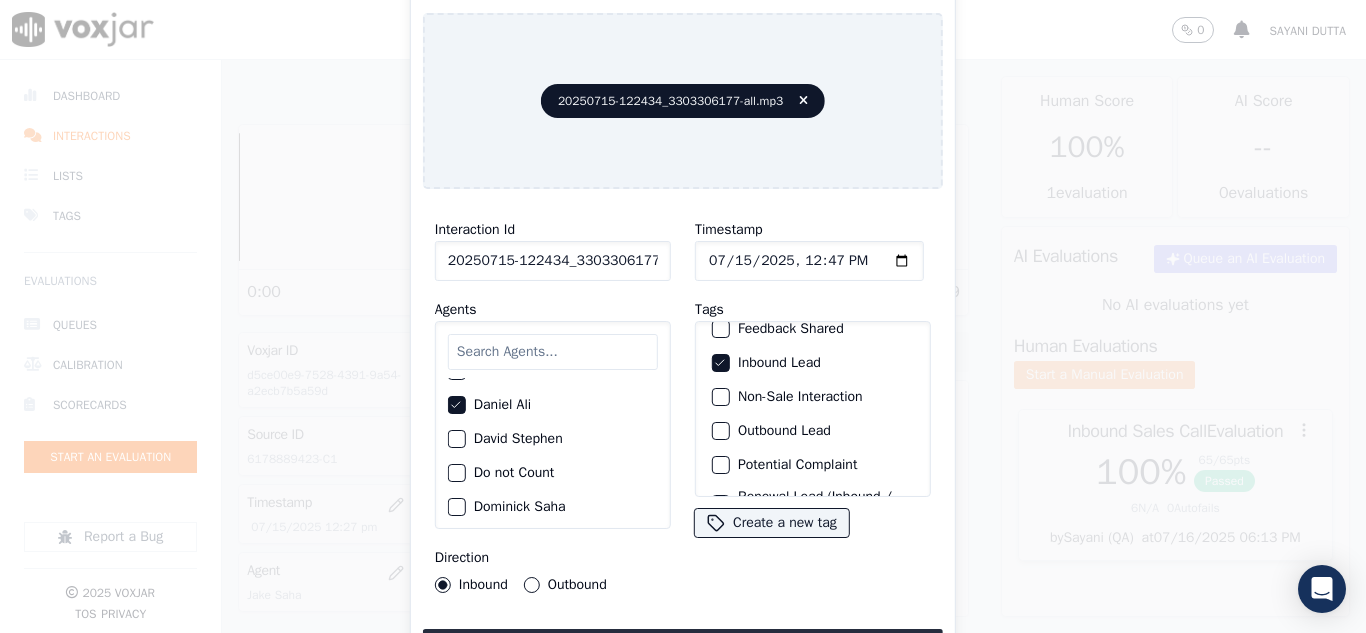 scroll, scrollTop: 173, scrollLeft: 0, axis: vertical 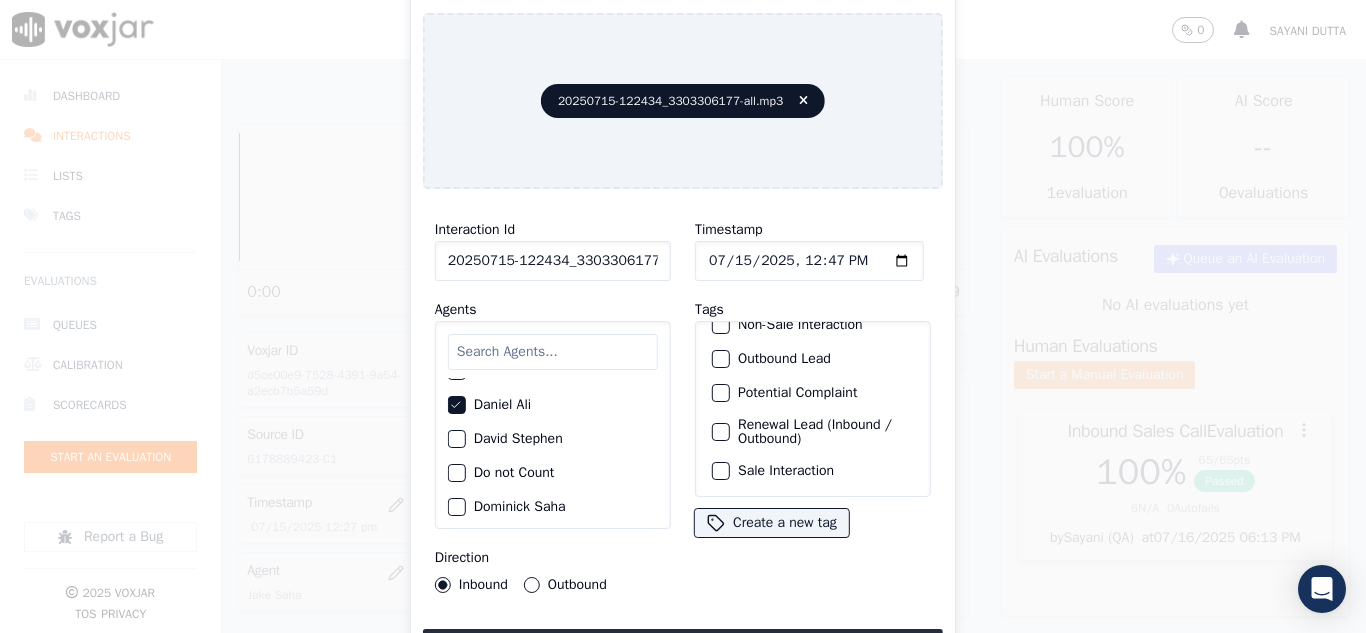 click on "Sale Interaction" 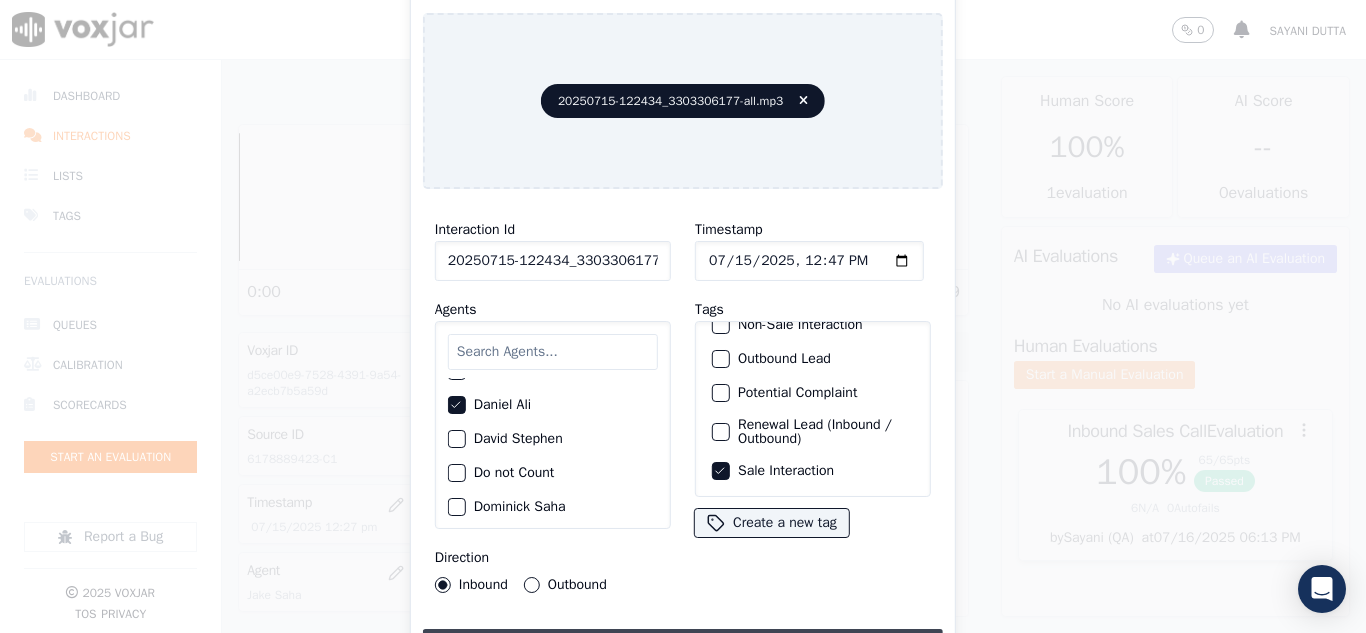 click on "Upload interaction to start evaluation" at bounding box center (683, 647) 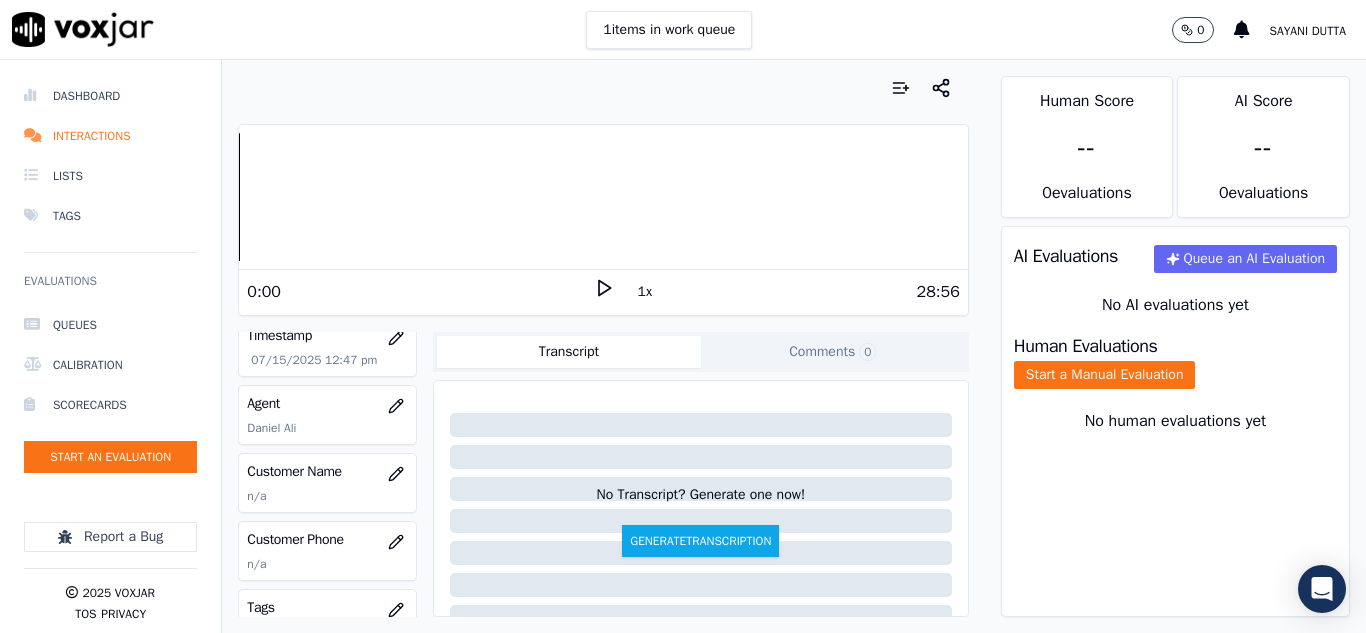 scroll, scrollTop: 200, scrollLeft: 0, axis: vertical 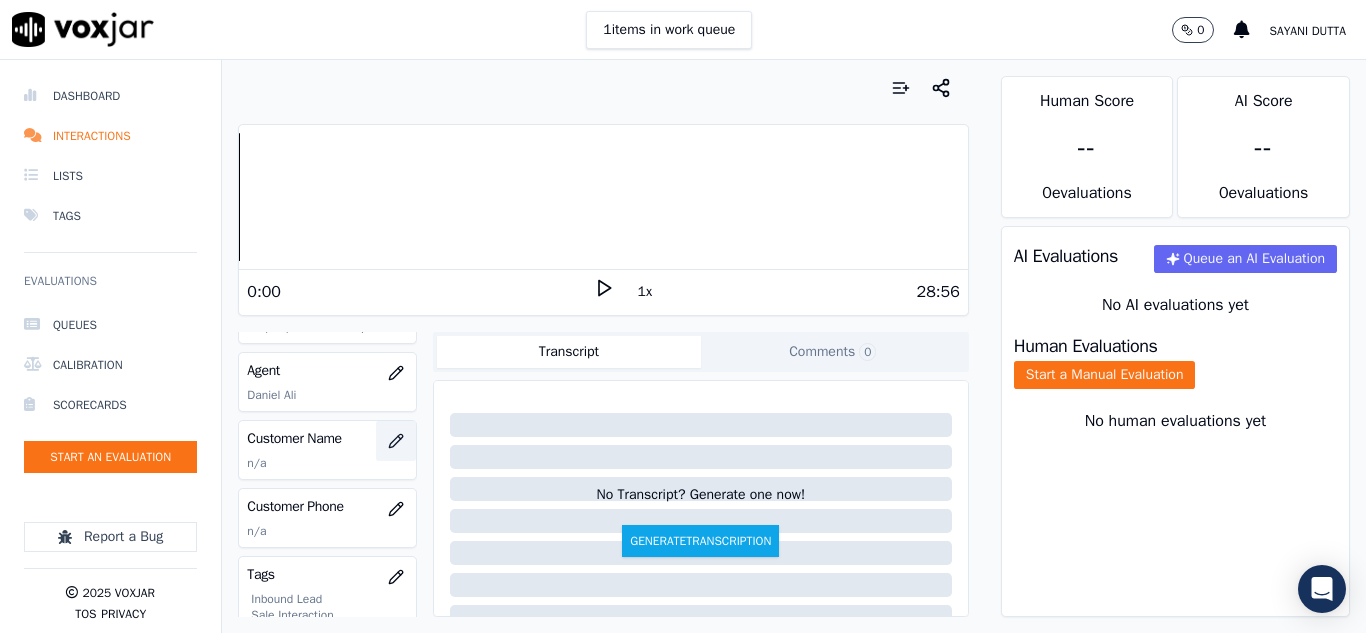 click 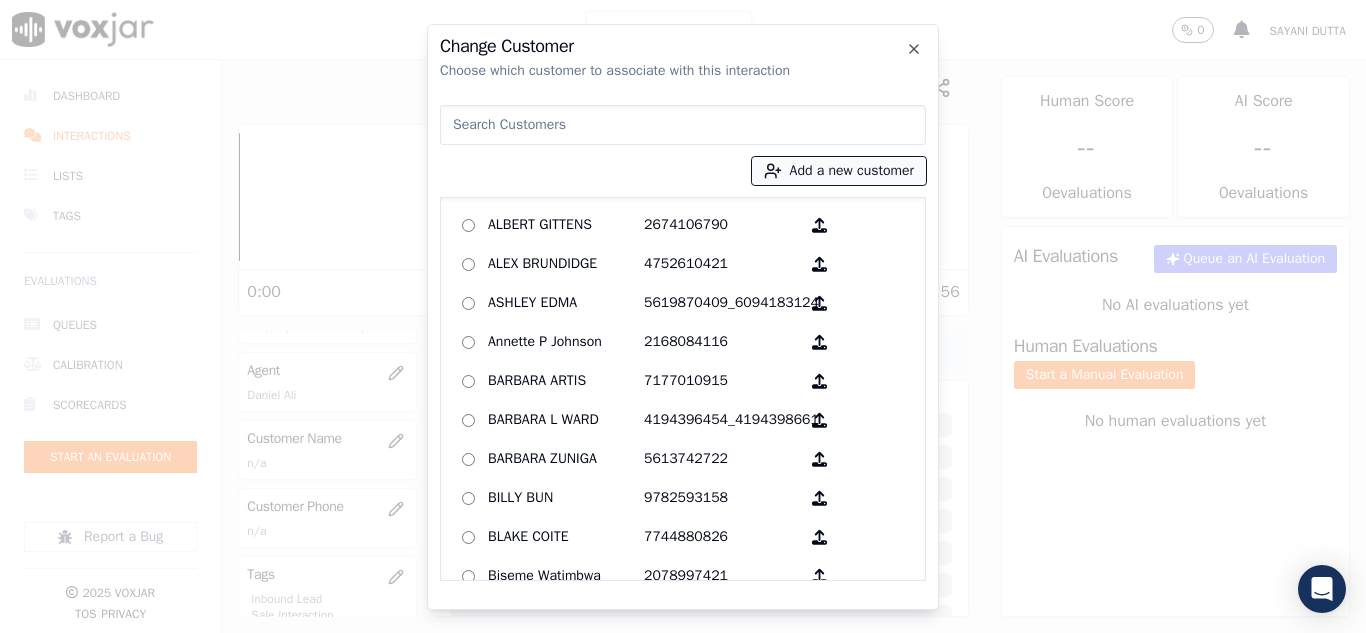 click on "Add a new customer" at bounding box center [839, 171] 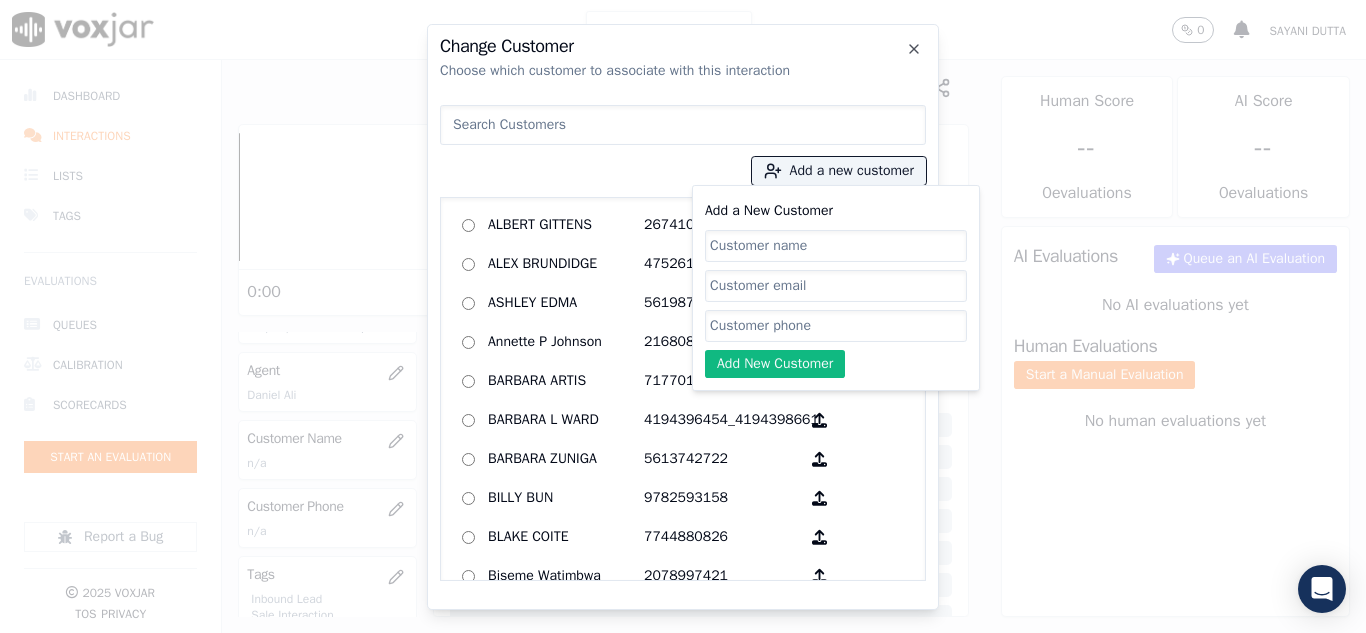 click on "Add a New Customer" 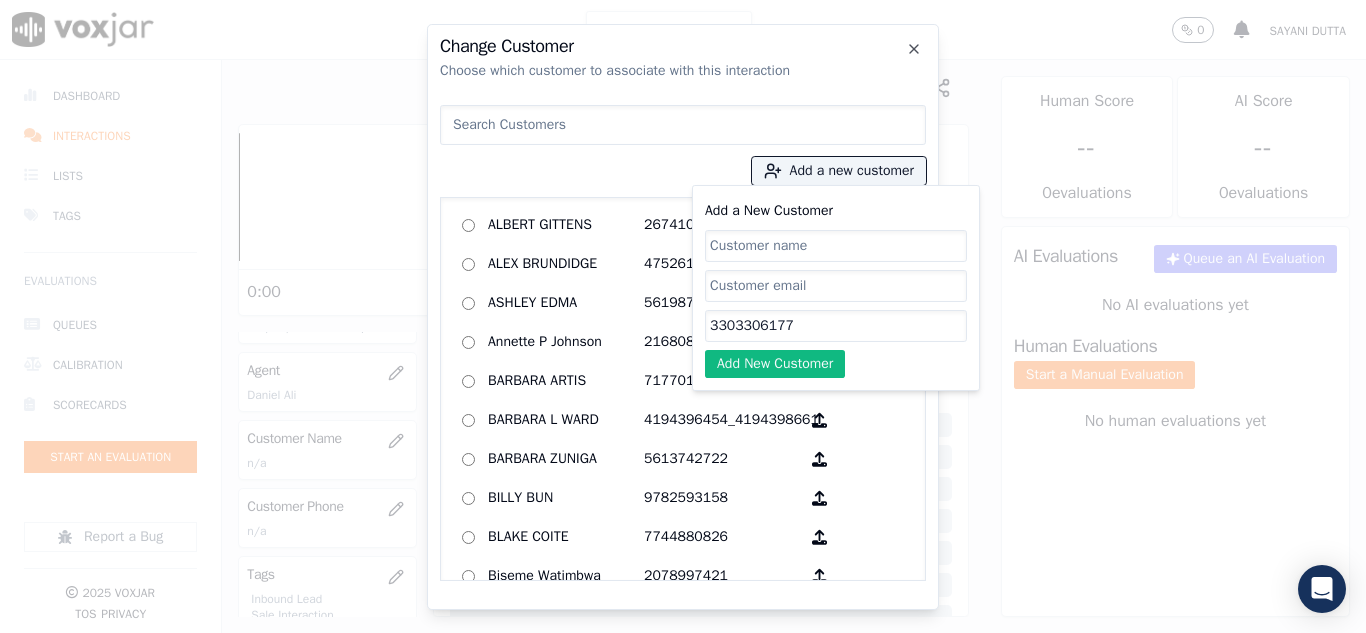 type on "3303306177" 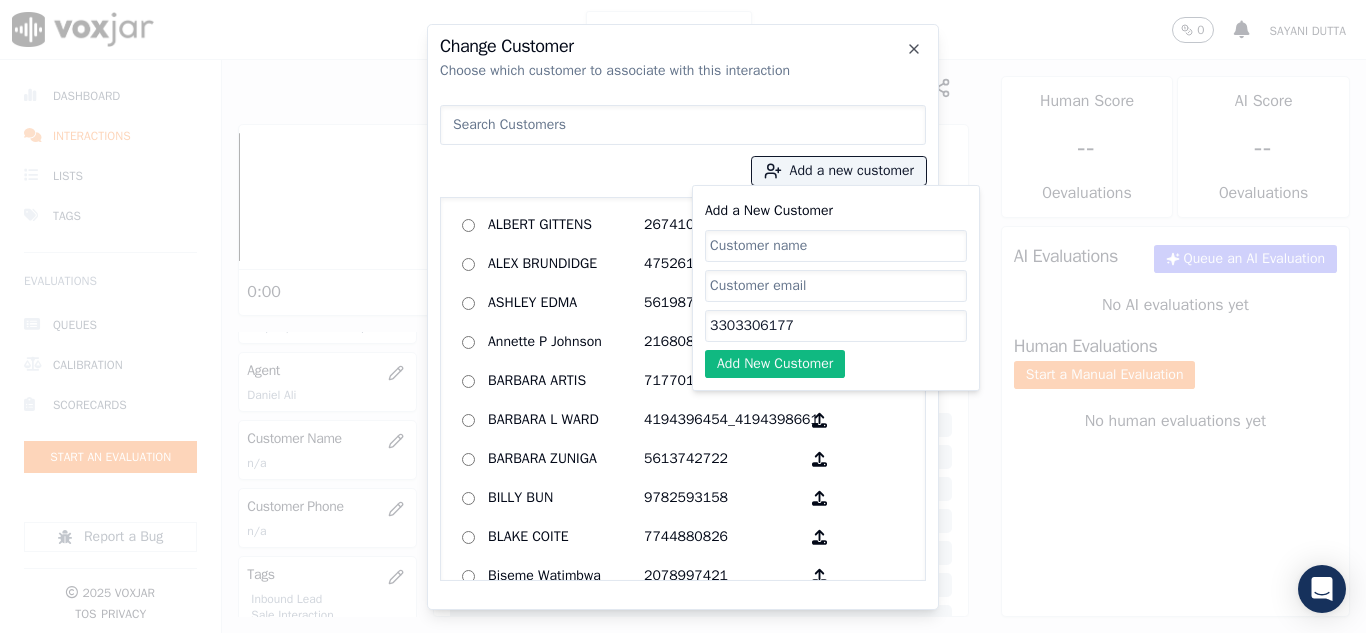 paste on "[NAME]" 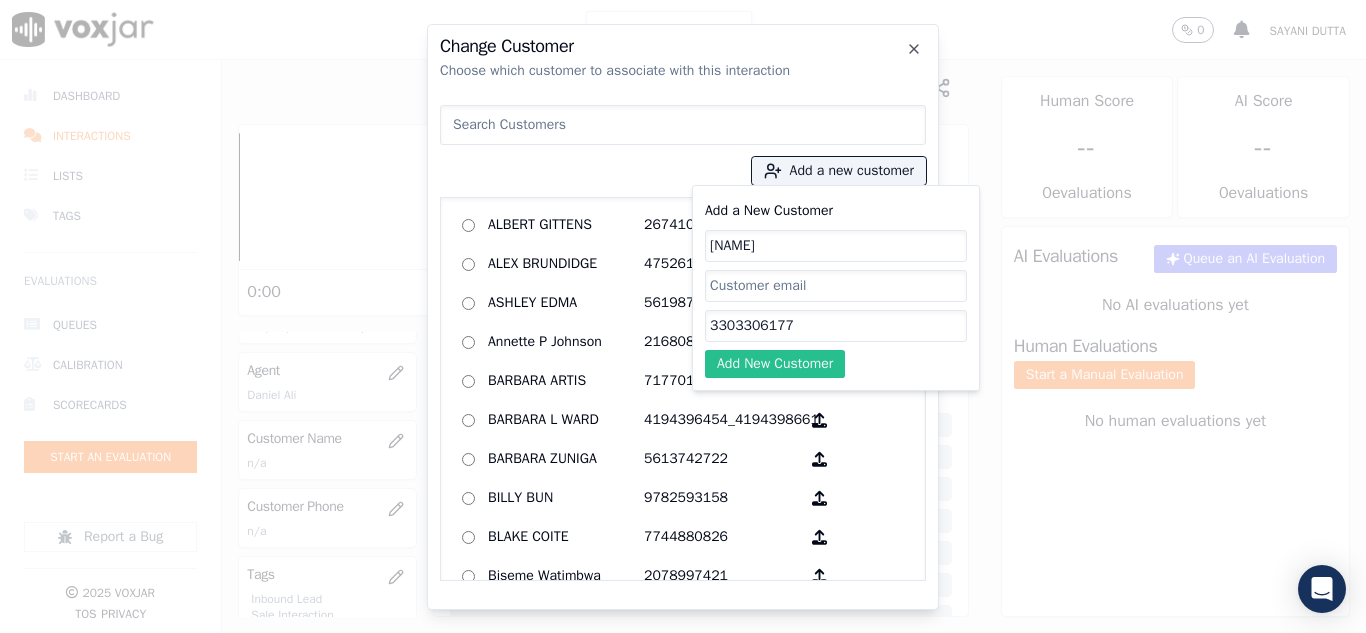 type on "[NAME]" 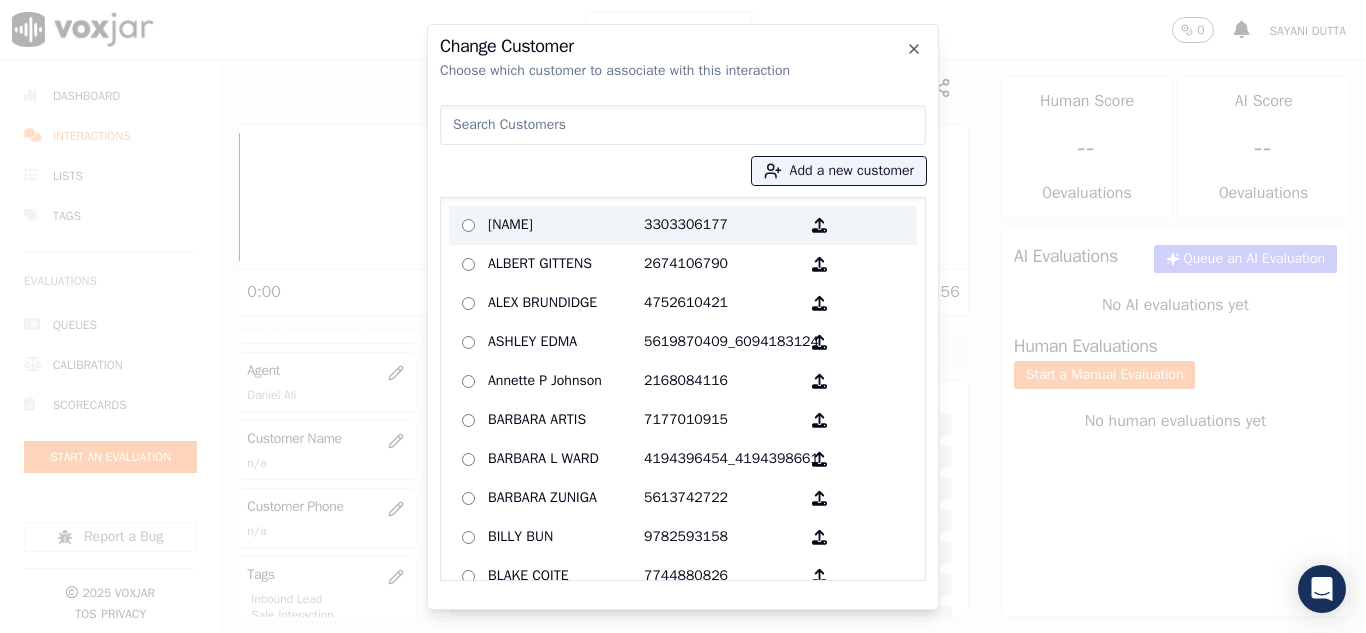 click on "[NAME]" at bounding box center (566, 225) 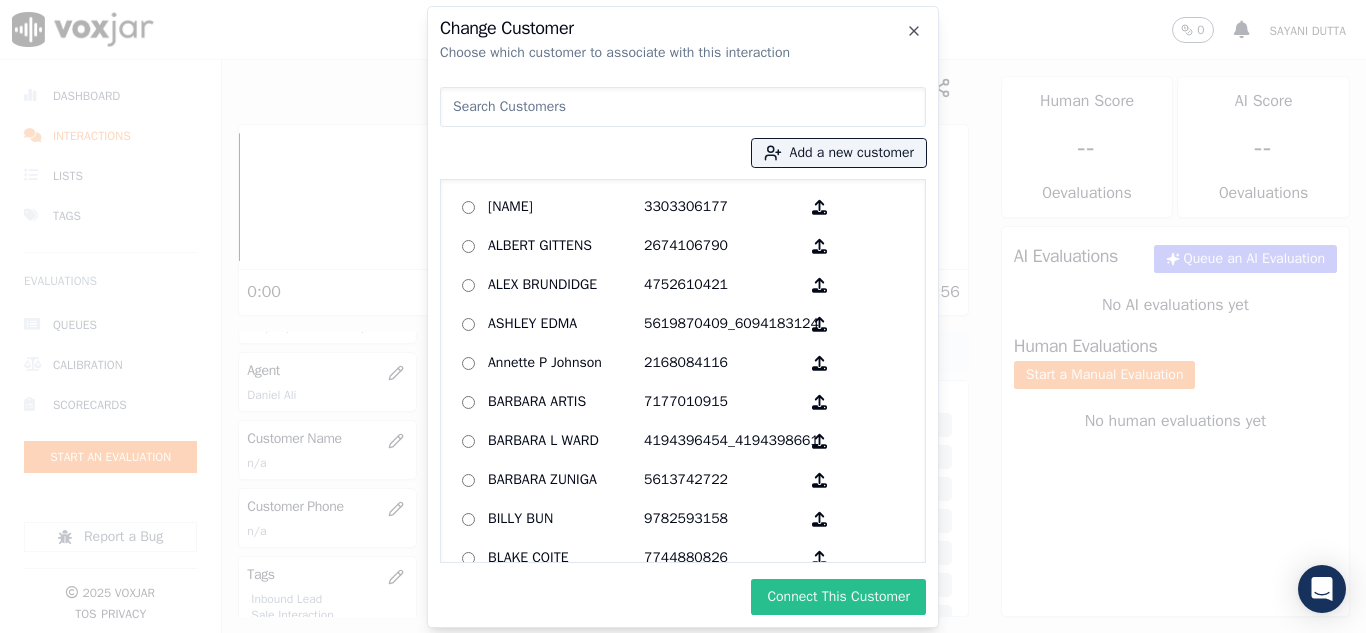 click on "Connect This Customer" at bounding box center [838, 597] 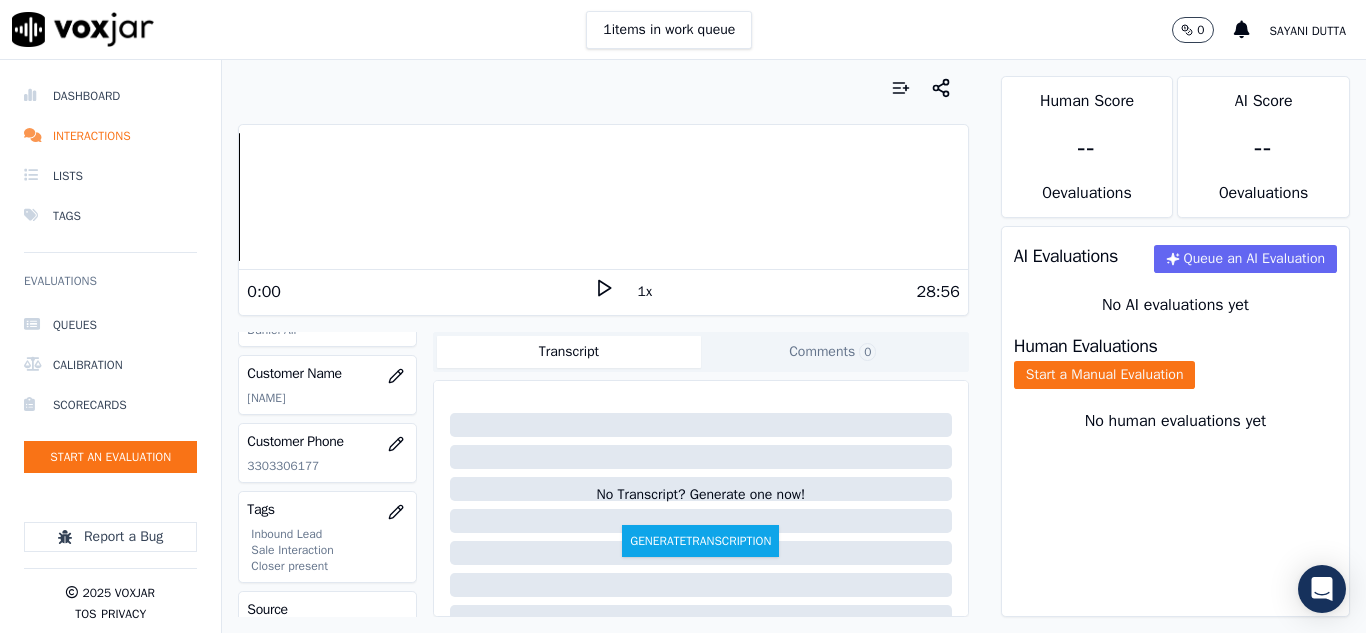 scroll, scrollTop: 400, scrollLeft: 0, axis: vertical 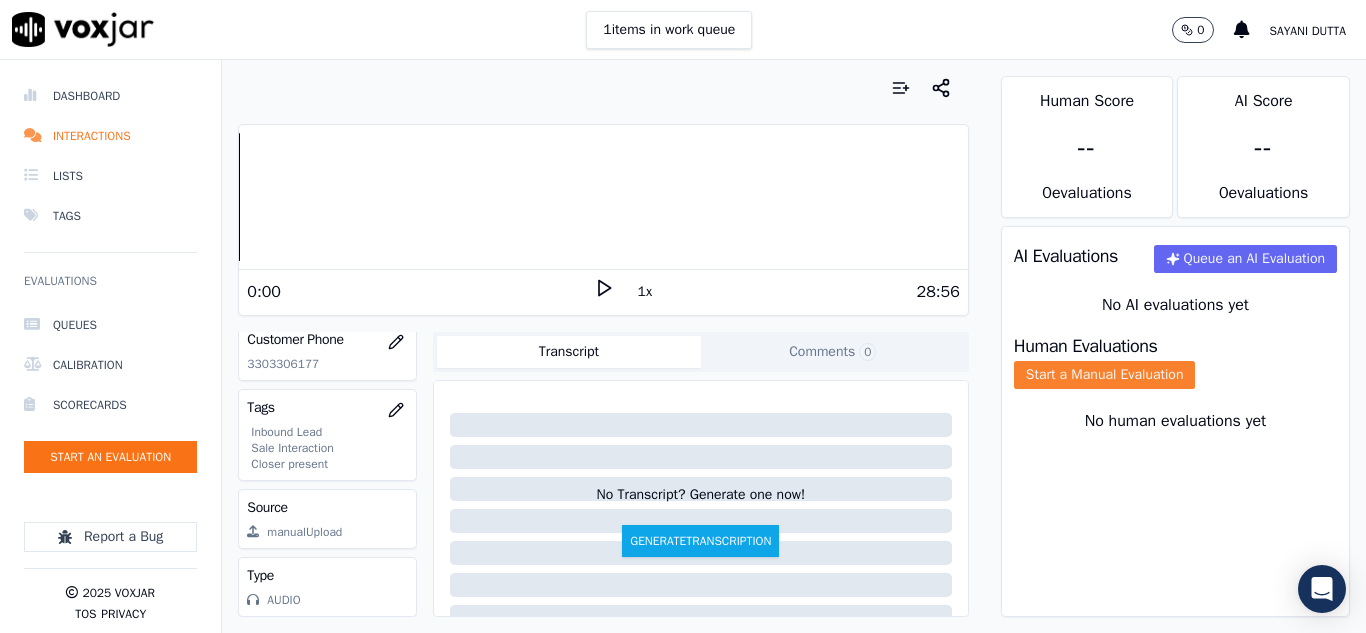 click on "Start a Manual Evaluation" 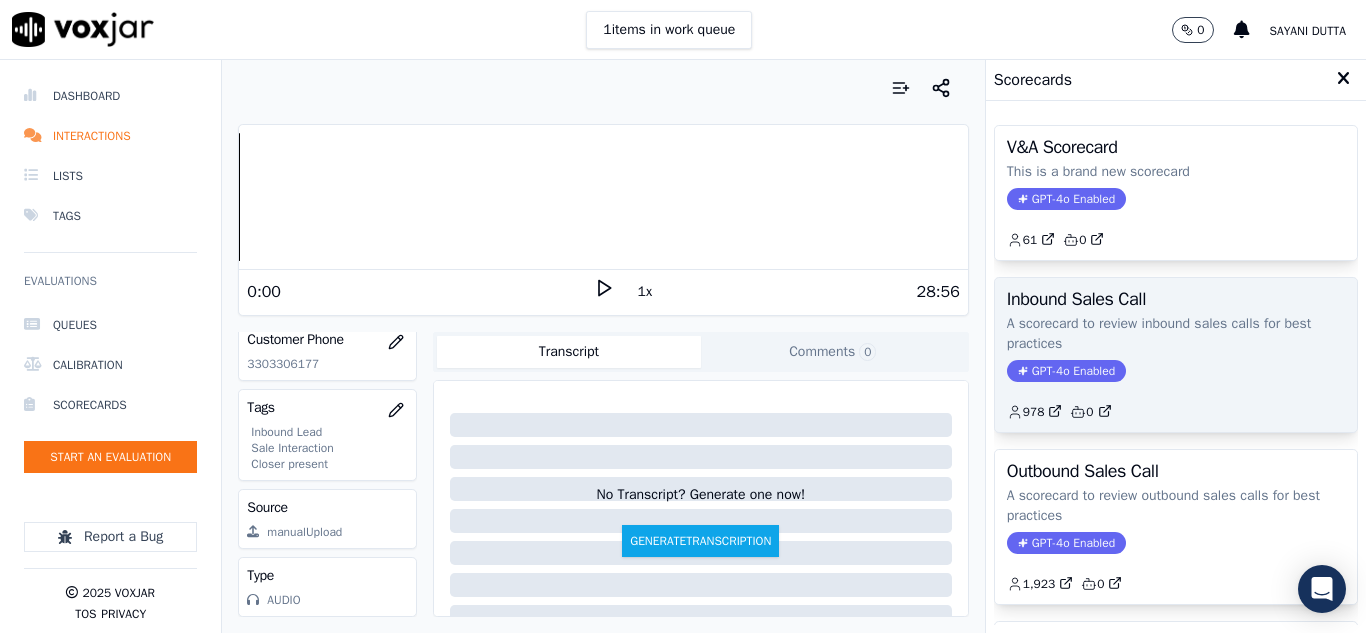click on "978         0" 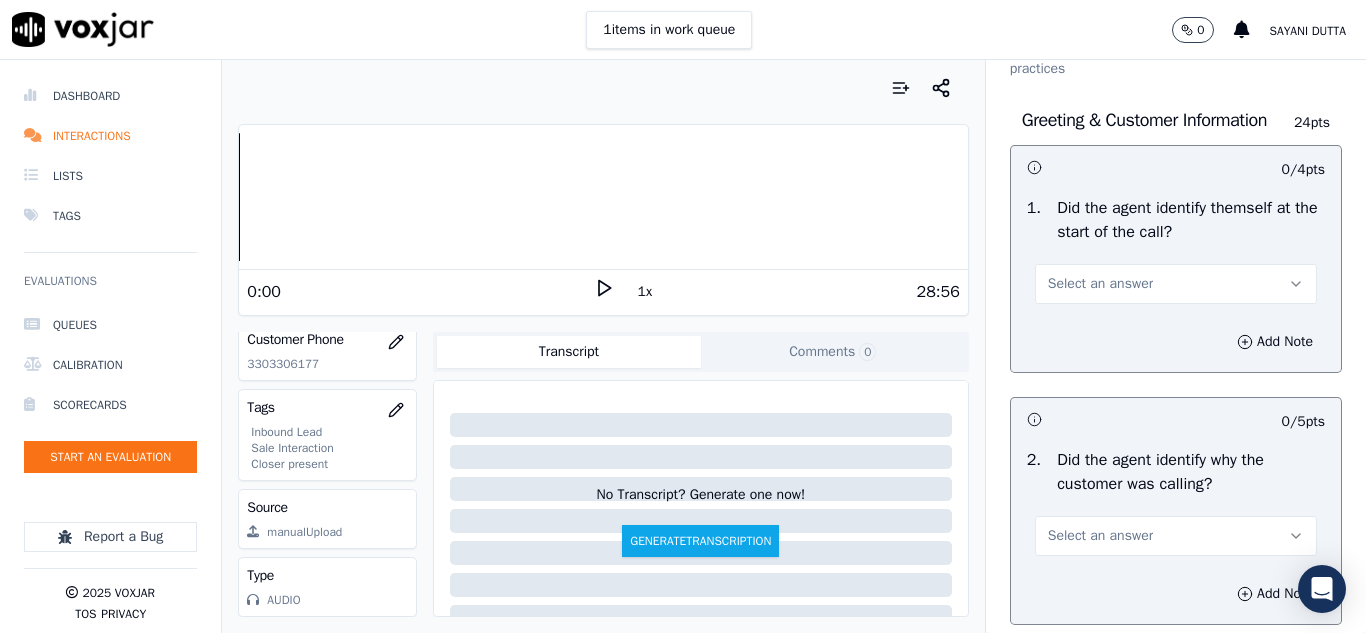 scroll, scrollTop: 200, scrollLeft: 0, axis: vertical 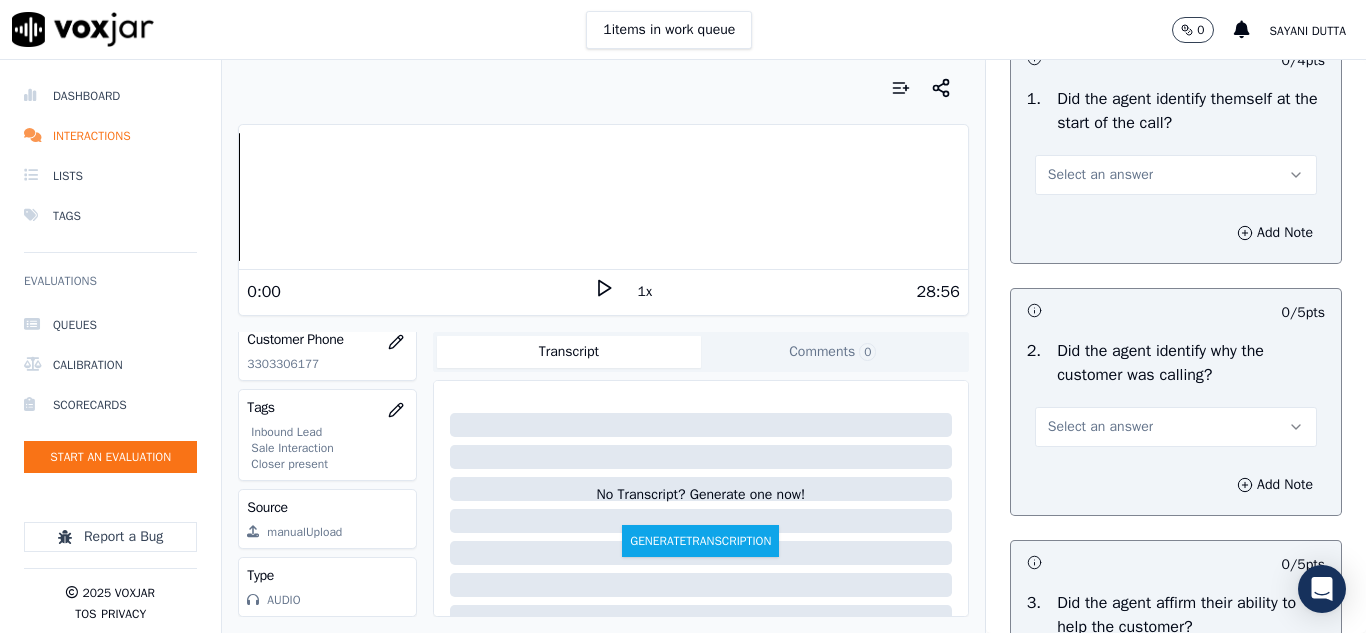 click on "Select an answer" at bounding box center (1100, 175) 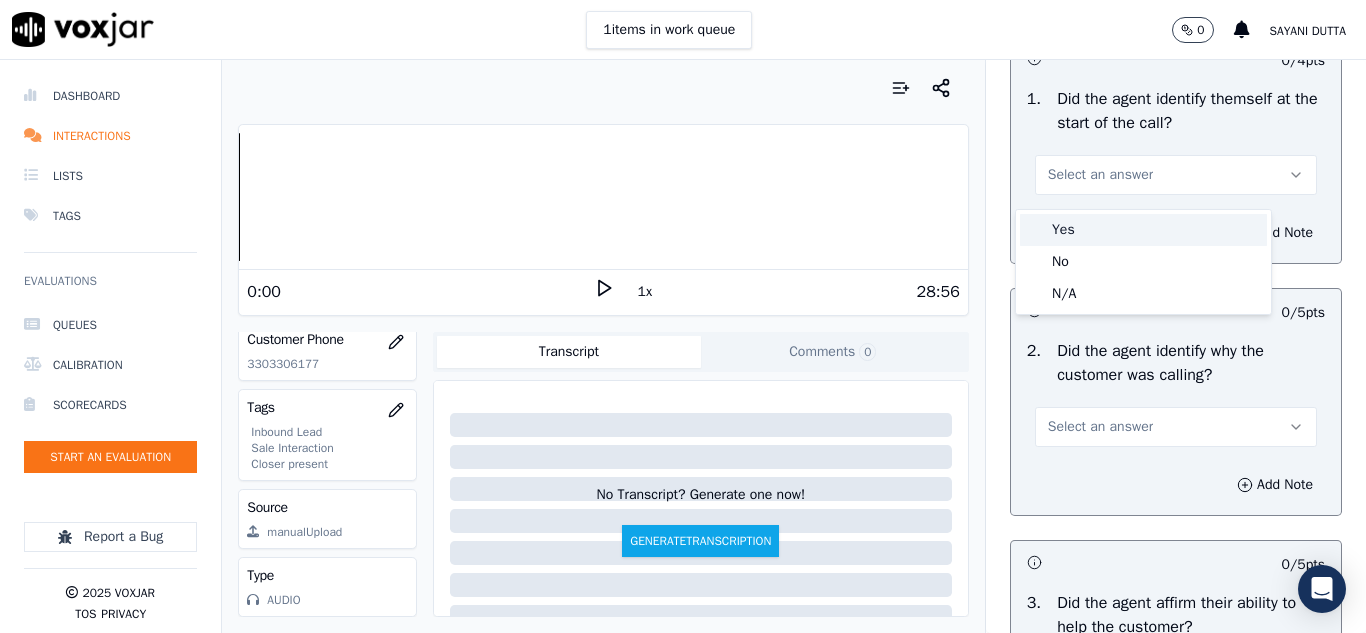 click on "Yes" at bounding box center [1143, 230] 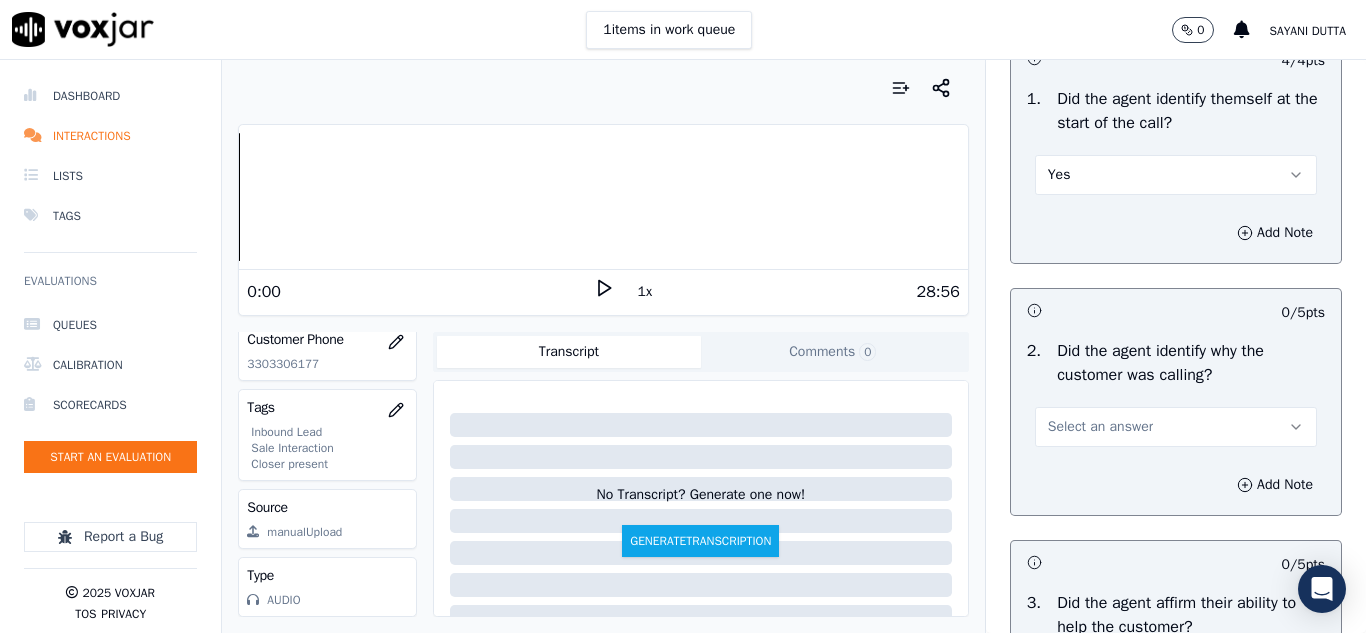 scroll, scrollTop: 300, scrollLeft: 0, axis: vertical 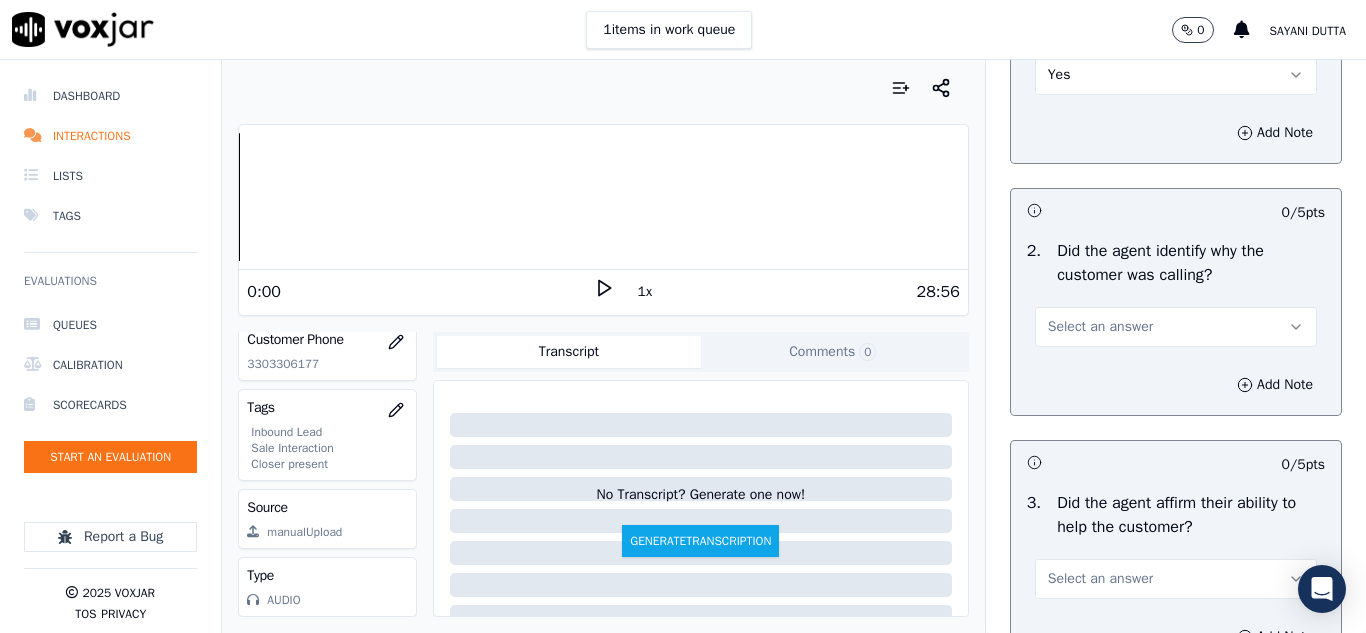 click on "Select an answer" at bounding box center (1100, 327) 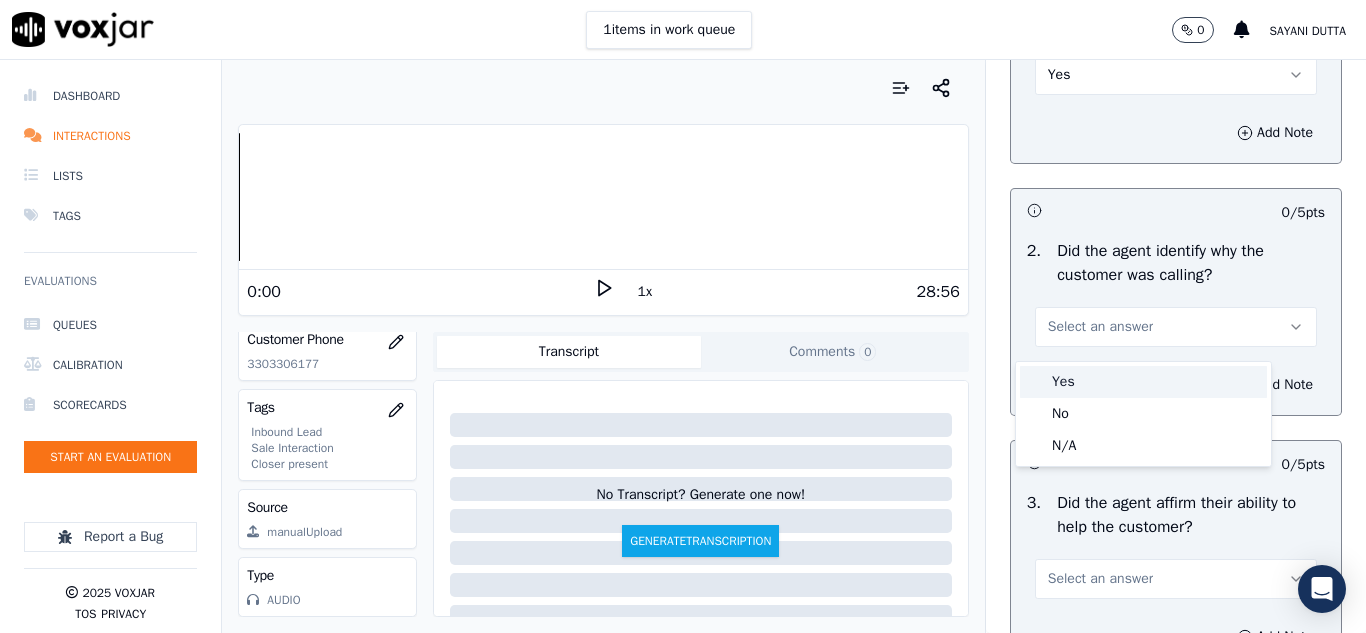 drag, startPoint x: 1087, startPoint y: 384, endPoint x: 1092, endPoint y: 369, distance: 15.811388 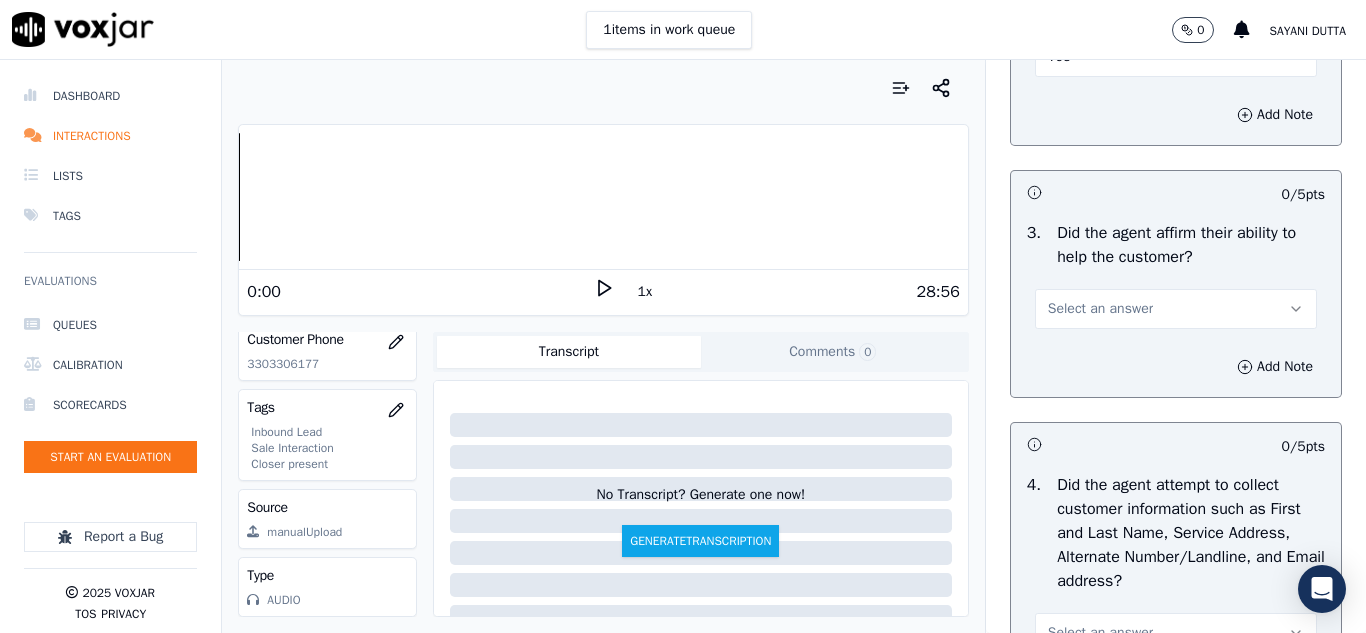scroll, scrollTop: 600, scrollLeft: 0, axis: vertical 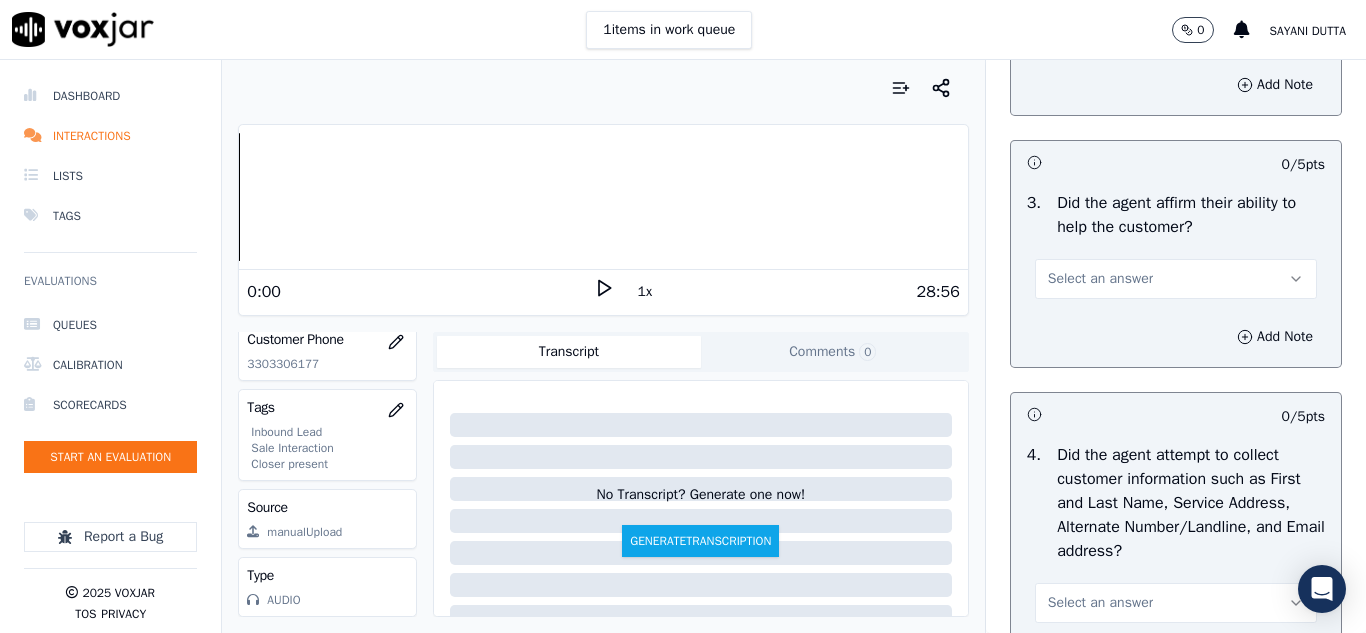 click on "Select an answer" at bounding box center [1176, 279] 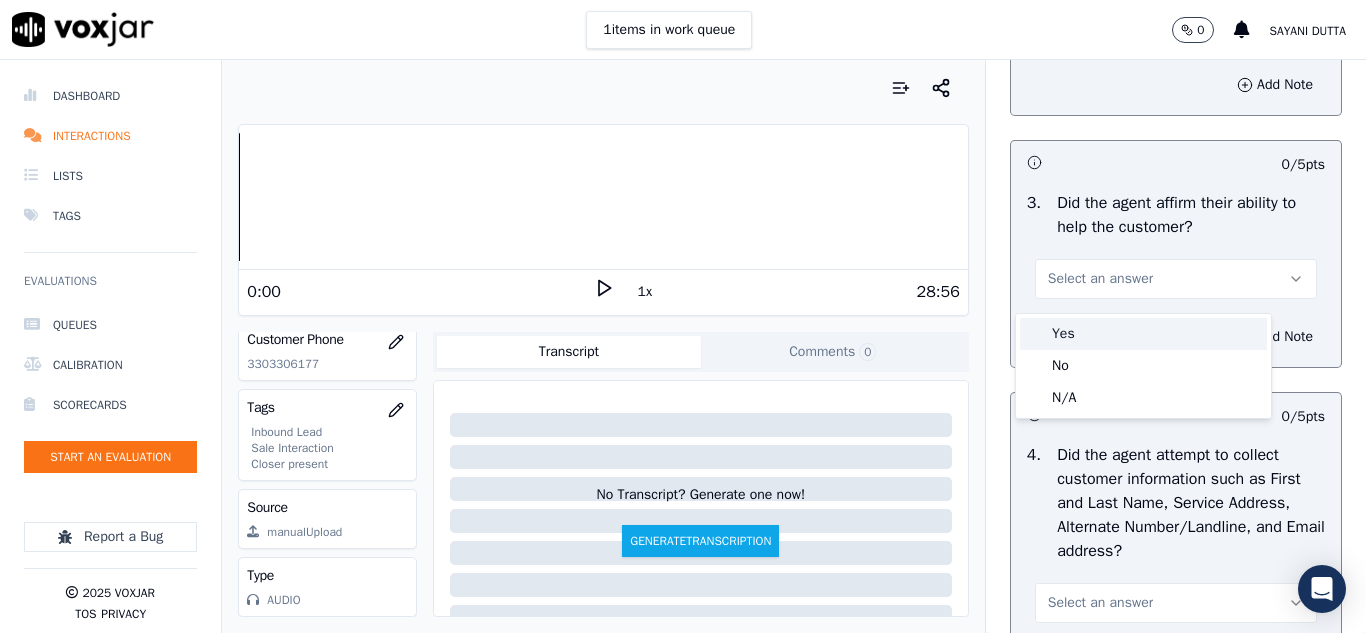 drag, startPoint x: 1057, startPoint y: 339, endPoint x: 1084, endPoint y: 335, distance: 27.294687 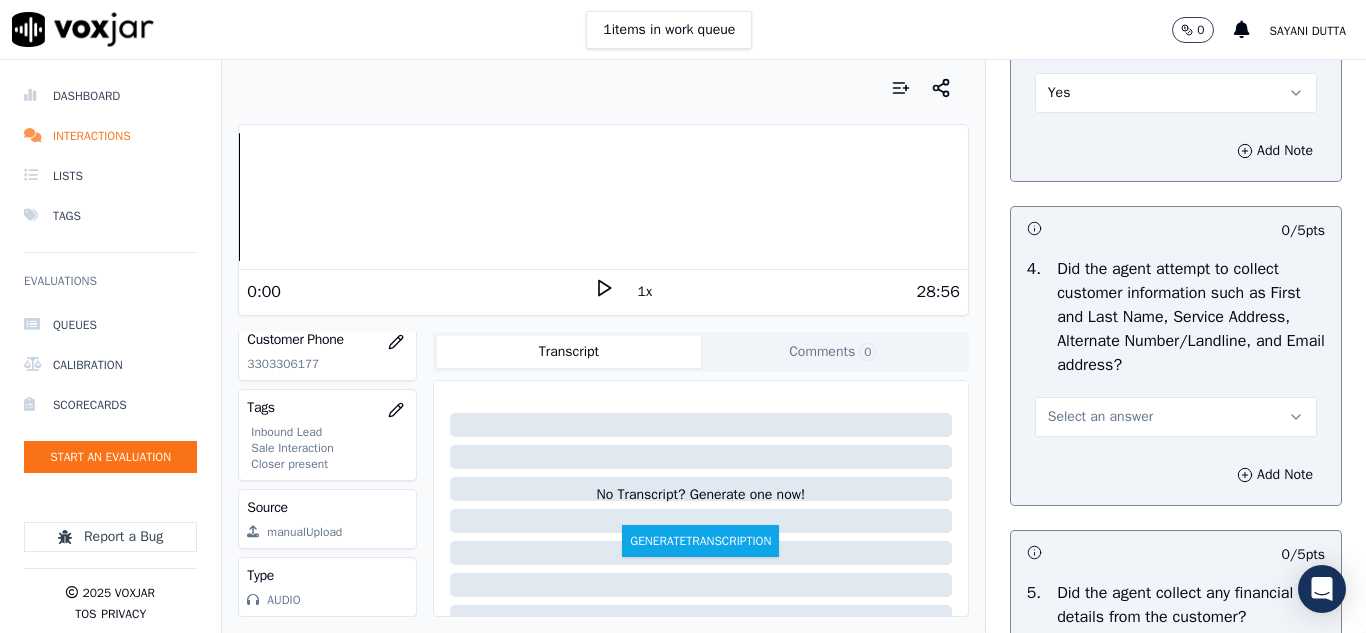 scroll, scrollTop: 900, scrollLeft: 0, axis: vertical 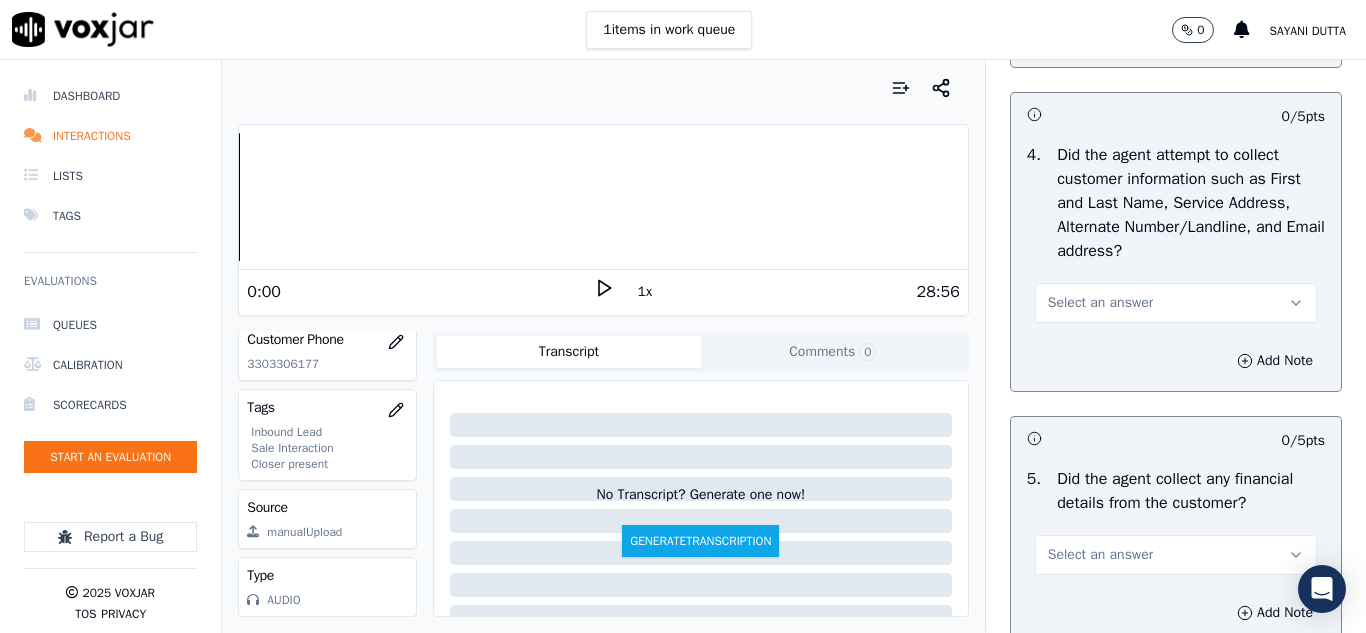 click on "Select an answer" at bounding box center (1100, 303) 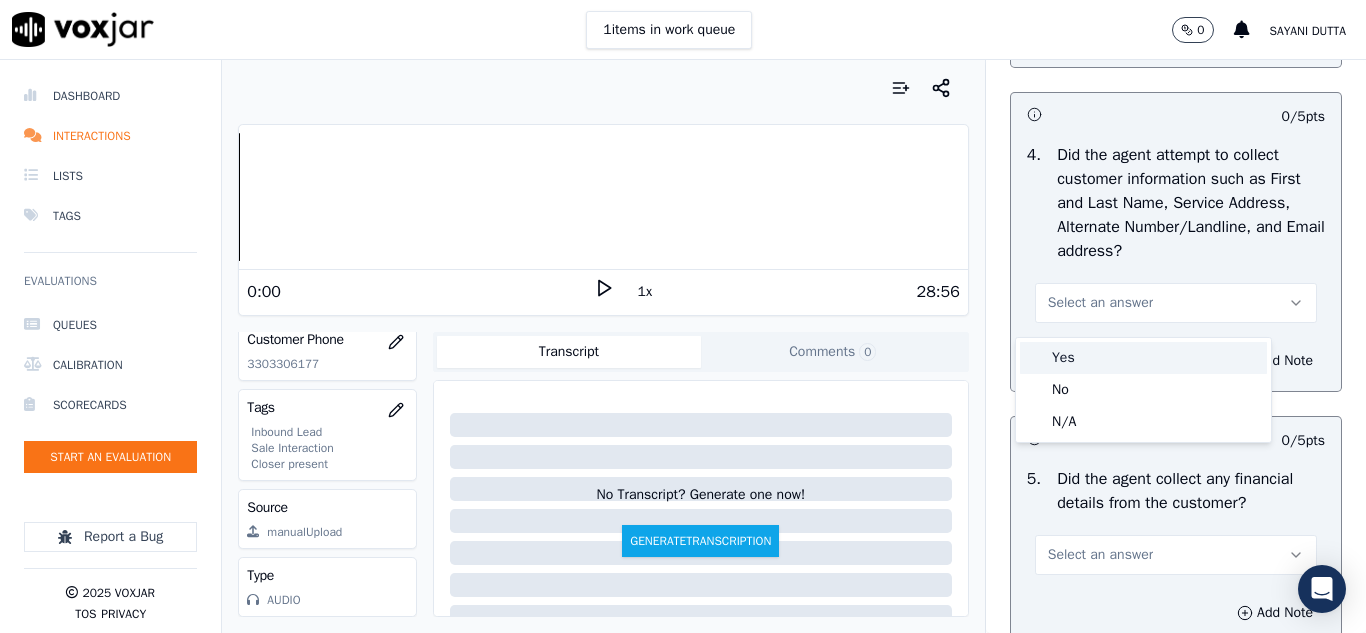 drag, startPoint x: 1080, startPoint y: 361, endPoint x: 1103, endPoint y: 343, distance: 29.206163 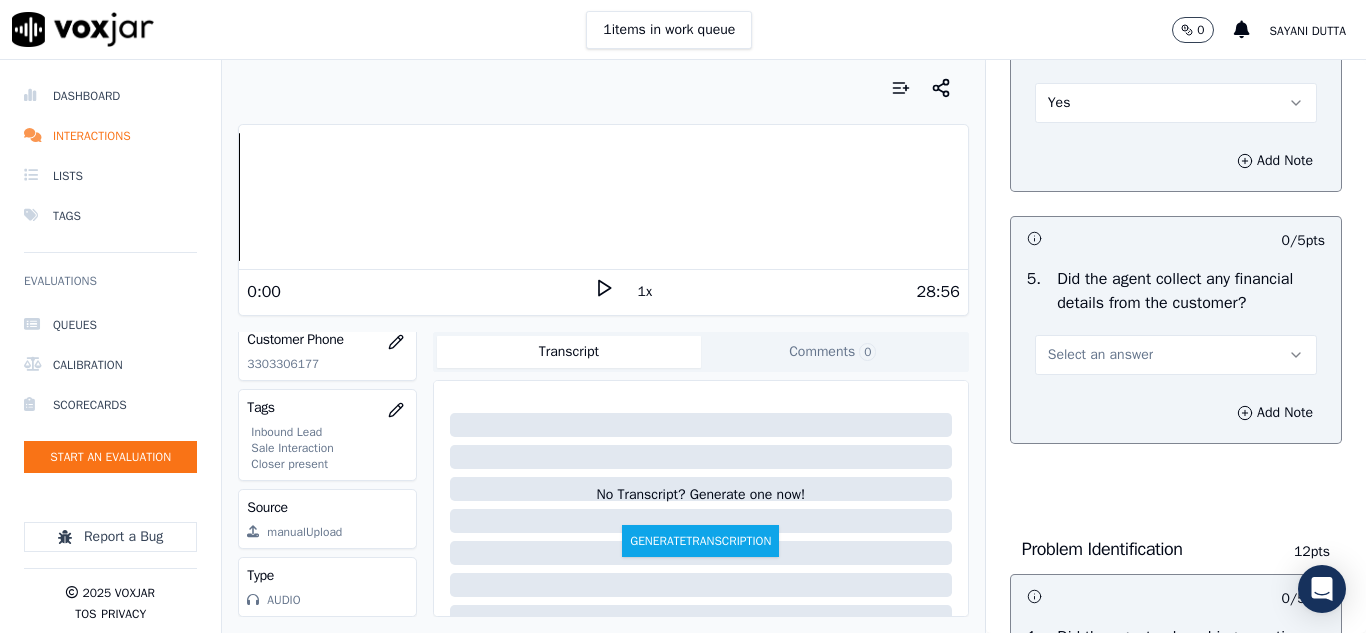 scroll, scrollTop: 1200, scrollLeft: 0, axis: vertical 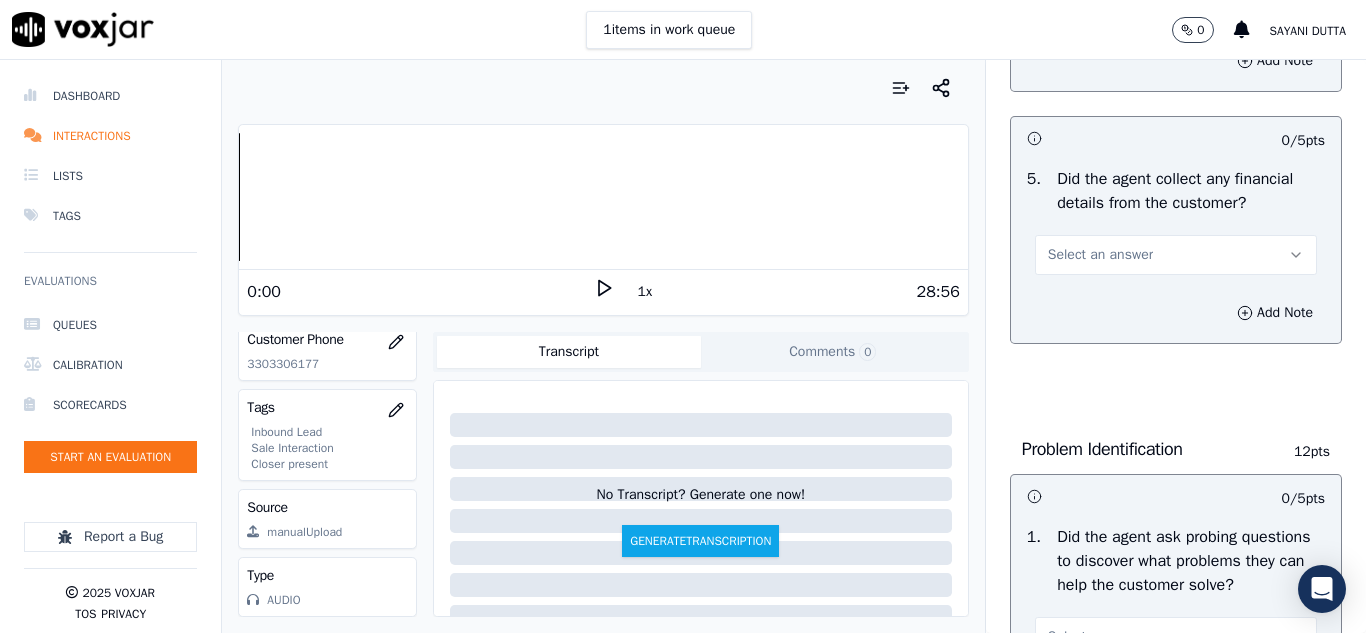 click on "Select an answer" at bounding box center (1100, 255) 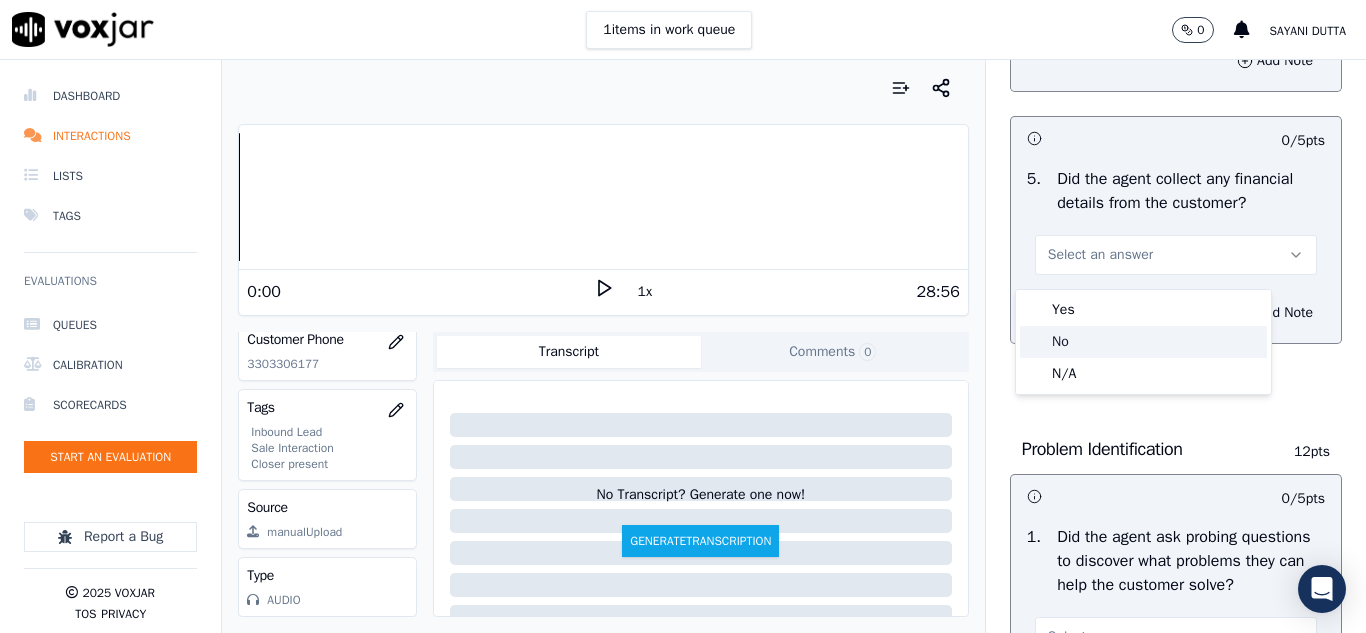 click on "No" 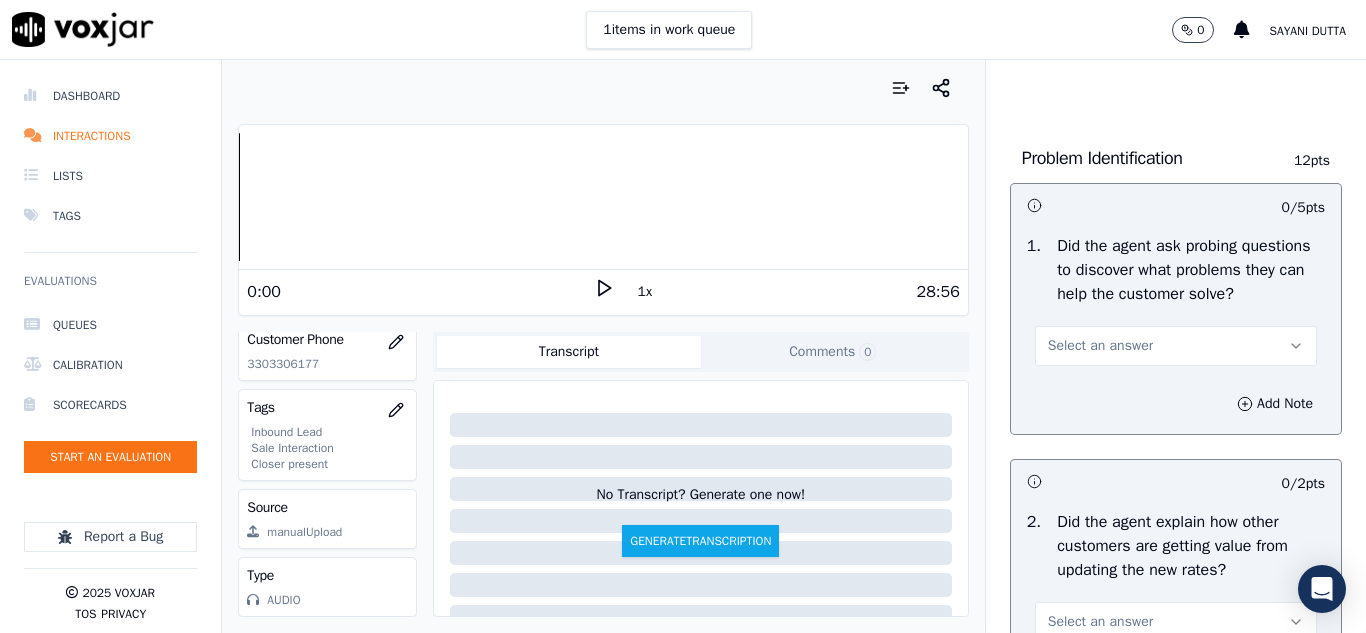 scroll, scrollTop: 1600, scrollLeft: 0, axis: vertical 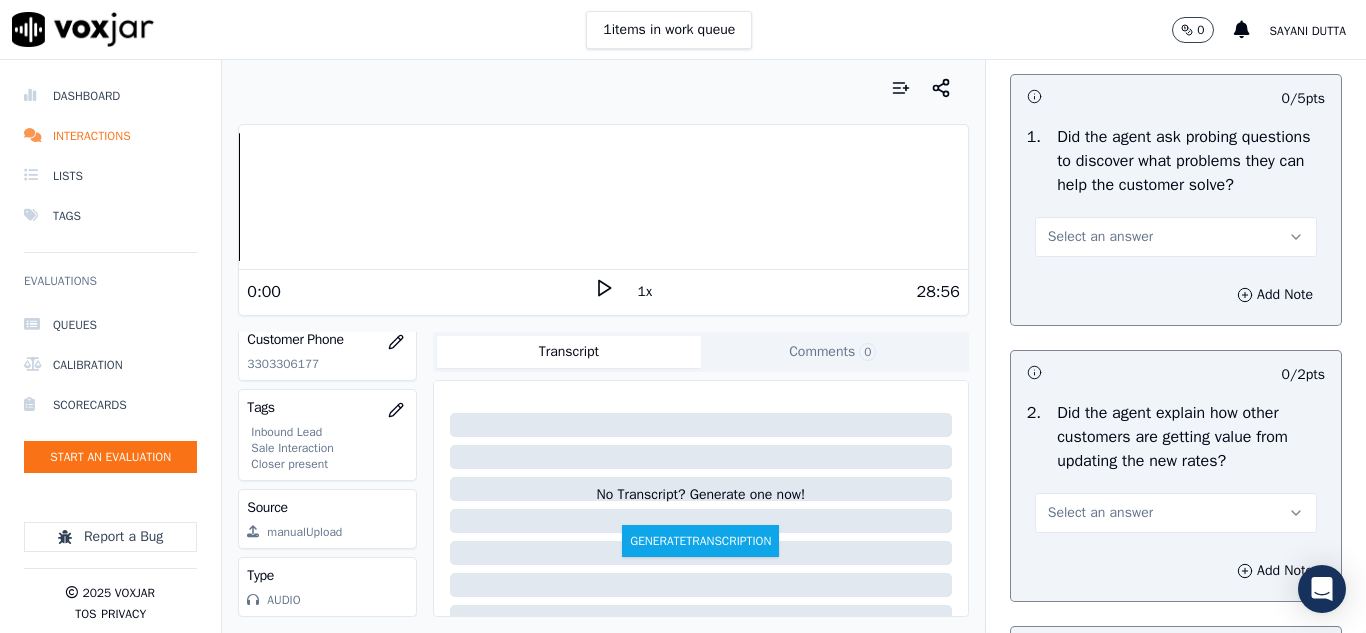 click on "Select an answer" at bounding box center [1100, 237] 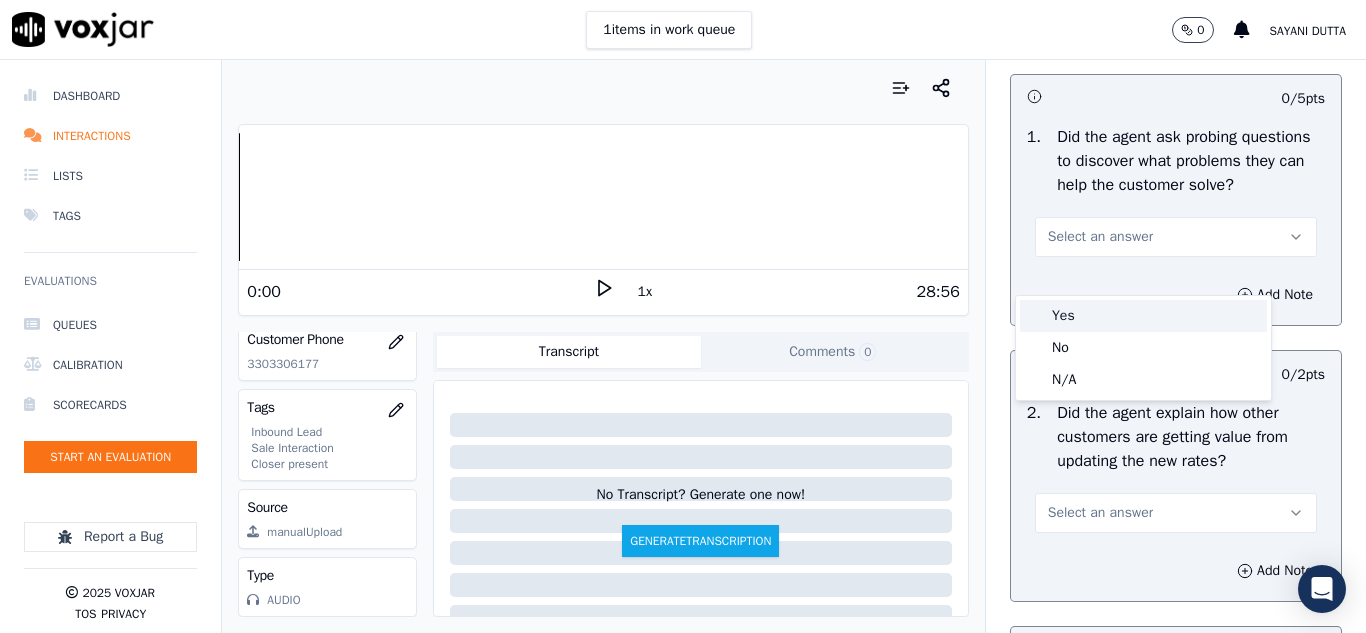 click on "Yes" at bounding box center [1143, 316] 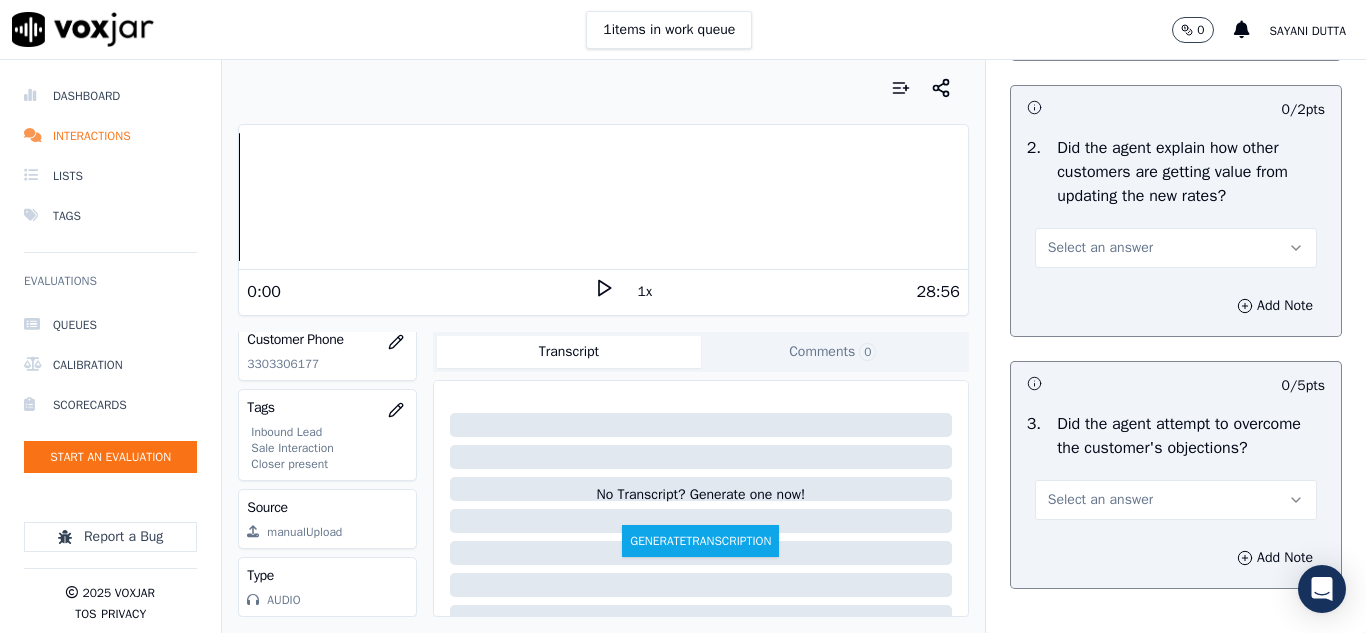 scroll, scrollTop: 1900, scrollLeft: 0, axis: vertical 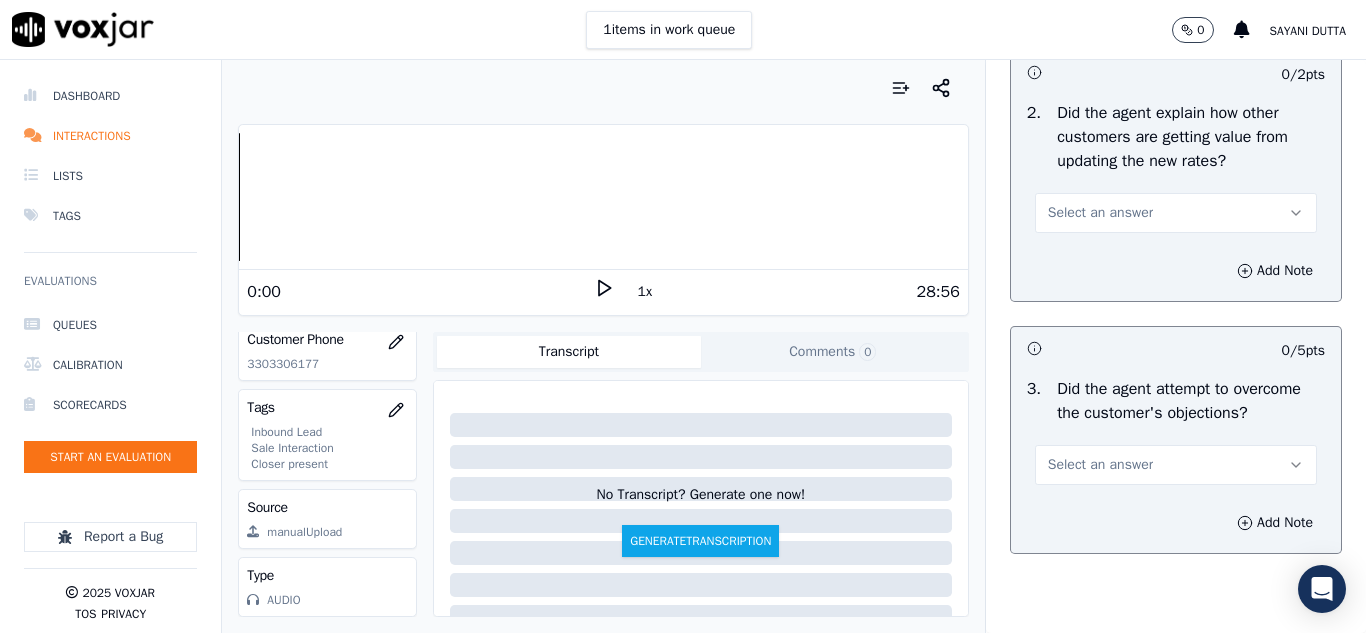 click on "Select an answer" at bounding box center [1100, 213] 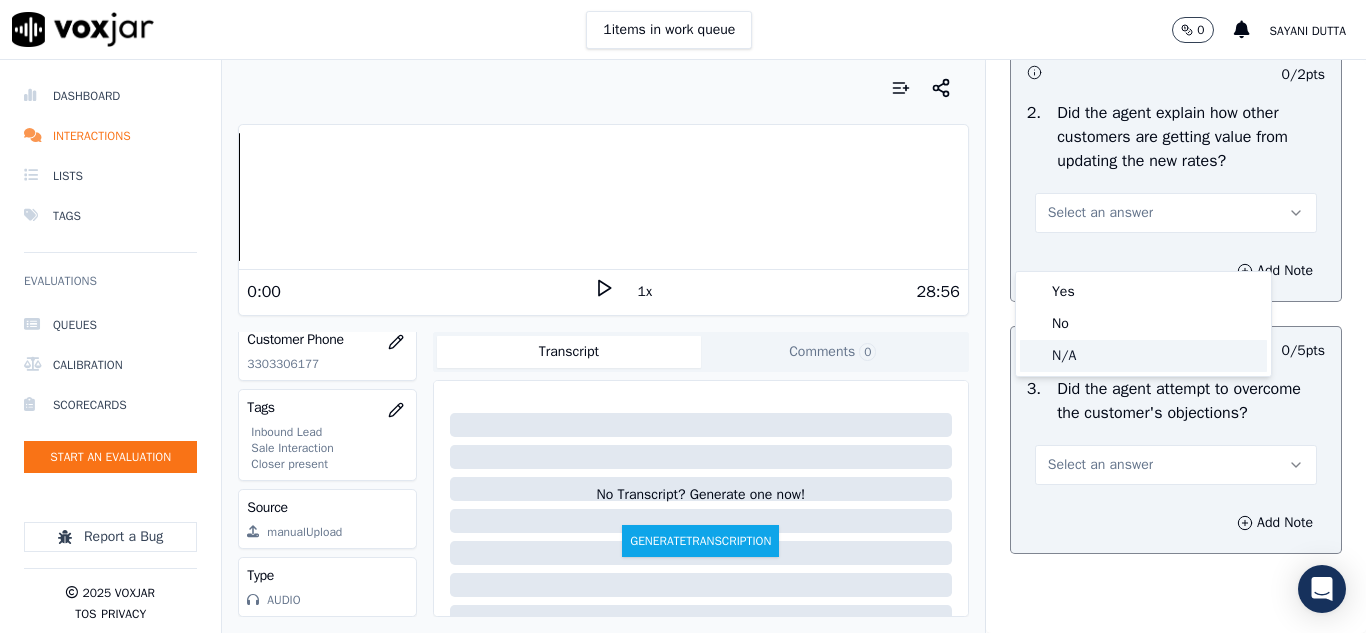 drag, startPoint x: 1080, startPoint y: 352, endPoint x: 1090, endPoint y: 357, distance: 11.18034 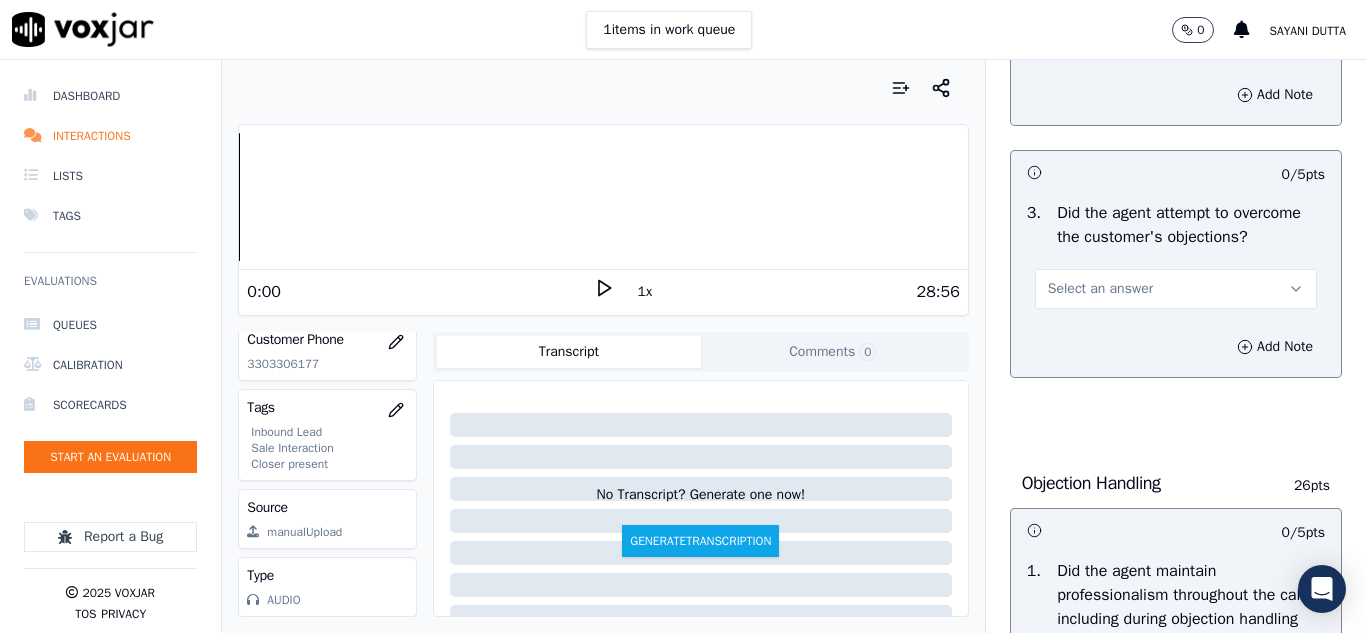 scroll, scrollTop: 2200, scrollLeft: 0, axis: vertical 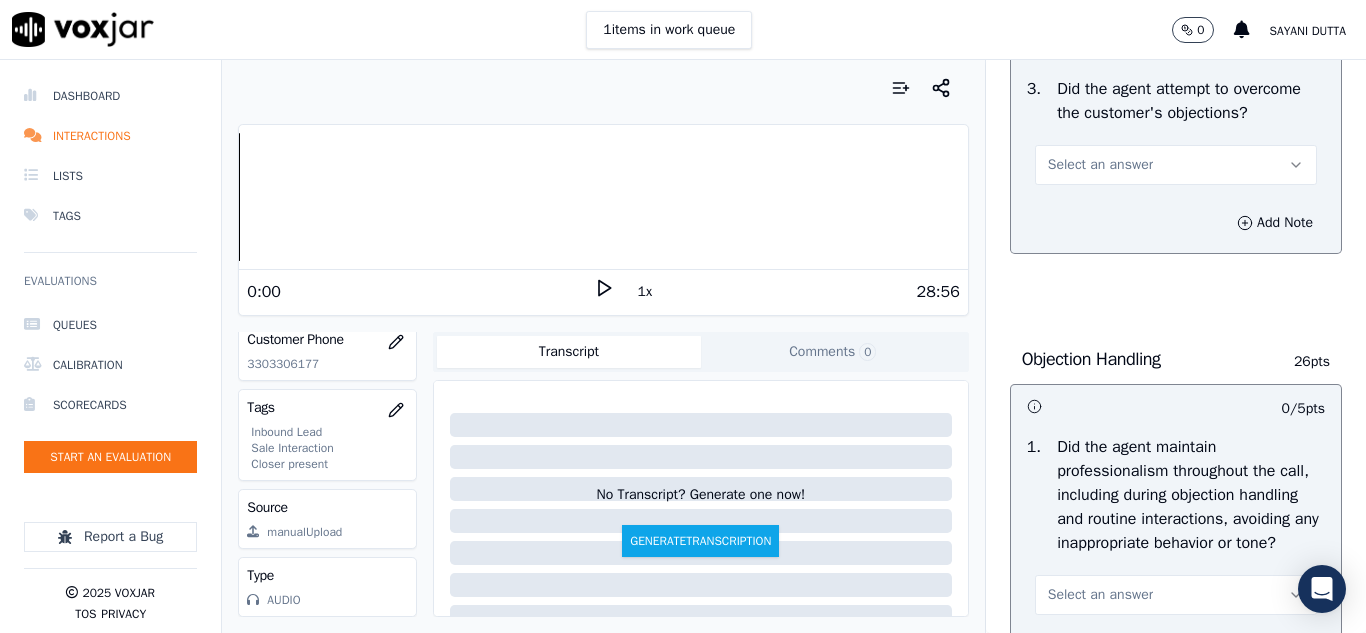 click on "Select an answer" at bounding box center [1100, 165] 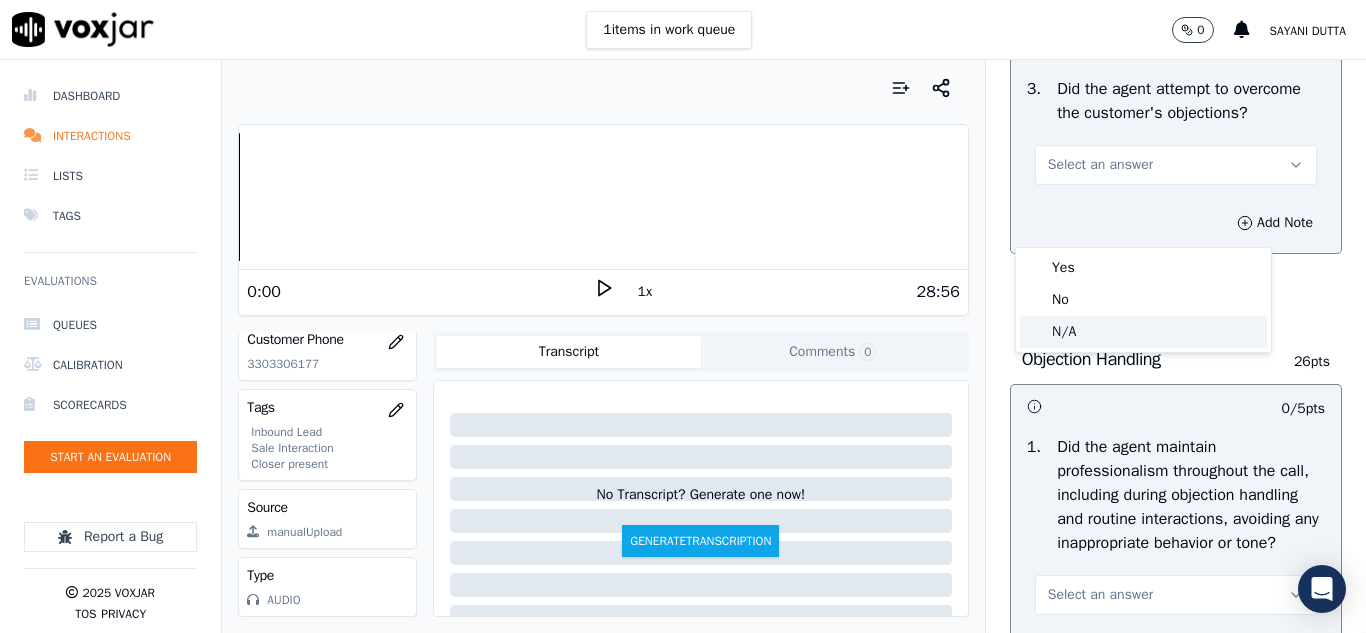 drag, startPoint x: 1078, startPoint y: 327, endPoint x: 1090, endPoint y: 326, distance: 12.0415945 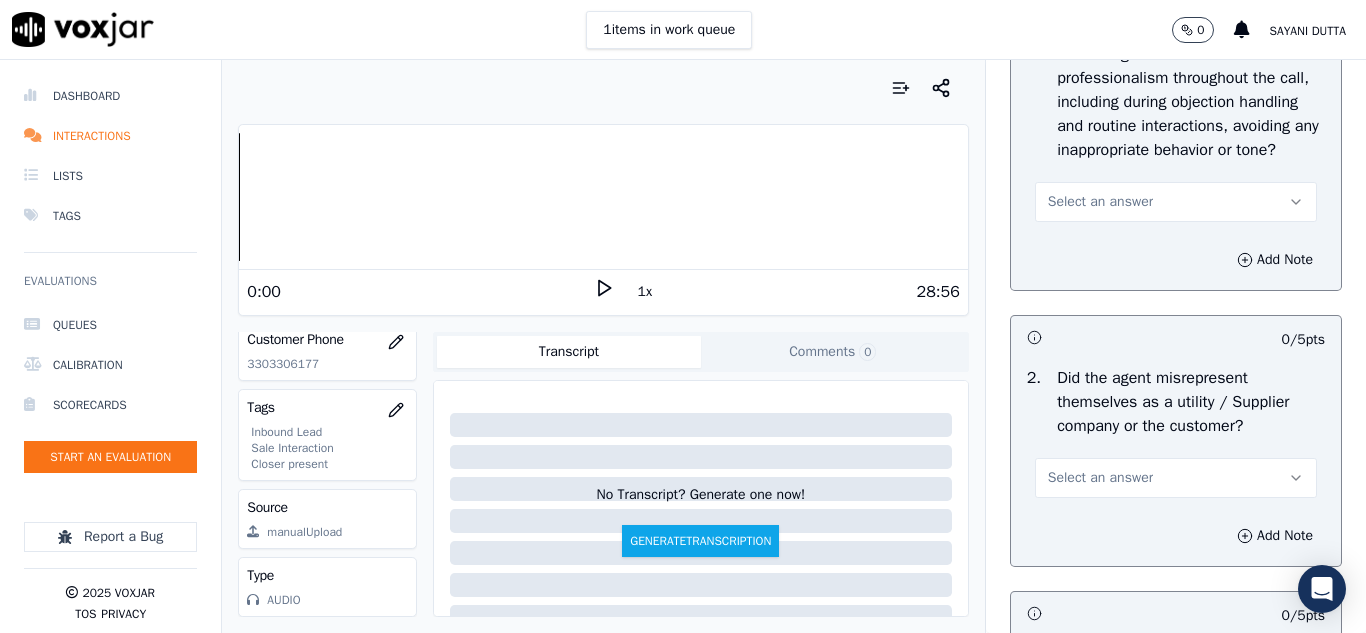 scroll, scrollTop: 2600, scrollLeft: 0, axis: vertical 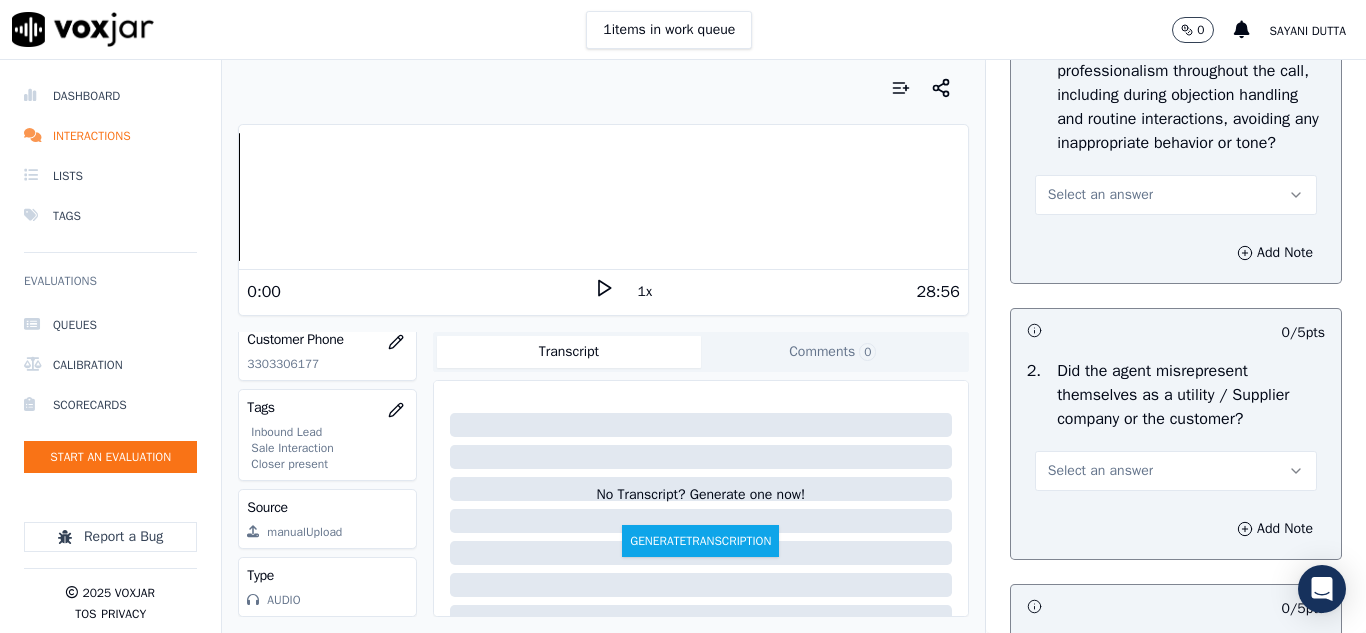 click on "Select an answer" at bounding box center (1176, 195) 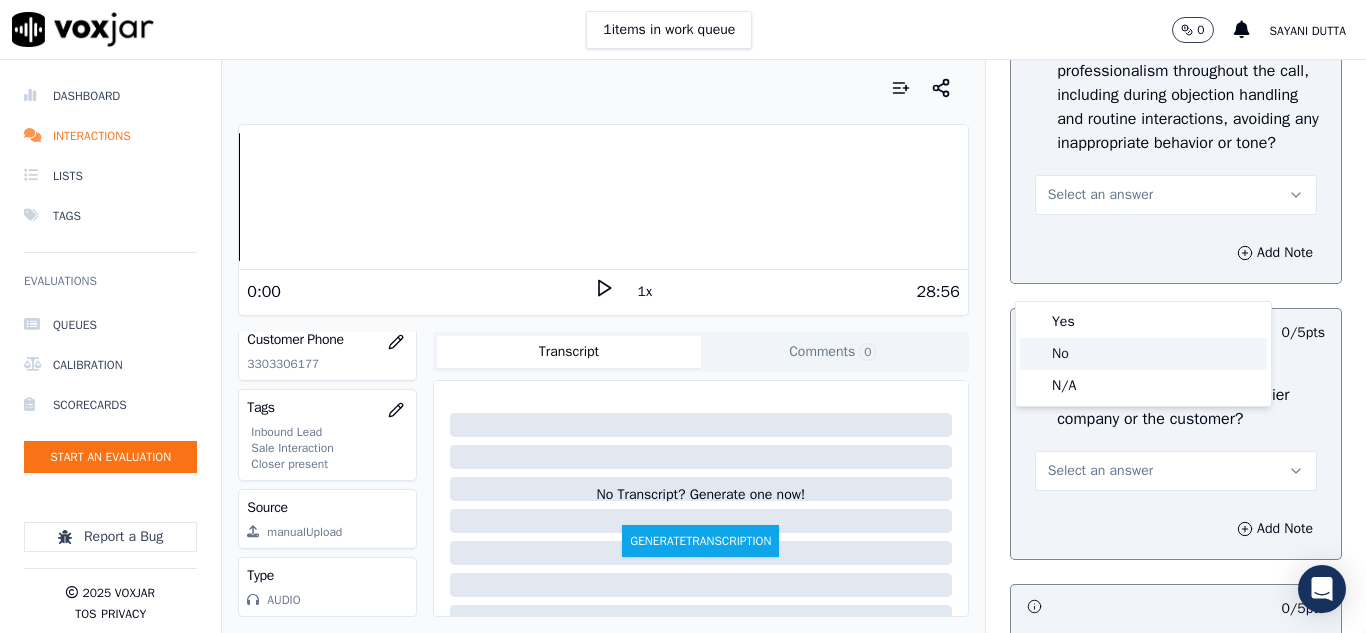 click on "N/A" 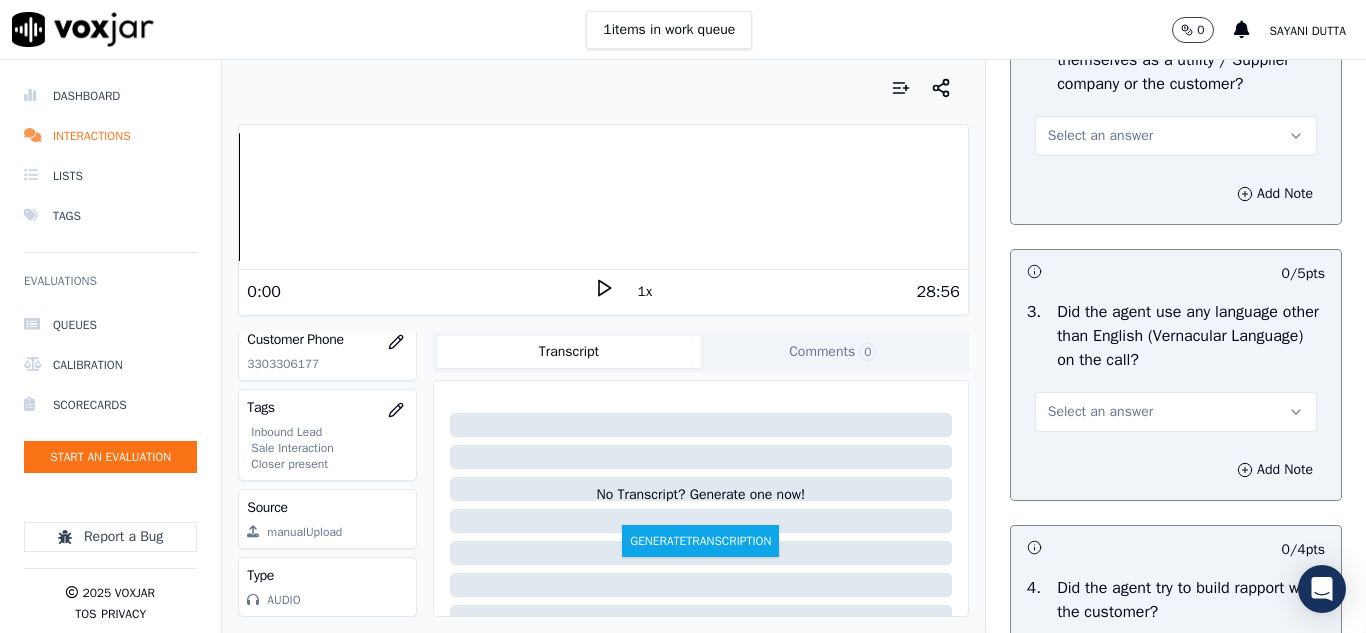 scroll, scrollTop: 2900, scrollLeft: 0, axis: vertical 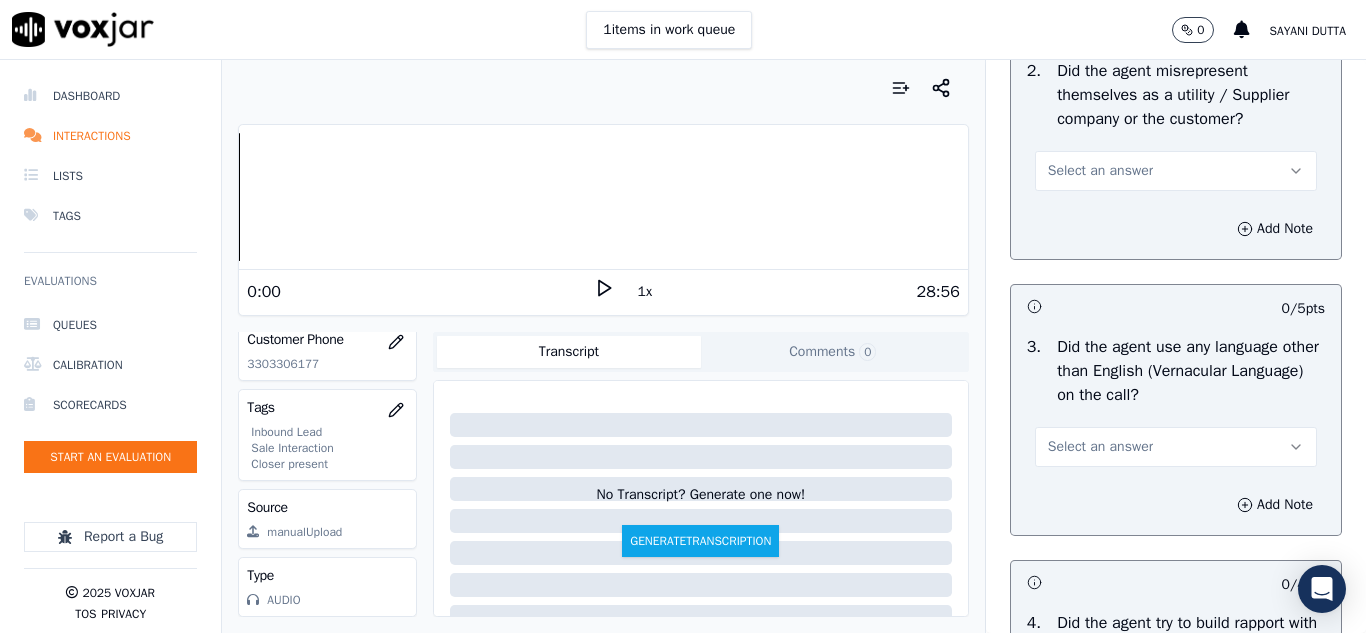 drag, startPoint x: 1081, startPoint y: 253, endPoint x: 1076, endPoint y: 266, distance: 13.928389 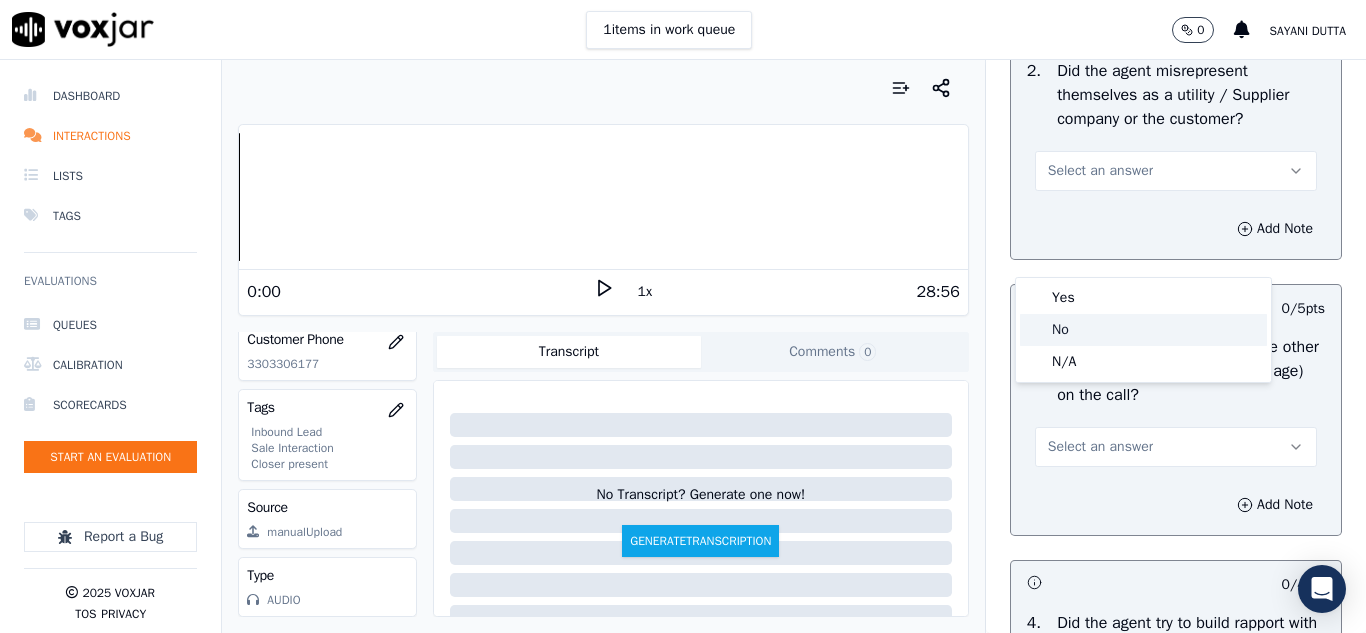 click on "No" 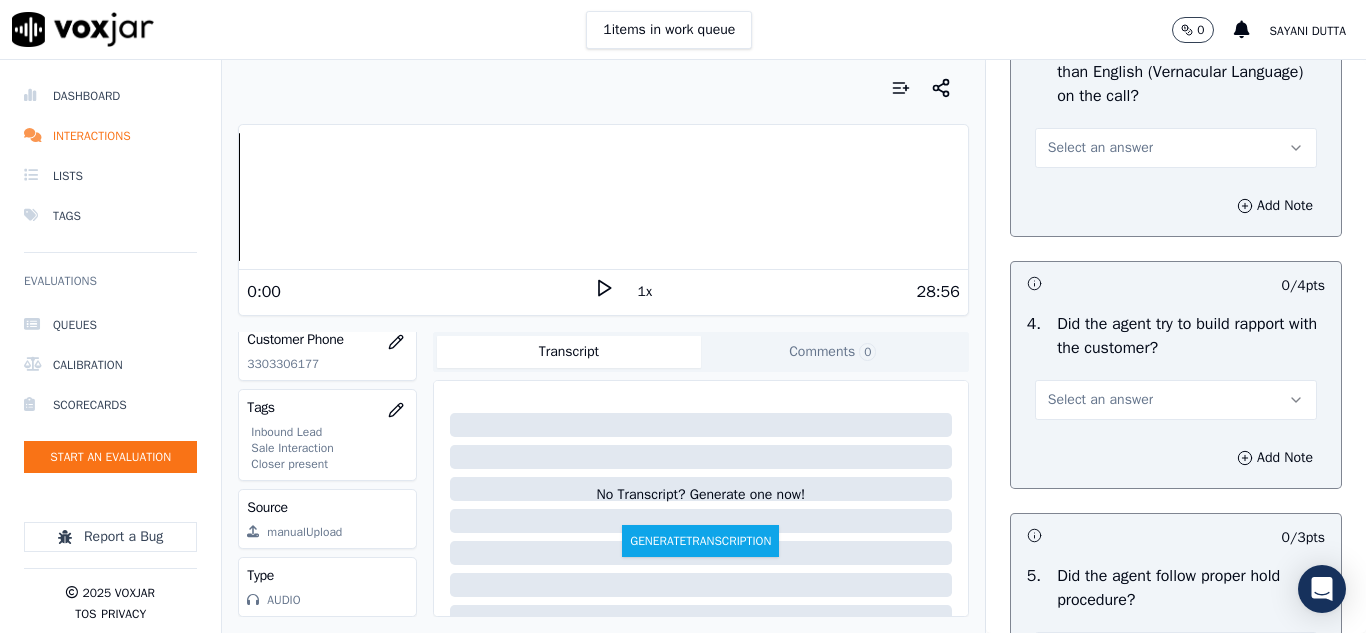 scroll, scrollTop: 3200, scrollLeft: 0, axis: vertical 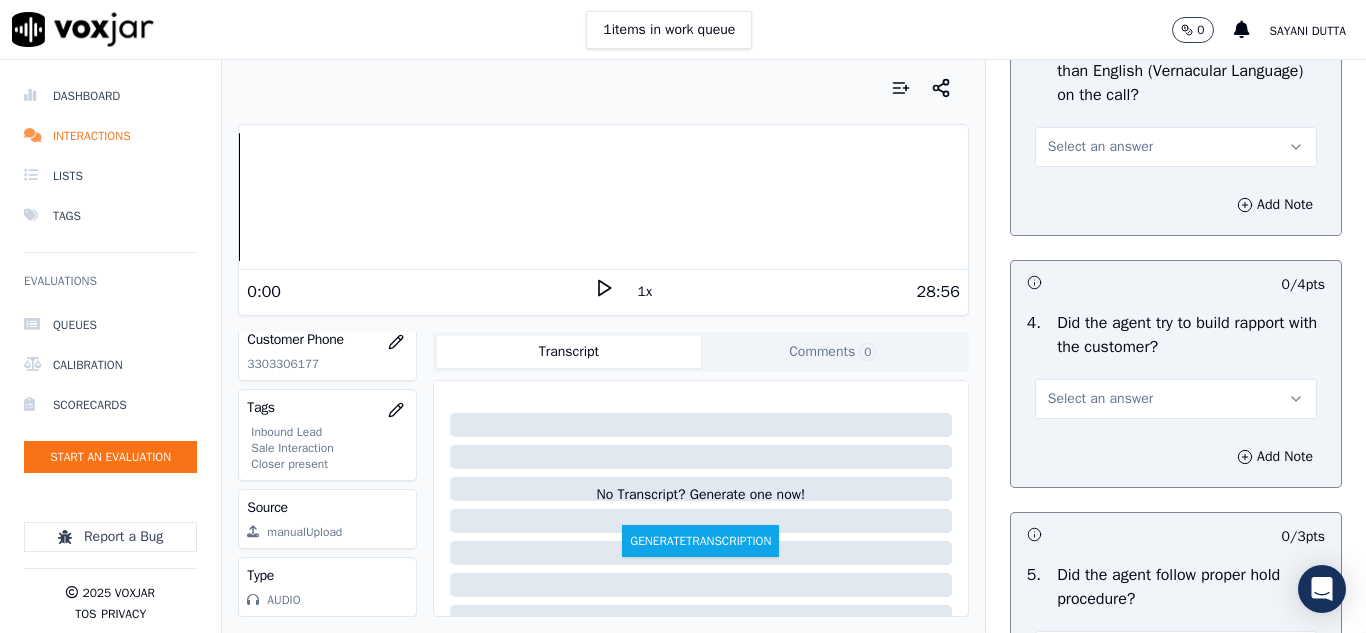 click on "Select an answer" at bounding box center (1100, 147) 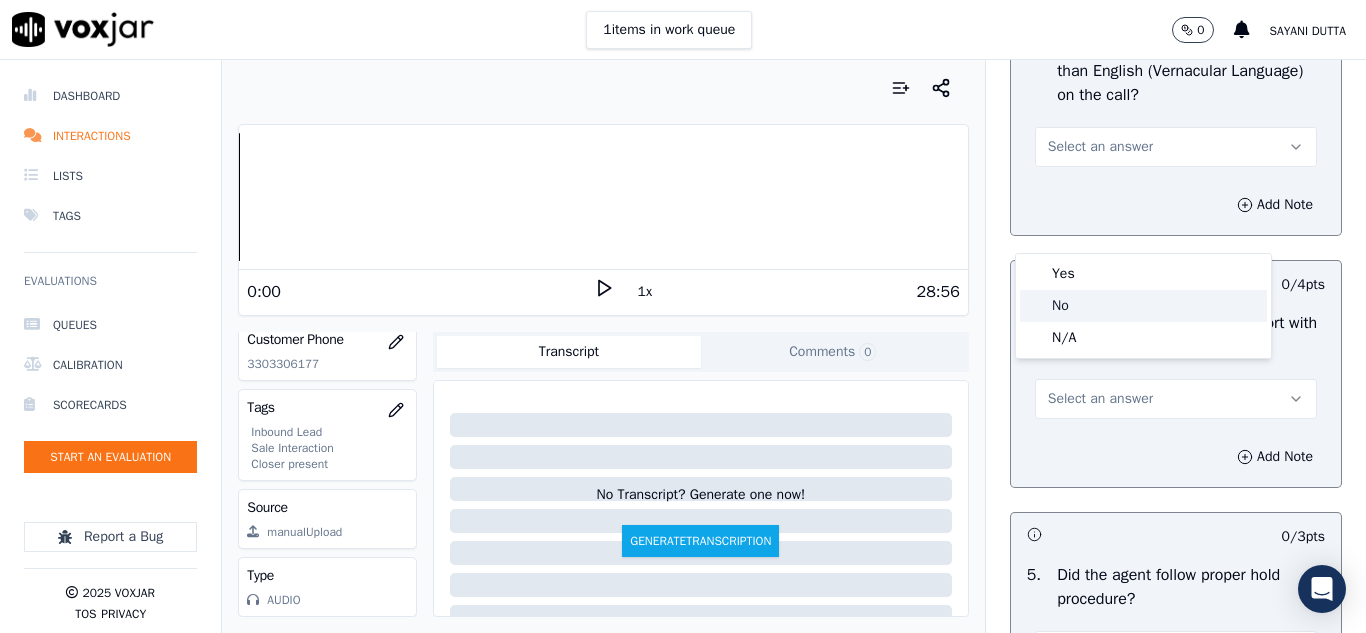 click on "No" 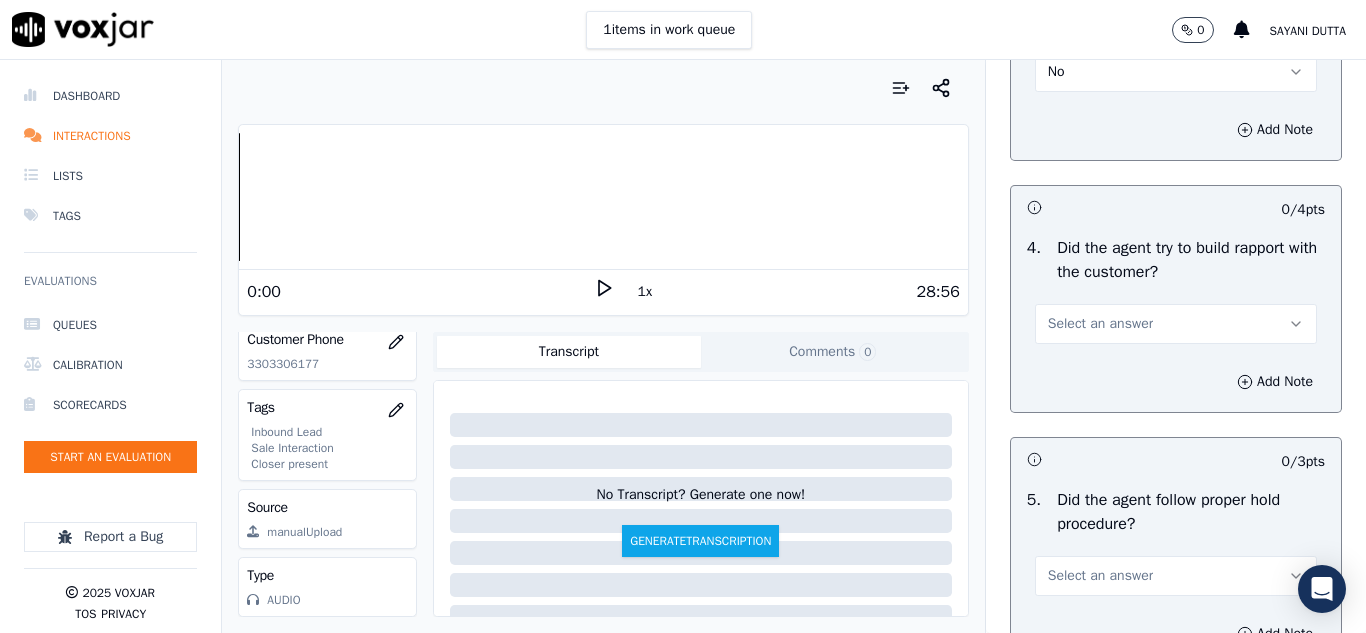 scroll, scrollTop: 3400, scrollLeft: 0, axis: vertical 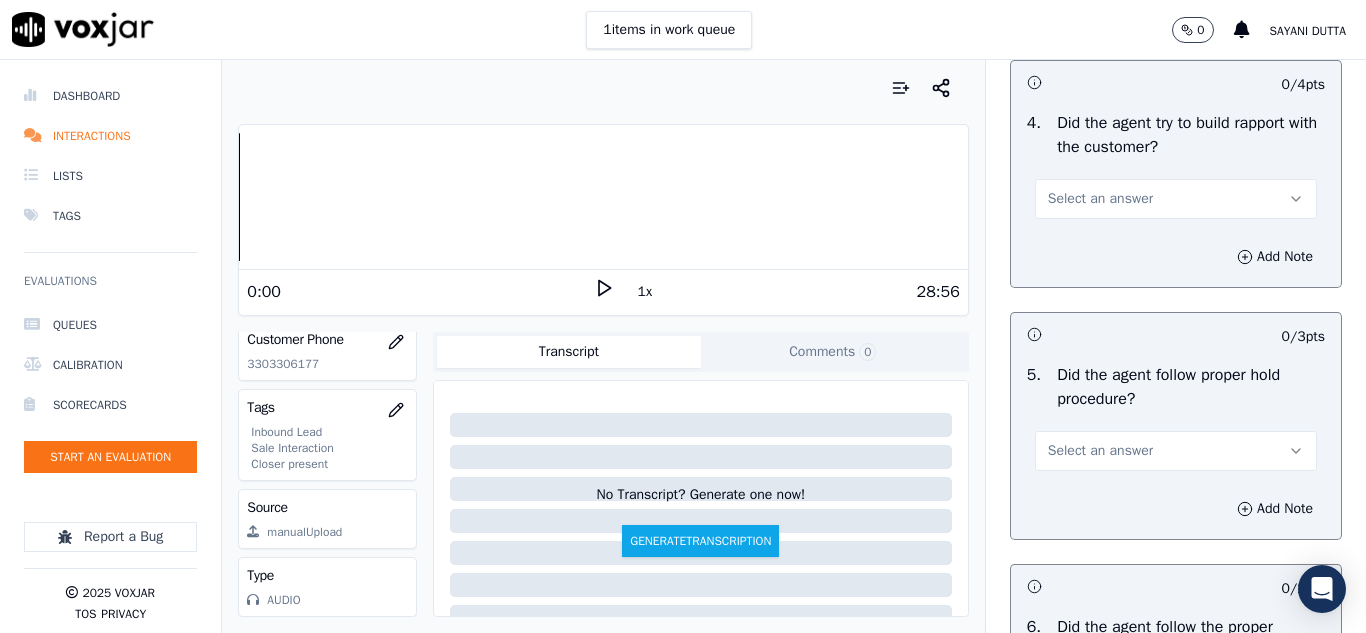 click on "Select an answer" at bounding box center [1100, 199] 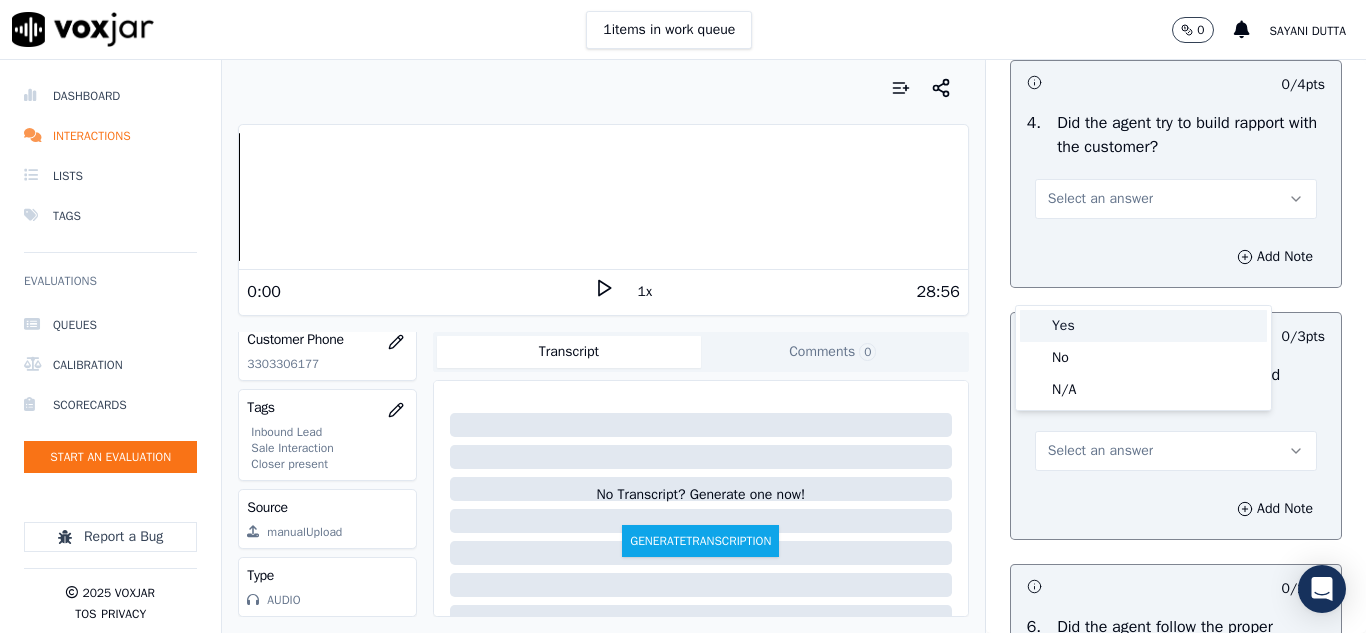 click on "Yes" at bounding box center (1143, 326) 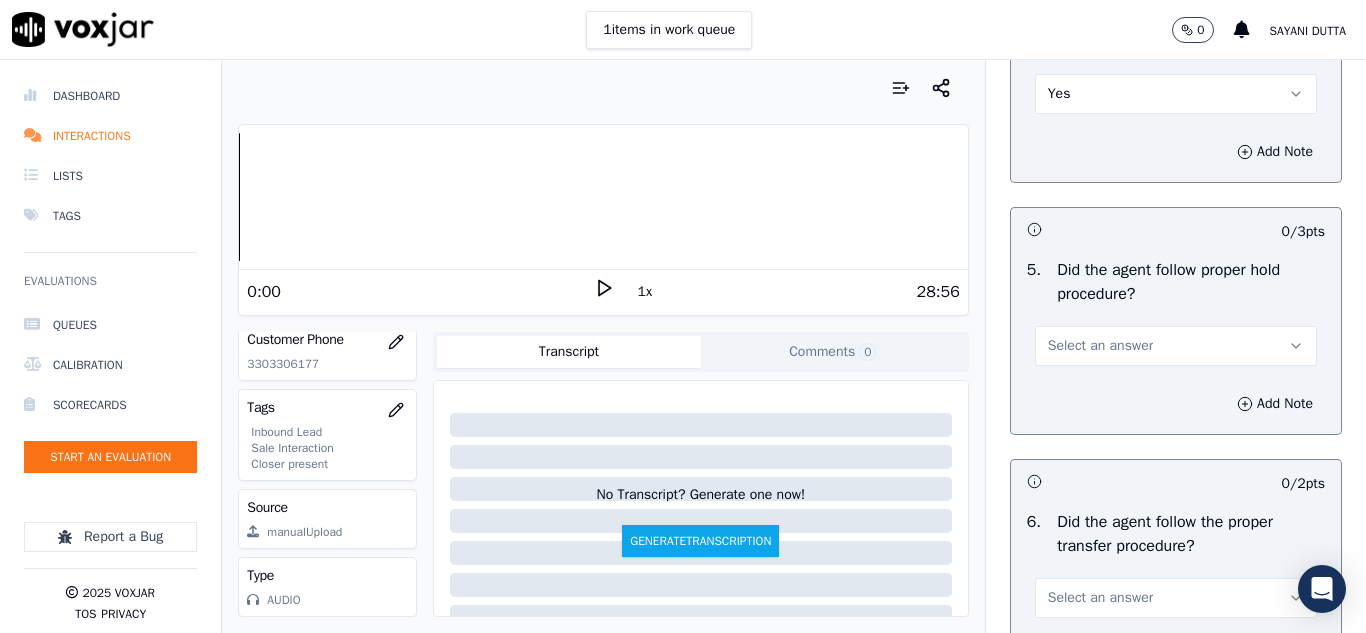 scroll, scrollTop: 3600, scrollLeft: 0, axis: vertical 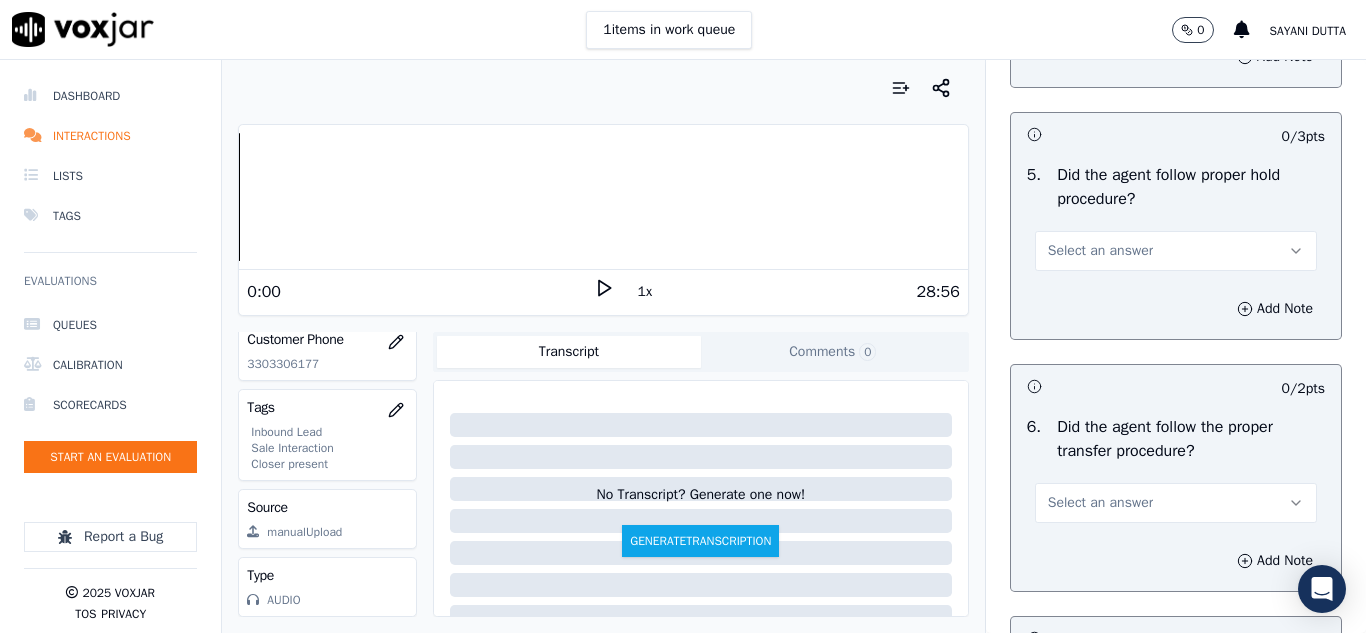click on "Select an answer" at bounding box center (1100, 251) 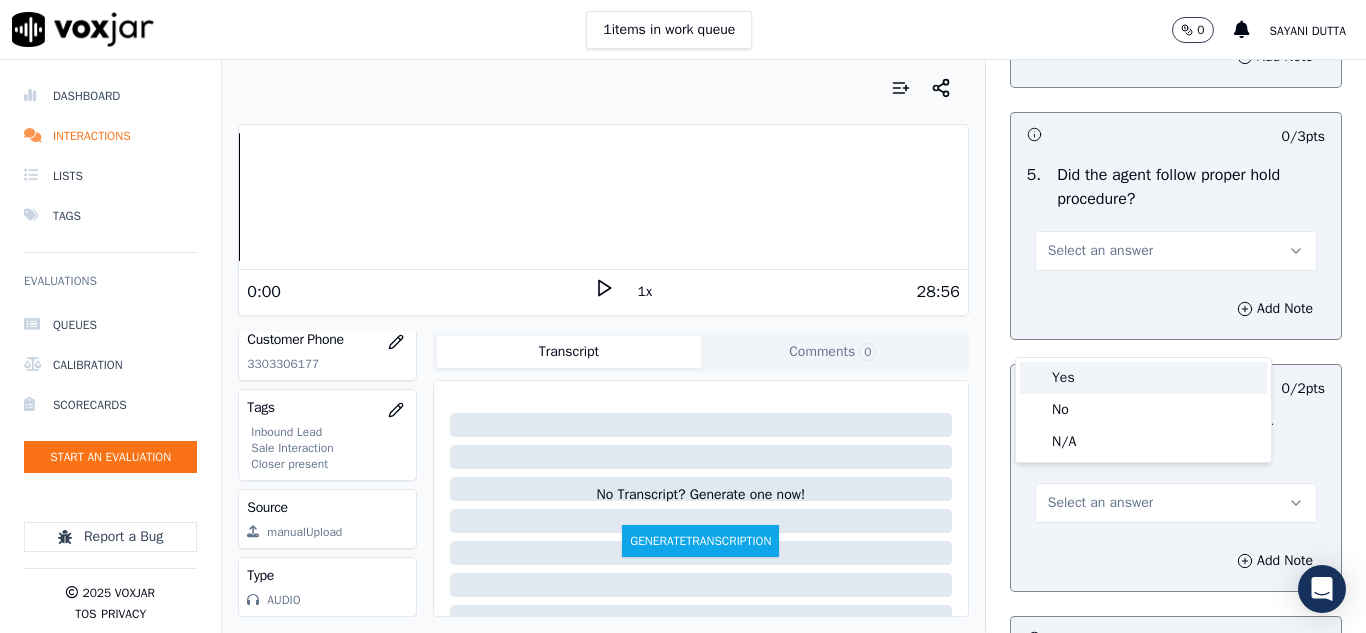 click on "Yes" at bounding box center [1143, 378] 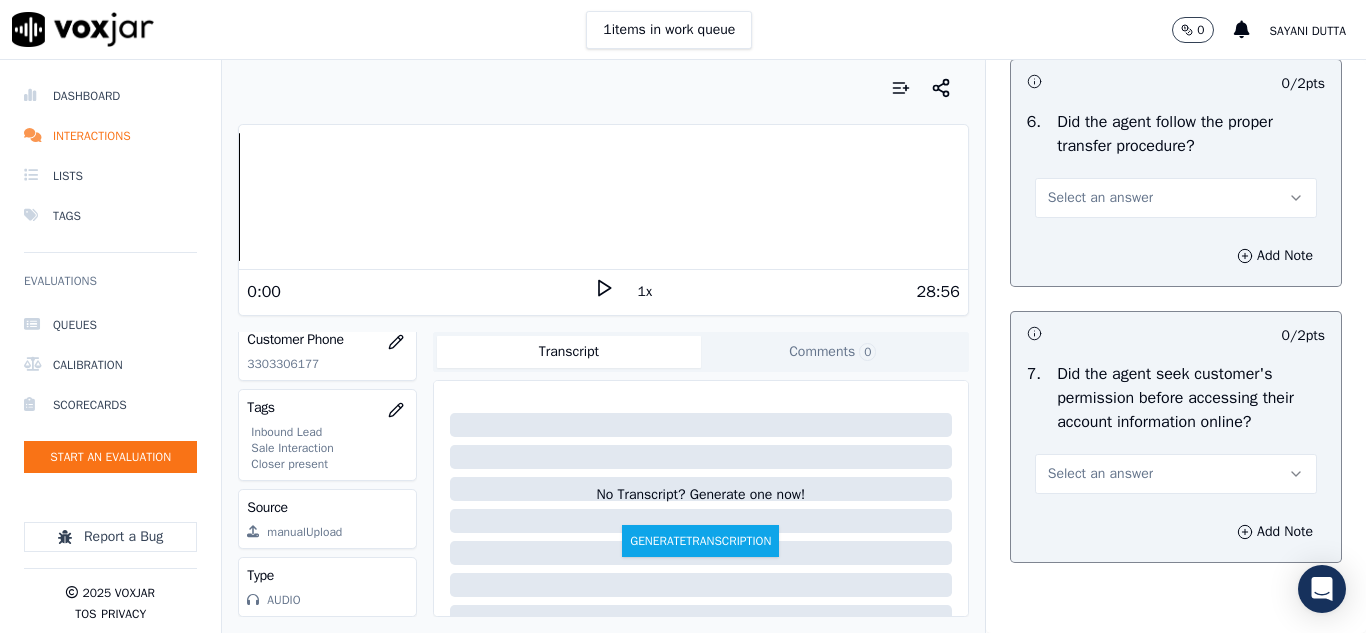 scroll, scrollTop: 4000, scrollLeft: 0, axis: vertical 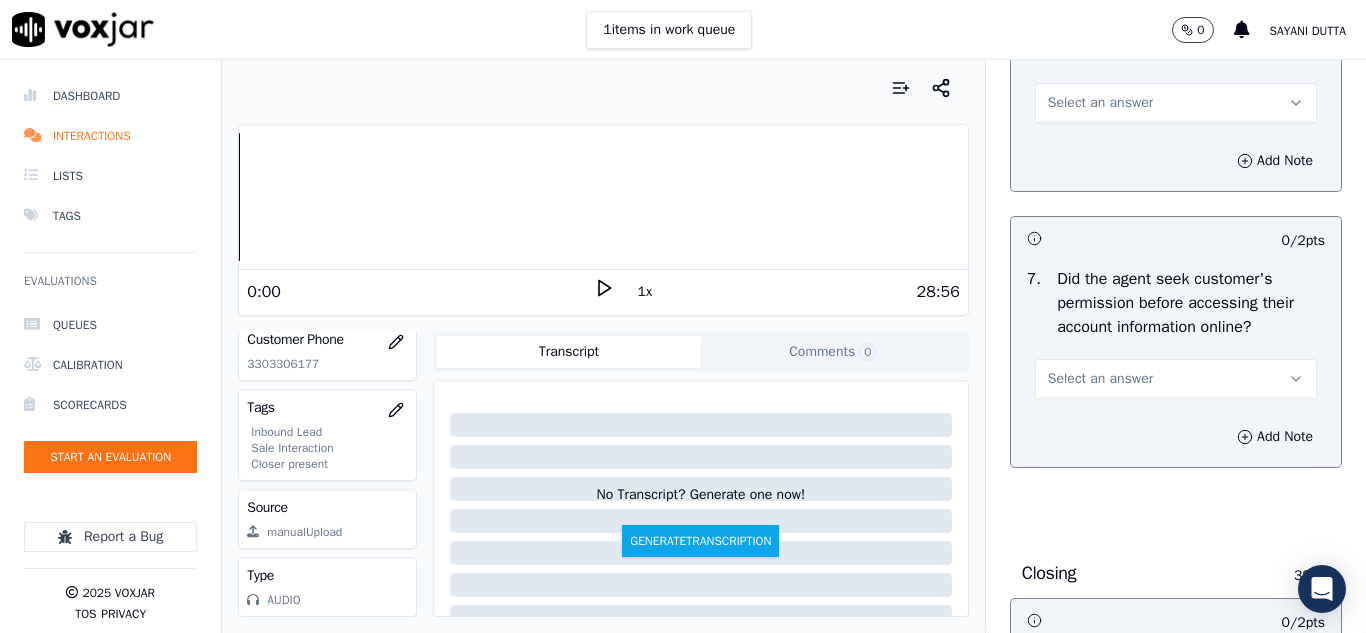 drag, startPoint x: 1069, startPoint y: 170, endPoint x: 1081, endPoint y: 195, distance: 27.730848 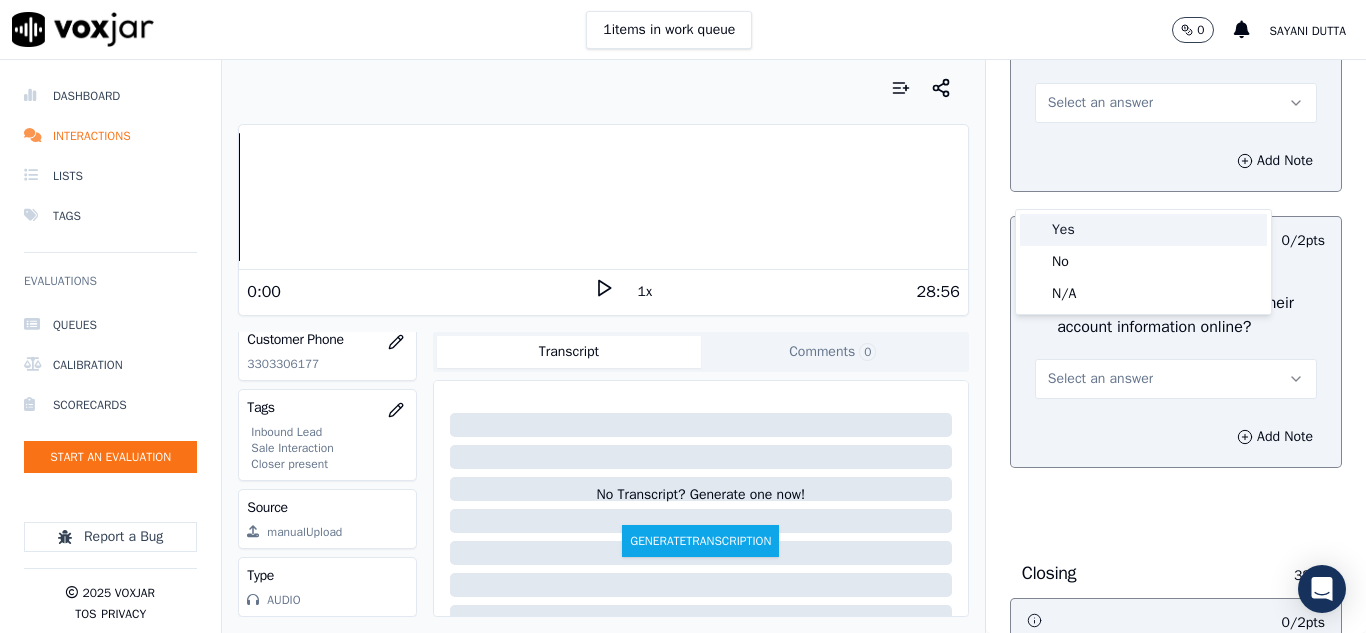 click on "Yes" at bounding box center (1143, 230) 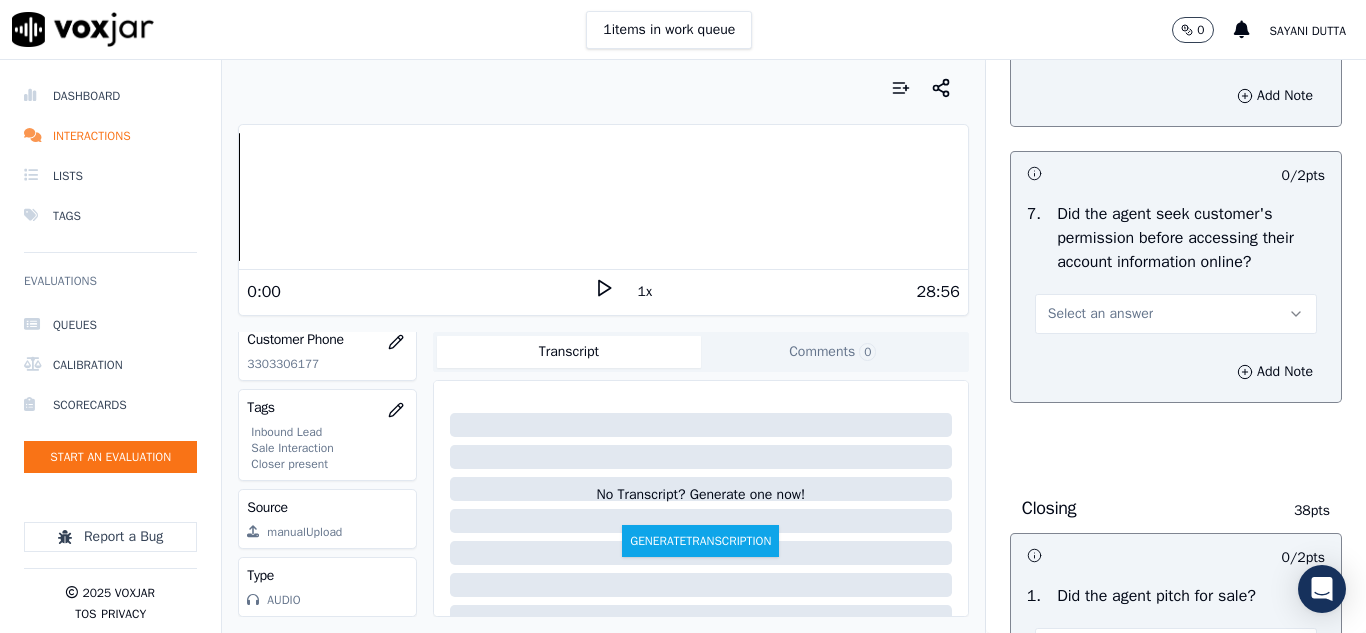 scroll, scrollTop: 4100, scrollLeft: 0, axis: vertical 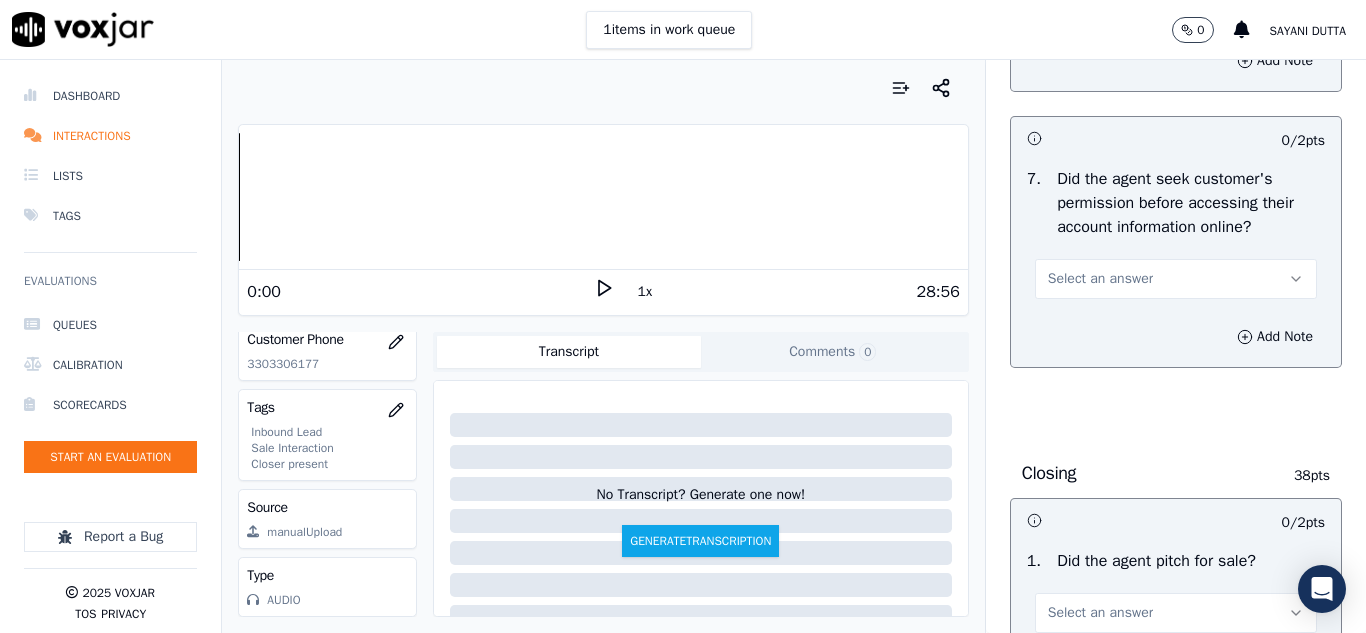 click on "Select an answer" at bounding box center [1100, 279] 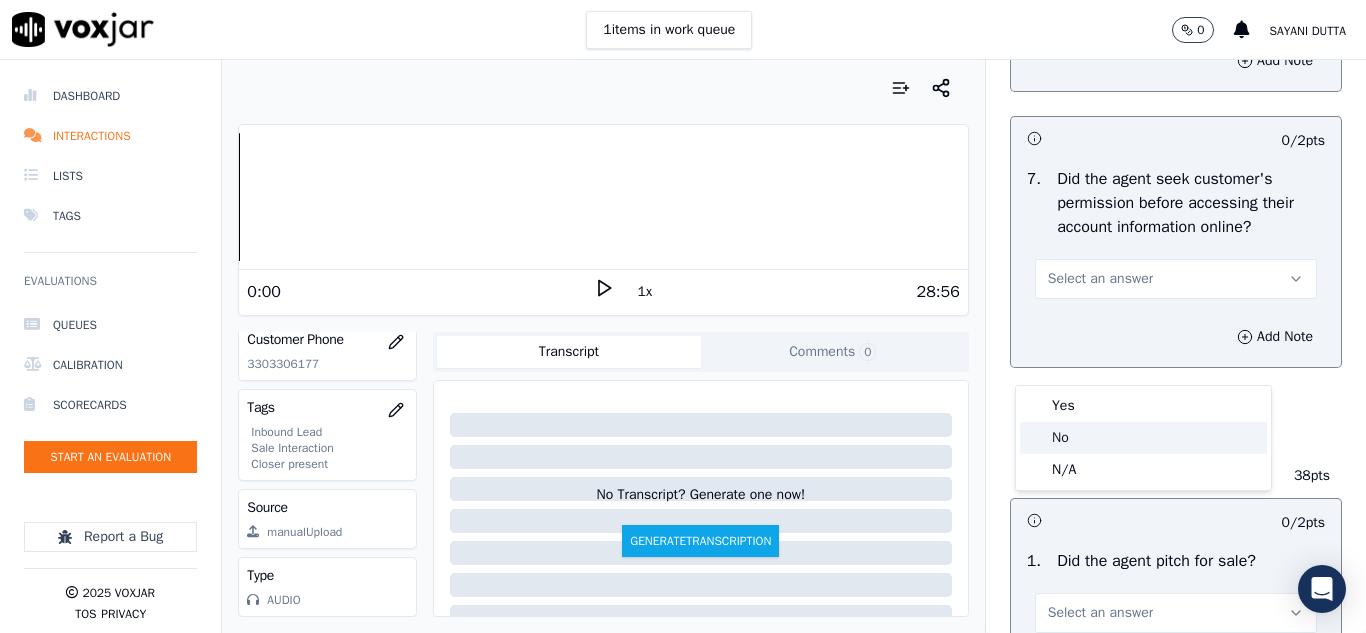click on "No" 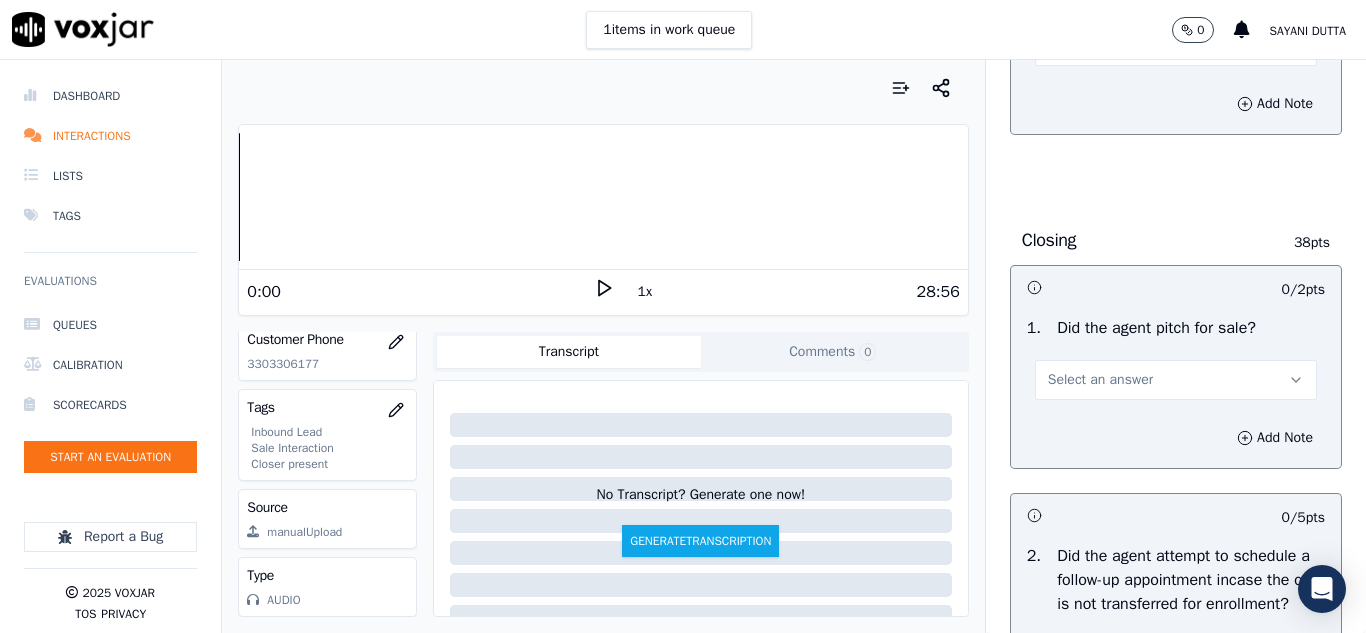 scroll, scrollTop: 4300, scrollLeft: 0, axis: vertical 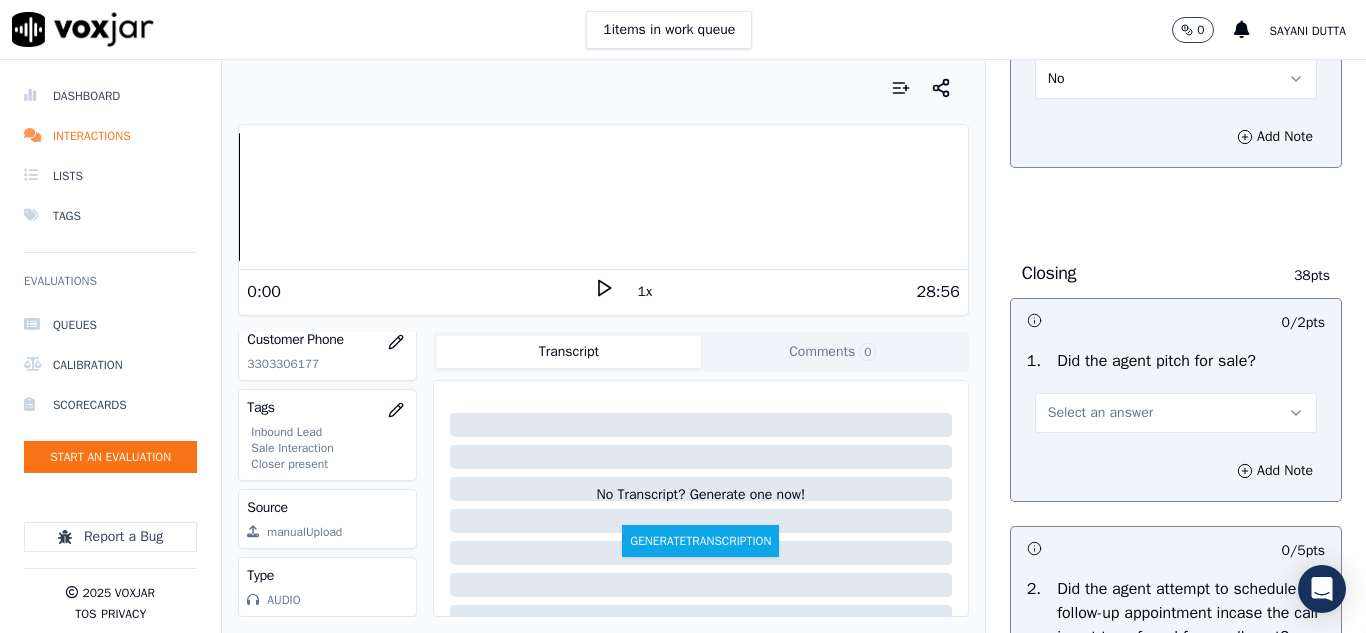 drag, startPoint x: 1048, startPoint y: 131, endPoint x: 1058, endPoint y: 187, distance: 56.88585 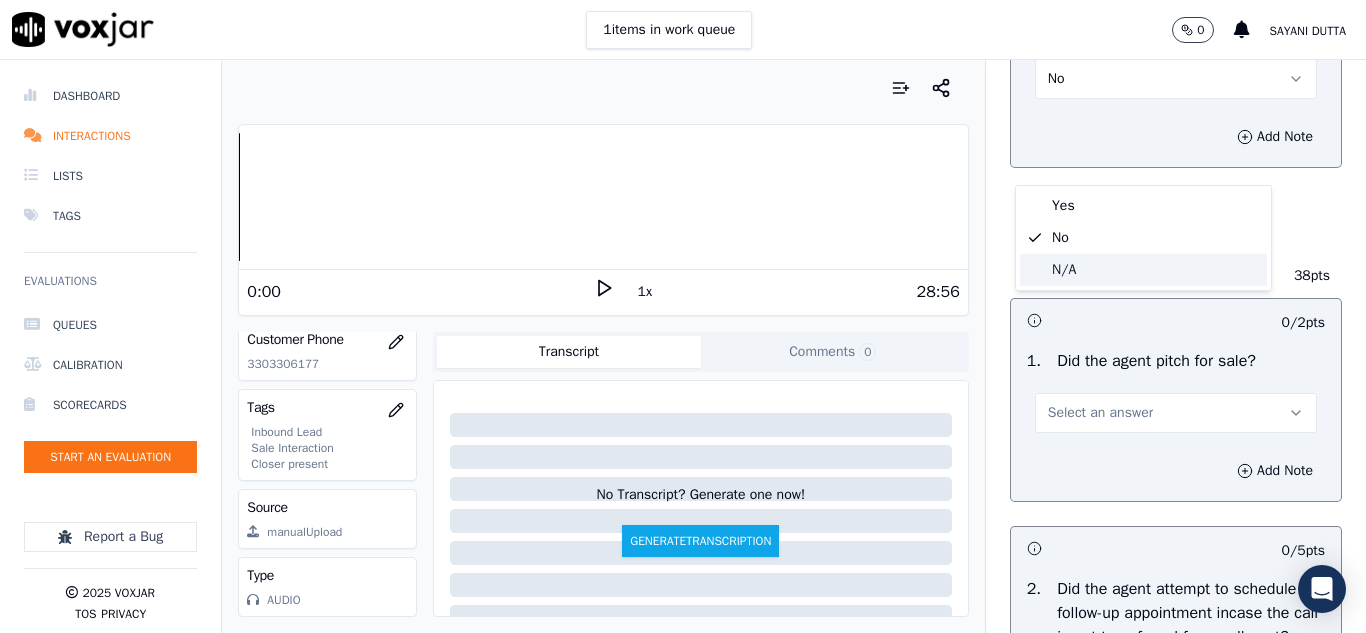 click on "N/A" 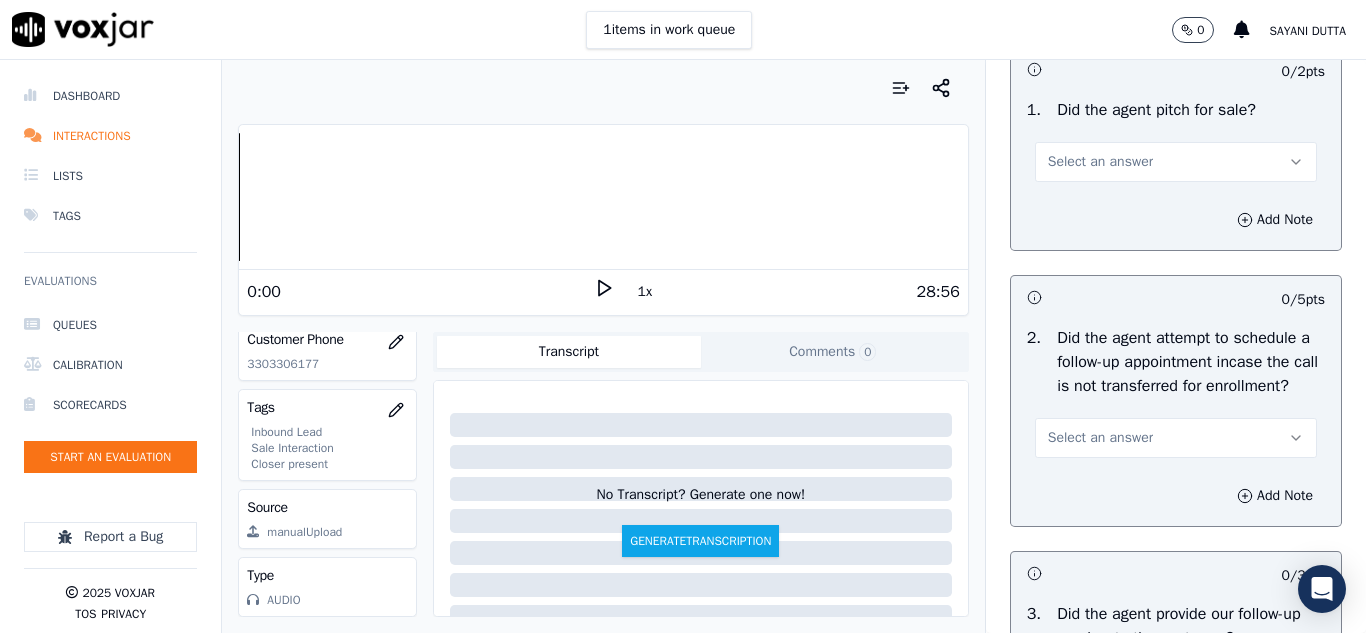 scroll, scrollTop: 4600, scrollLeft: 0, axis: vertical 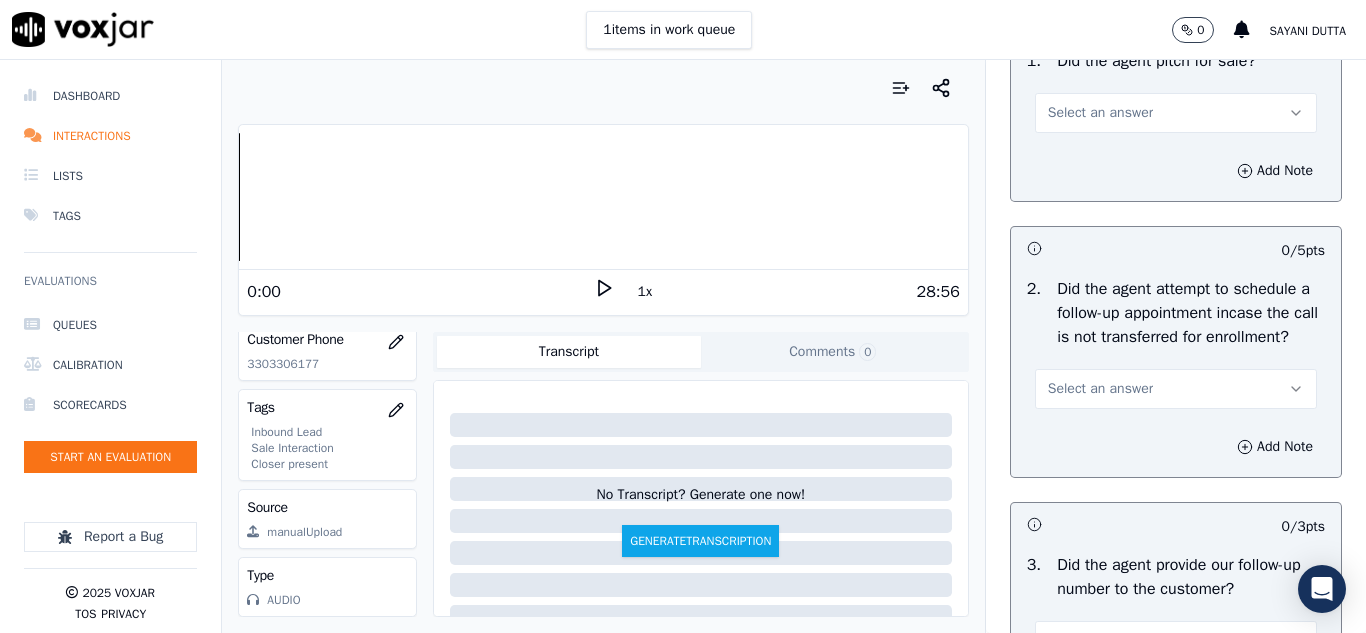 click on "Select an answer" at bounding box center (1100, 113) 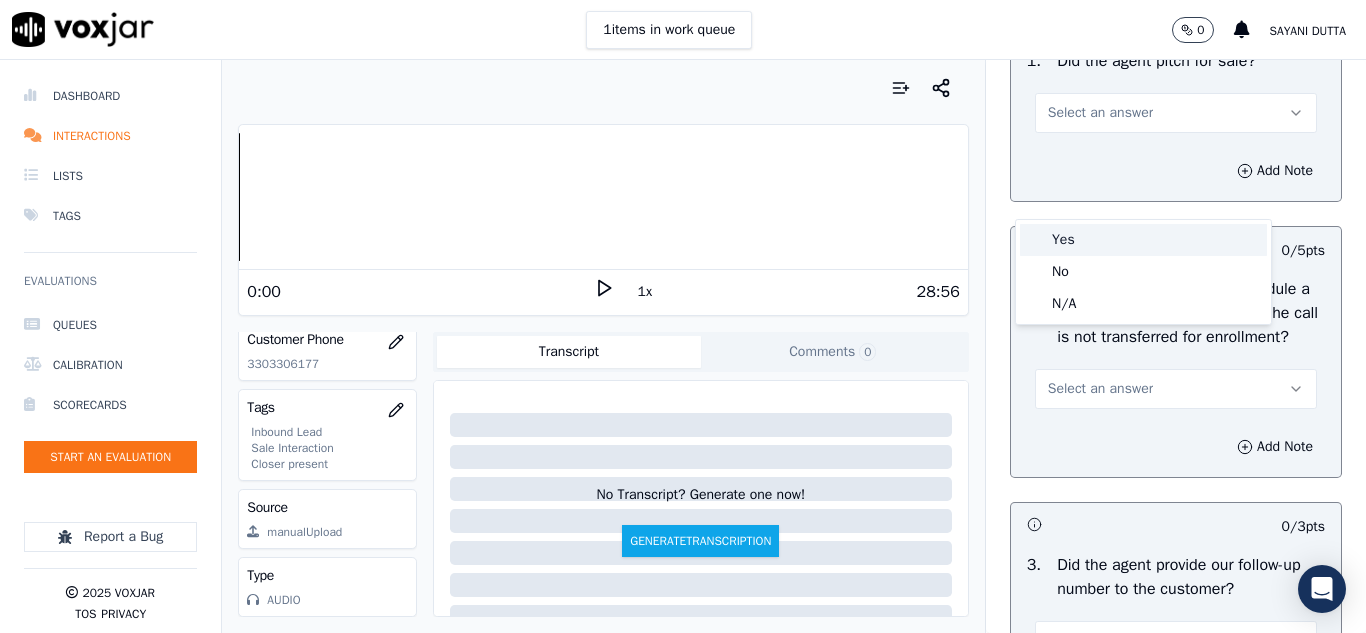 click on "Yes" at bounding box center (1143, 240) 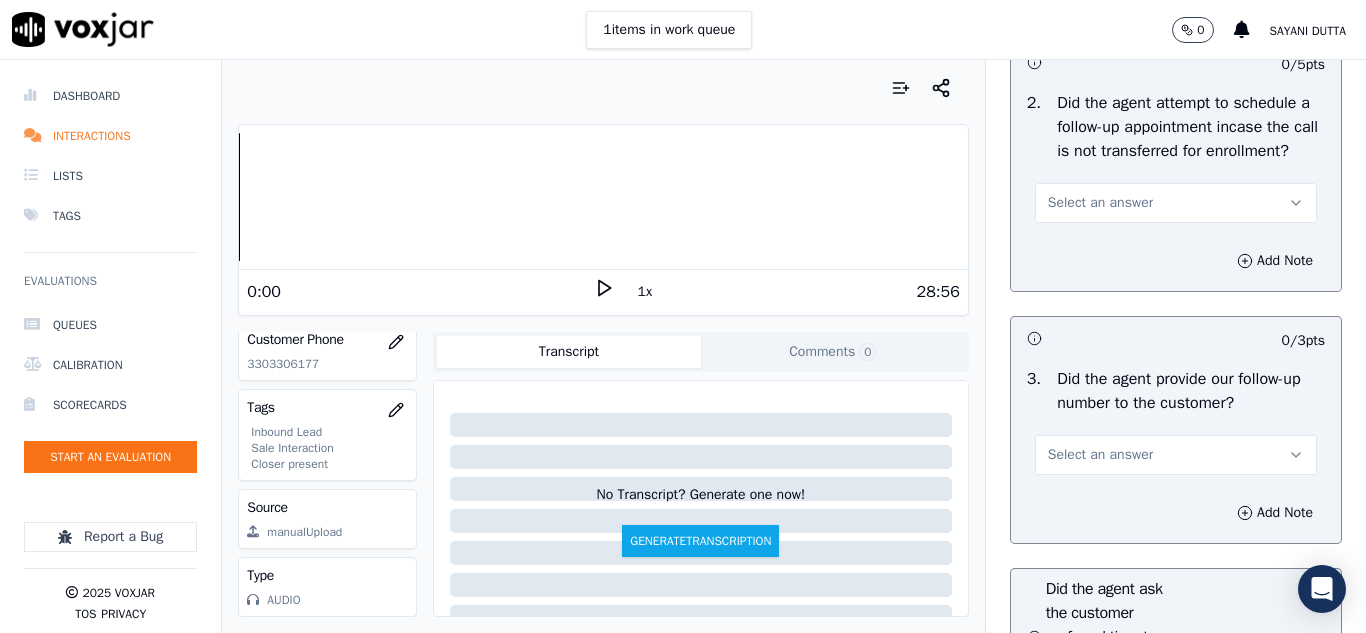 scroll, scrollTop: 4800, scrollLeft: 0, axis: vertical 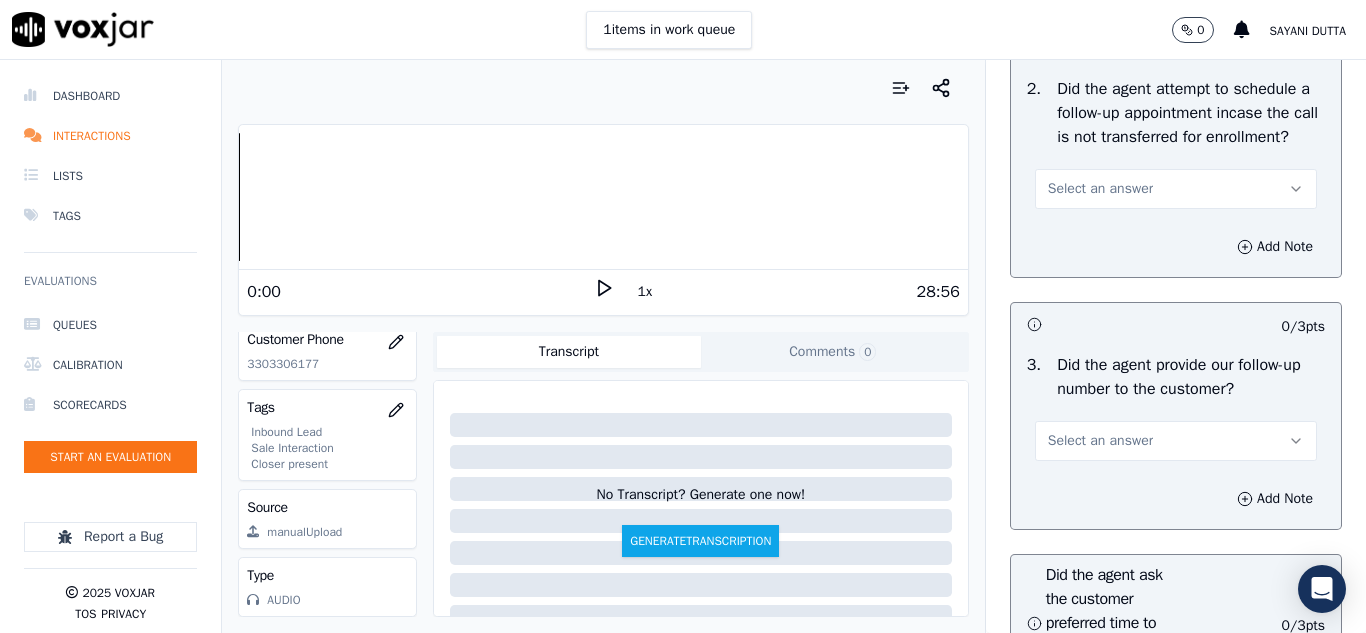 click on "Select an answer" at bounding box center [1100, 189] 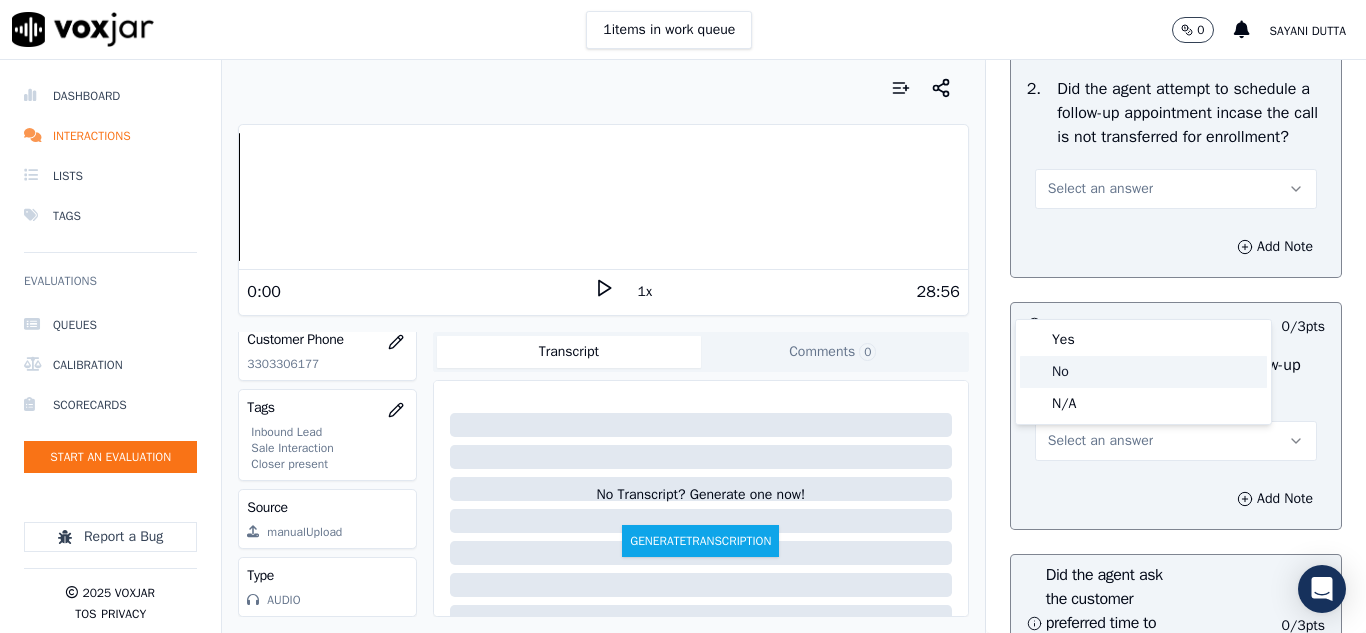 click on "No" 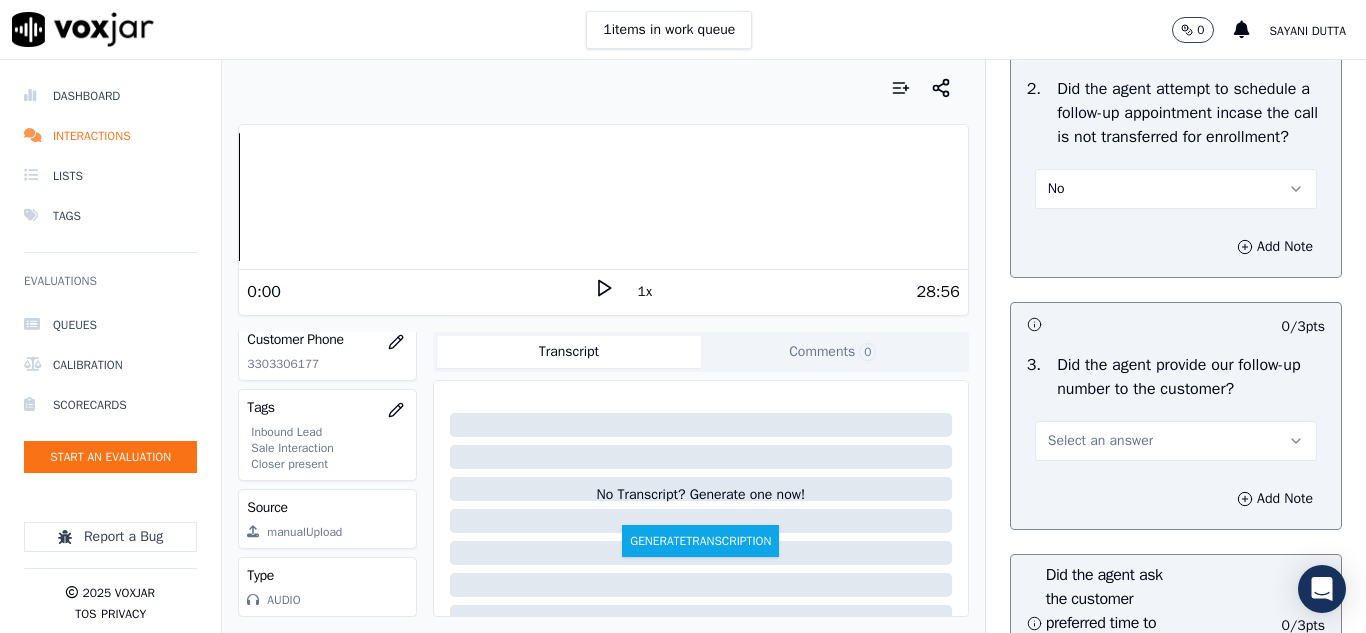 click on "No" at bounding box center (1176, 189) 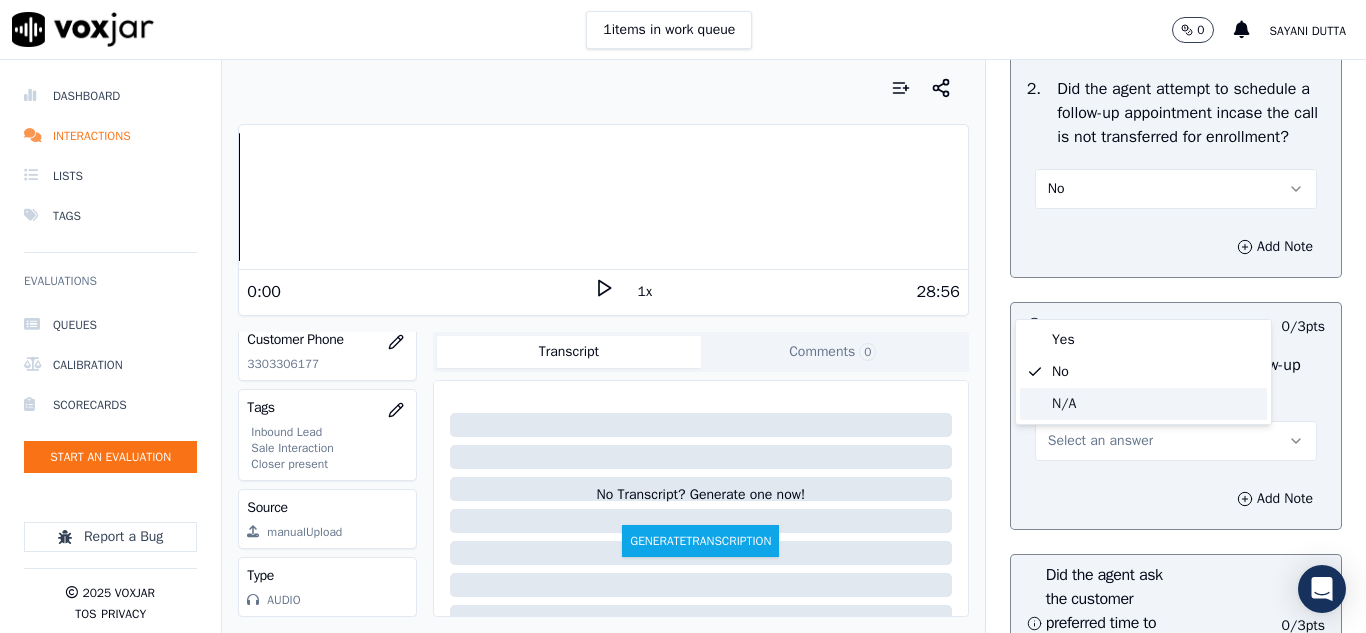 click on "N/A" 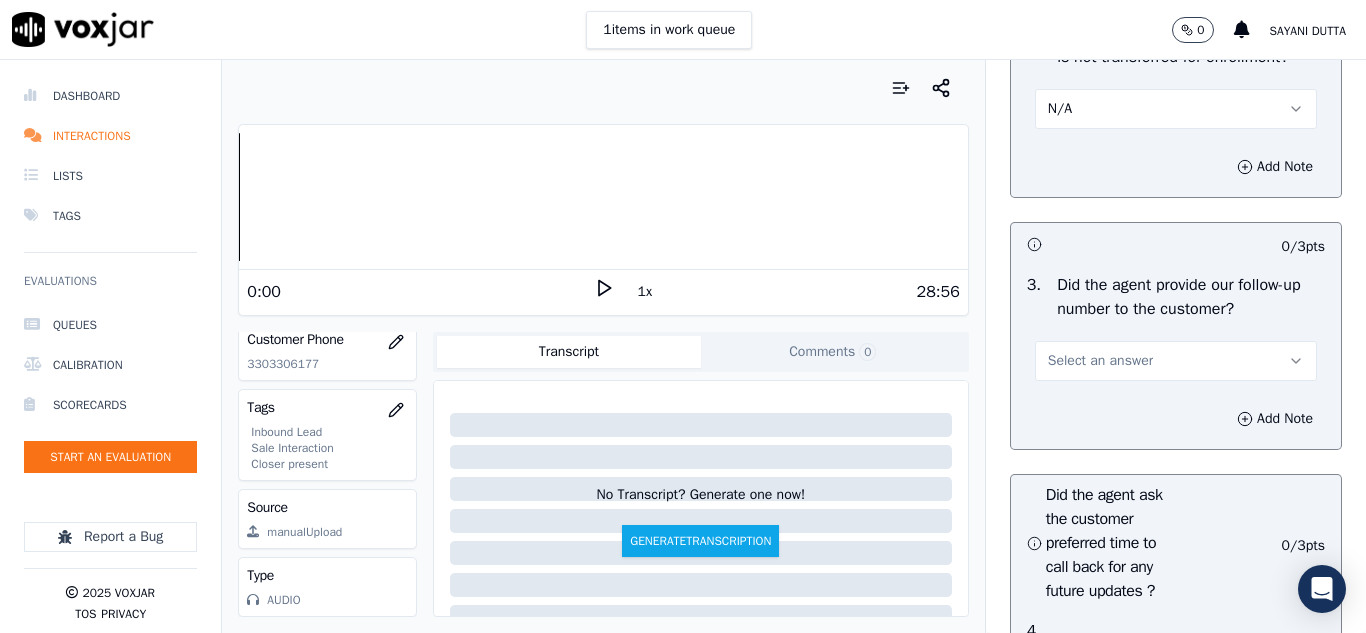 scroll, scrollTop: 5000, scrollLeft: 0, axis: vertical 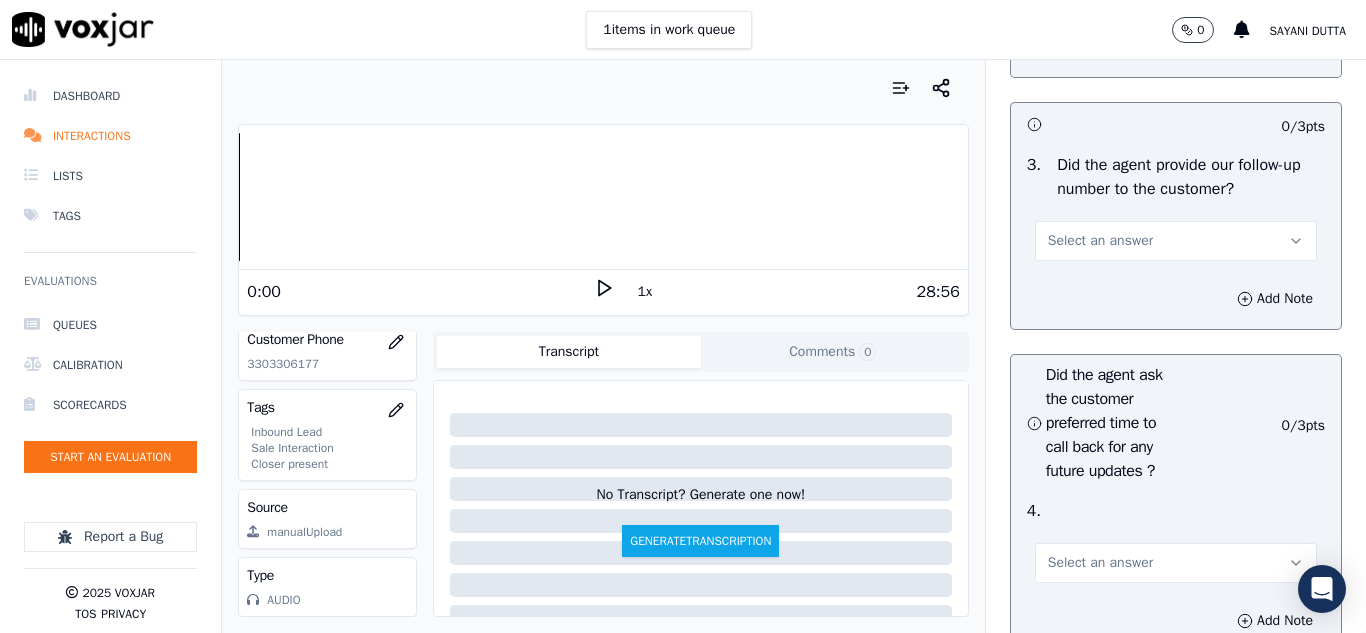 click on "Select an answer" at bounding box center (1100, 241) 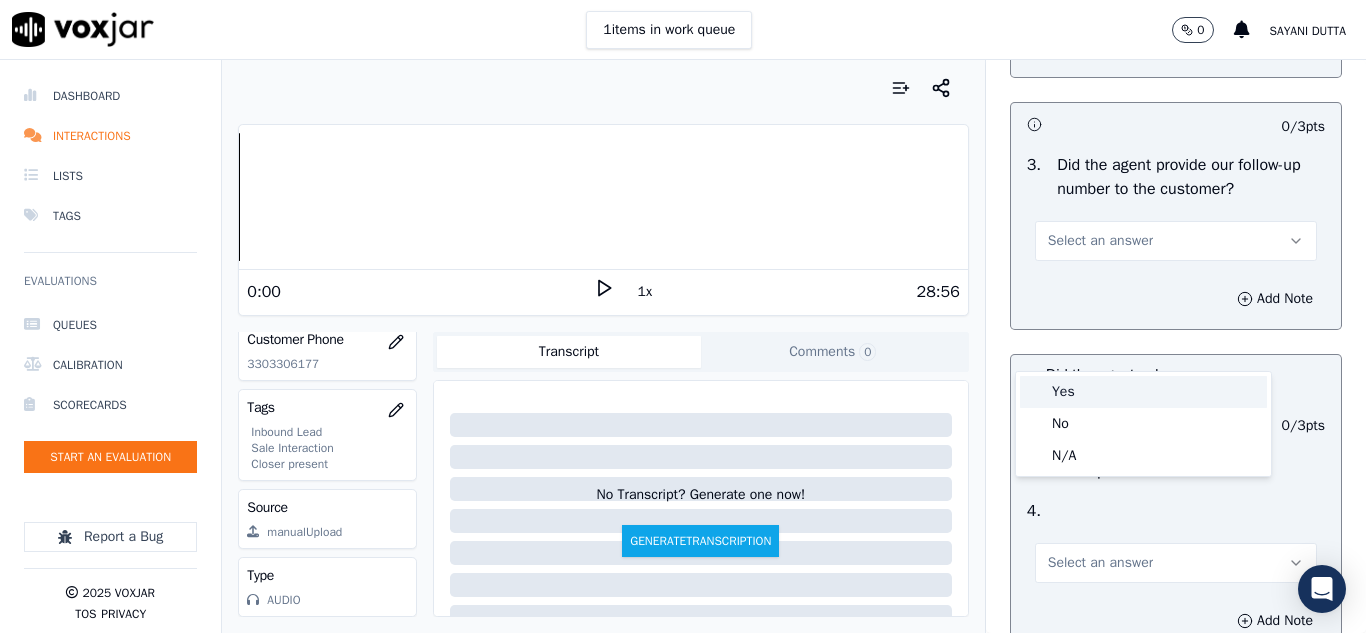 click on "Yes" at bounding box center (1143, 392) 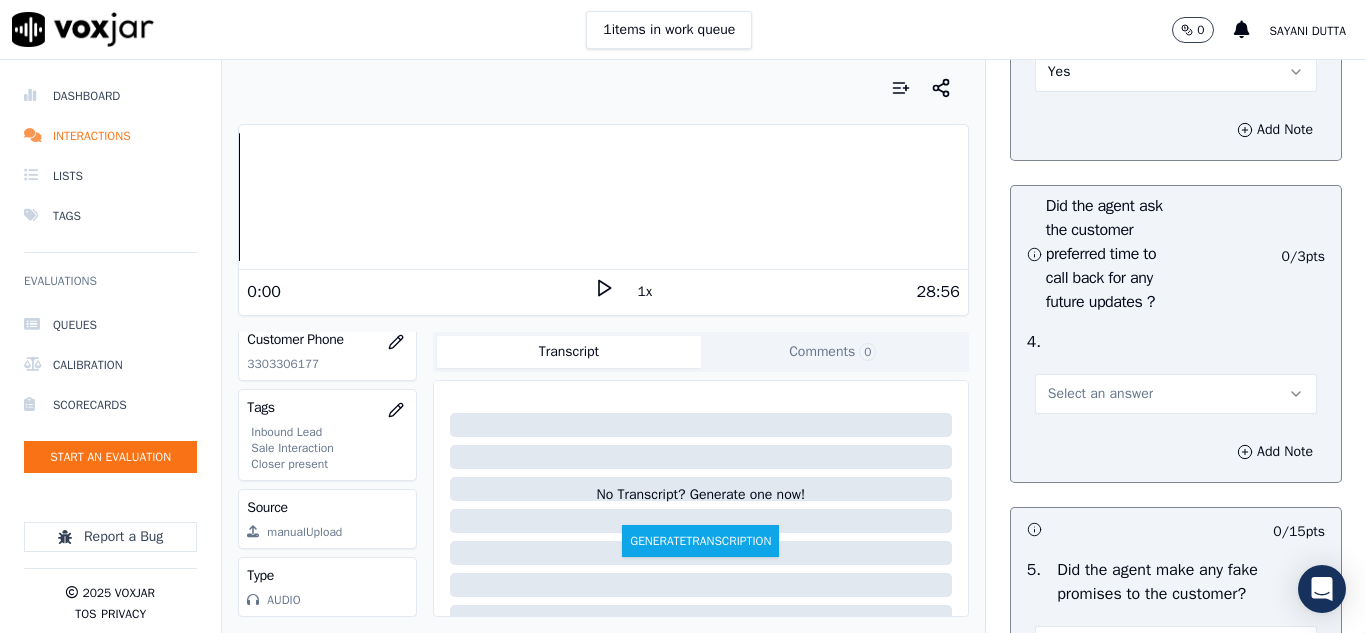 scroll, scrollTop: 5300, scrollLeft: 0, axis: vertical 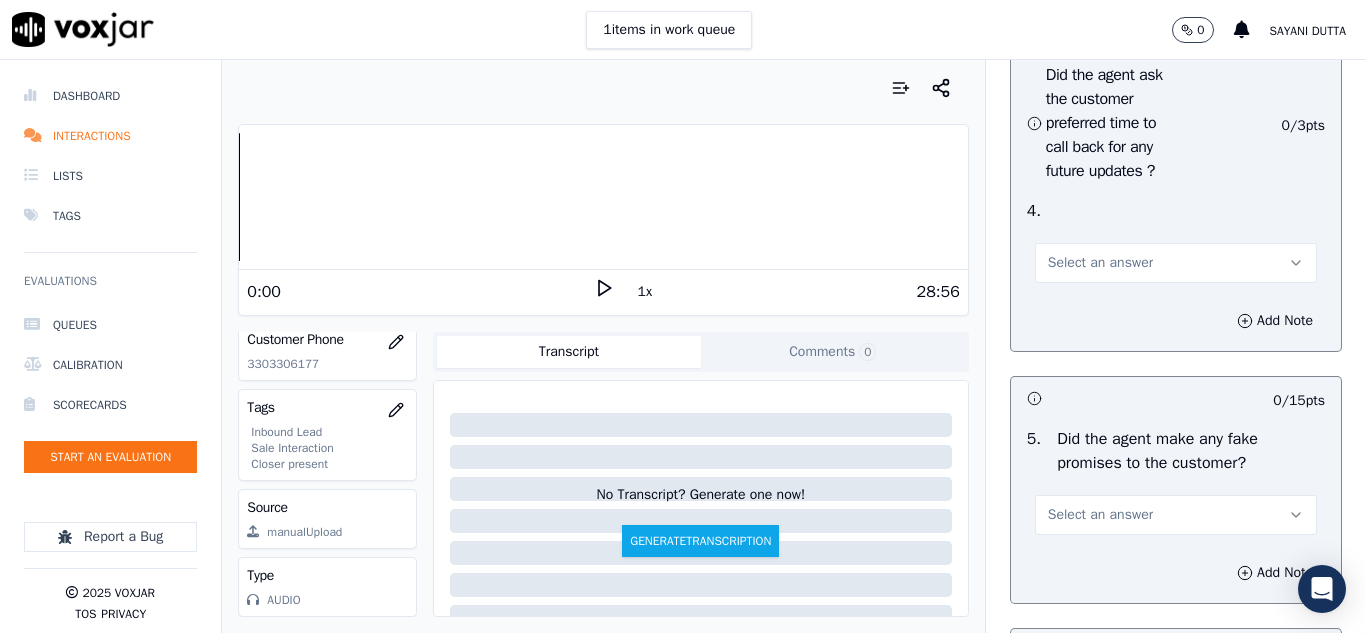 drag, startPoint x: 1072, startPoint y: 364, endPoint x: 1062, endPoint y: 385, distance: 23.259407 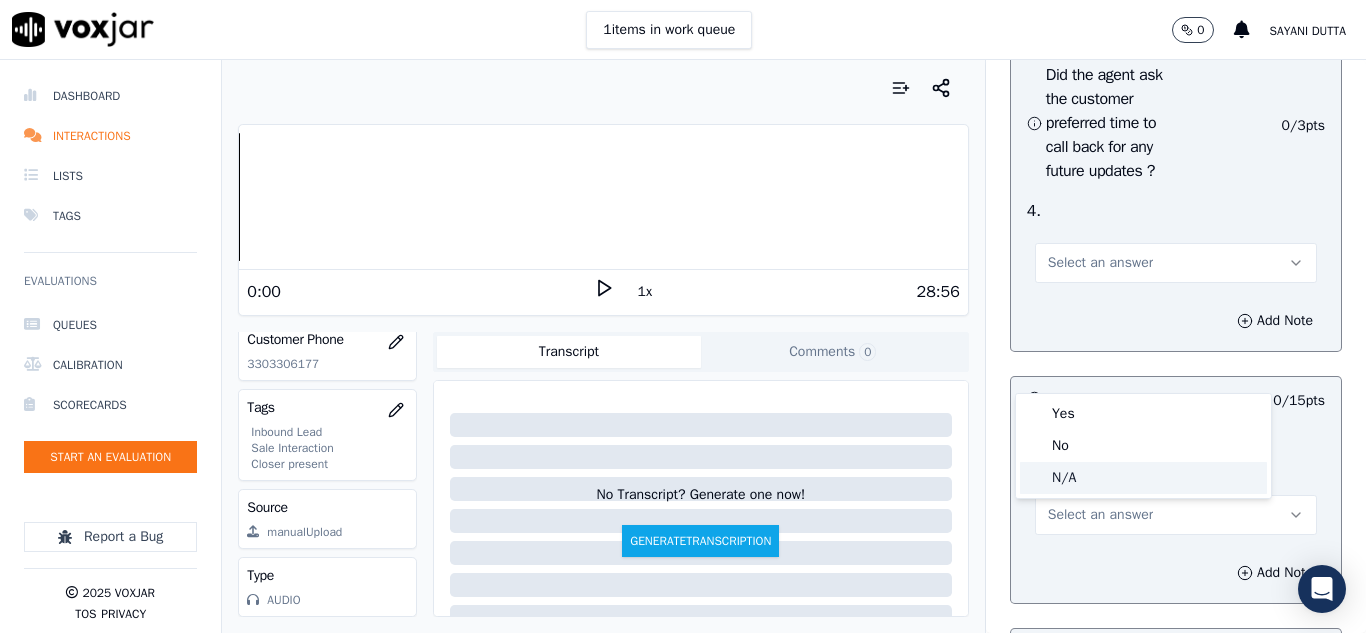 click on "N/A" 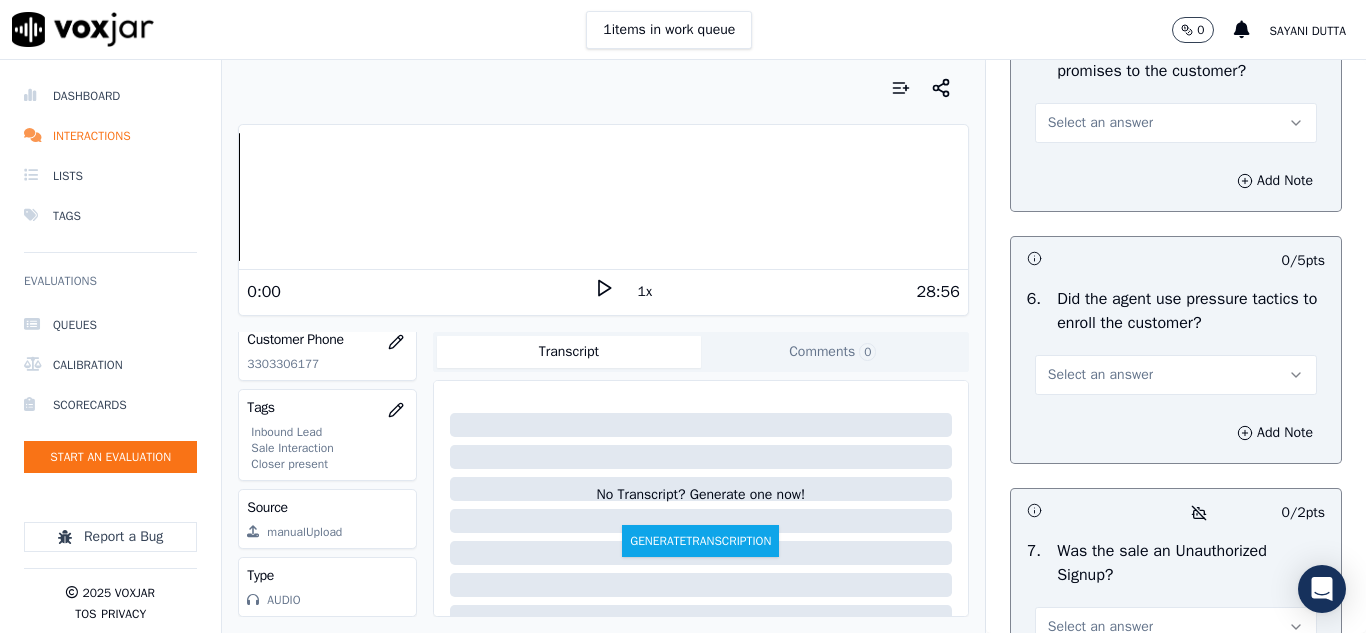 scroll, scrollTop: 5700, scrollLeft: 0, axis: vertical 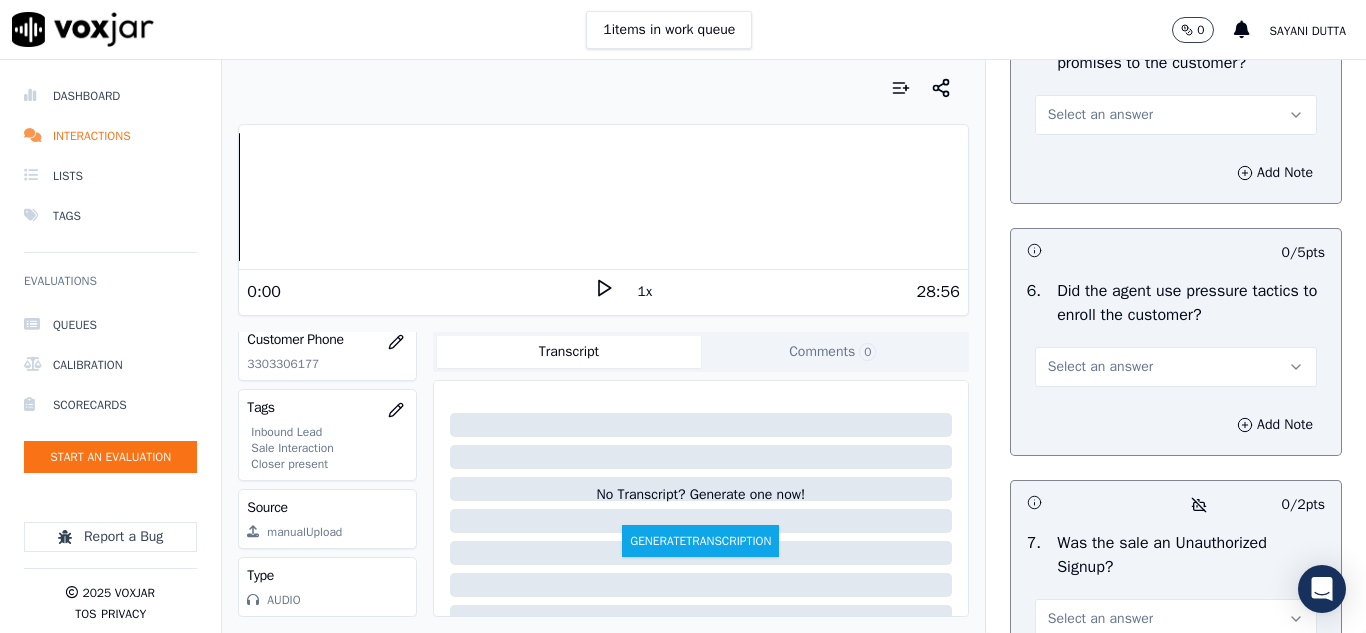 click on "Select an answer" at bounding box center [1100, 115] 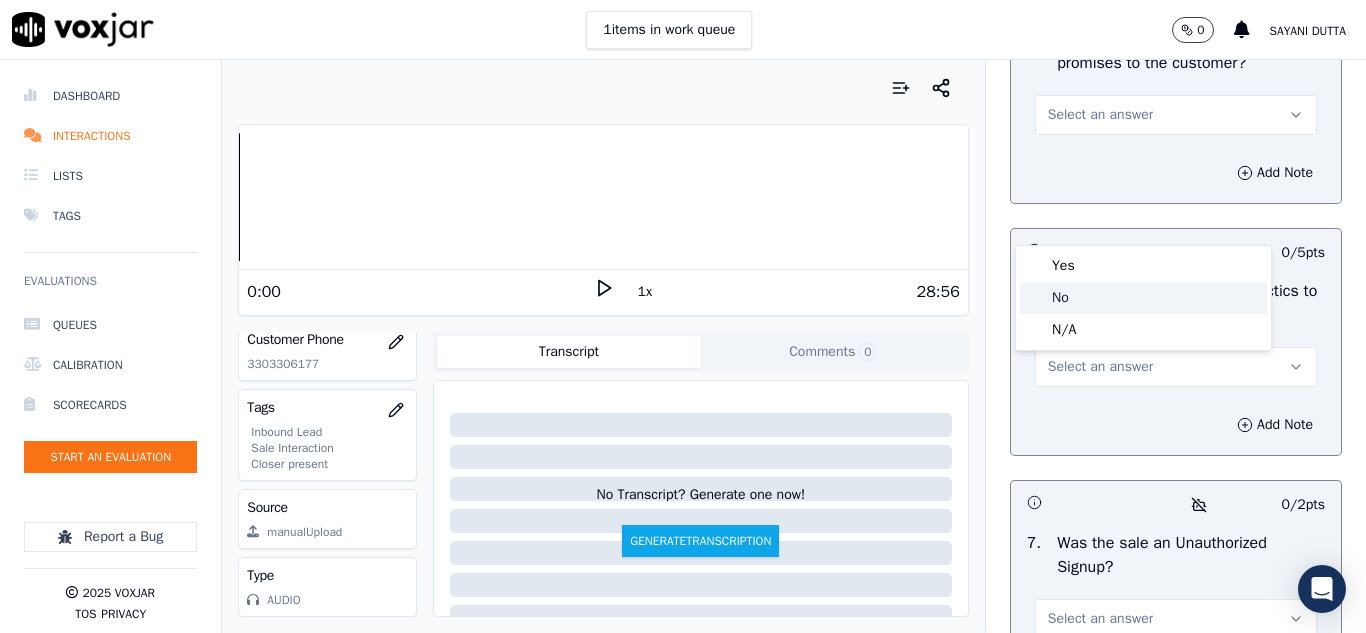 click on "No" 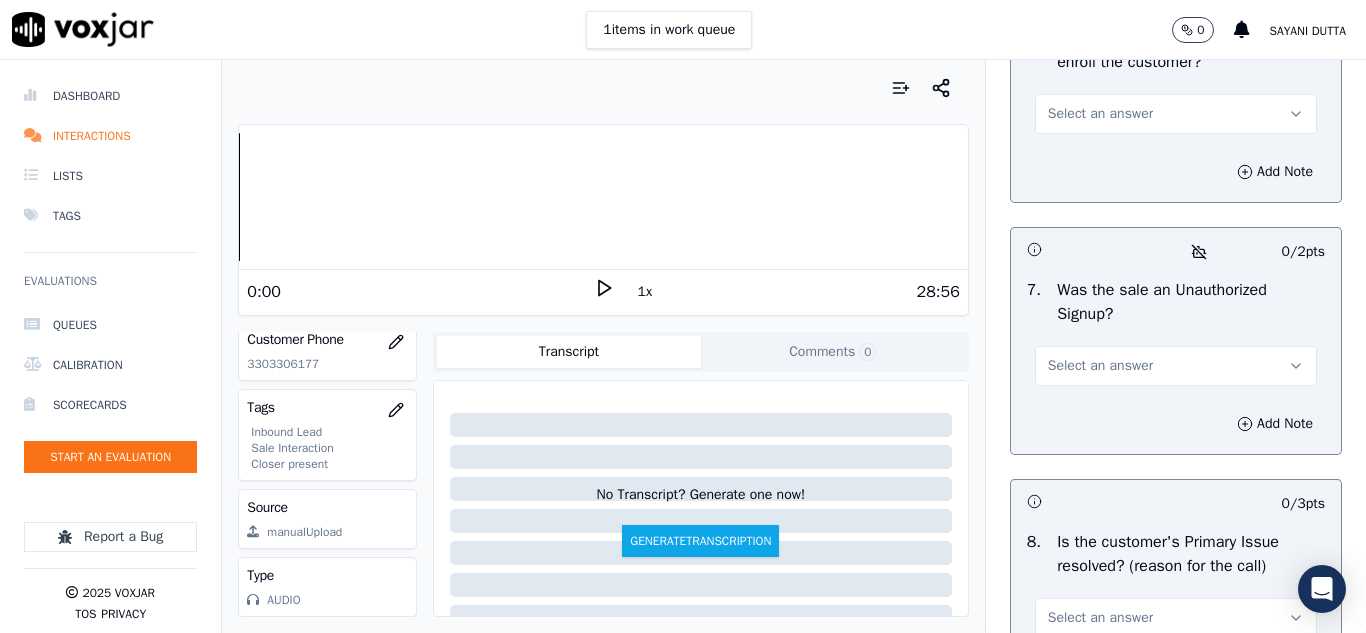 scroll, scrollTop: 6000, scrollLeft: 0, axis: vertical 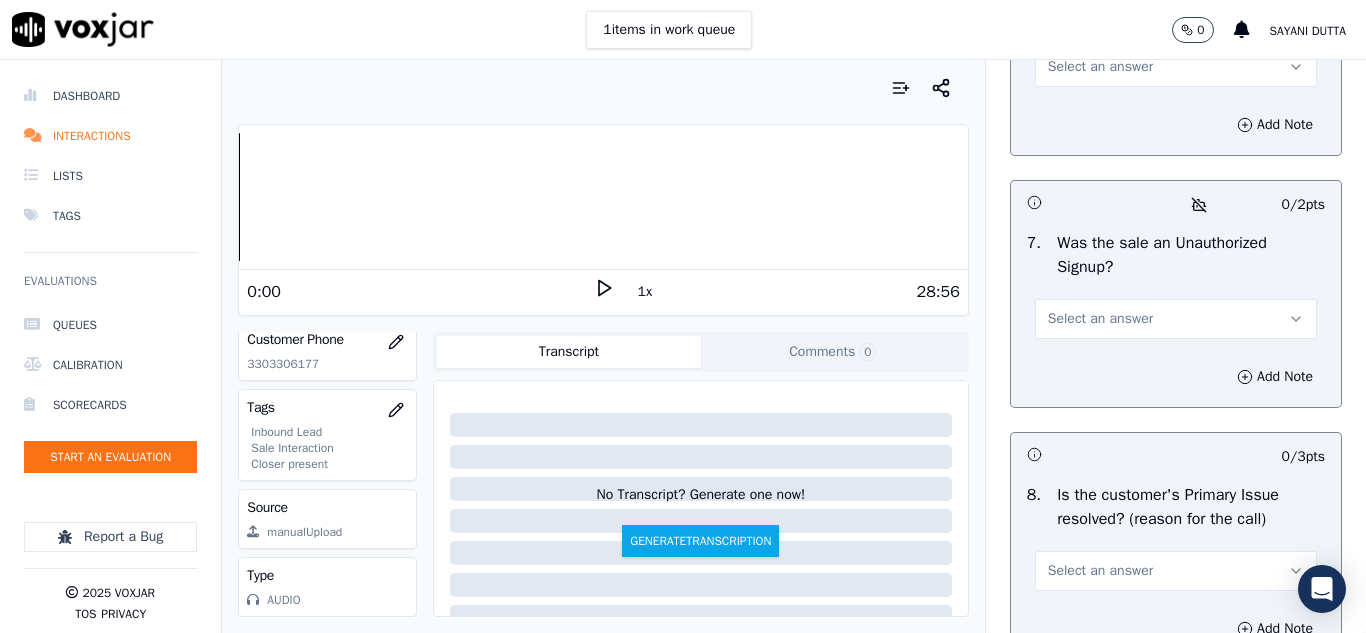 click on "Select an answer" at bounding box center (1100, 67) 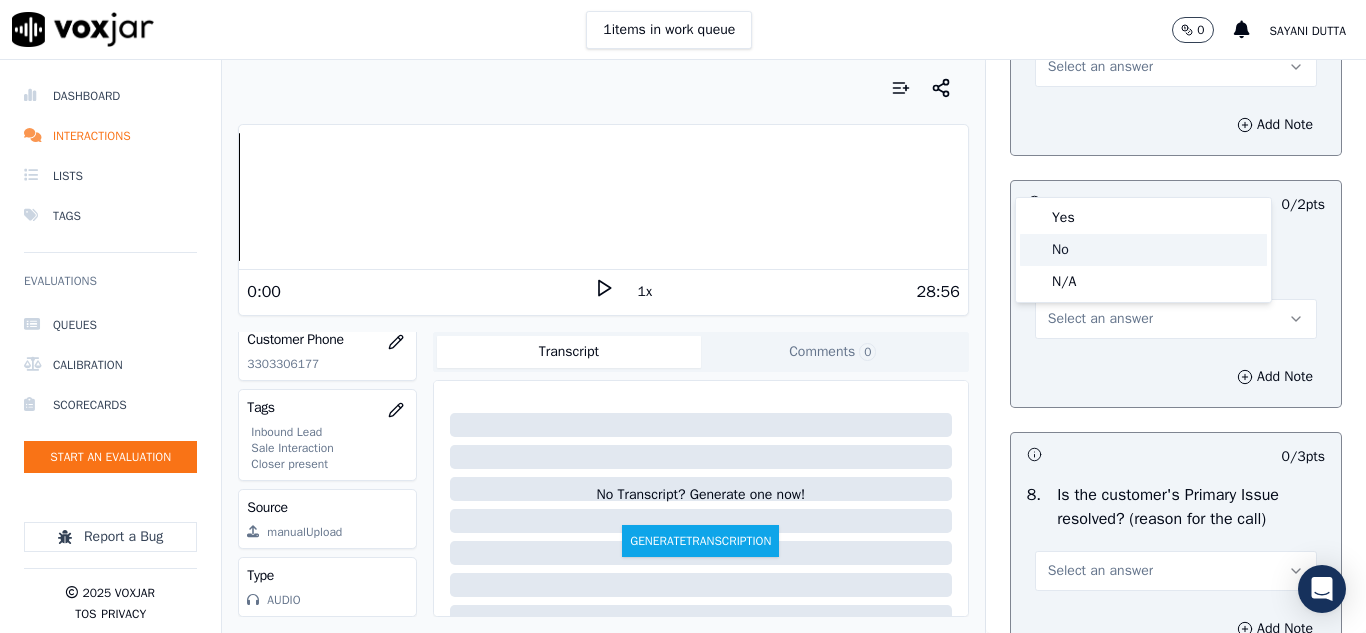 click on "No" 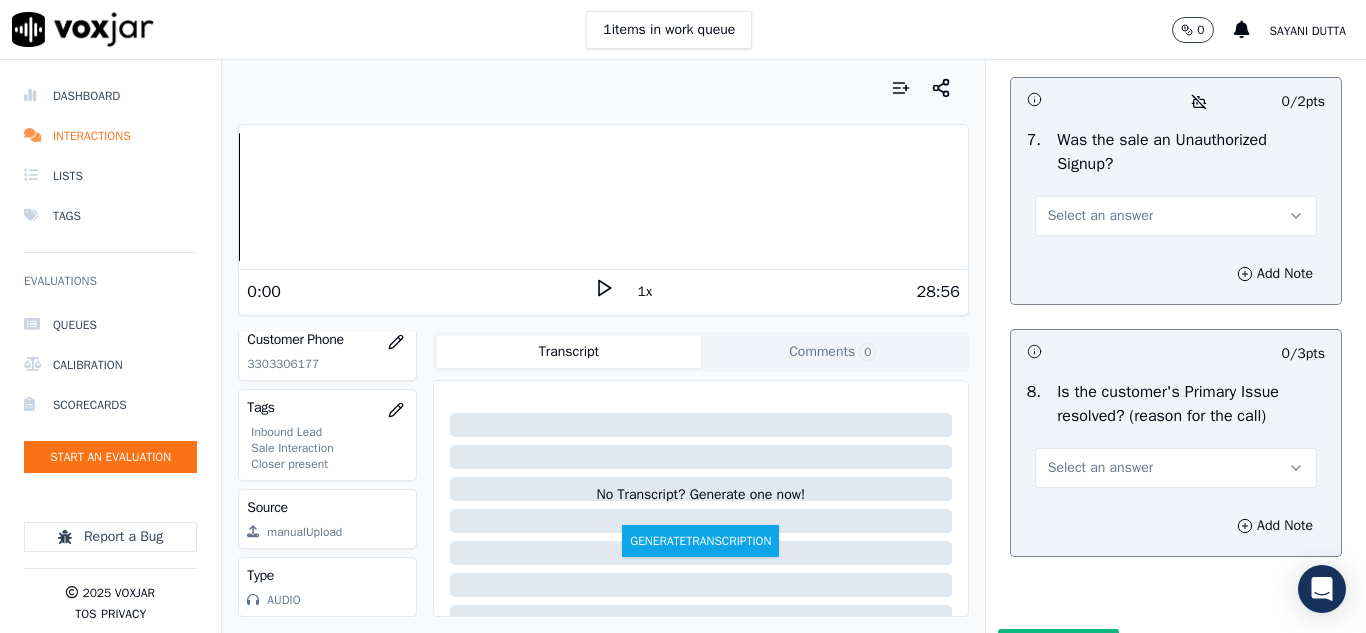 scroll, scrollTop: 6200, scrollLeft: 0, axis: vertical 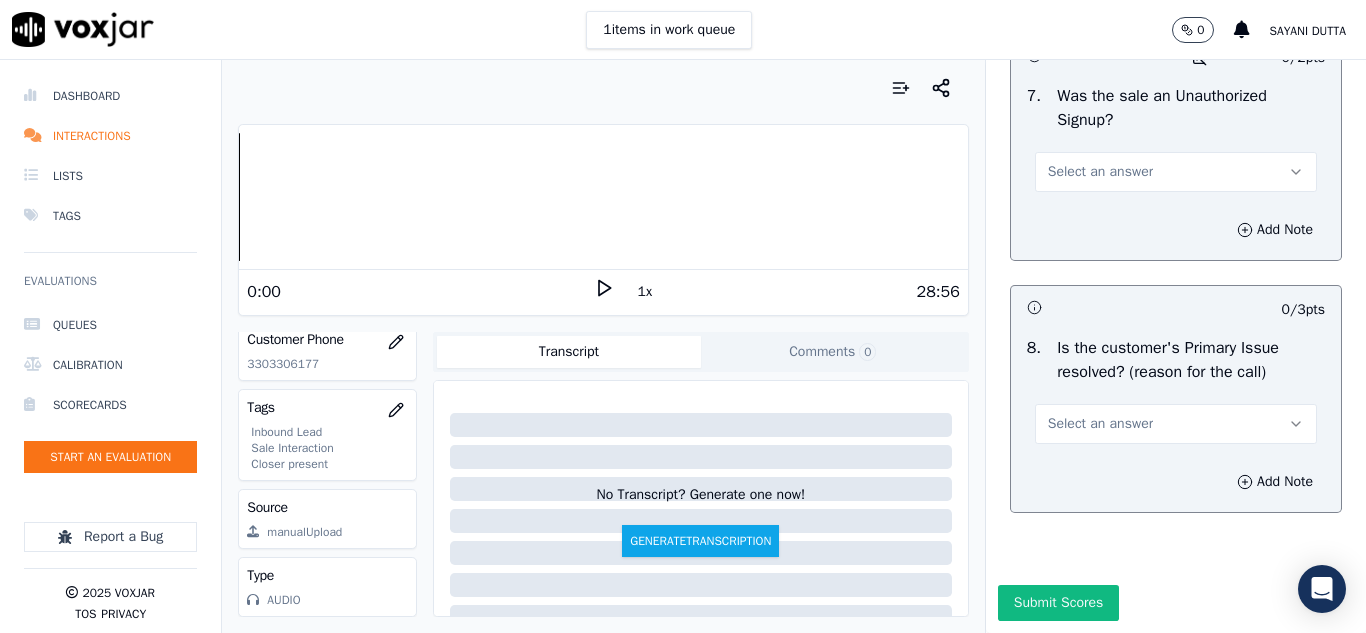 click on "Select an answer" at bounding box center [1100, 172] 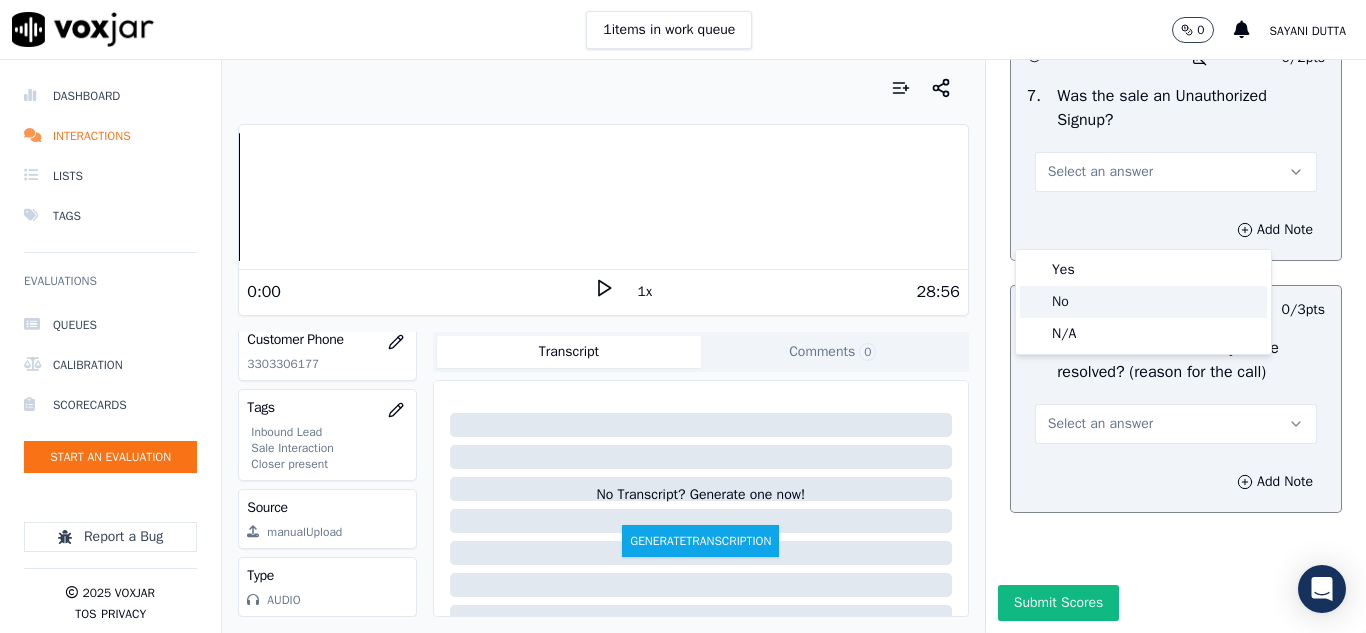 drag, startPoint x: 1060, startPoint y: 302, endPoint x: 1080, endPoint y: 293, distance: 21.931713 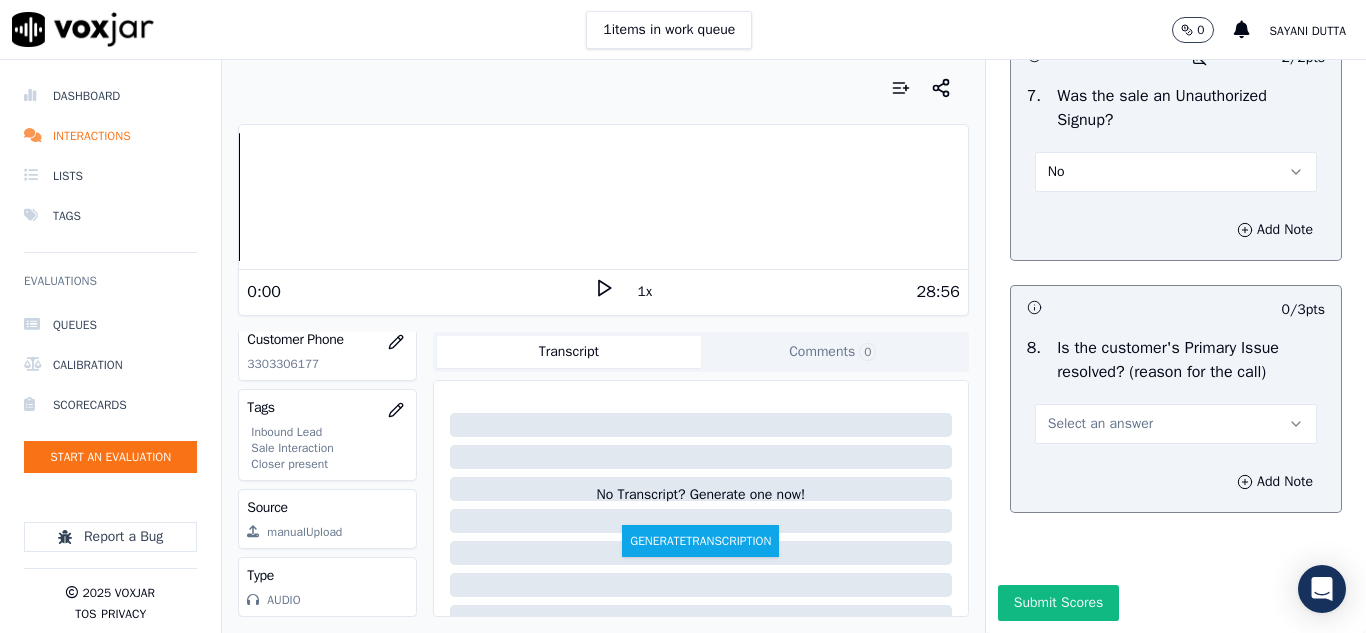 scroll, scrollTop: 6298, scrollLeft: 0, axis: vertical 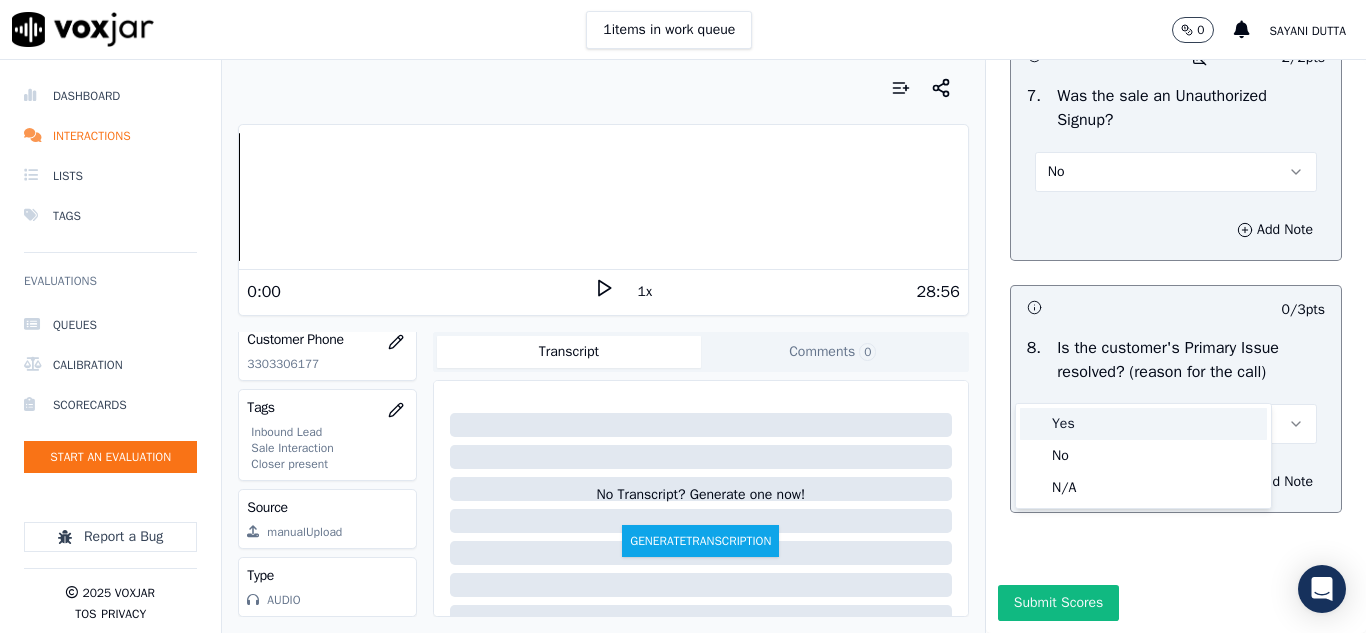 click on "Yes" at bounding box center [1143, 424] 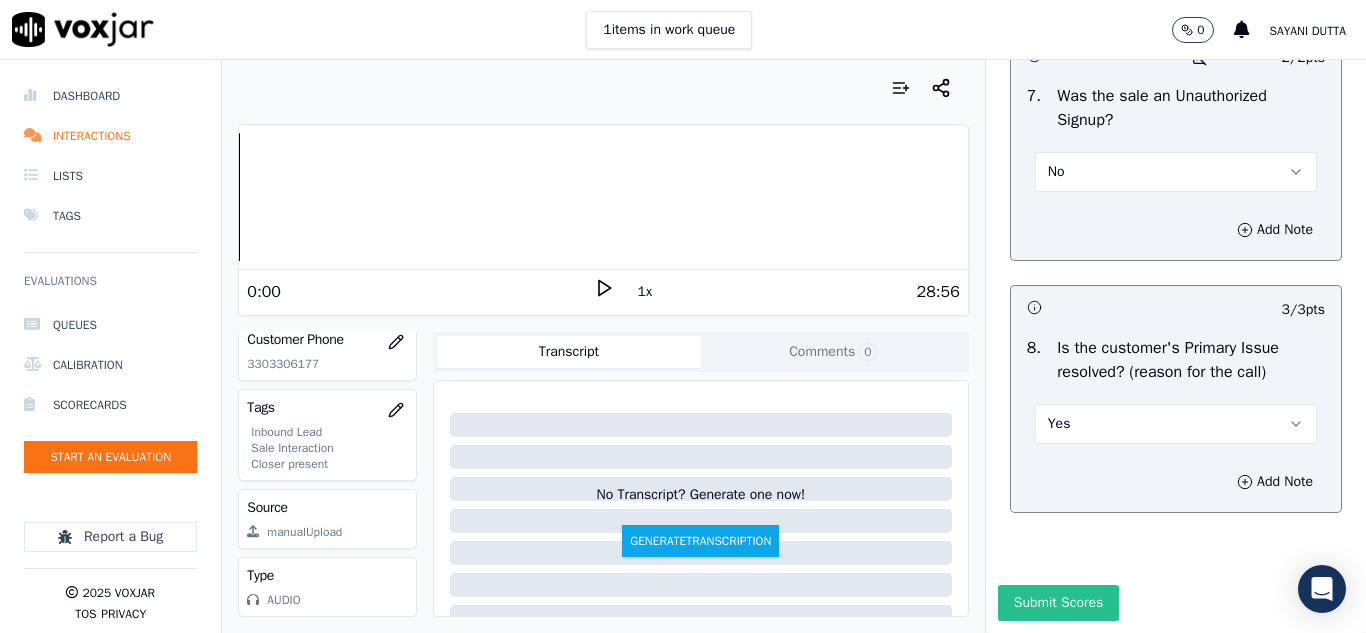 click on "Submit Scores" at bounding box center (1058, 603) 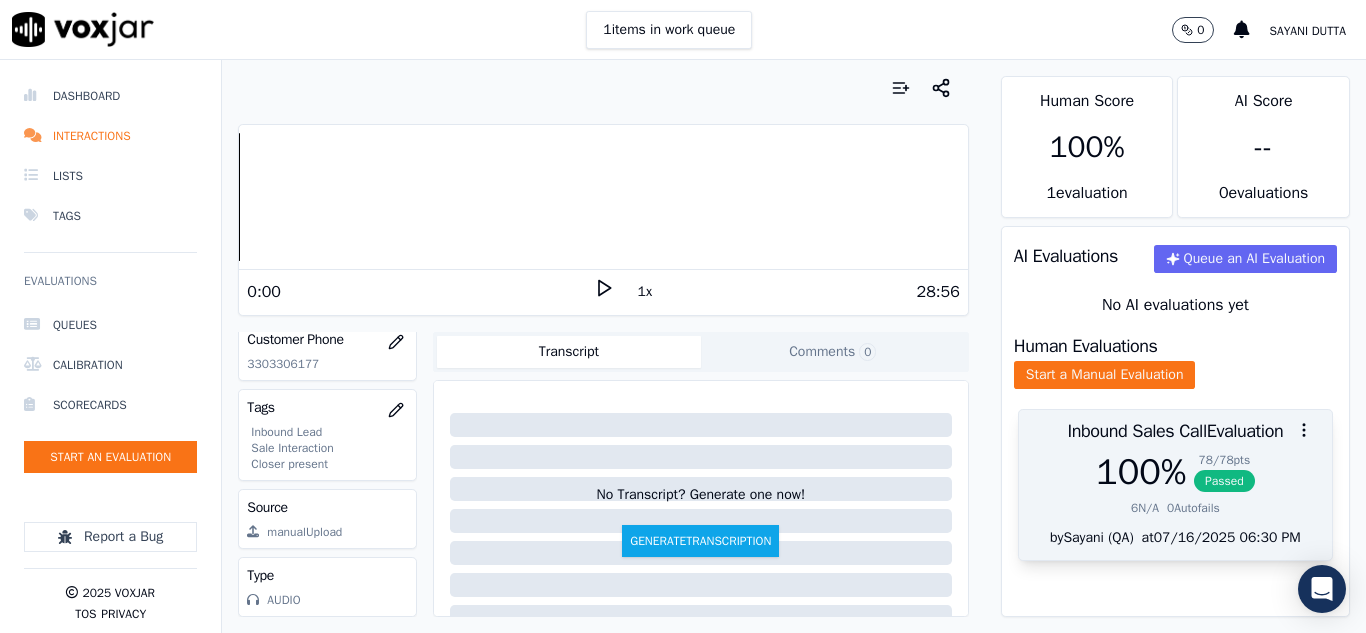 click on "Passed" at bounding box center [1224, 481] 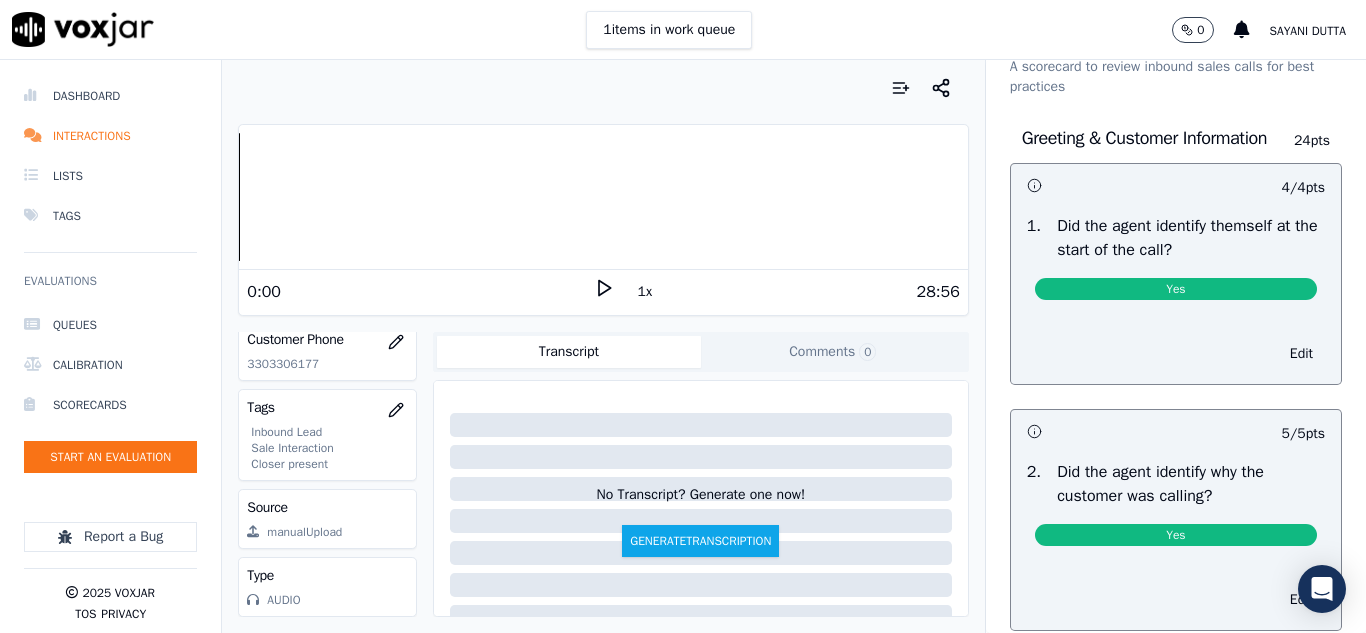scroll, scrollTop: 0, scrollLeft: 0, axis: both 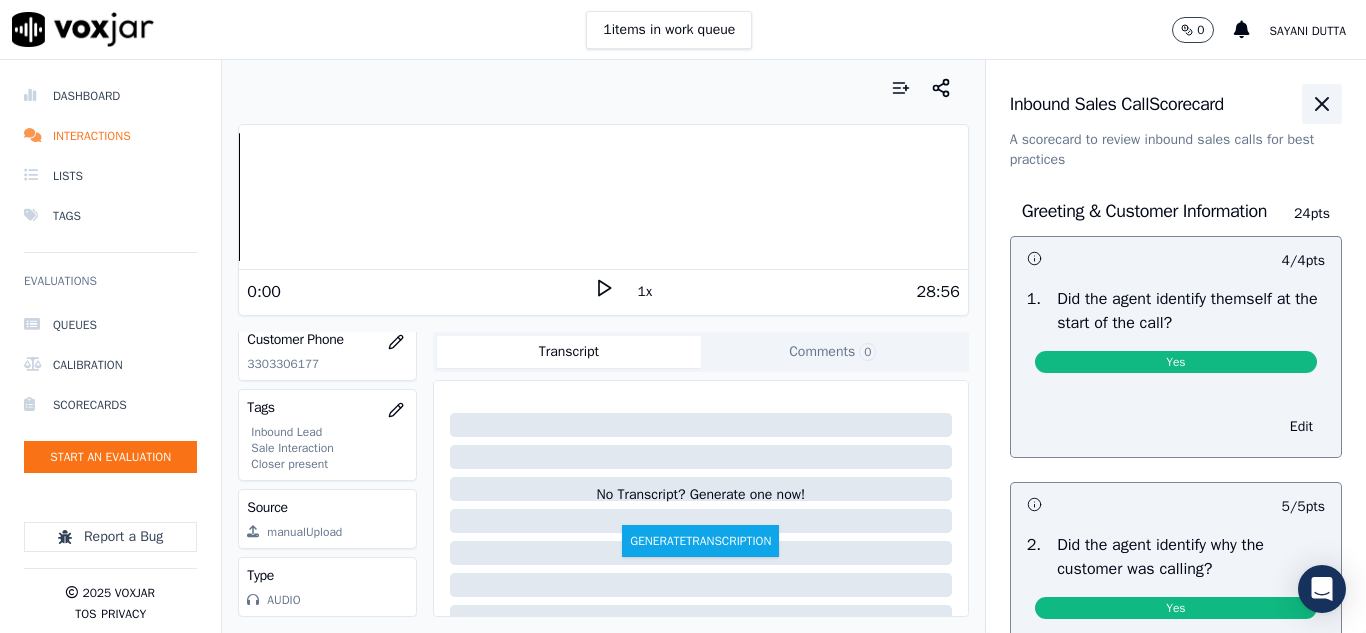 click 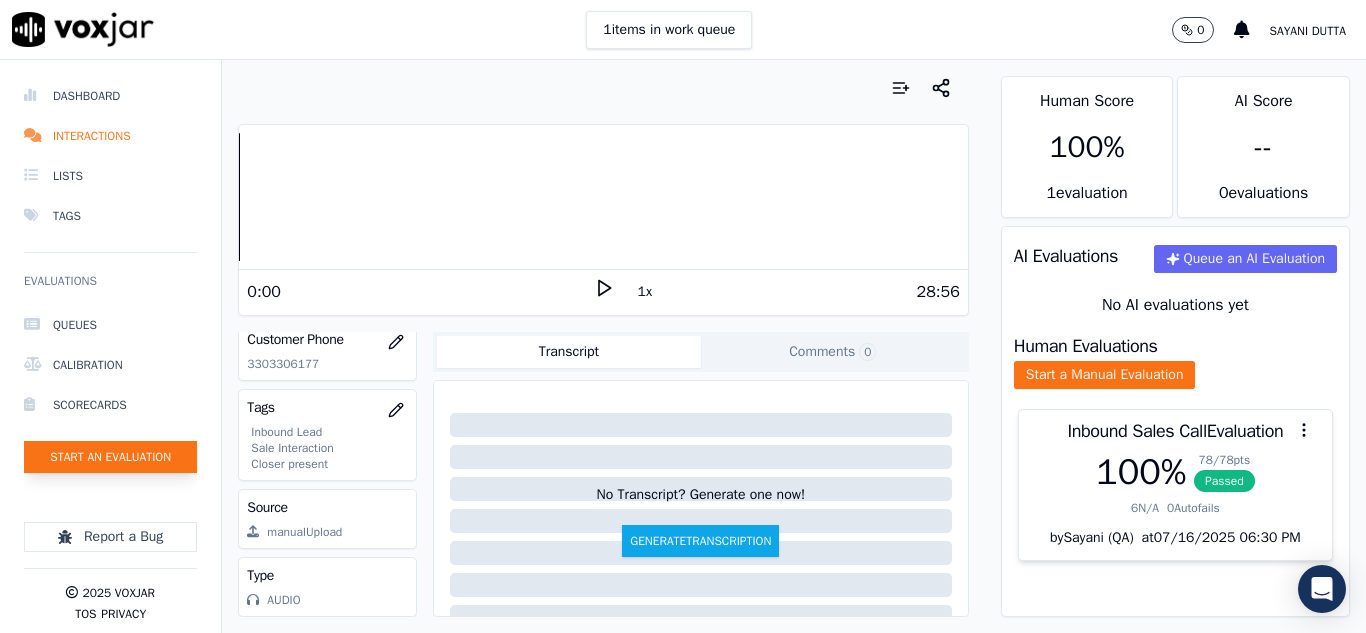 click on "Start an Evaluation" 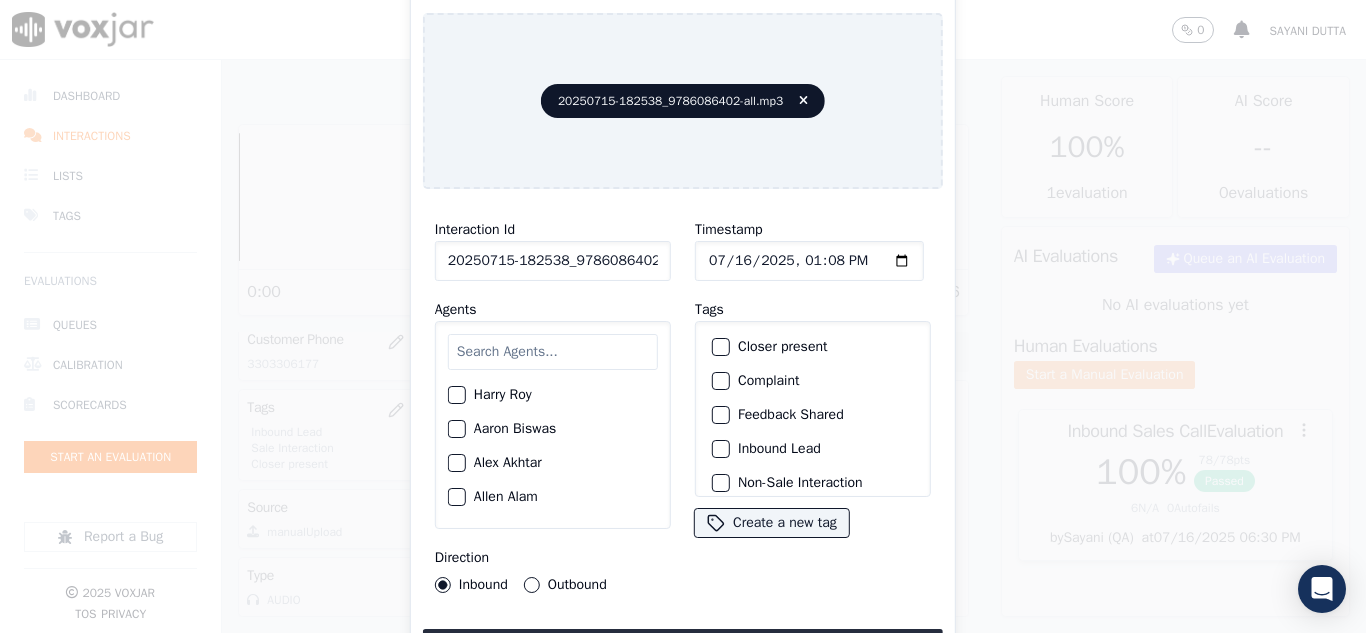 scroll, scrollTop: 0, scrollLeft: 40, axis: horizontal 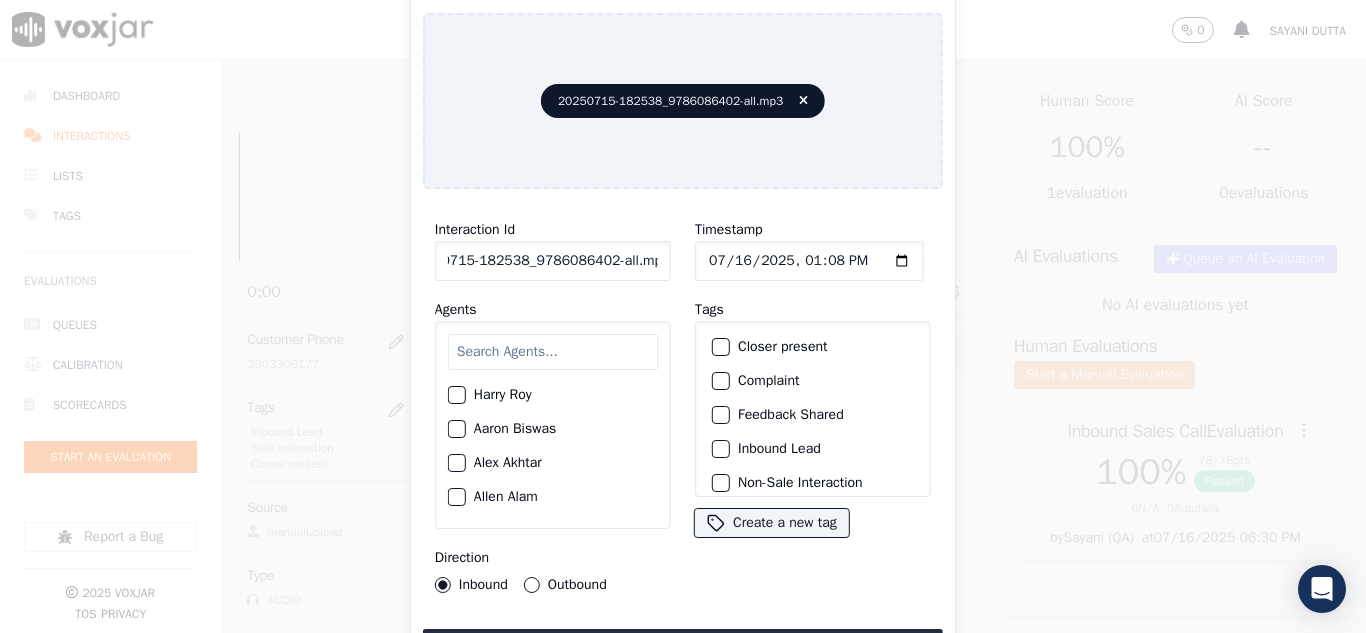 drag, startPoint x: 640, startPoint y: 251, endPoint x: 849, endPoint y: 261, distance: 209.2391 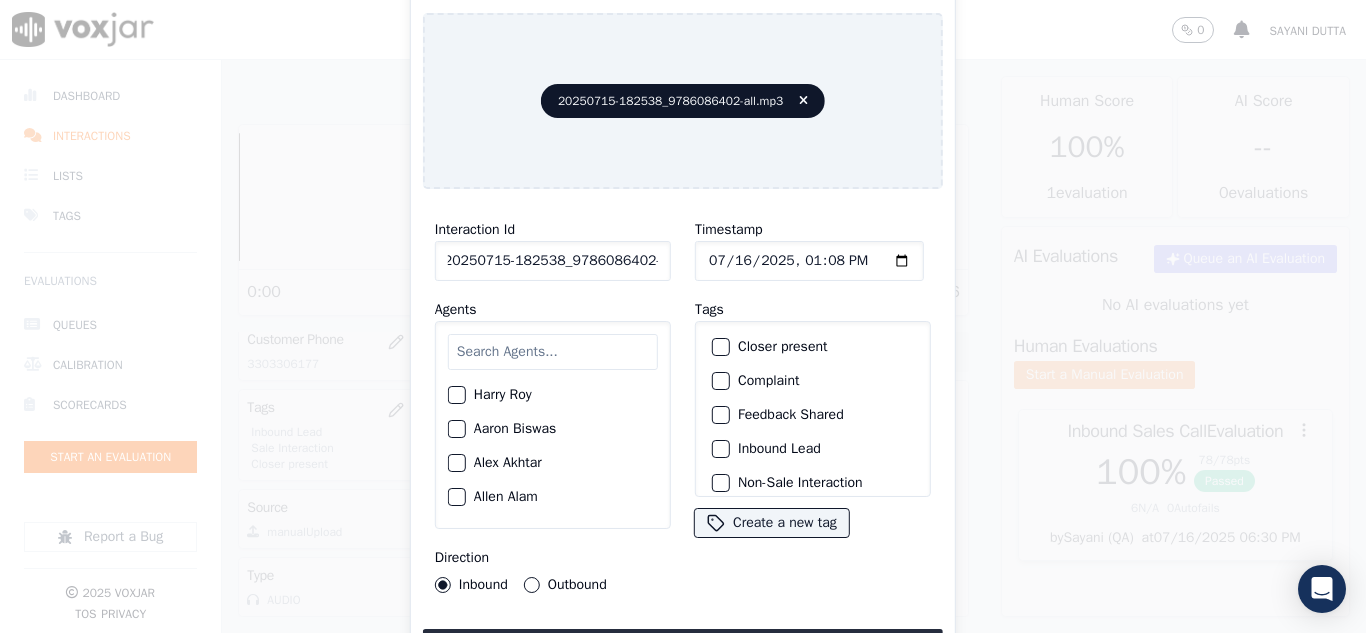 scroll, scrollTop: 0, scrollLeft: 11, axis: horizontal 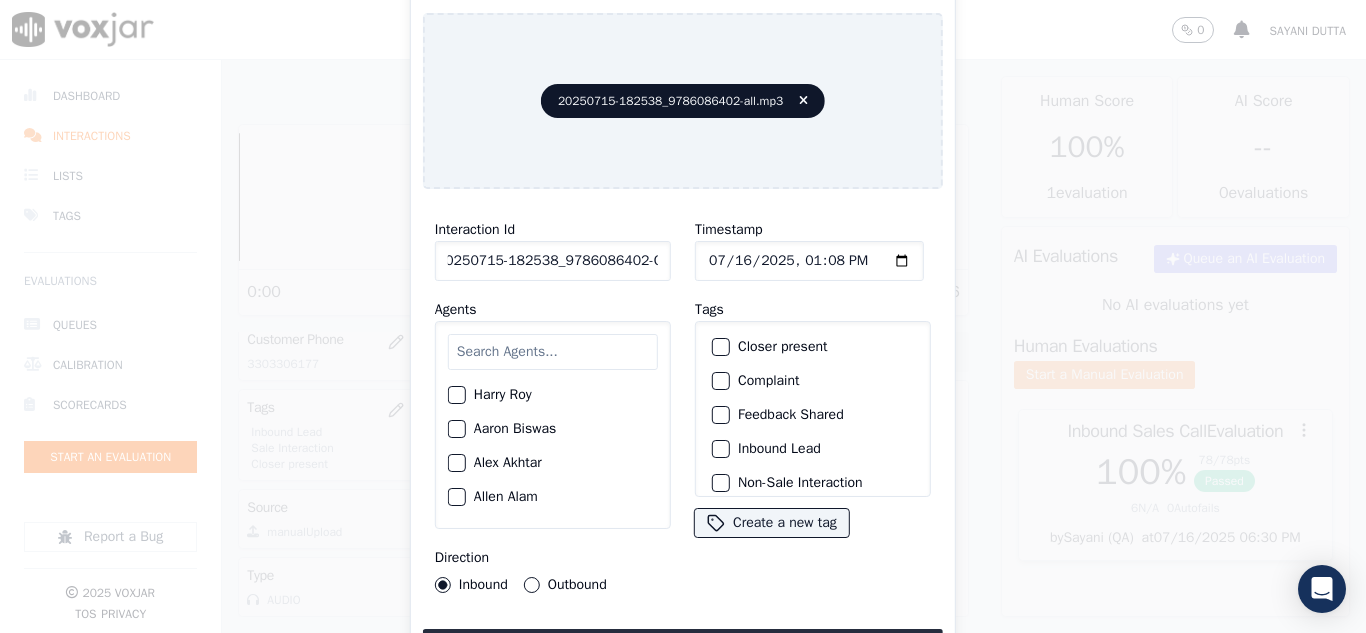 type on "20250715-182538_9786086402-C1" 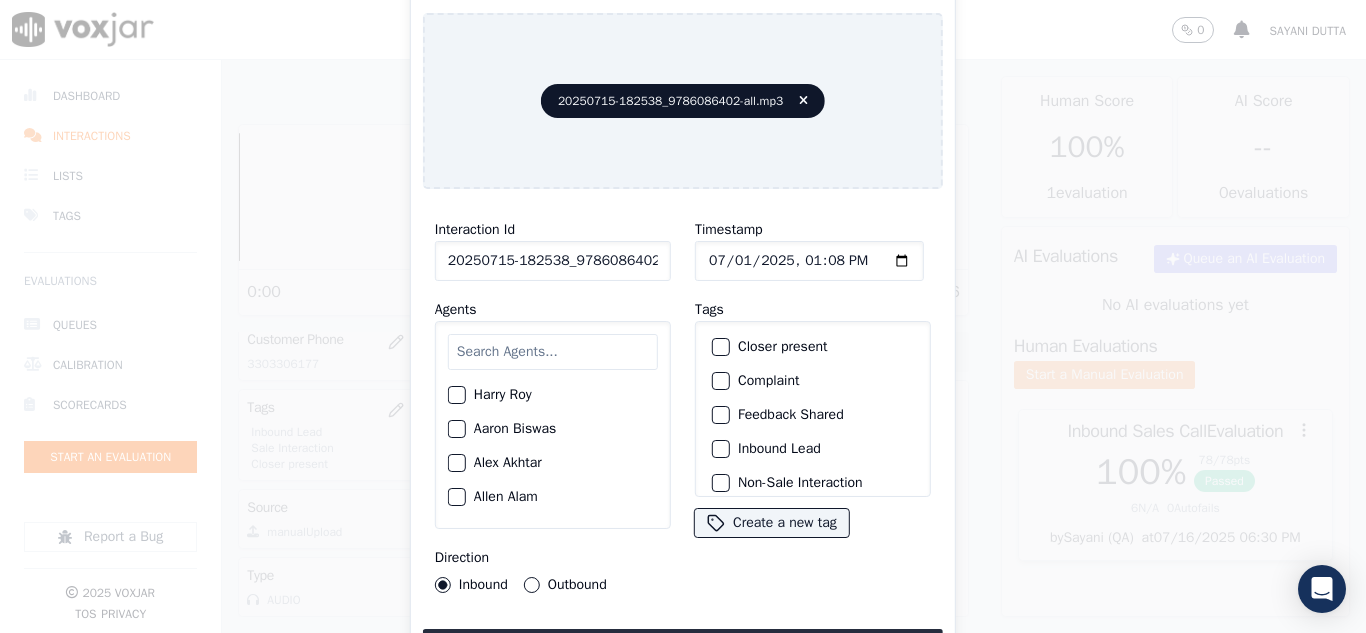 type on "2025-07-15T13:08" 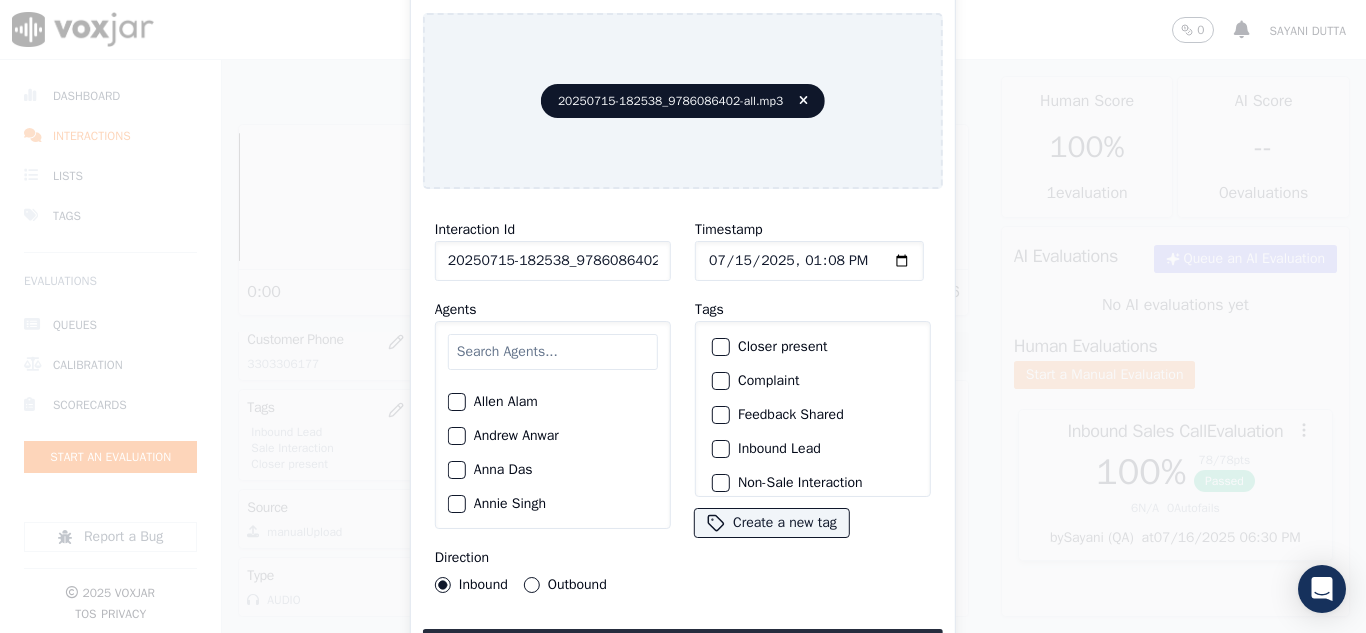 scroll, scrollTop: 200, scrollLeft: 0, axis: vertical 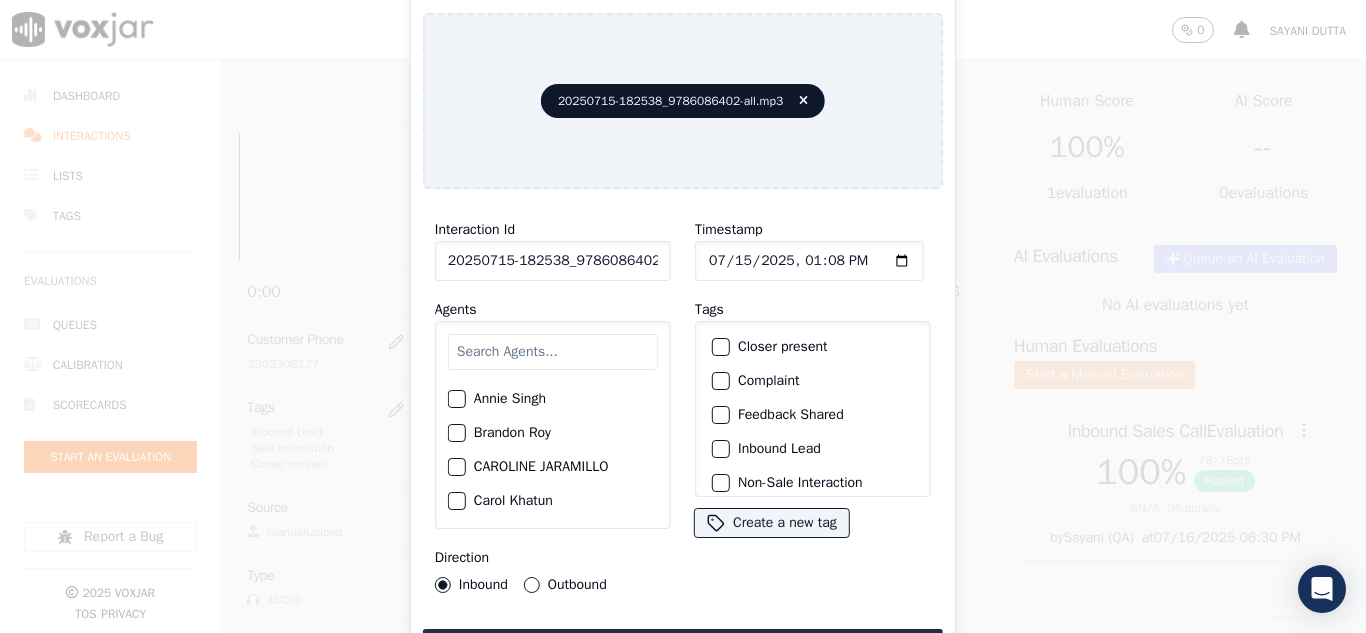 click on "Outbound" at bounding box center [532, 585] 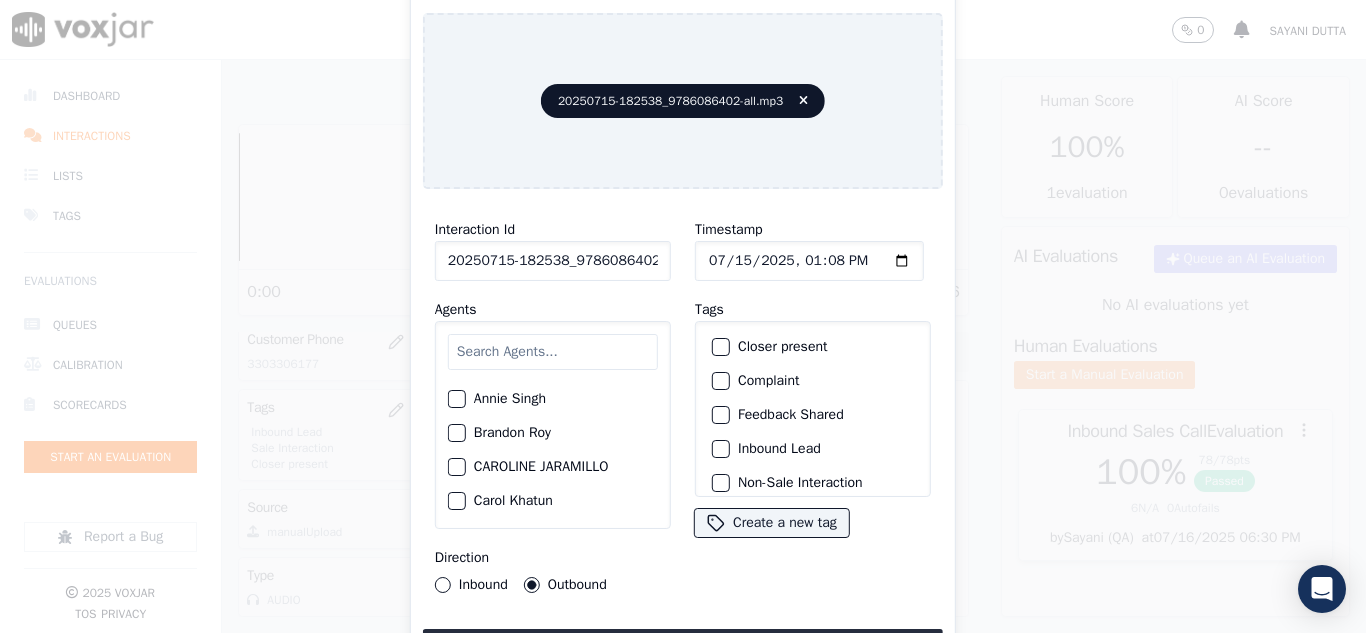 click on "Closer present" 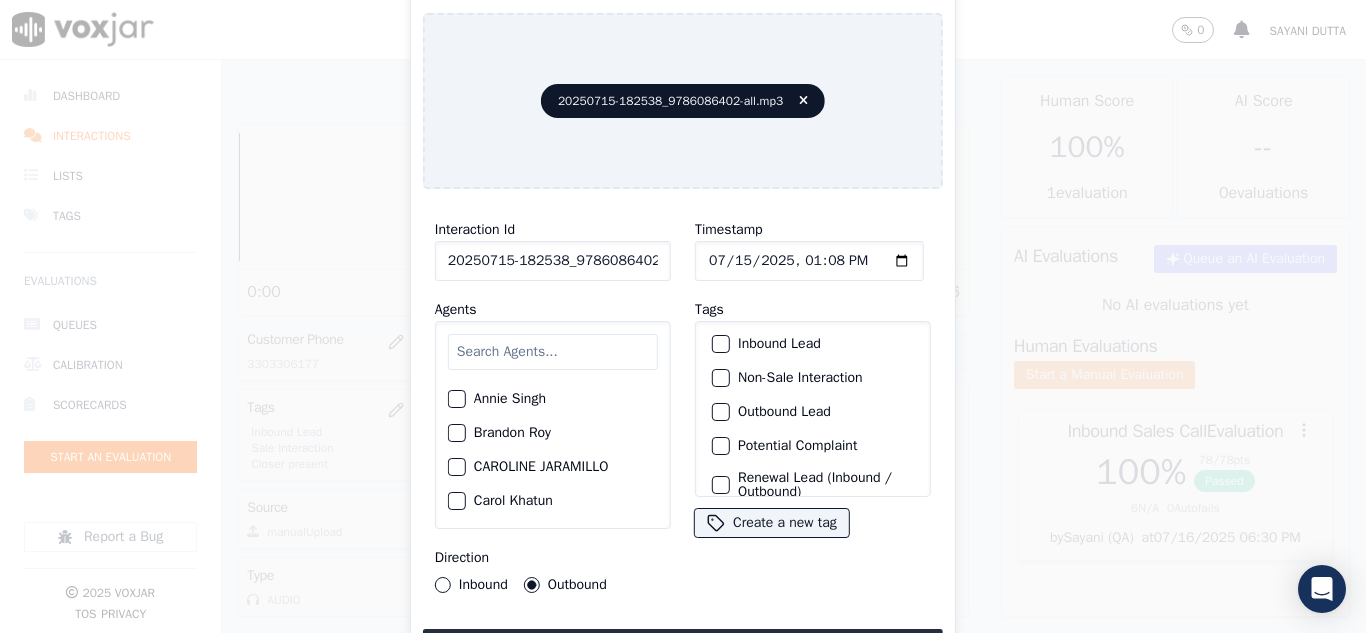 scroll, scrollTop: 173, scrollLeft: 0, axis: vertical 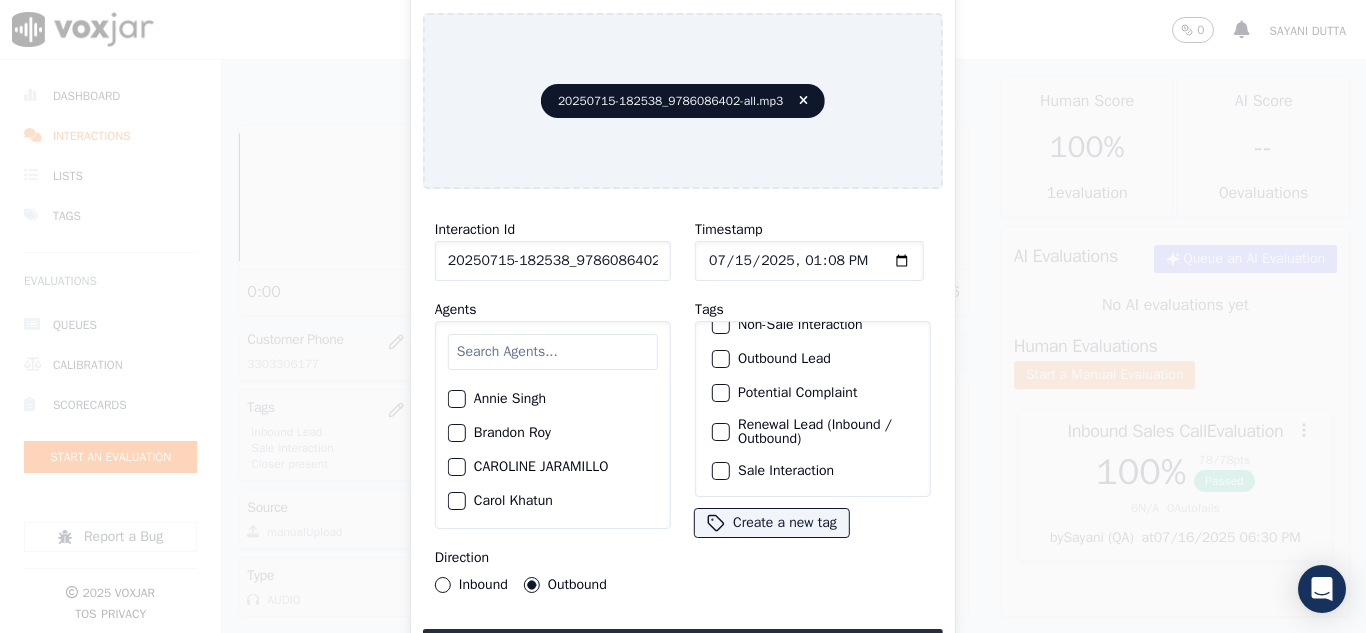 click on "Renewal Lead (Inbound / Outbound)" 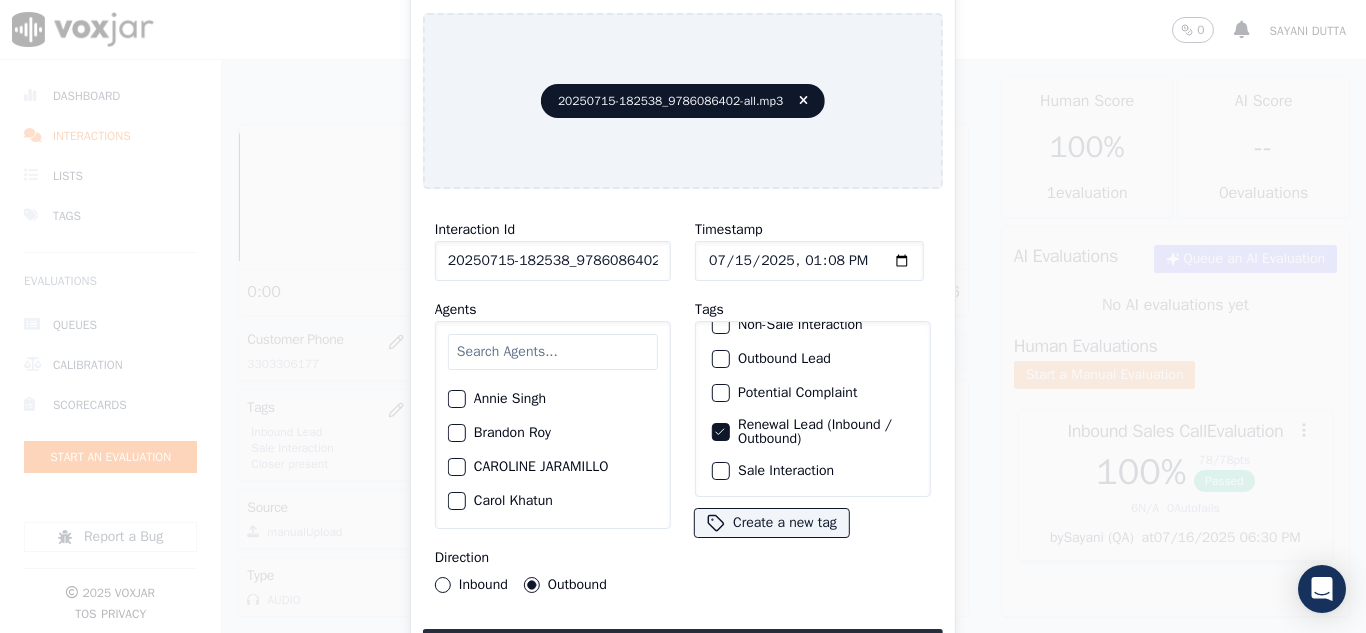 click on "Sale Interaction" 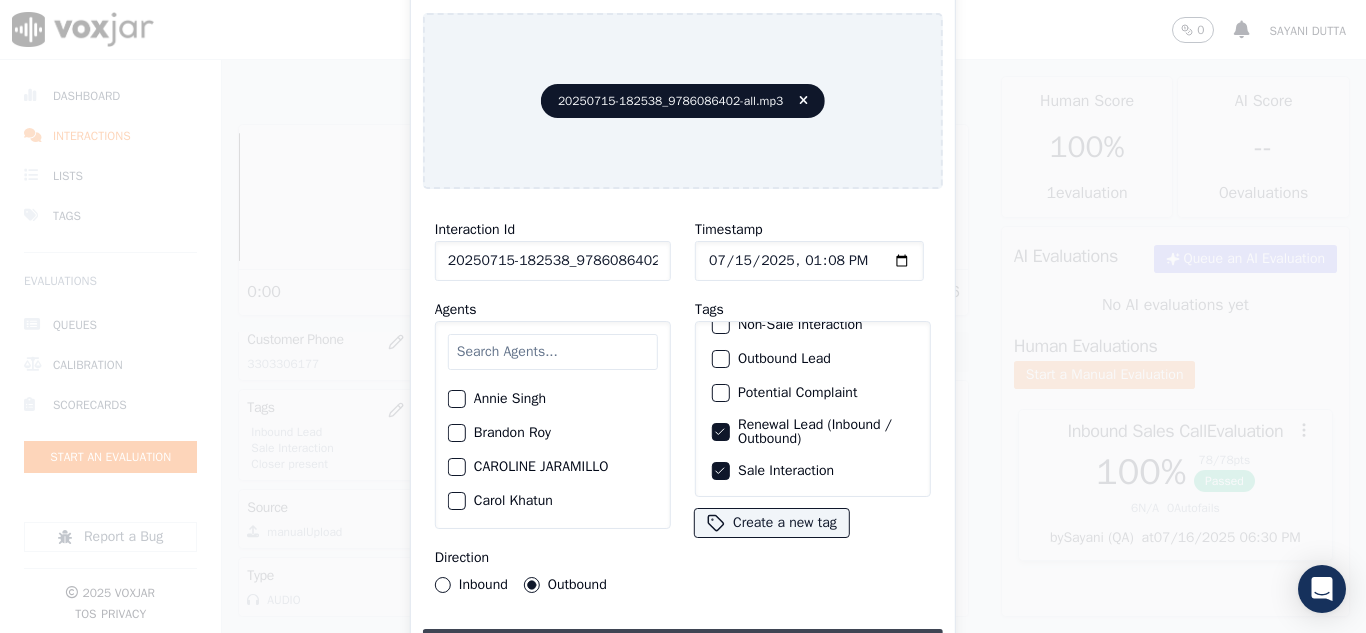 click on "Upload interaction to start evaluation" at bounding box center [683, 647] 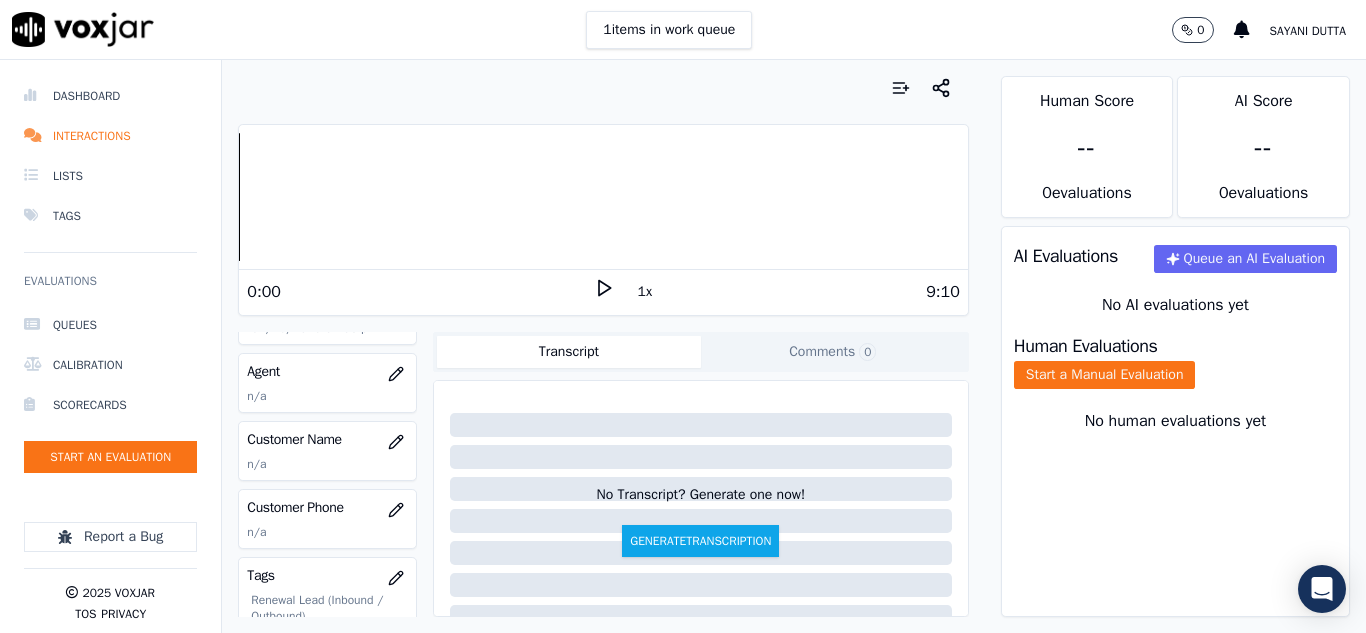 scroll, scrollTop: 200, scrollLeft: 0, axis: vertical 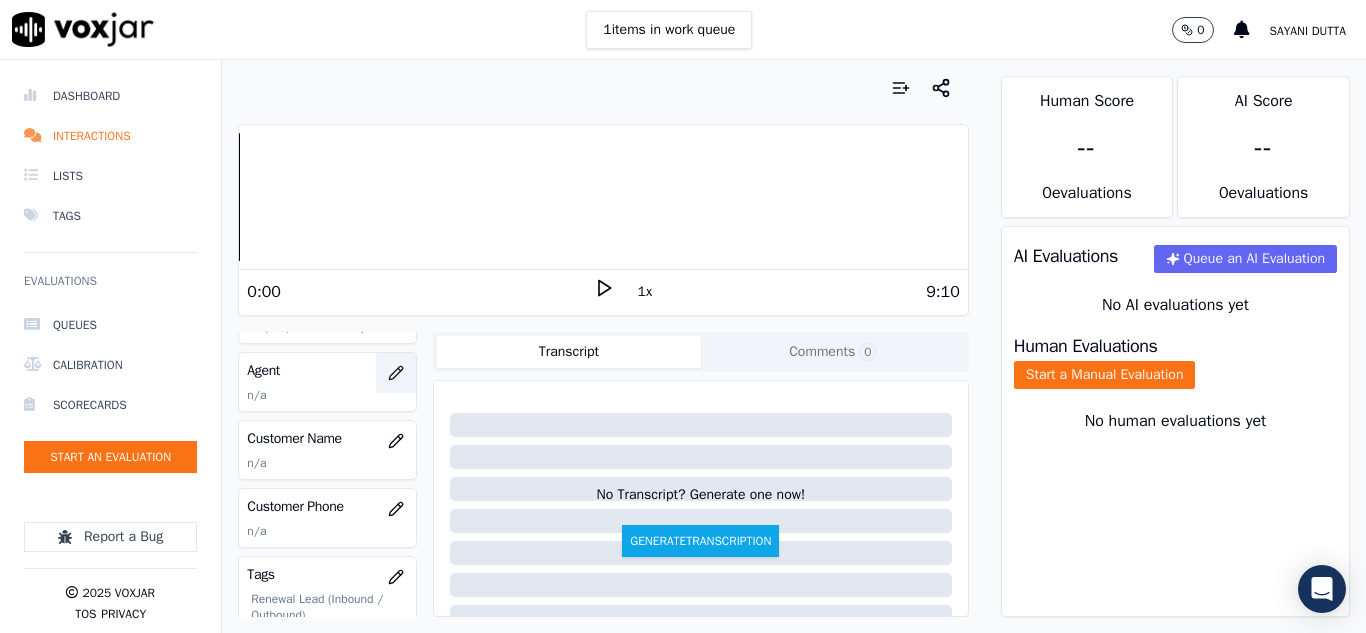click 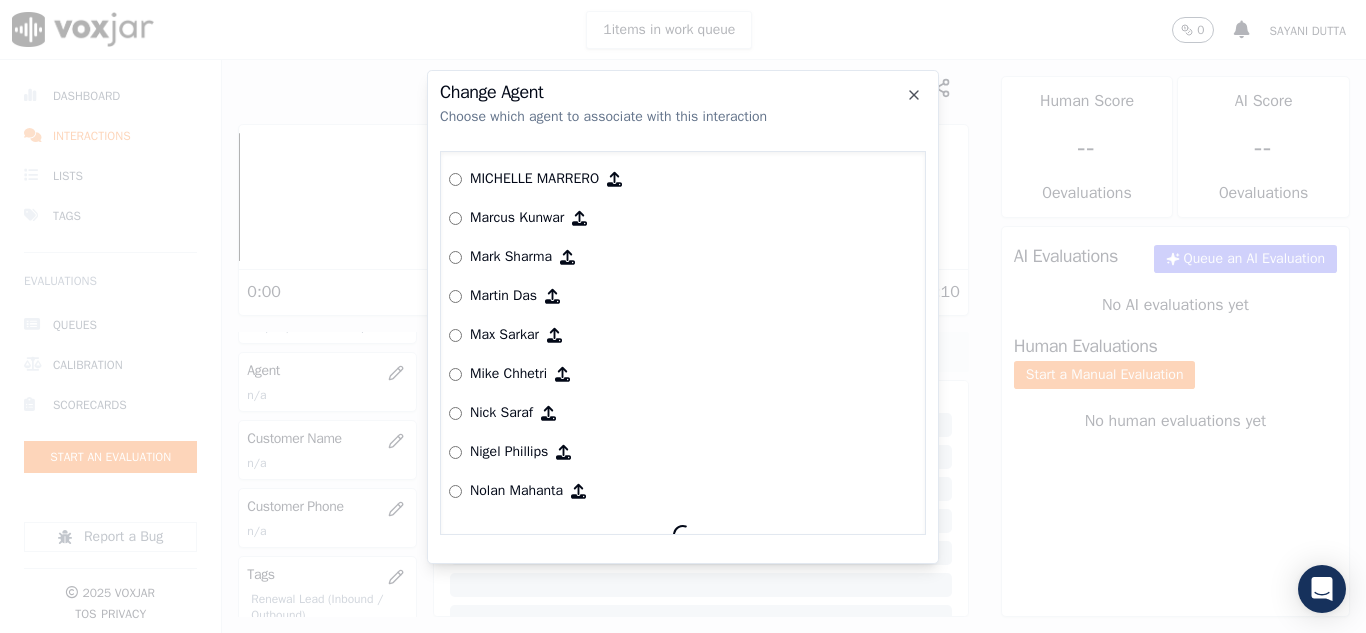 scroll, scrollTop: 1647, scrollLeft: 0, axis: vertical 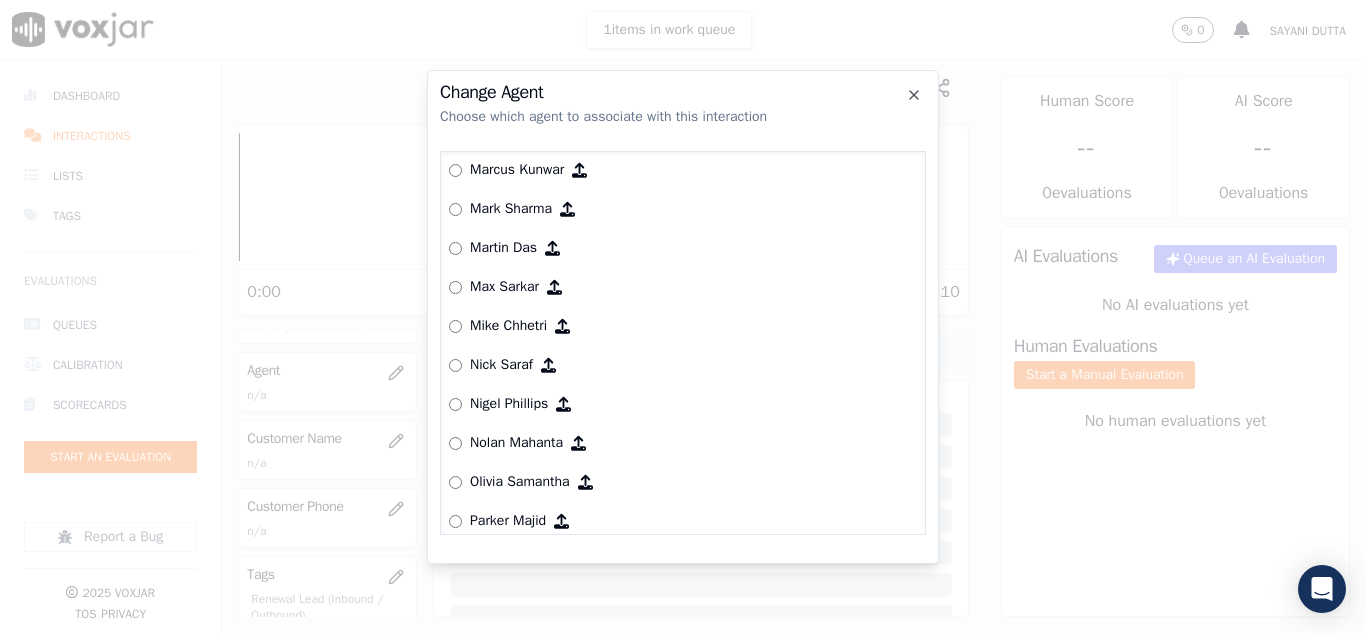 click on "Nick Saraf" at bounding box center [501, 365] 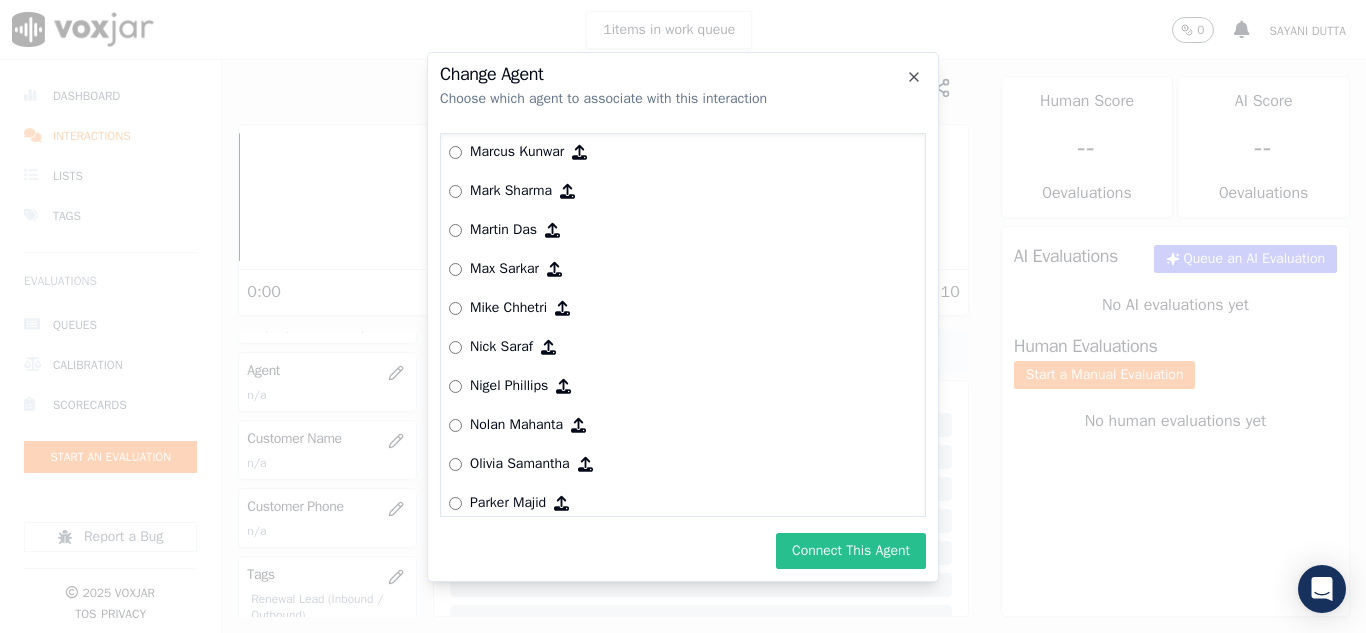 click on "Connect This Agent" at bounding box center [851, 551] 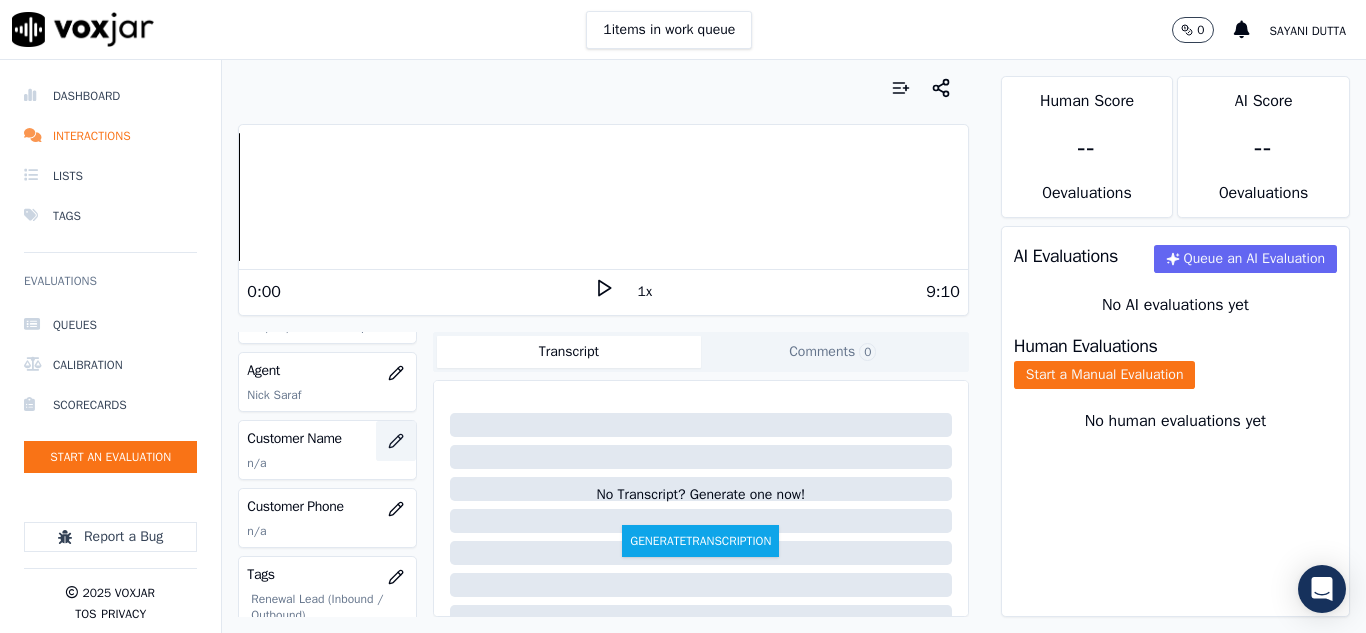 click 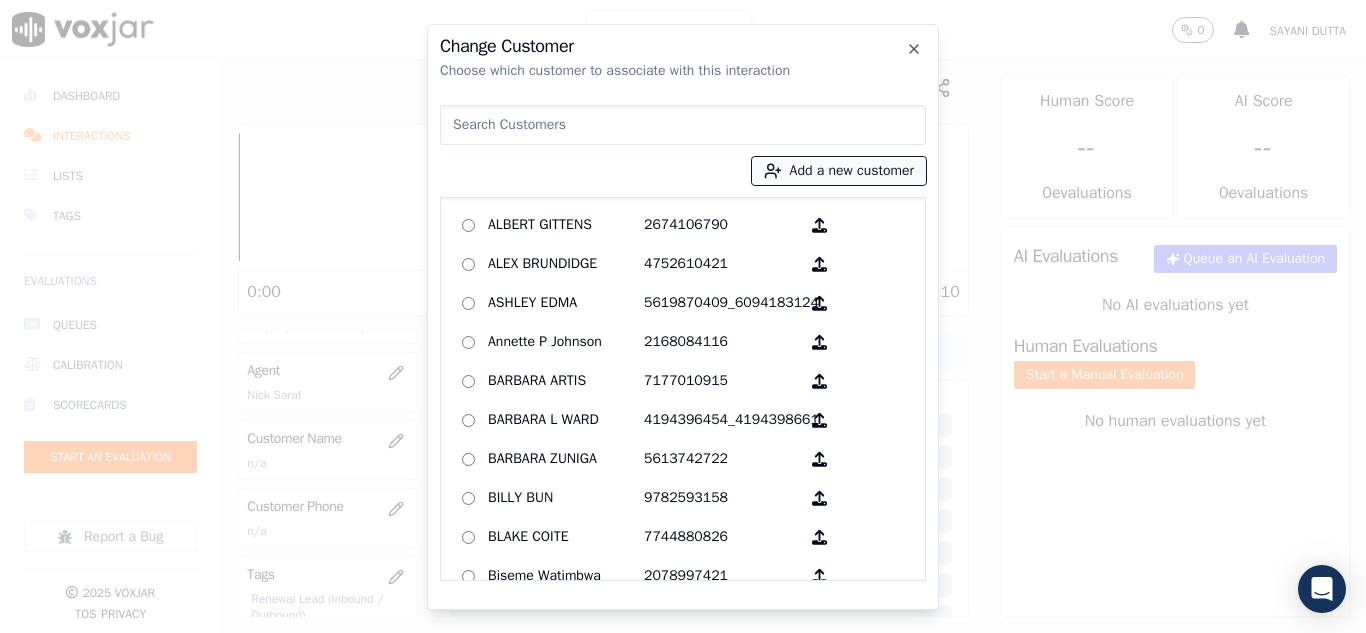 click on "Add a new customer" at bounding box center [839, 171] 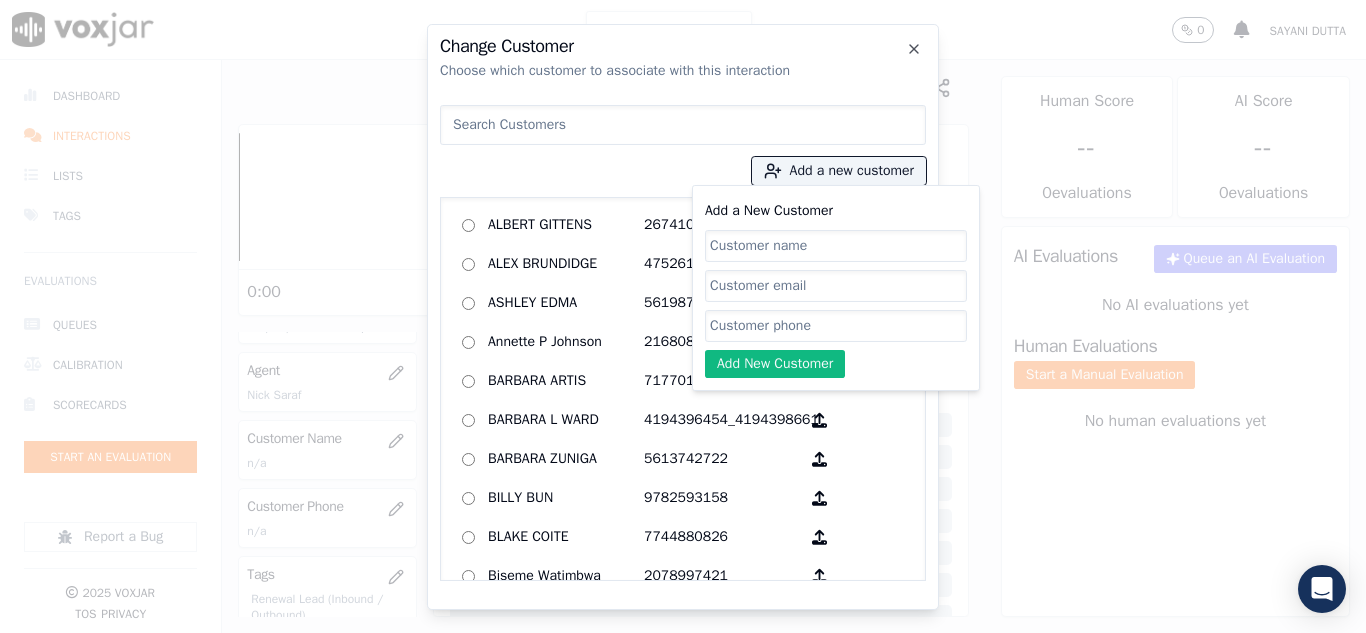click on "Add a New Customer" 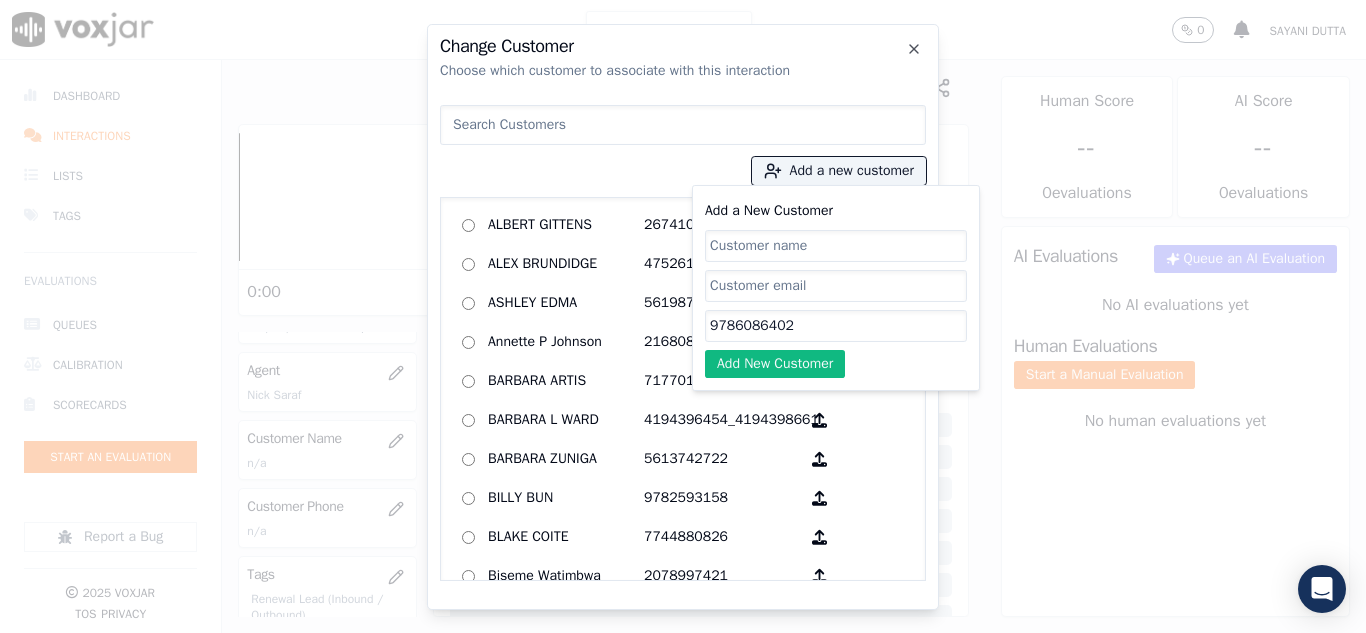 type on "9786086402" 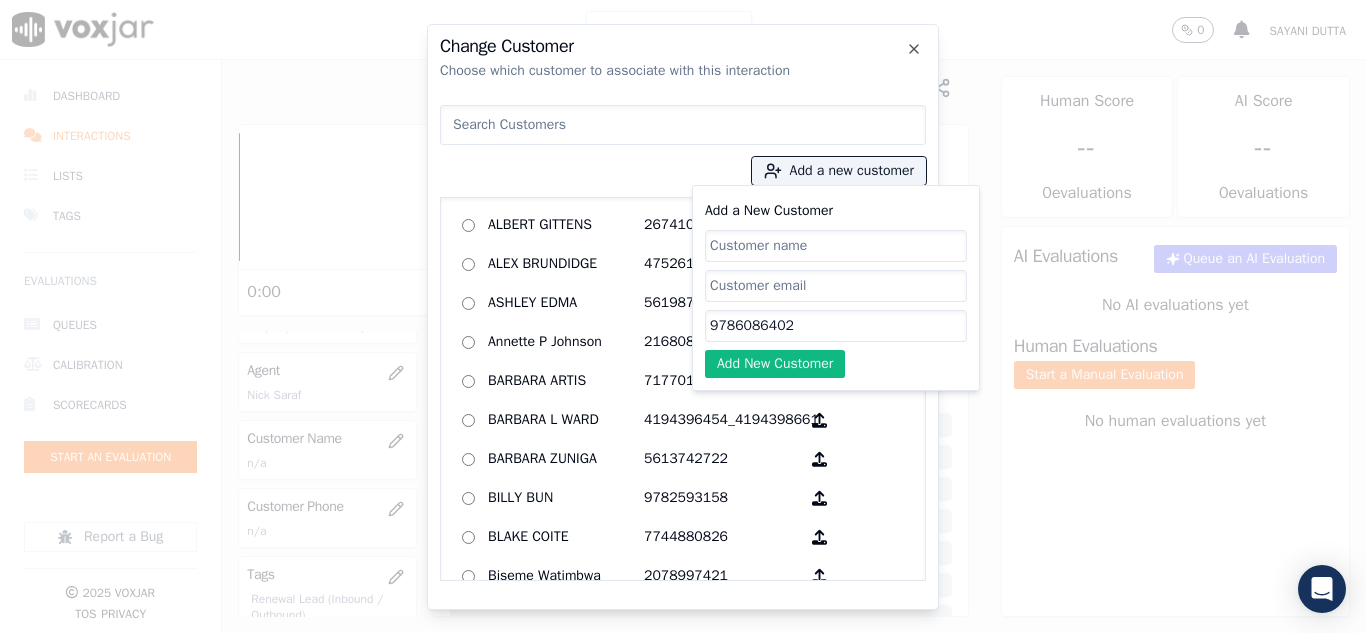 paste on "[FIRST] [LAST]" 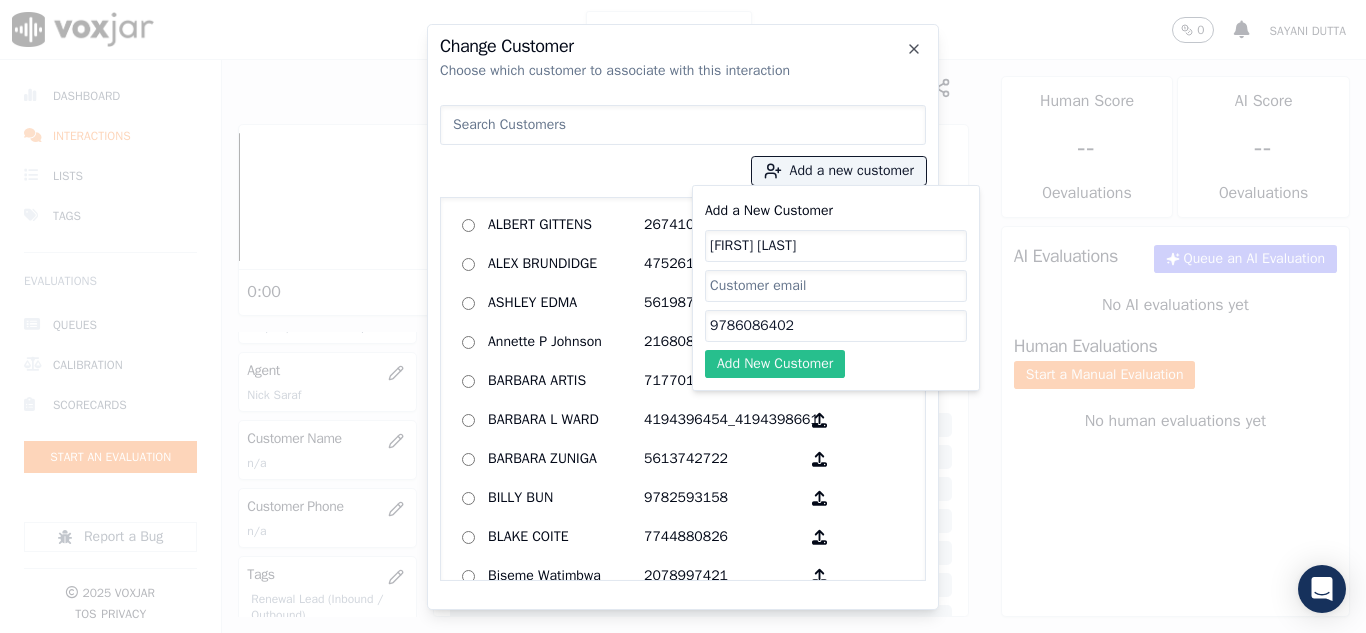 type on "[FIRST] [LAST]" 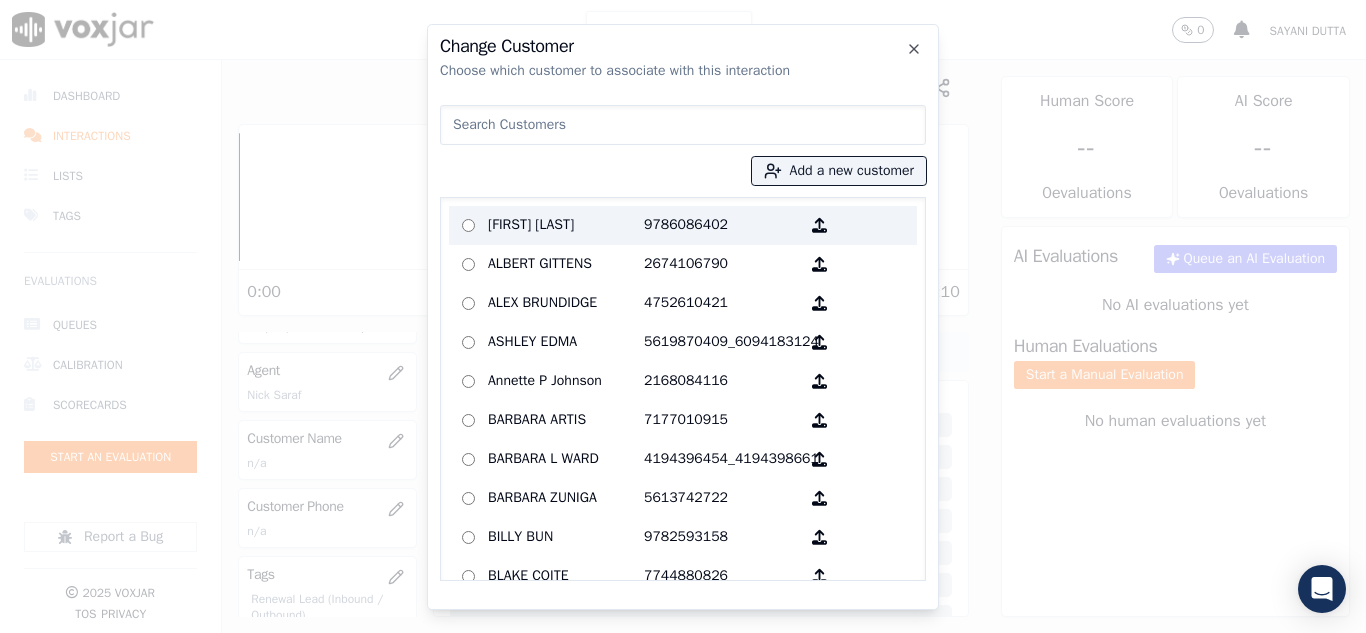 click on "[FIRST] [LAST]" at bounding box center [566, 225] 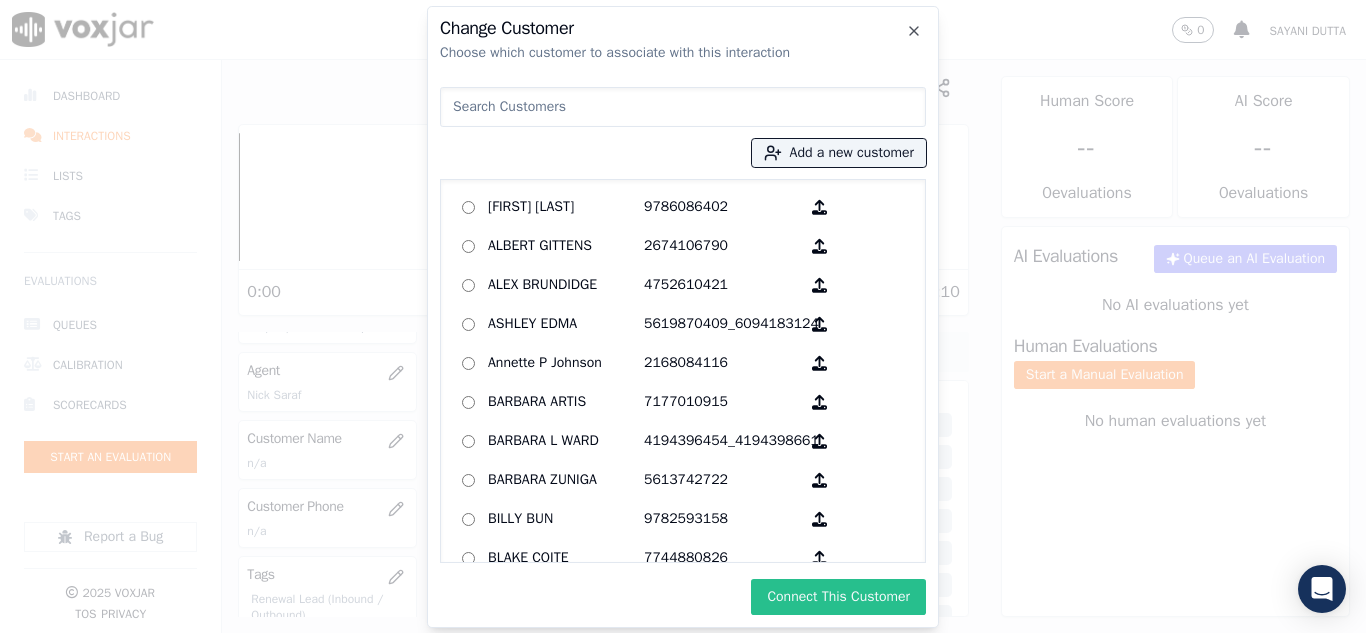click on "Connect This Customer" at bounding box center [838, 597] 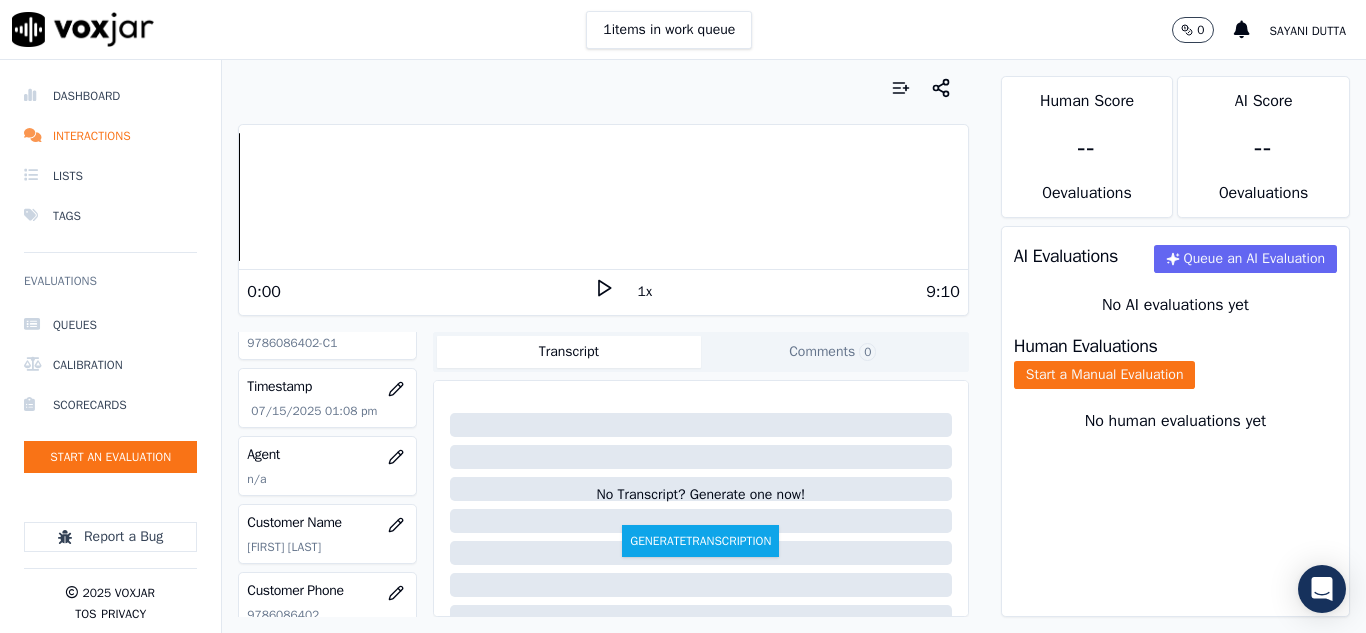 scroll, scrollTop: 100, scrollLeft: 0, axis: vertical 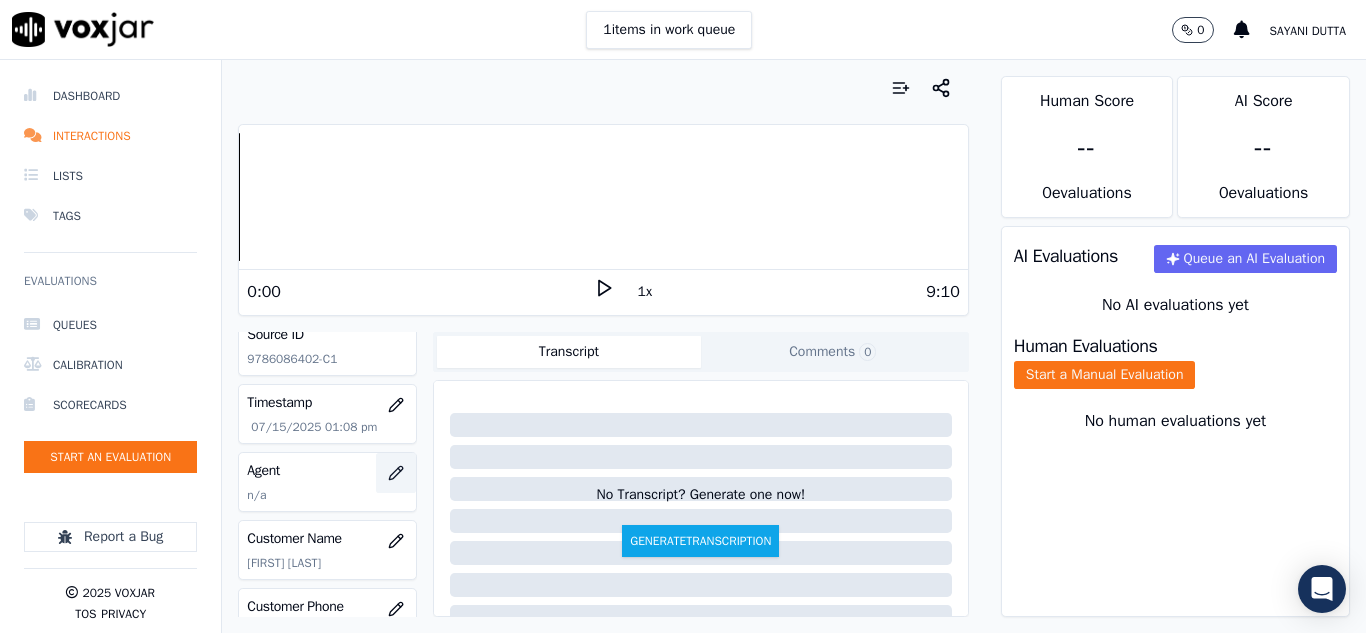 click 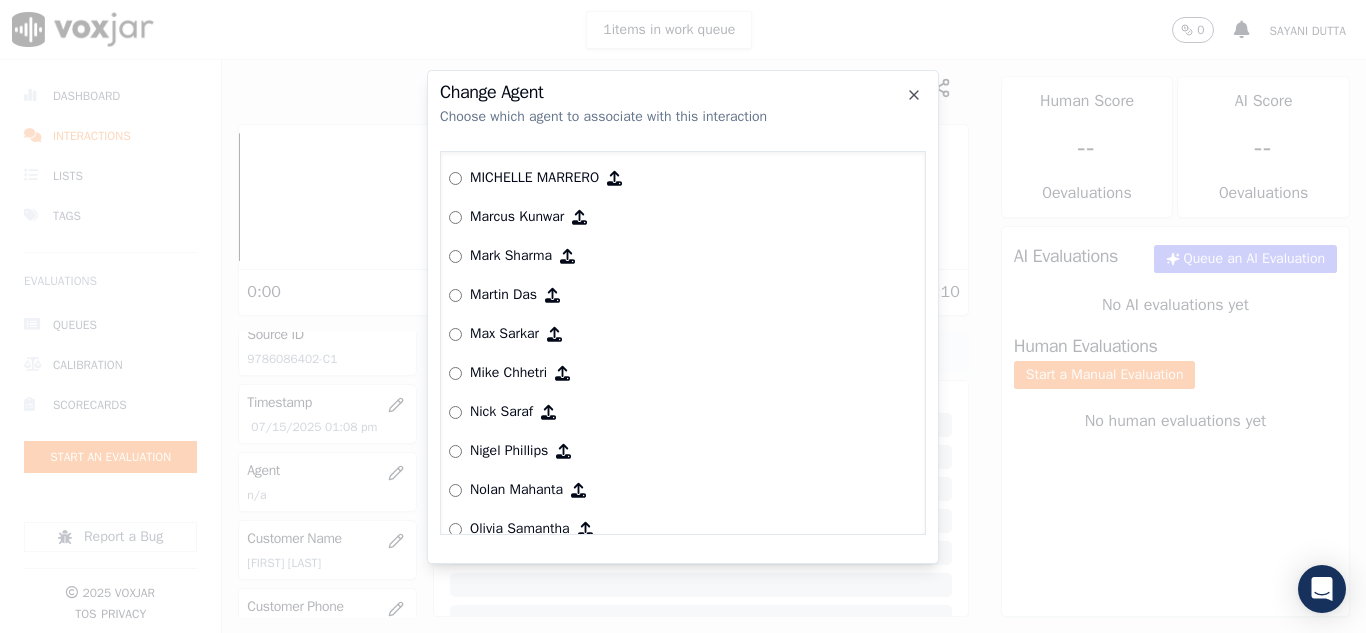 scroll, scrollTop: 1700, scrollLeft: 0, axis: vertical 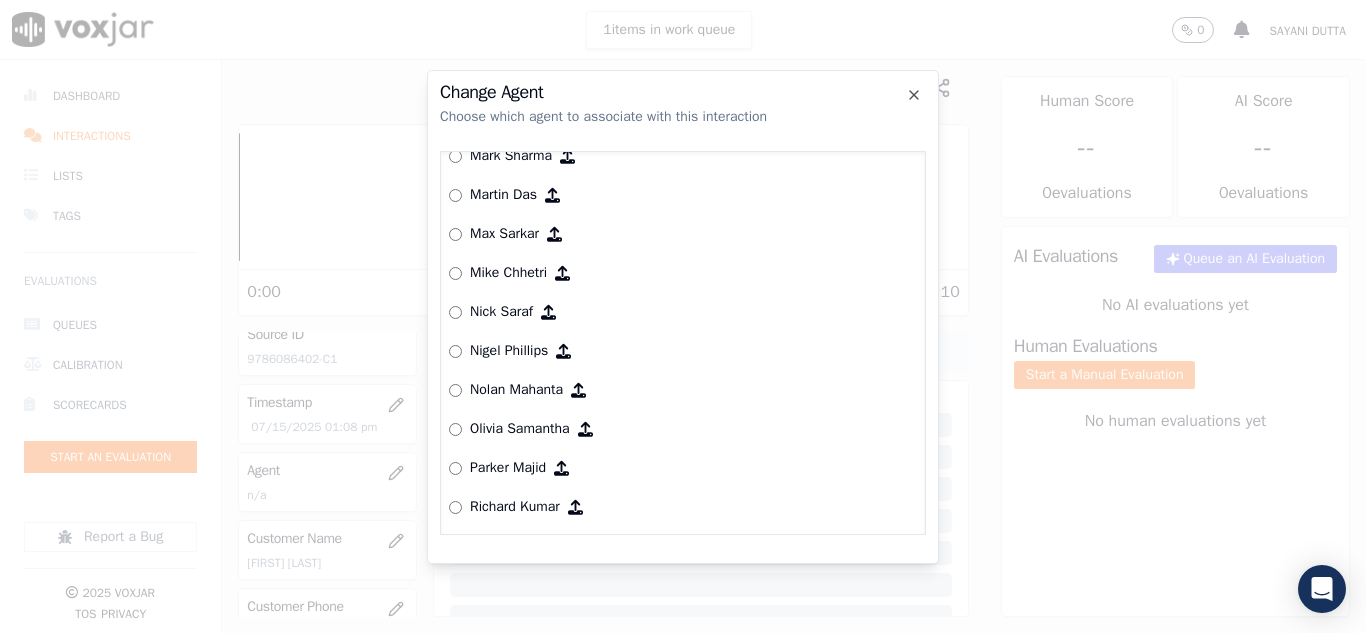 click on "Nick Saraf" at bounding box center [501, 312] 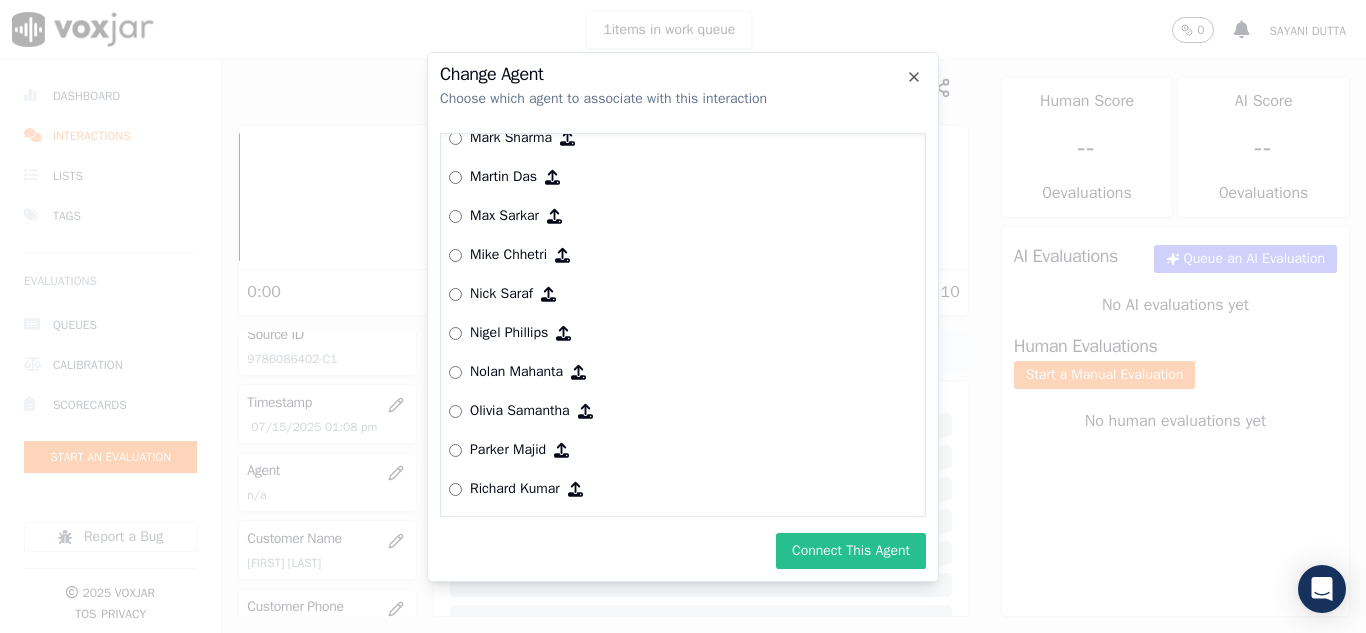 click on "Connect This Agent" at bounding box center [851, 551] 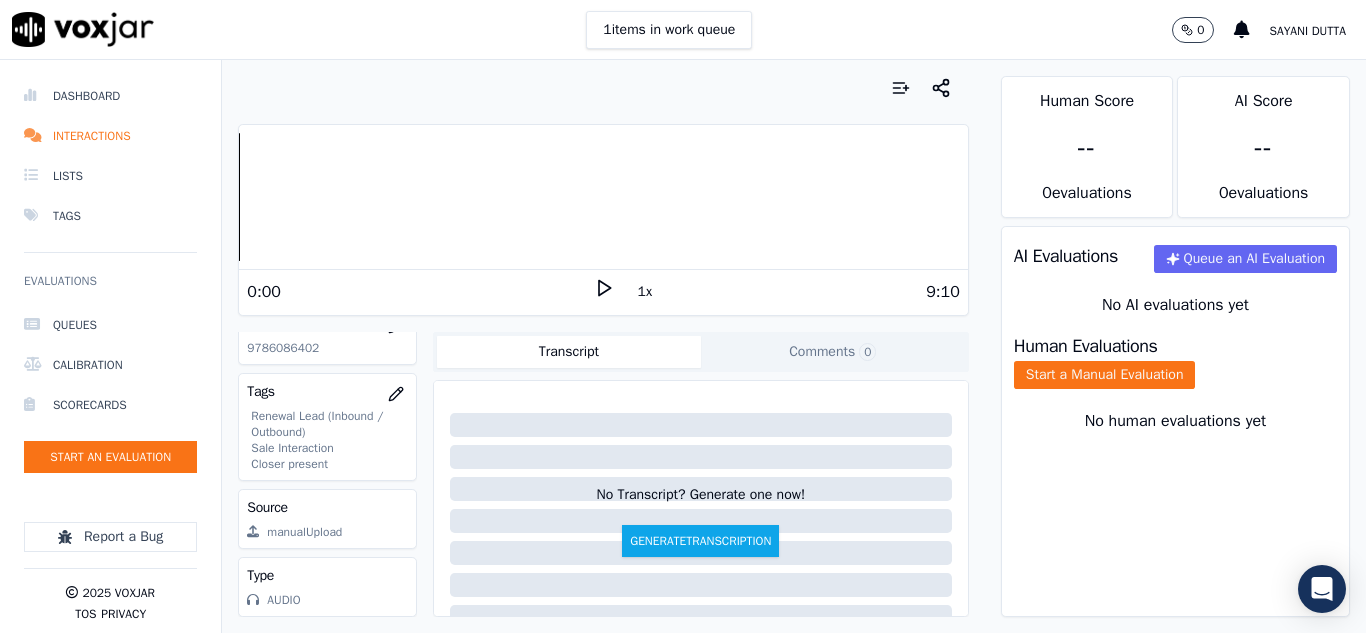 scroll, scrollTop: 428, scrollLeft: 0, axis: vertical 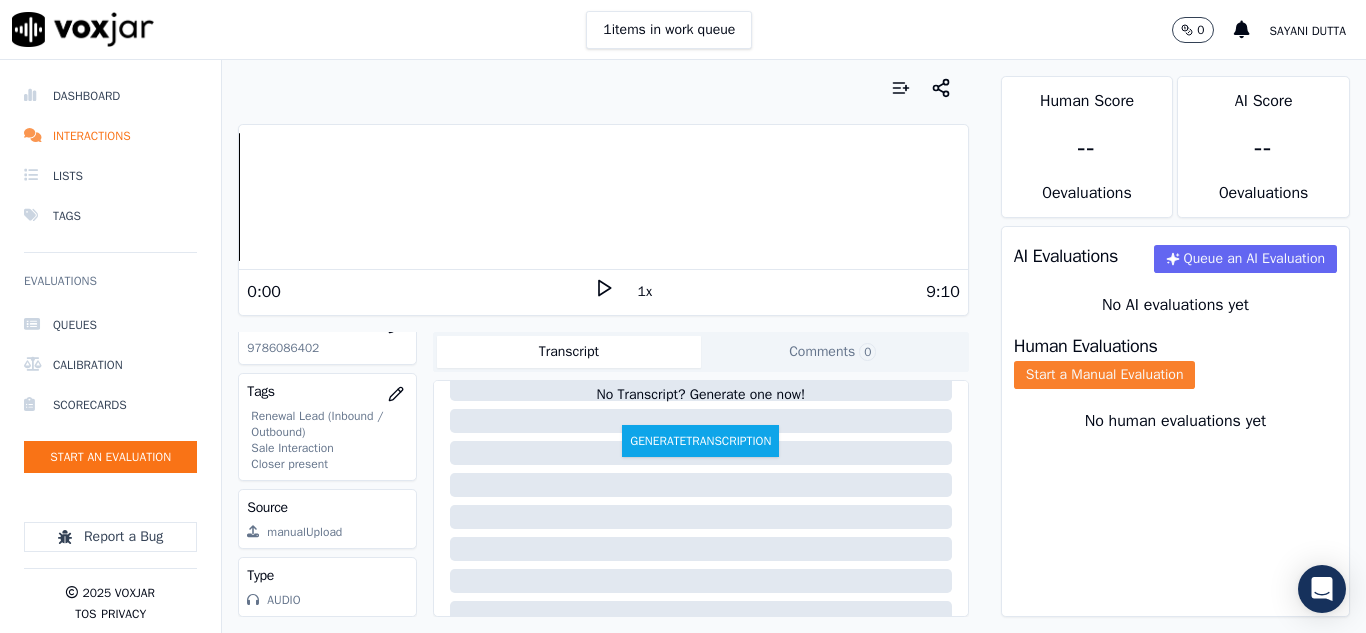 click on "Start a Manual Evaluation" 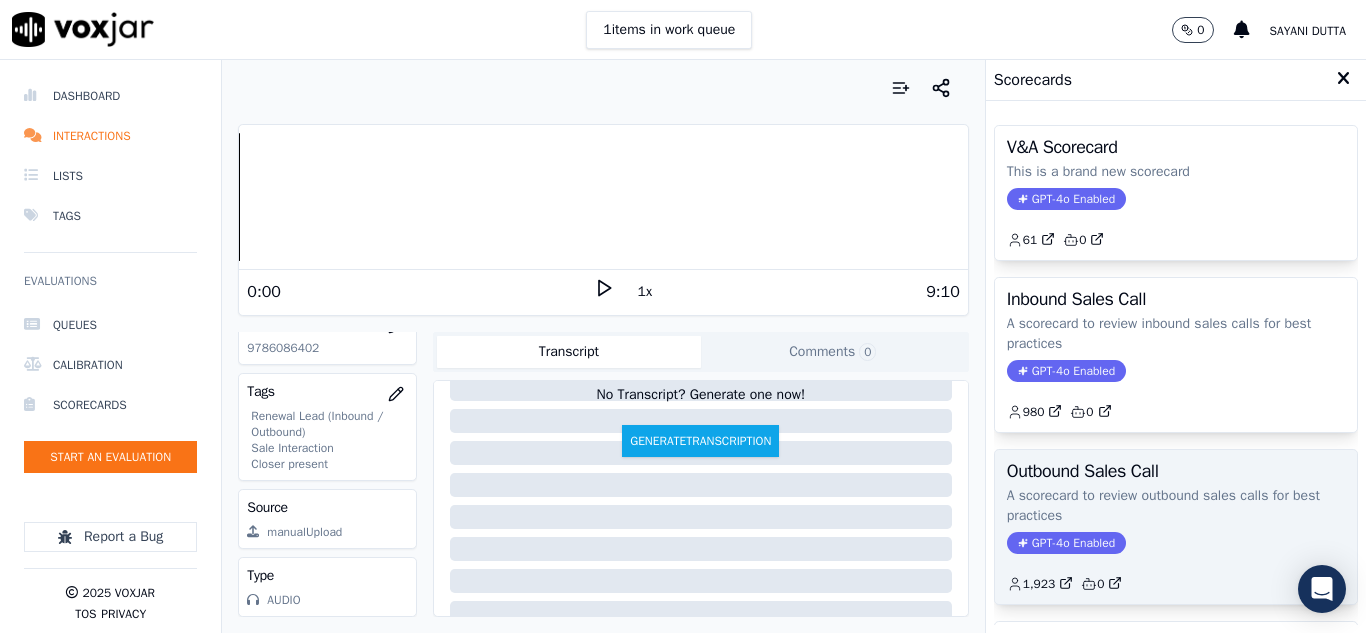 click on "A scorecard to review outbound sales calls for best practices" 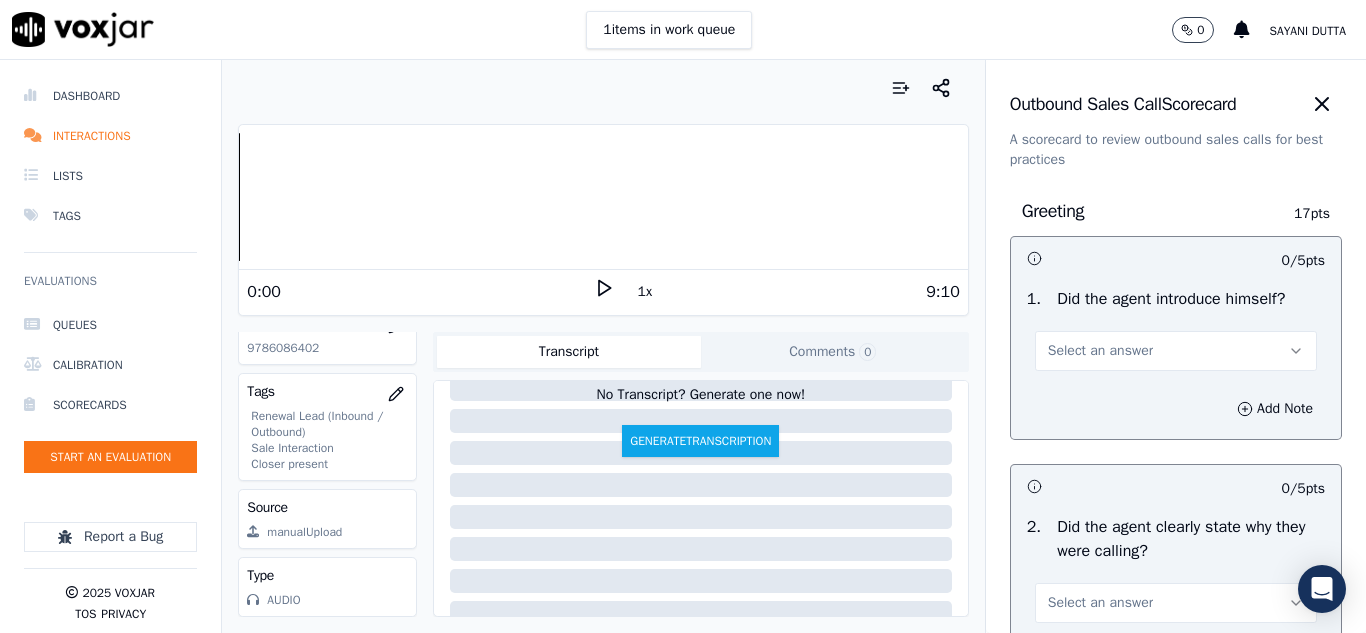 click on "Select an answer" at bounding box center (1176, 351) 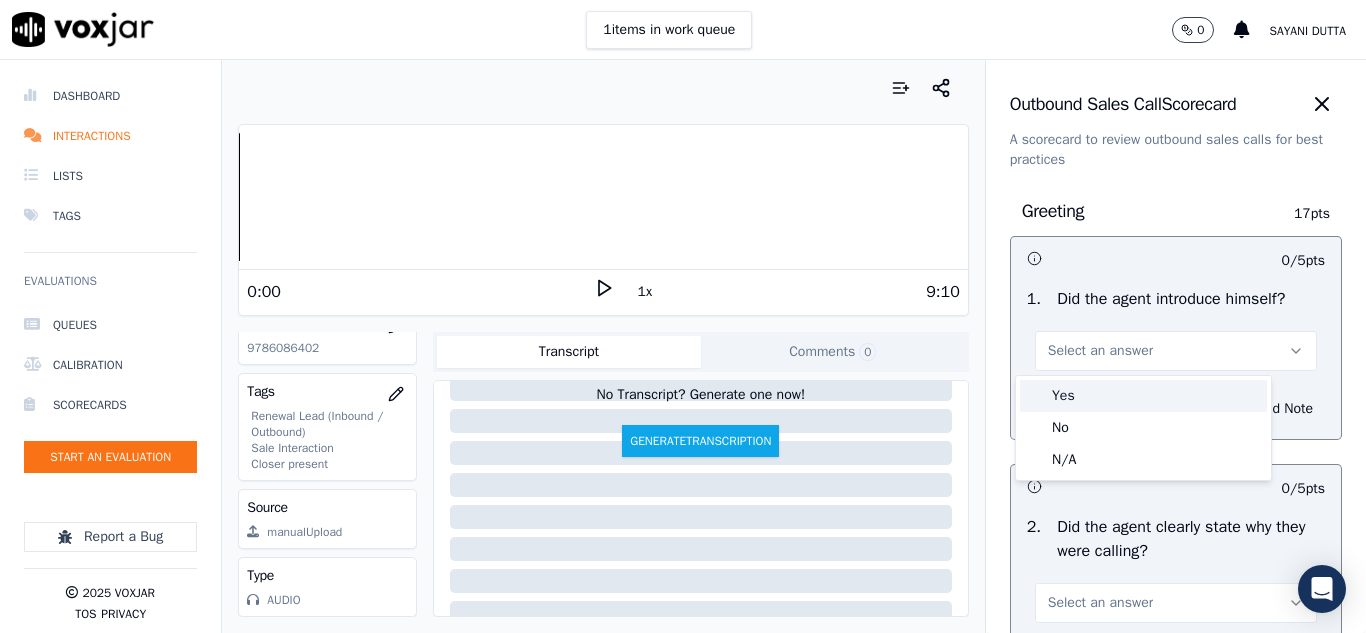 click on "Yes" at bounding box center (1143, 396) 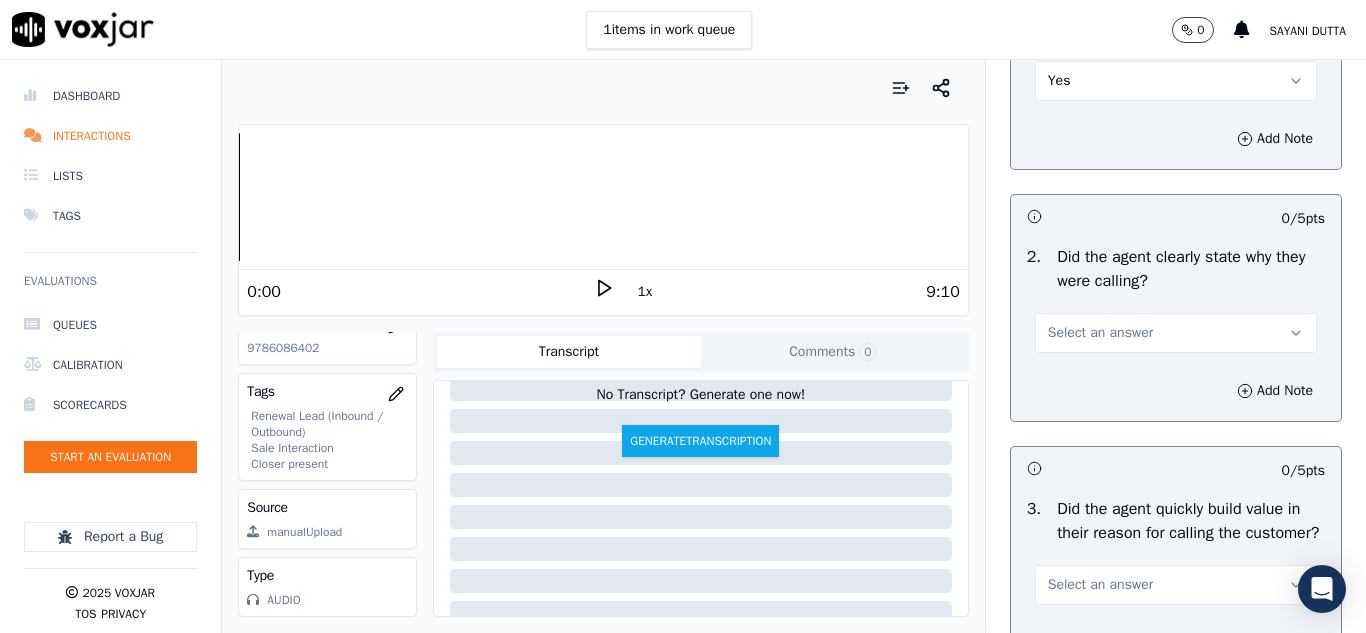 scroll, scrollTop: 300, scrollLeft: 0, axis: vertical 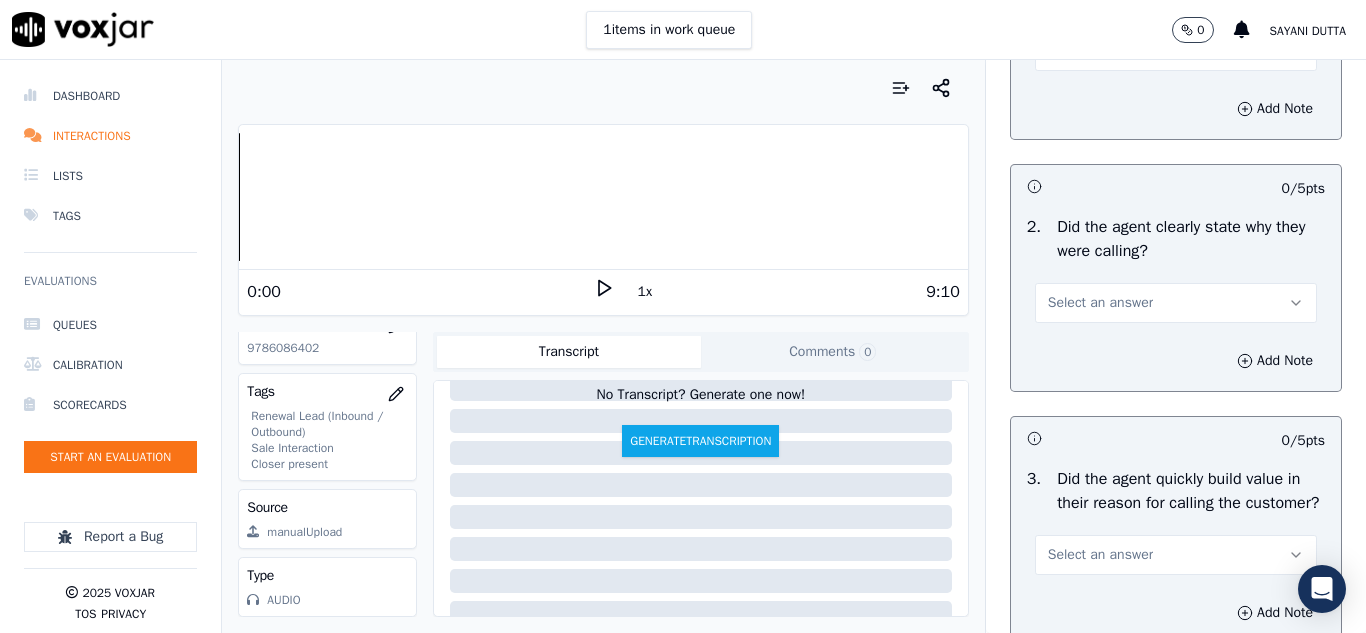 click on "Select an answer" at bounding box center (1176, 303) 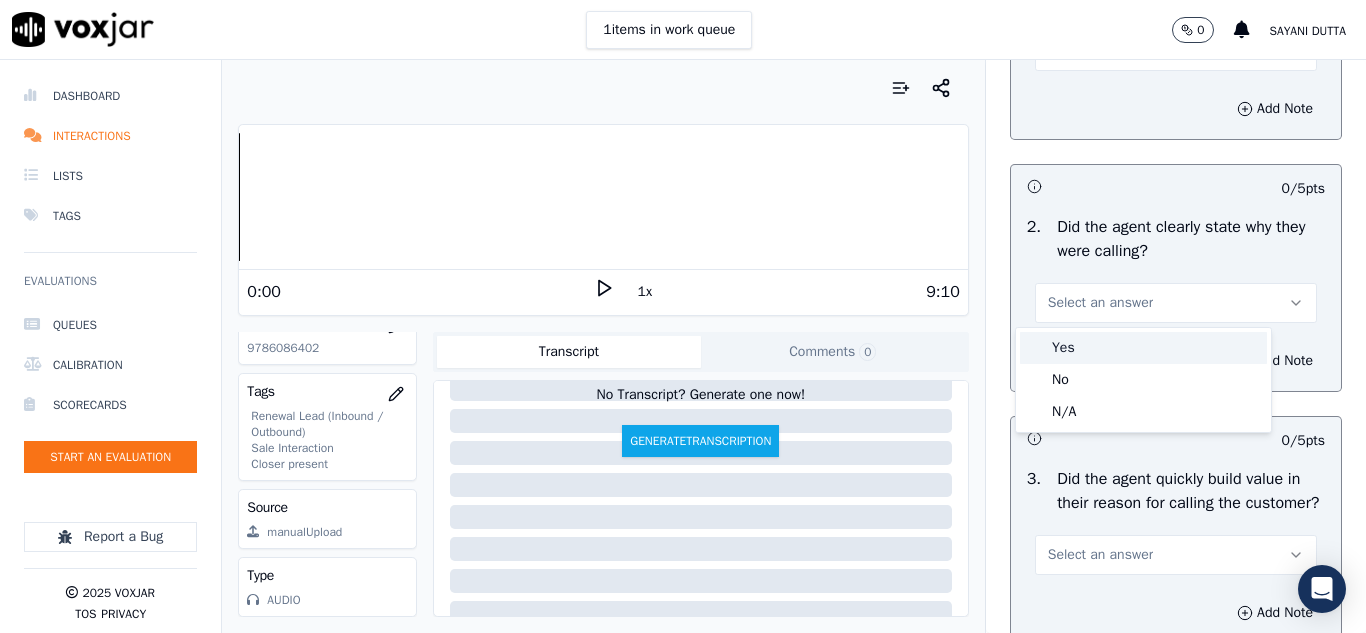 click on "Yes" at bounding box center (1143, 348) 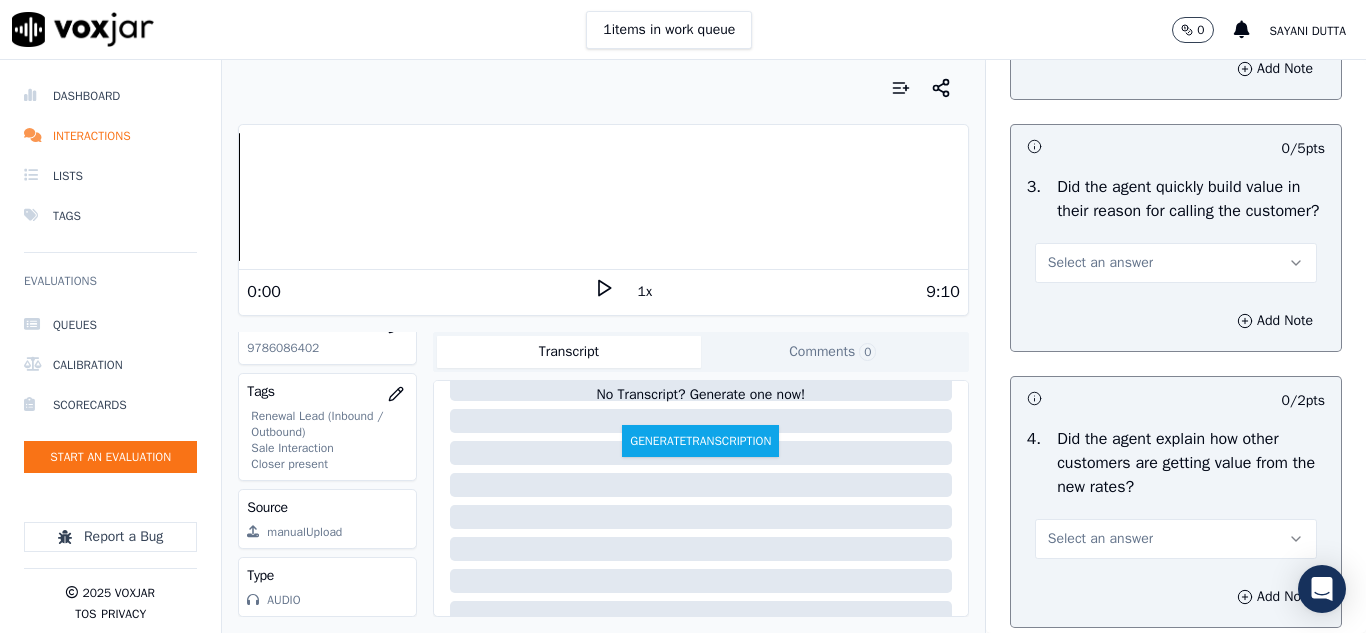 scroll, scrollTop: 600, scrollLeft: 0, axis: vertical 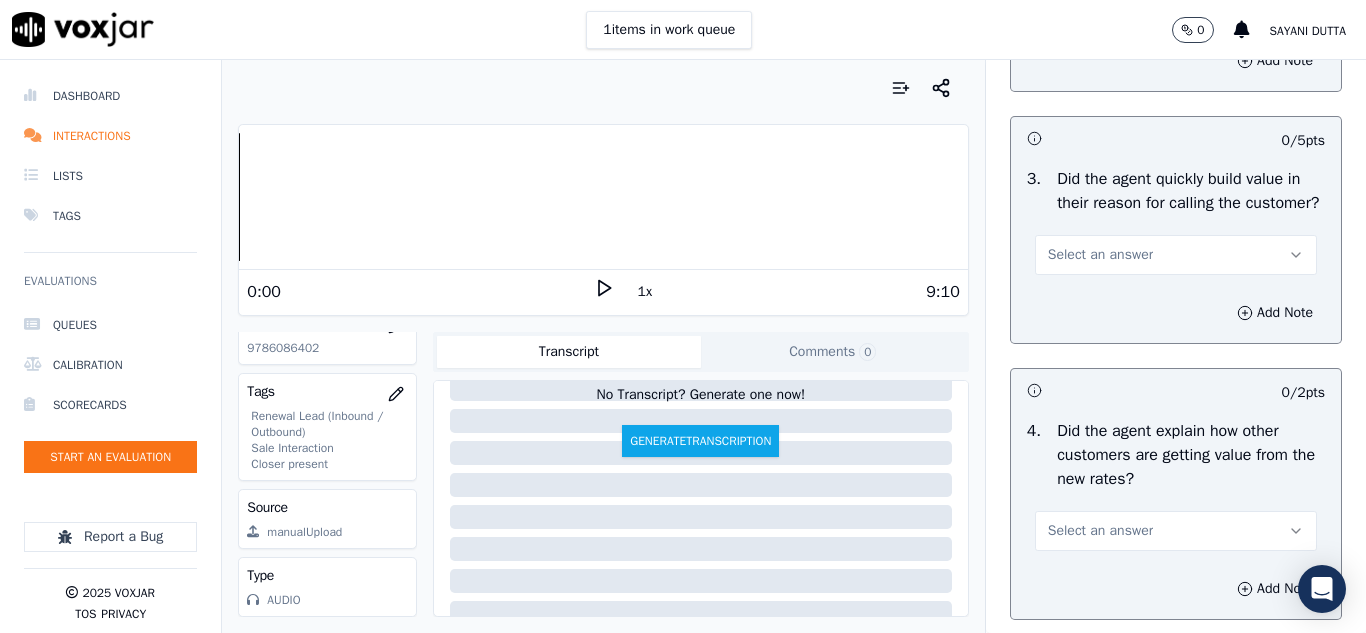 click on "Select an answer" at bounding box center (1100, 255) 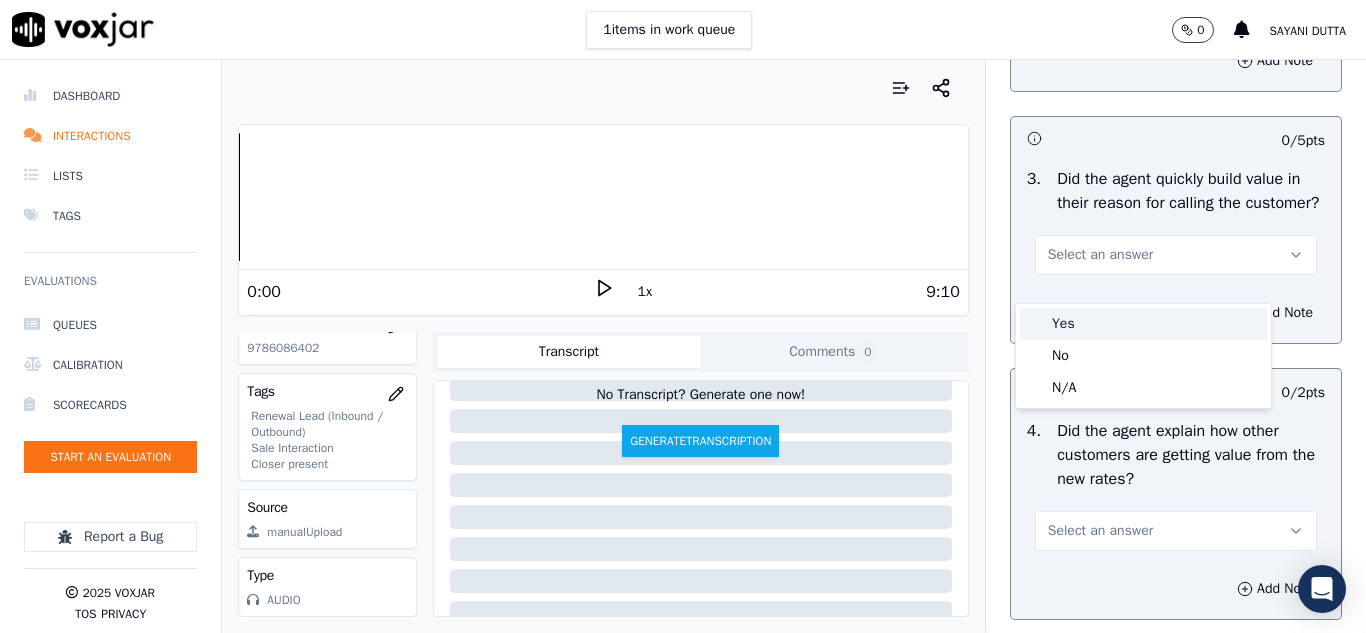click on "Yes" at bounding box center (1143, 324) 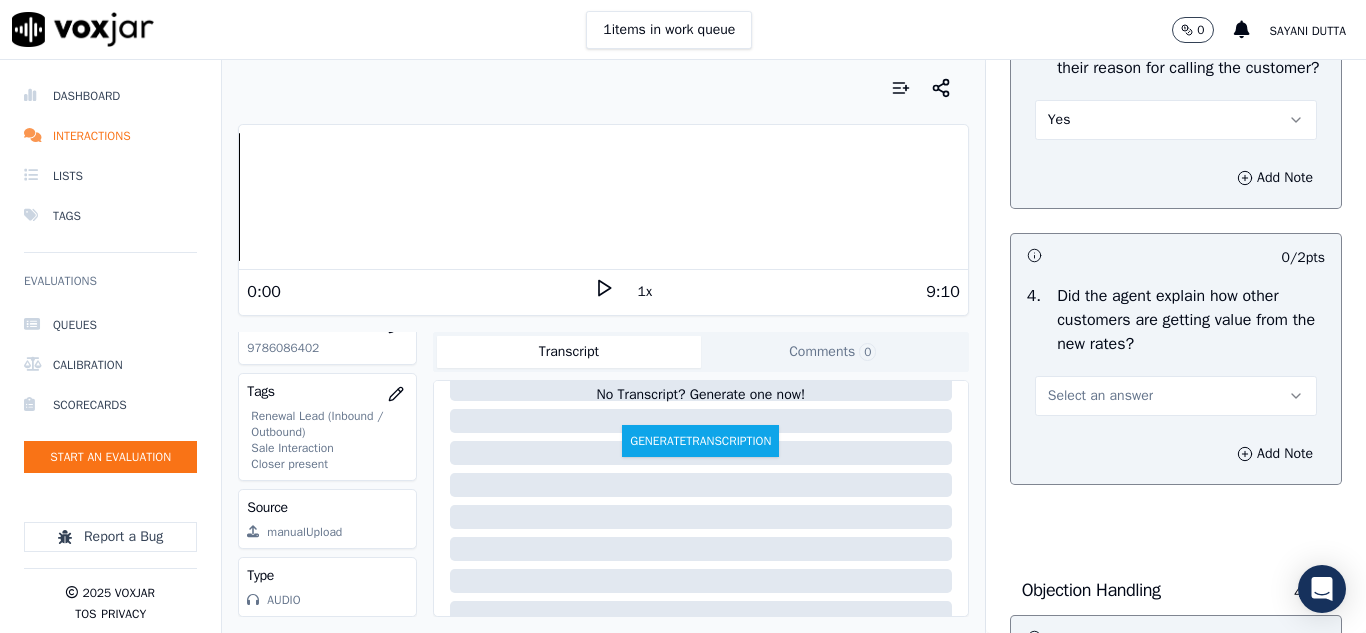 scroll, scrollTop: 900, scrollLeft: 0, axis: vertical 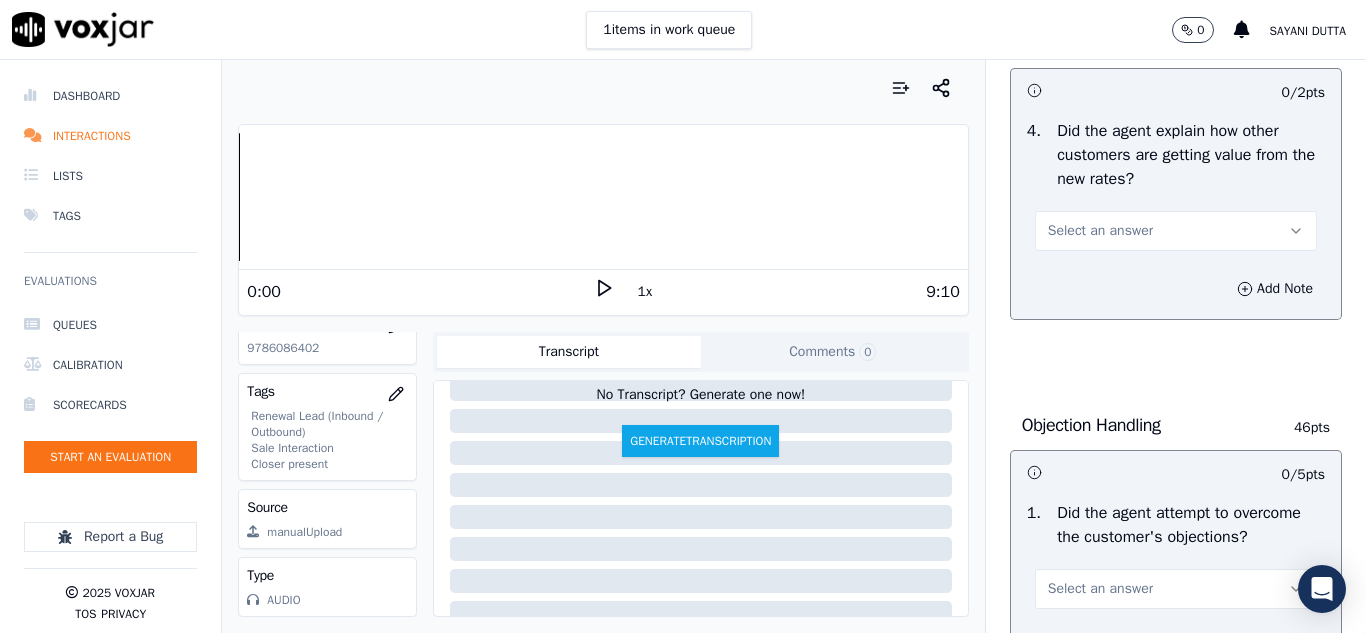 click on "Select an answer" at bounding box center [1100, 231] 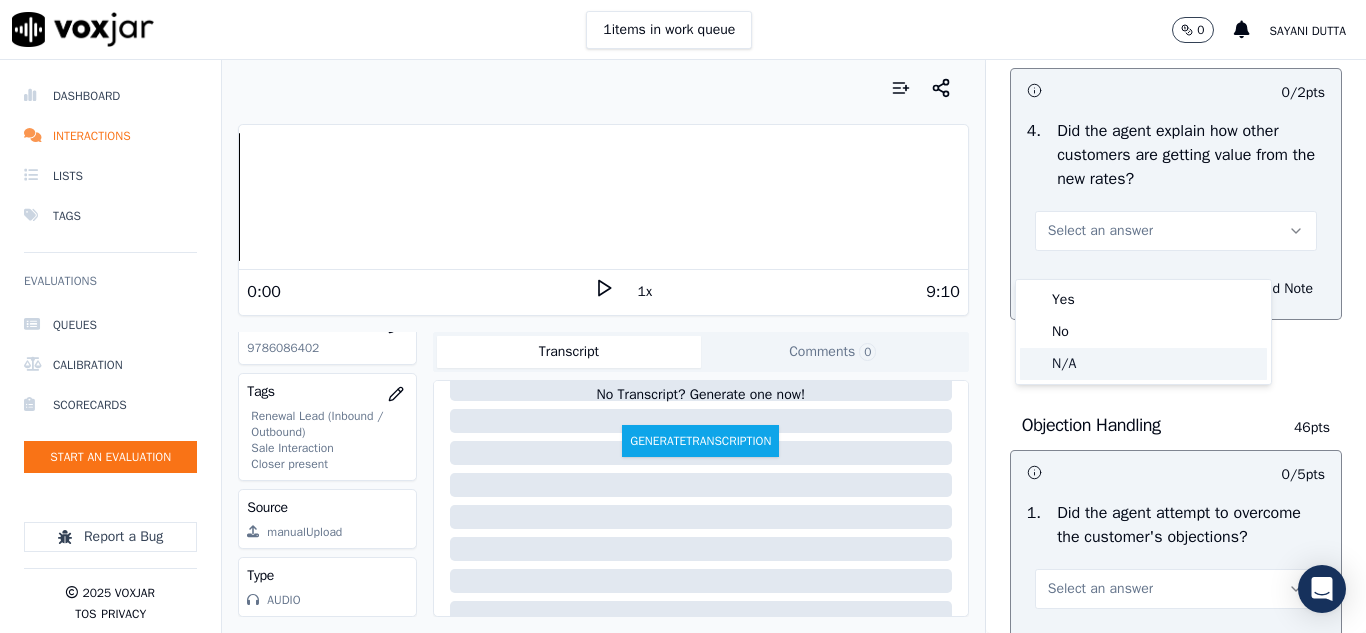 click on "N/A" 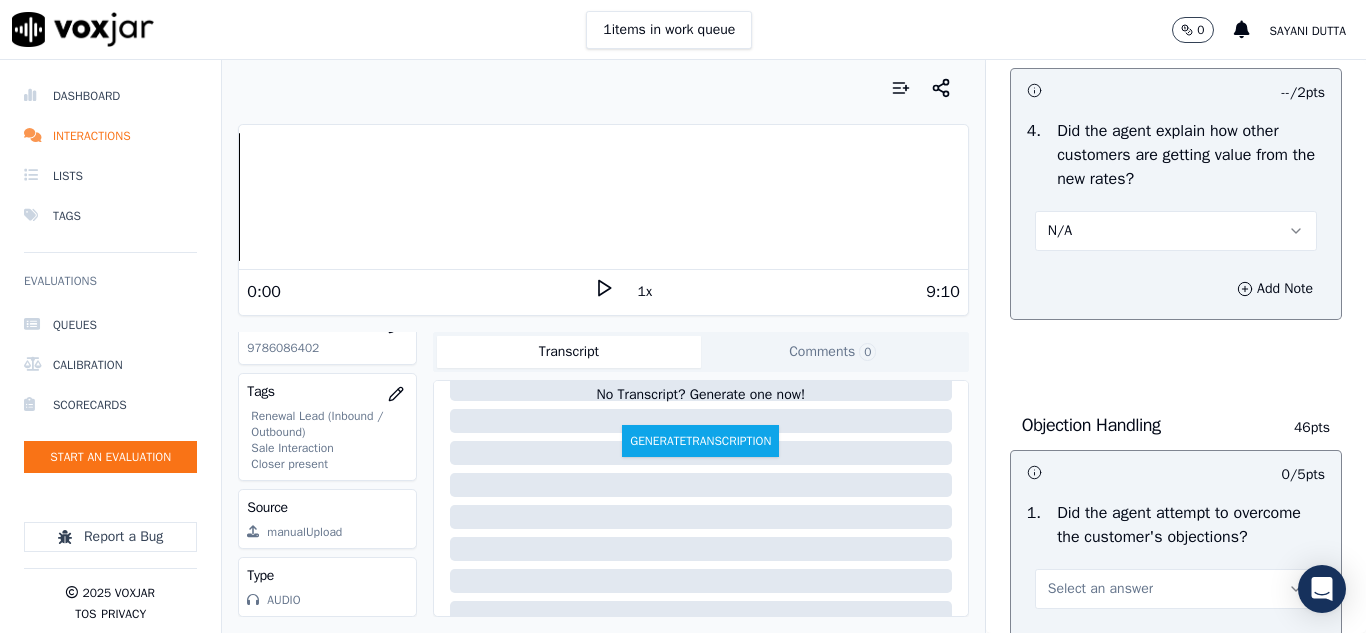 scroll, scrollTop: 1100, scrollLeft: 0, axis: vertical 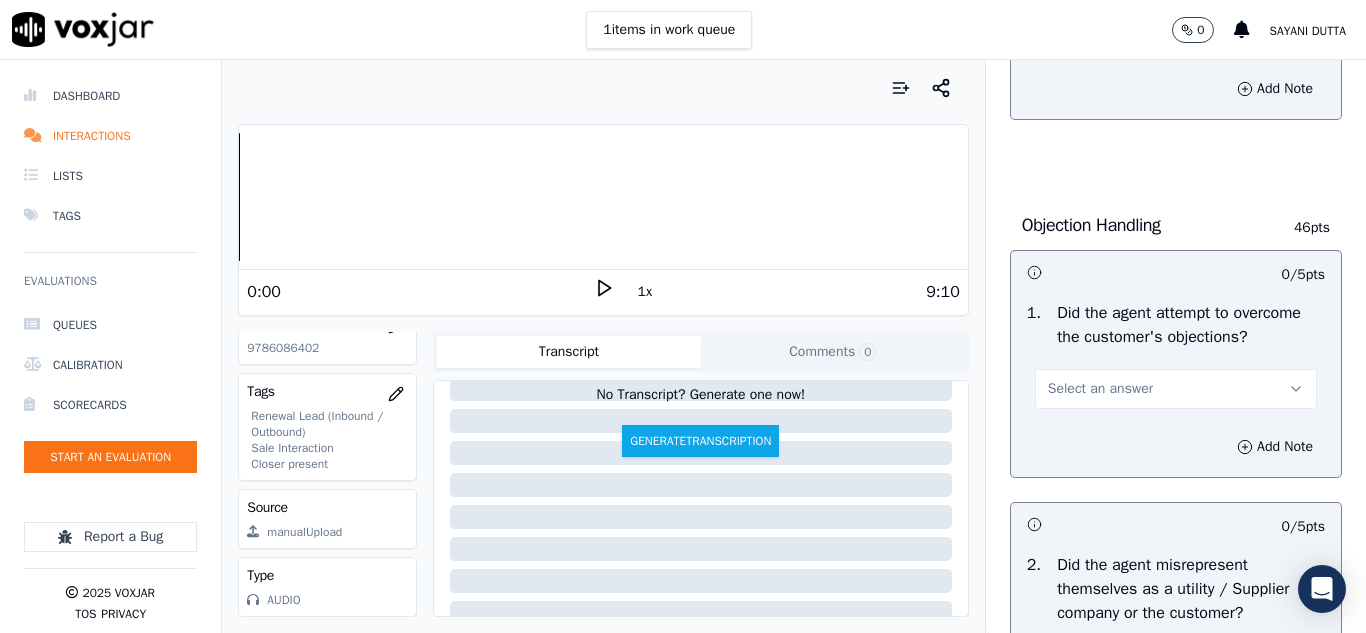 drag, startPoint x: 1092, startPoint y: 436, endPoint x: 1092, endPoint y: 456, distance: 20 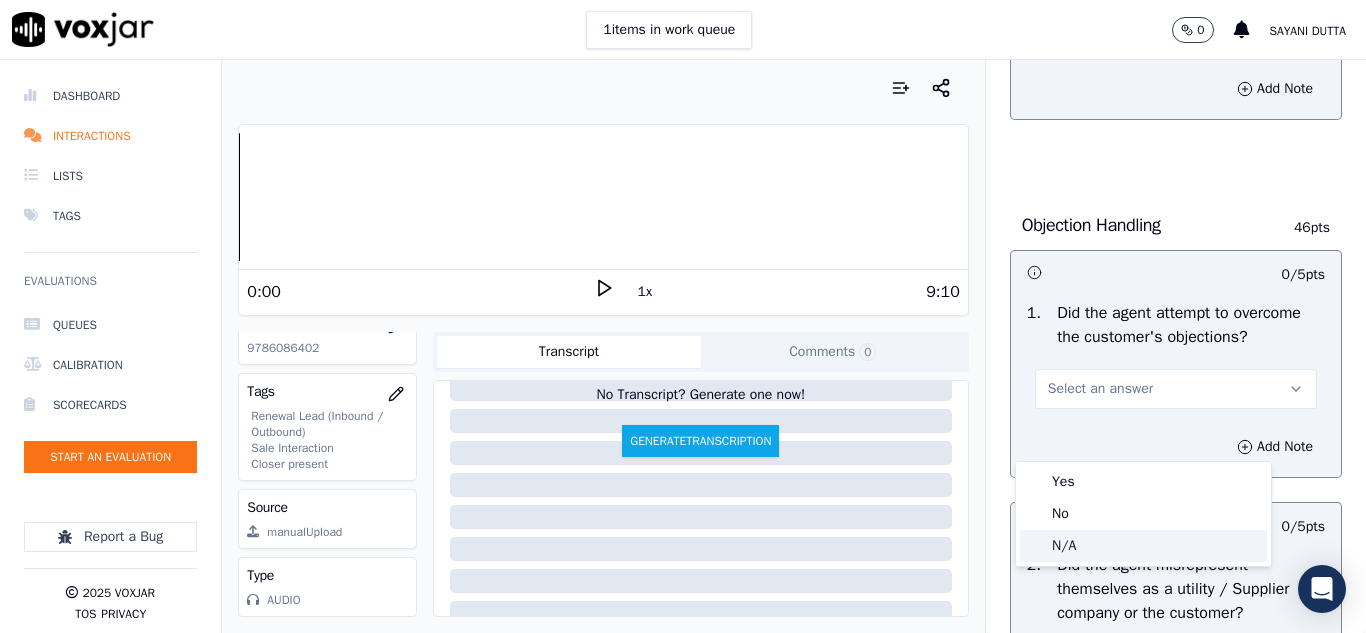 click on "N/A" 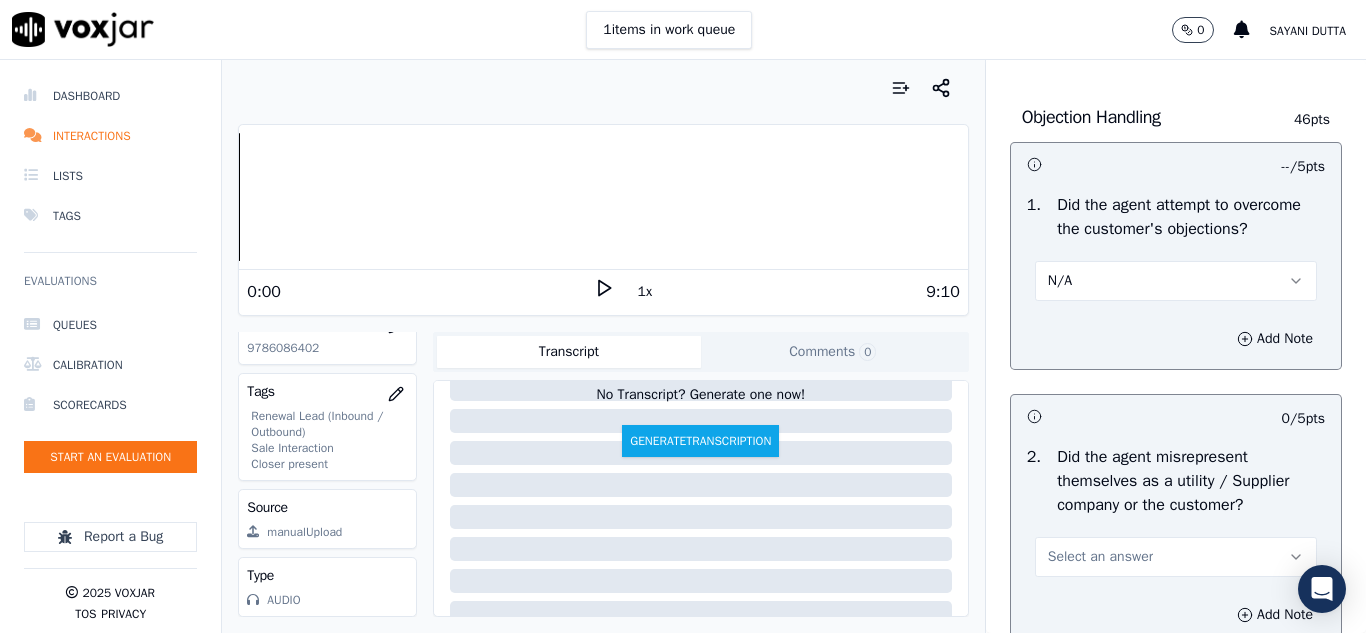 scroll, scrollTop: 1400, scrollLeft: 0, axis: vertical 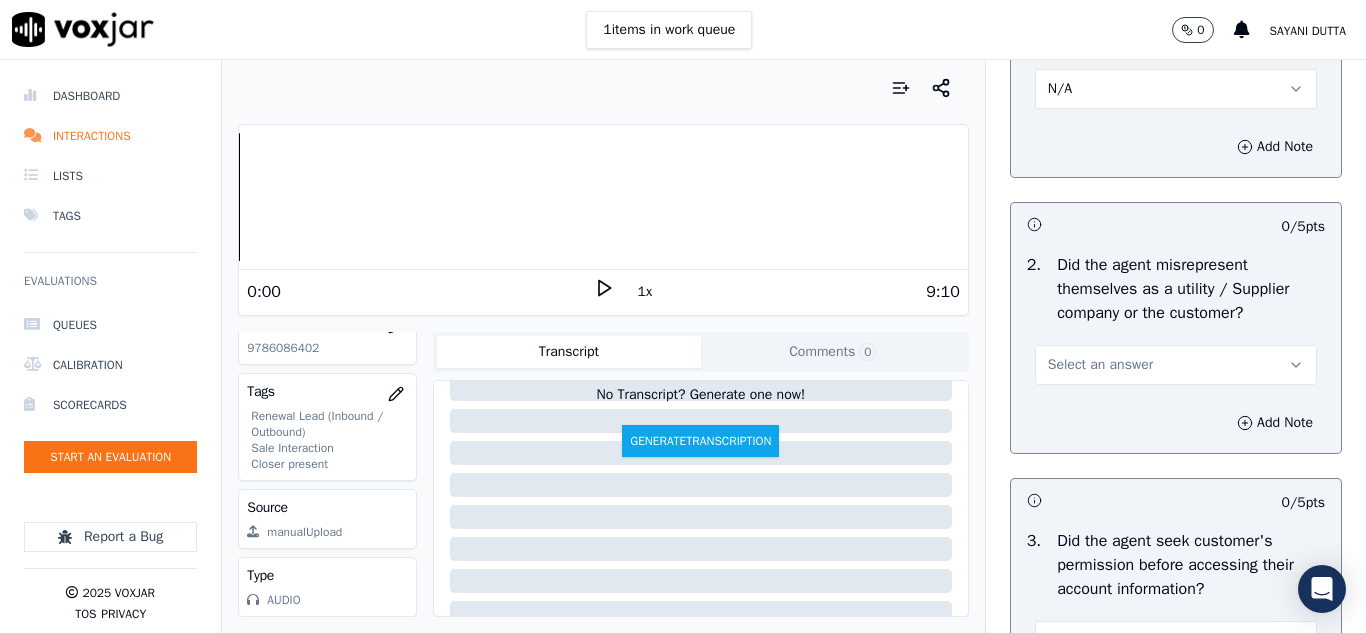 click on "Select an answer" at bounding box center [1100, 365] 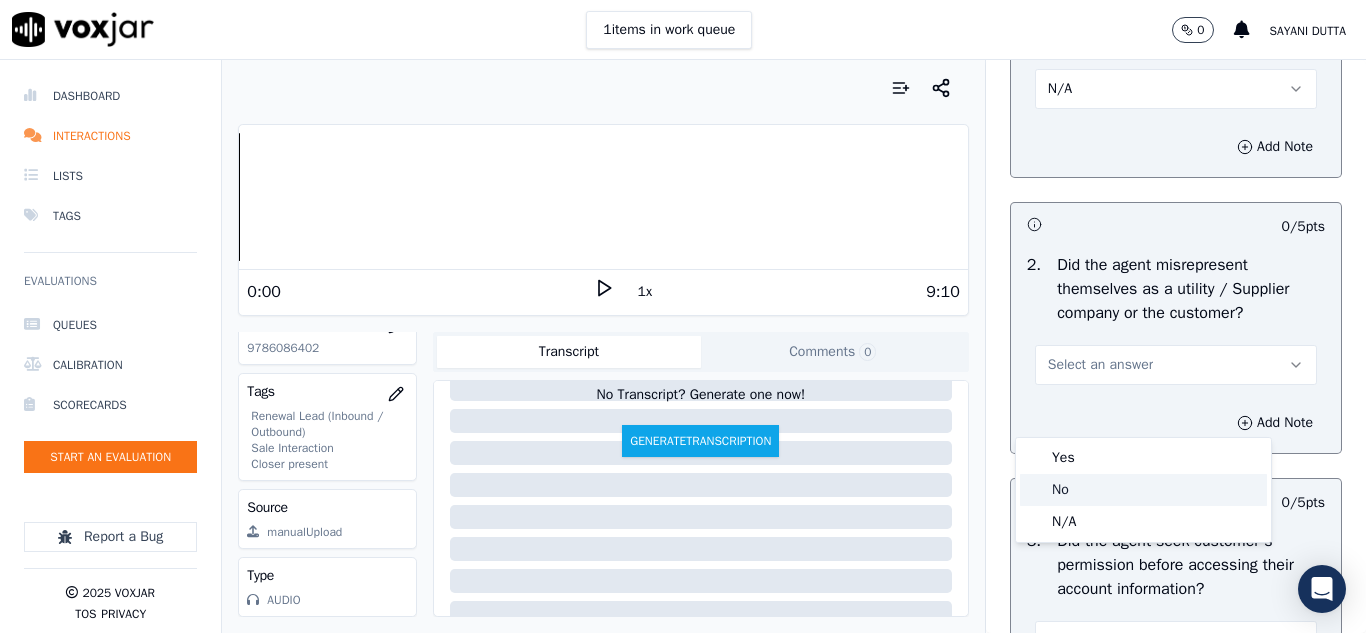 click on "No" 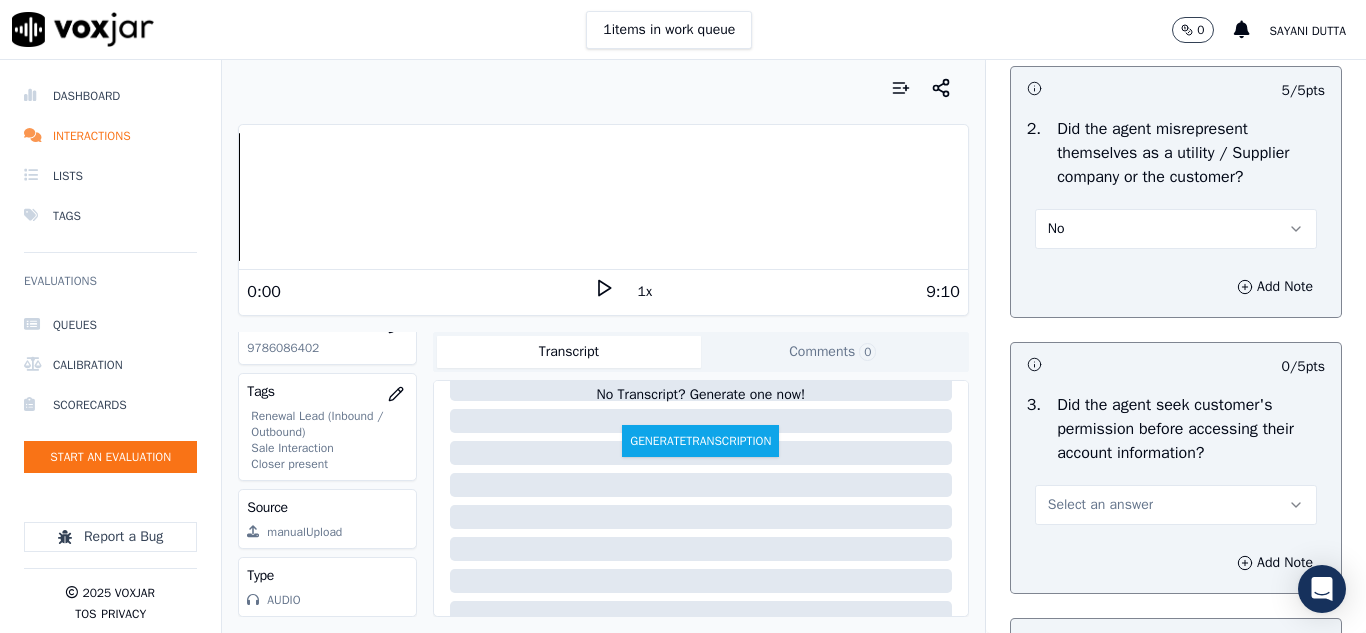 scroll, scrollTop: 1700, scrollLeft: 0, axis: vertical 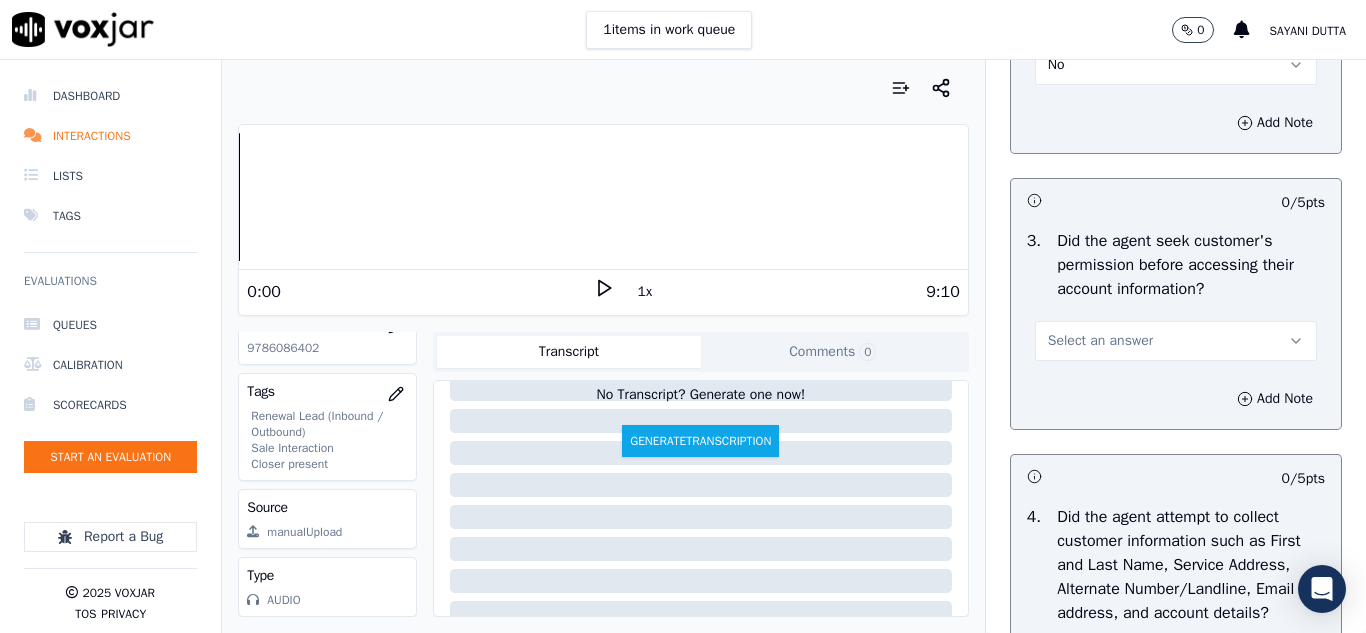 click on "Select an answer" at bounding box center (1176, 341) 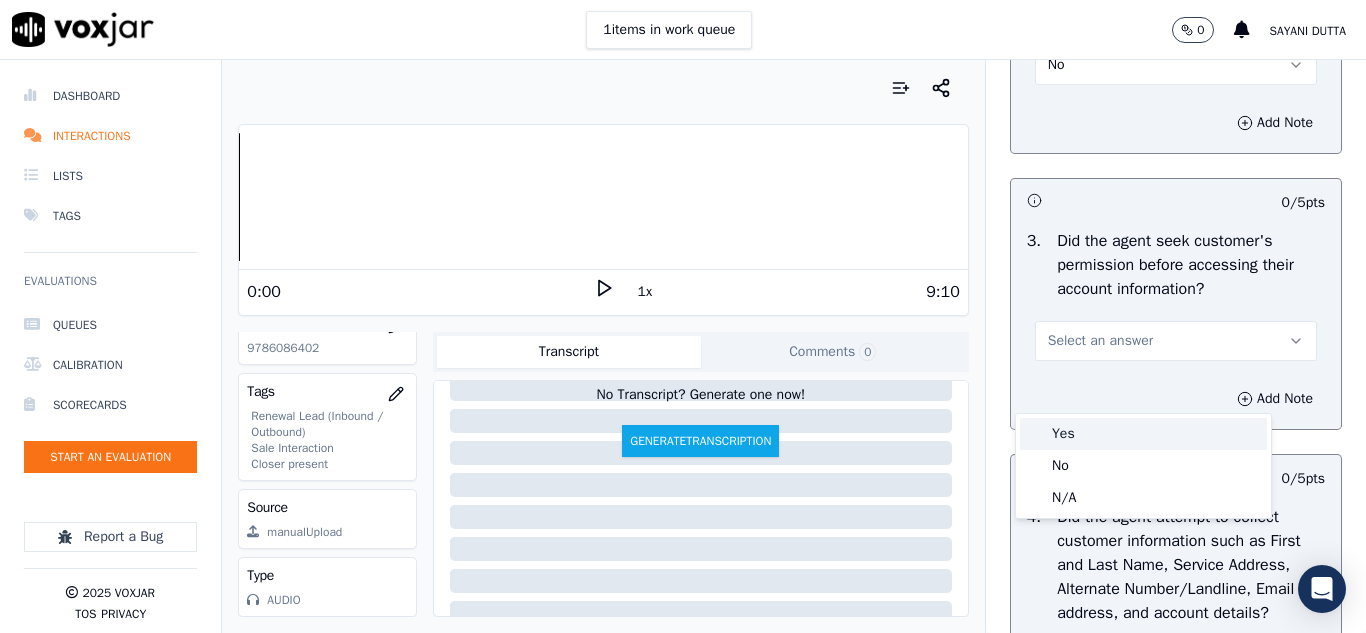 click on "Yes" at bounding box center [1143, 434] 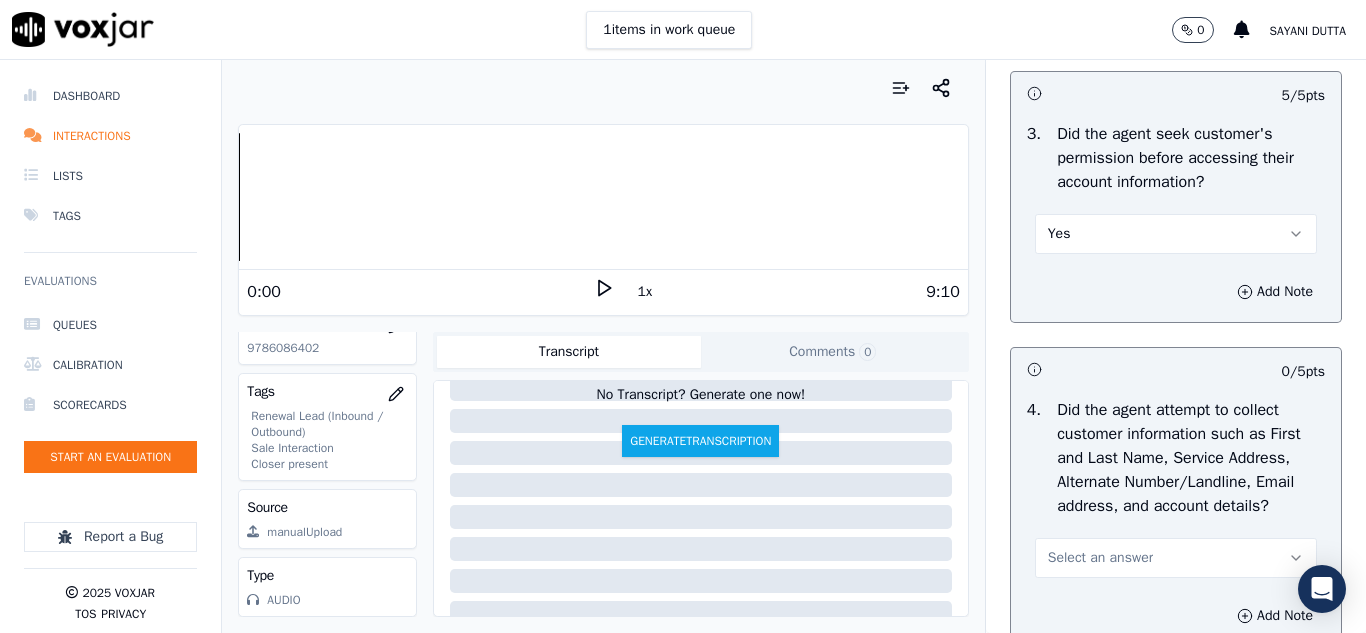 scroll, scrollTop: 1800, scrollLeft: 0, axis: vertical 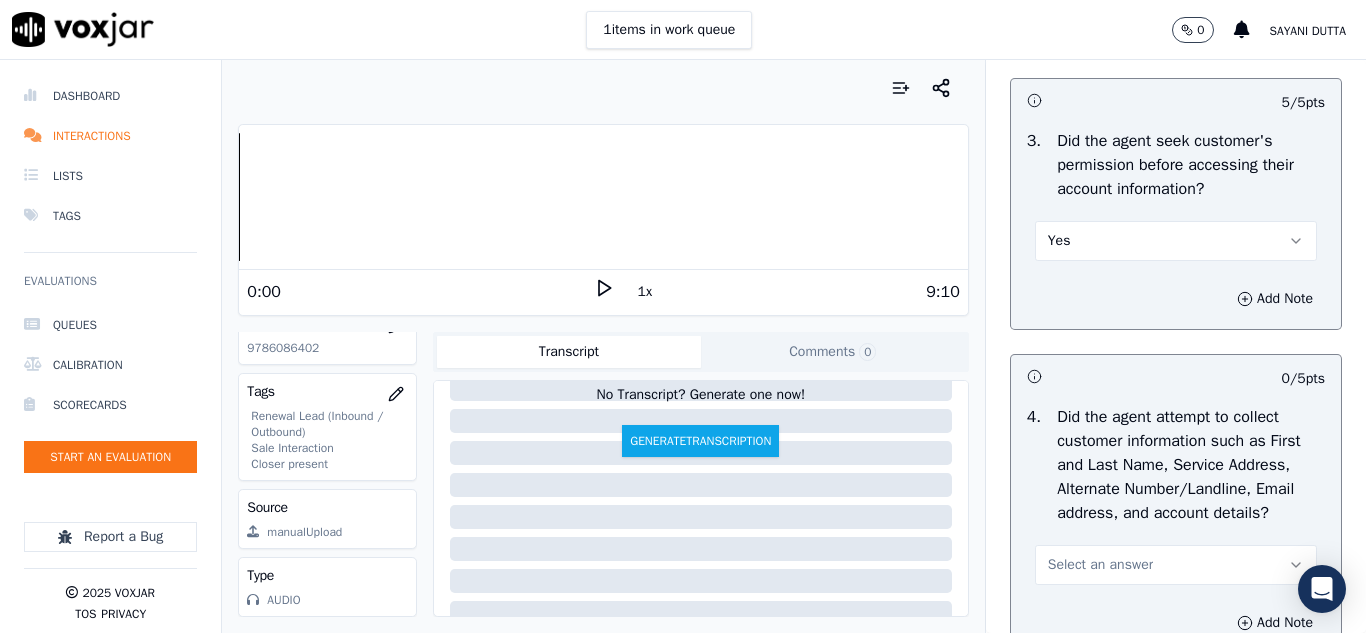 click on "Yes" at bounding box center (1176, 241) 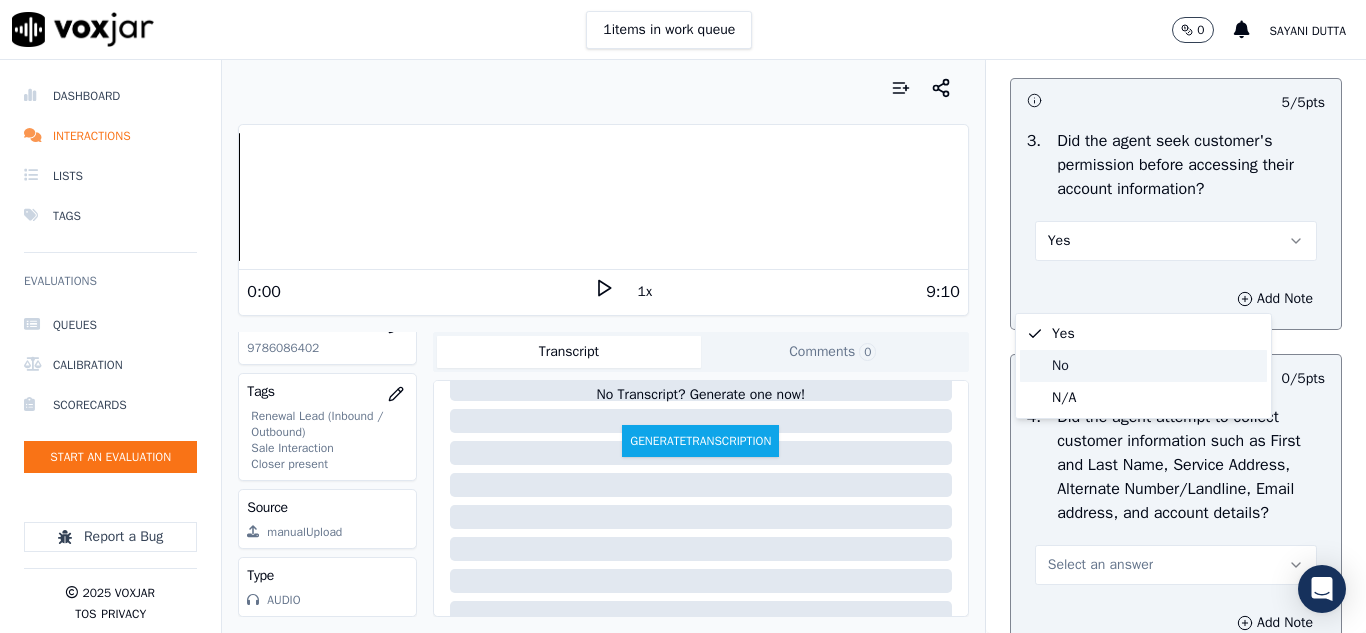 click on "No" 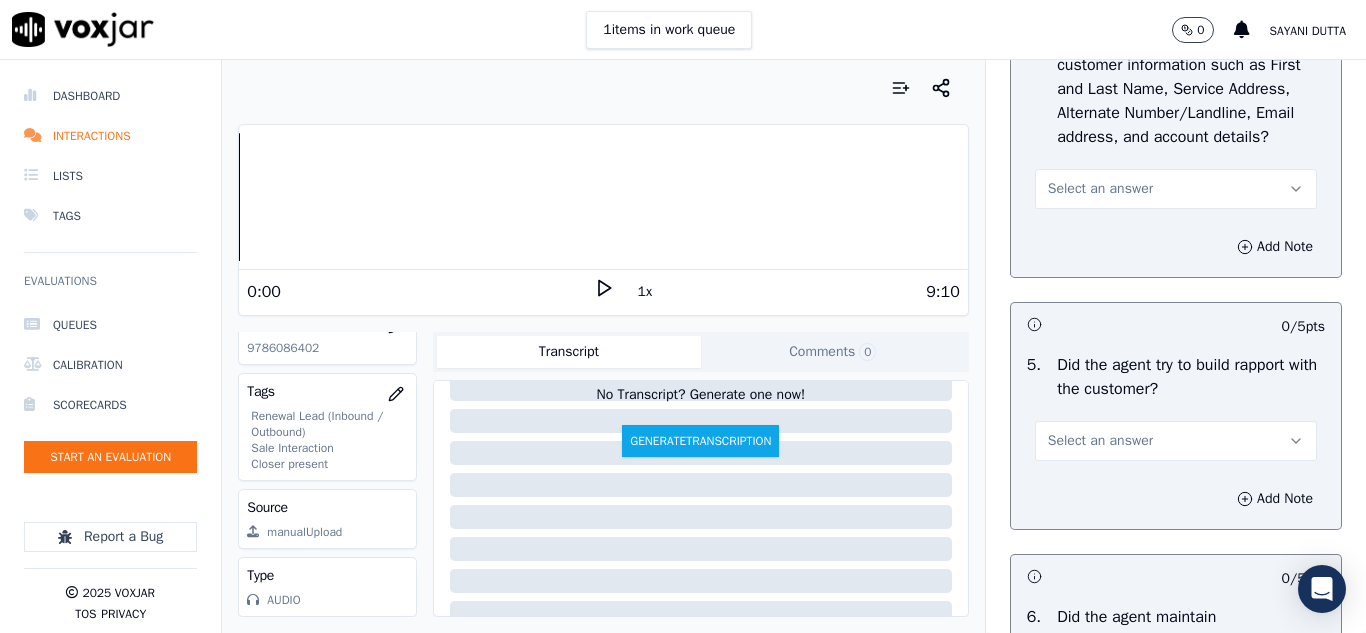 scroll, scrollTop: 2200, scrollLeft: 0, axis: vertical 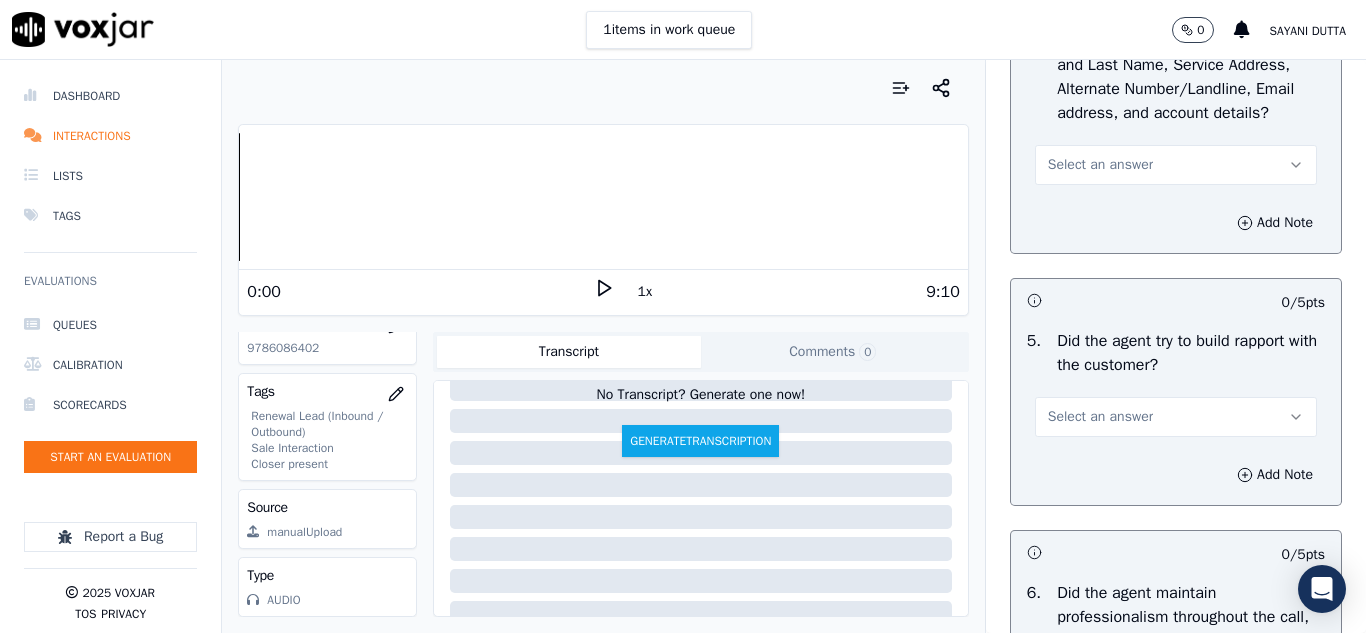click on "Select an answer" at bounding box center [1100, 165] 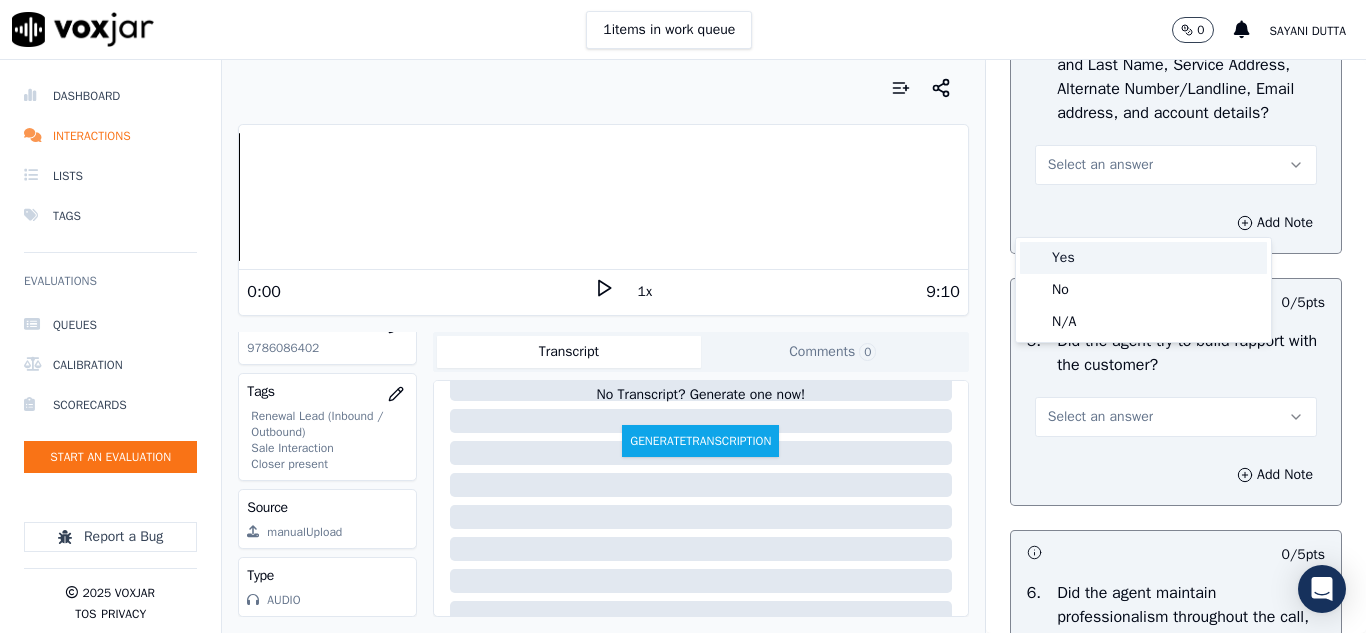click on "Yes" at bounding box center (1143, 258) 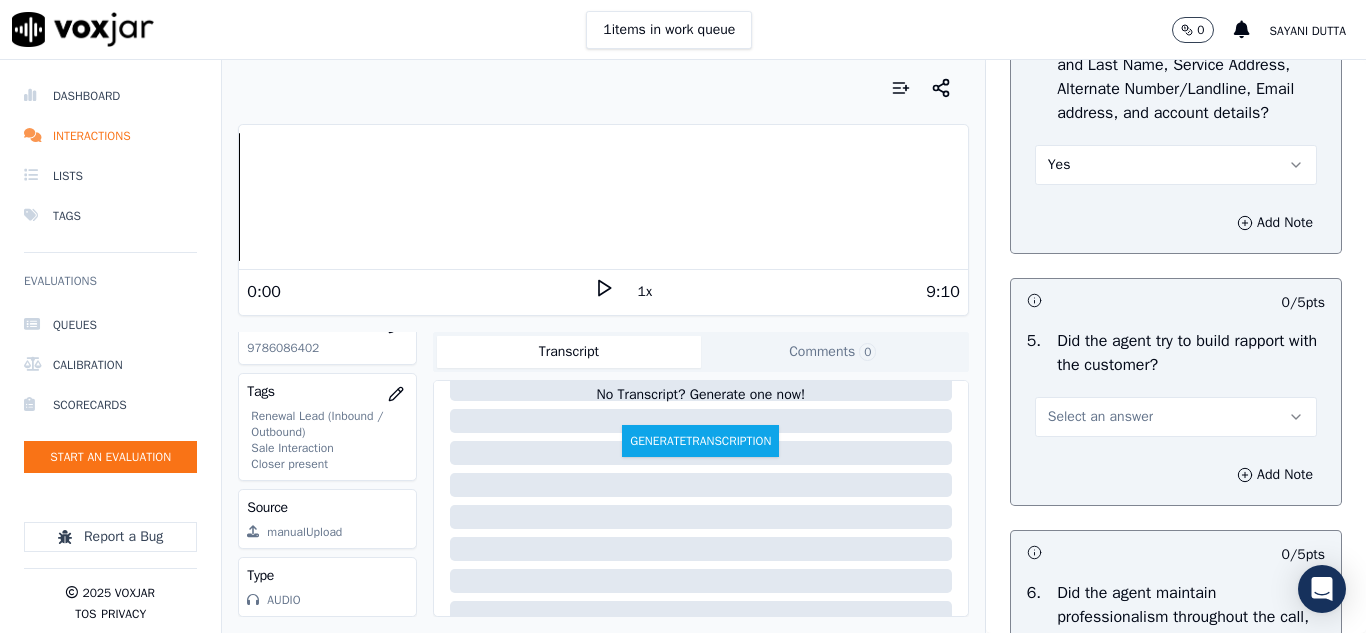 scroll, scrollTop: 2400, scrollLeft: 0, axis: vertical 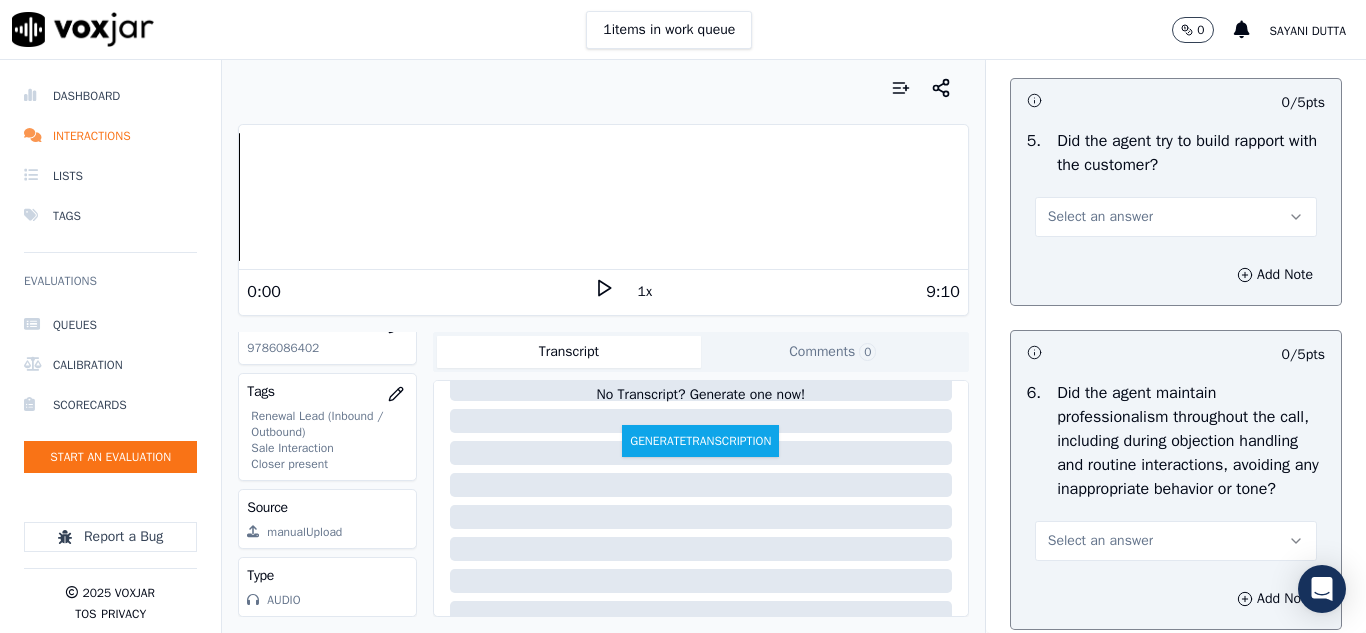 click on "Select an answer" at bounding box center [1100, 217] 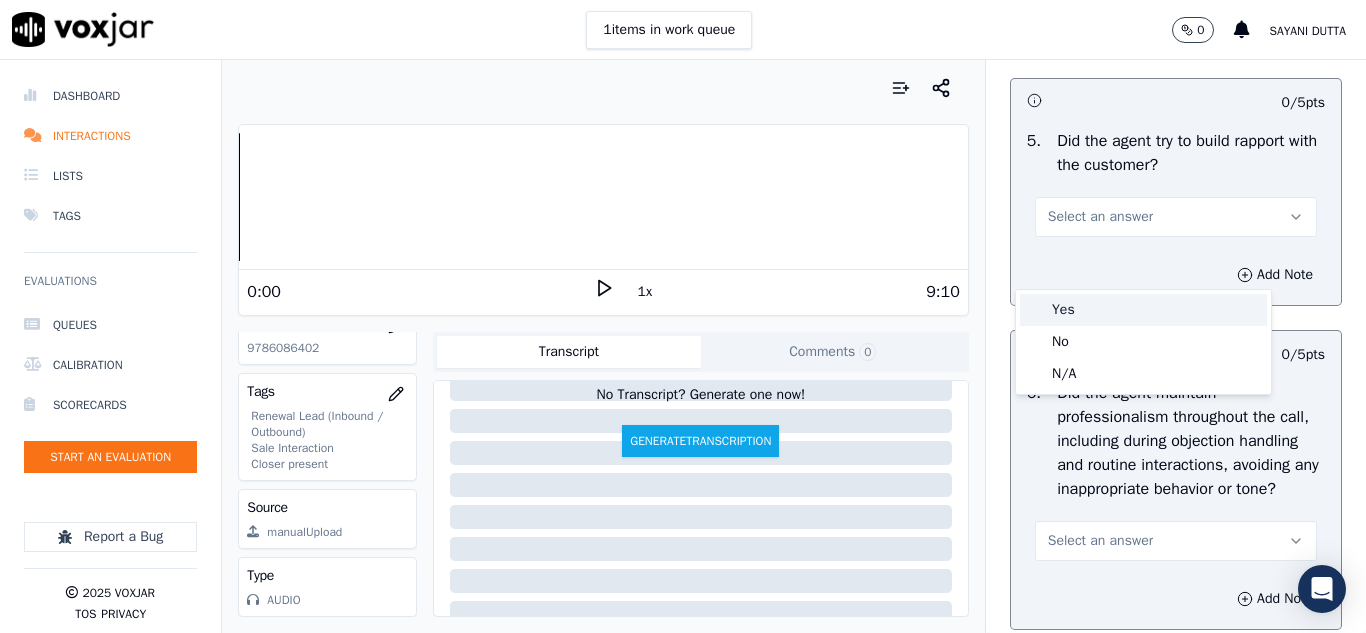 click on "Yes" at bounding box center (1143, 310) 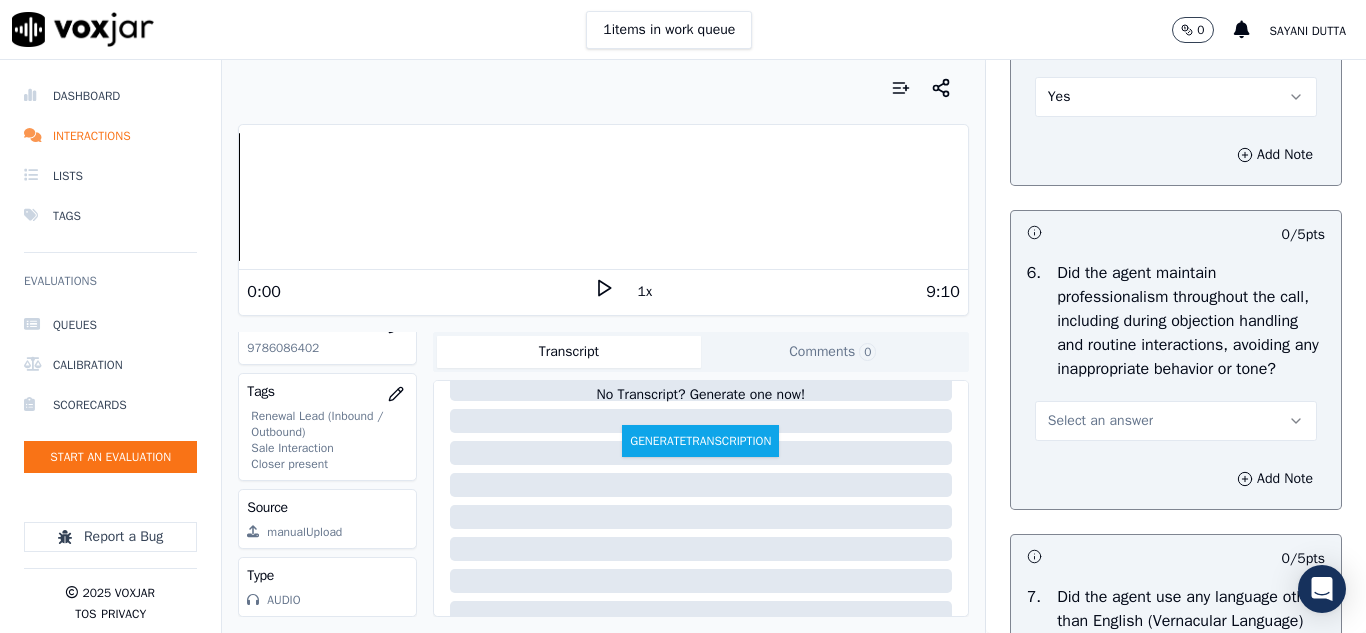 scroll, scrollTop: 2700, scrollLeft: 0, axis: vertical 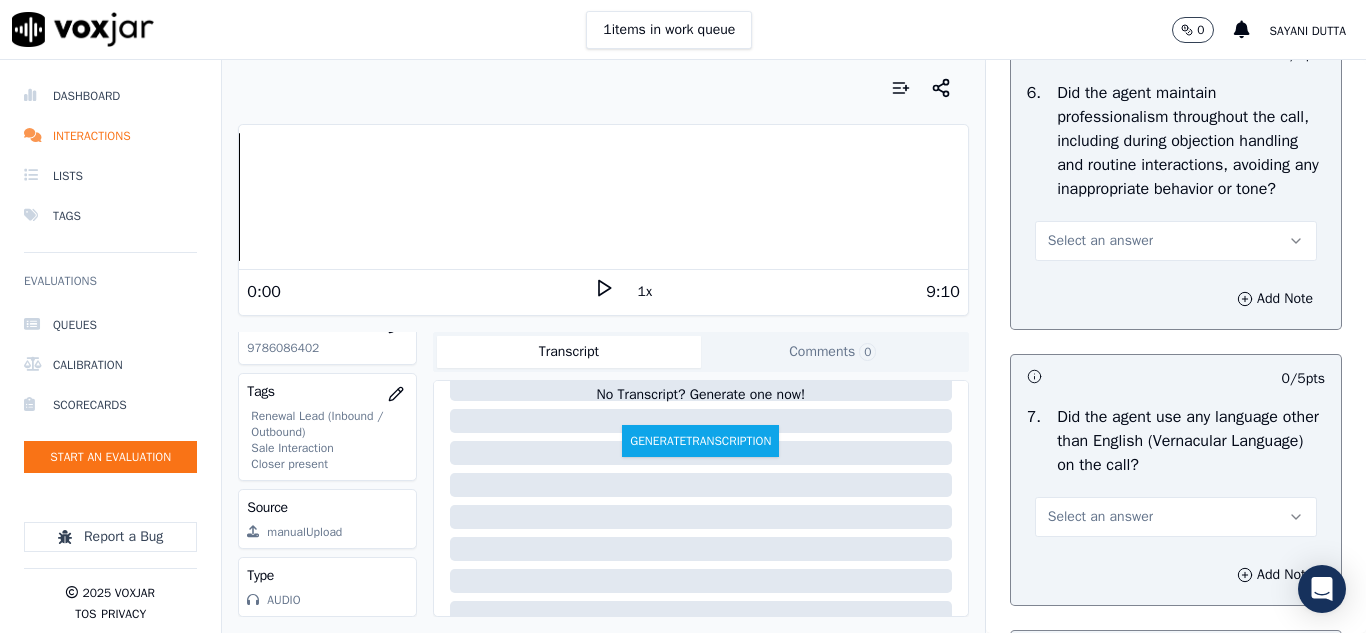 click on "Select an answer" at bounding box center (1100, 241) 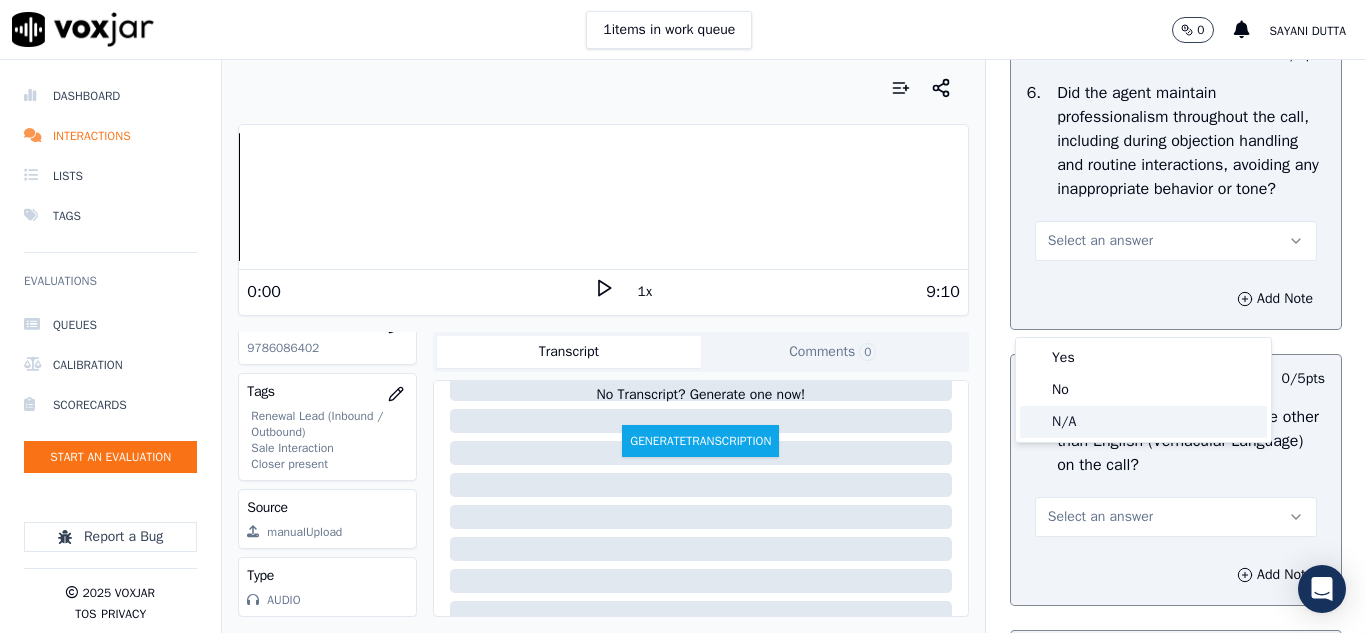 click on "N/A" 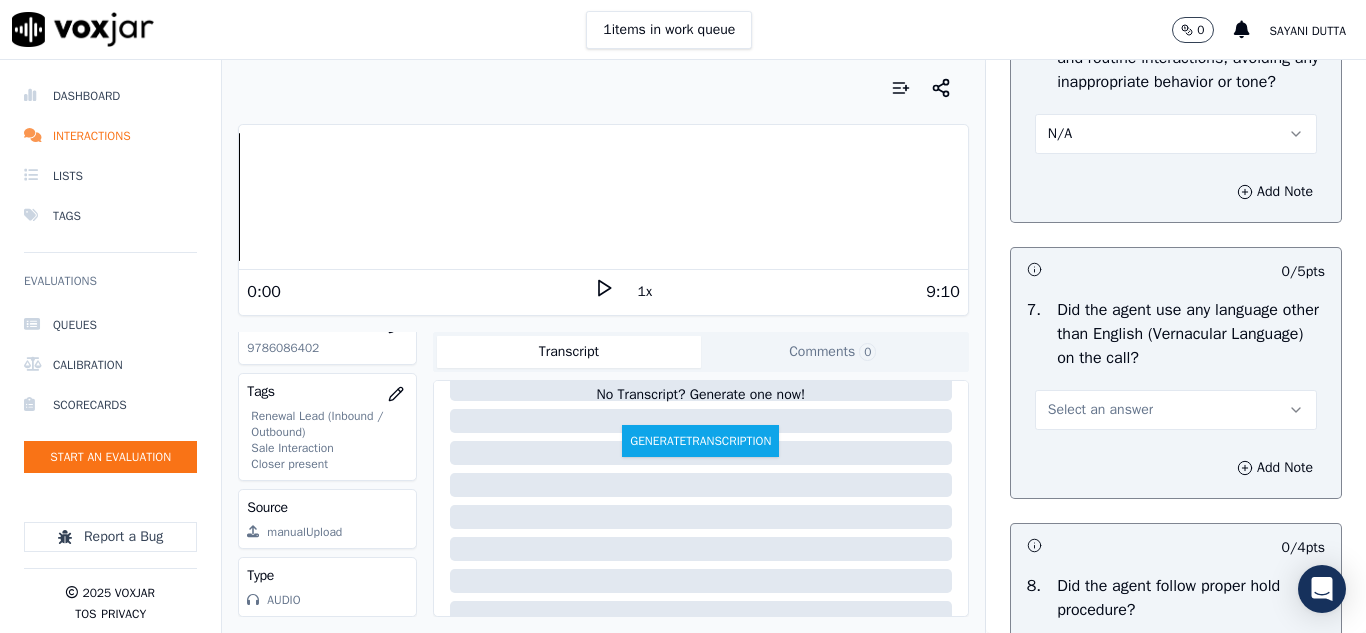 scroll, scrollTop: 2900, scrollLeft: 0, axis: vertical 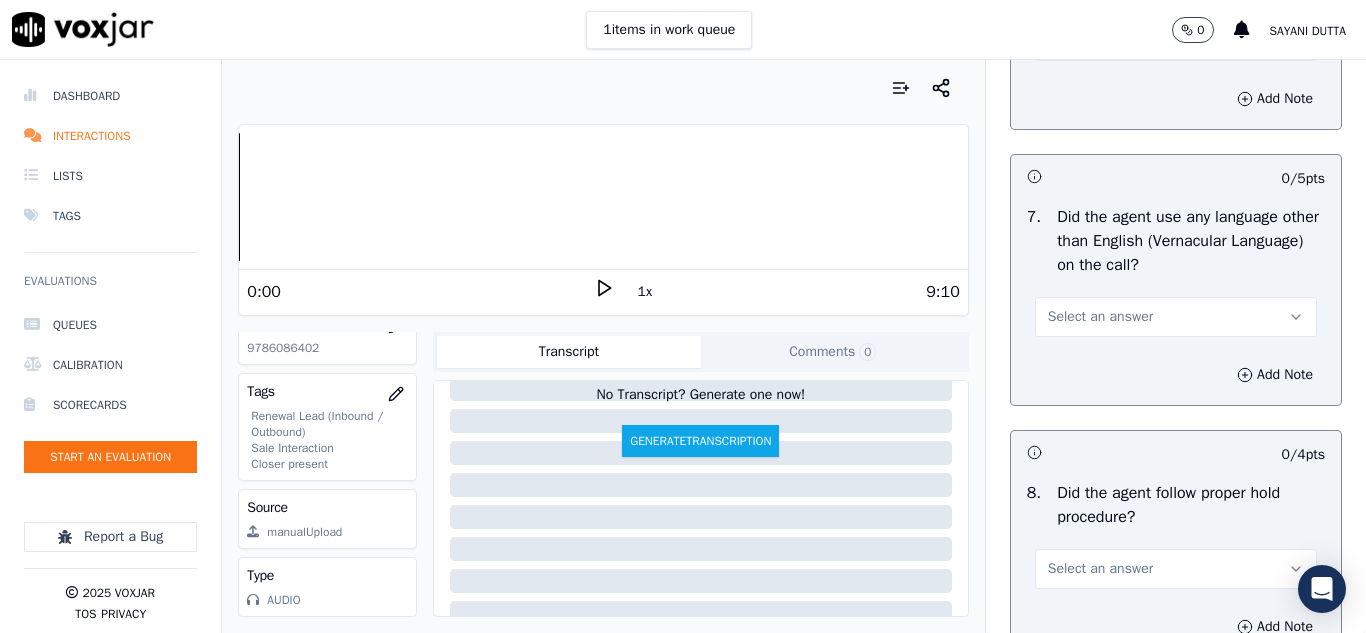 click on "Select an answer" at bounding box center [1100, 317] 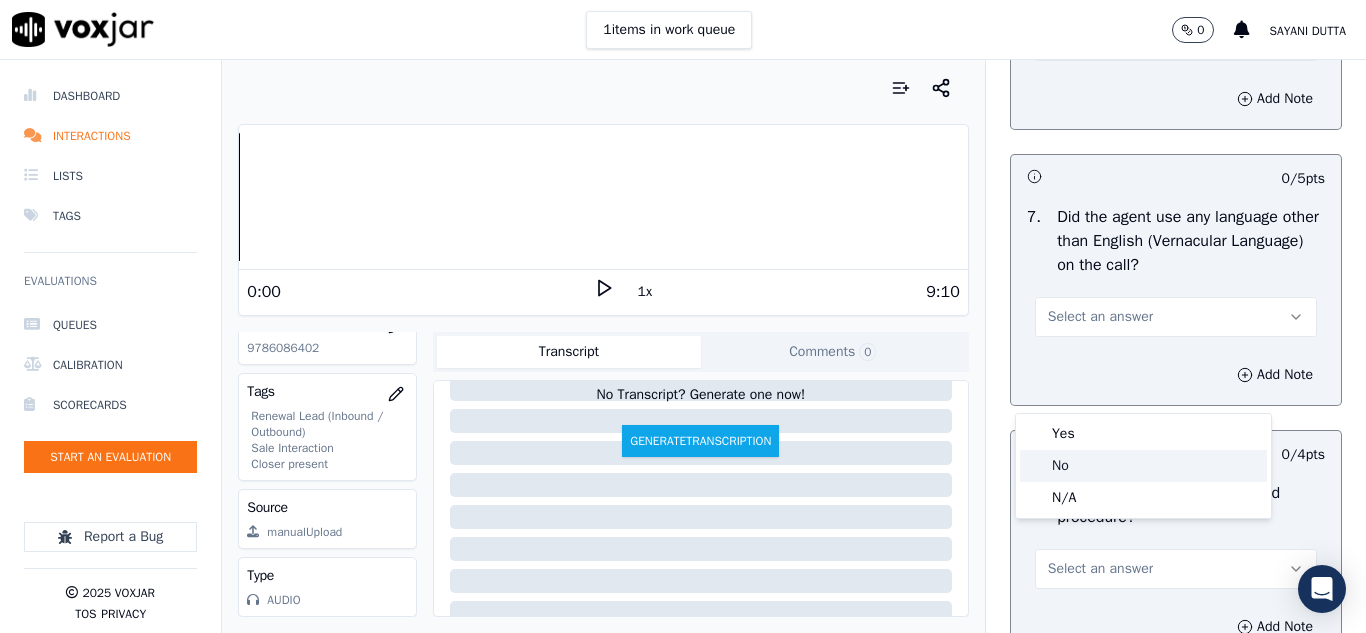 drag, startPoint x: 1052, startPoint y: 464, endPoint x: 1058, endPoint y: 446, distance: 18.973665 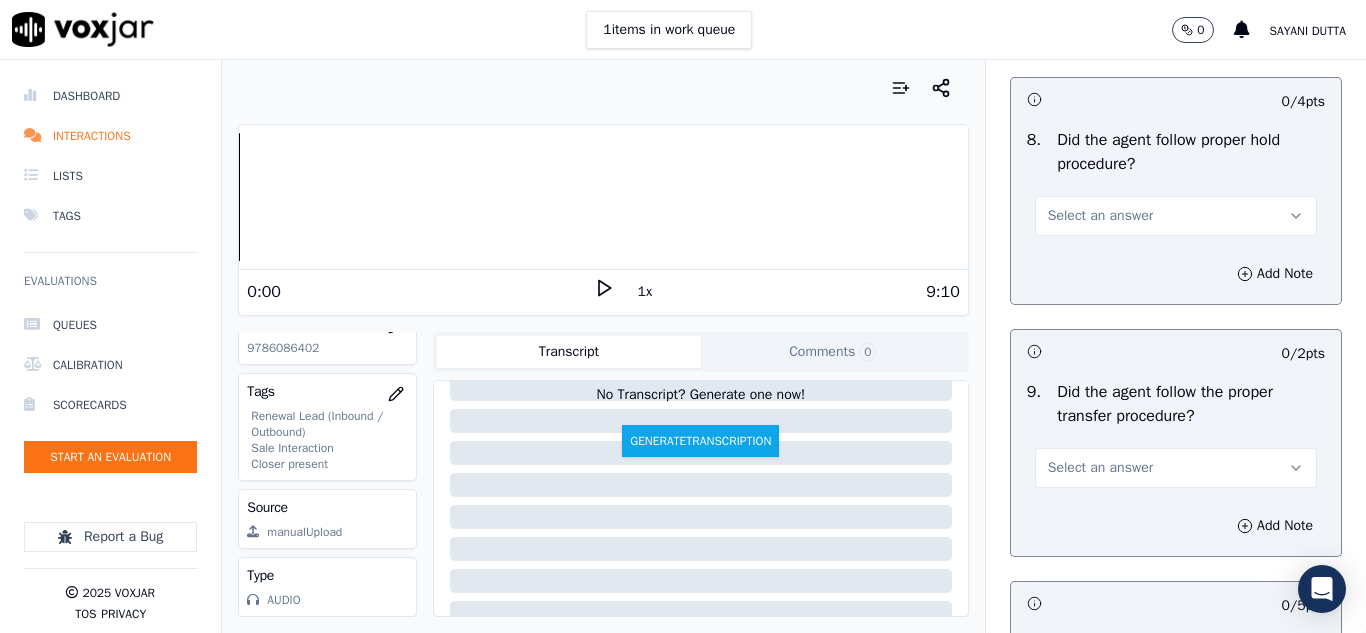 scroll, scrollTop: 3300, scrollLeft: 0, axis: vertical 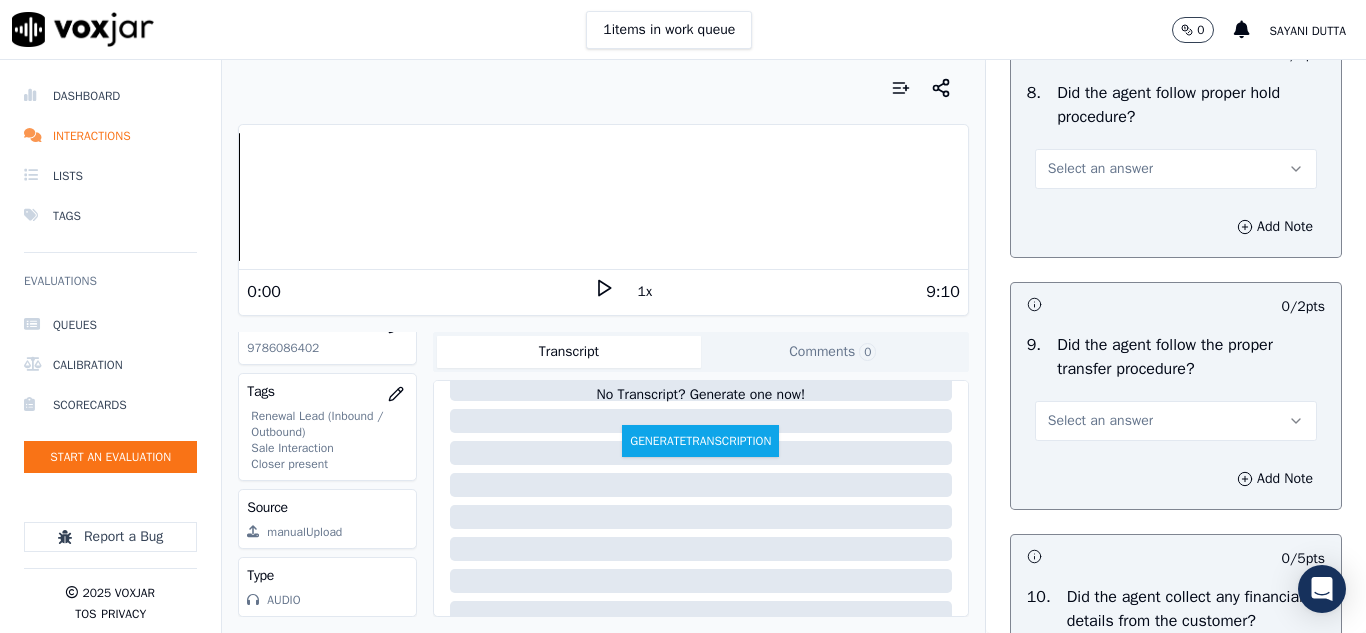 click on "Select an answer" at bounding box center (1100, 169) 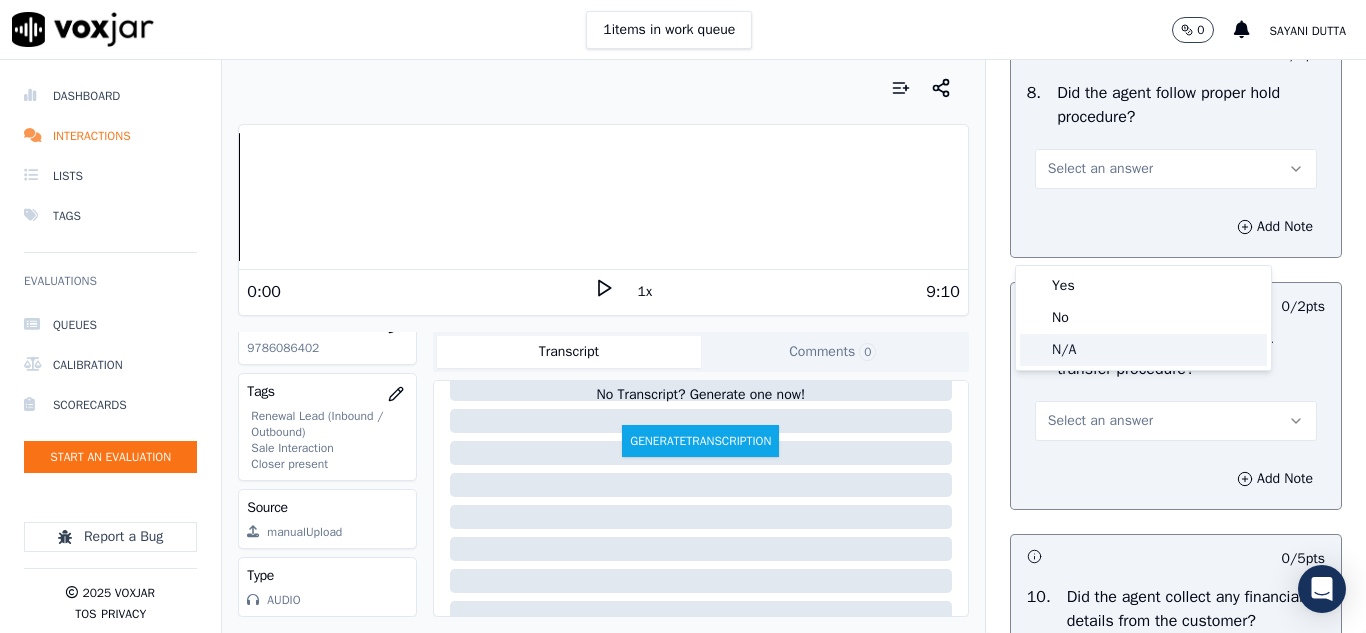 click on "N/A" 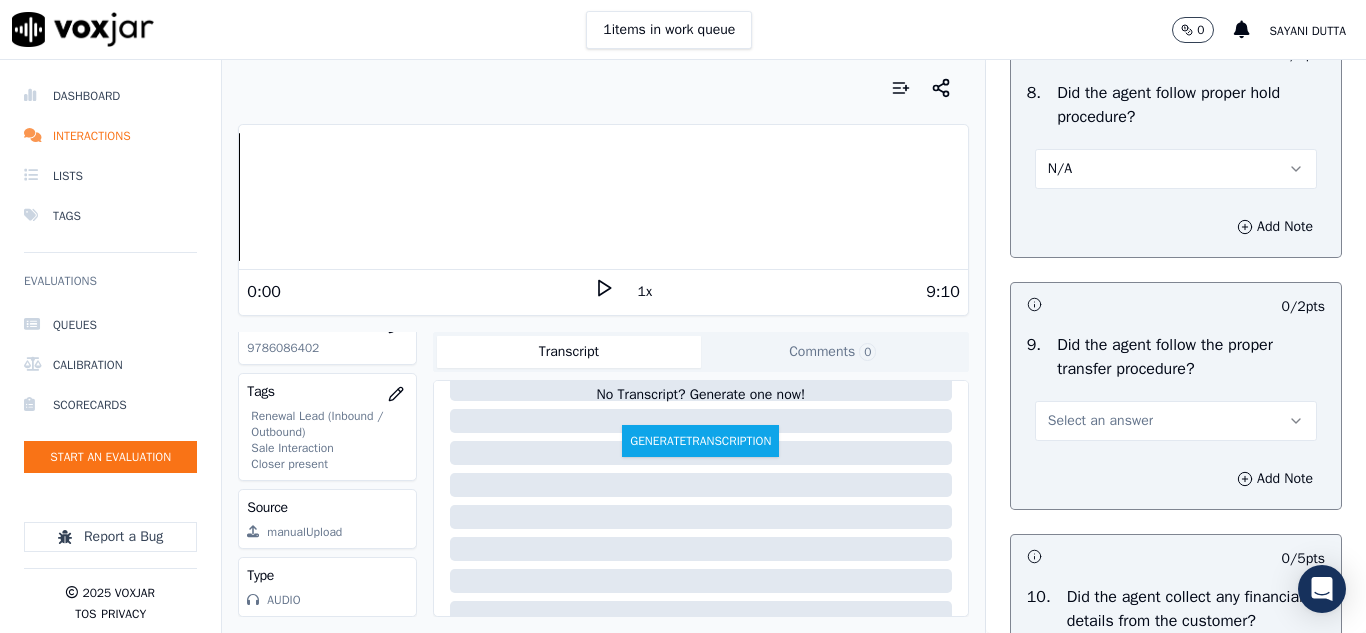 click on "N/A" at bounding box center [1176, 169] 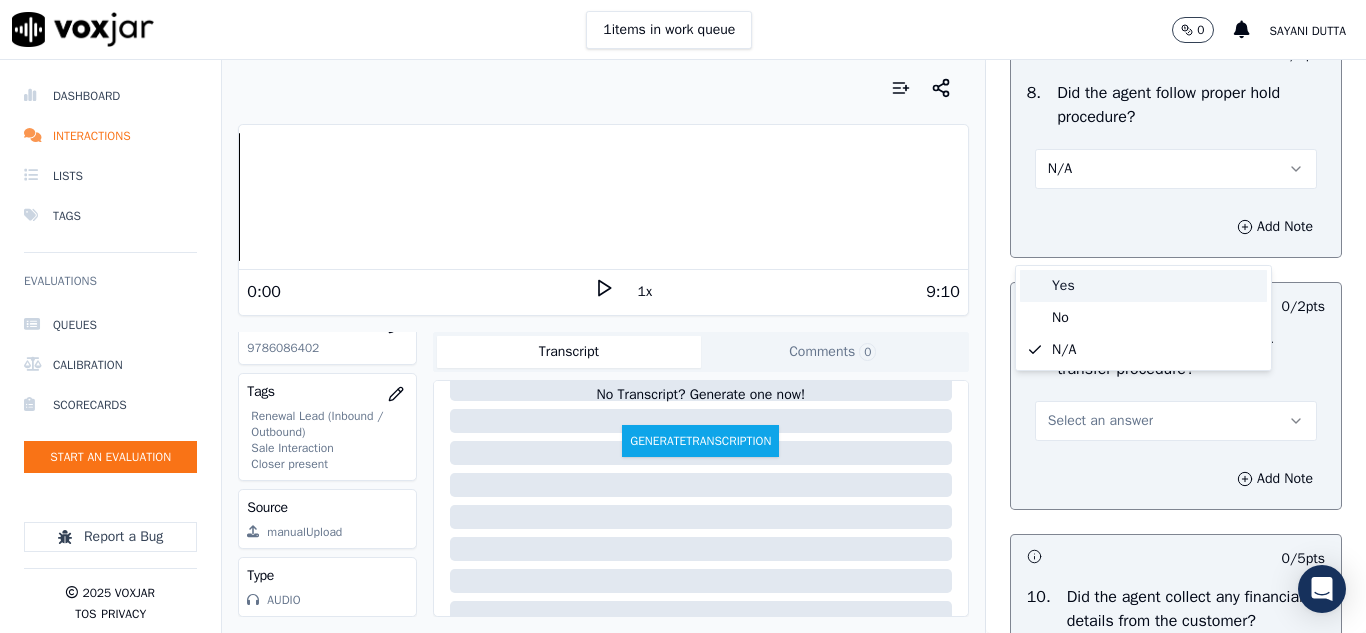 click on "Yes" at bounding box center (1143, 286) 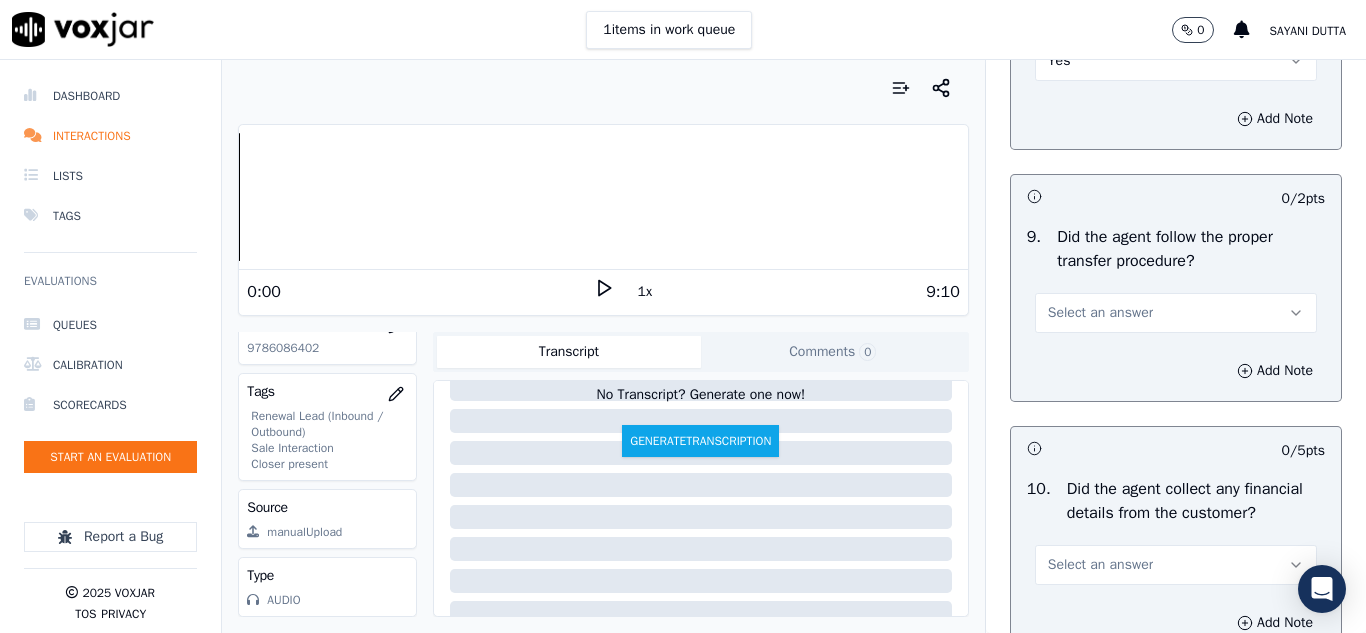 scroll, scrollTop: 3500, scrollLeft: 0, axis: vertical 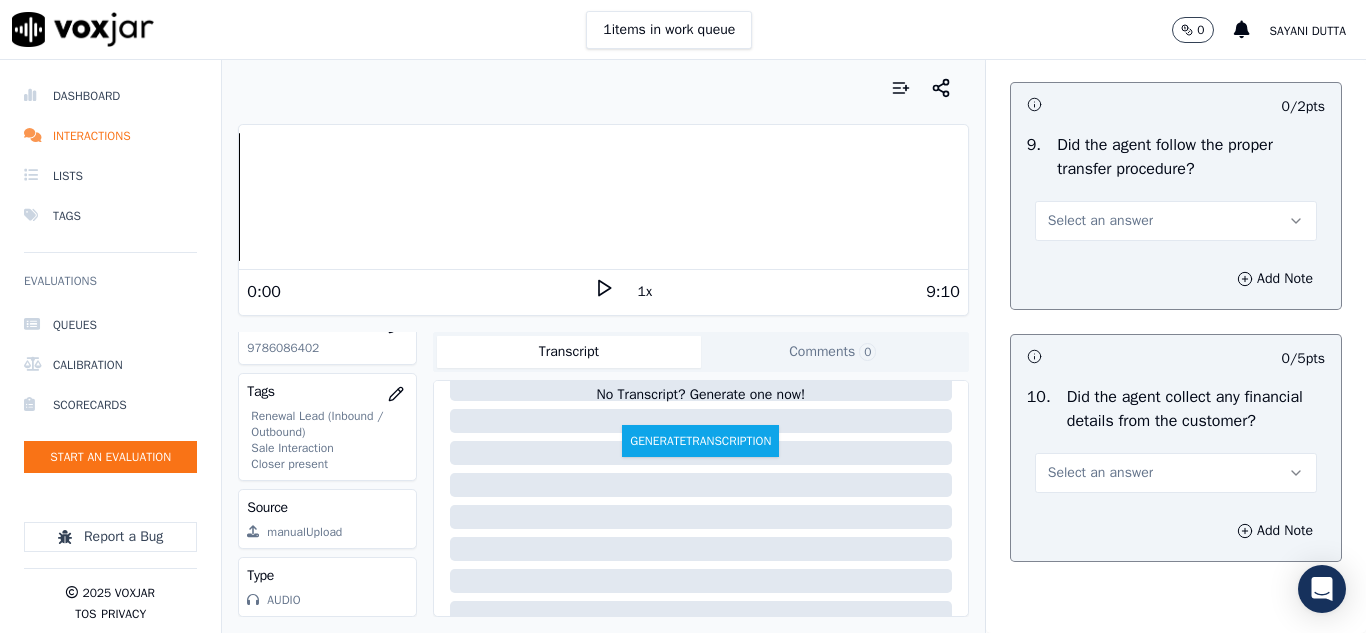 click on "Select an answer" at bounding box center [1100, 221] 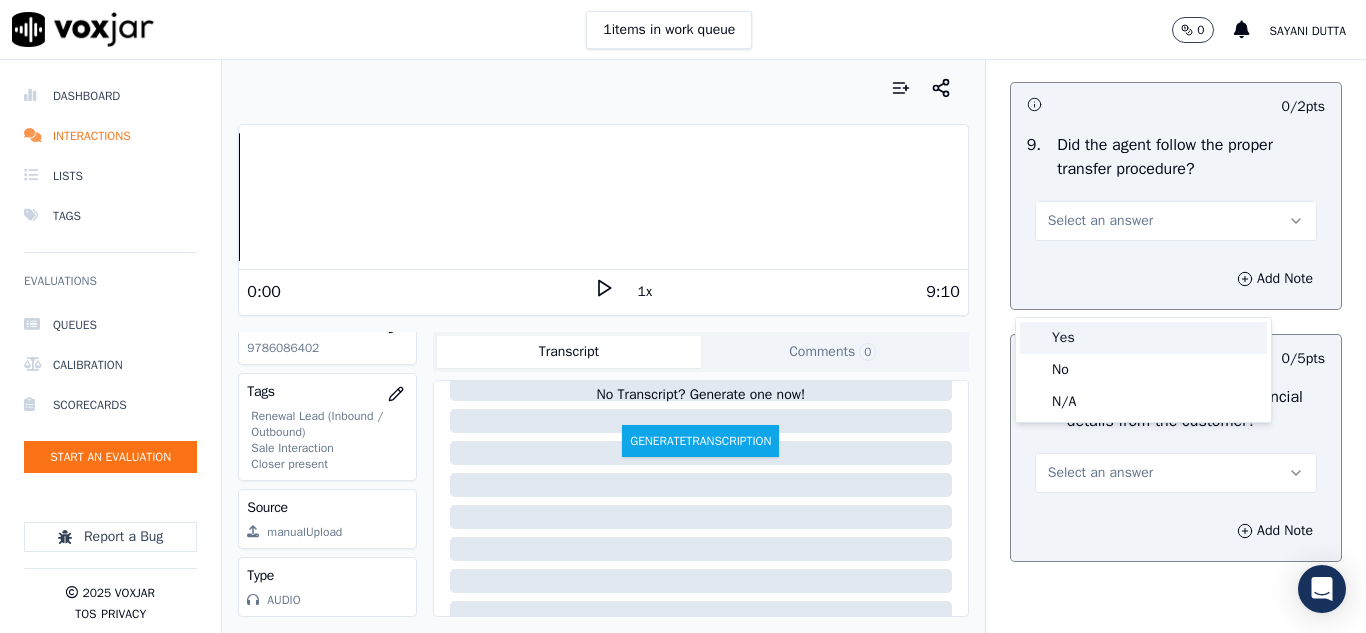 click on "Yes" at bounding box center [1143, 338] 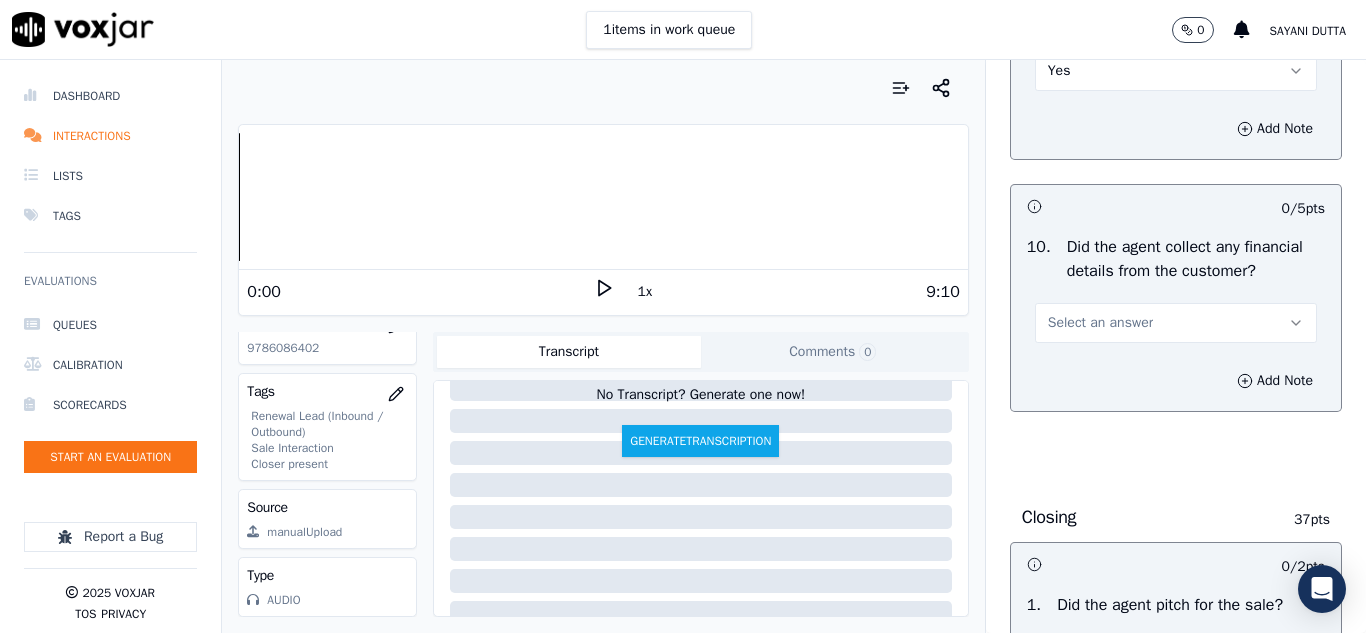 scroll, scrollTop: 3700, scrollLeft: 0, axis: vertical 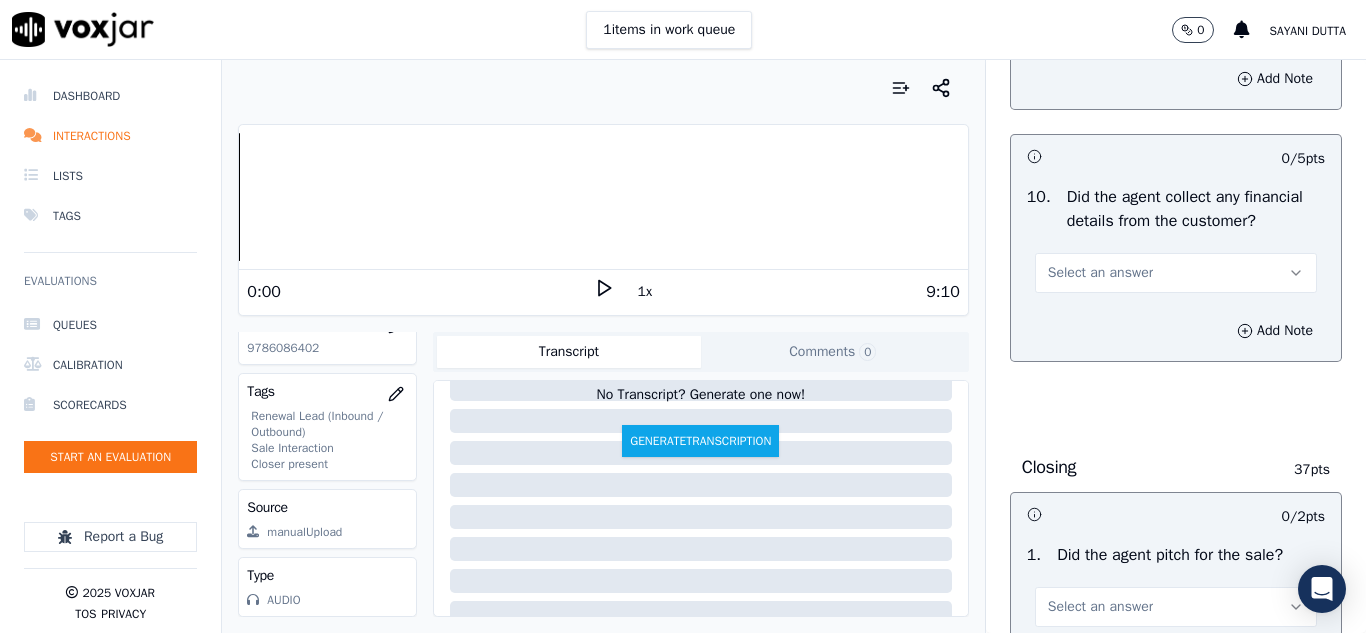 click on "Select an answer" at bounding box center (1100, 273) 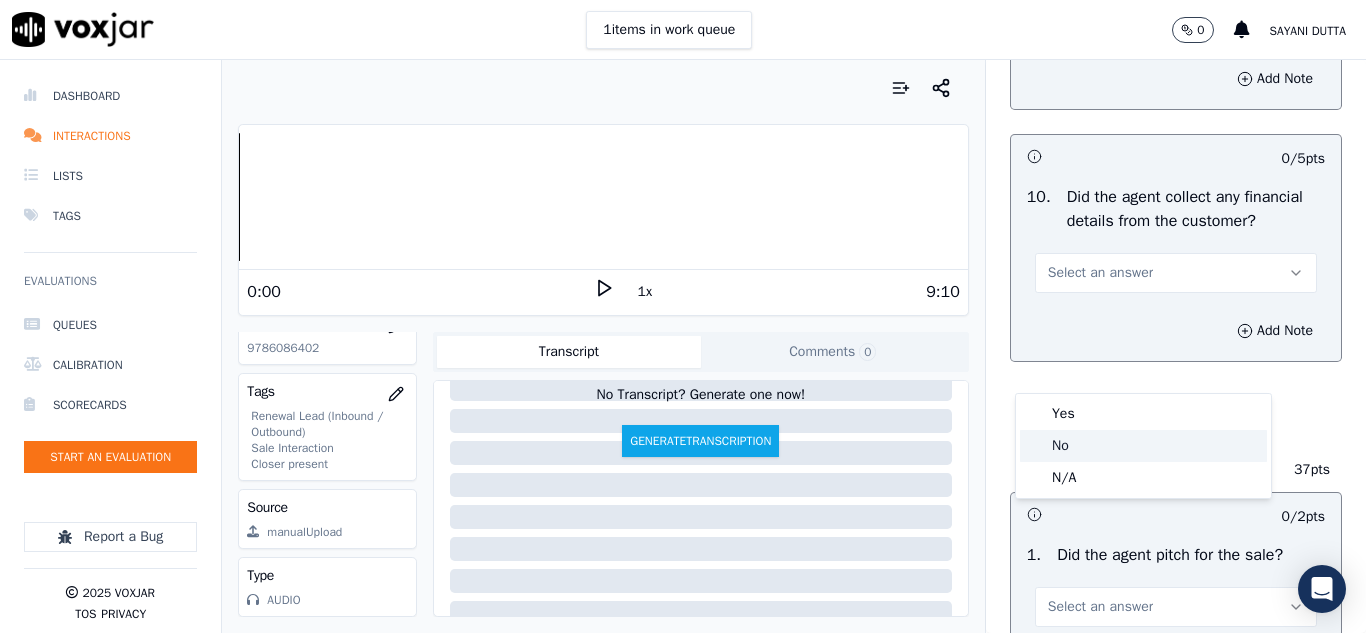 click on "No" 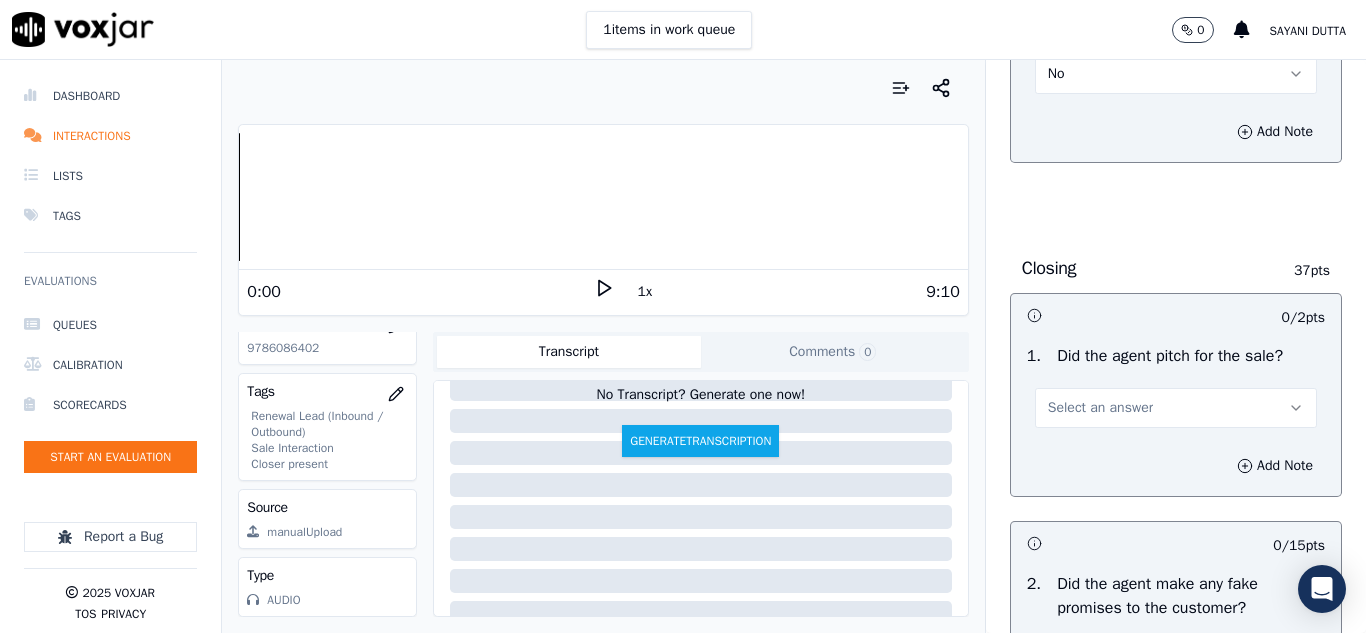 scroll, scrollTop: 3900, scrollLeft: 0, axis: vertical 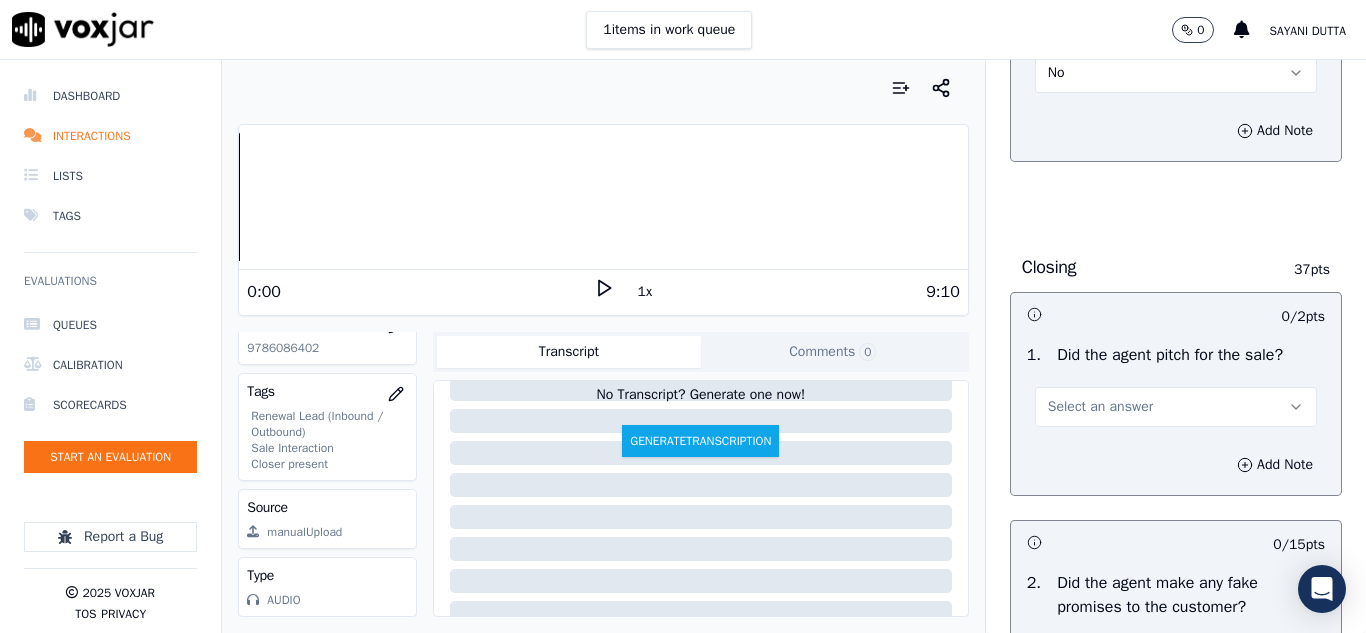 click on "Select an answer" at bounding box center (1100, 407) 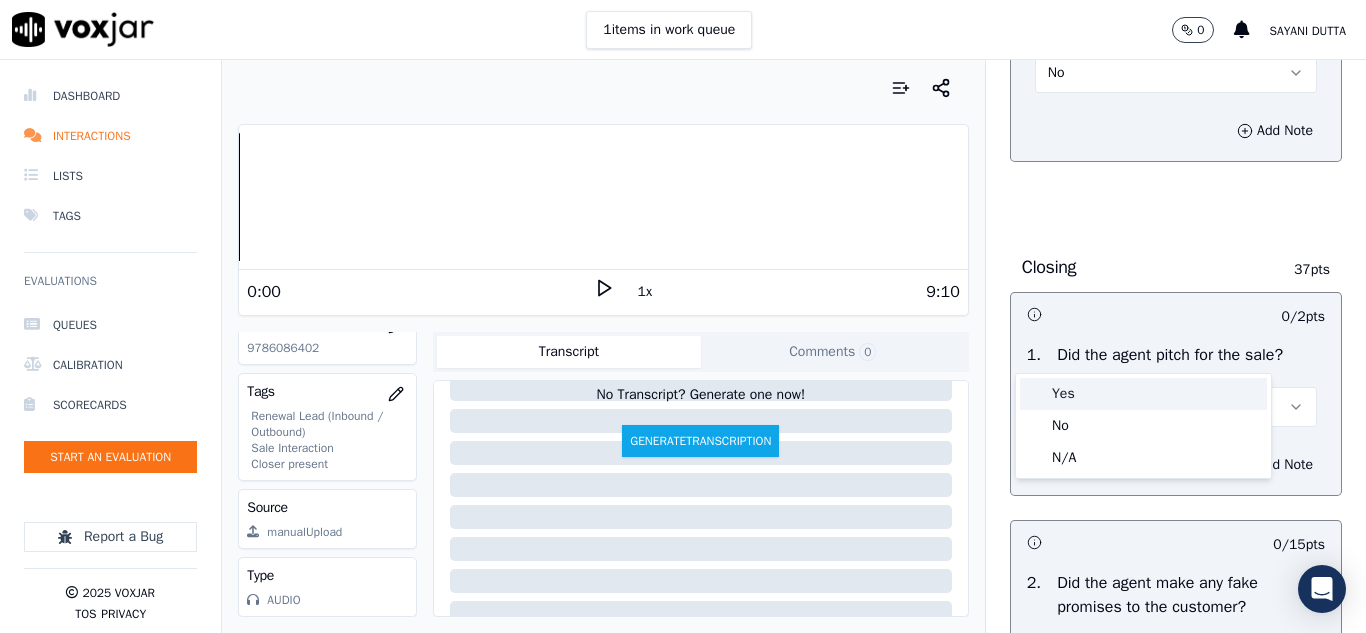 click on "Yes" at bounding box center (1143, 394) 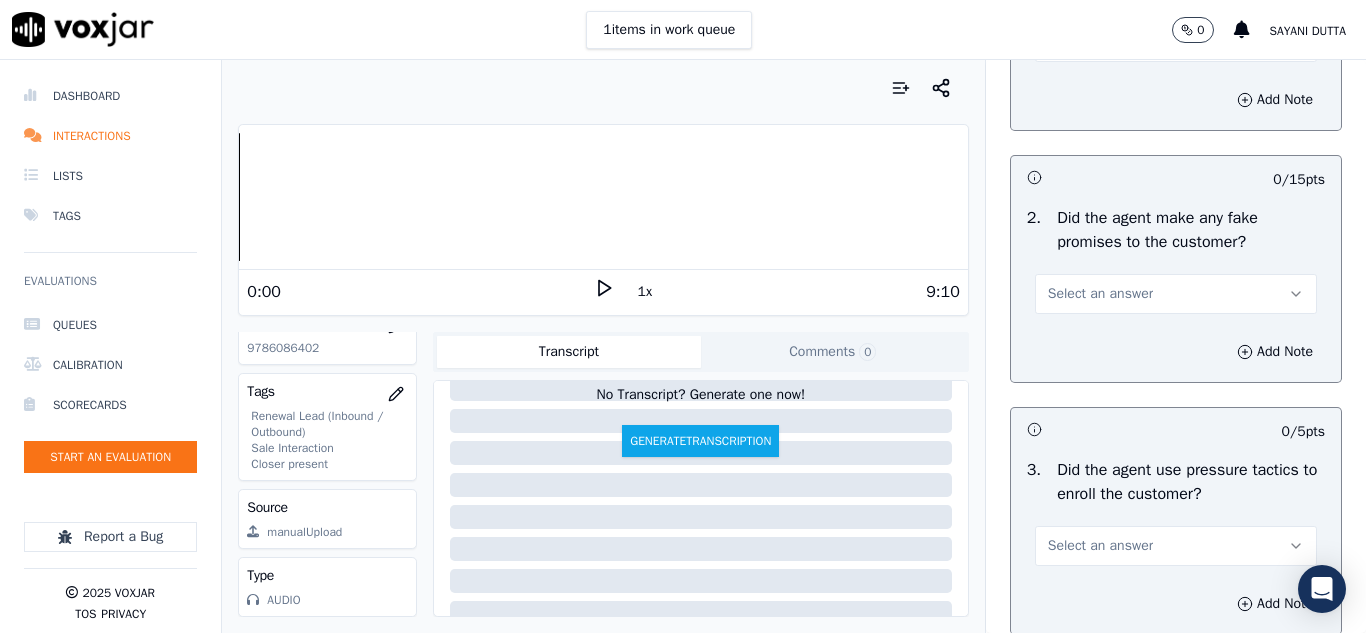 scroll, scrollTop: 4300, scrollLeft: 0, axis: vertical 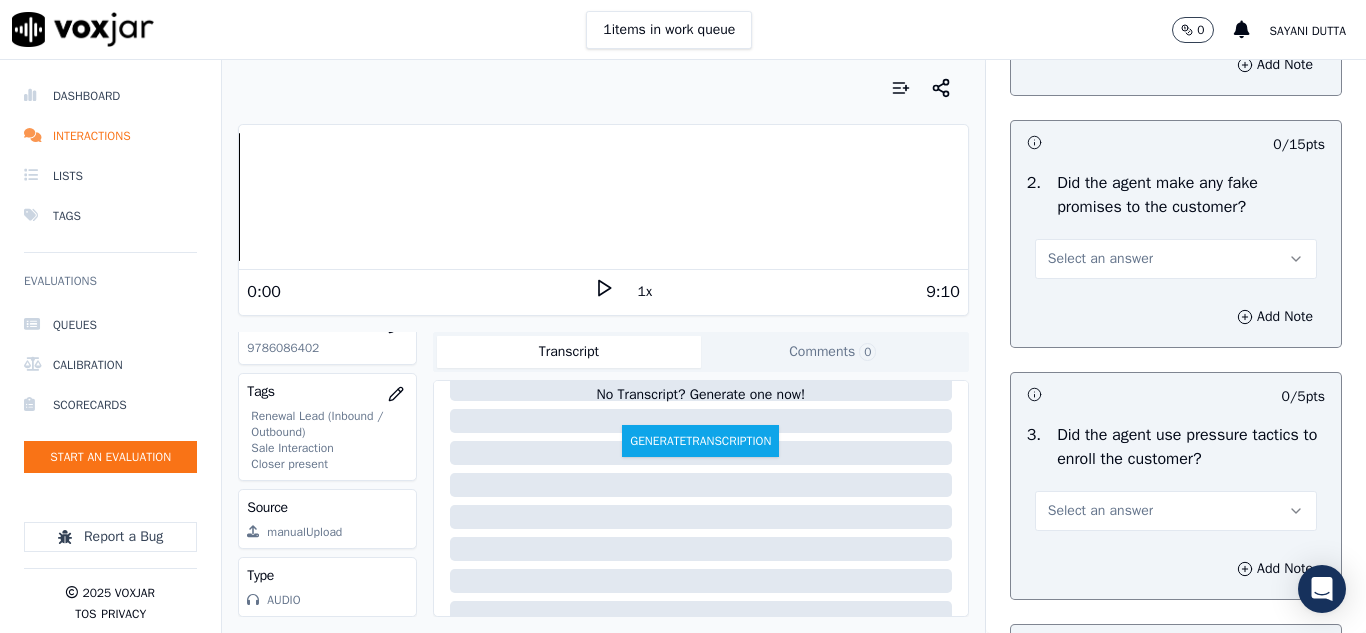 click on "Select an answer" at bounding box center [1100, 259] 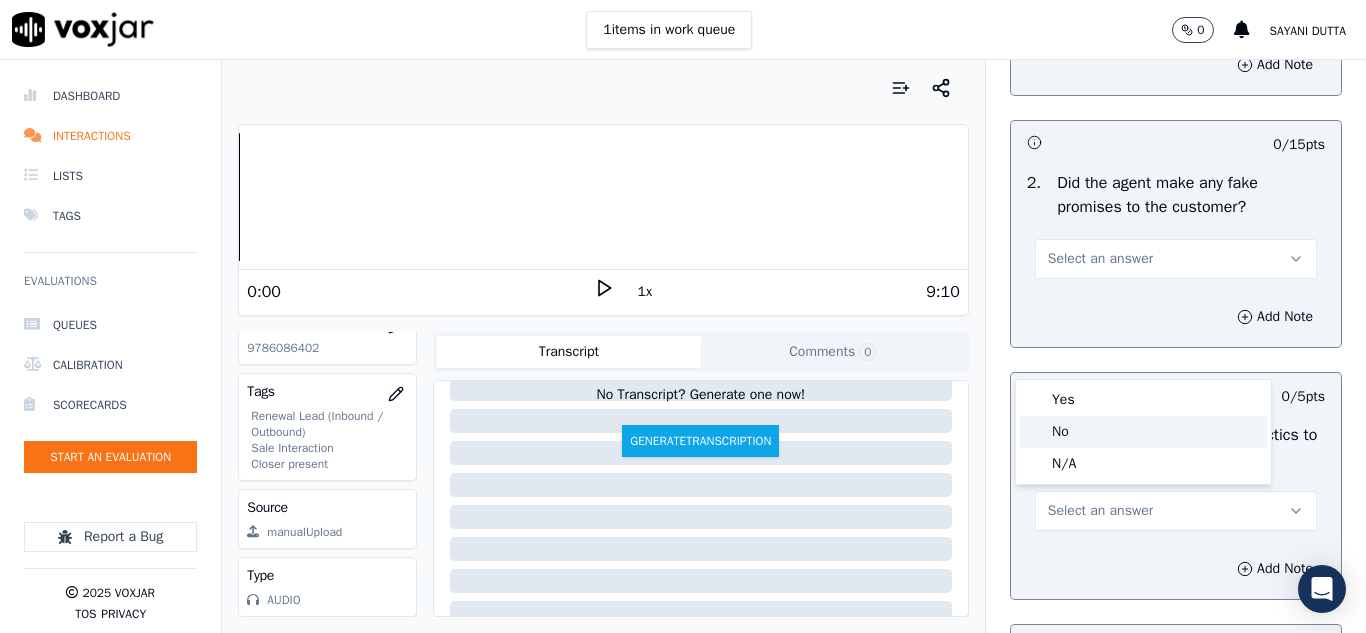 click on "No" 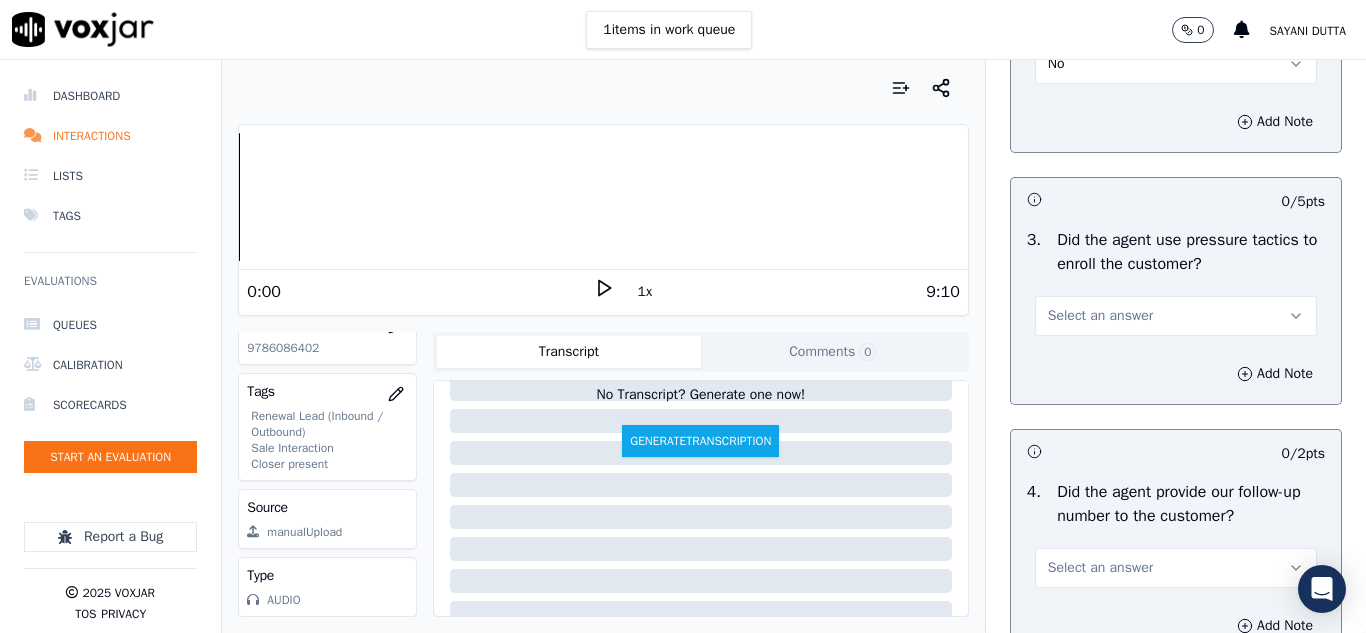 scroll, scrollTop: 4500, scrollLeft: 0, axis: vertical 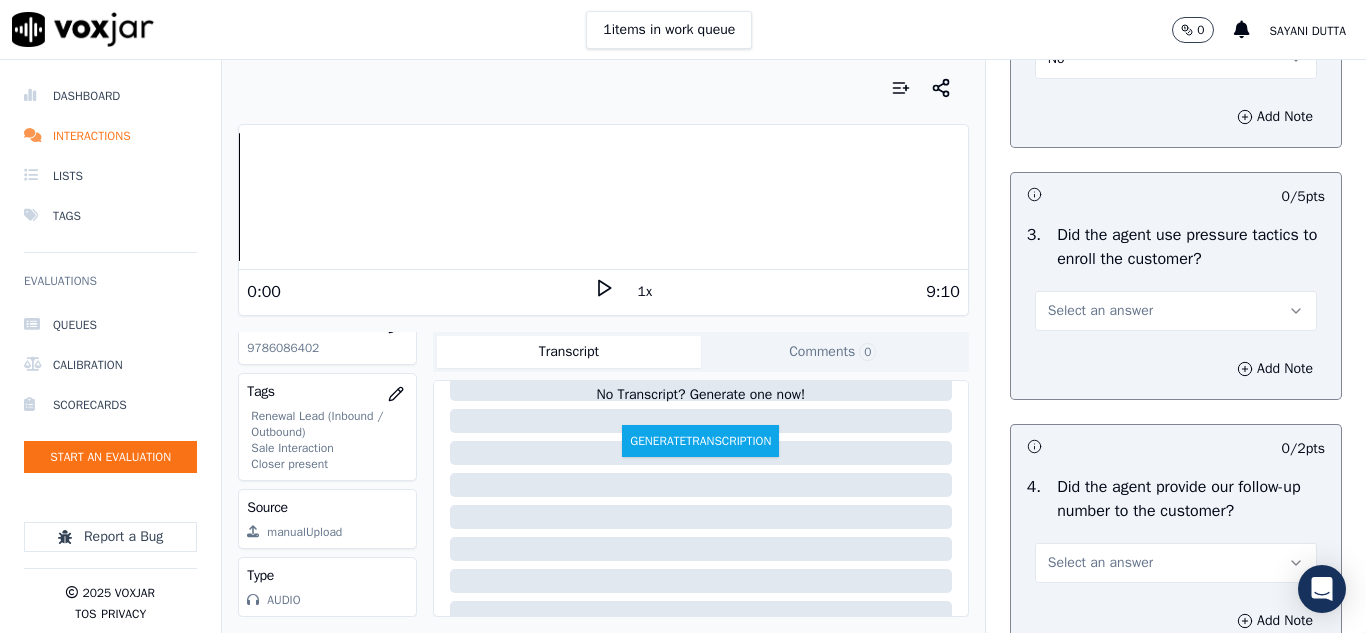 click on "Select an answer" at bounding box center (1176, 311) 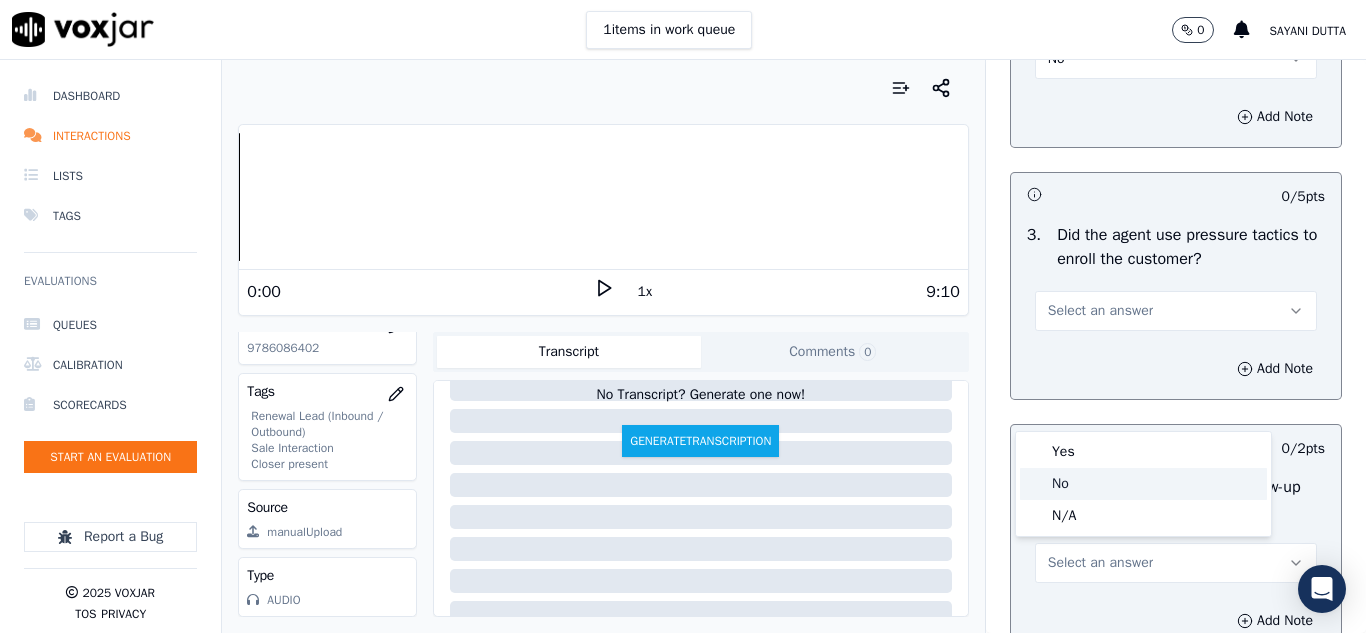 drag, startPoint x: 1067, startPoint y: 484, endPoint x: 1064, endPoint y: 470, distance: 14.3178215 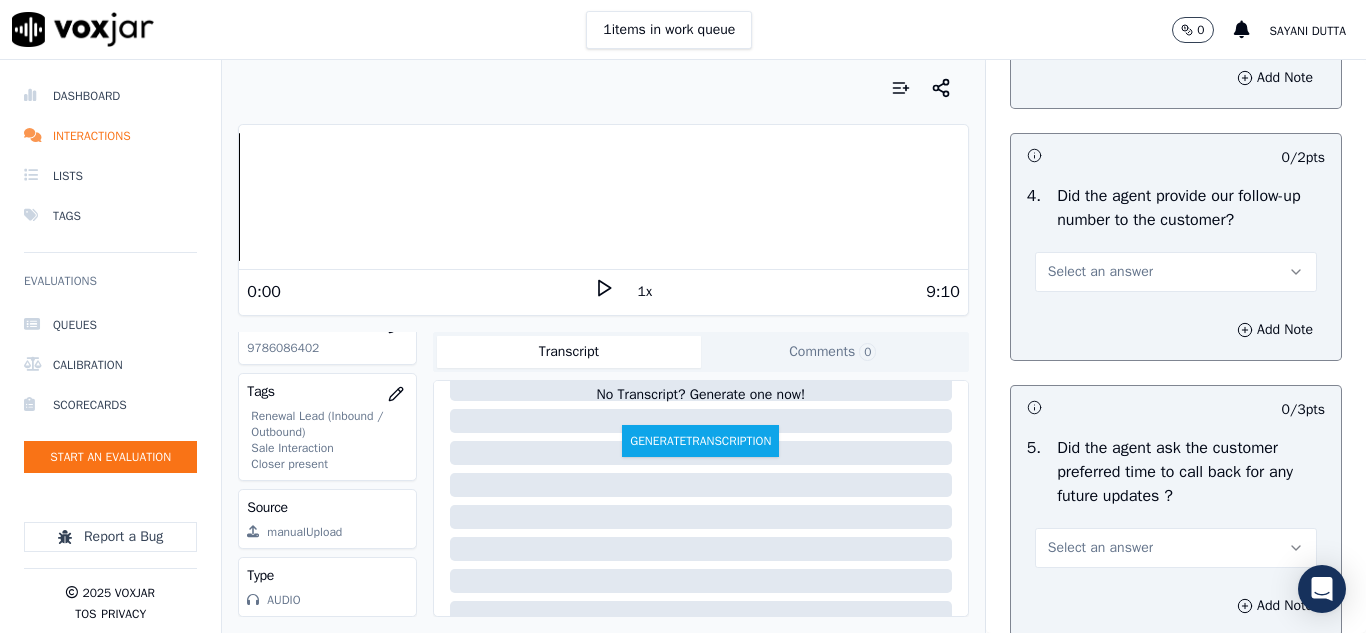 scroll, scrollTop: 4800, scrollLeft: 0, axis: vertical 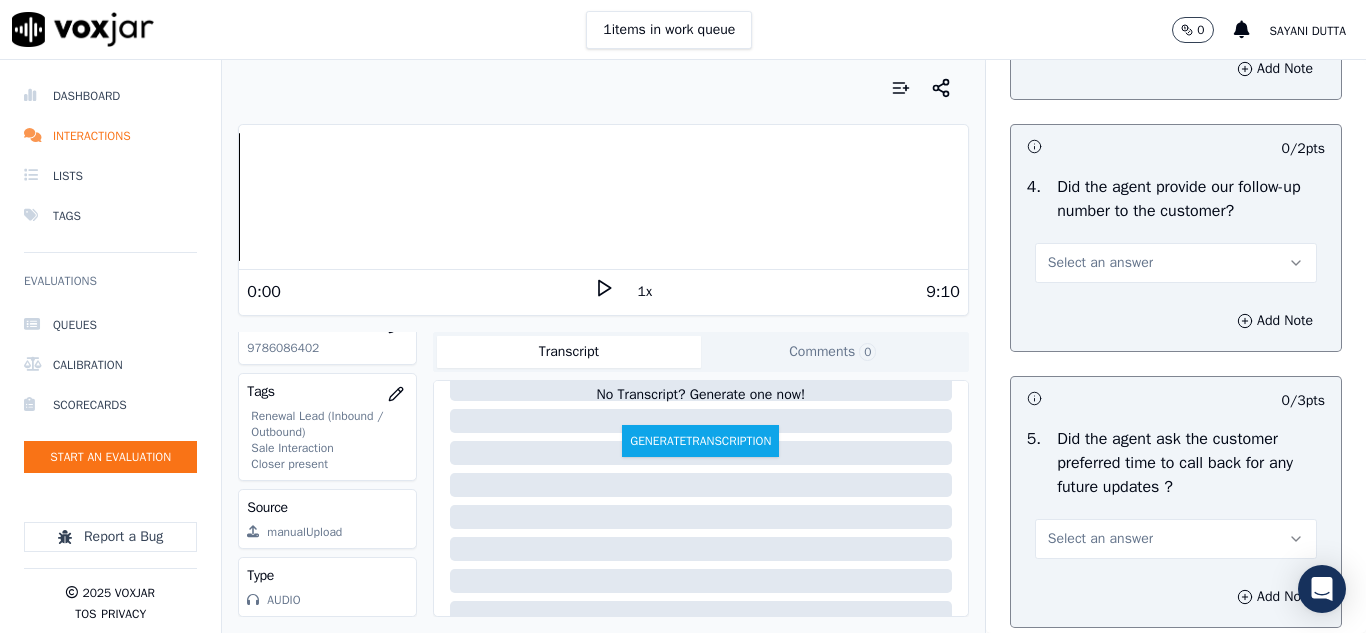 click on "Select an answer" at bounding box center [1100, 263] 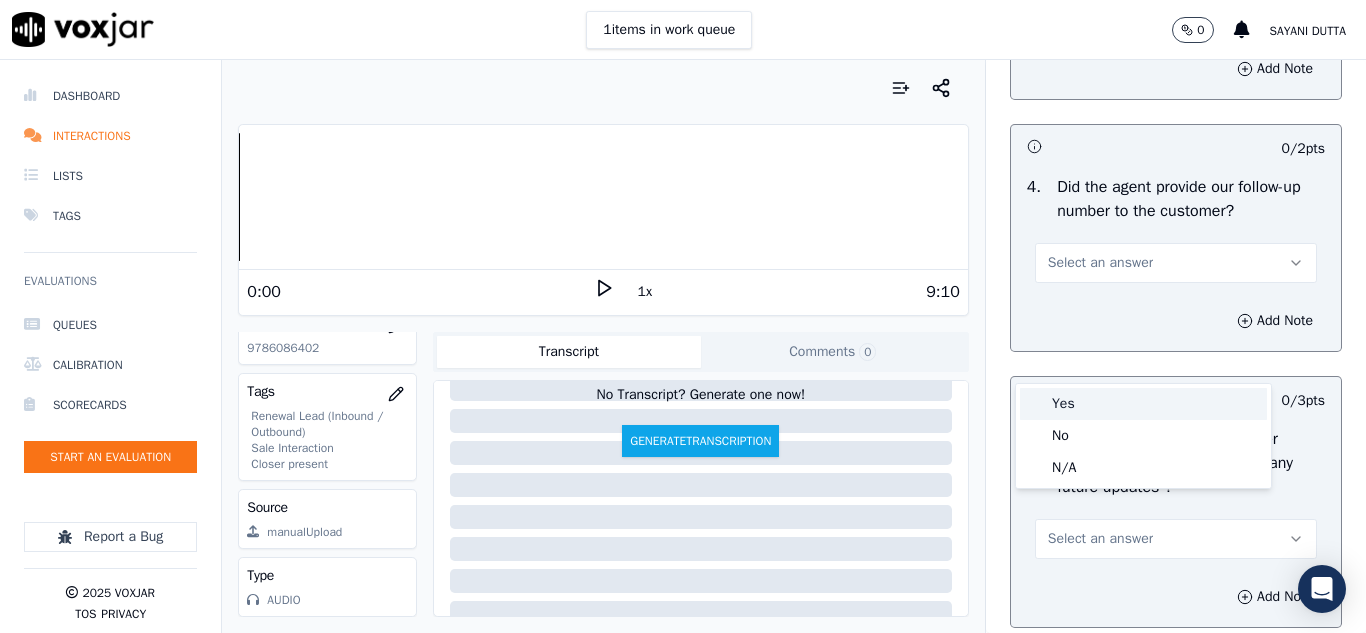 click on "Yes" at bounding box center [1143, 404] 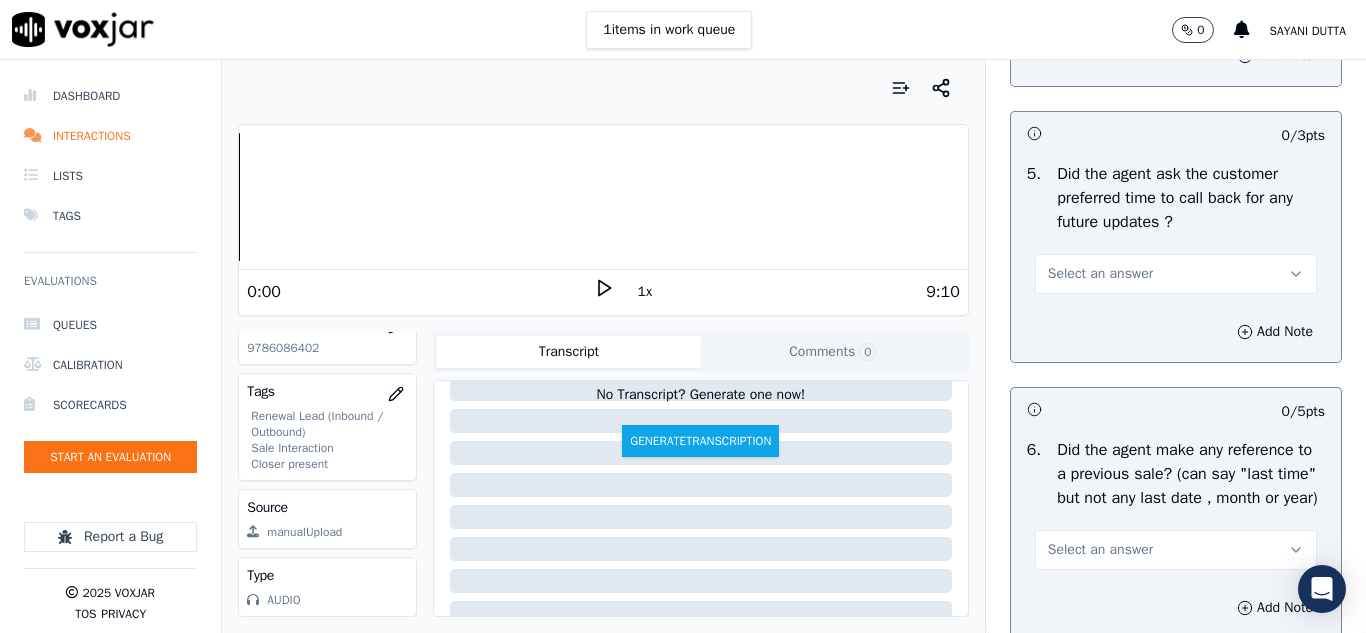 scroll, scrollTop: 5100, scrollLeft: 0, axis: vertical 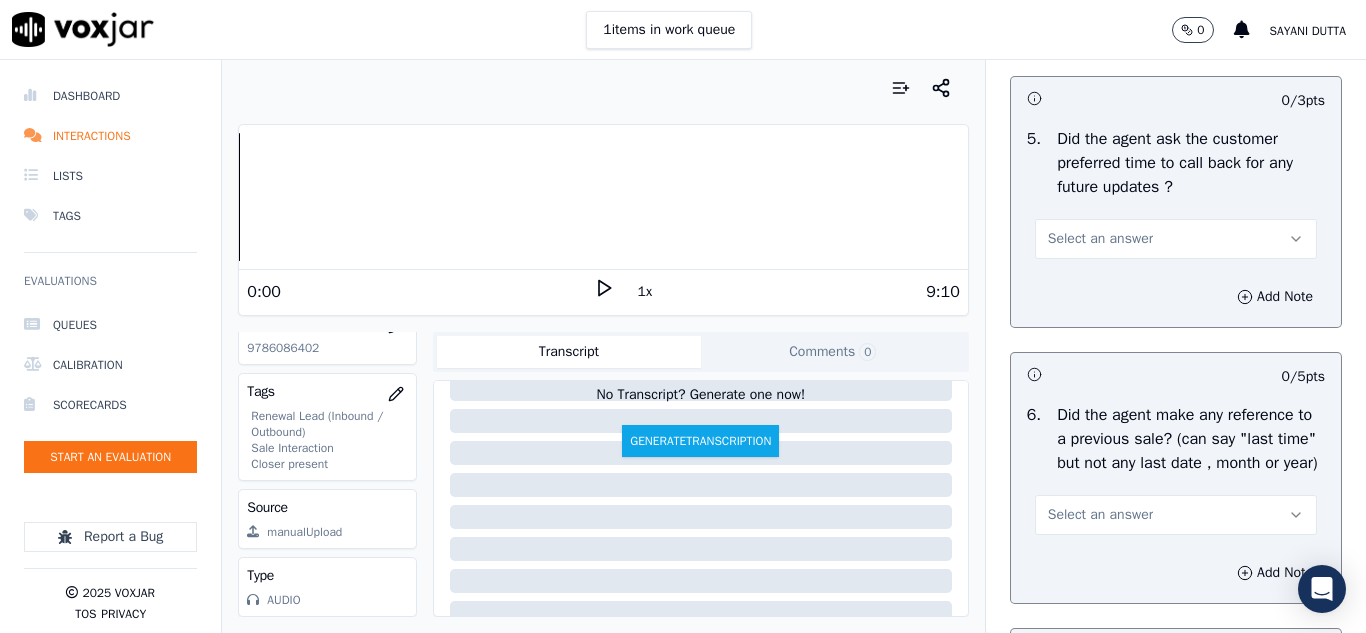 click on "Select an answer" at bounding box center [1176, 239] 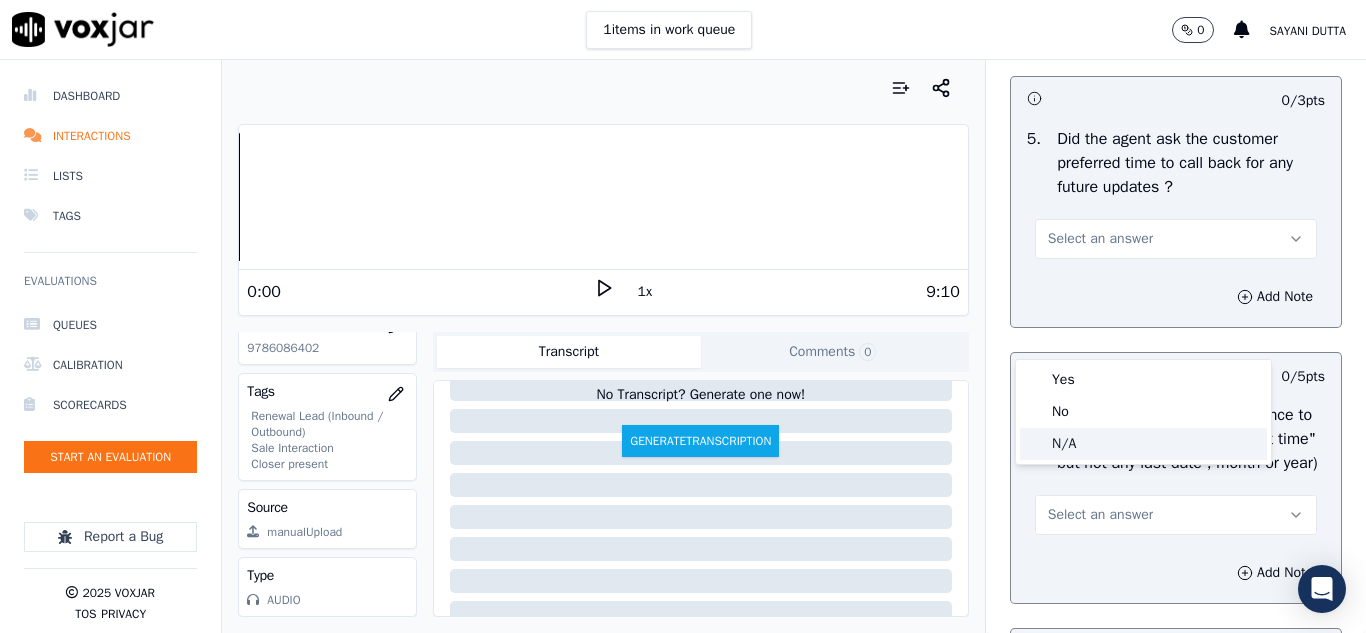 click on "N/A" 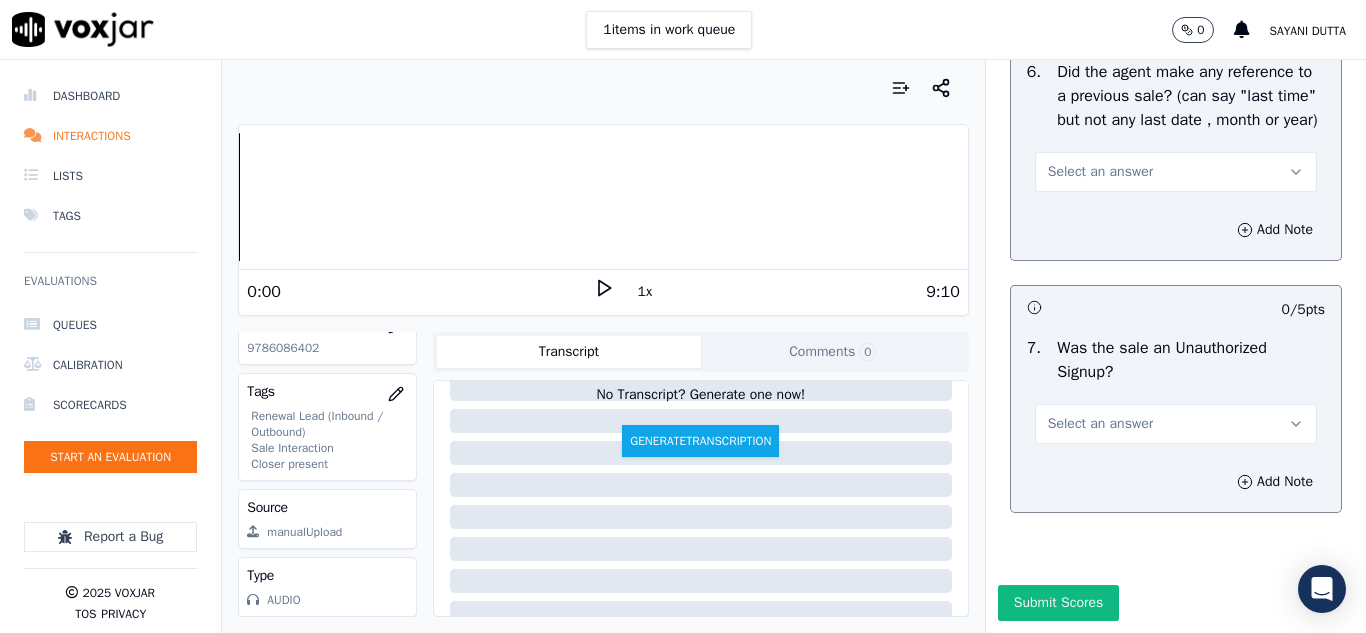 scroll, scrollTop: 5500, scrollLeft: 0, axis: vertical 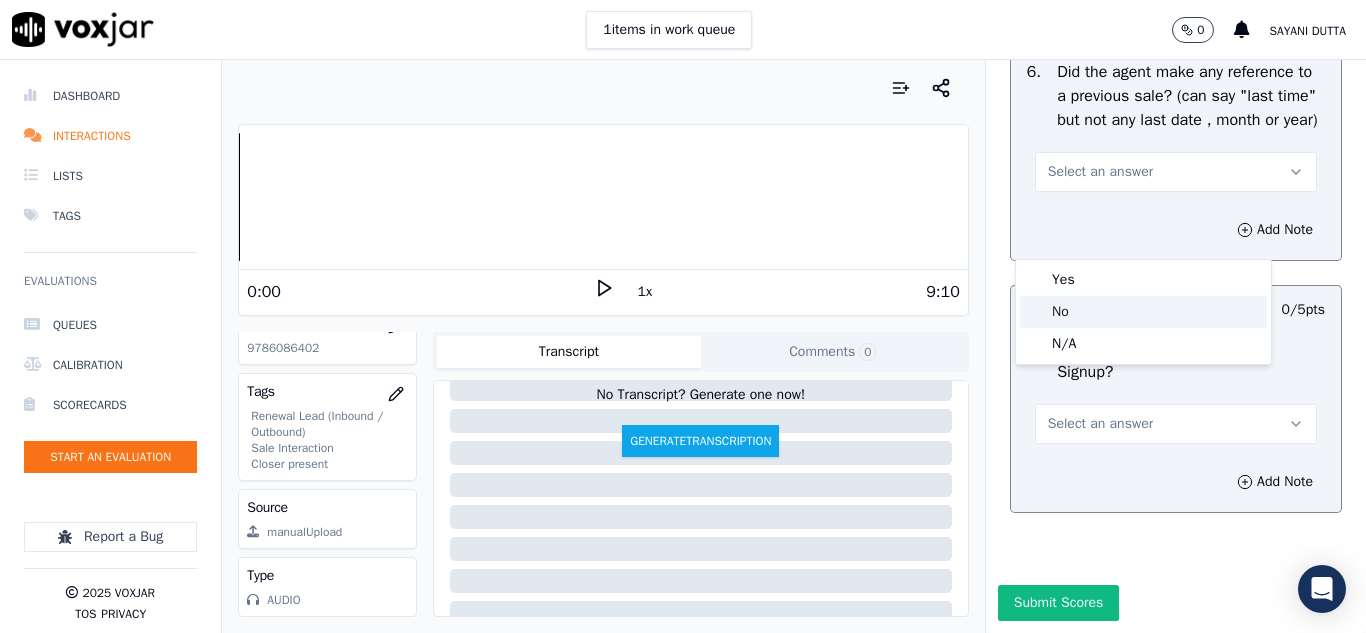 click on "No" 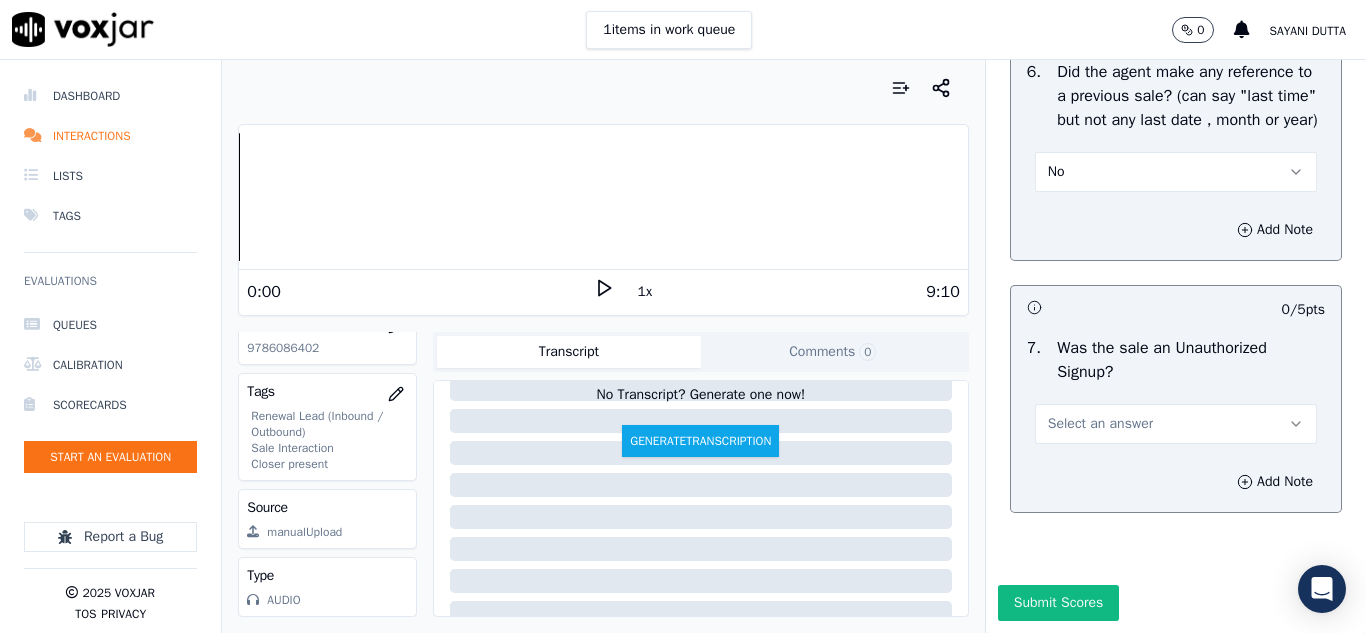 click on "No" at bounding box center (1176, 172) 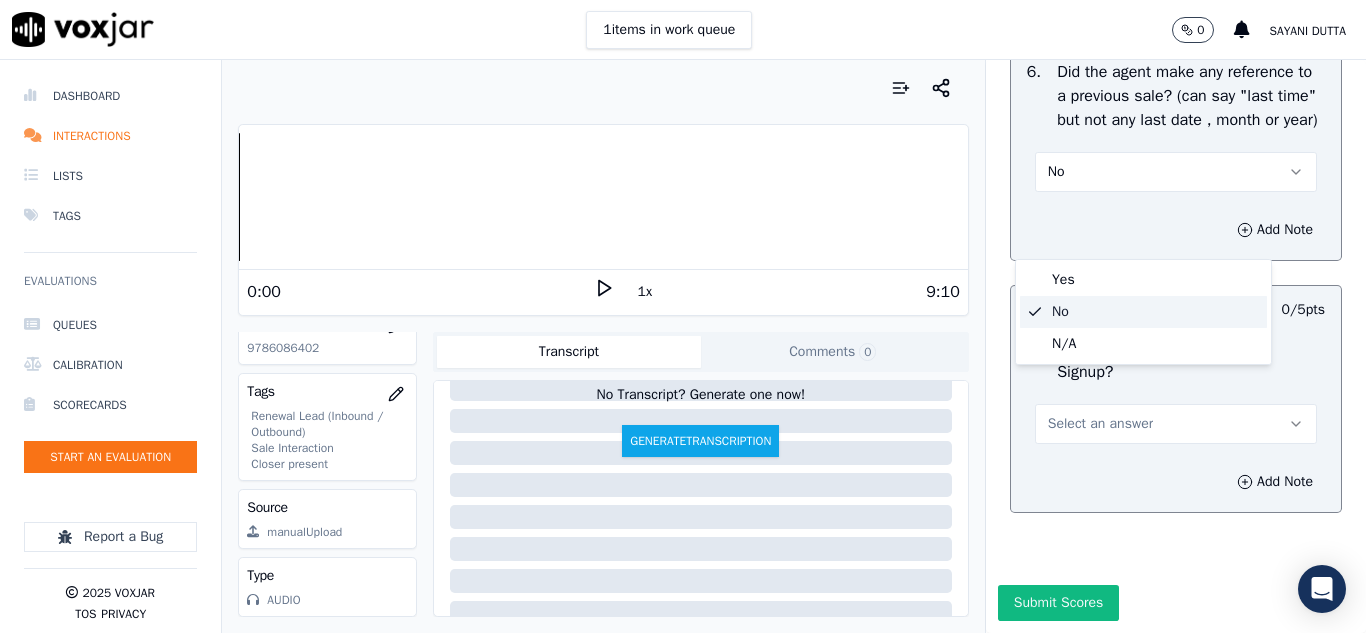 click on "No" at bounding box center [1176, 172] 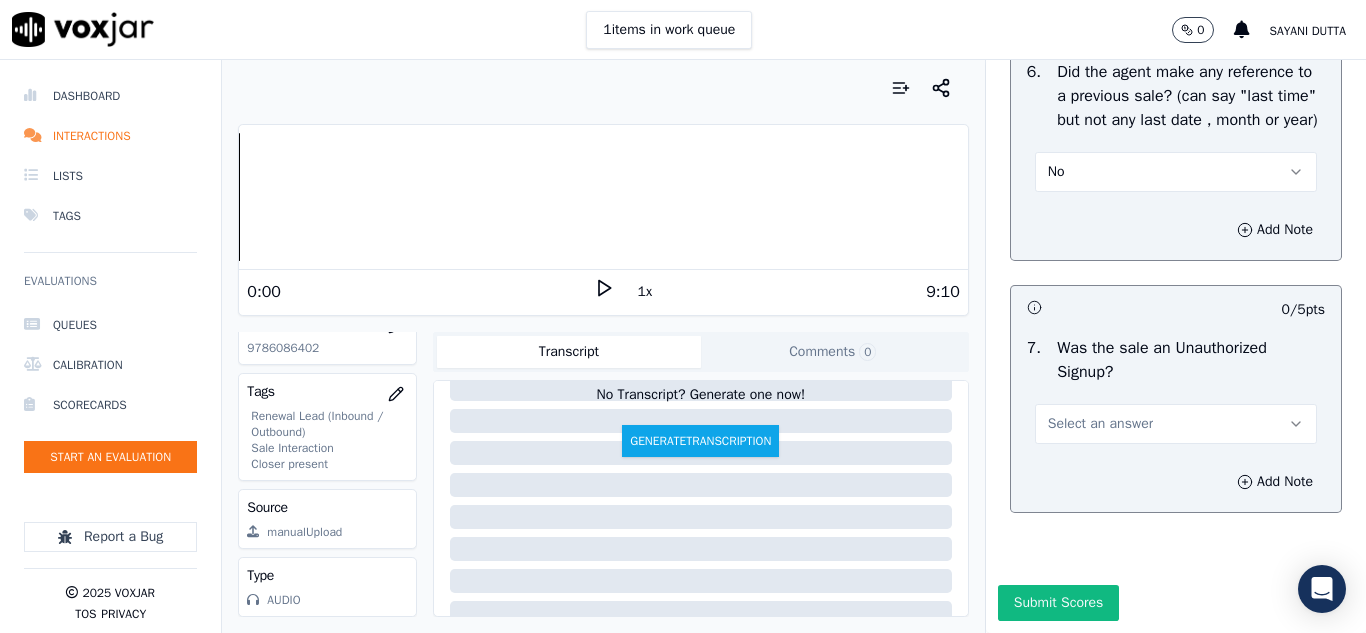 scroll, scrollTop: 5608, scrollLeft: 0, axis: vertical 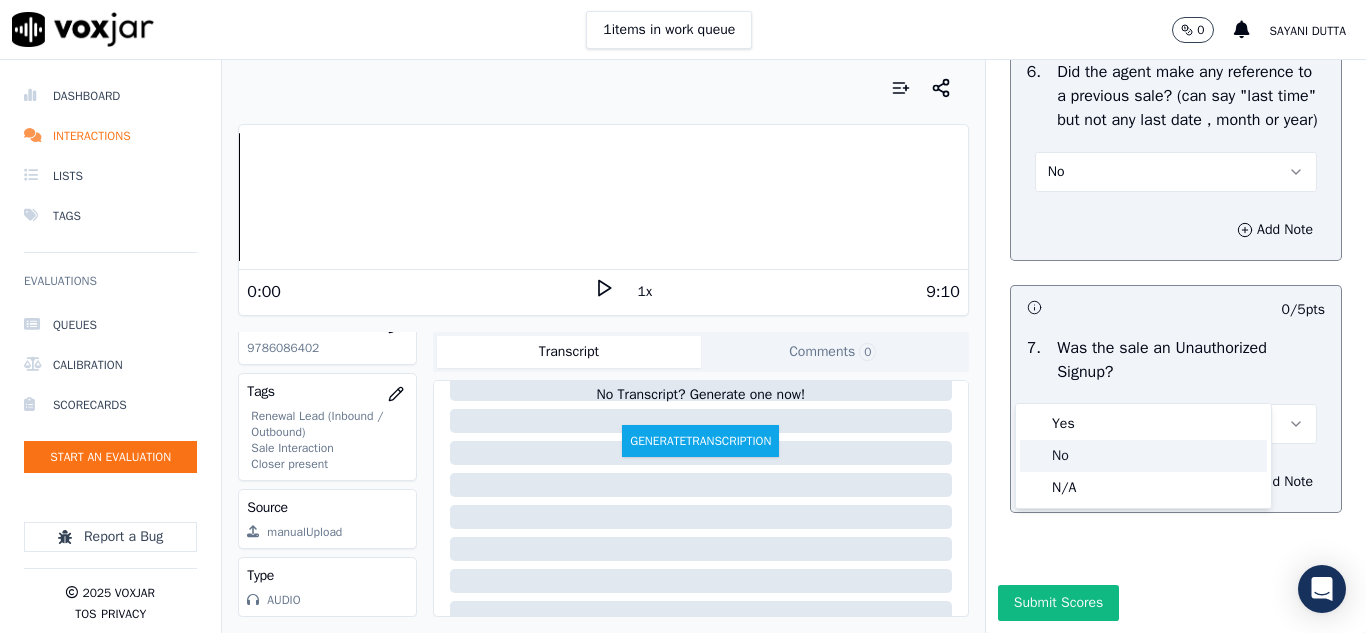 click on "No" 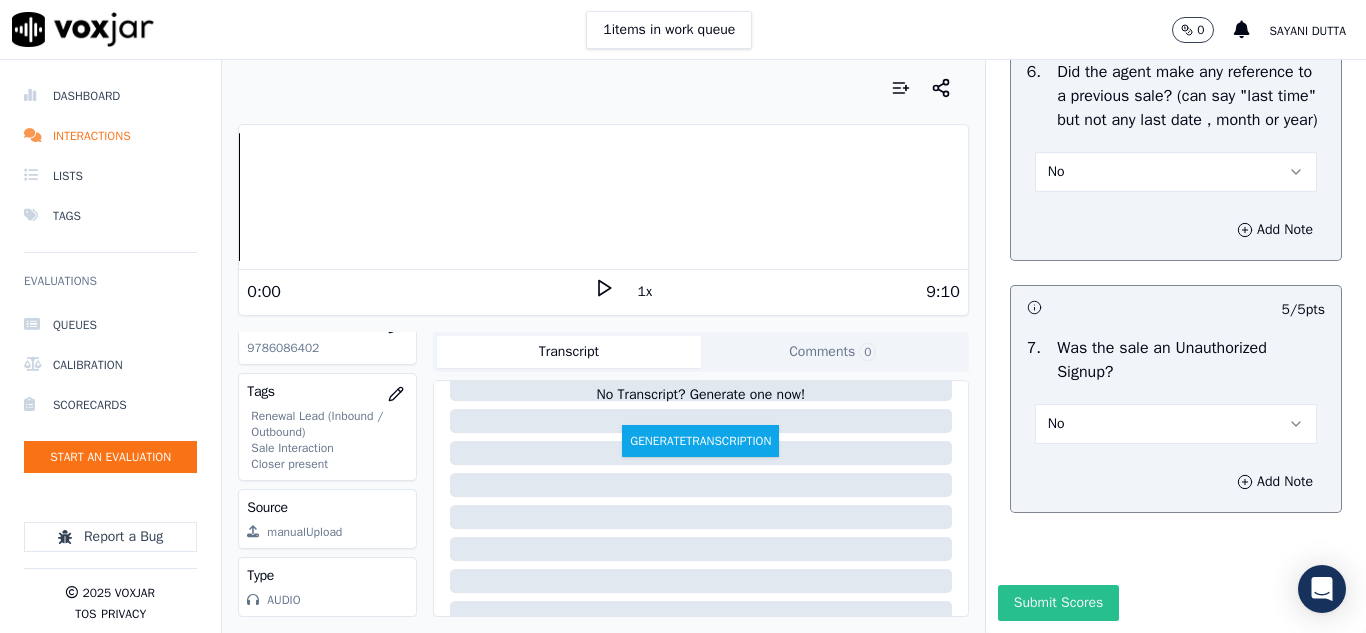 click on "Submit Scores" at bounding box center (1058, 603) 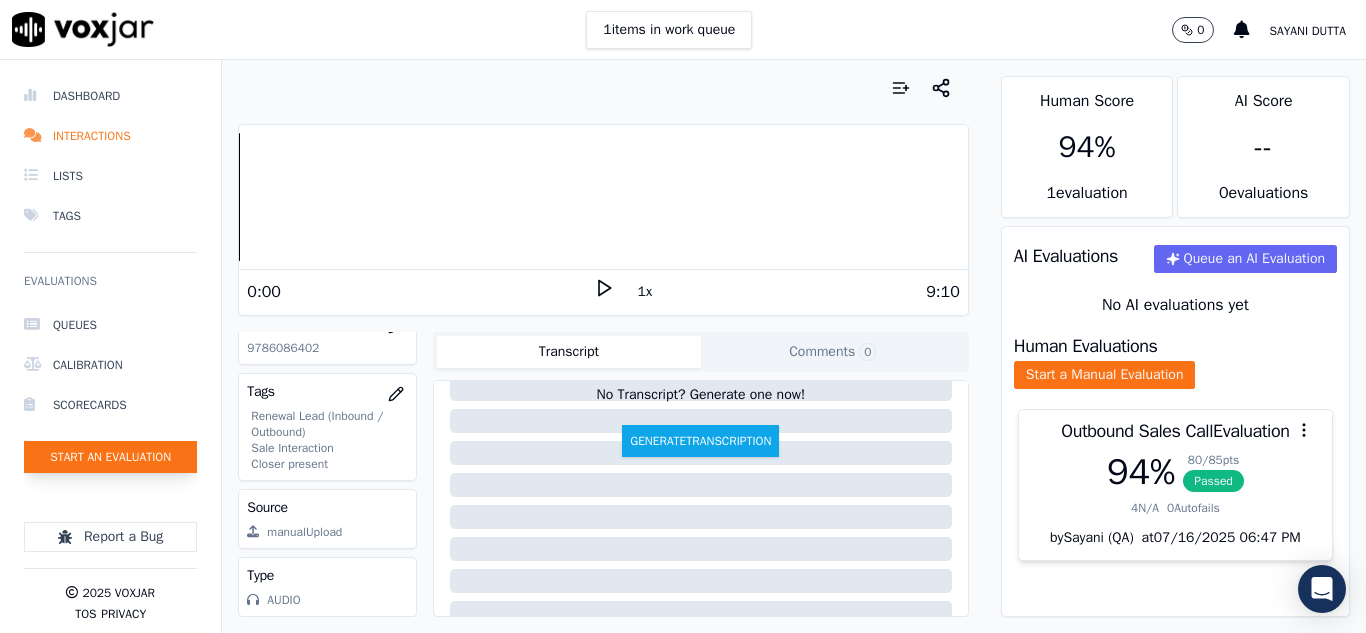 click on "Start an Evaluation" 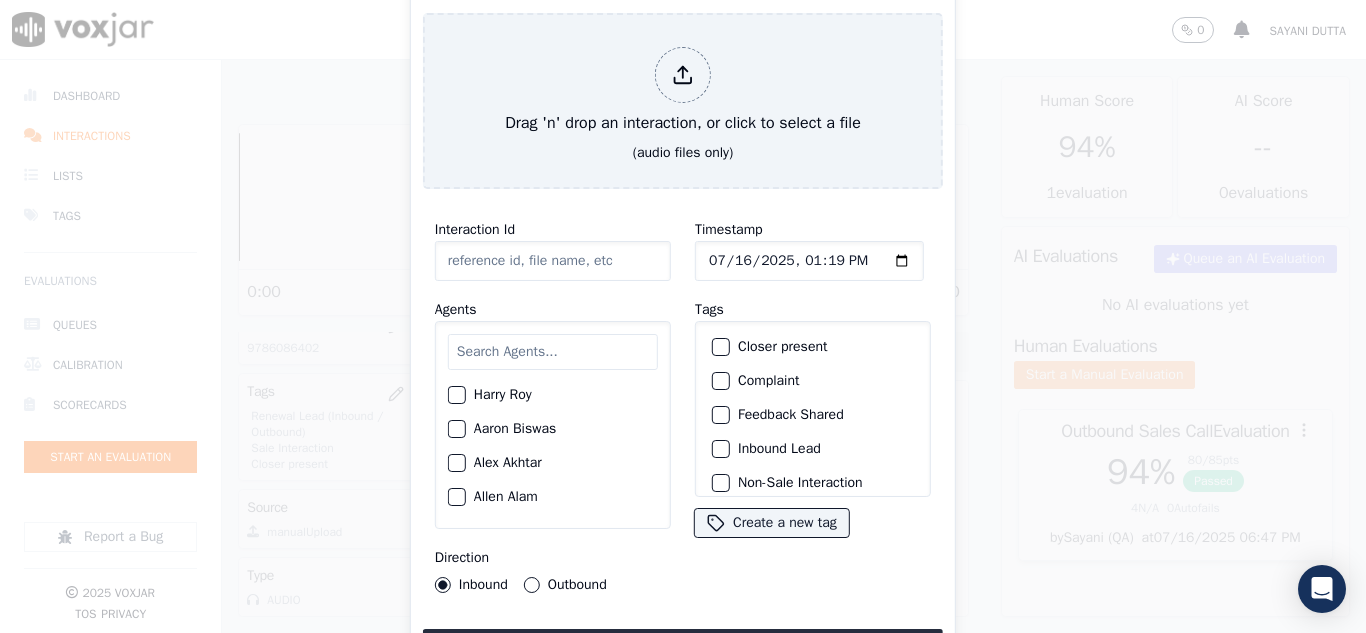 click on "Start an Evaluation
Drag 'n' drop an interaction, or click to select a file   (audio files only)       Interaction Id       Agents        Harry  Roy      Aaron Biswas     Alex Akhtar     Allen Alam      Andrew Anwar     Anna Das      Annie Singh     Brandon Roy     CAROLINE JARAMILLO     Carol Khatun     Catherine Roy     Chester Chatterjee     Chris Toppo     Christia Ghosh     DAVID ACUNA     Daniel Ali     David Stephen     Do not Count     Dominick Saha     ELIAN FLOREZ       Edward Banerjee     Ethan Mukherjee     Frank Sarkar     George Aich     ISIS ALZATE     JOSE LOZANO     Jack  Sharma     Jake Saha     James Murtuza     Janet Monterio     Jeniffer Banerjee     Jim Som     John Das     Jordan Shaqib     Justin Alam     Kelvin Chowdhury     LILIBETH VERGARA     LUISA CAMPO      MANUEL CASTILLO     MARY OLIER         MD Dilshad Alam - Justin     MICHELLE MARRERO     Marcus Kunwar     Mark Sharma     Martin Das     Max Sarkar     Mike Chhetri     Nick Saraf     Nigel Phillips" 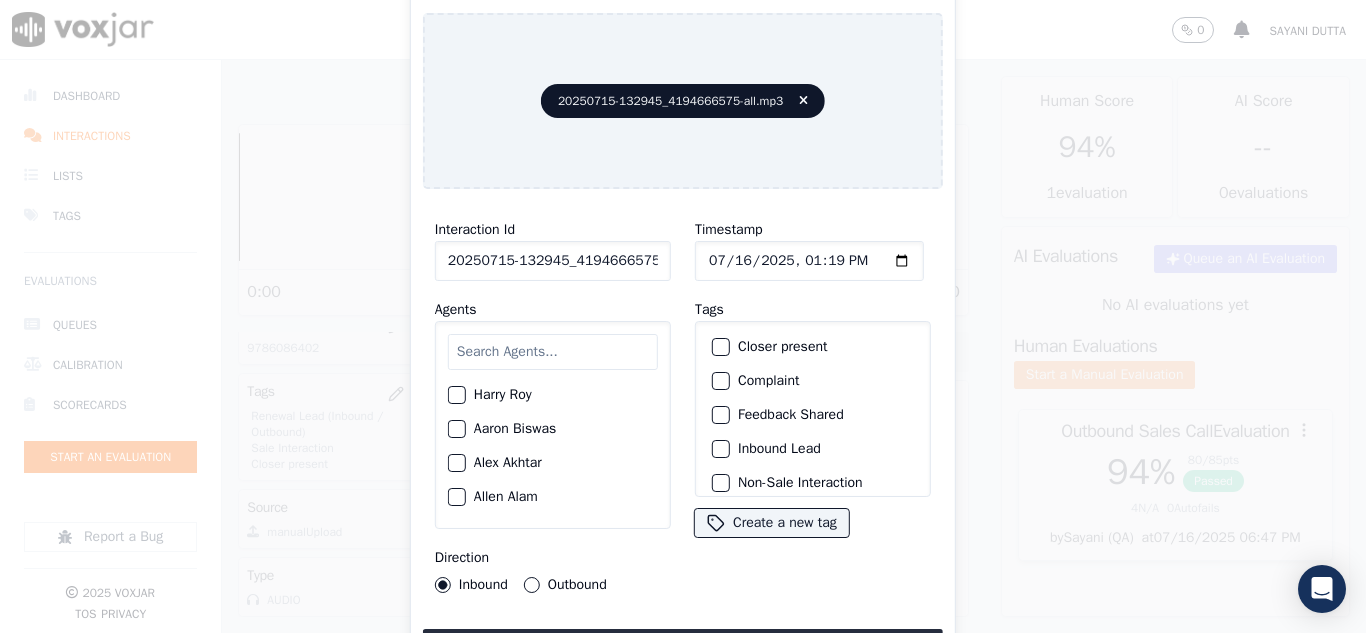 scroll, scrollTop: 0, scrollLeft: 40, axis: horizontal 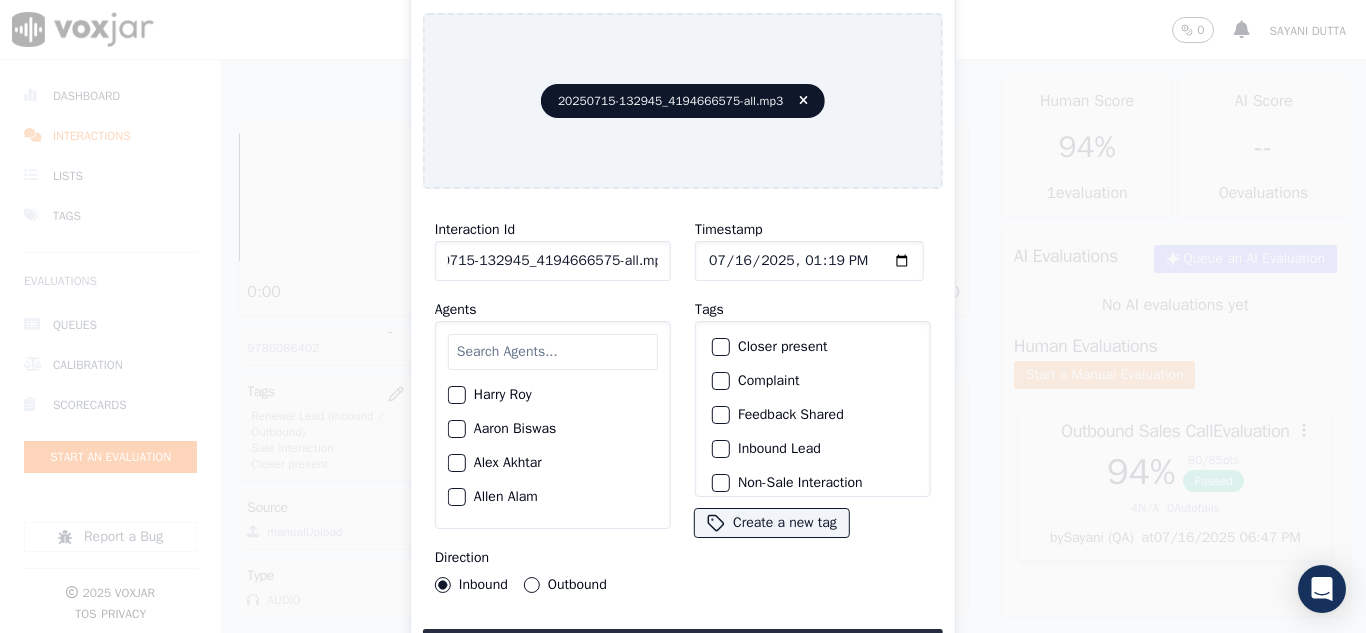 drag, startPoint x: 640, startPoint y: 255, endPoint x: 744, endPoint y: 270, distance: 105.076164 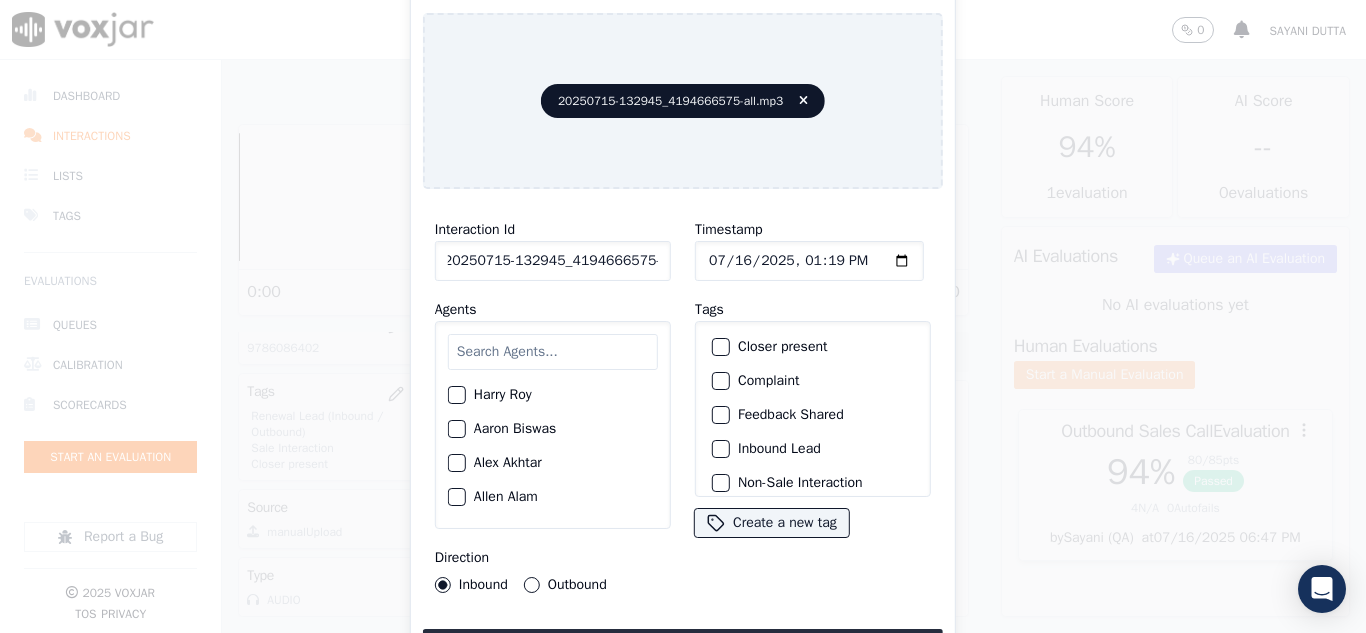 scroll, scrollTop: 0, scrollLeft: 11, axis: horizontal 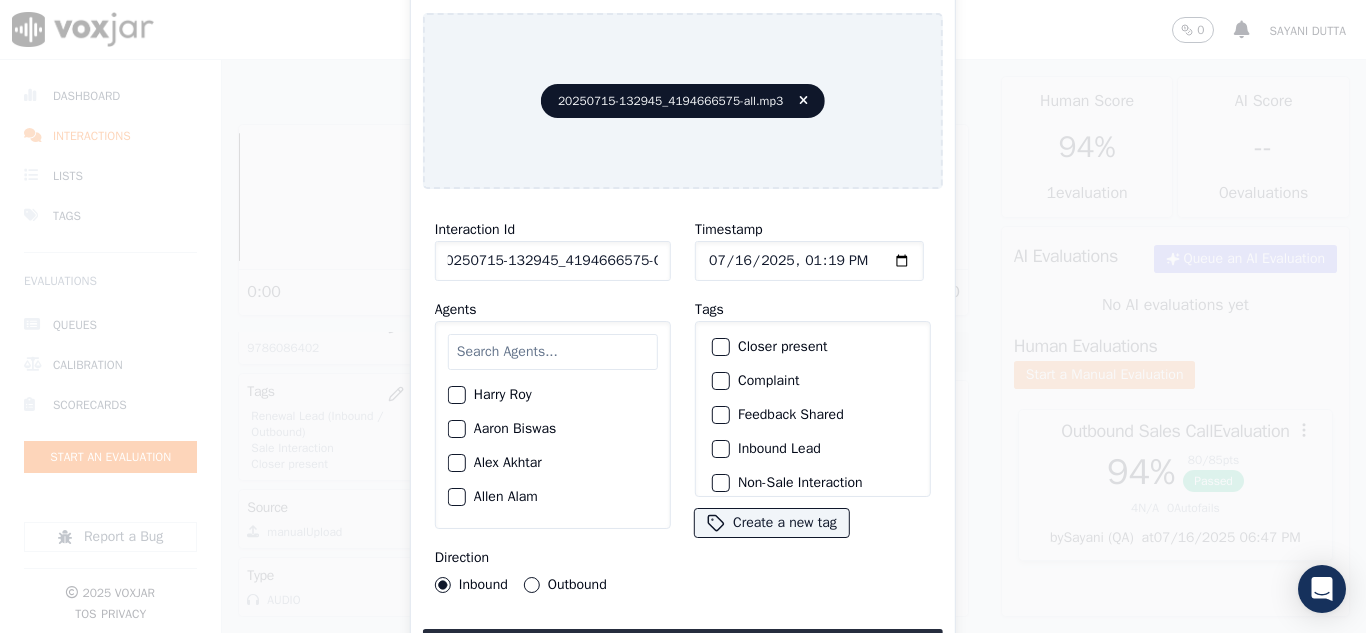 type on "20250715-132945_4194666575-C1" 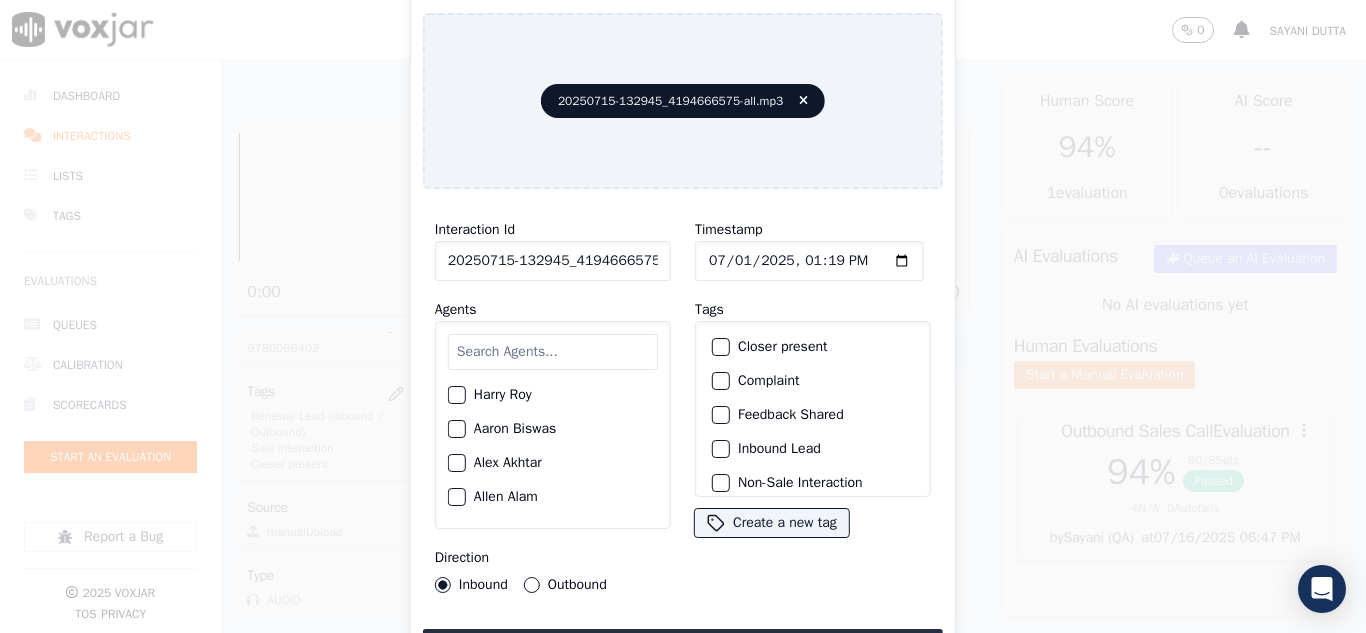 type on "2025-07-15T13:19" 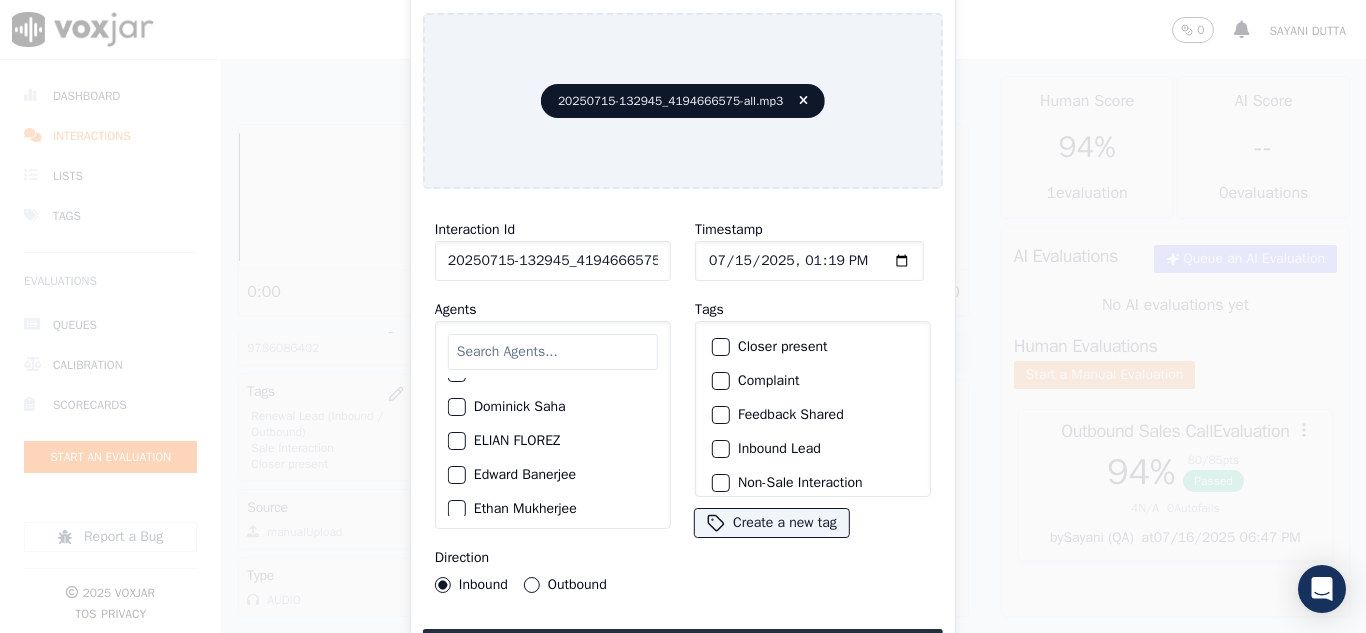 scroll, scrollTop: 700, scrollLeft: 0, axis: vertical 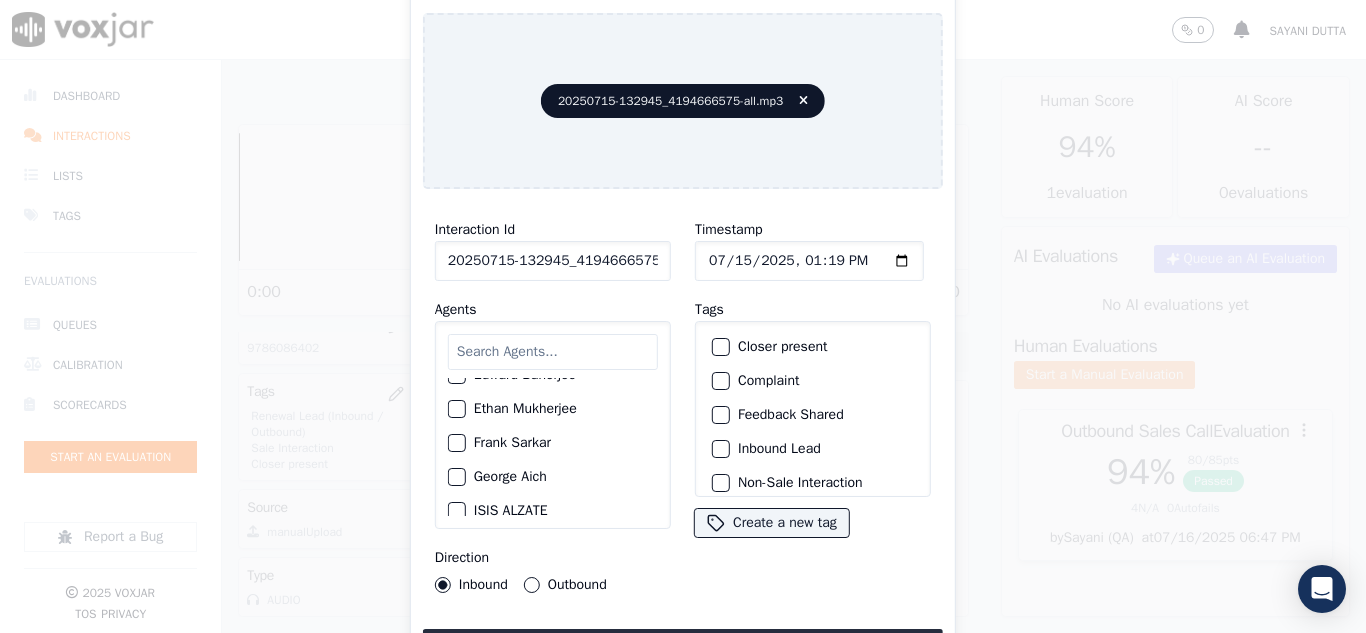 click on "Ethan Mukherjee" 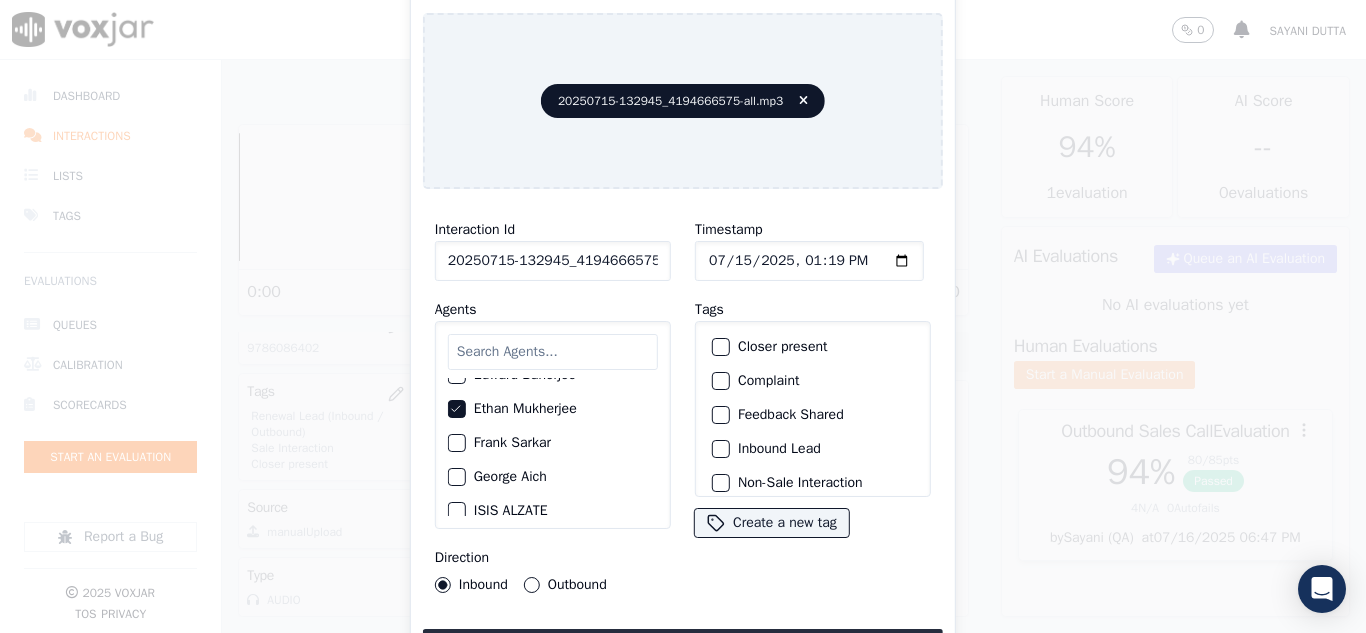 click on "Outbound" at bounding box center (532, 585) 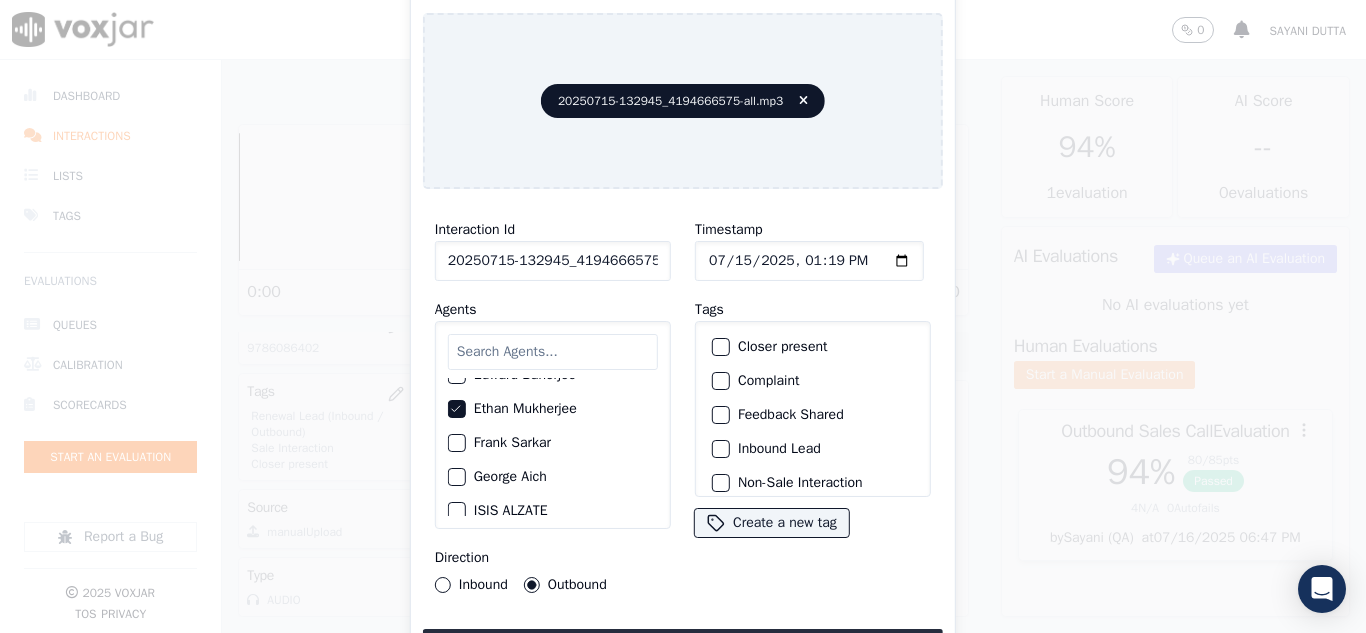 click on "Closer present" 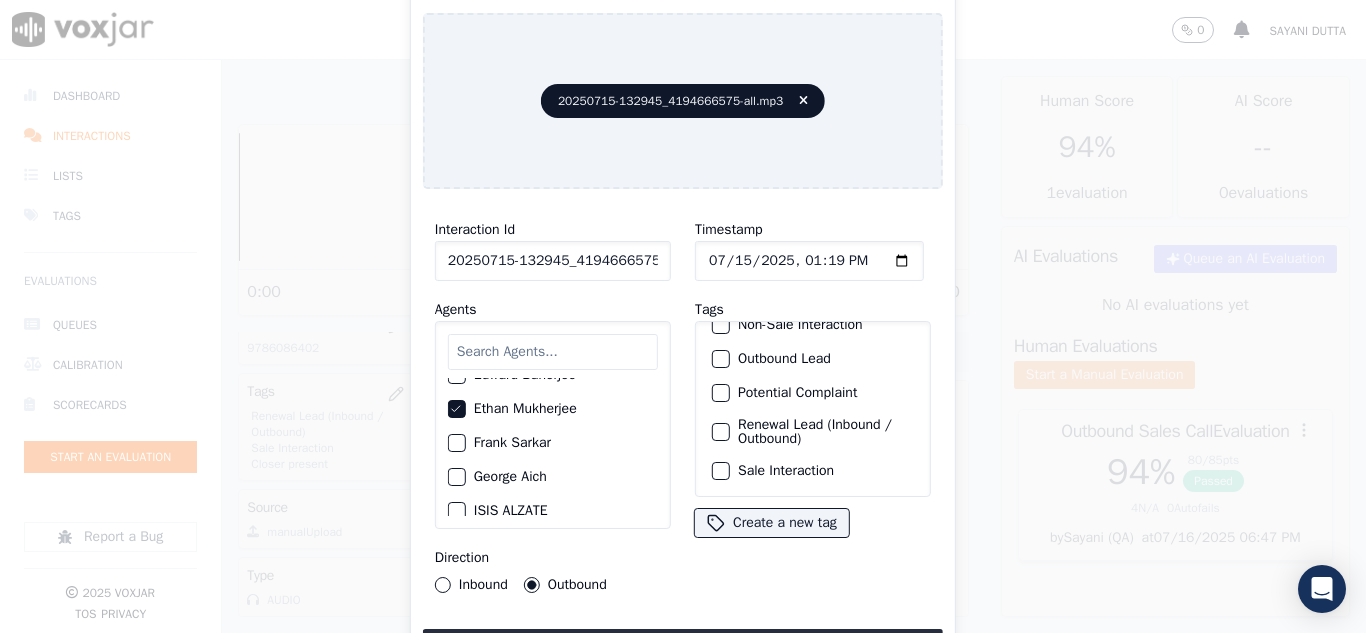 scroll, scrollTop: 173, scrollLeft: 0, axis: vertical 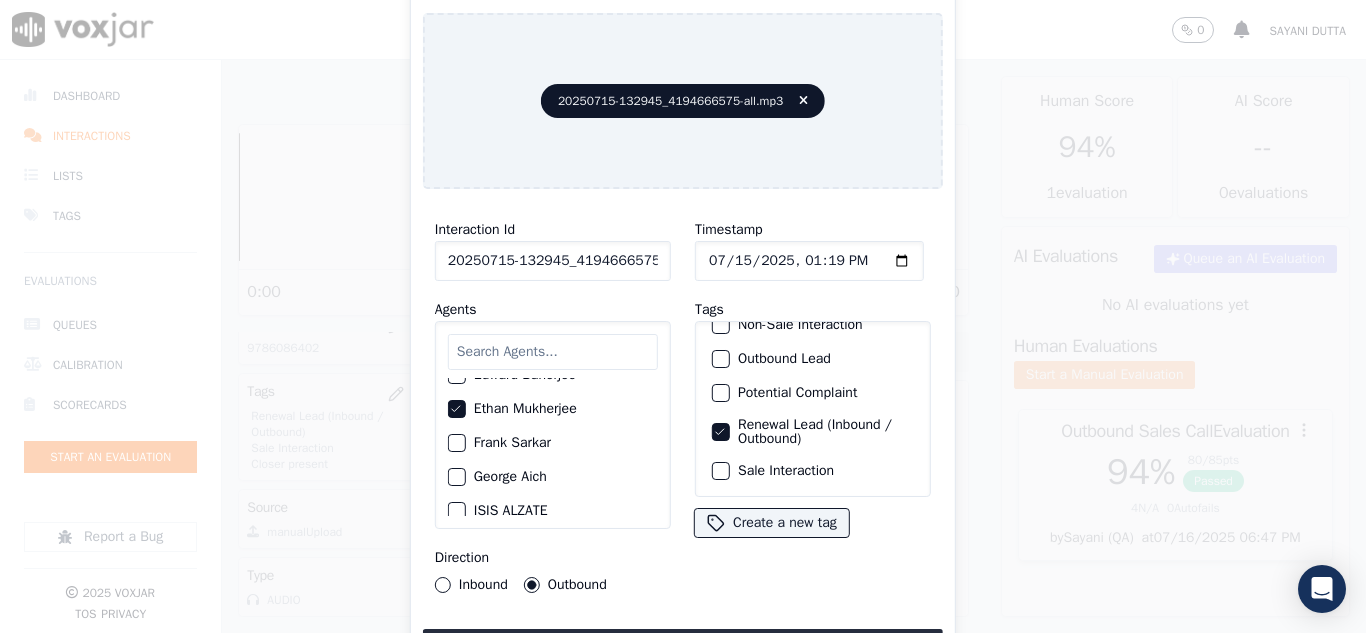 click on "Sale Interaction" 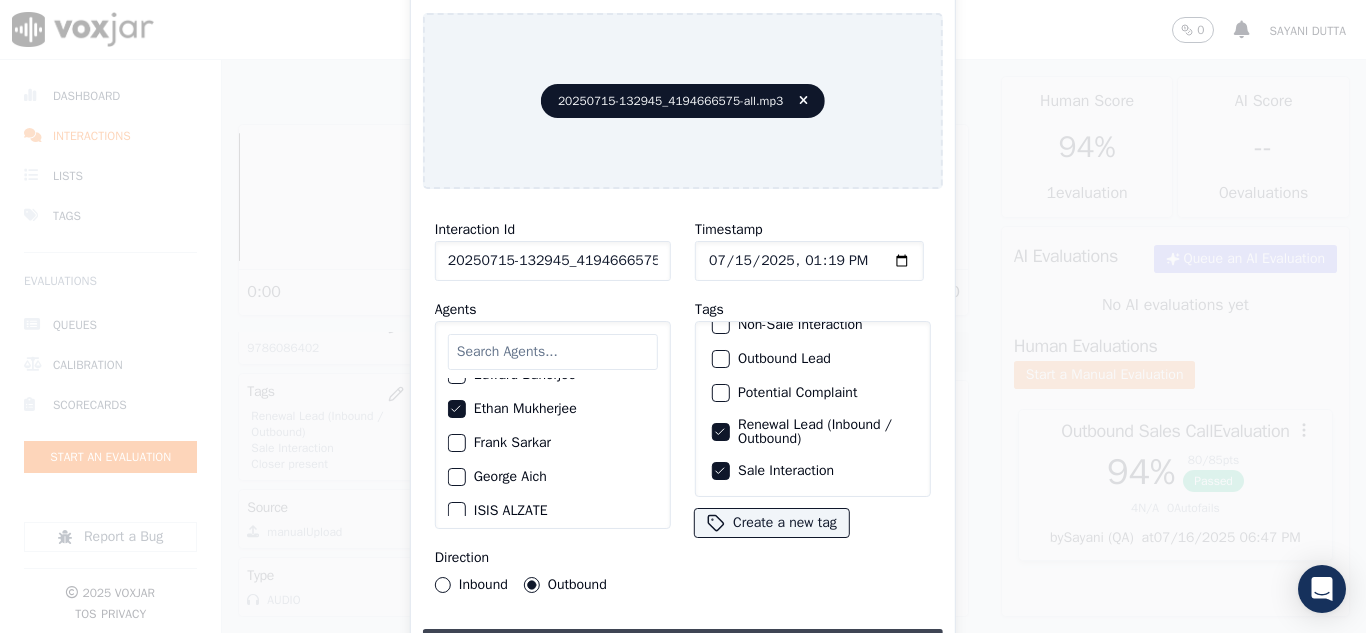 click on "Upload interaction to start evaluation" at bounding box center [683, 647] 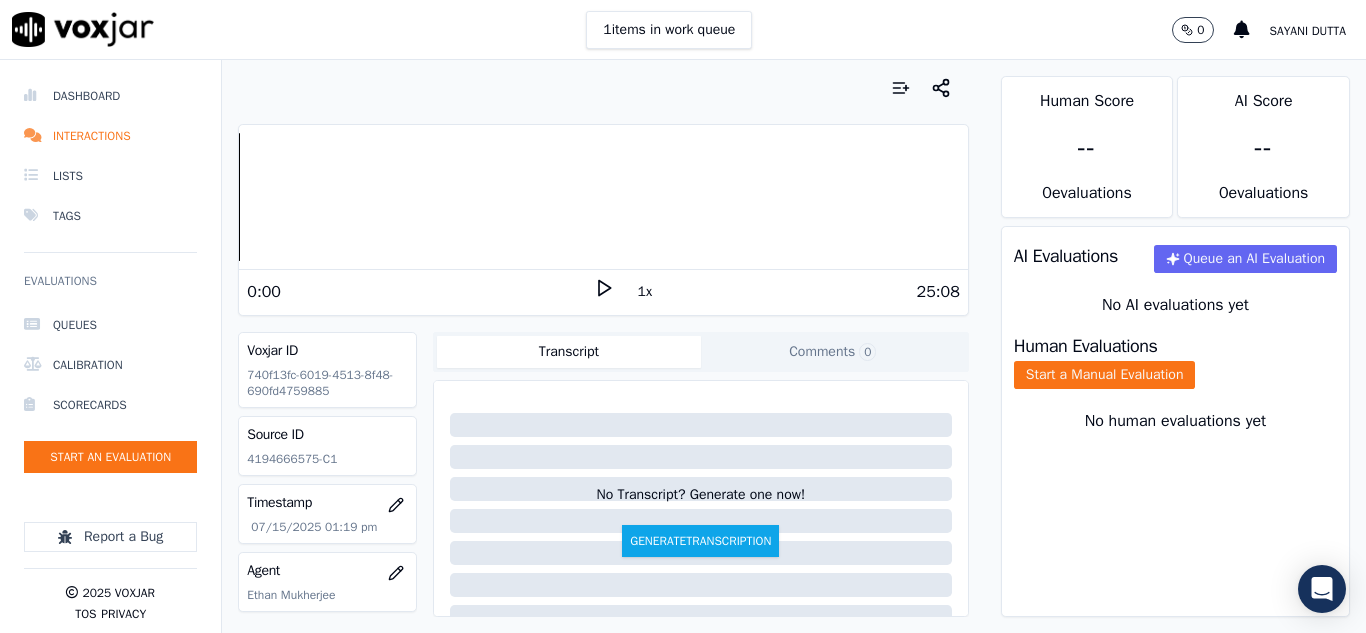 click on "1  items in work queue     0         Sayani Dutta" at bounding box center (683, 30) 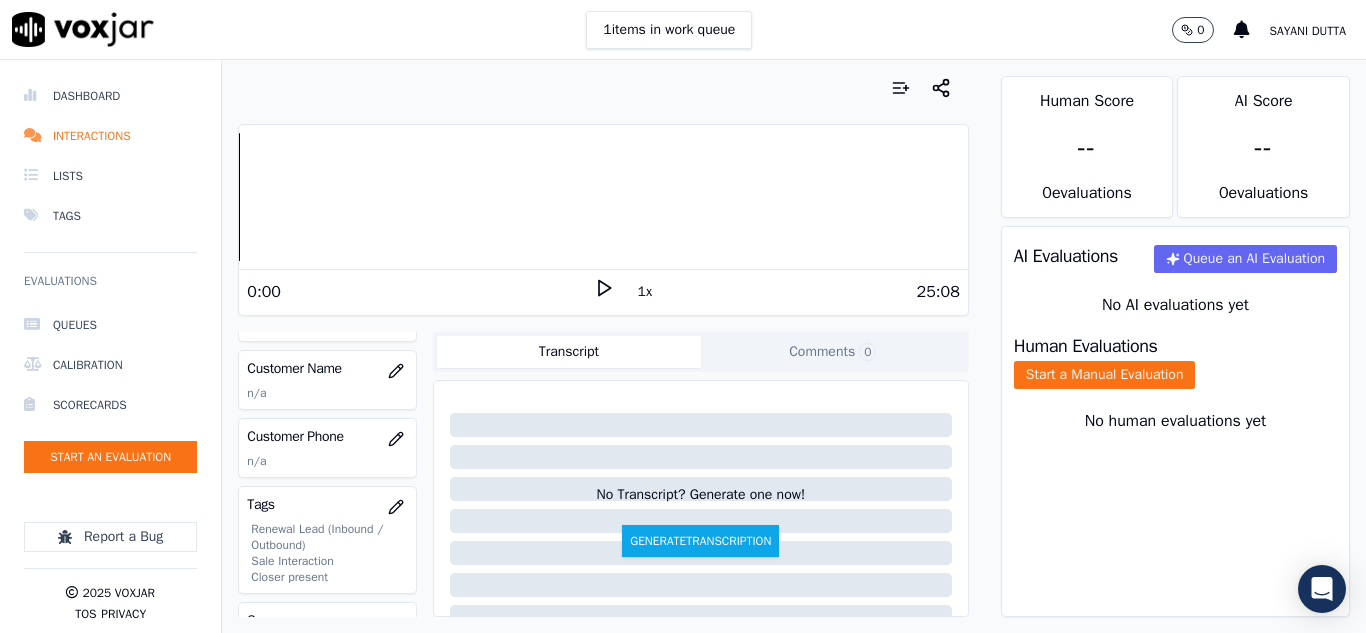 scroll, scrollTop: 300, scrollLeft: 0, axis: vertical 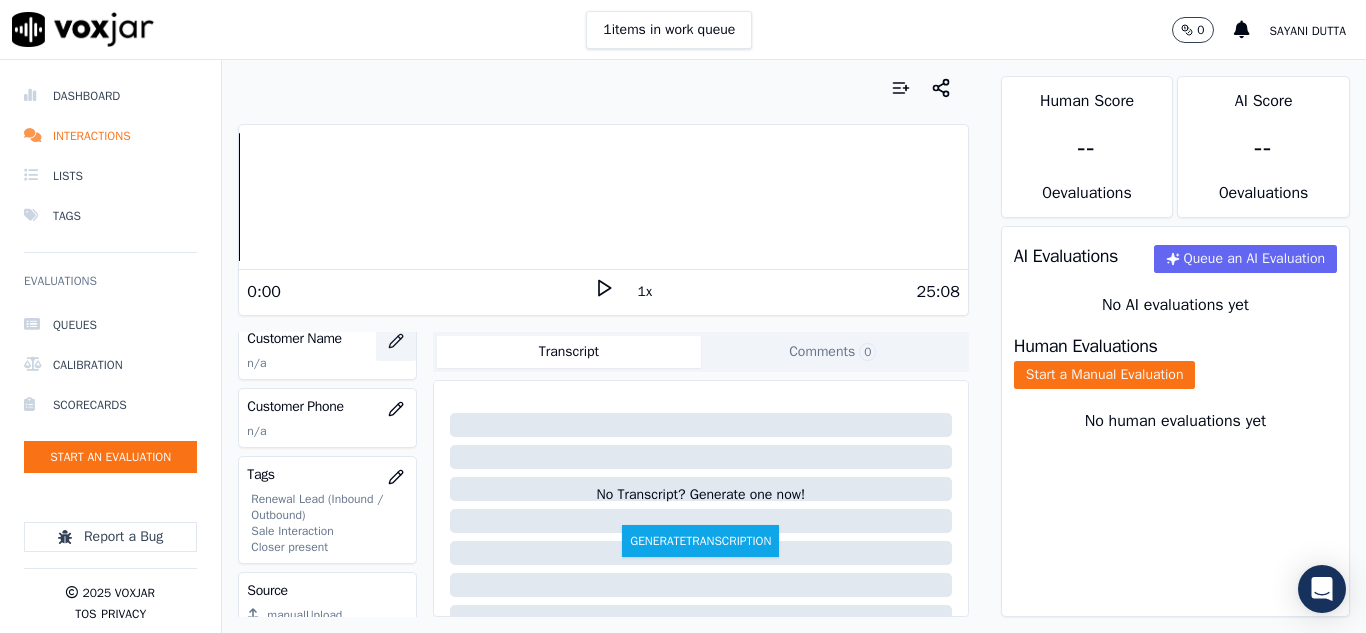 click 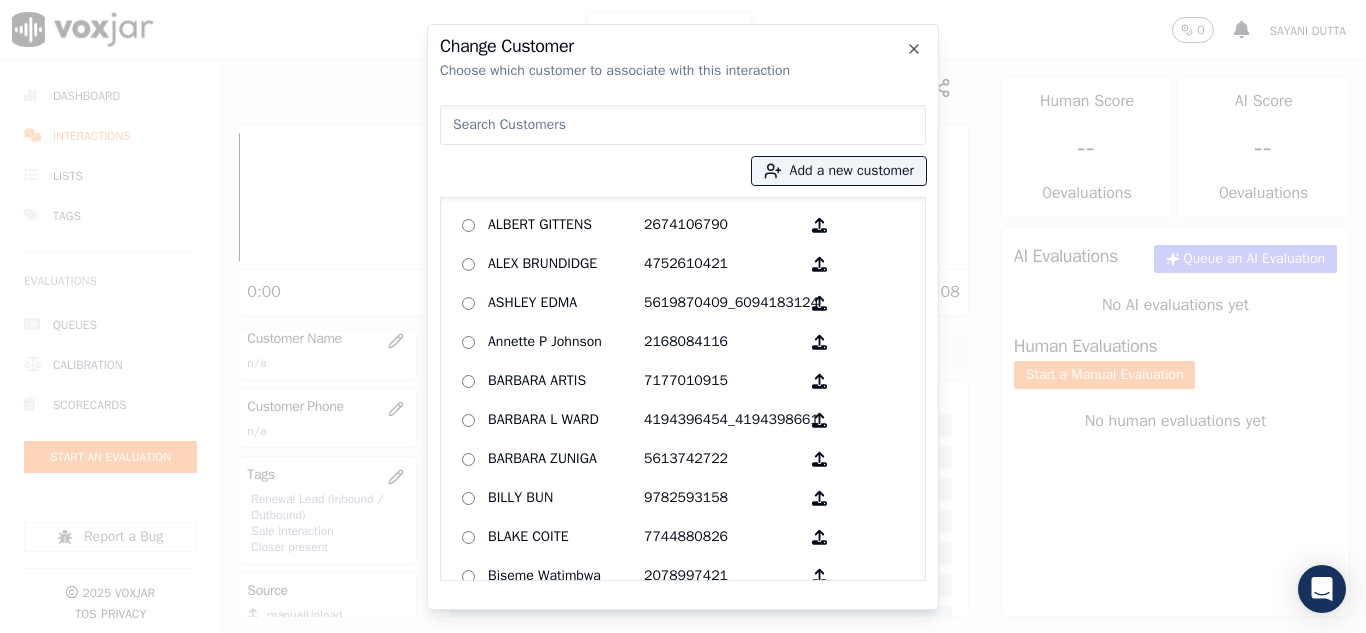 click at bounding box center [683, 125] 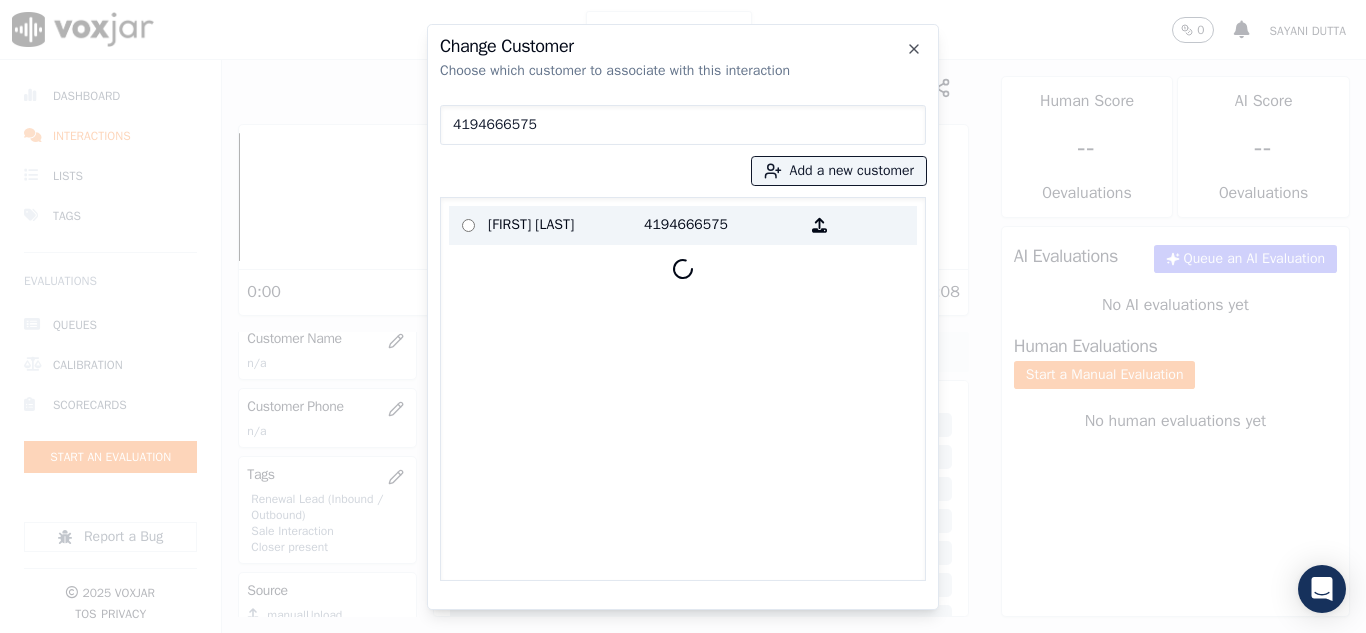 type on "4194666575" 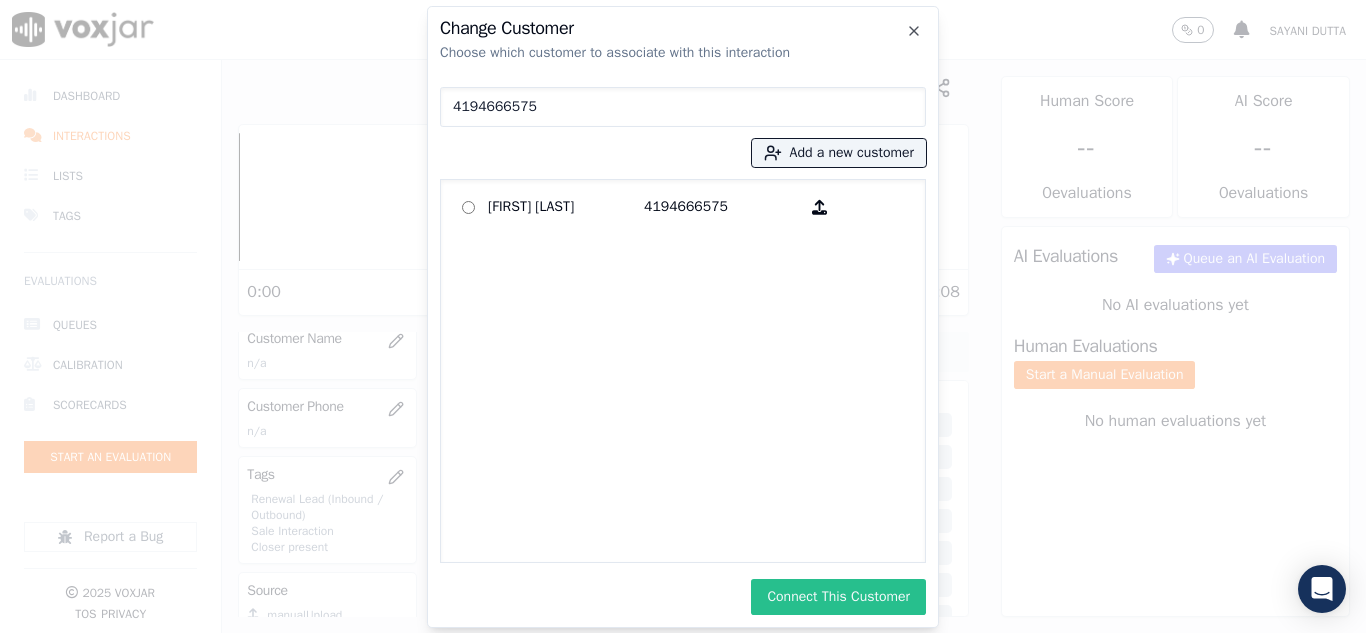 click on "Connect This Customer" at bounding box center [838, 597] 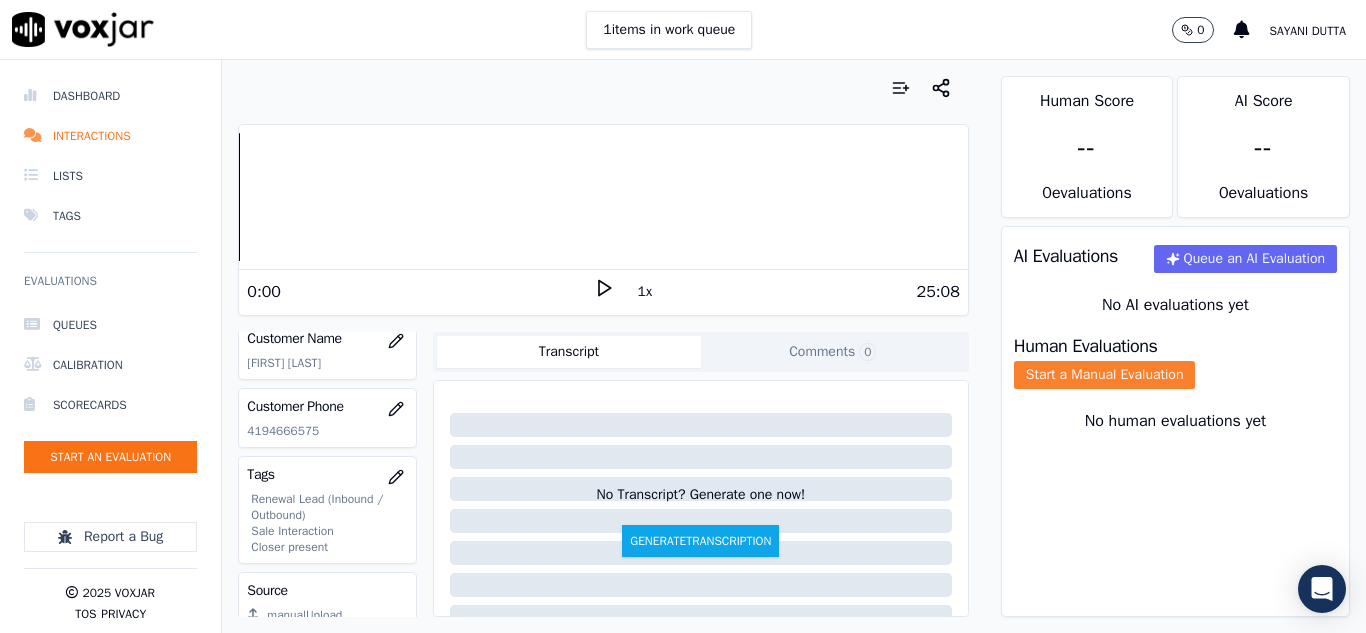 click on "Start a Manual Evaluation" 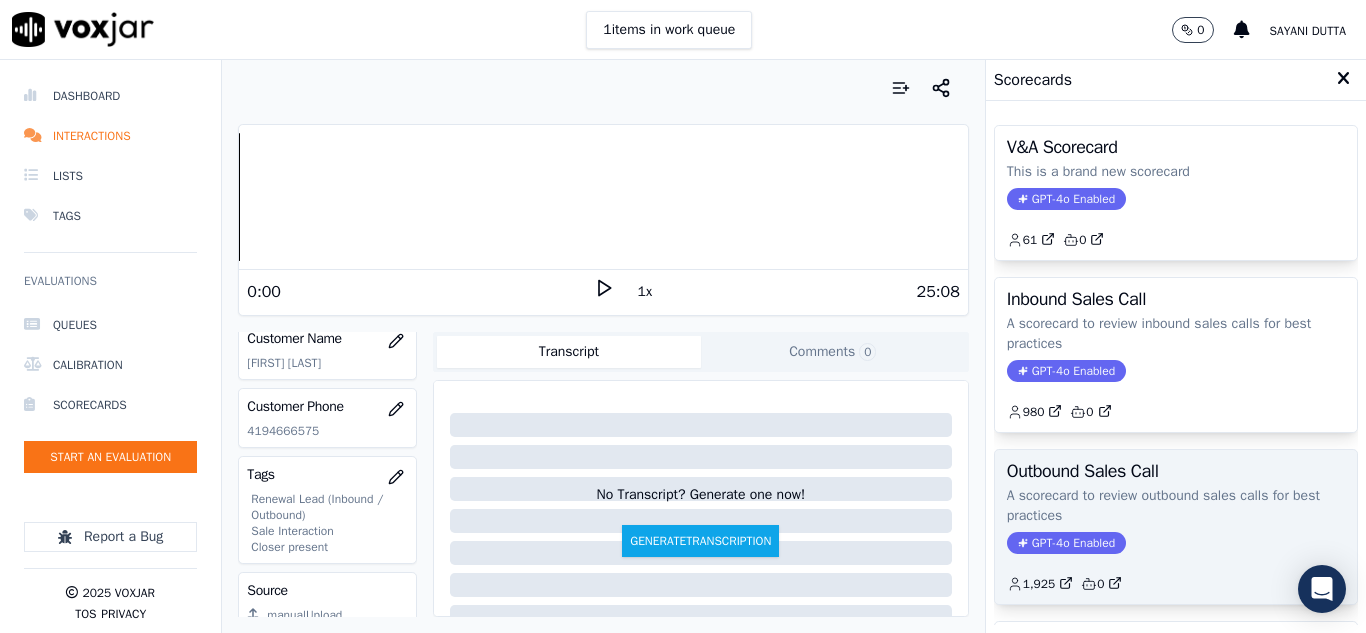 click on "A scorecard to review outbound sales calls for best practices" 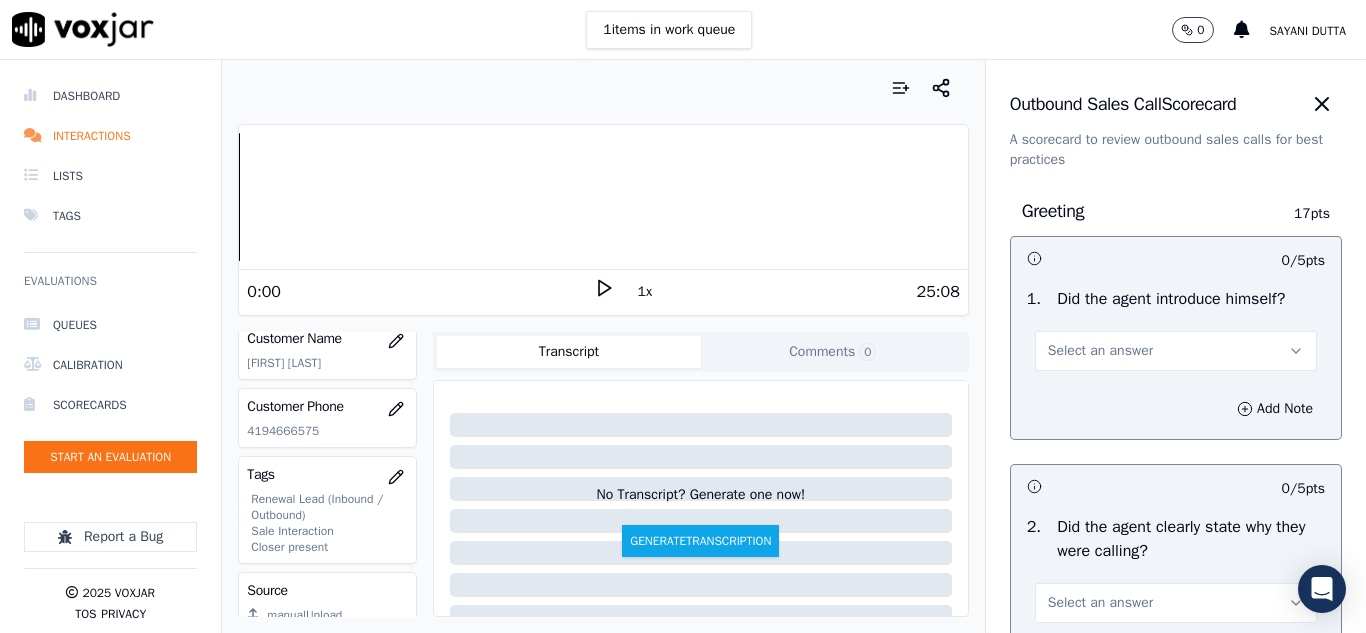 click on "Select an answer" at bounding box center (1100, 351) 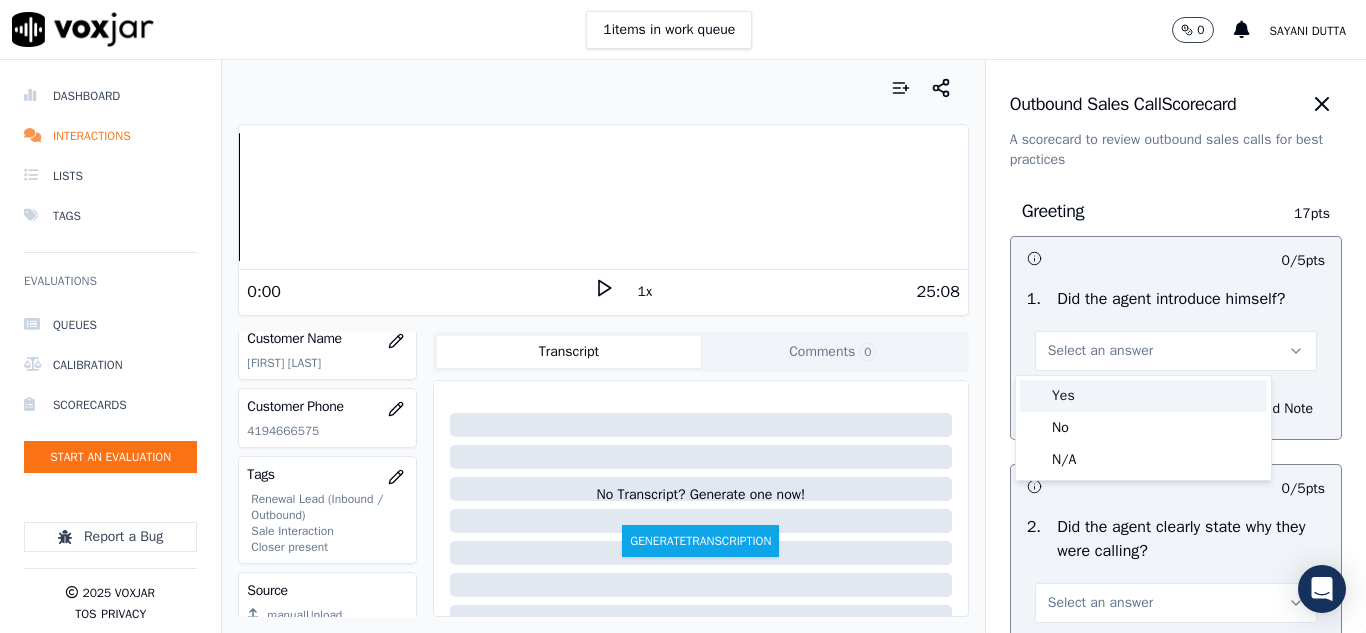 click on "Yes" at bounding box center (1143, 396) 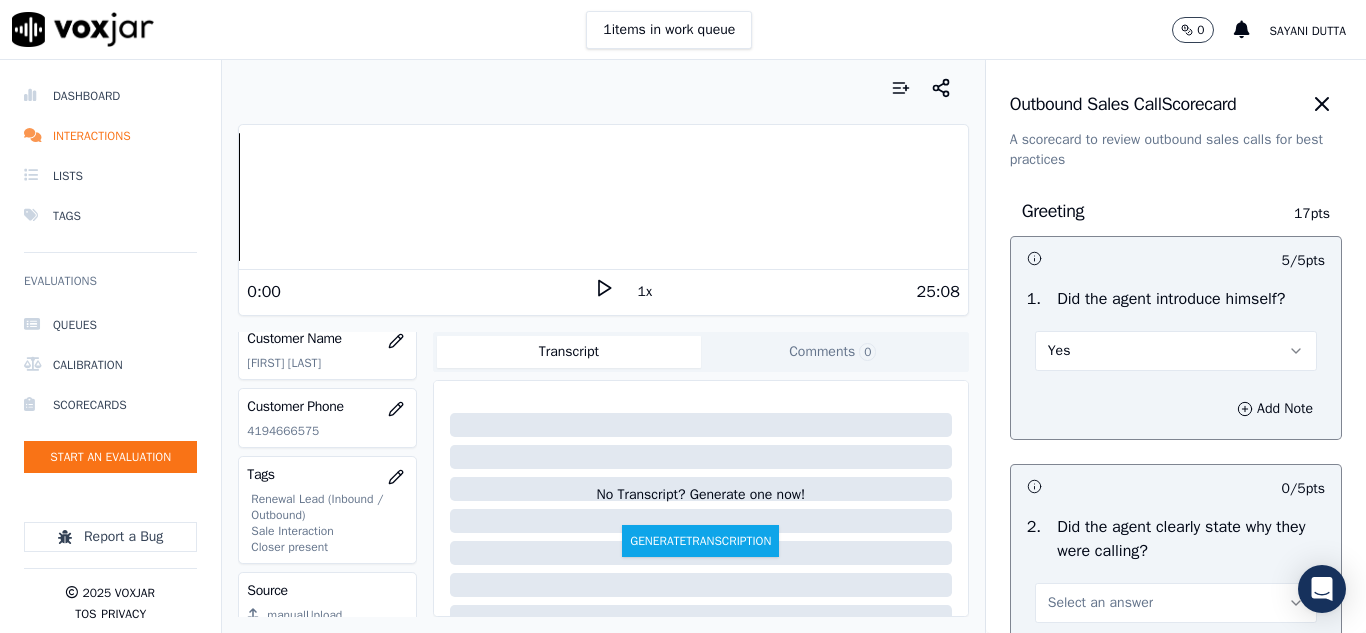 scroll, scrollTop: 100, scrollLeft: 0, axis: vertical 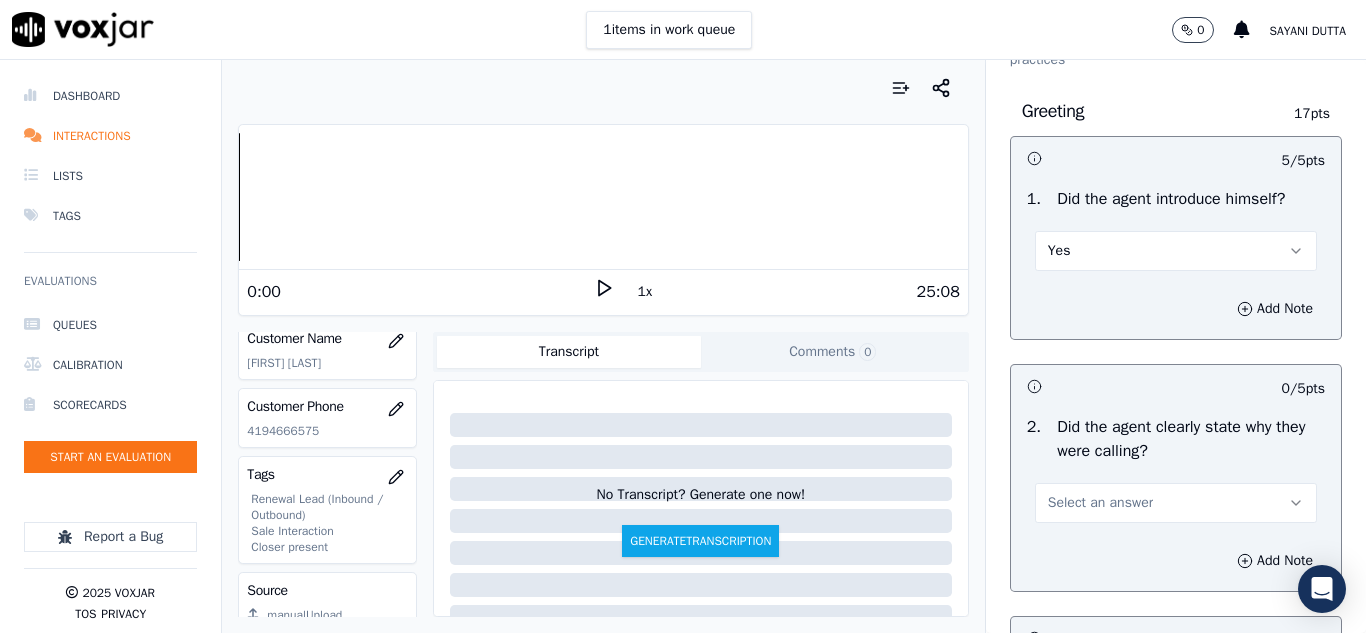 click on "Select an answer" at bounding box center [1100, 503] 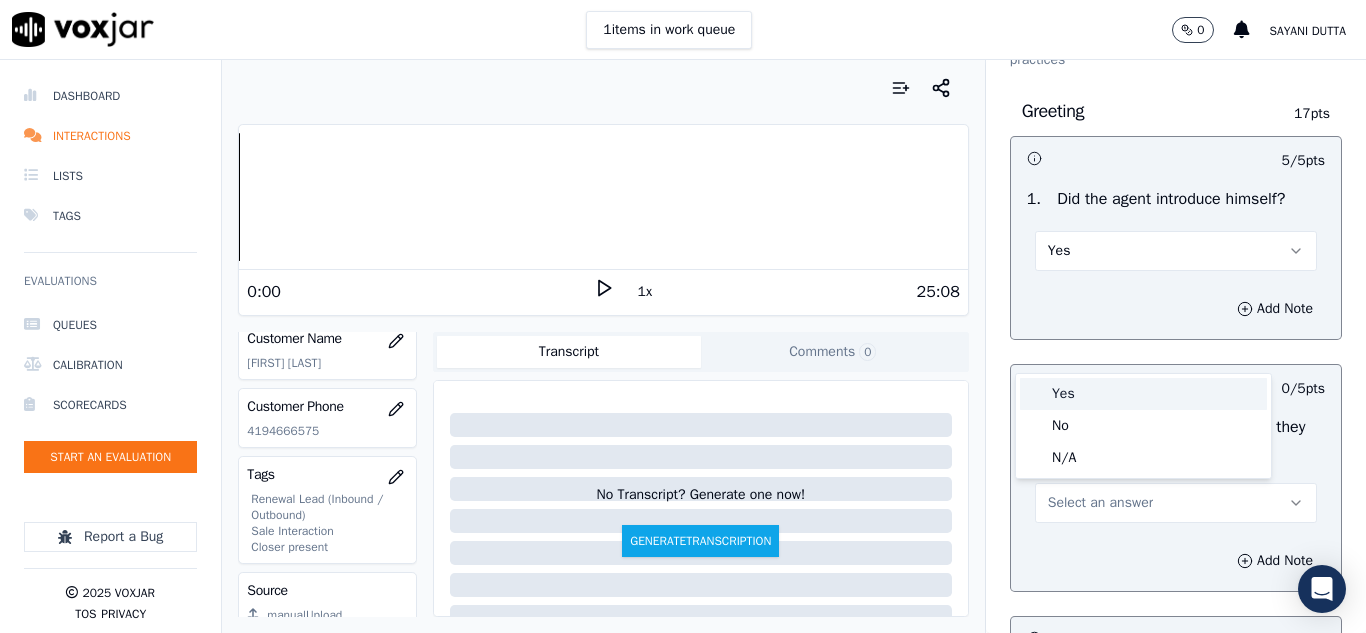 click on "Yes" at bounding box center (1143, 394) 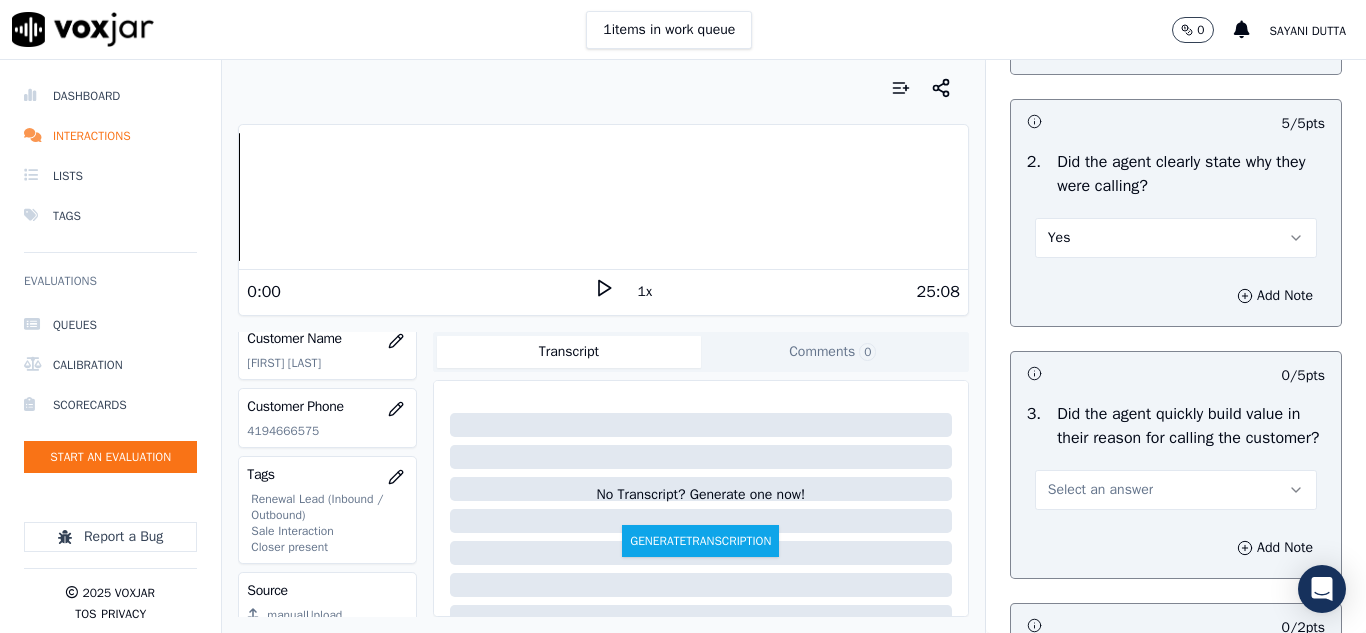 scroll, scrollTop: 400, scrollLeft: 0, axis: vertical 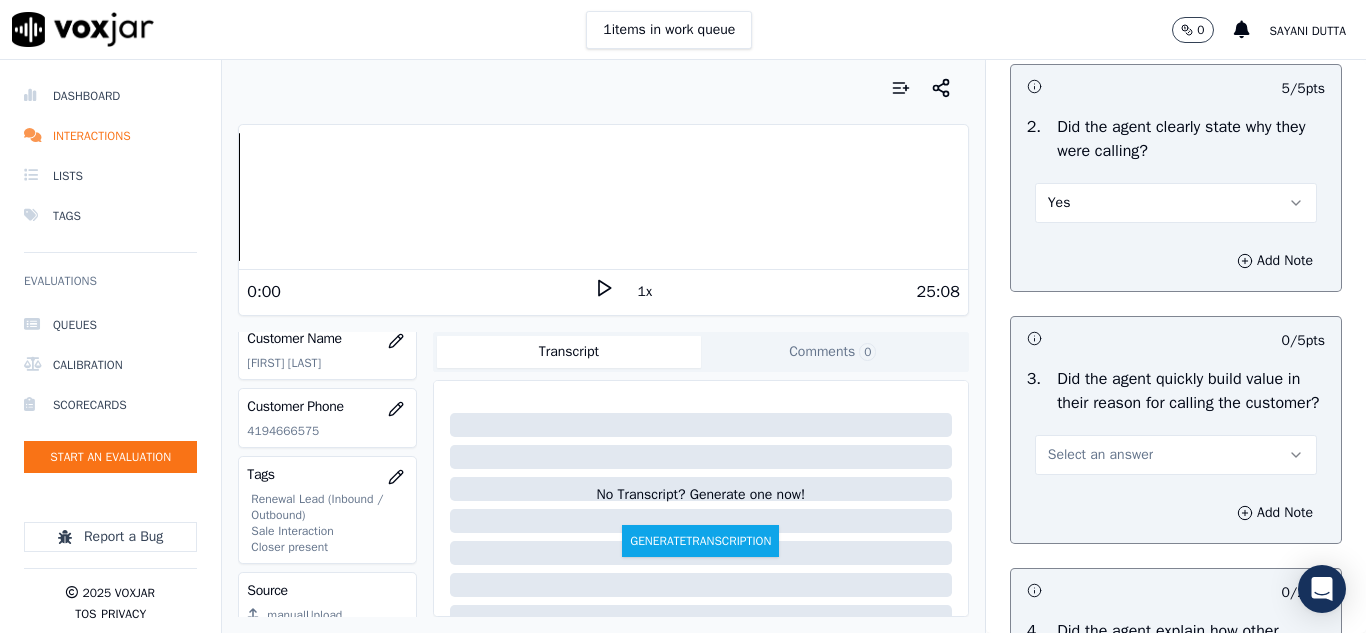 click on "Select an answer" at bounding box center [1176, 445] 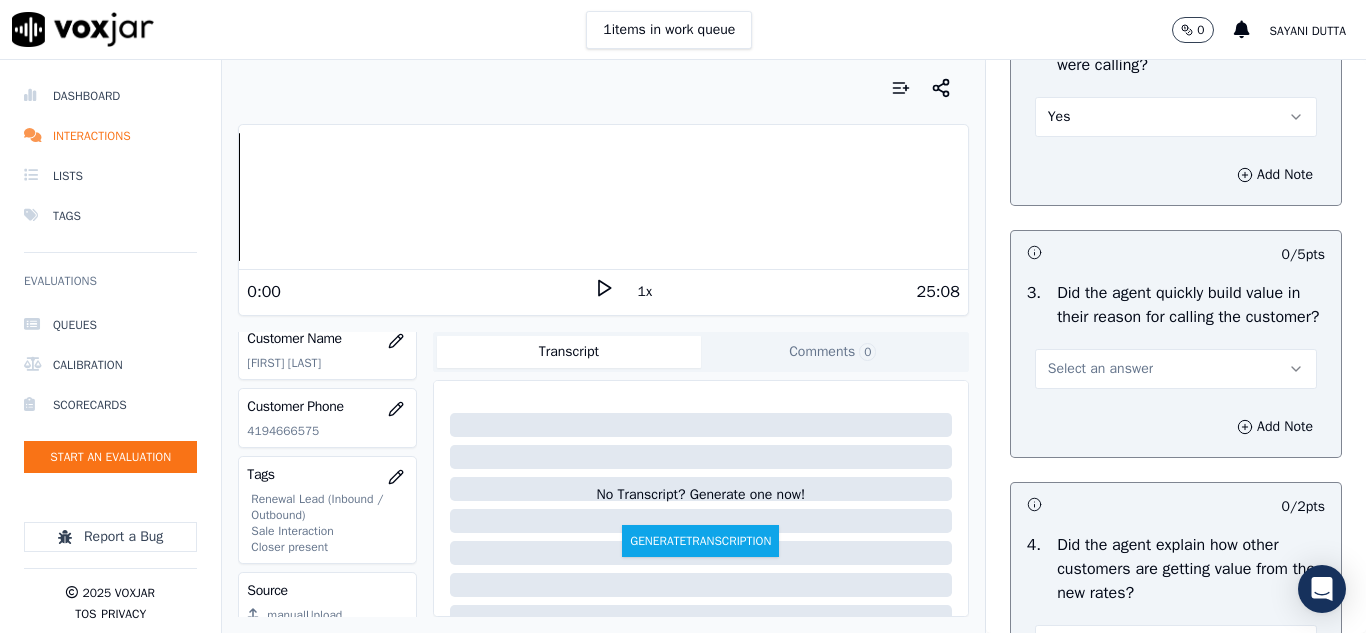 scroll, scrollTop: 600, scrollLeft: 0, axis: vertical 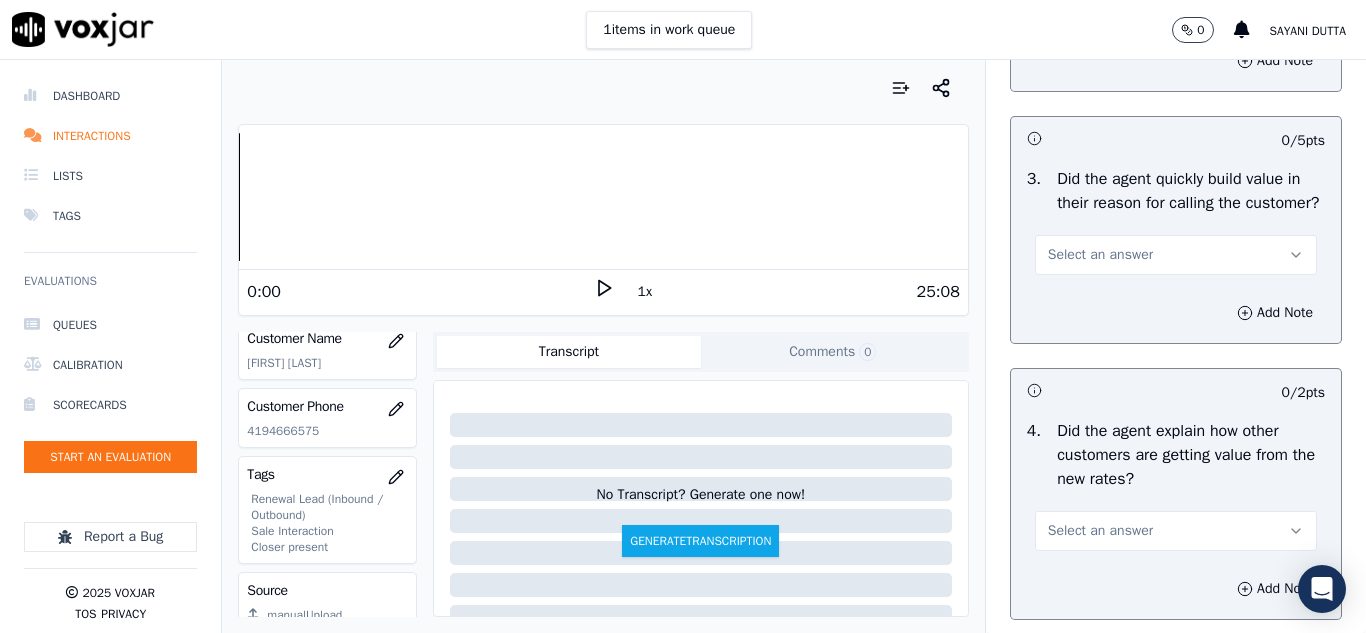 click on "Select an answer" at bounding box center (1176, 255) 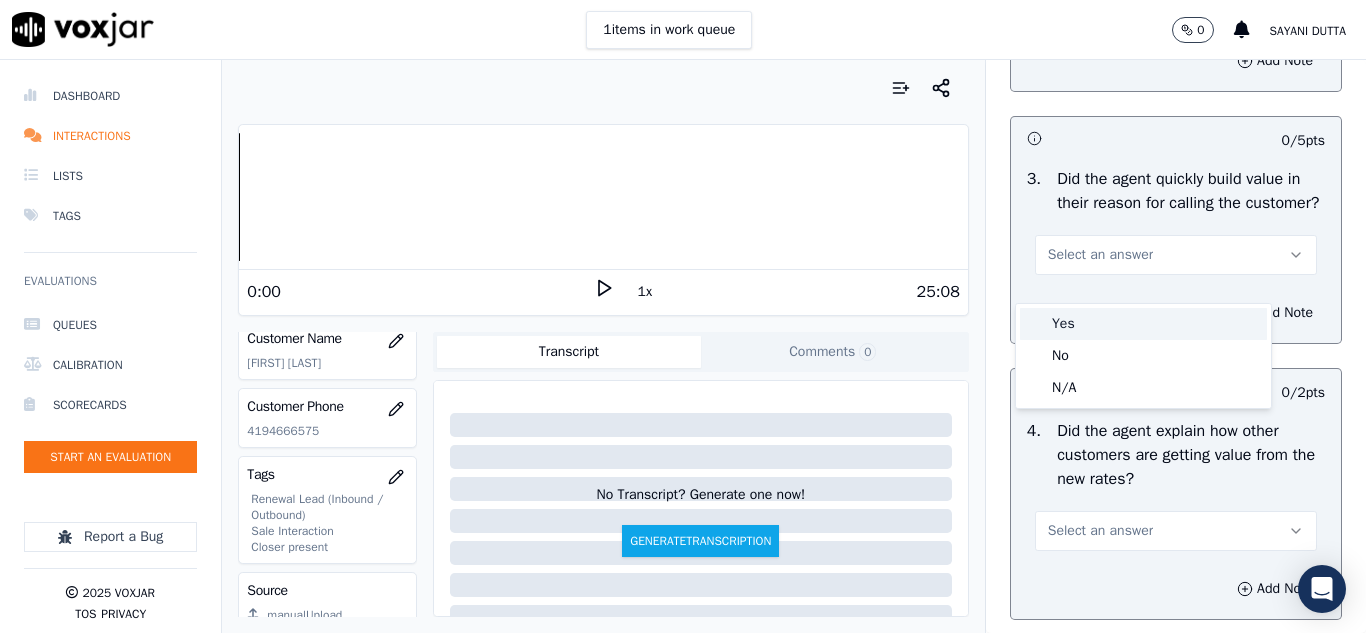 click on "Yes" at bounding box center (1143, 324) 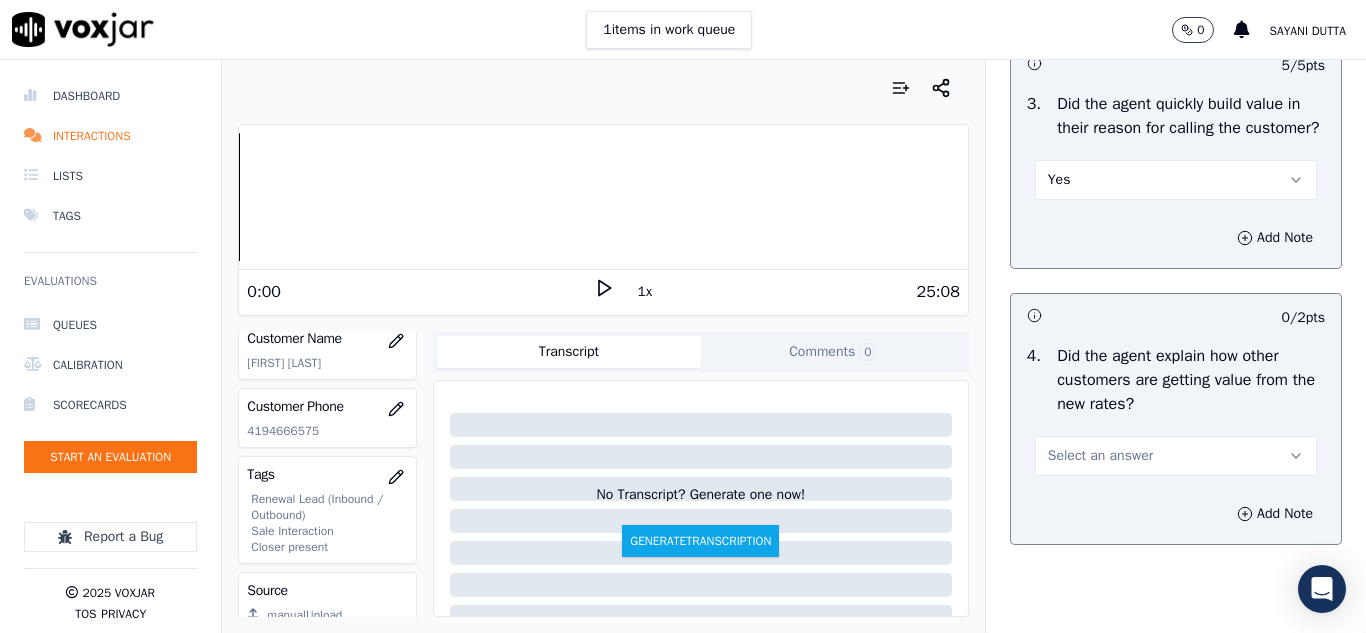 scroll, scrollTop: 800, scrollLeft: 0, axis: vertical 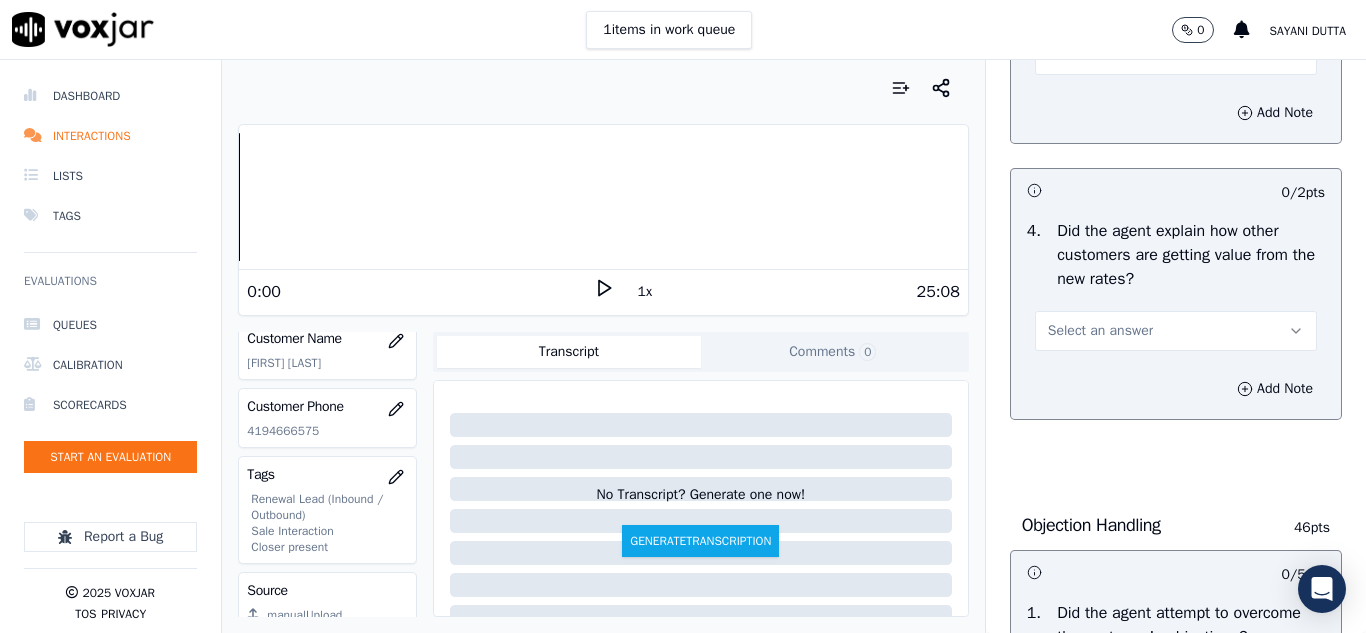 click on "Select an answer" at bounding box center [1100, 331] 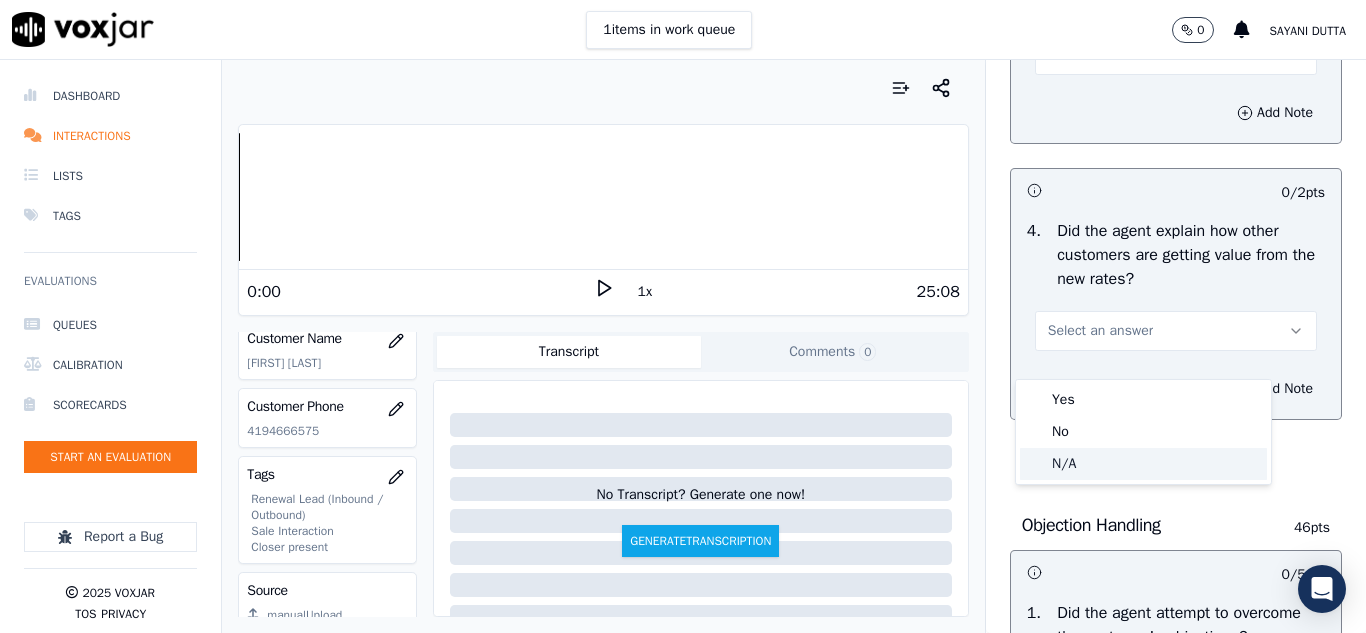 click on "N/A" 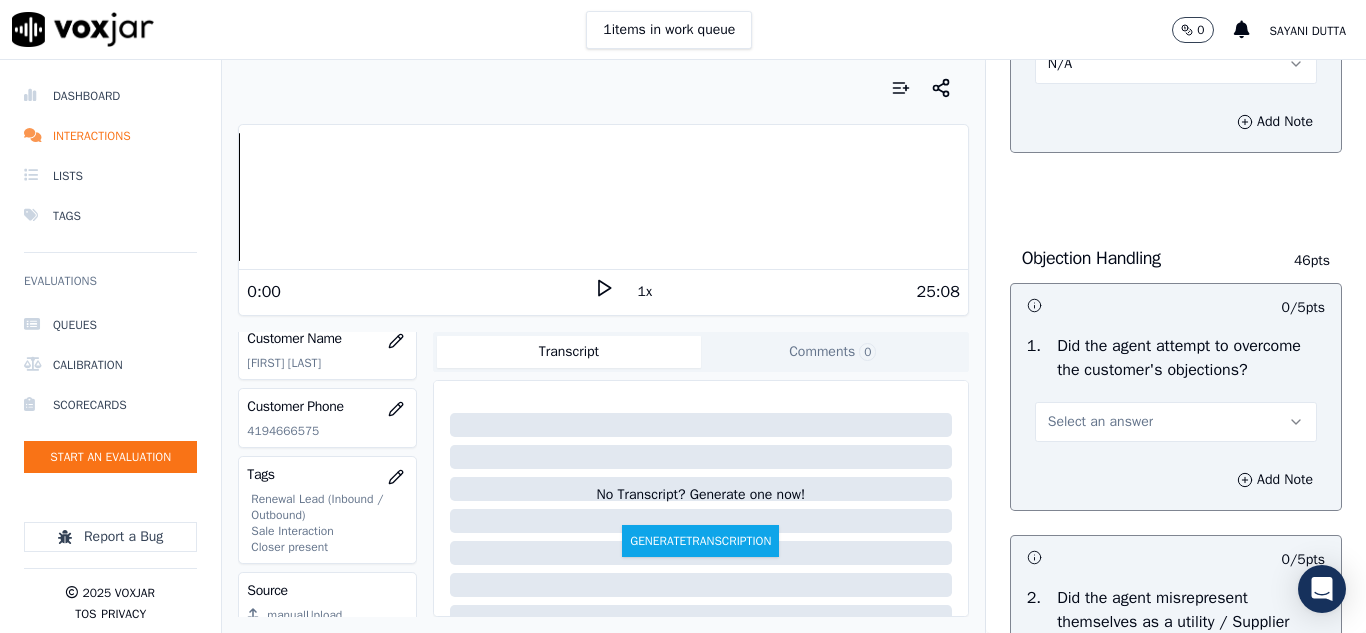 scroll, scrollTop: 1100, scrollLeft: 0, axis: vertical 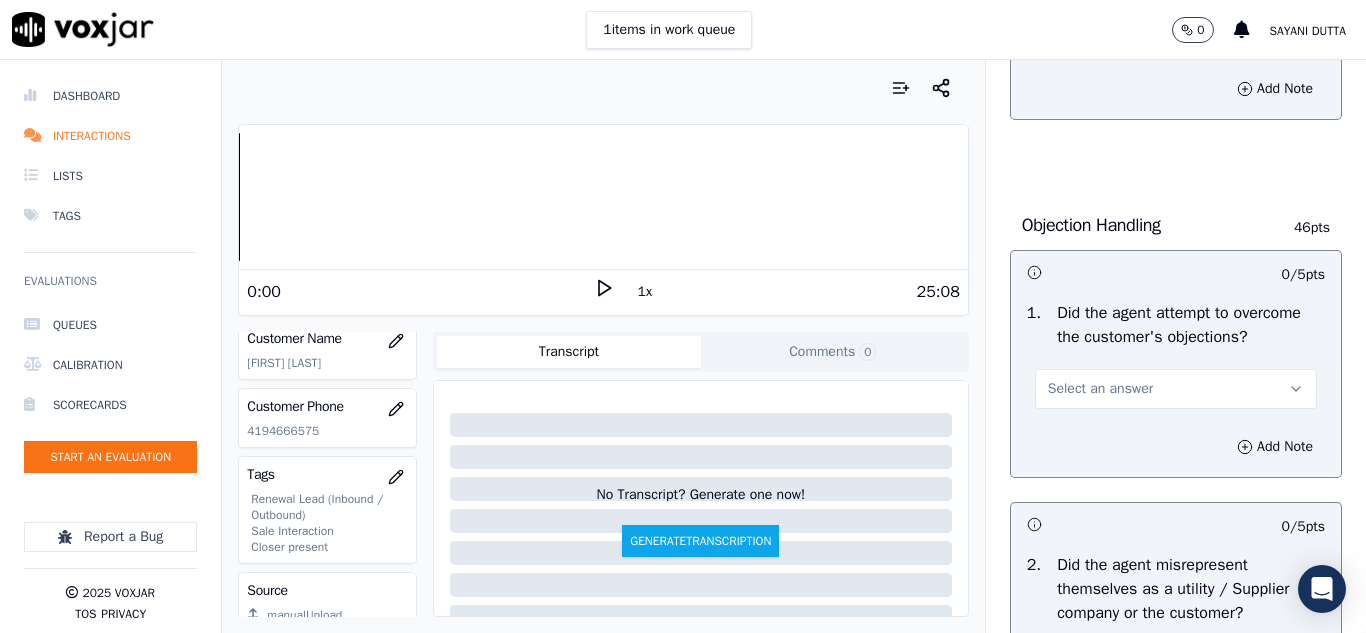 click on "Select an answer" at bounding box center [1100, 389] 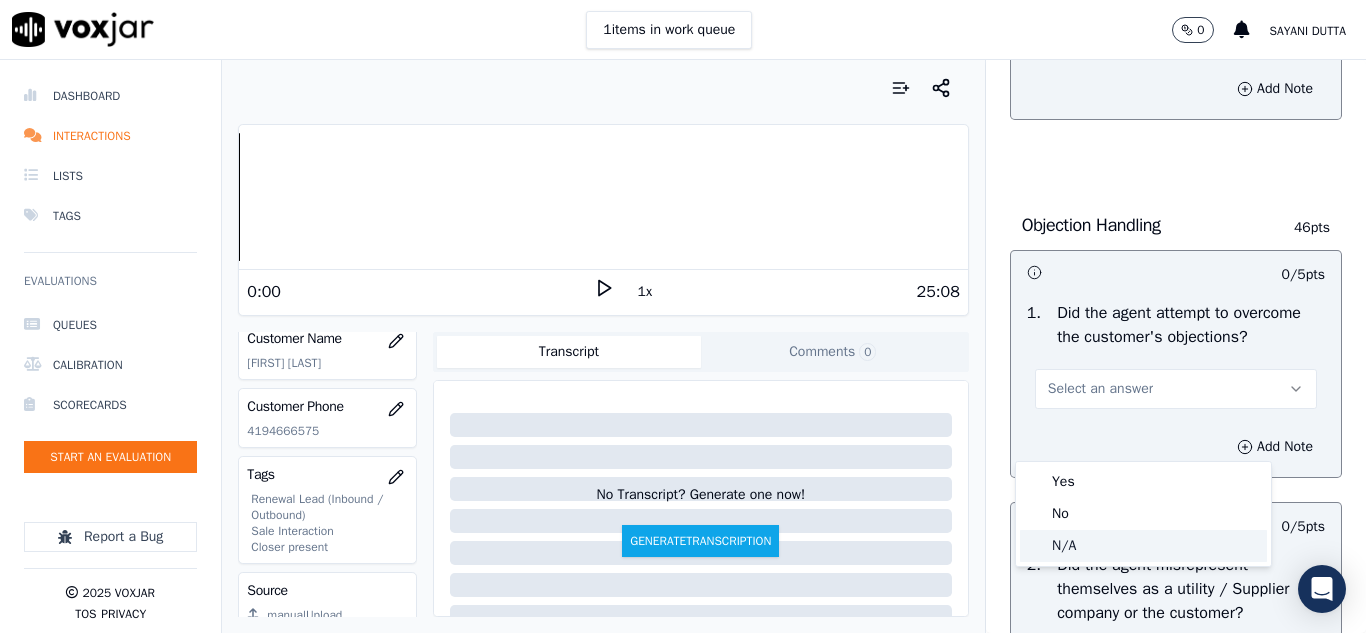 click on "N/A" 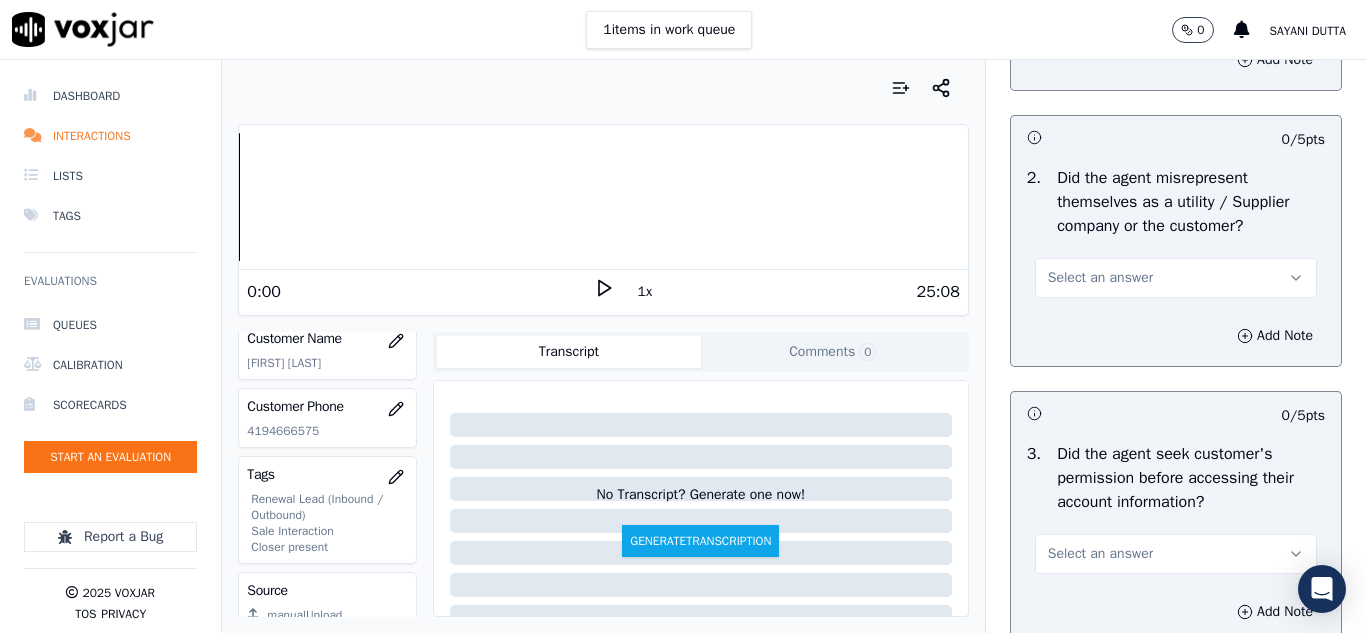 scroll, scrollTop: 1500, scrollLeft: 0, axis: vertical 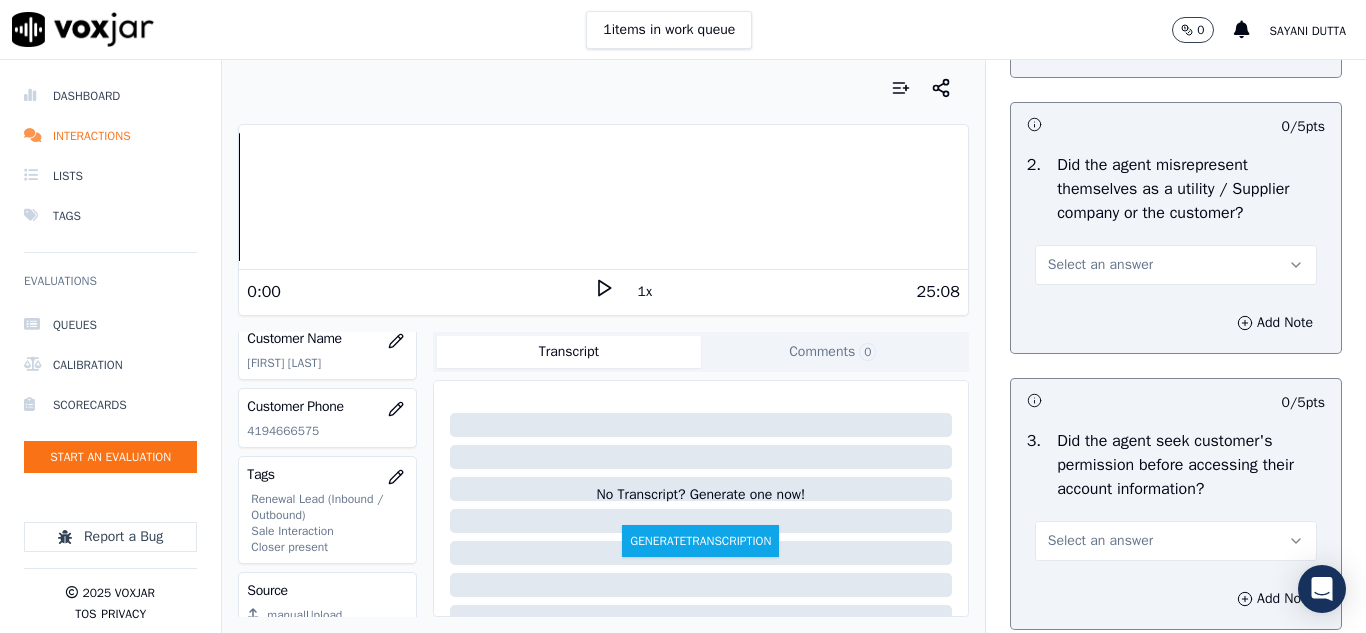 click on "Select an answer" at bounding box center (1100, 265) 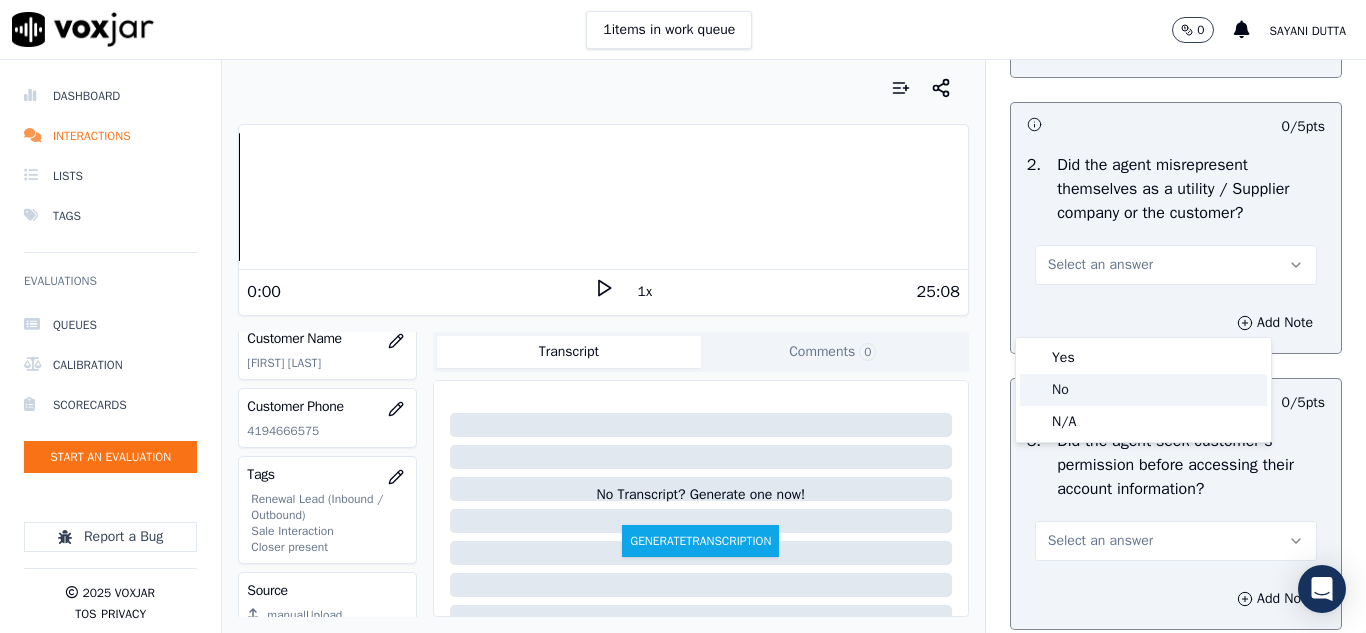 click on "No" 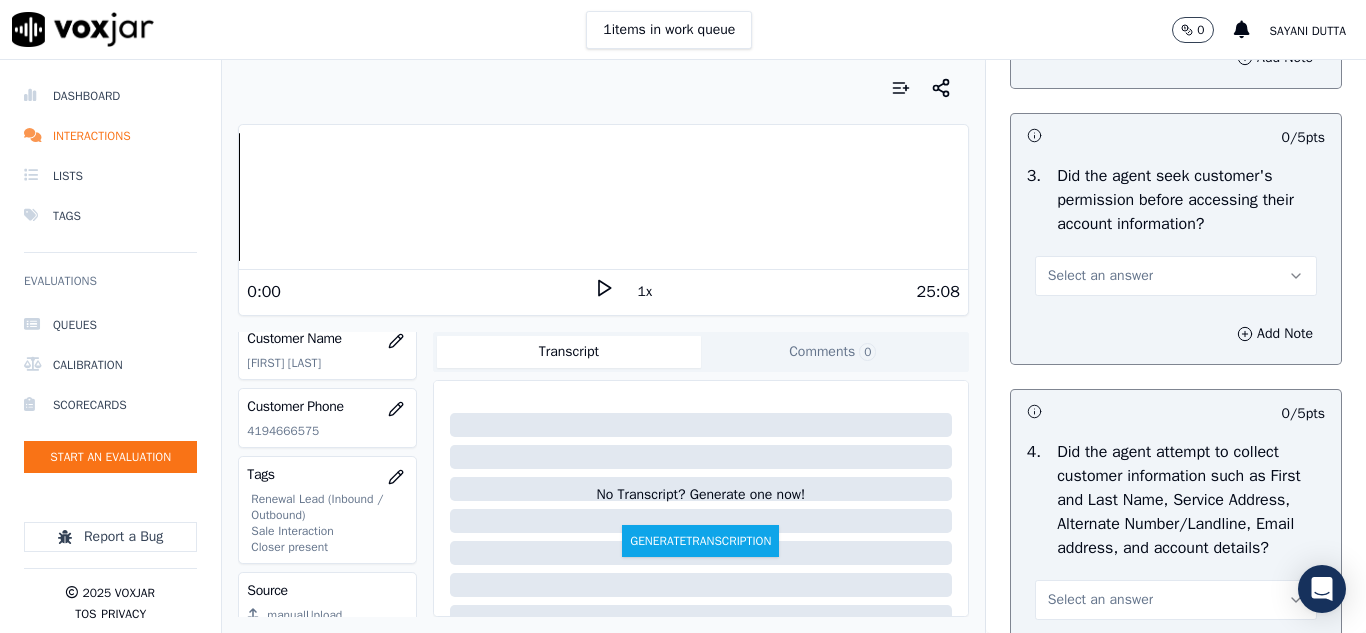 scroll, scrollTop: 1800, scrollLeft: 0, axis: vertical 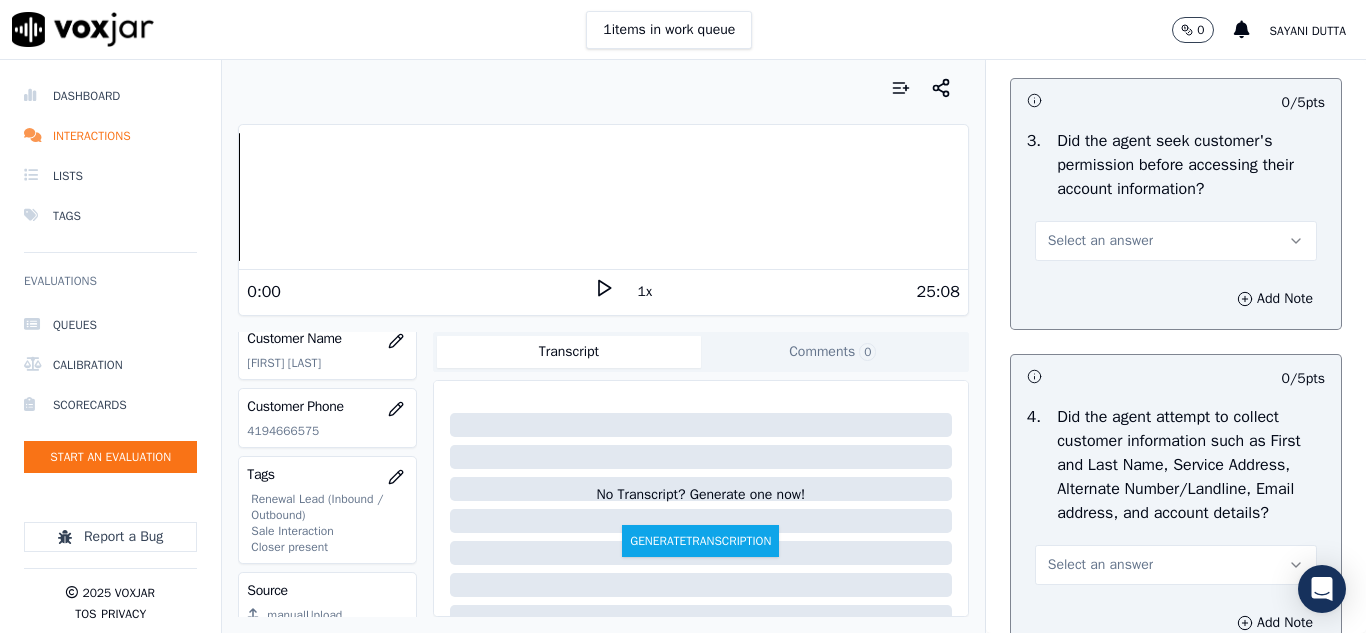 click on "Select an answer" at bounding box center [1100, 241] 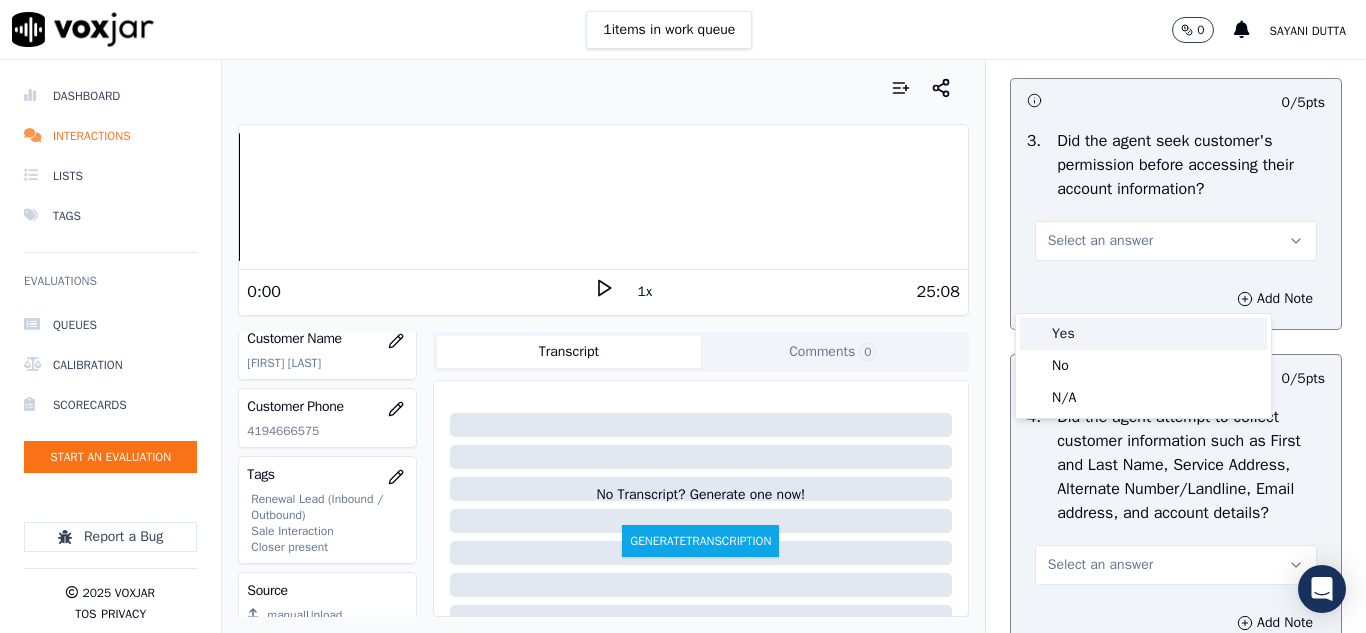 click on "Yes" at bounding box center [1143, 334] 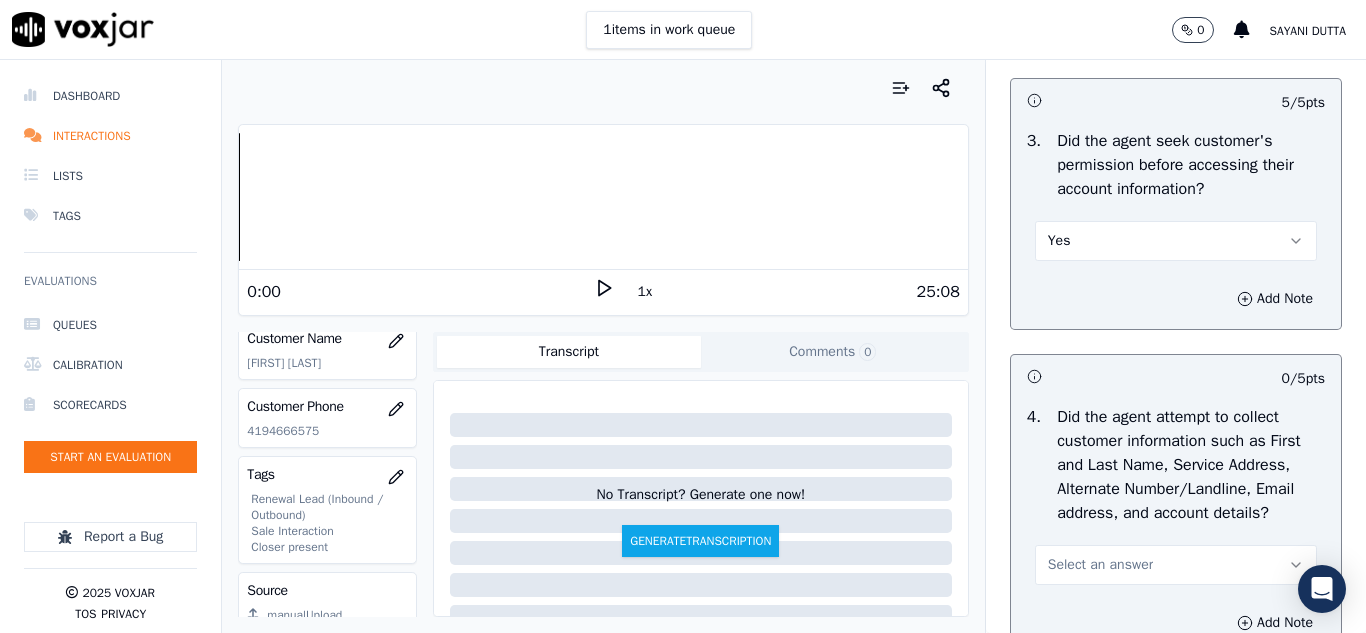 scroll, scrollTop: 2000, scrollLeft: 0, axis: vertical 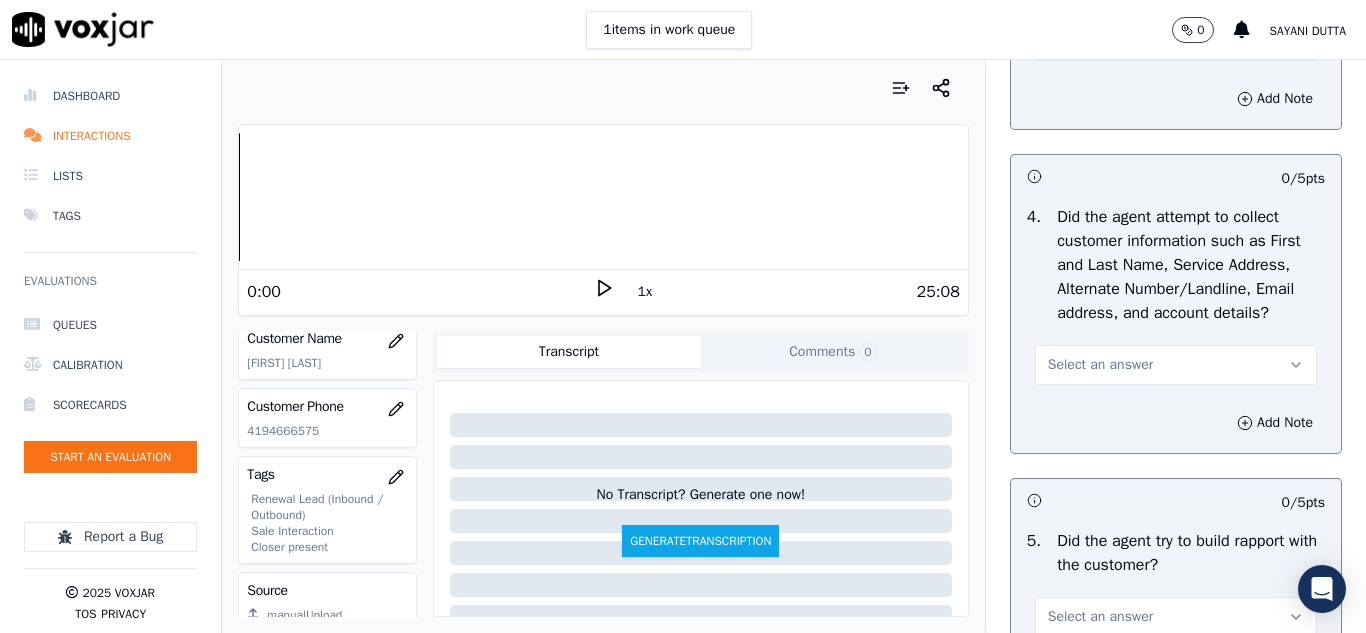 click on "Yes" at bounding box center [1176, 41] 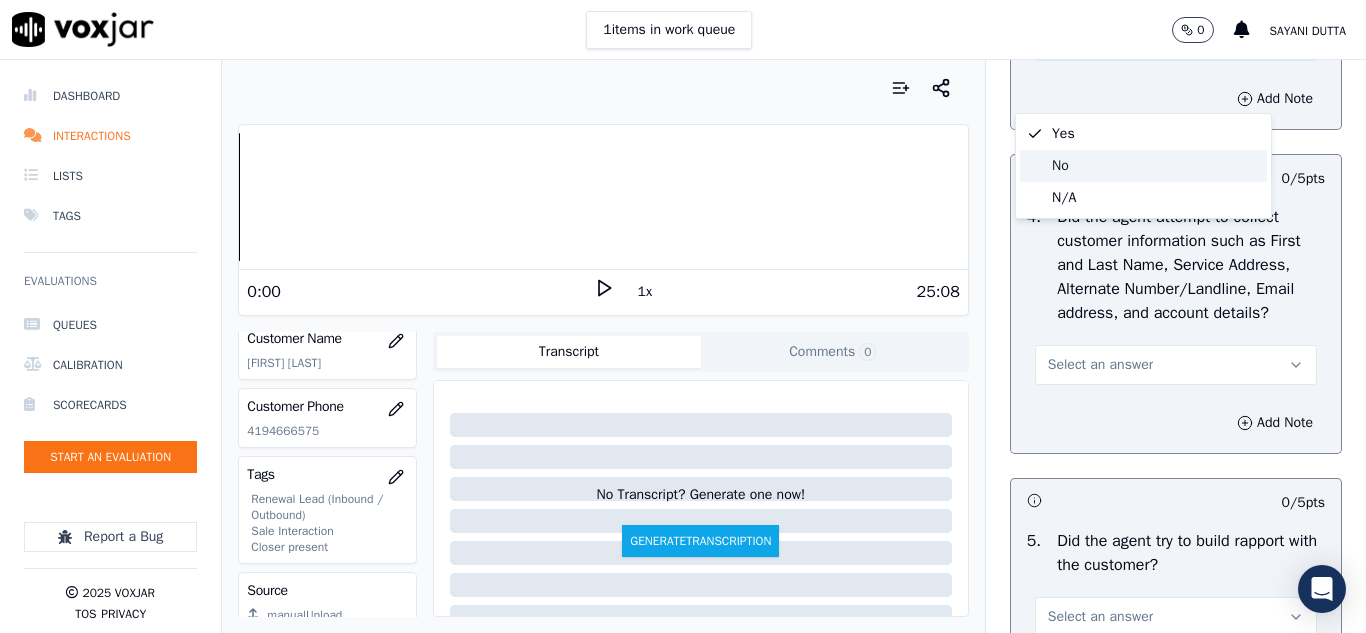 click on "No" 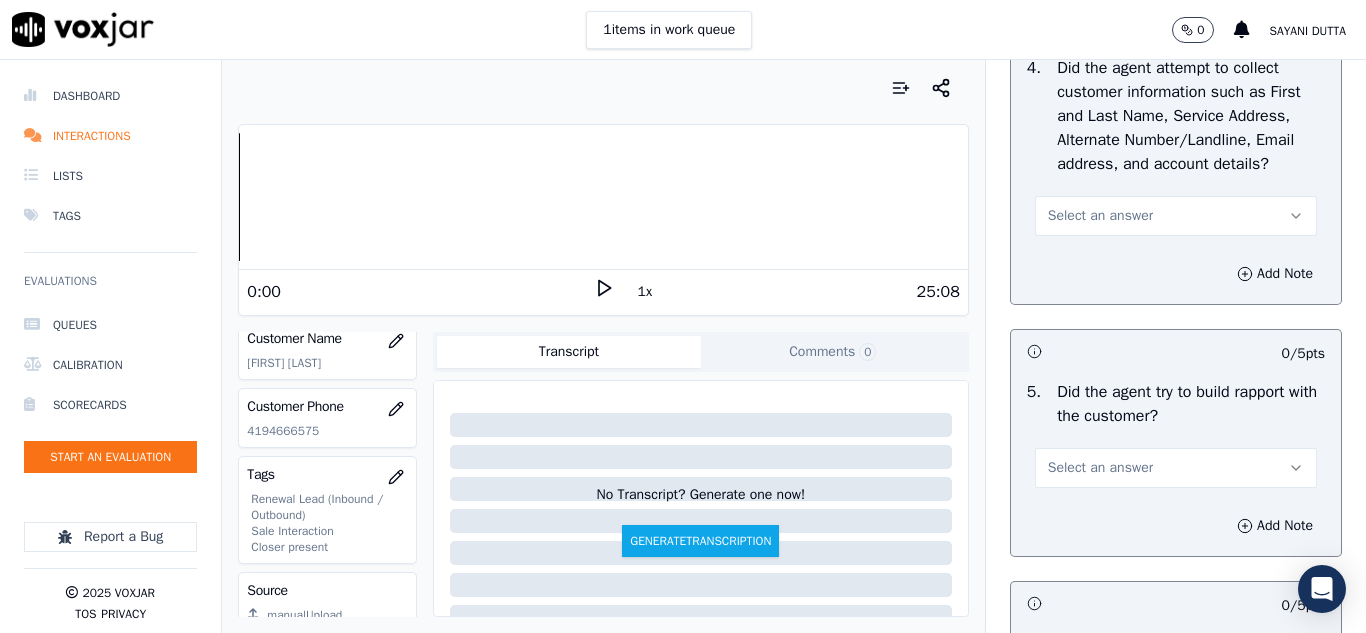 scroll, scrollTop: 2200, scrollLeft: 0, axis: vertical 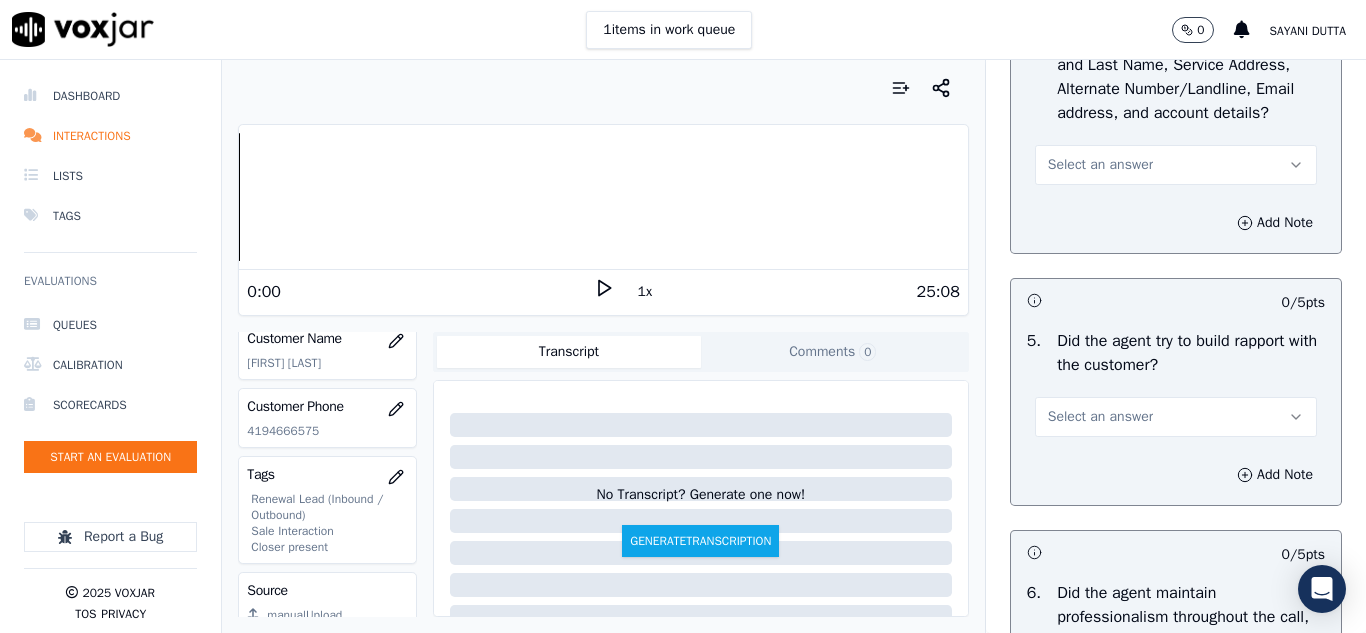 click on "Select an answer" at bounding box center [1176, 165] 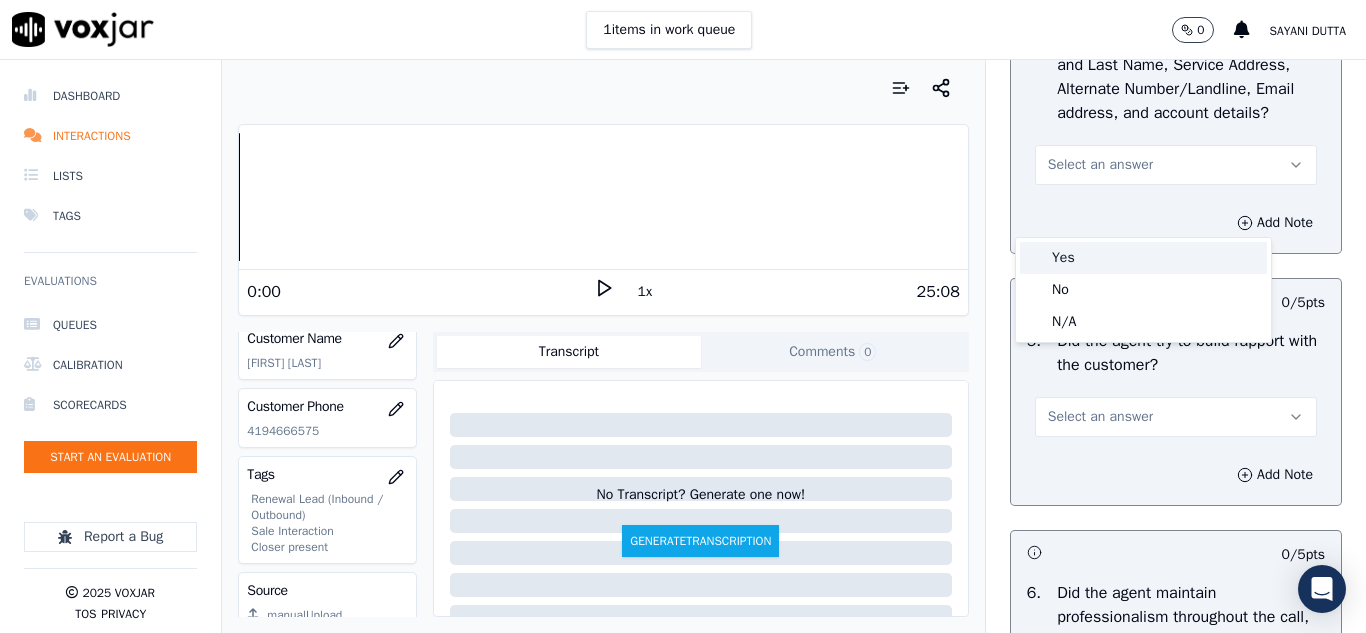 click on "Yes" at bounding box center (1143, 258) 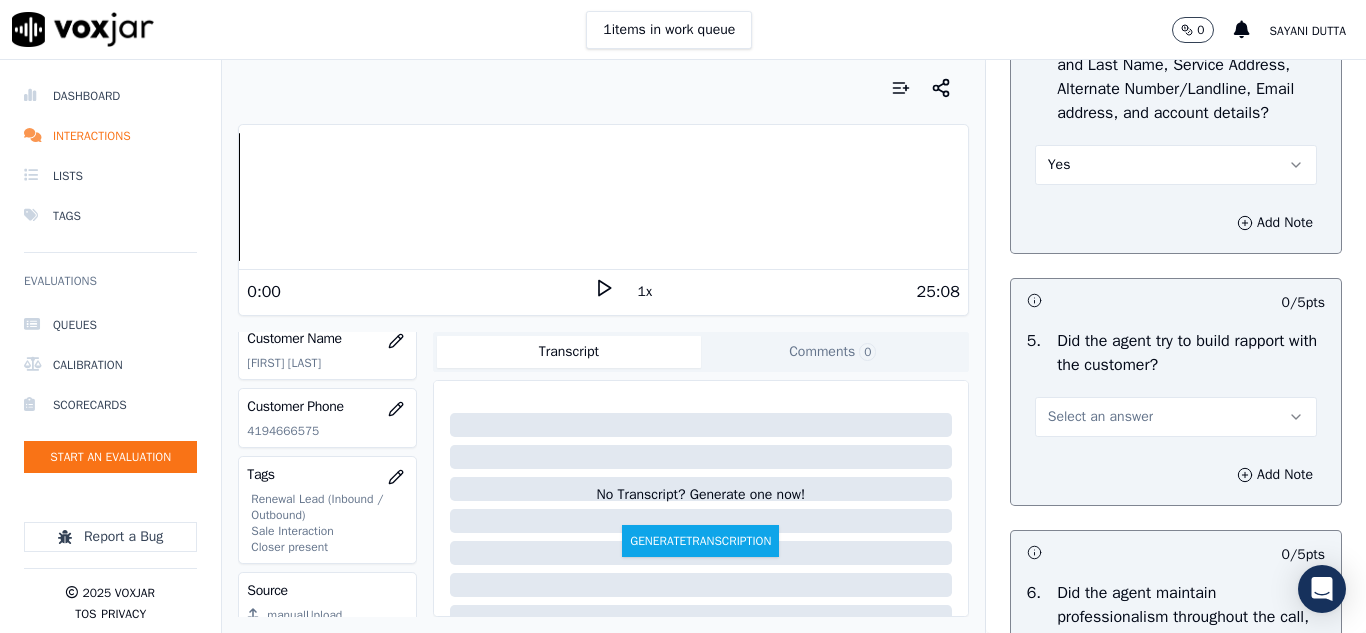 click on "Add Note" at bounding box center (1176, 223) 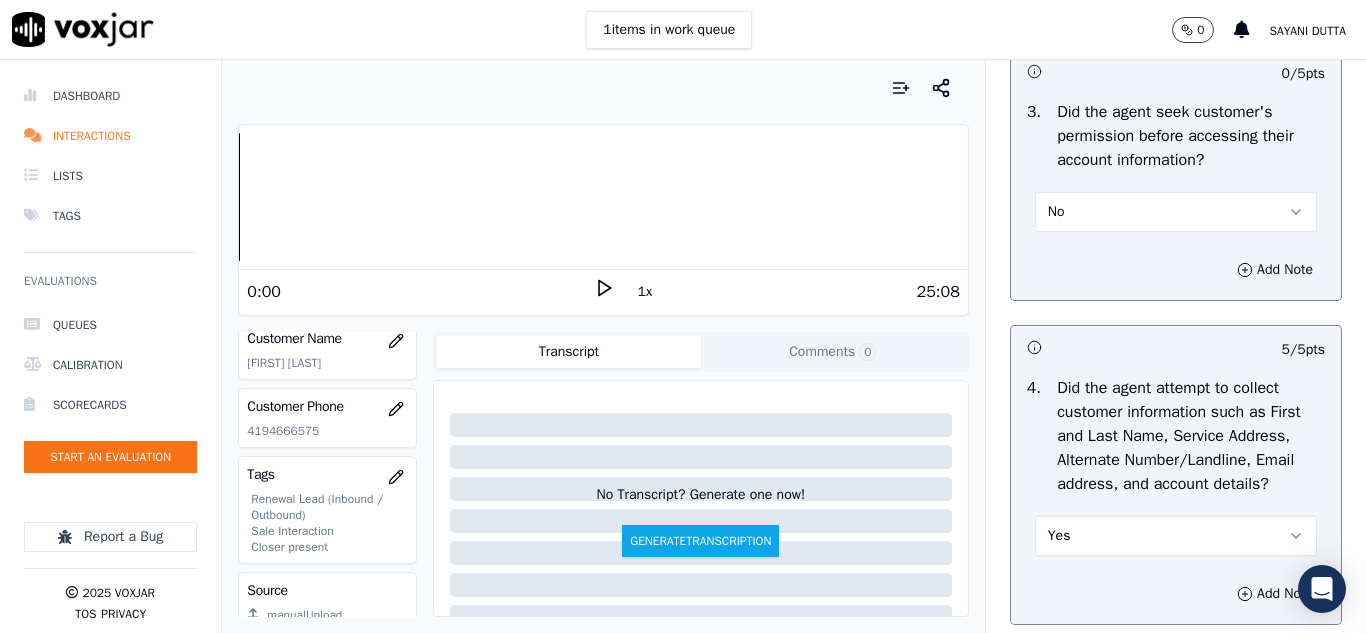 scroll, scrollTop: 1800, scrollLeft: 0, axis: vertical 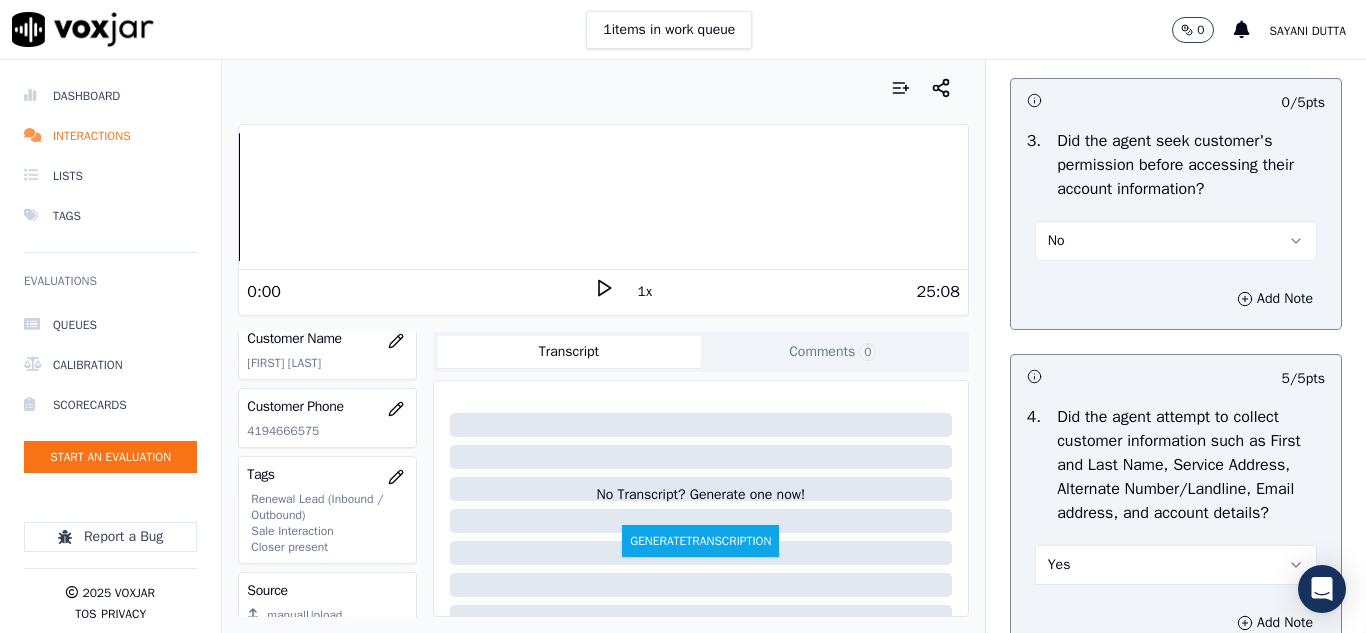 click on "No" at bounding box center [1176, 241] 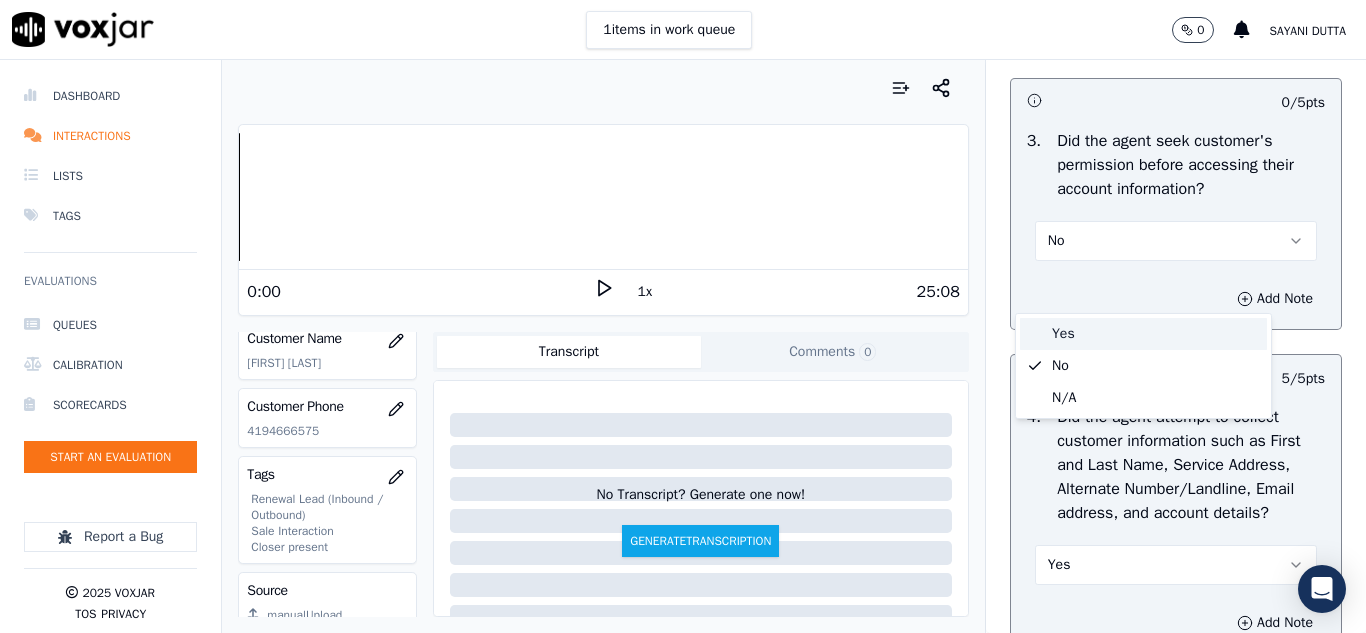 click on "Yes" at bounding box center (1143, 334) 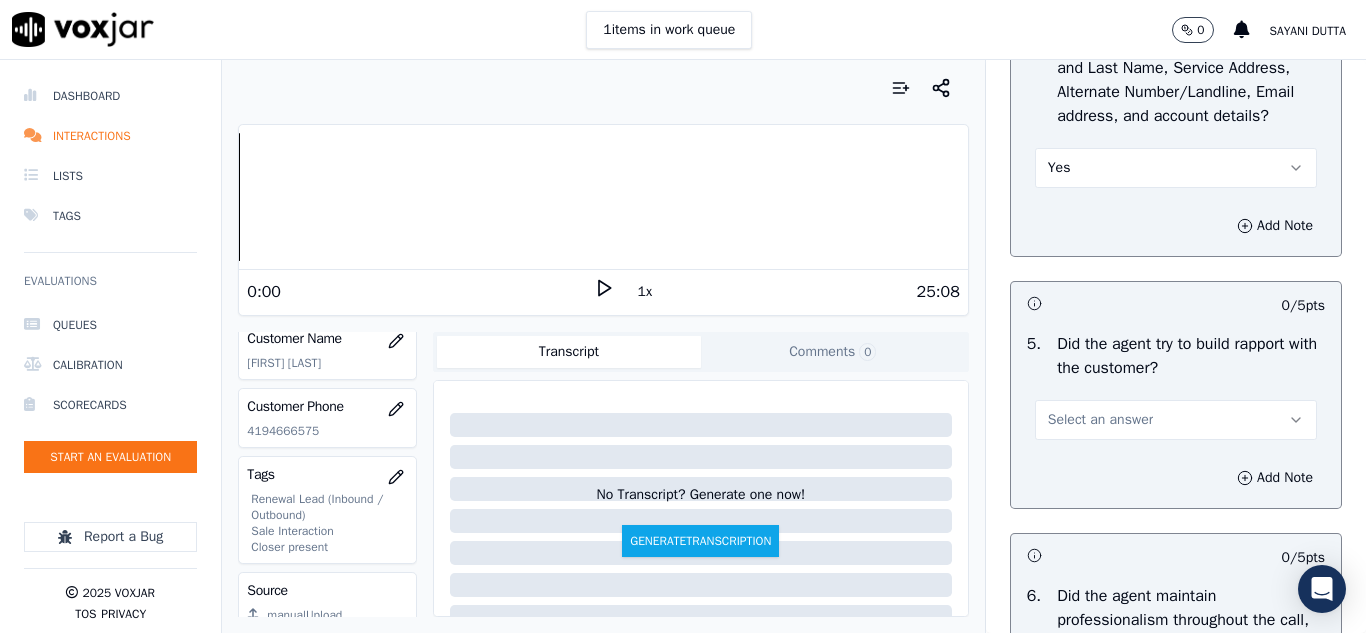 scroll, scrollTop: 2300, scrollLeft: 0, axis: vertical 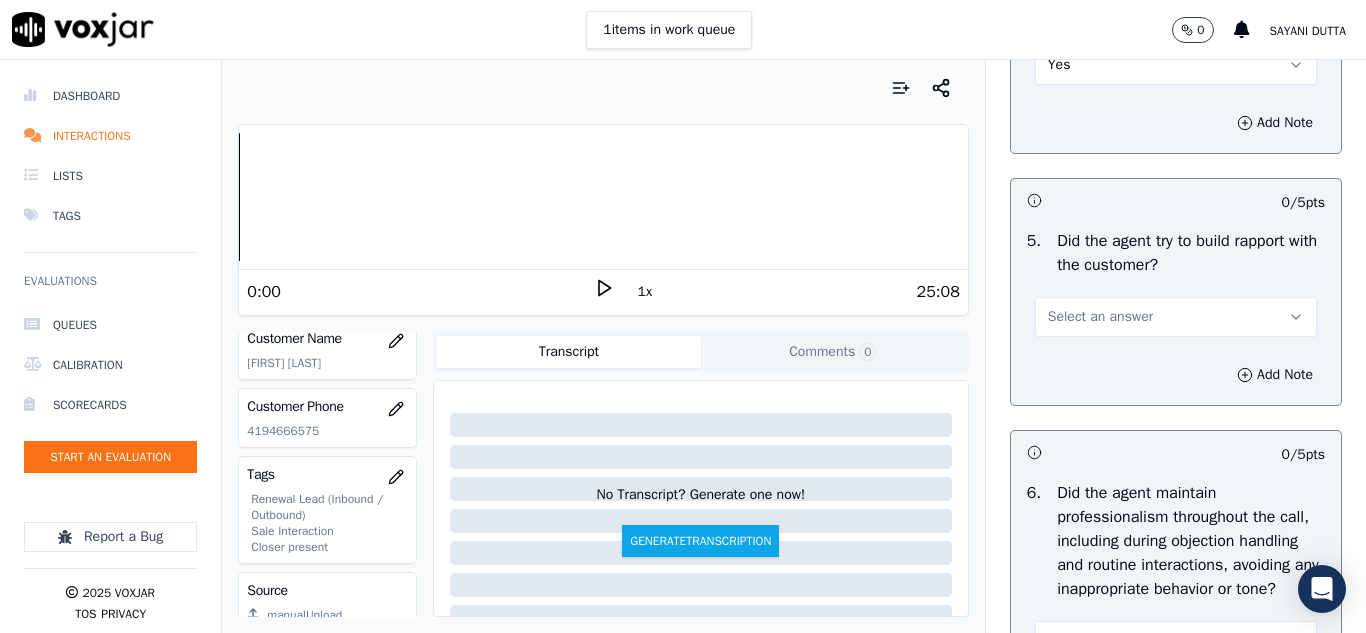 click on "Select an answer" at bounding box center (1100, 317) 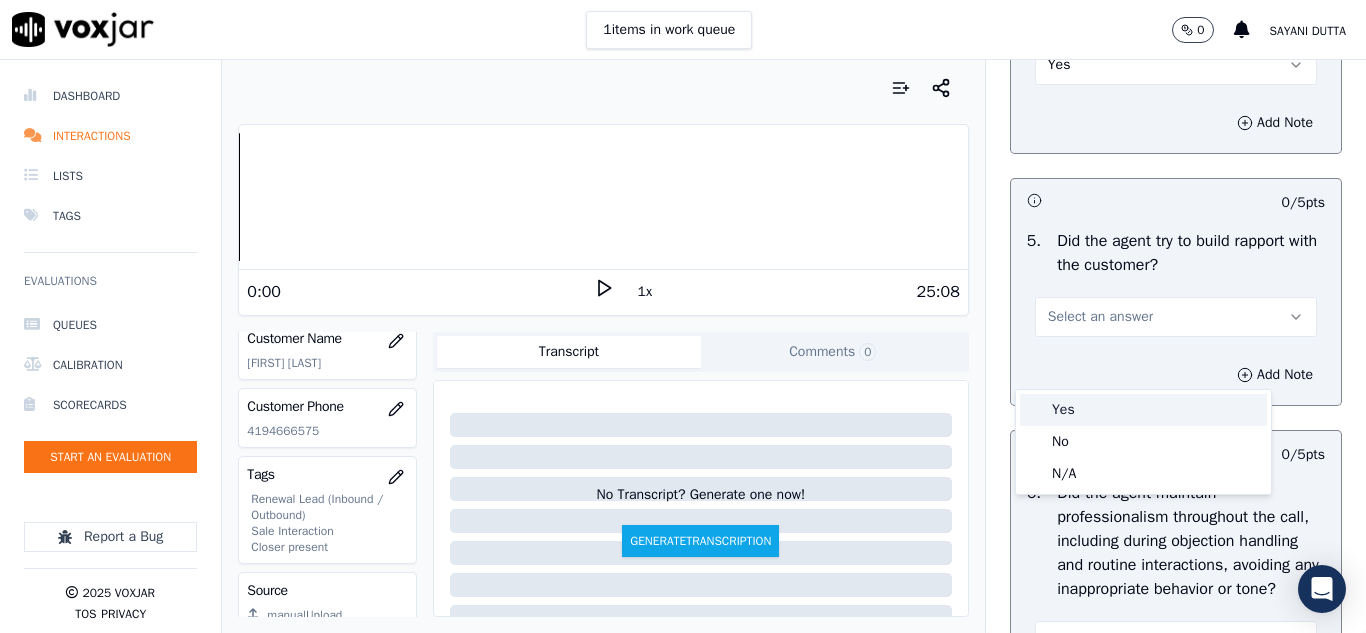 click on "Yes" at bounding box center (1143, 410) 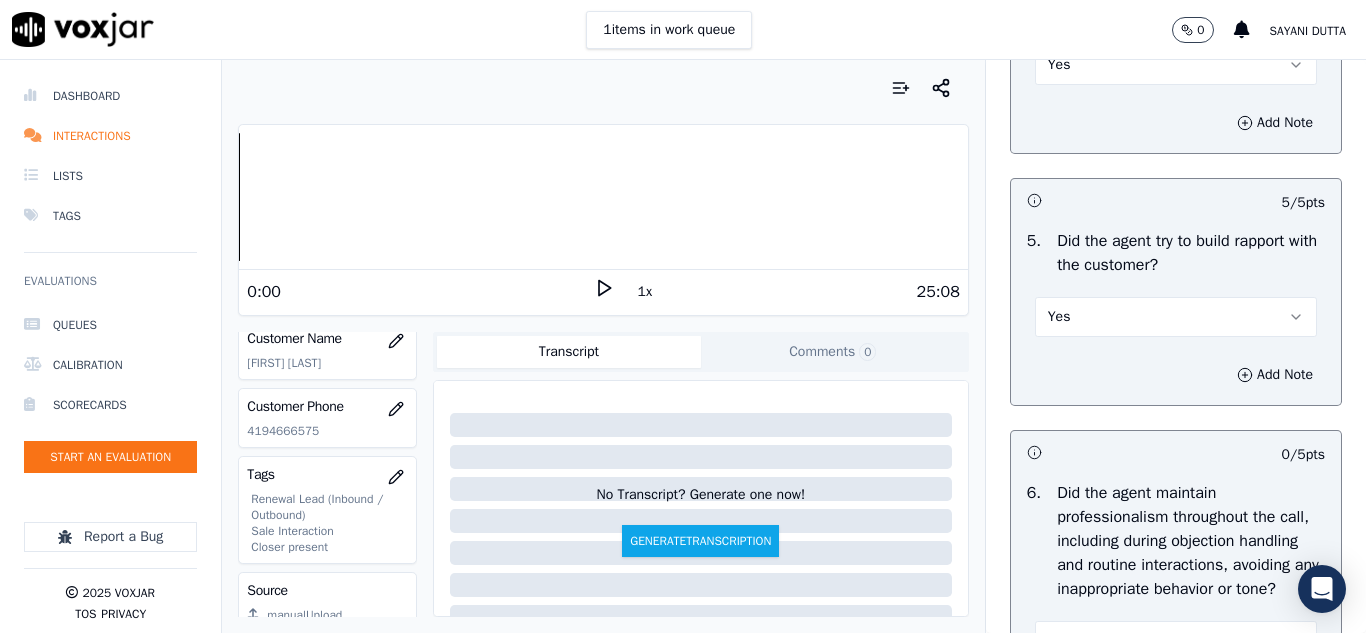 scroll, scrollTop: 2600, scrollLeft: 0, axis: vertical 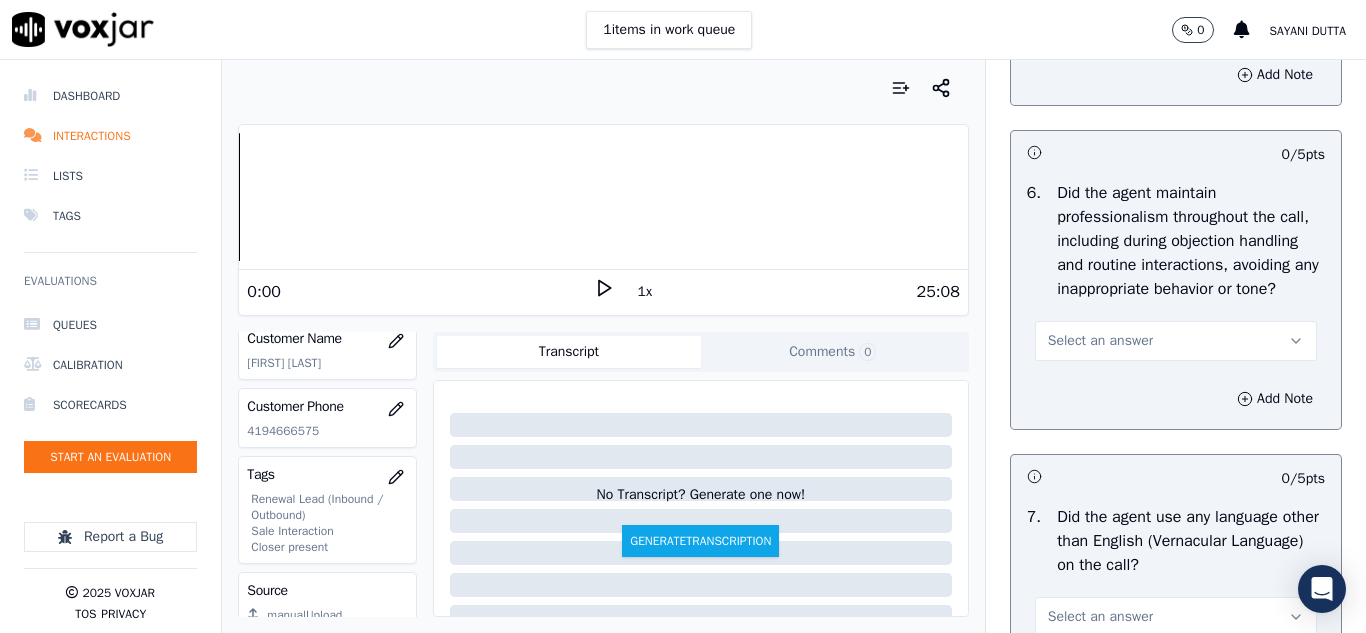 click on "Select an answer" at bounding box center (1100, 341) 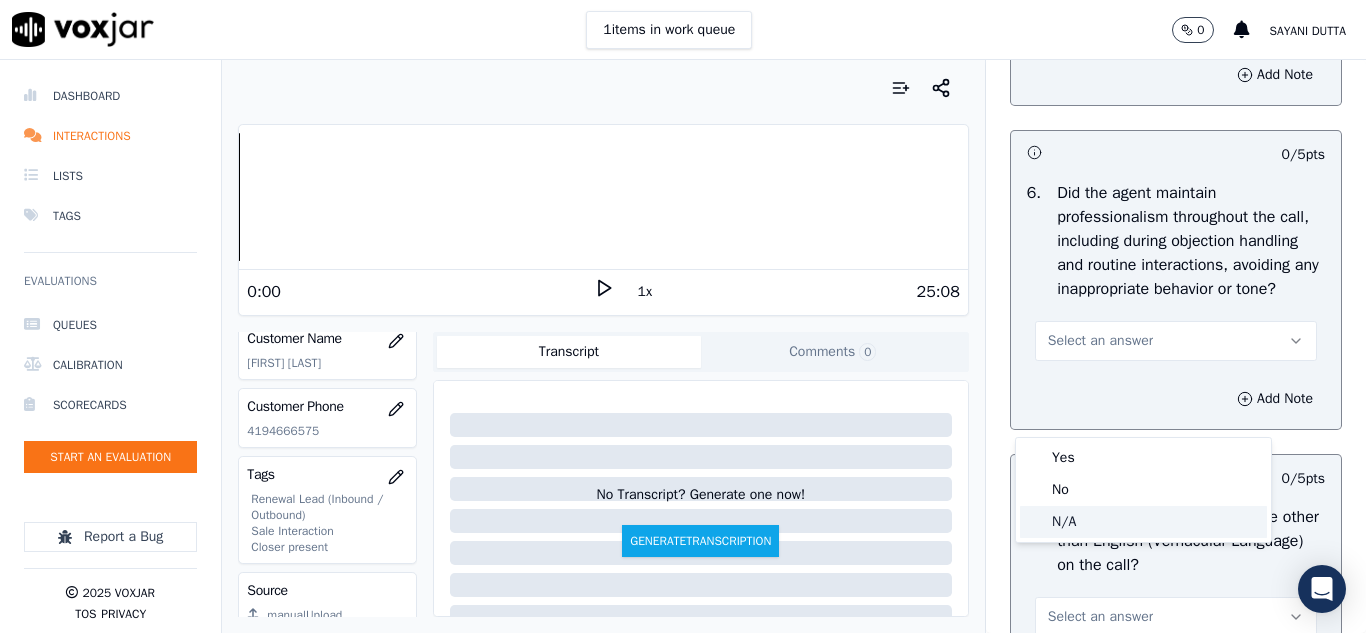 click on "N/A" 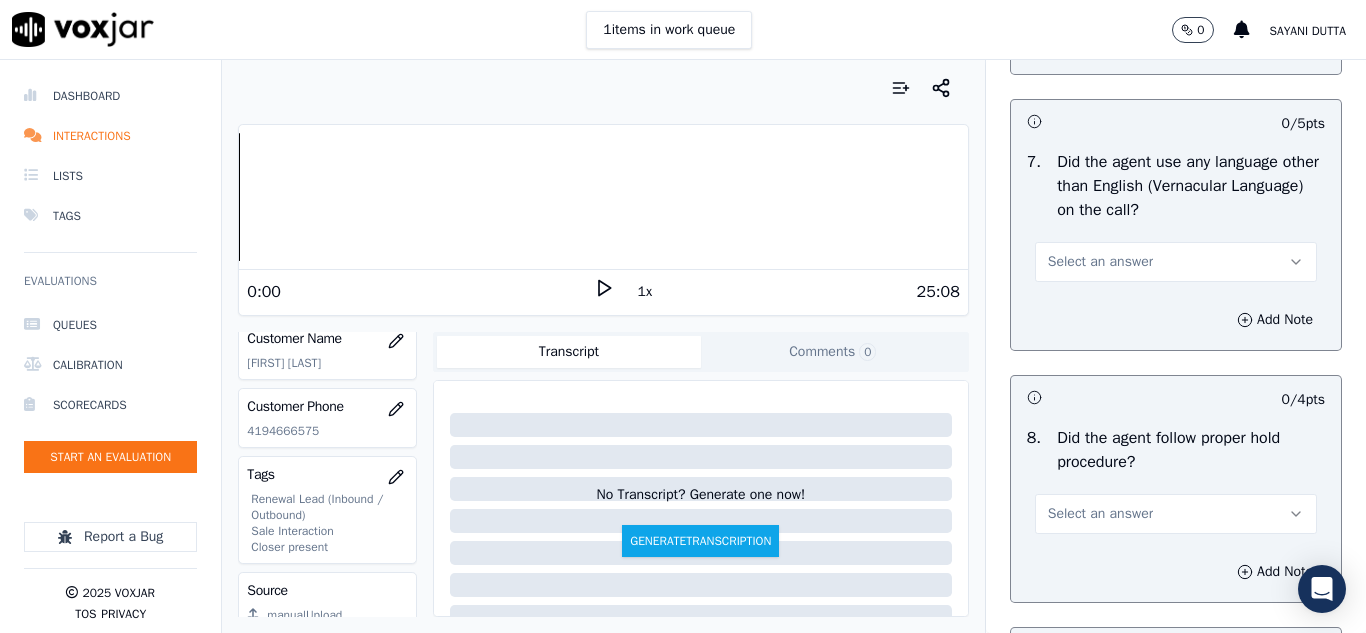 scroll, scrollTop: 3000, scrollLeft: 0, axis: vertical 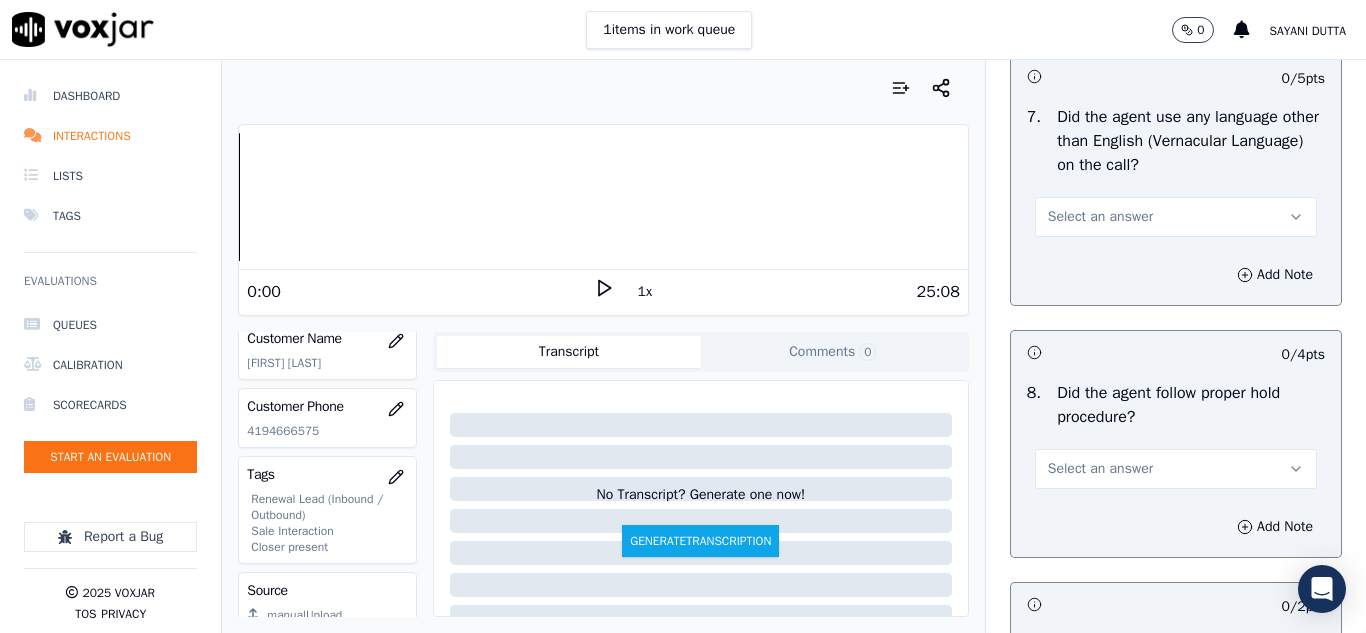 click on "Select an answer" at bounding box center (1100, 217) 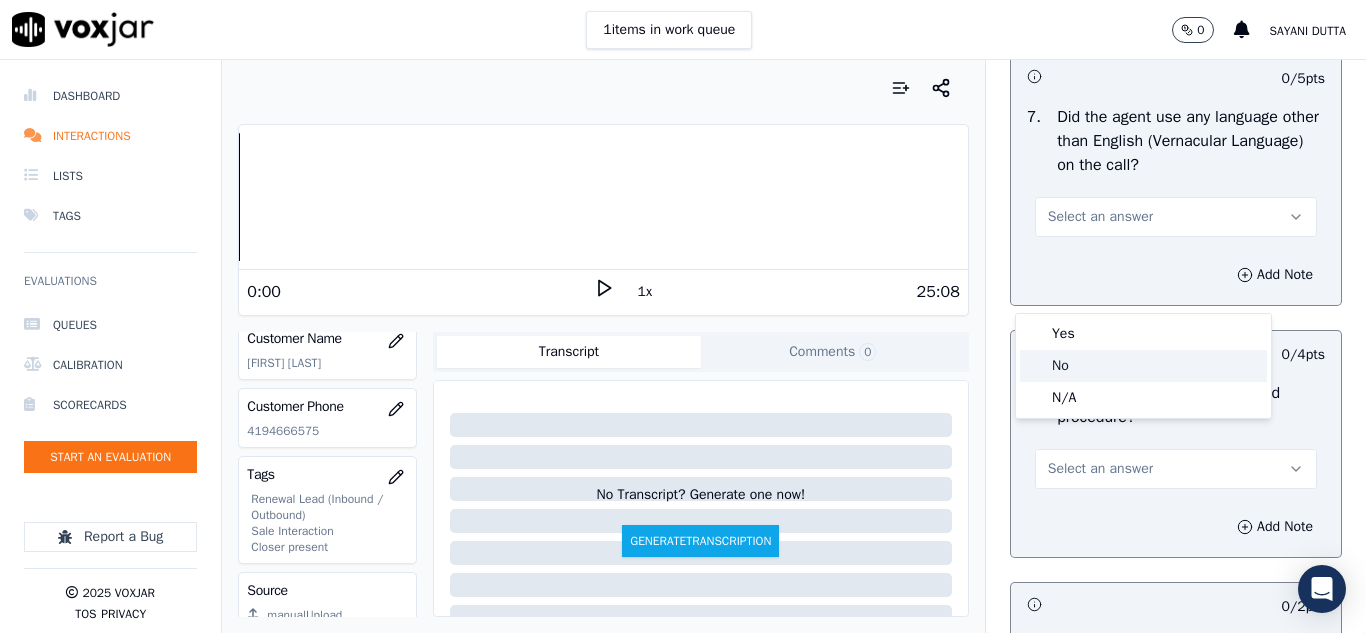 click on "No" 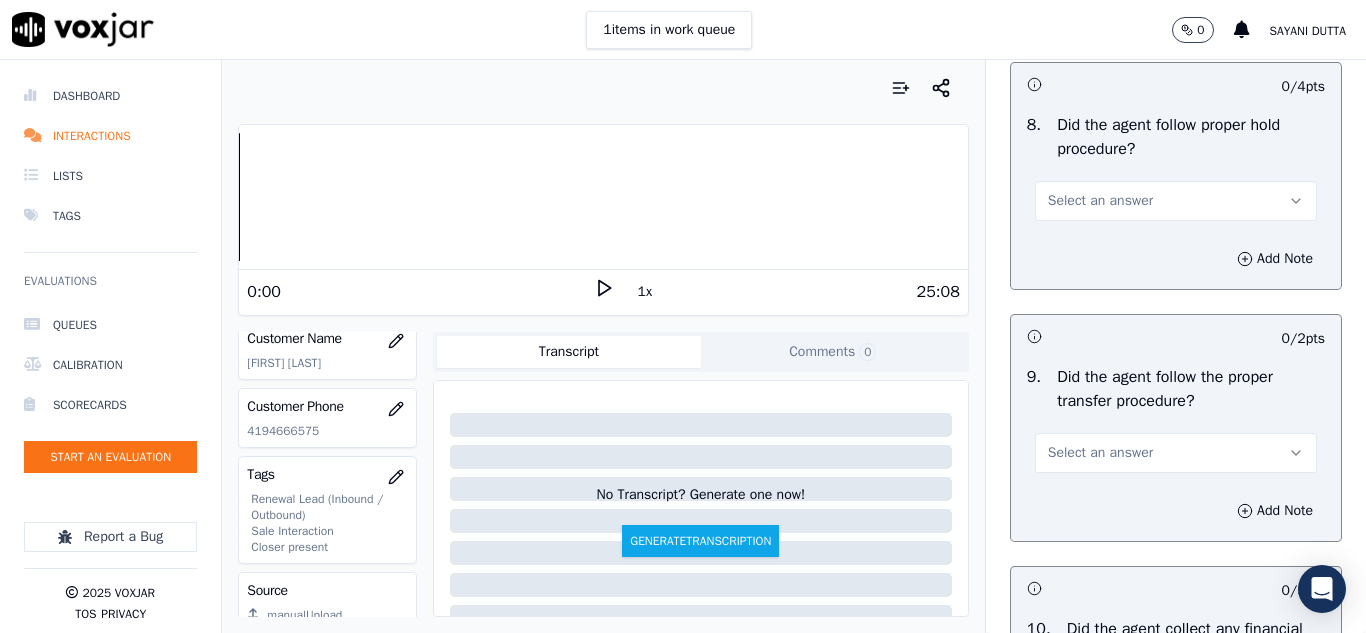 scroll, scrollTop: 3300, scrollLeft: 0, axis: vertical 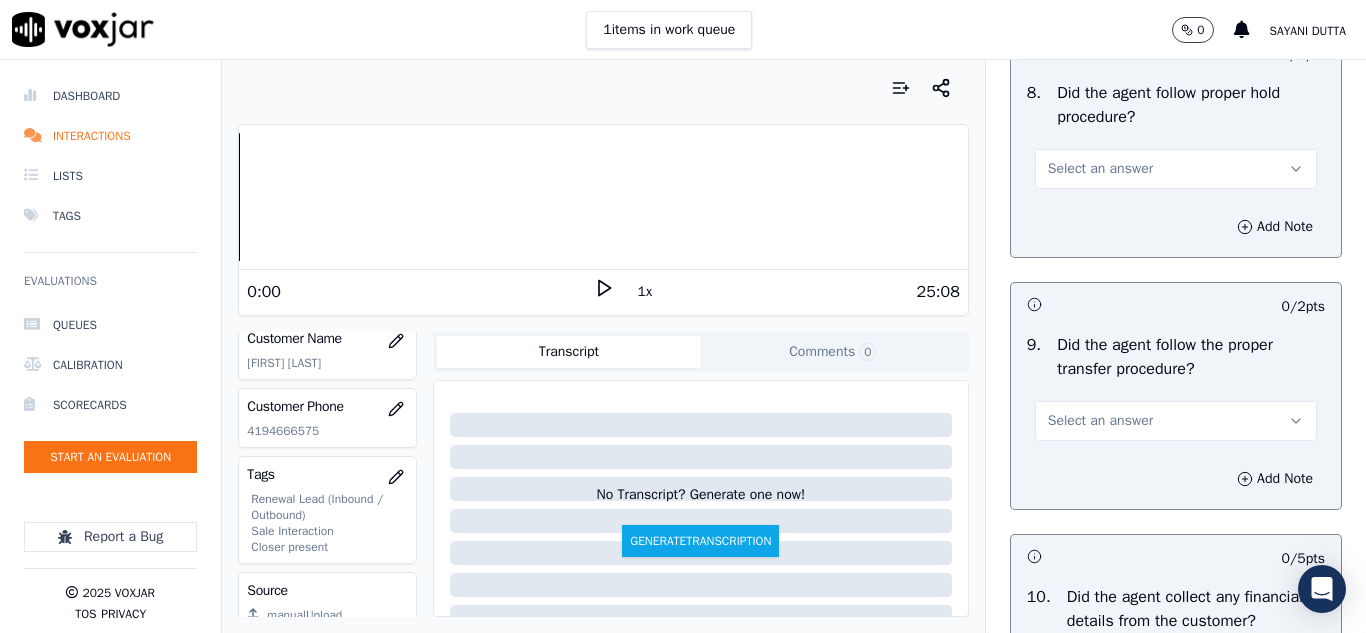 click on "Select an answer" at bounding box center [1100, 169] 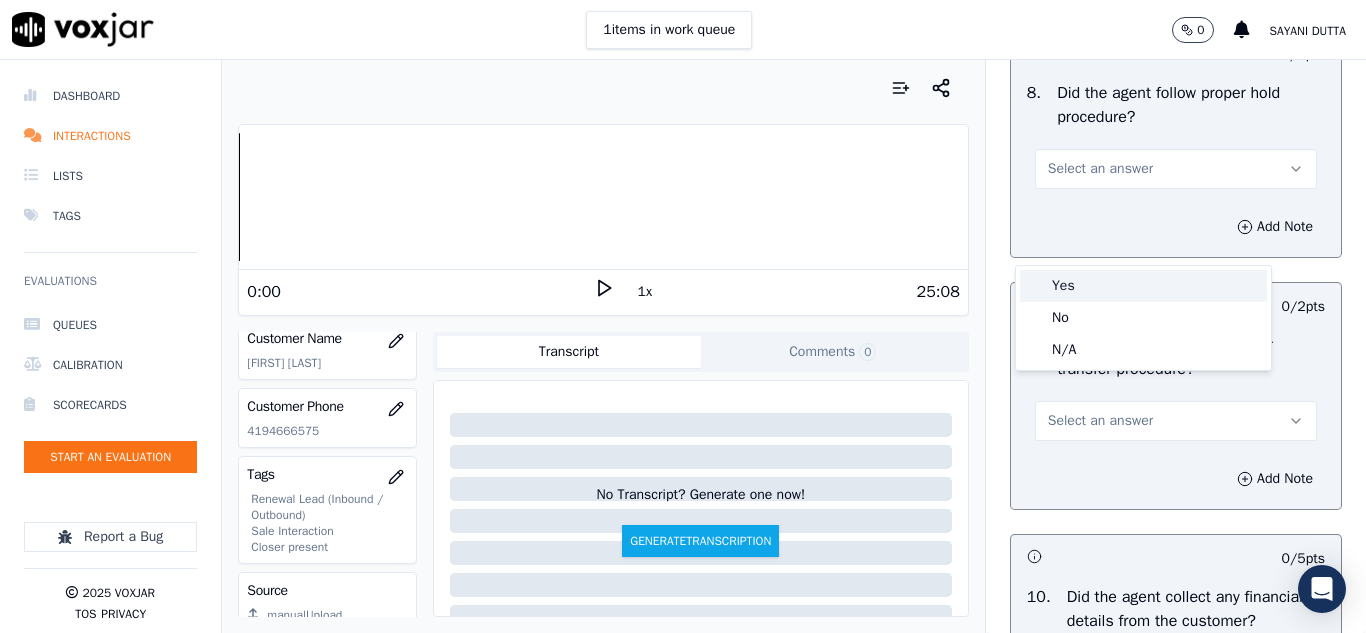 click on "Yes" at bounding box center (1143, 286) 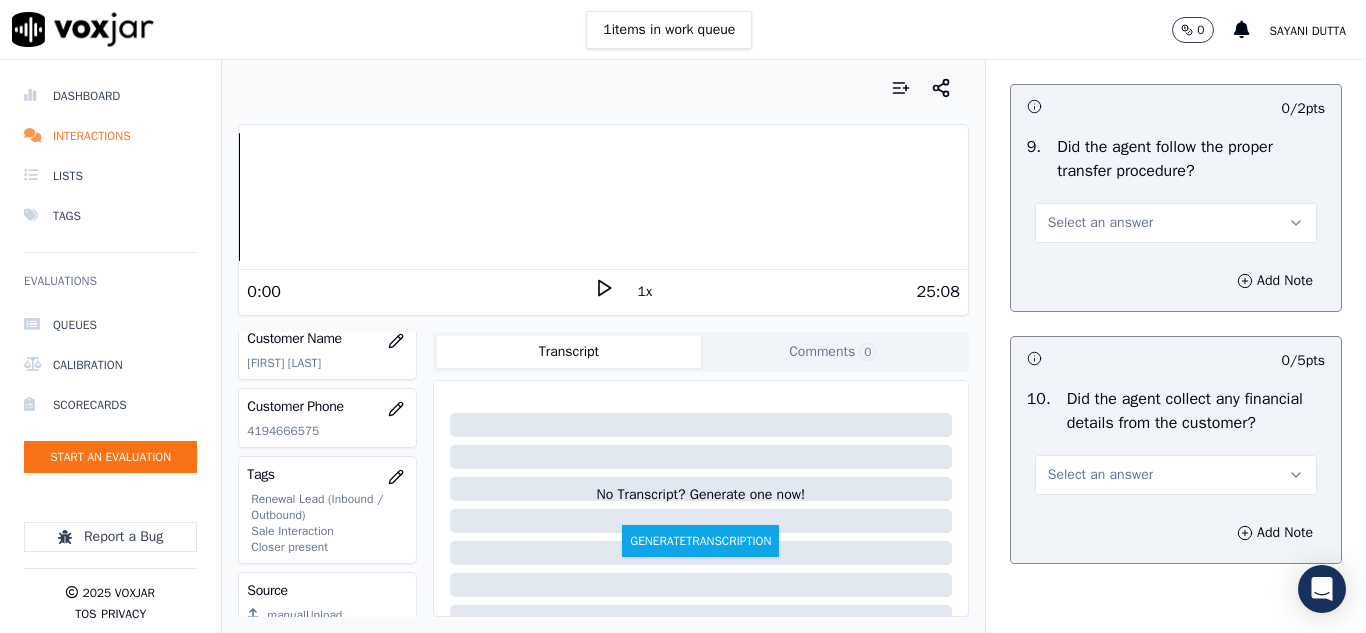 scroll, scrollTop: 3500, scrollLeft: 0, axis: vertical 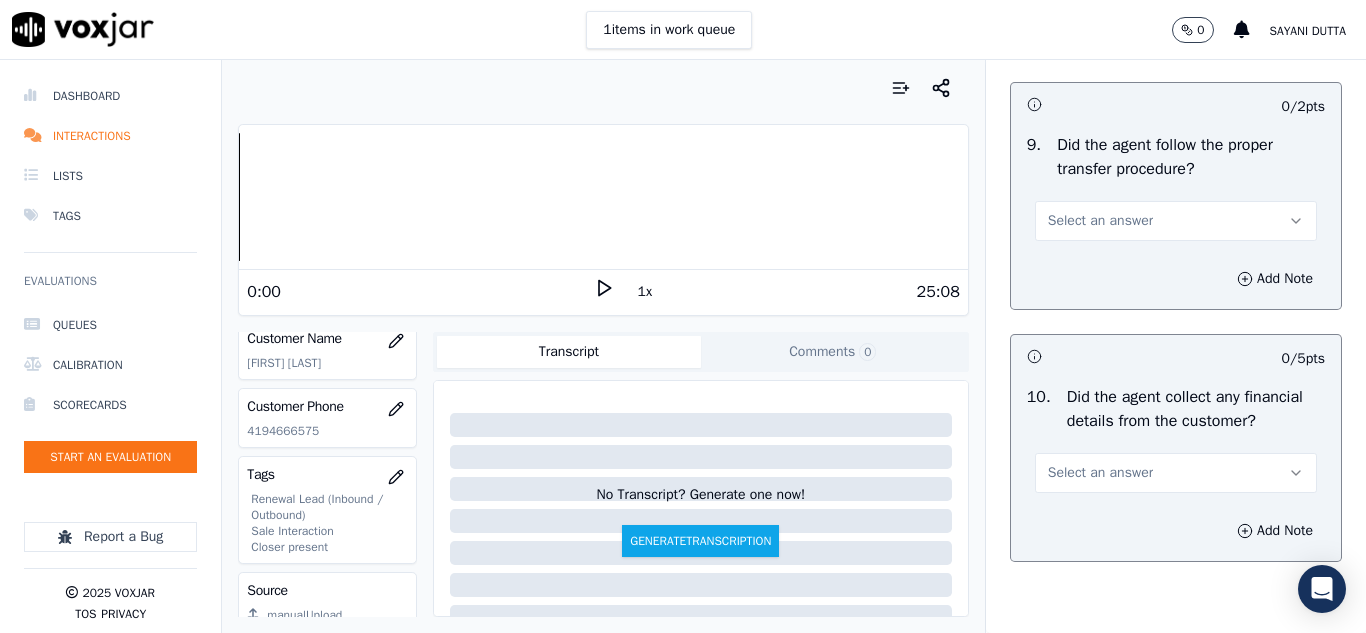 click on "Select an answer" at bounding box center [1100, 221] 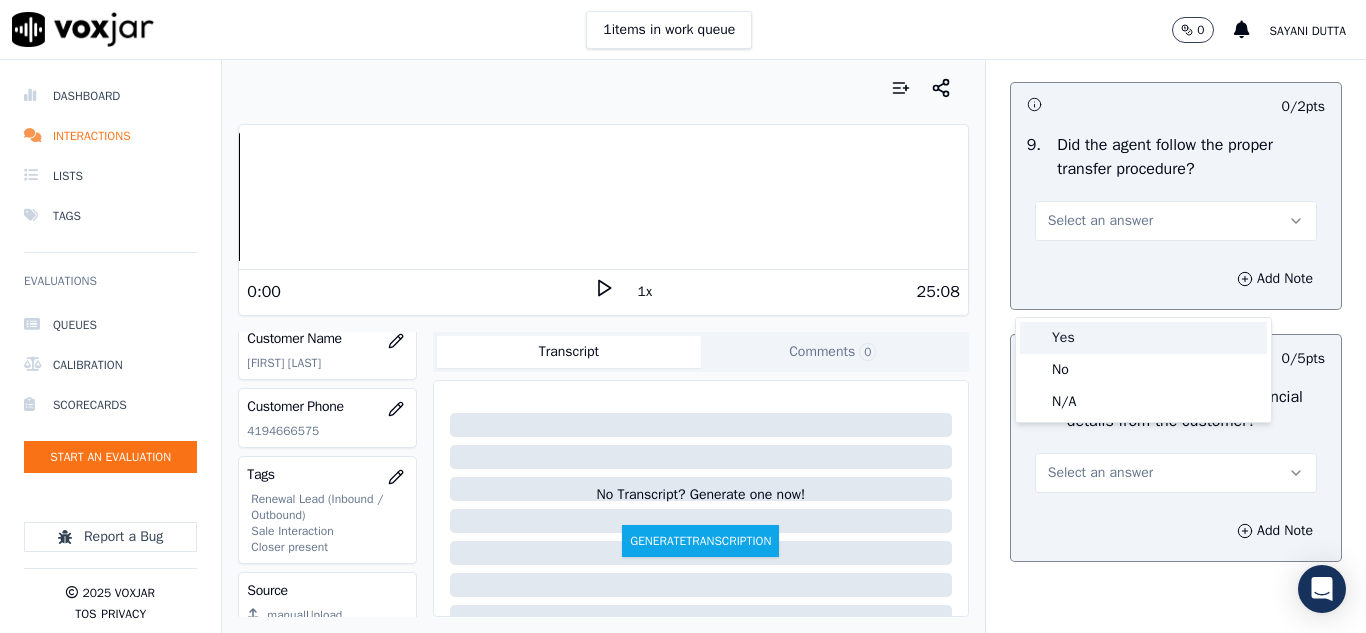 click on "Yes" at bounding box center (1143, 338) 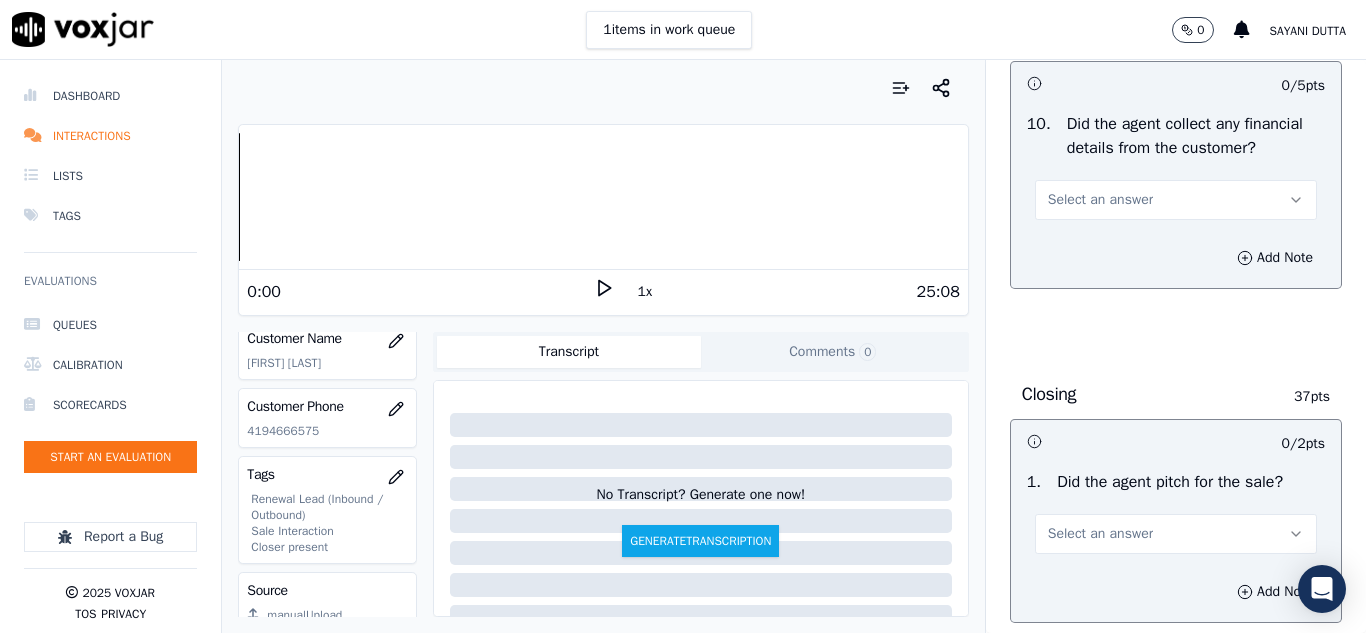 scroll, scrollTop: 3800, scrollLeft: 0, axis: vertical 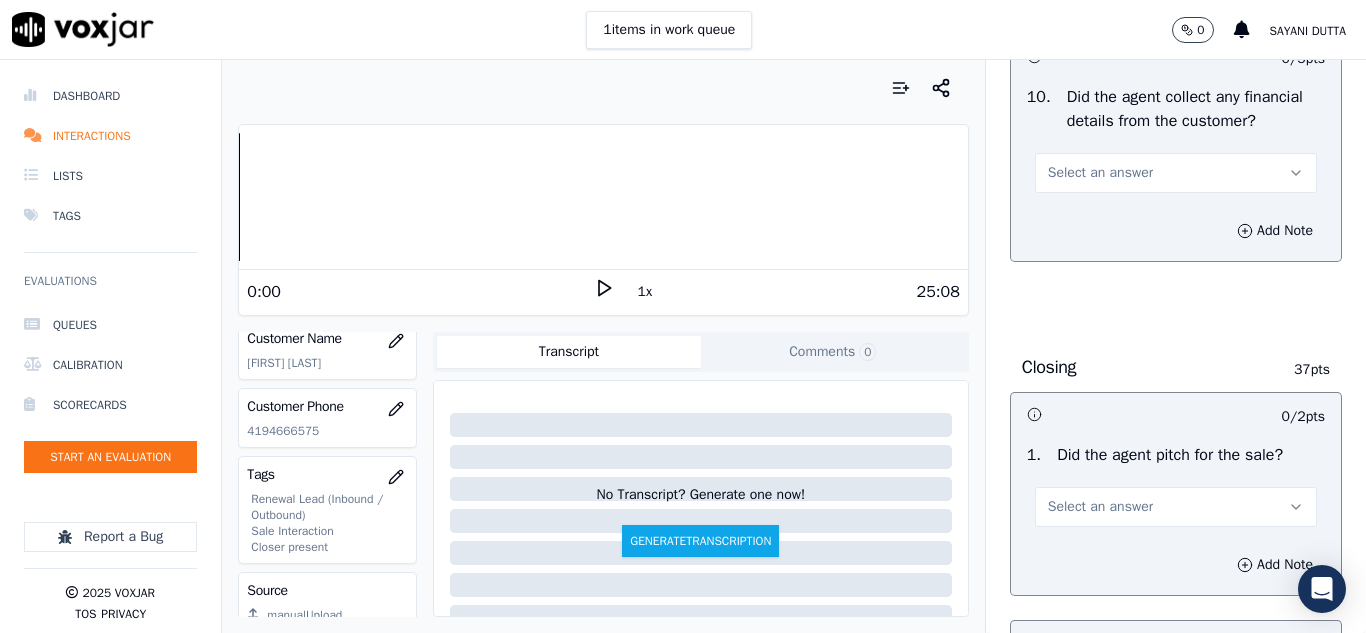 click on "Select an answer" at bounding box center (1100, 173) 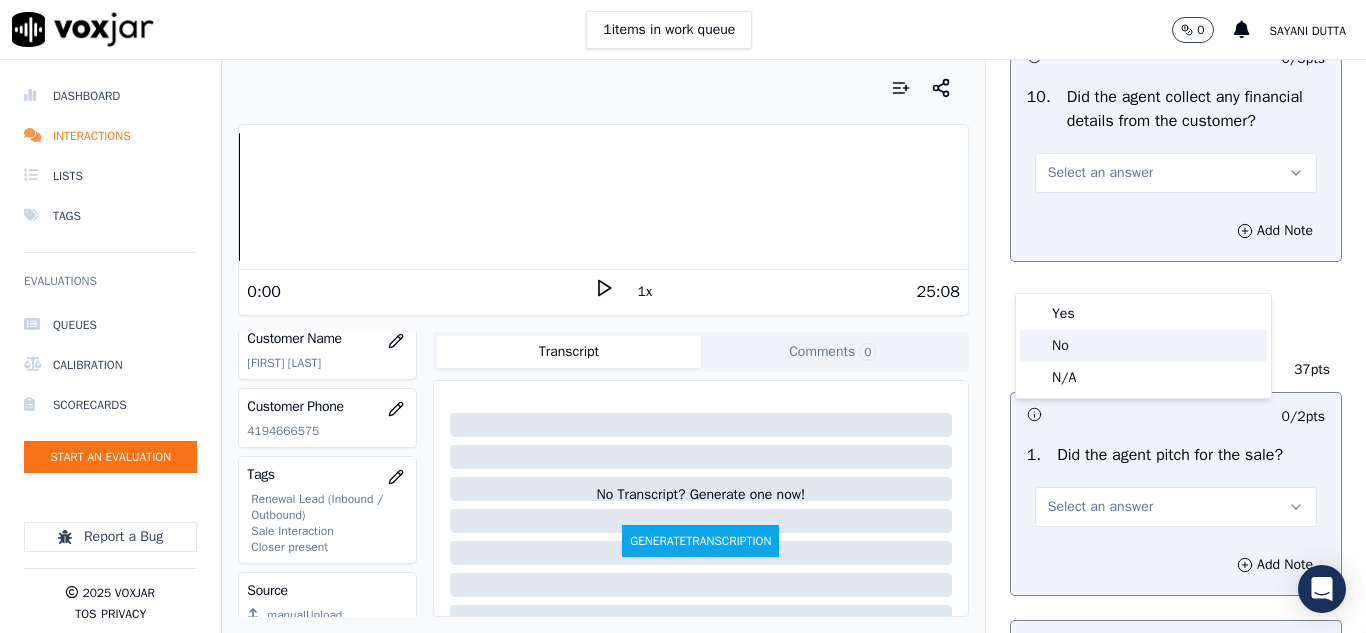 click on "No" 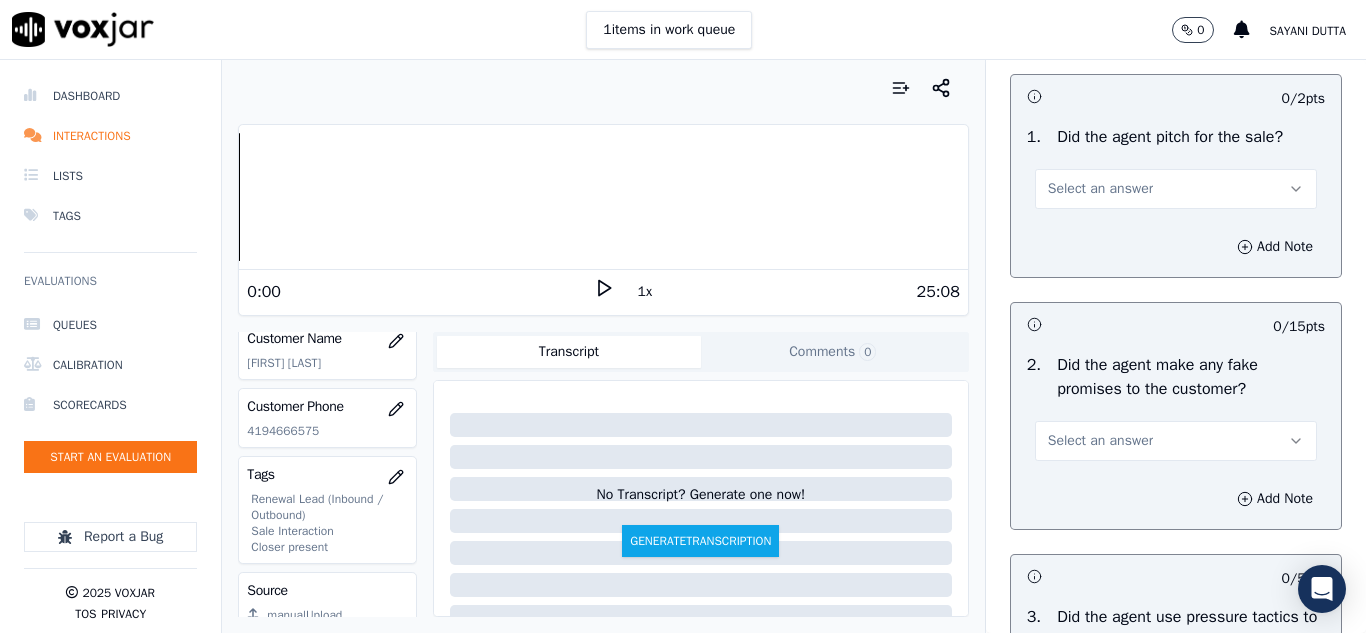 scroll, scrollTop: 4200, scrollLeft: 0, axis: vertical 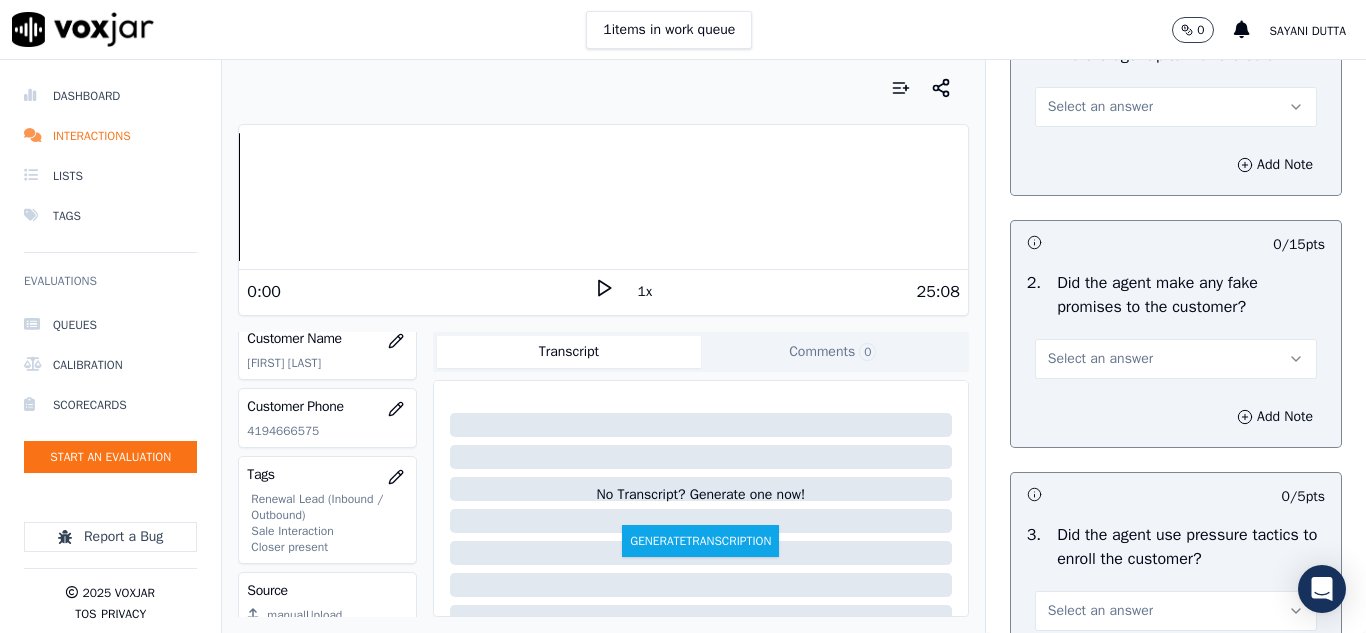 click on "Select an answer" at bounding box center [1100, 107] 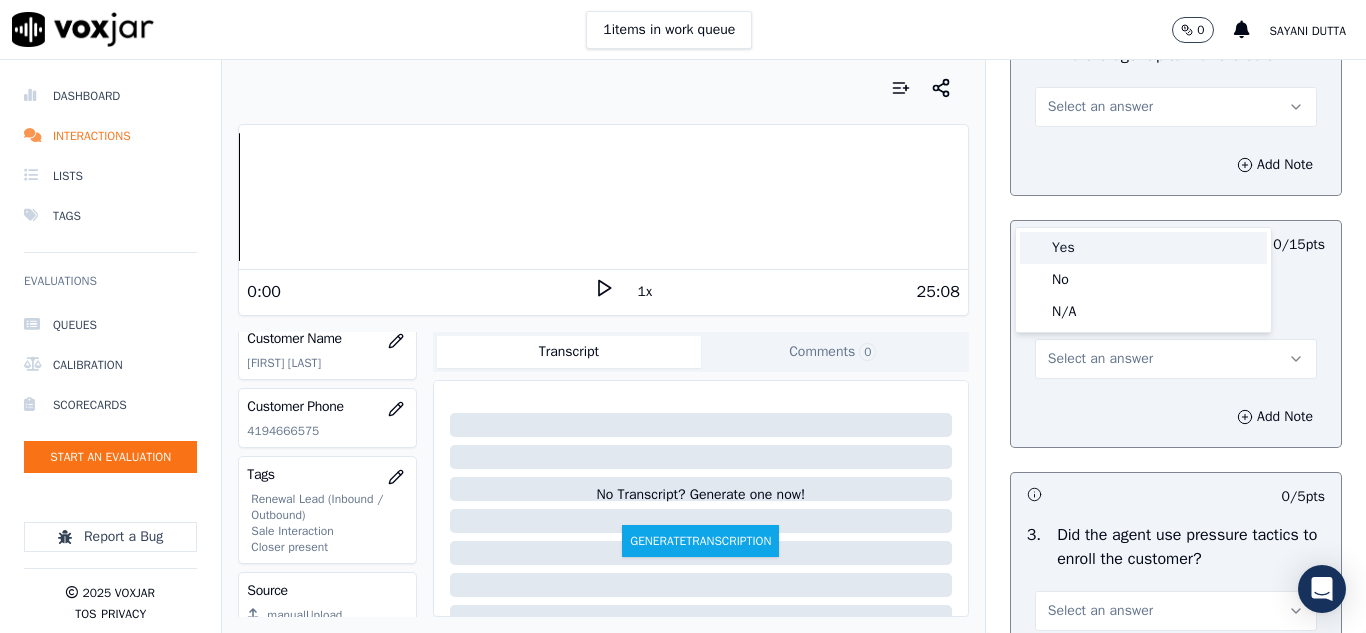 click on "Yes" at bounding box center [1143, 248] 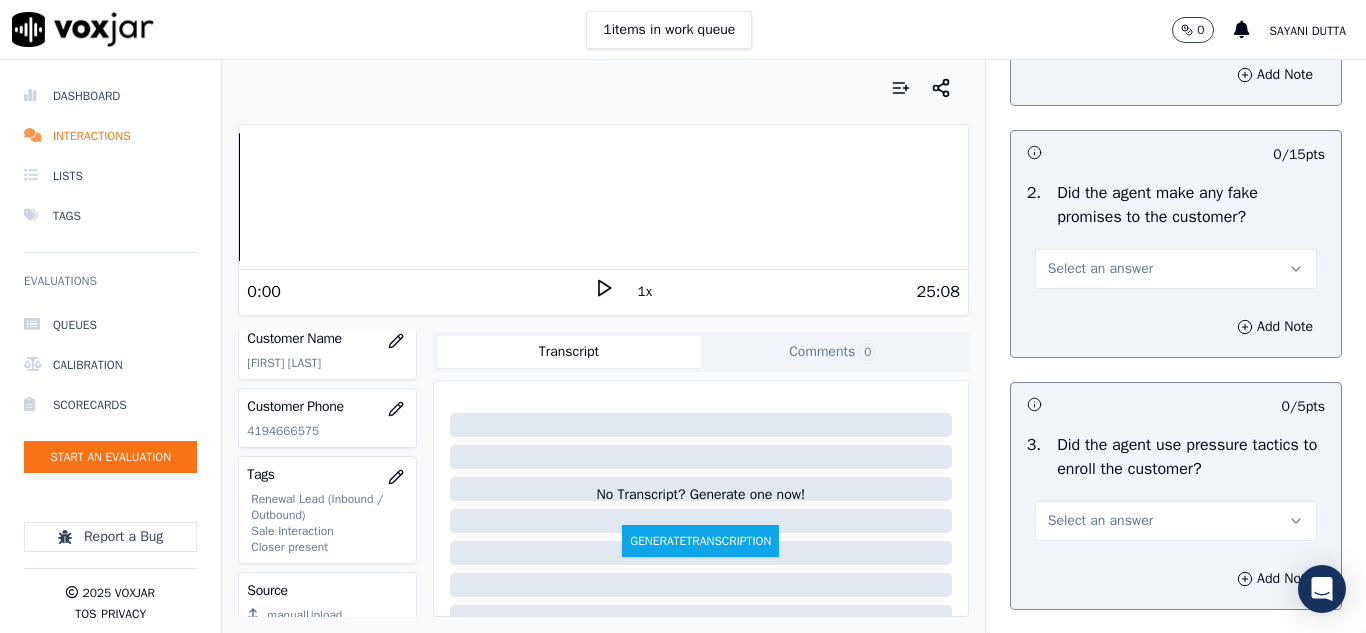 scroll, scrollTop: 4500, scrollLeft: 0, axis: vertical 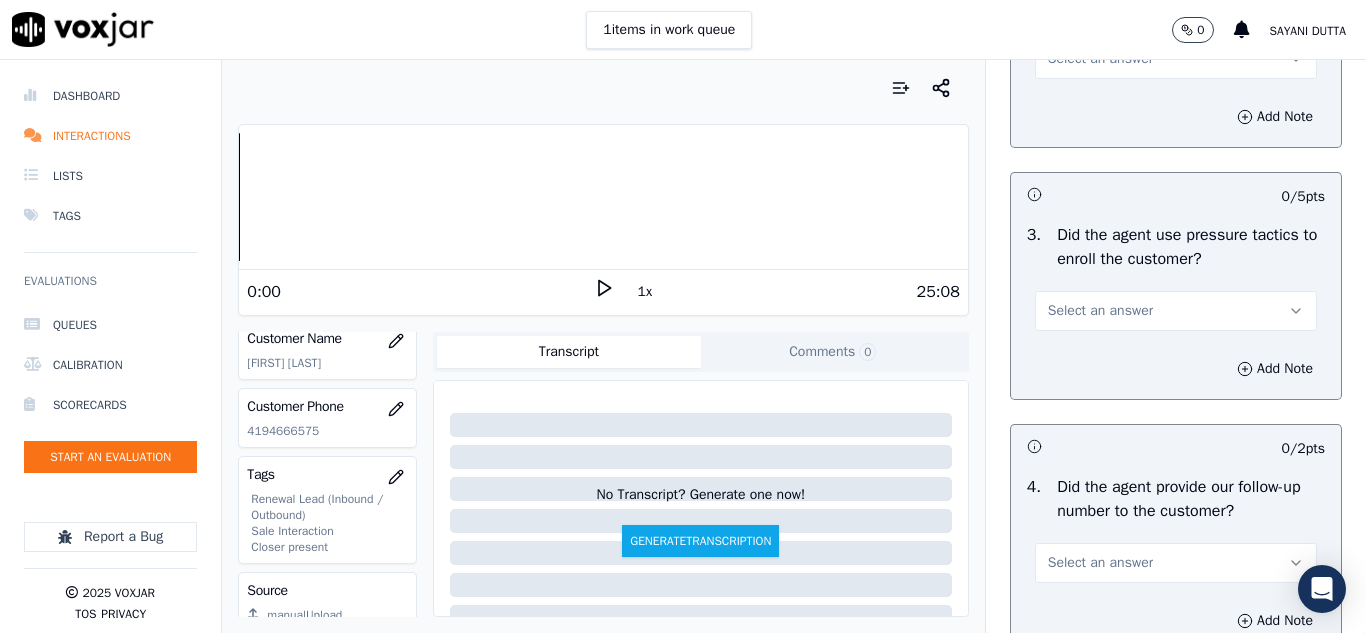 click on "Select an answer" at bounding box center [1176, 59] 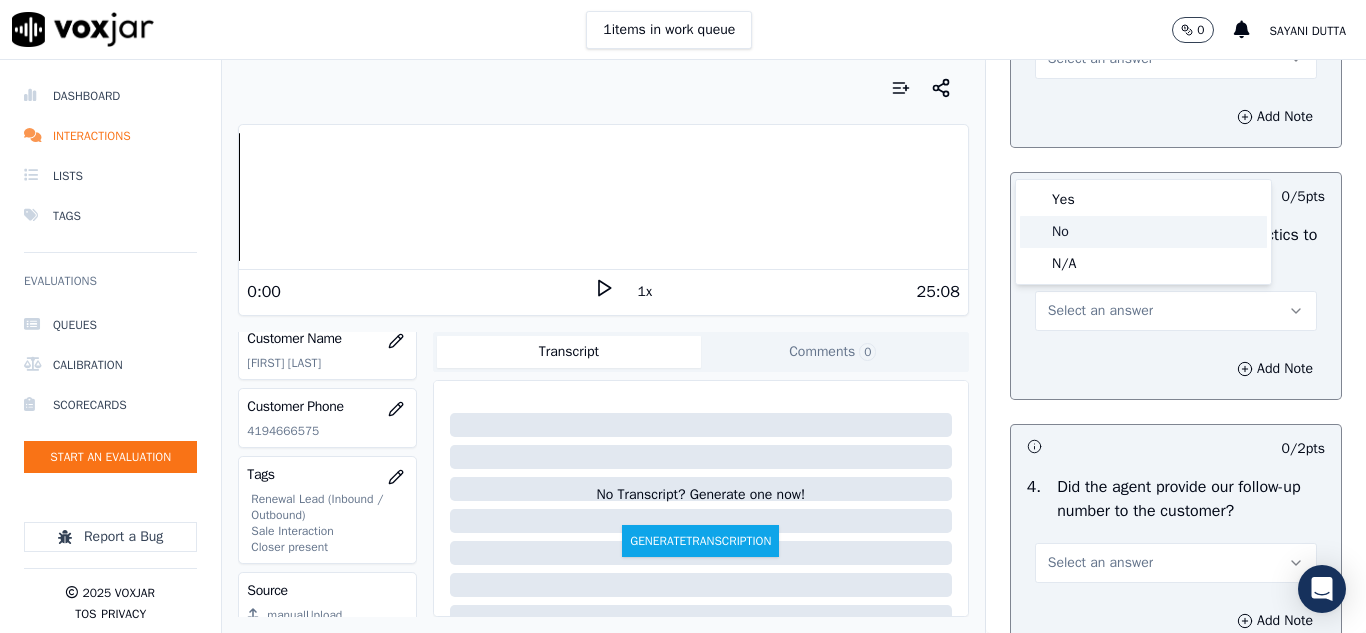 click on "No" 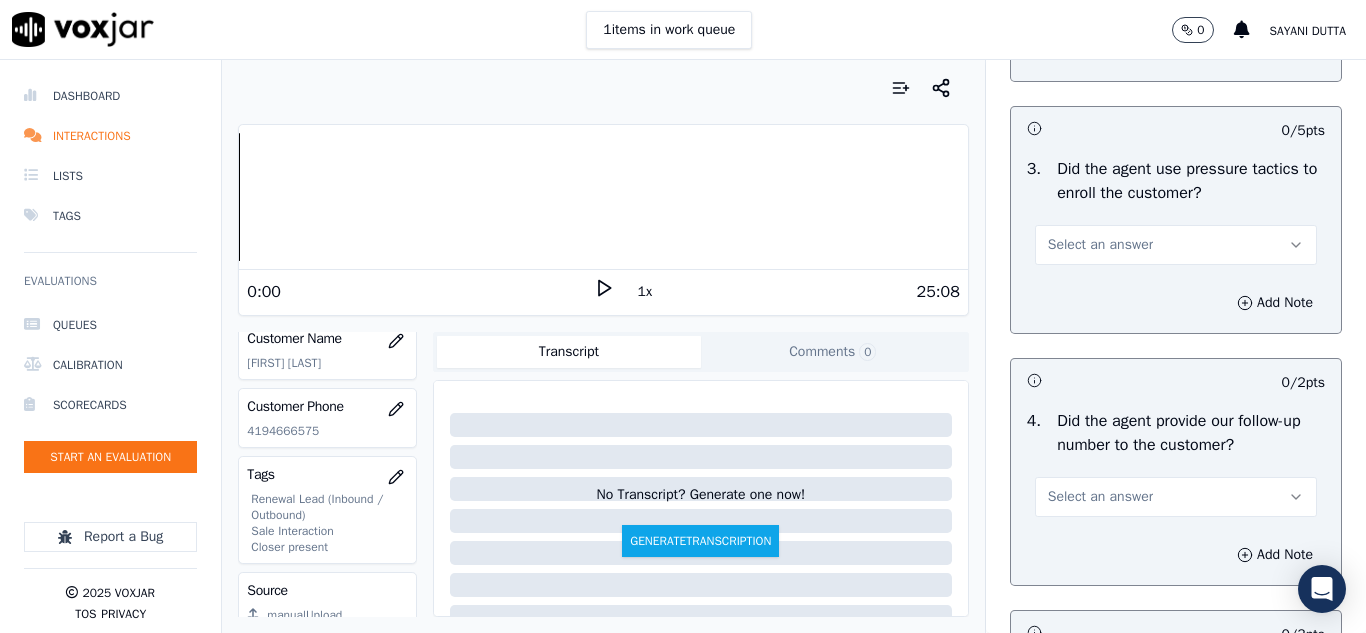 scroll, scrollTop: 4600, scrollLeft: 0, axis: vertical 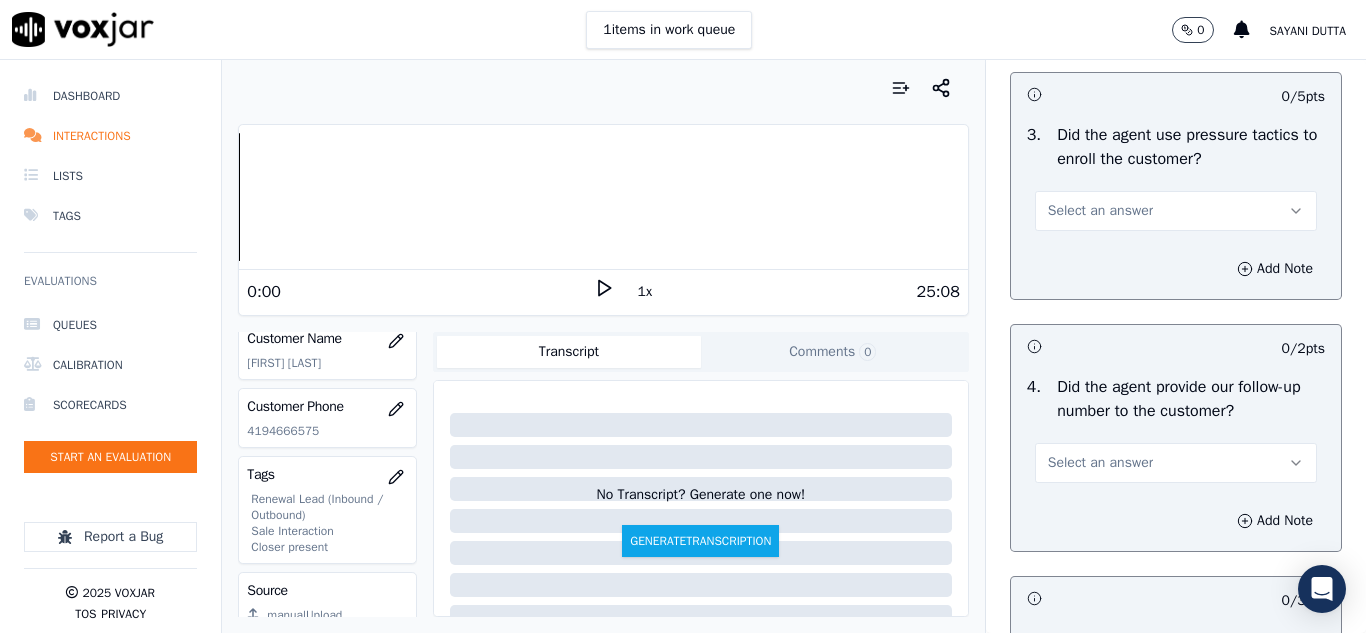 click on "Select an answer" at bounding box center [1100, 211] 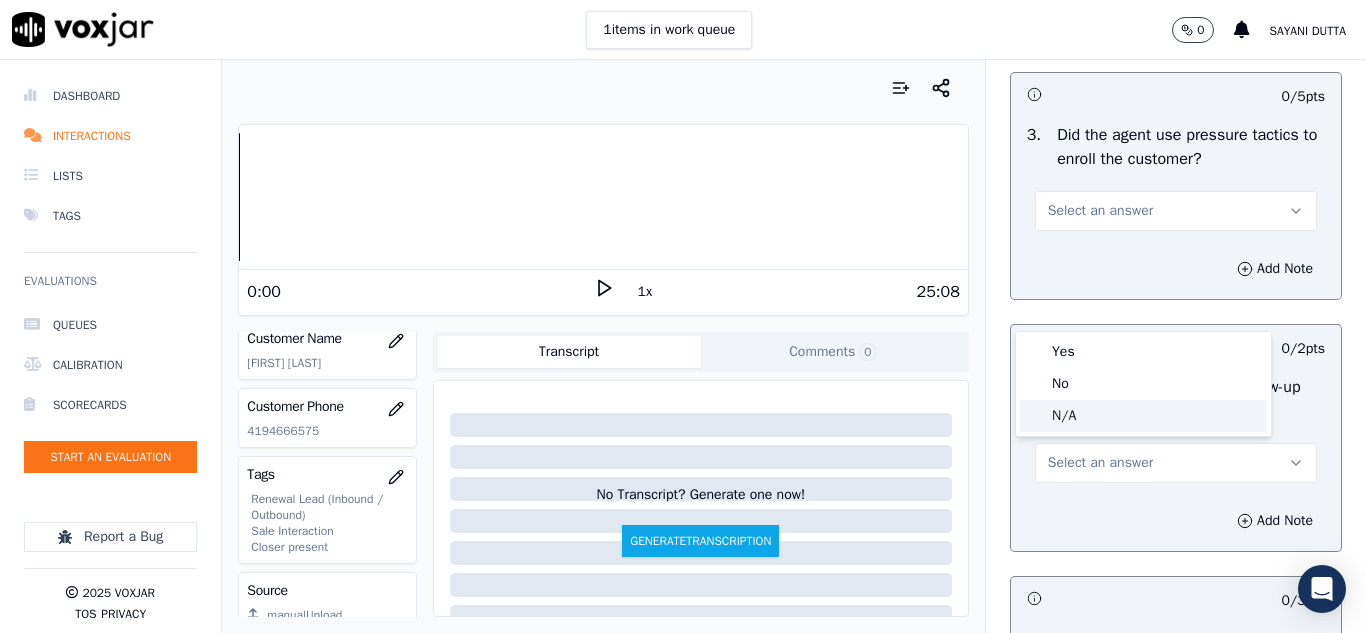 click on "N/A" 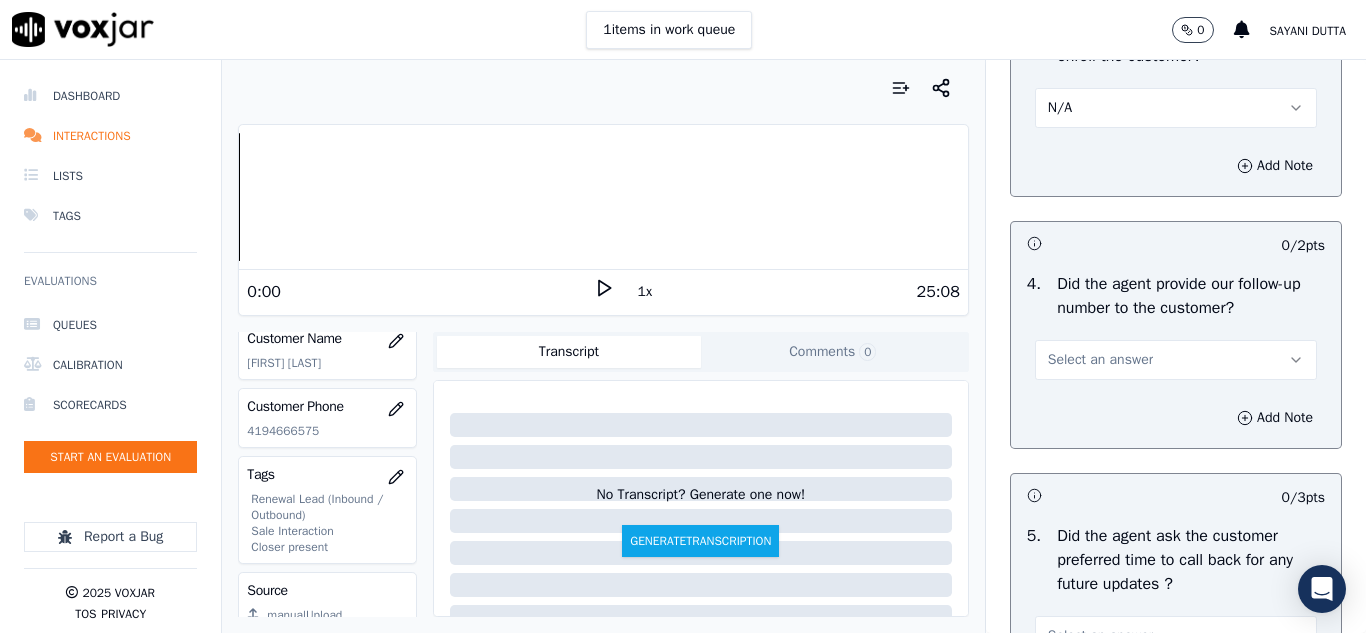 scroll, scrollTop: 4600, scrollLeft: 0, axis: vertical 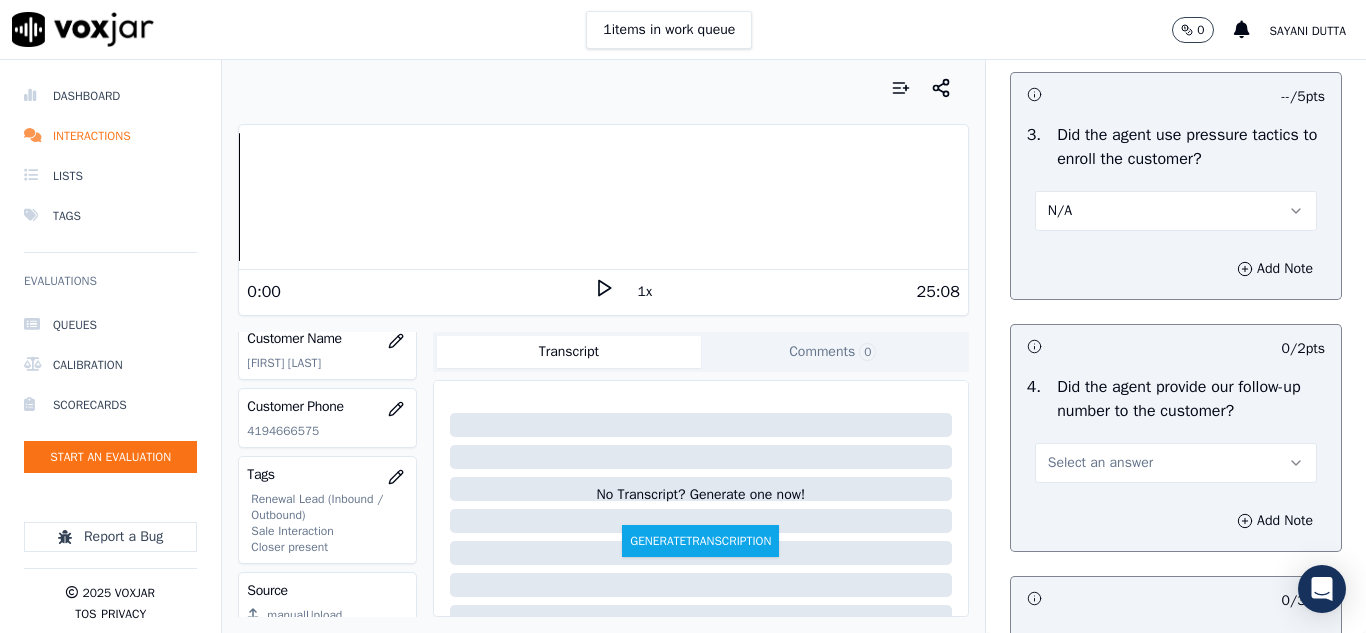 click on "N/A" at bounding box center (1176, 211) 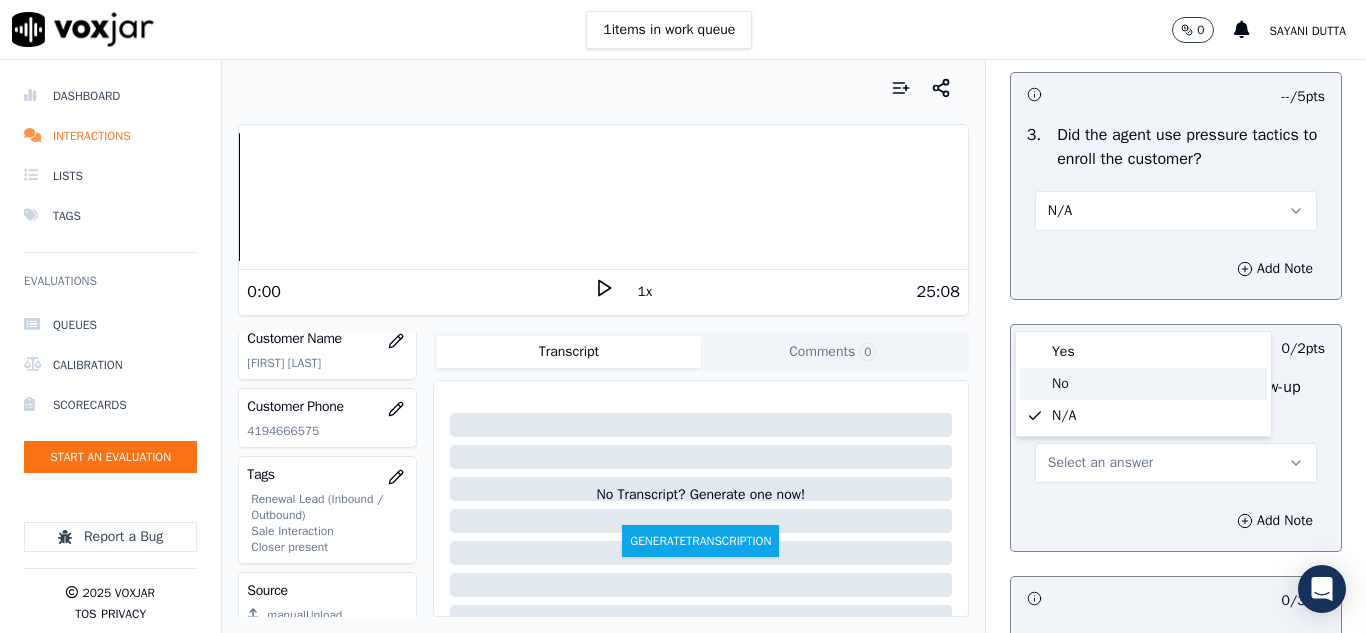 click on "No" 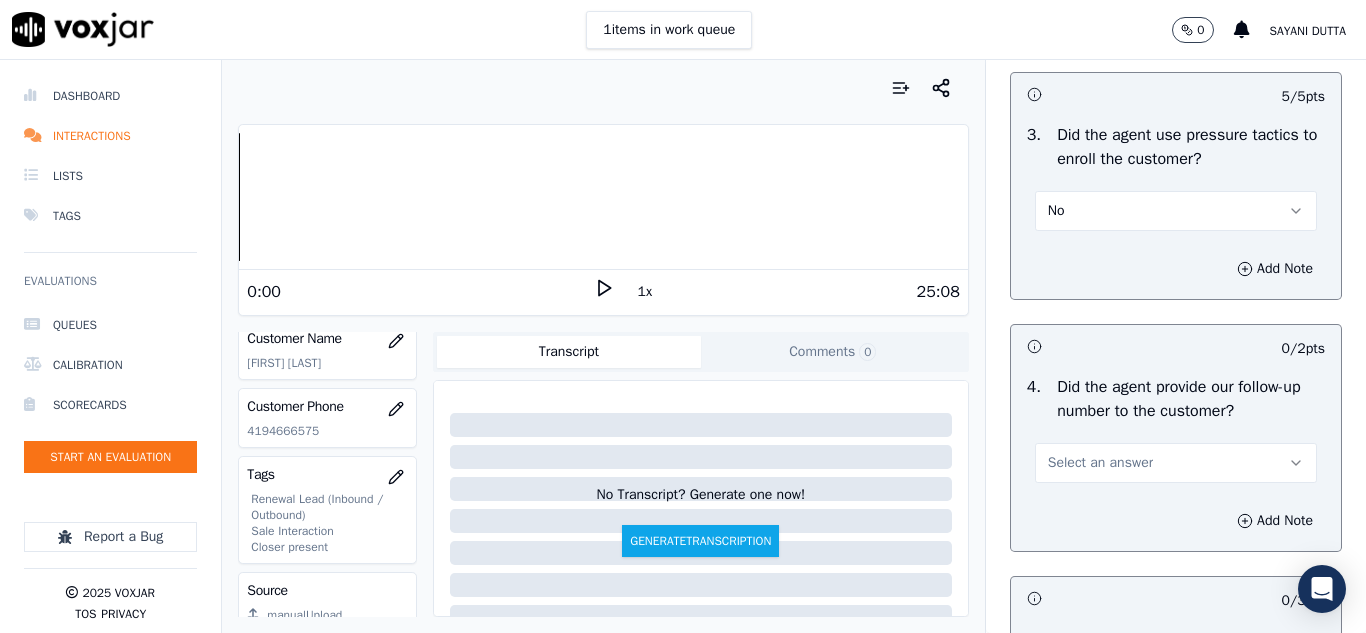scroll, scrollTop: 4800, scrollLeft: 0, axis: vertical 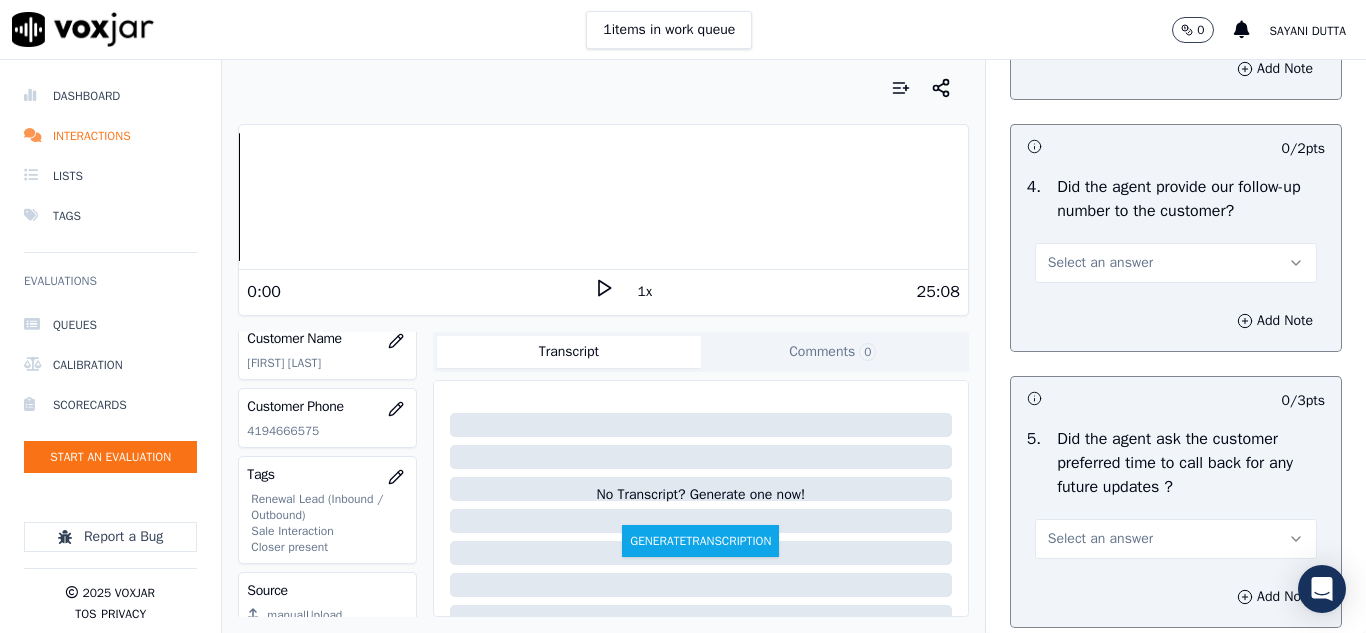 click on "Add Note" at bounding box center (1176, 69) 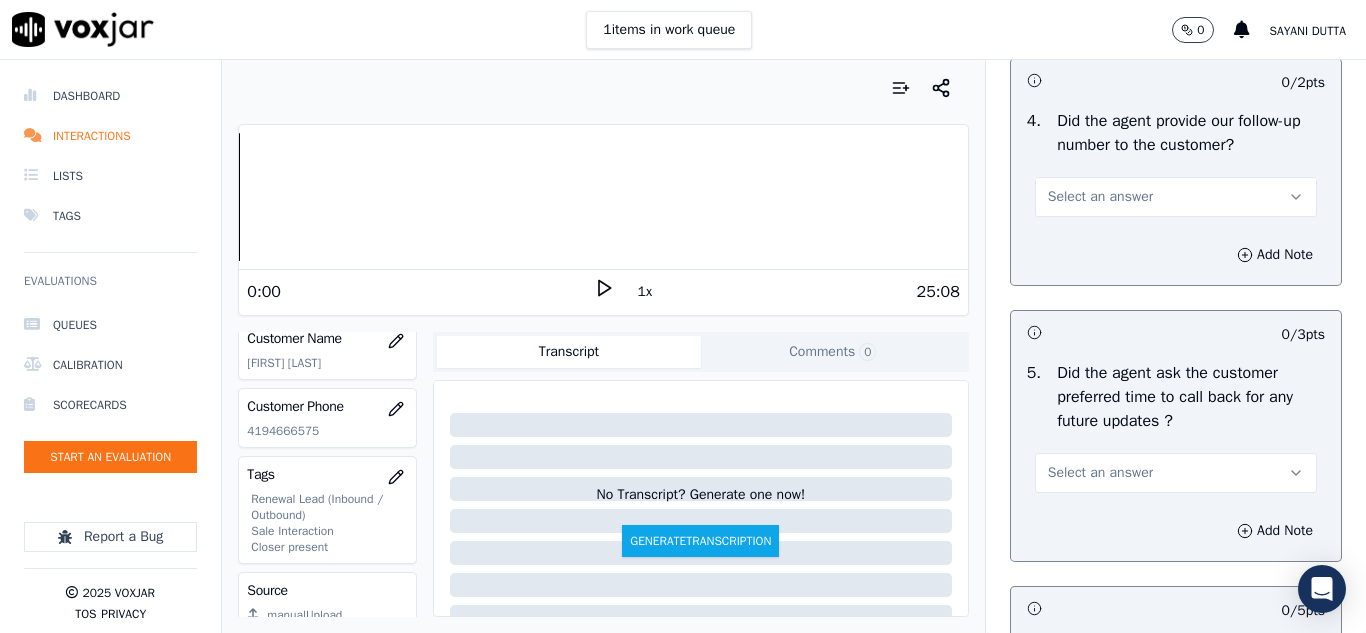 scroll, scrollTop: 4900, scrollLeft: 0, axis: vertical 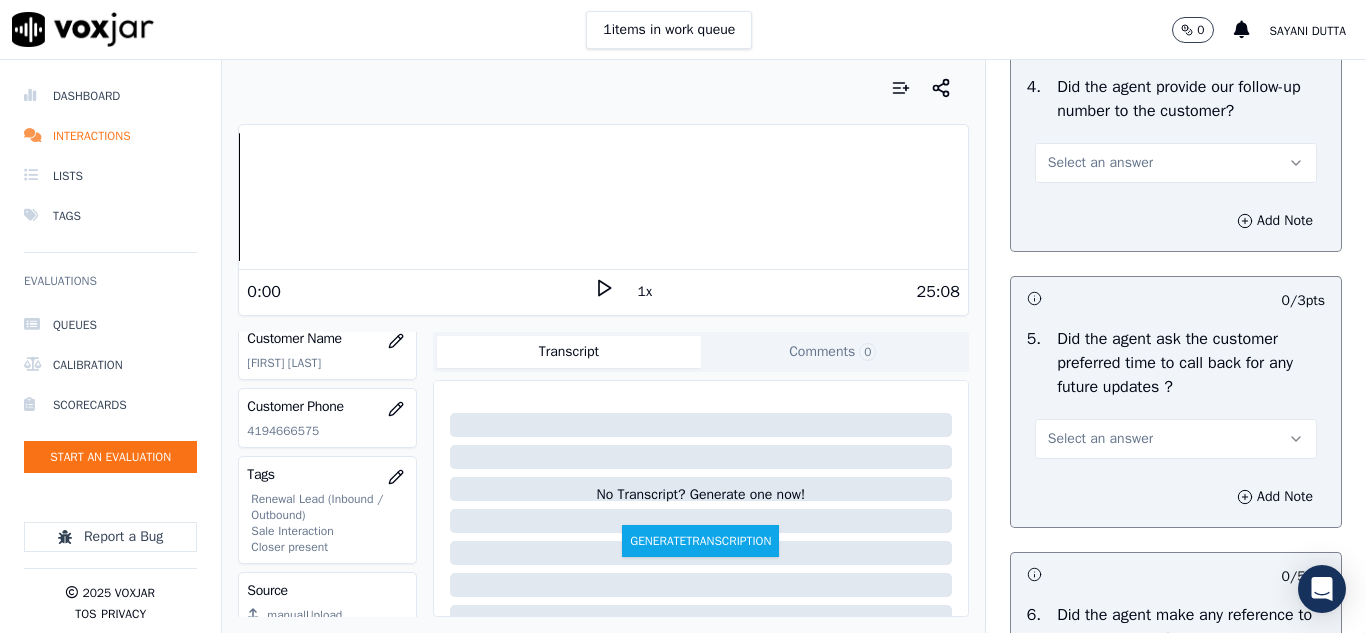 click on "Select an answer" at bounding box center [1100, 163] 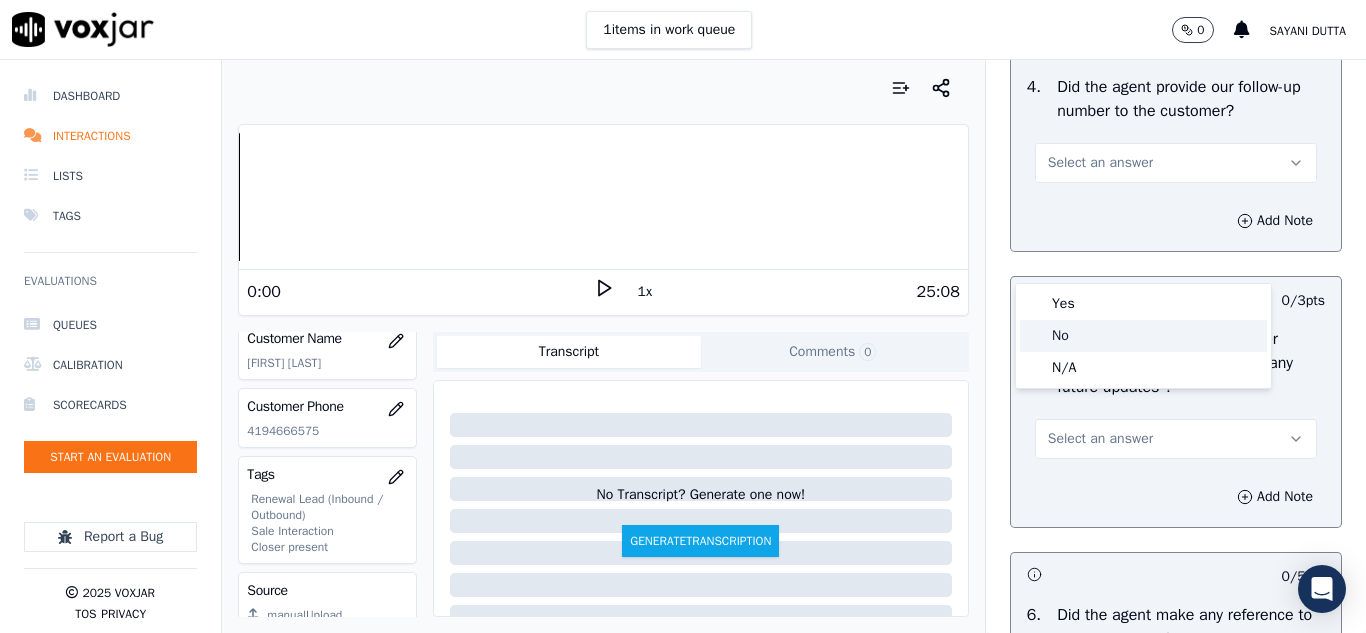 drag, startPoint x: 1071, startPoint y: 336, endPoint x: 1088, endPoint y: 325, distance: 20.248457 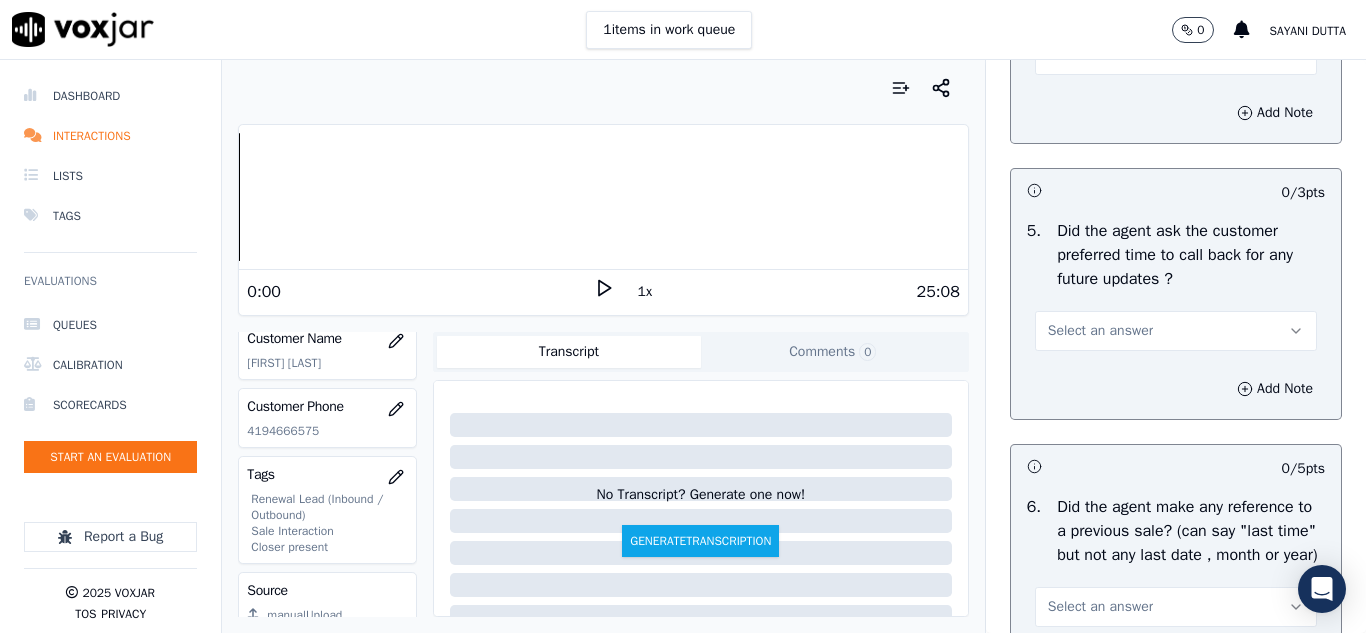 scroll, scrollTop: 5100, scrollLeft: 0, axis: vertical 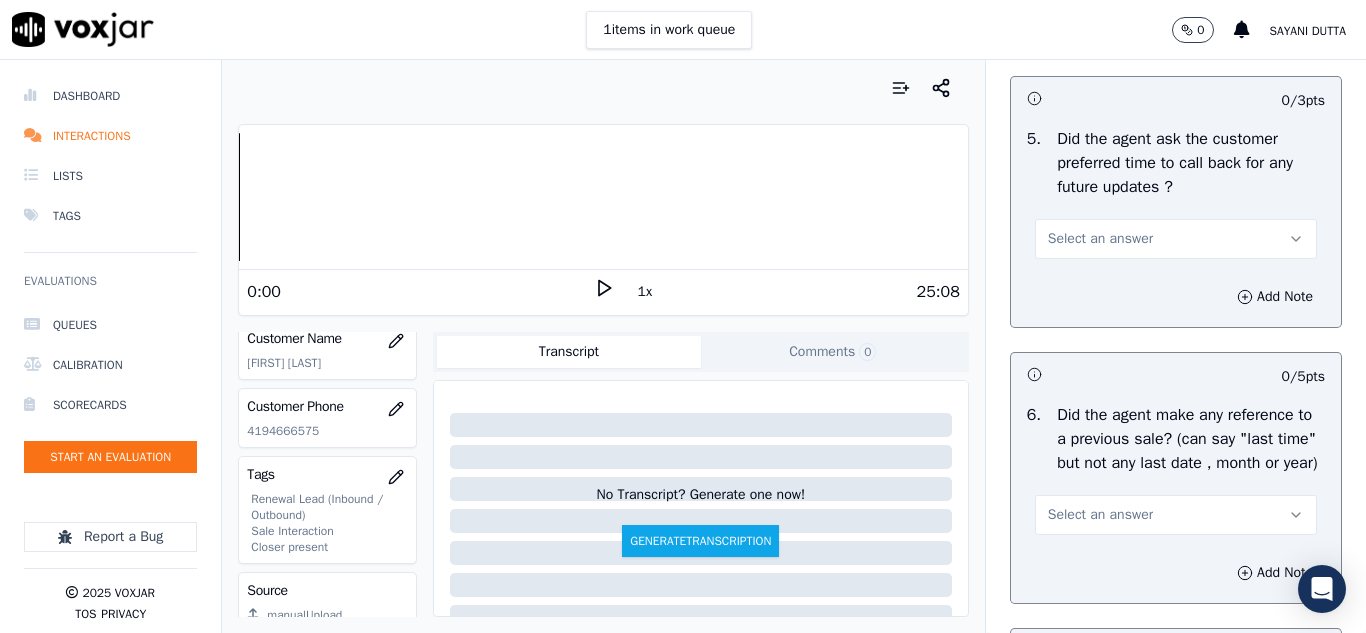 click on "Select an answer" at bounding box center (1100, 239) 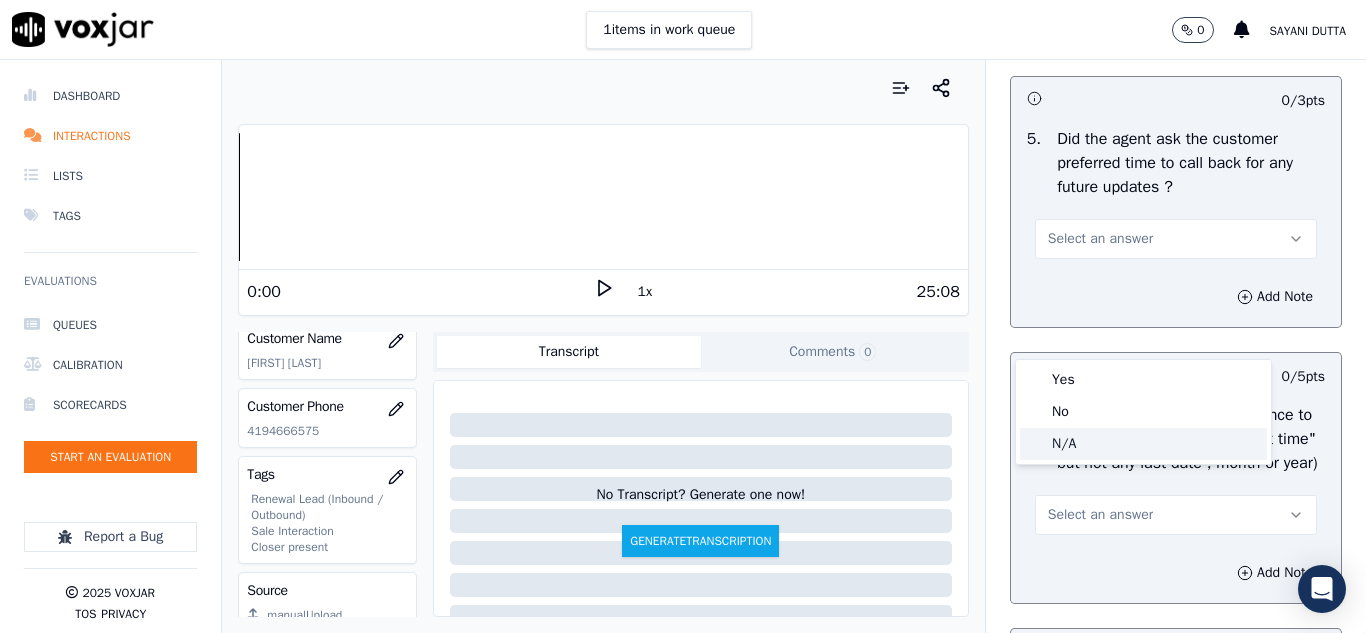 click on "N/A" 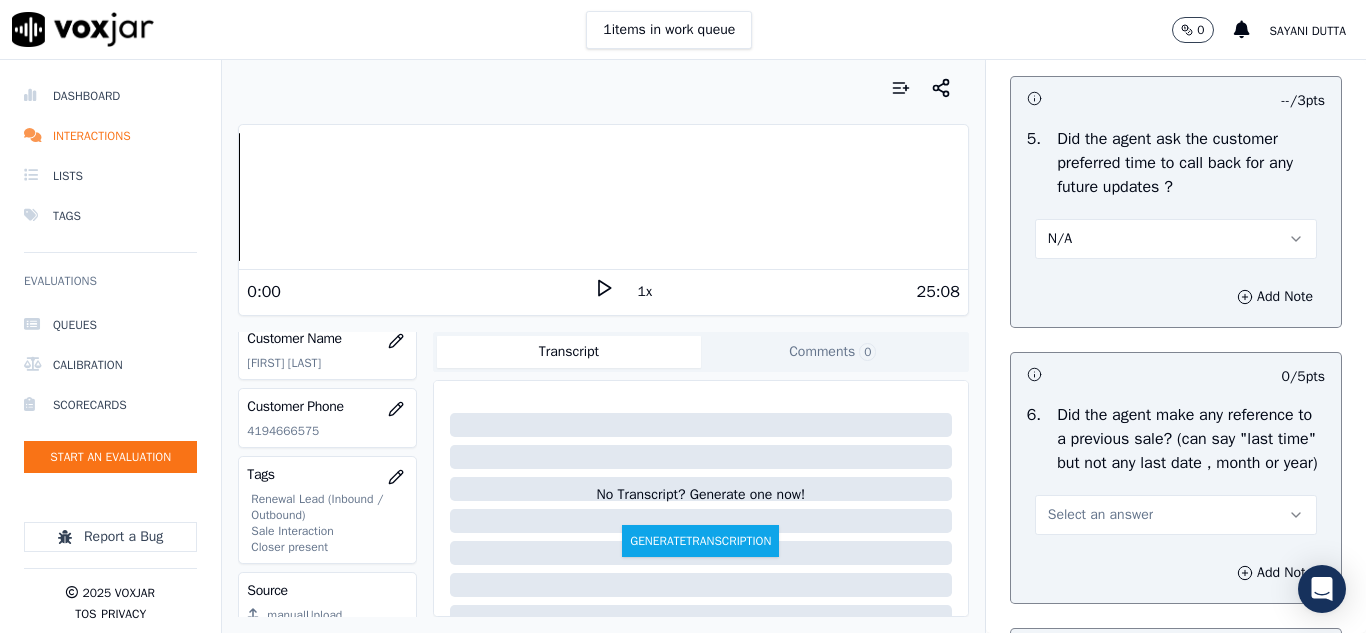 scroll, scrollTop: 5300, scrollLeft: 0, axis: vertical 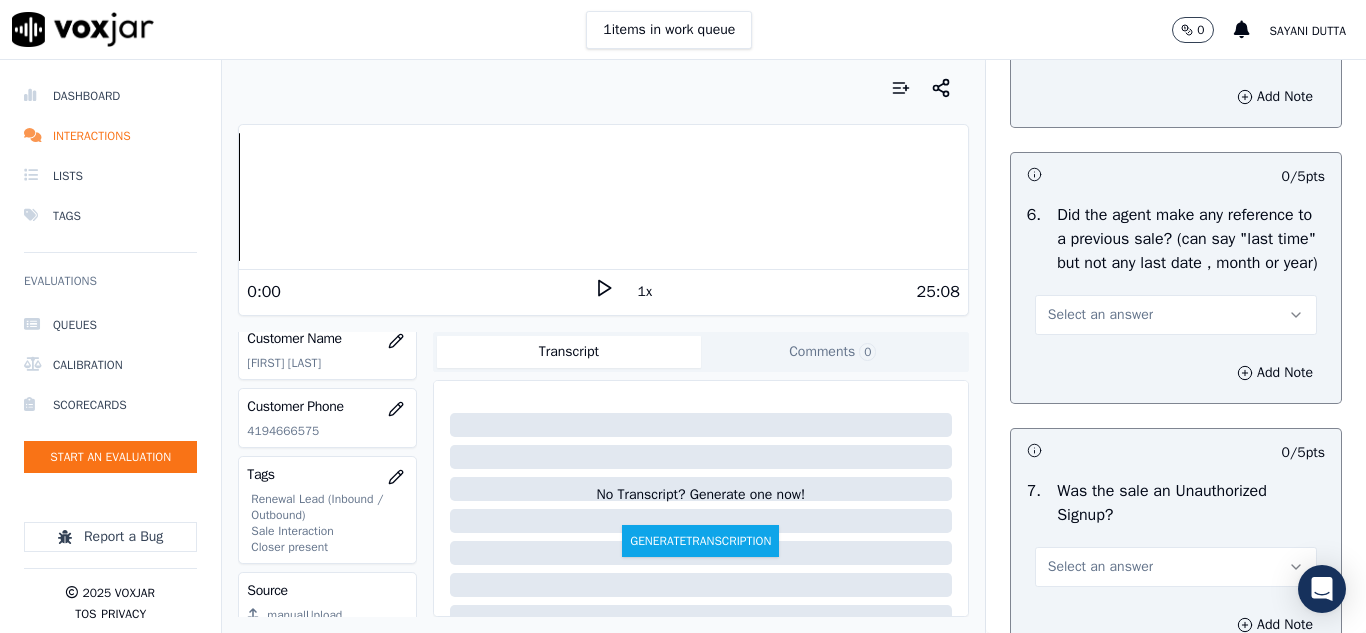 click on "Select an answer" at bounding box center [1100, 315] 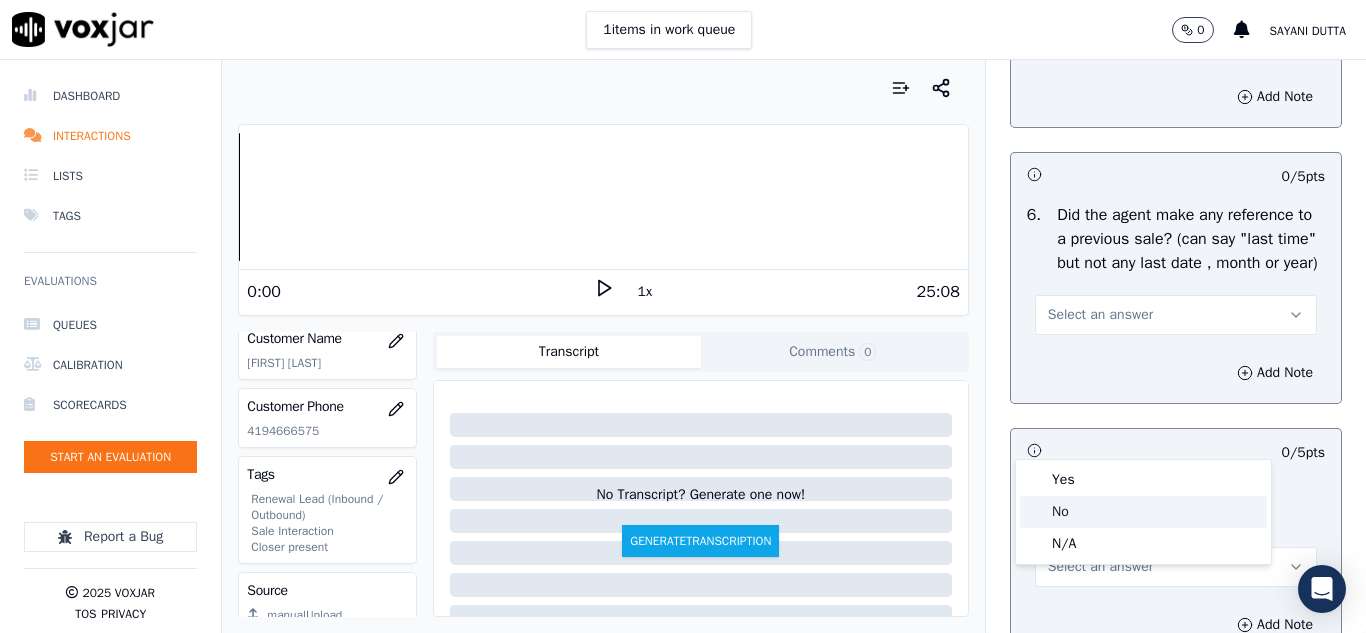 click on "No" 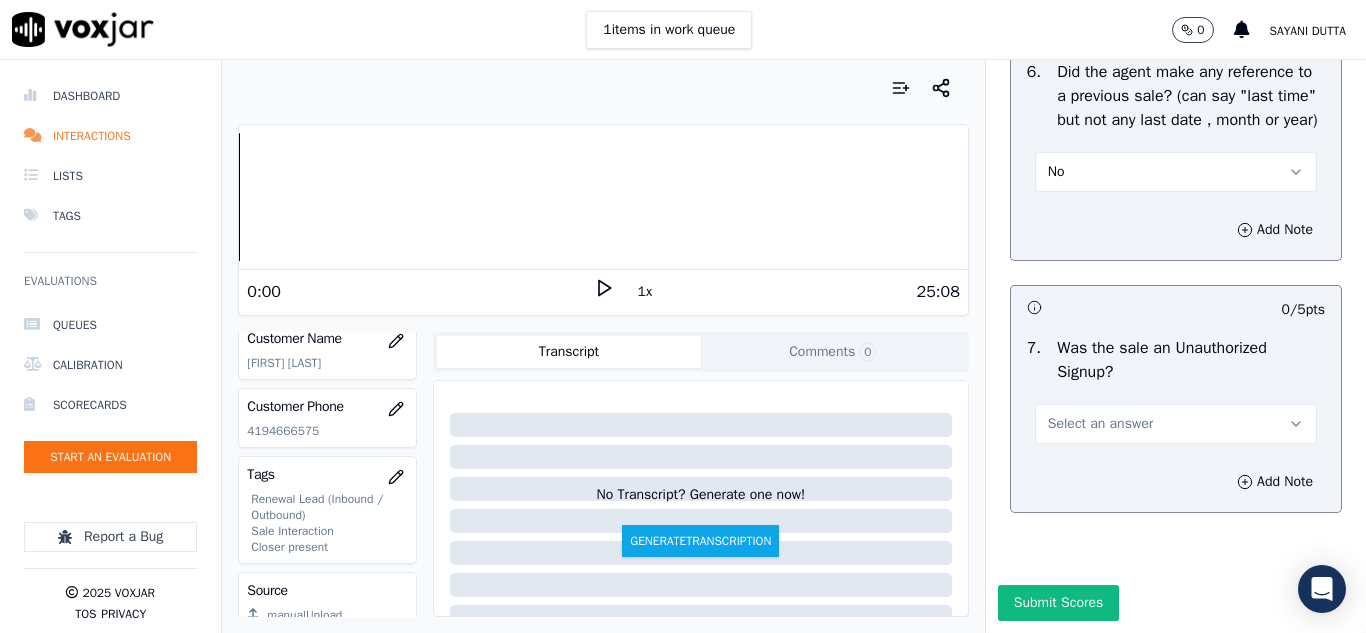 scroll, scrollTop: 5600, scrollLeft: 0, axis: vertical 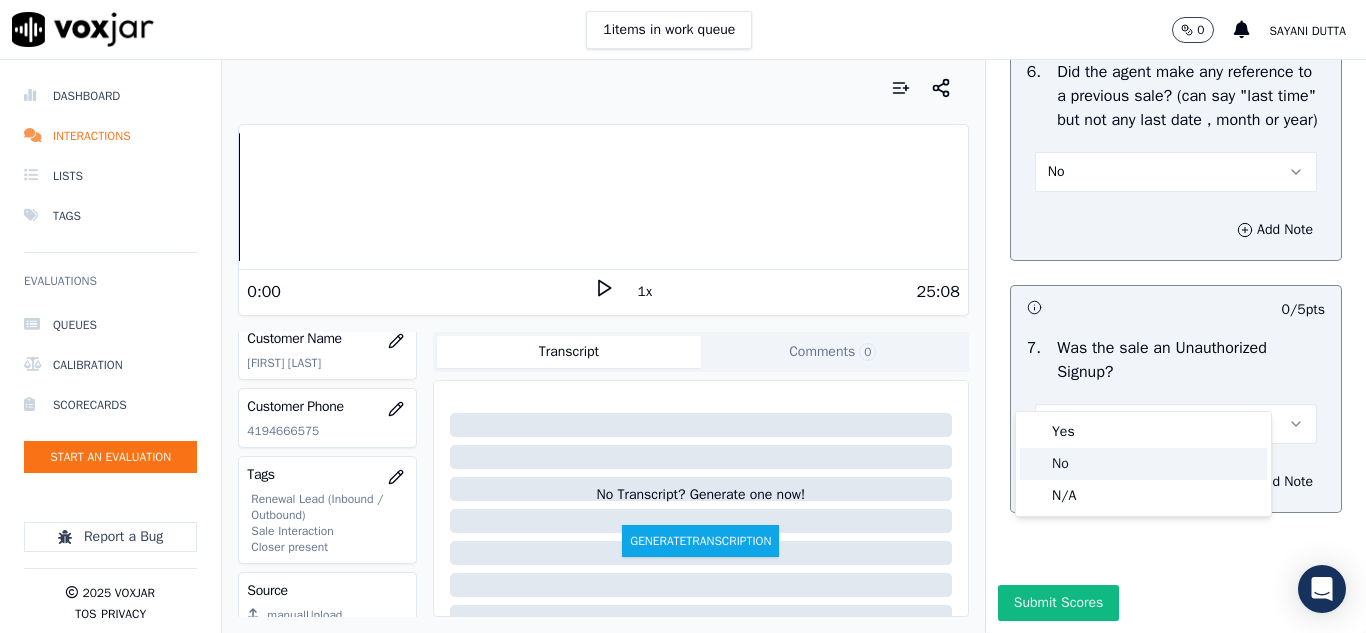 click on "No" 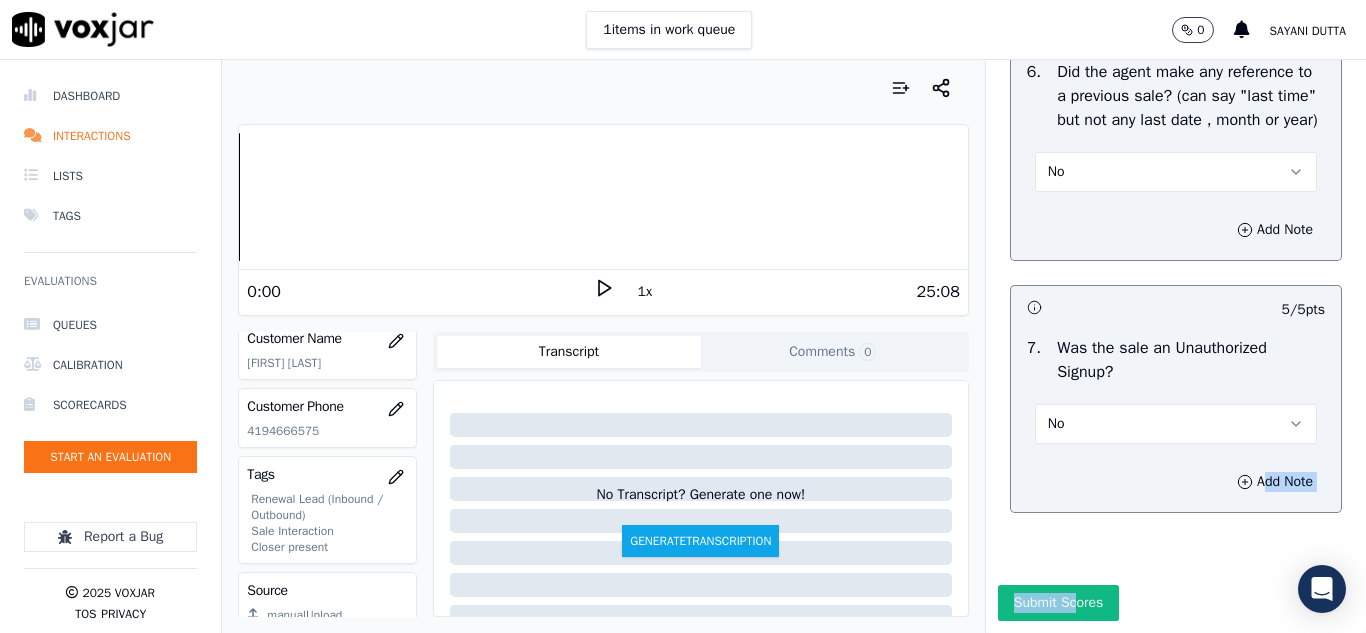 click on "Outbound Sales Call  Scorecard     A scorecard to review outbound sales calls for best practices   Greeting     17  pts                 5 / 5  pts     1 .   Did the agent introduce himself?   Yes          Add Note                           5 / 5  pts     2 .   Did the agent clearly state why they were calling?   Yes          Add Note                           5 / 5  pts     3 .   Did the agent quickly build value in their reason for calling the customer?   Yes          Add Note                           -- / 2  pts     4 .   Did the agent explain how other customers are getting value from the new rates?   N/A          Add Note             Objection Handling     46  pts                 -- / 5  pts     1 .   Did the agent attempt to overcome the customer's objections?   N/A          Add Note                           5 / 5  pts     2 .   Did the agent misrepresent themselves as a utility / Supplier company or the customer?   No          Add Note                           5 / 5  pts     3 .     Yes" at bounding box center [1176, 346] 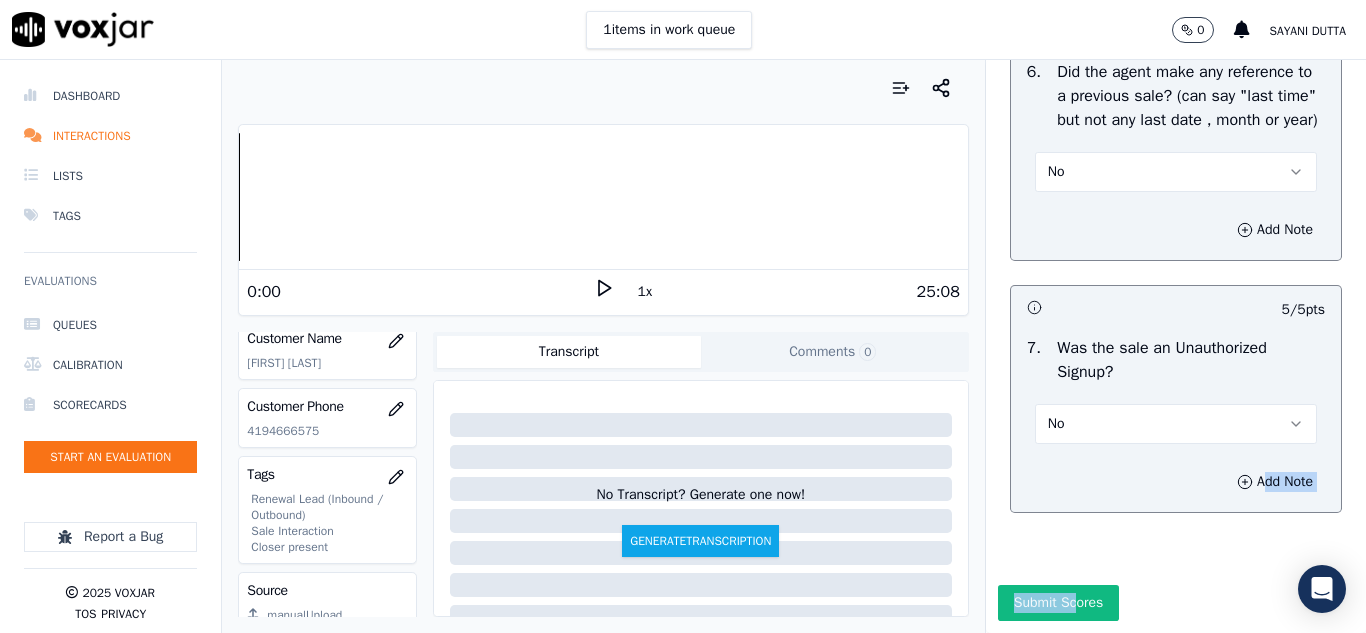 drag, startPoint x: 1017, startPoint y: 558, endPoint x: 1023, endPoint y: 567, distance: 10.816654 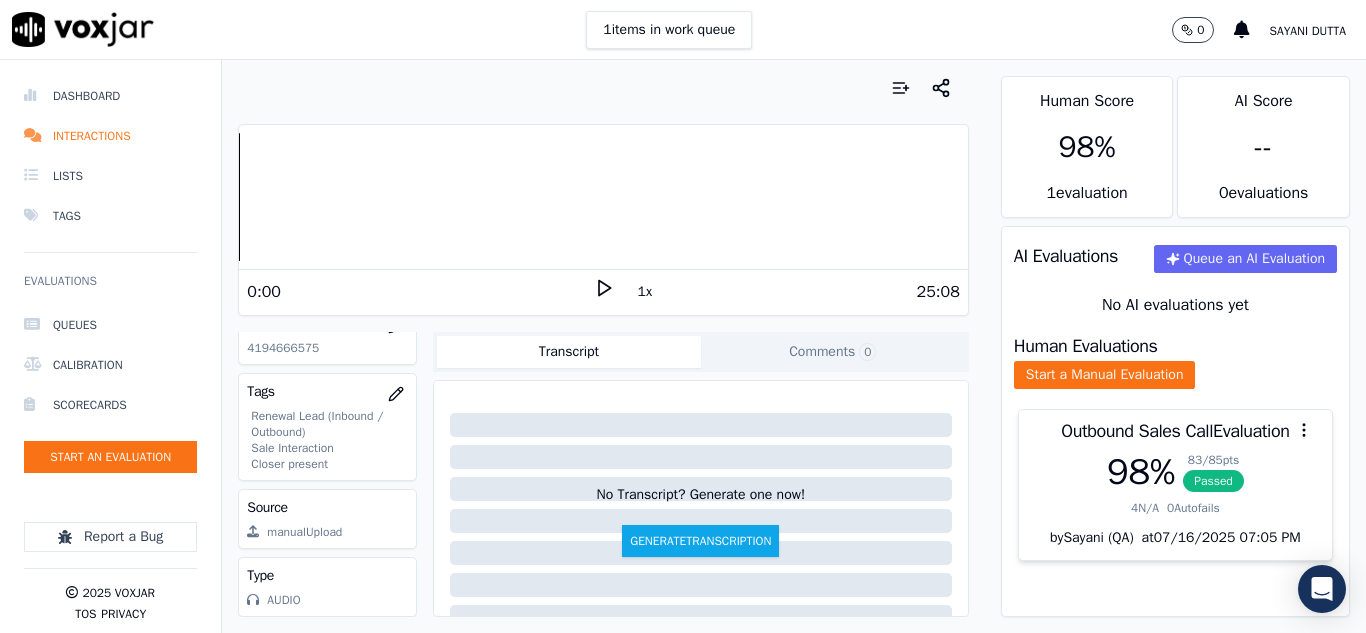 scroll, scrollTop: 428, scrollLeft: 0, axis: vertical 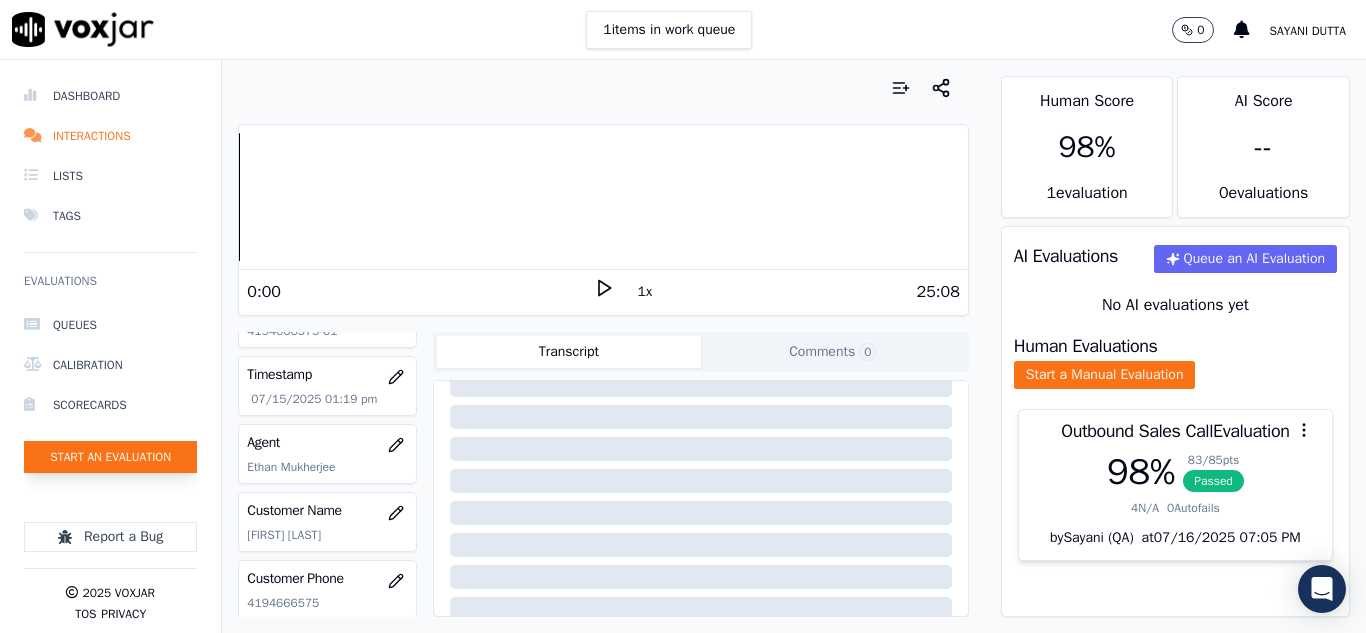 click on "Start an Evaluation" 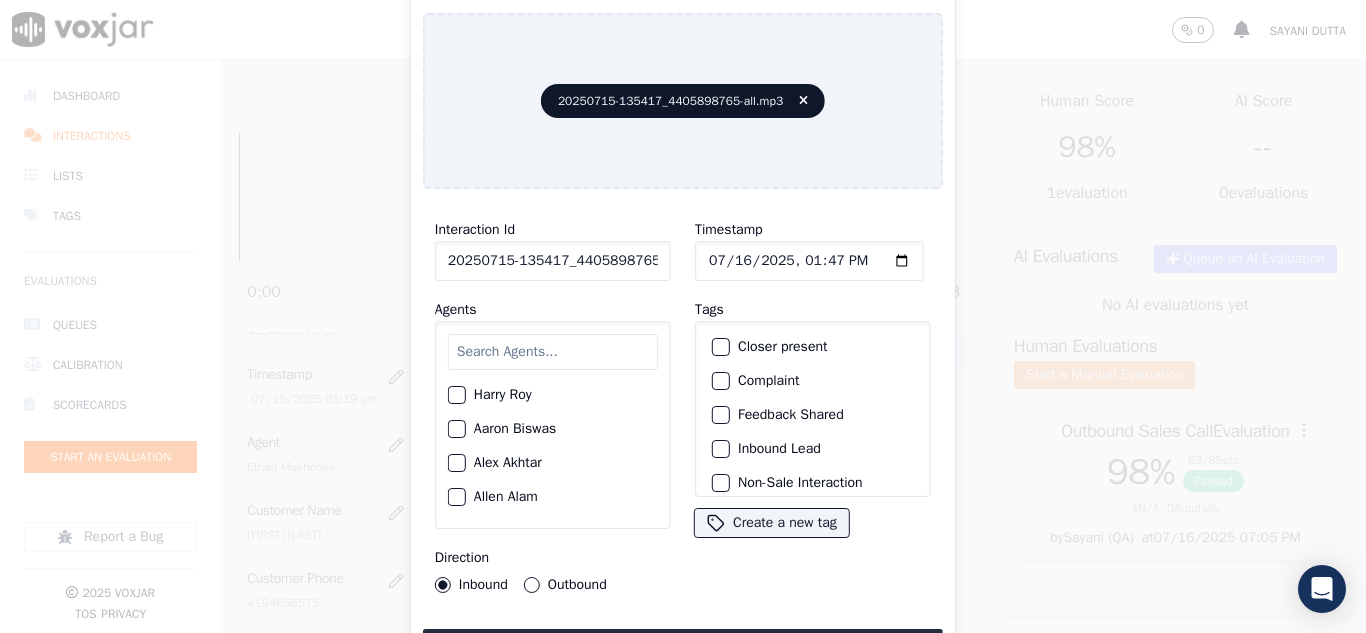 scroll, scrollTop: 0, scrollLeft: 40, axis: horizontal 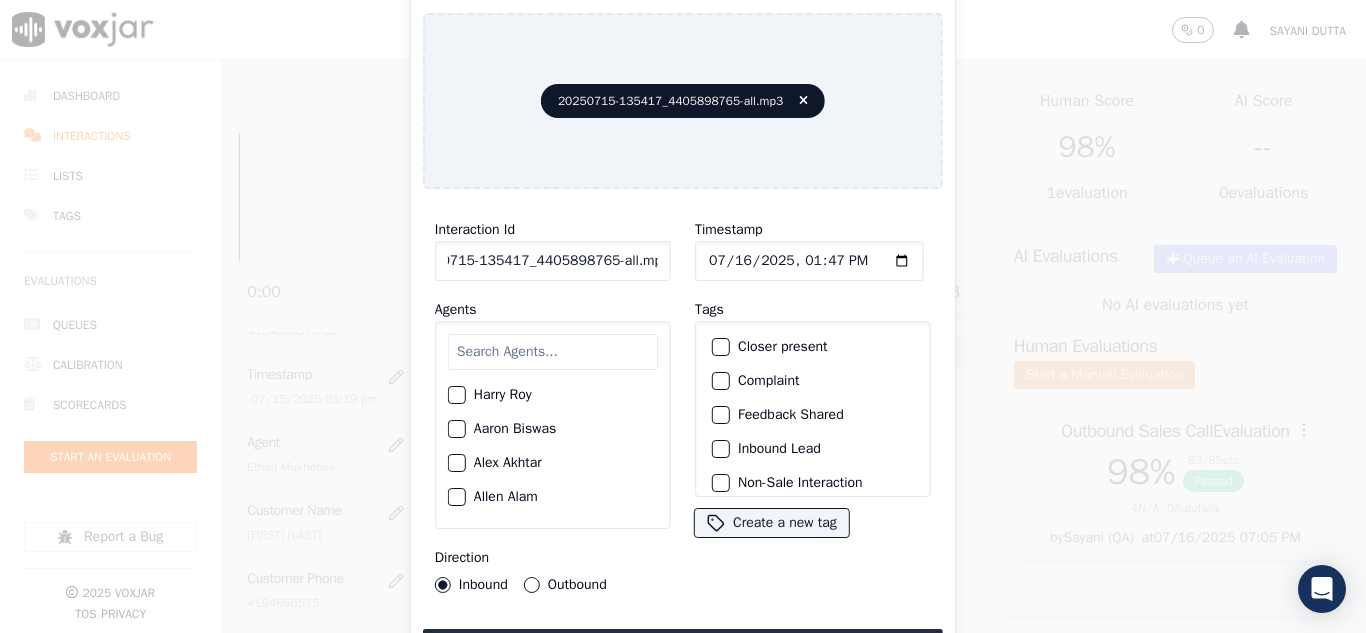drag, startPoint x: 643, startPoint y: 256, endPoint x: 731, endPoint y: 261, distance: 88.14193 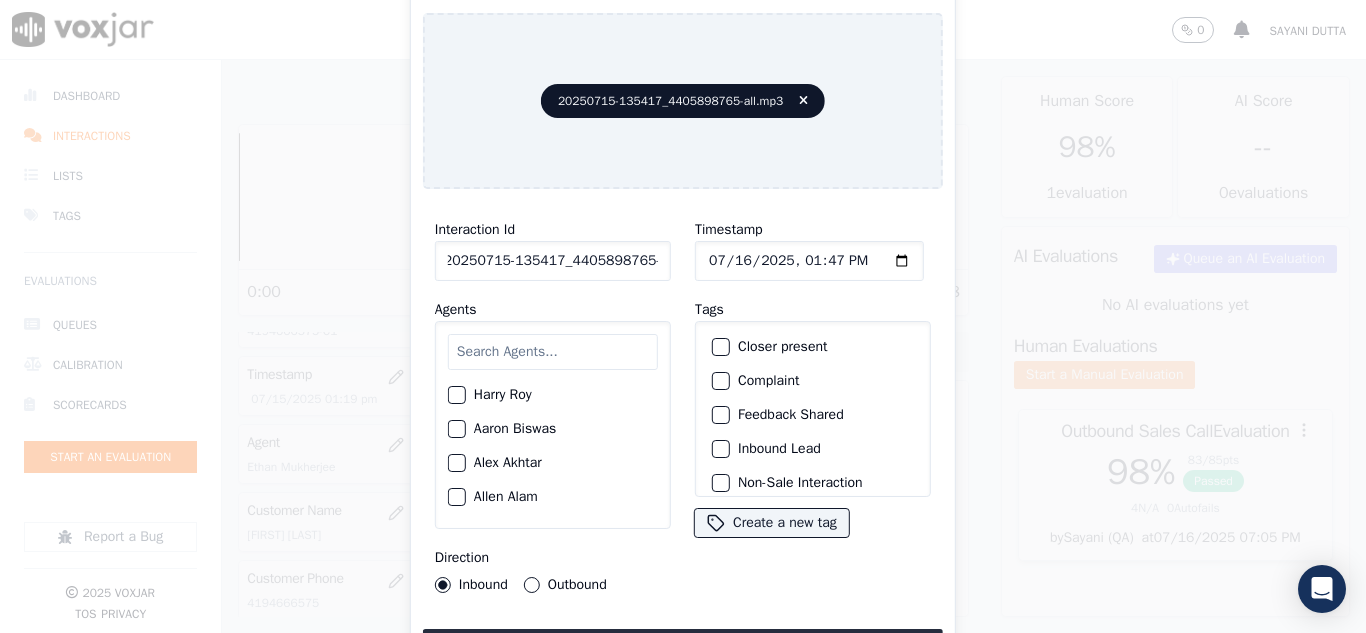 scroll, scrollTop: 0, scrollLeft: 11, axis: horizontal 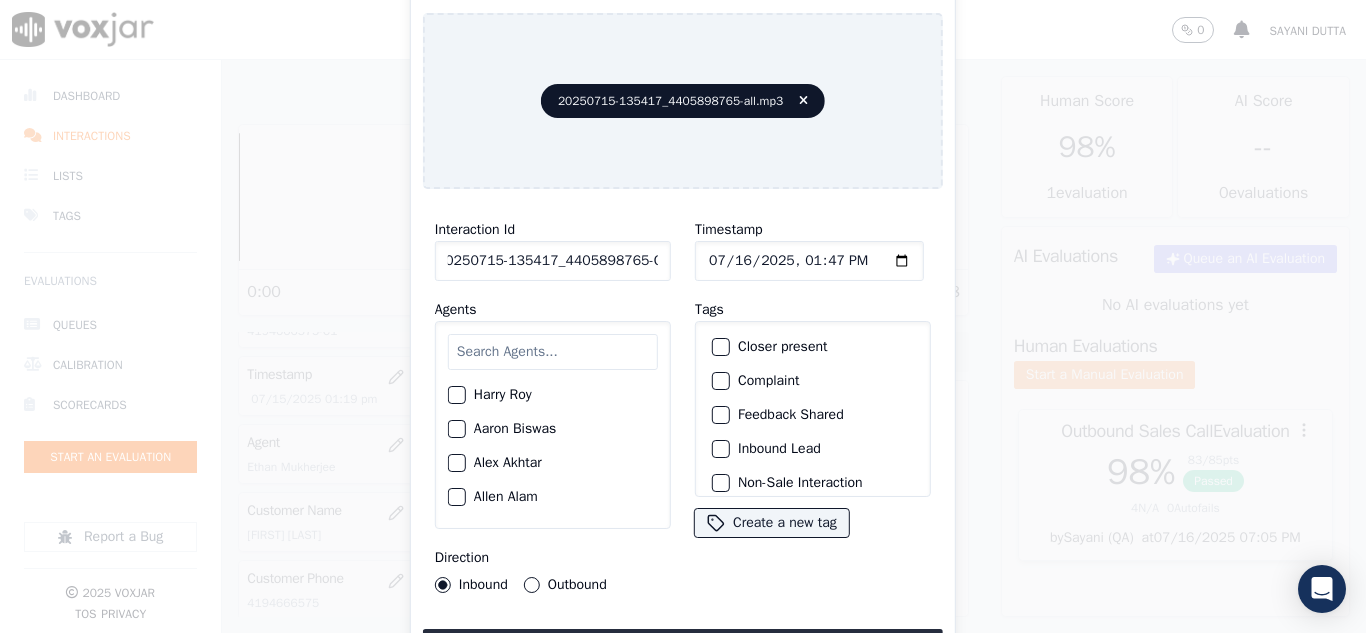 type on "20250715-135417_4405898765-C1" 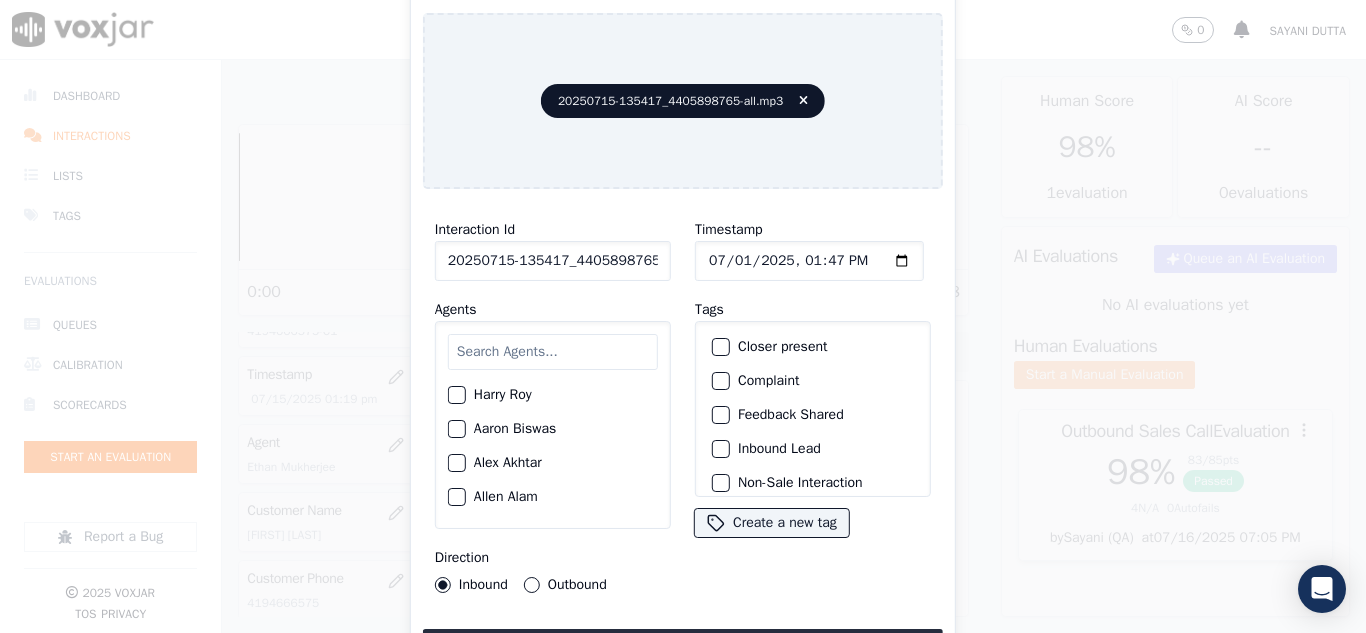 type on "2025-07-15T13:47" 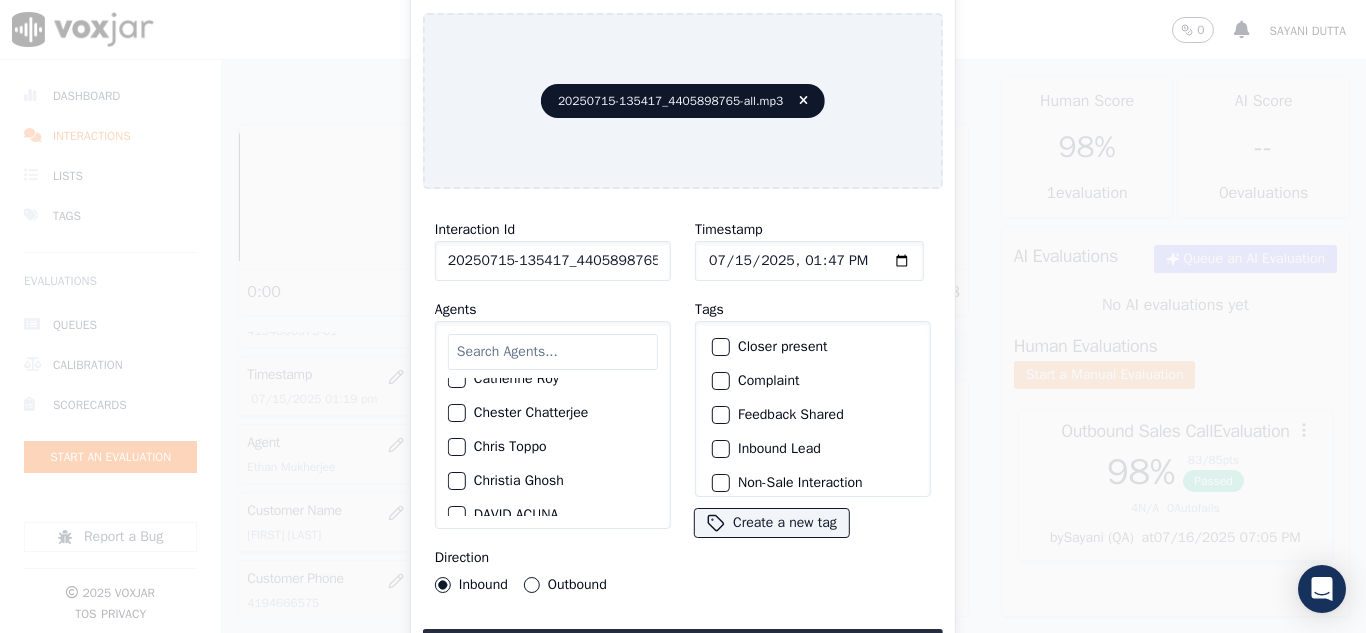 scroll, scrollTop: 400, scrollLeft: 0, axis: vertical 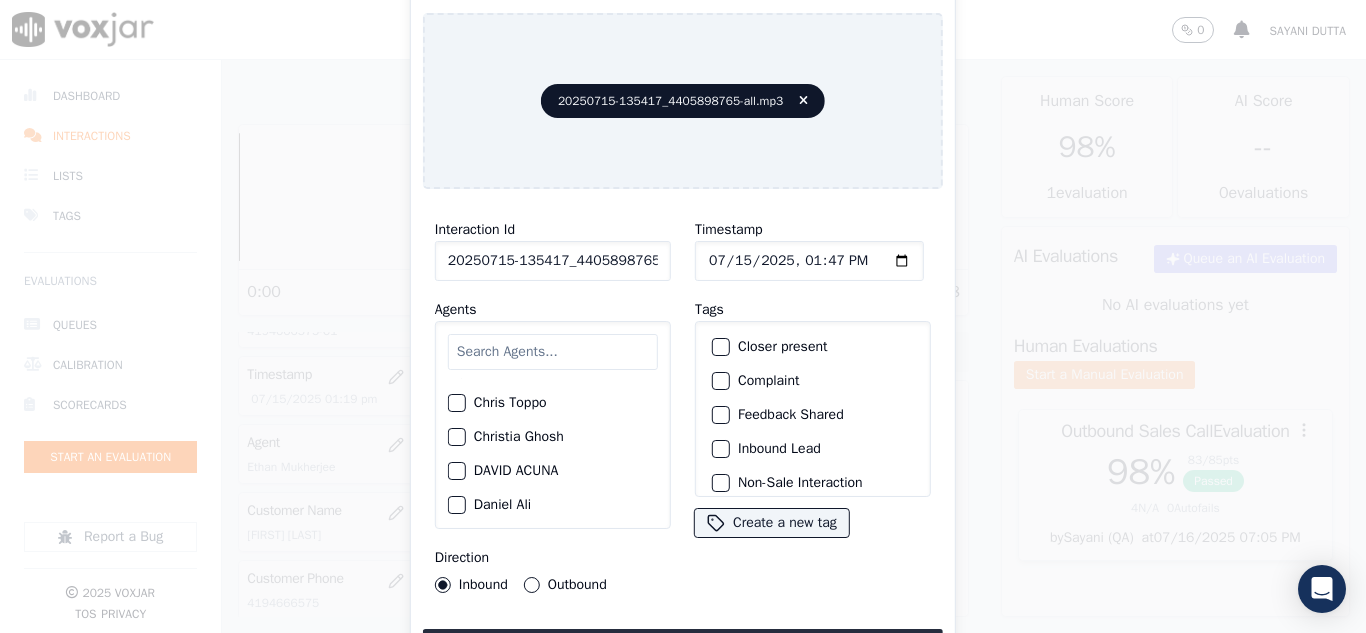 click on "Christia Ghosh" 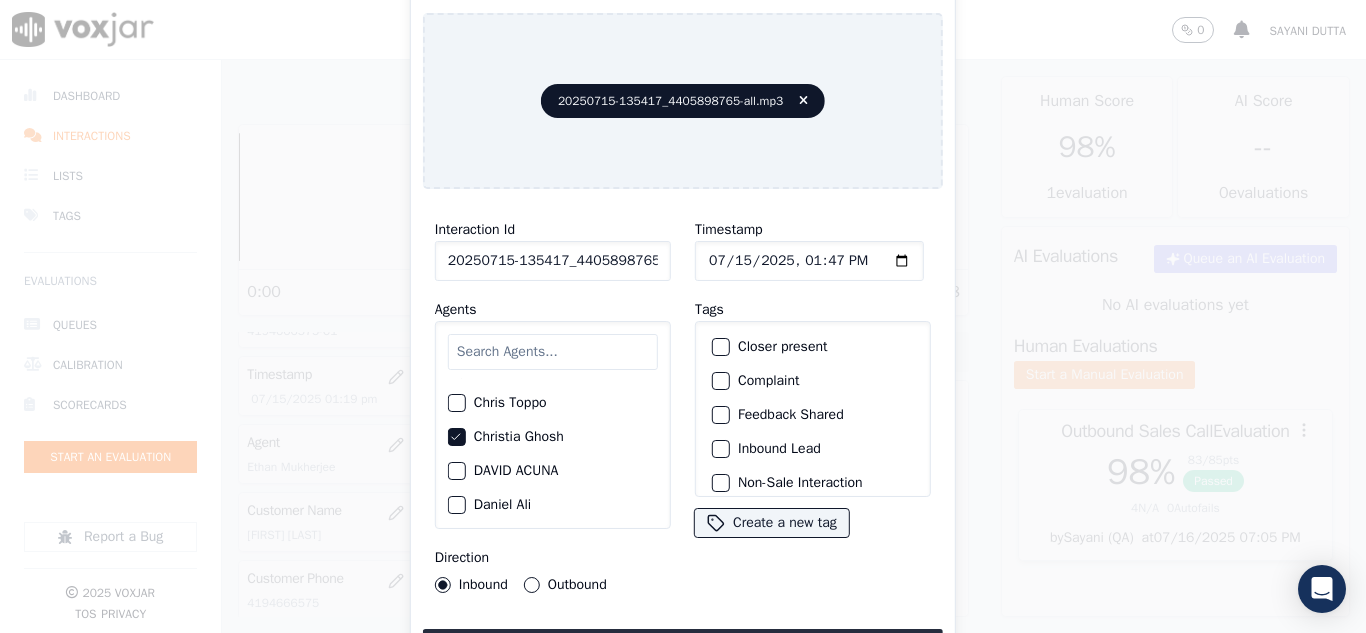 click on "Closer present" 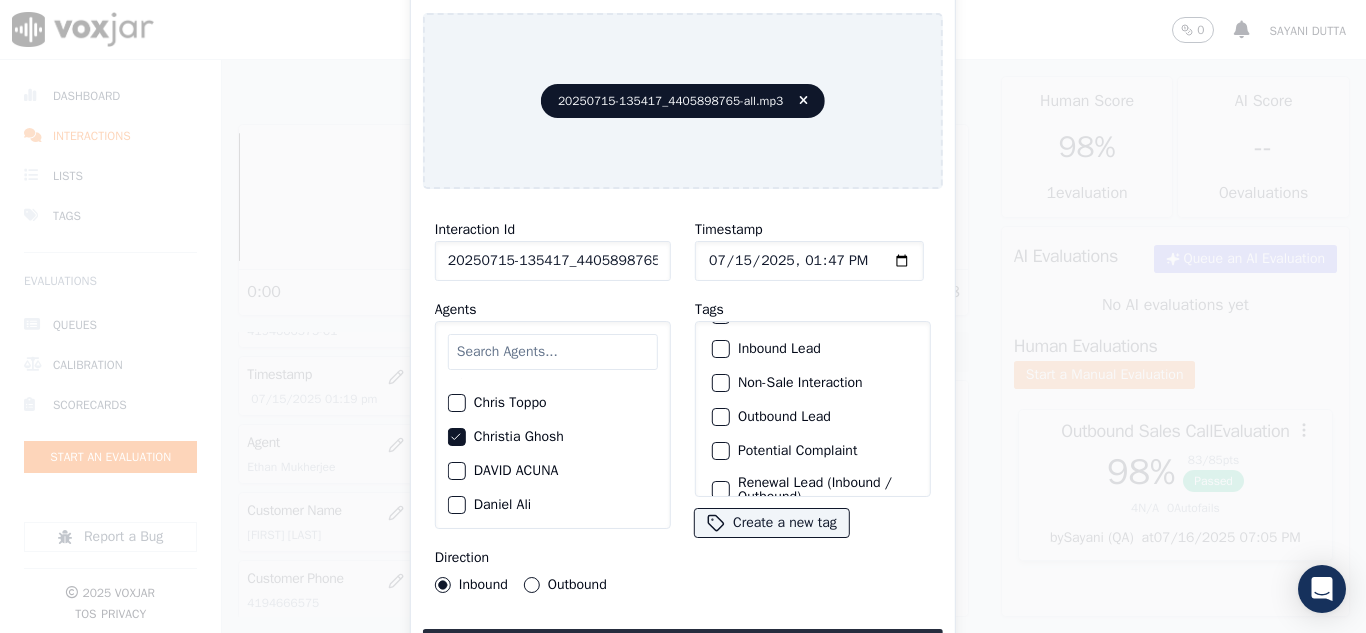 click on "Inbound Lead" 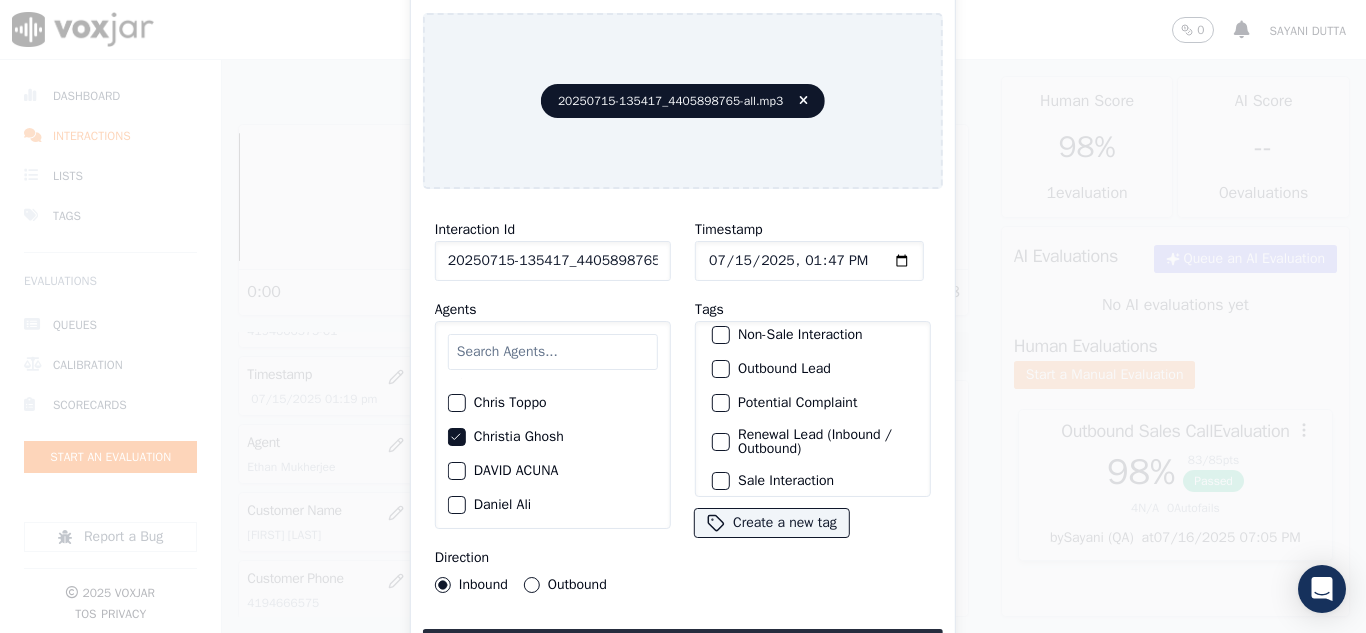 scroll, scrollTop: 173, scrollLeft: 0, axis: vertical 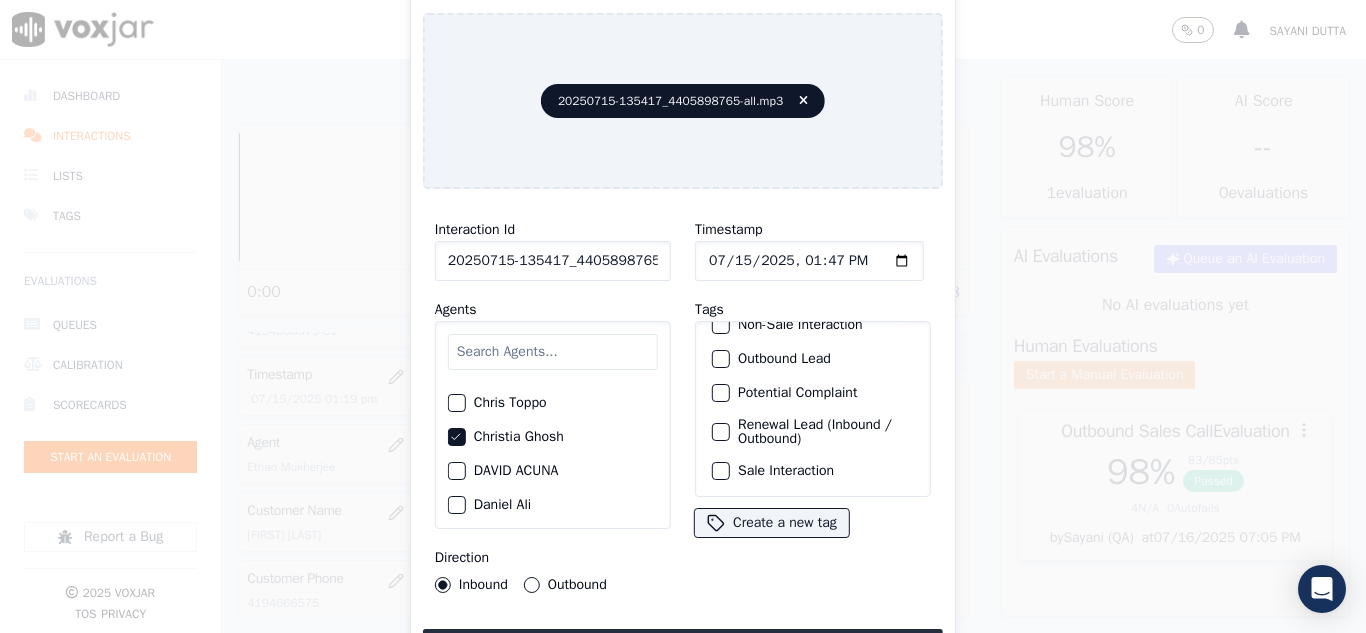 click on "Sale Interaction" 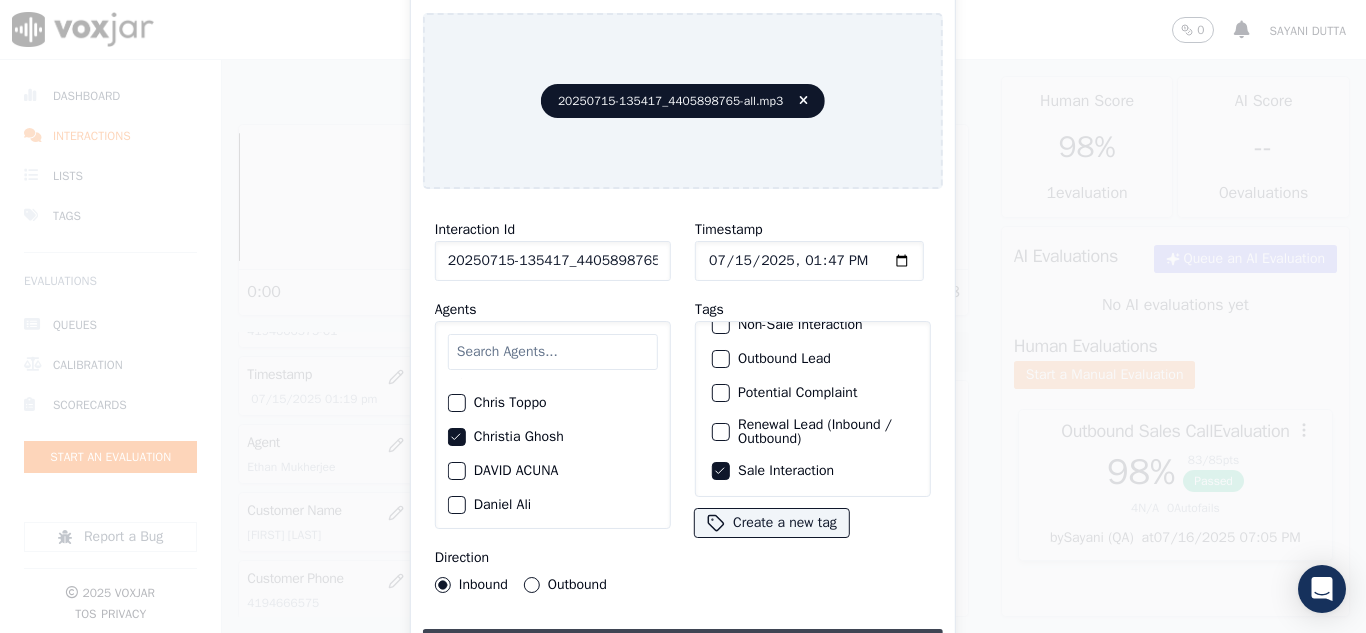 click on "Upload interaction to start evaluation" at bounding box center (683, 647) 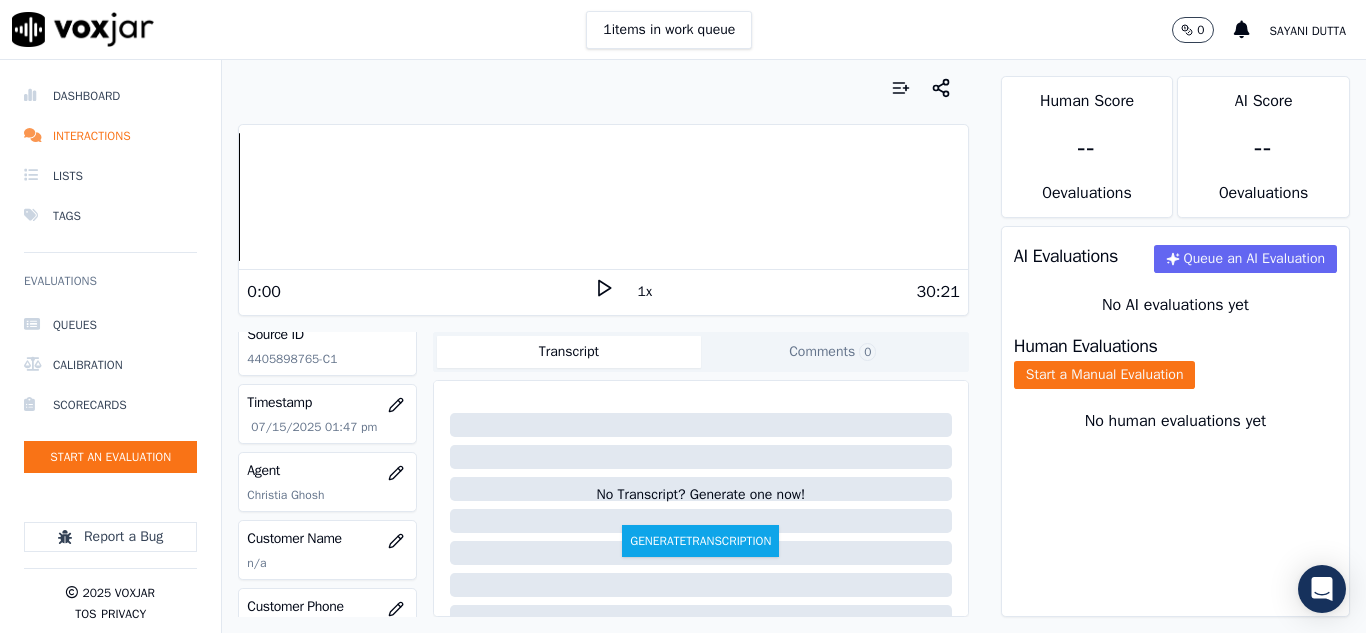scroll, scrollTop: 200, scrollLeft: 0, axis: vertical 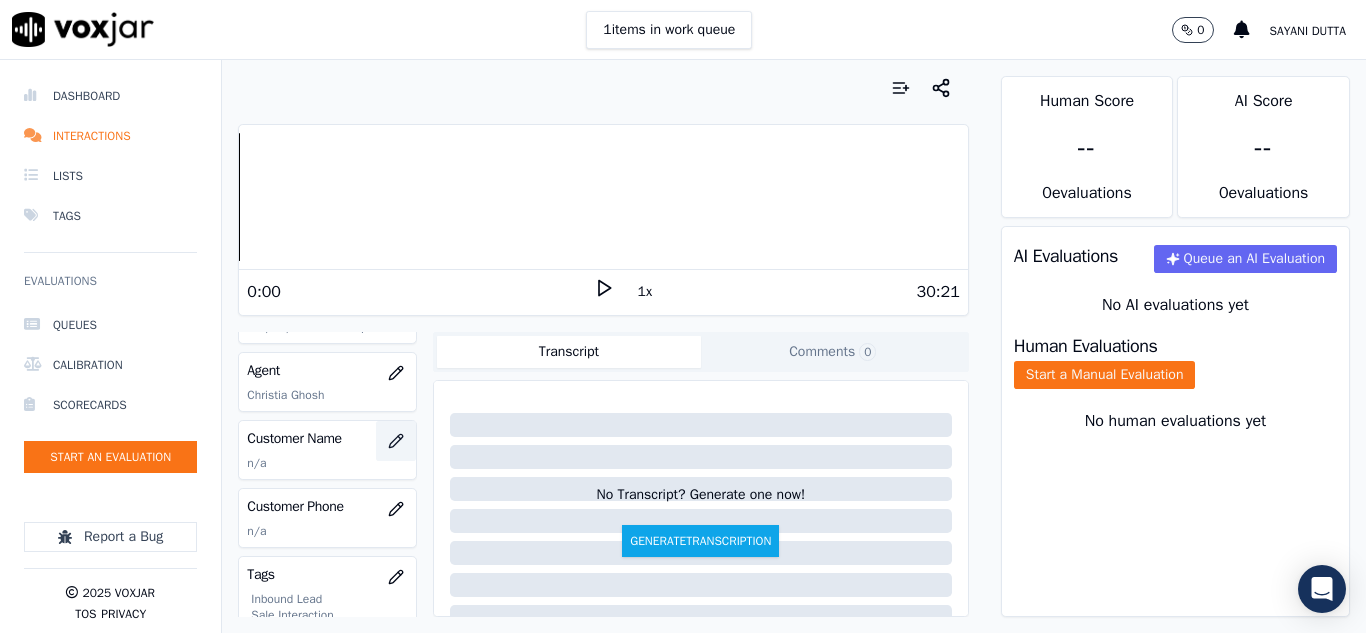 click 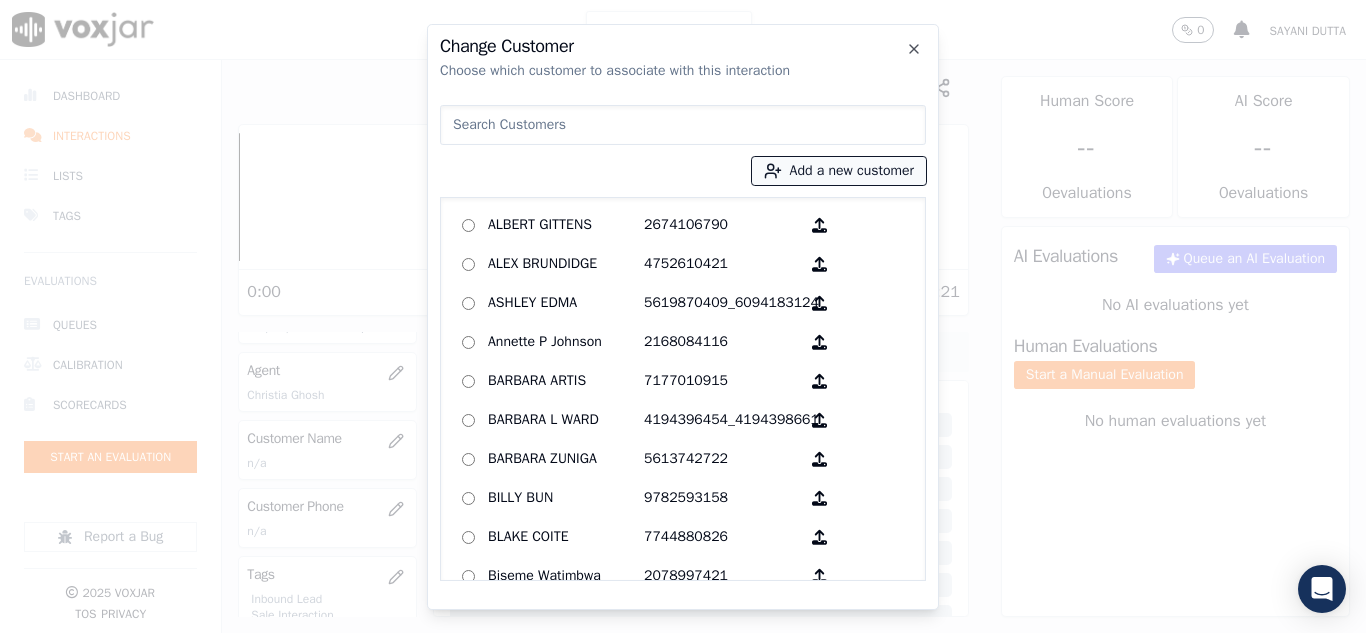 click on "Add a new customer" at bounding box center (839, 171) 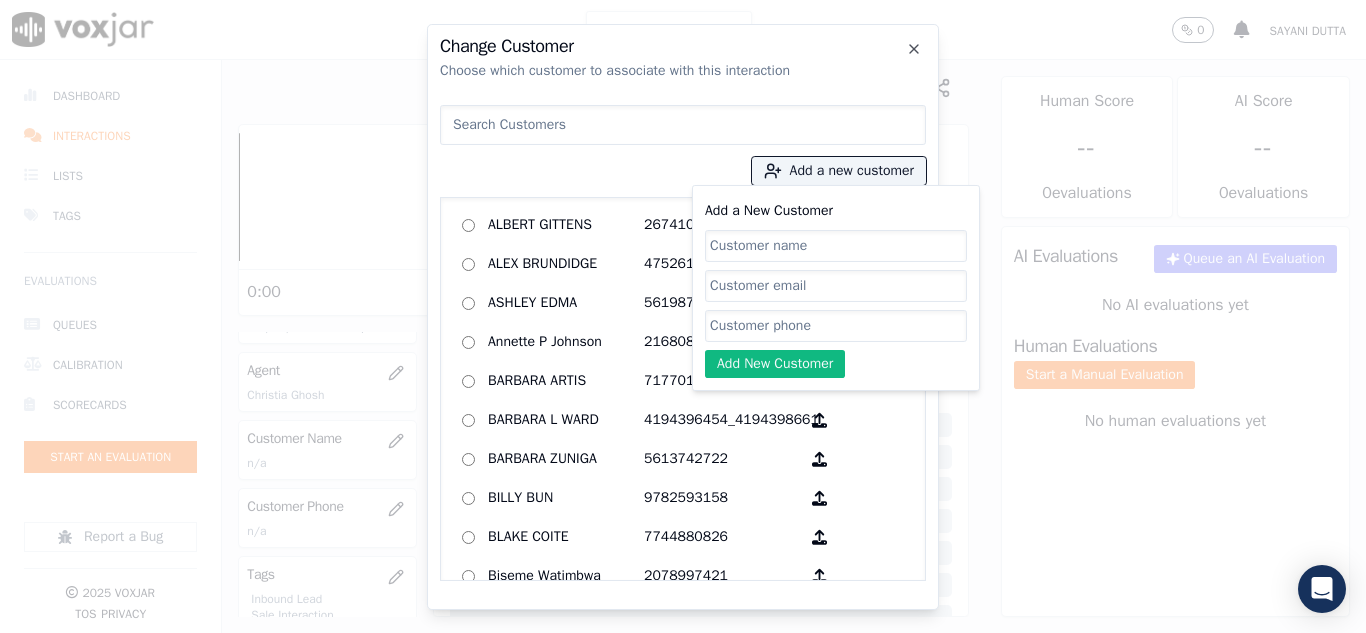 click on "Add a New Customer" 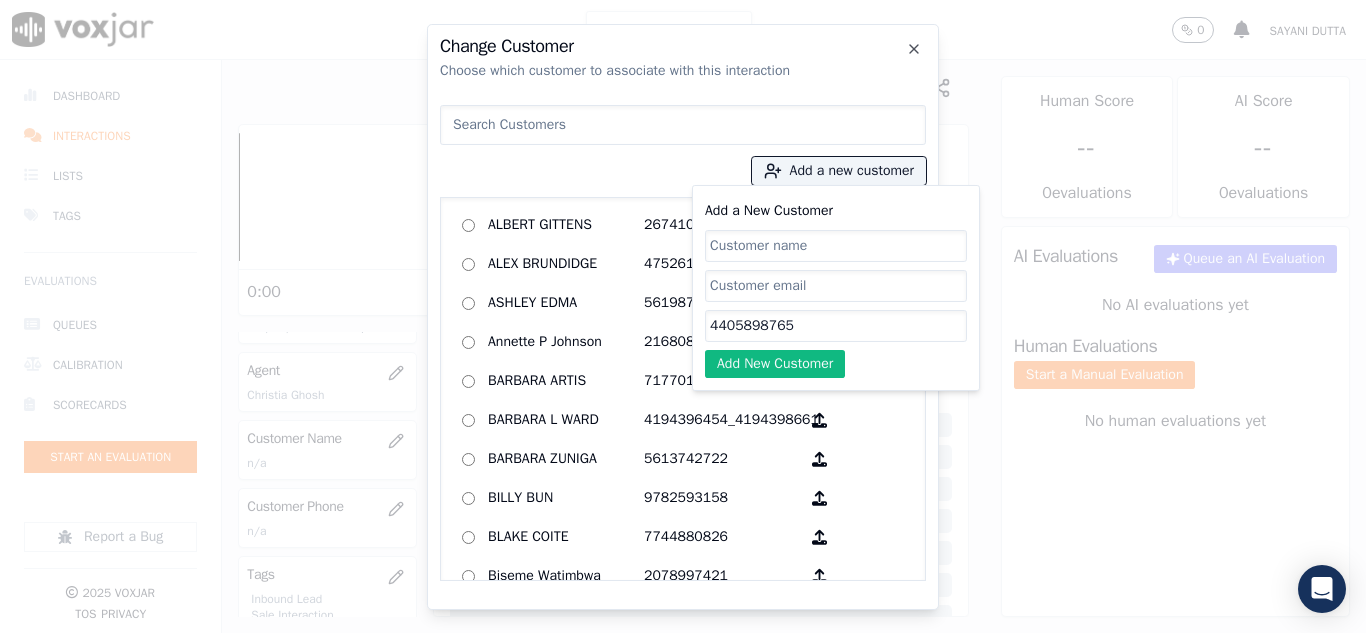 click on "Add a New Customer" 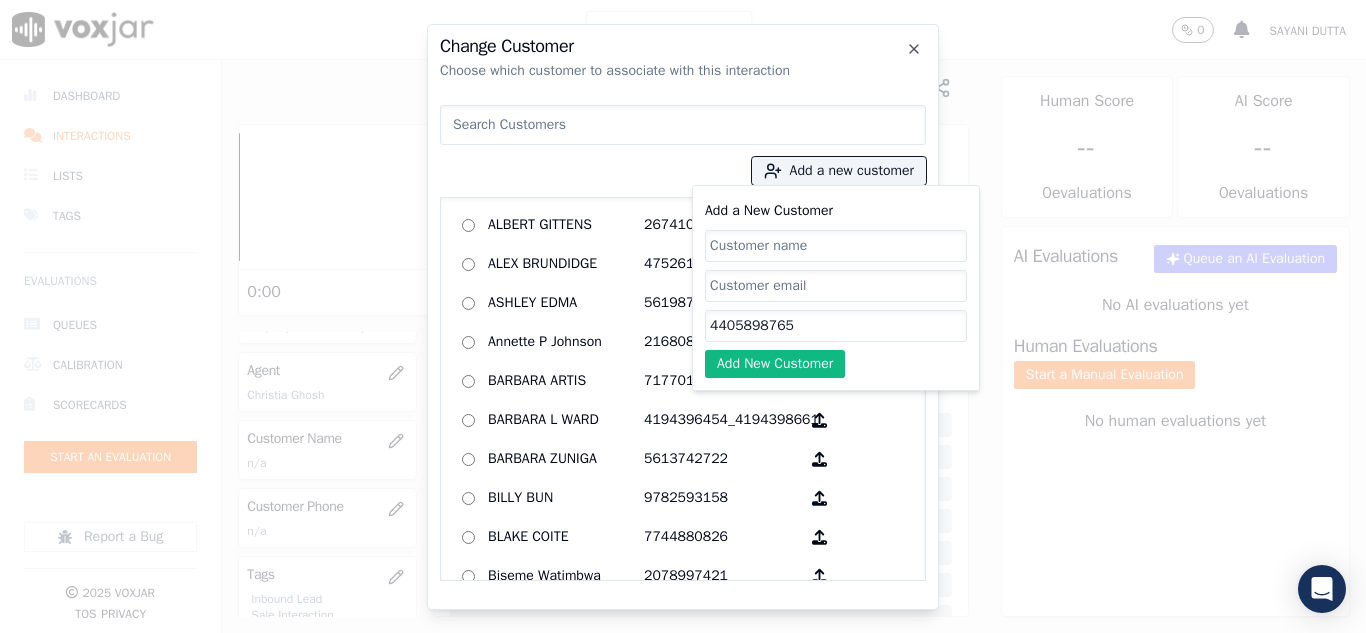 click on "4405898765" 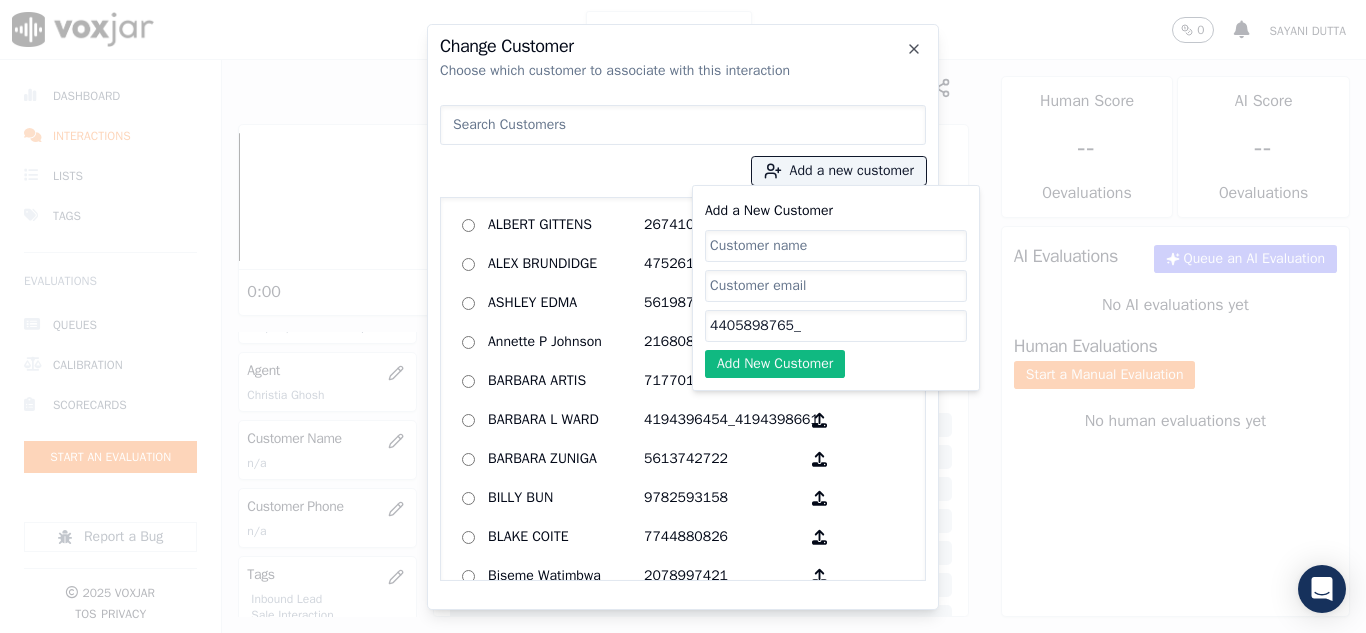paste on "[PHONE]" 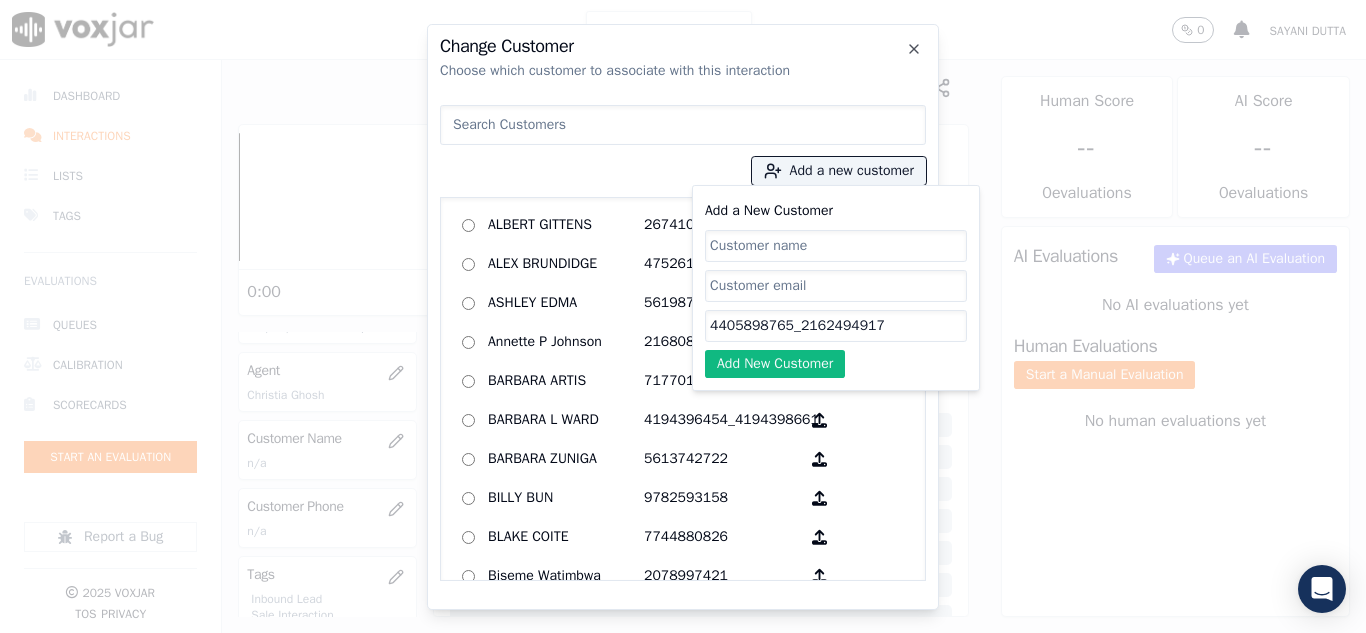 type on "4405898765_2162494917" 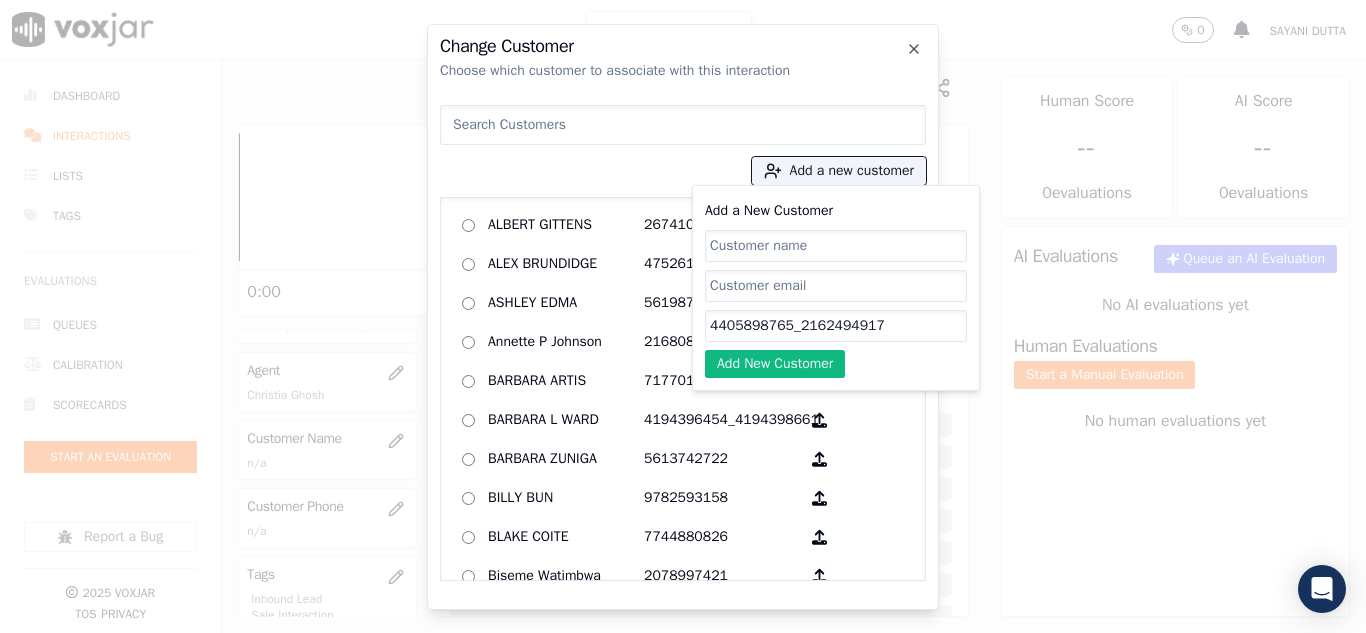 click on "Add a new customer   Add a New Customer         [PHONE]   Add New Customer          ALBERT GITTENS   [PHONE]        ALEX BRUNDIDGE   [PHONE]        ASHLEY EDMA   [PHONE]        Annette P Johnson   [PHONE]        BARBARA ARTIS   [PHONE]        BARBARA L WARD   [PHONE]        BARBARA ZUNIGA   [PHONE]        BILLY BUN   [PHONE]        BLAKE COITE   [PHONE]        Biseme Watimbwa   [PHONE]        Brian Clarke   [PHONE]        COLETTE JOSEPH   [PHONE]        CYNTHIA SMITH   [PHONE]        Cynthia L Mathew   [PHONE]        DAVANE DOWNER   [PHONE]        DAVID HALLO   [PHONE]        DAVID JENSEN   [PHONE]        DENISE GENDA   [PHONE]        DONNA L BLYTHEWOOD   [PHONE]        DOUGLAS O MONEYPENNY   [PHONE]        Deborah A Albondante   [PHONE]        Derik S Bates   [PHONE]        ELAINE FLORES   [PHONE]        ELTHA ISENADY   [PHONE]        ETHEL M POINDEXTER" at bounding box center (683, 339) 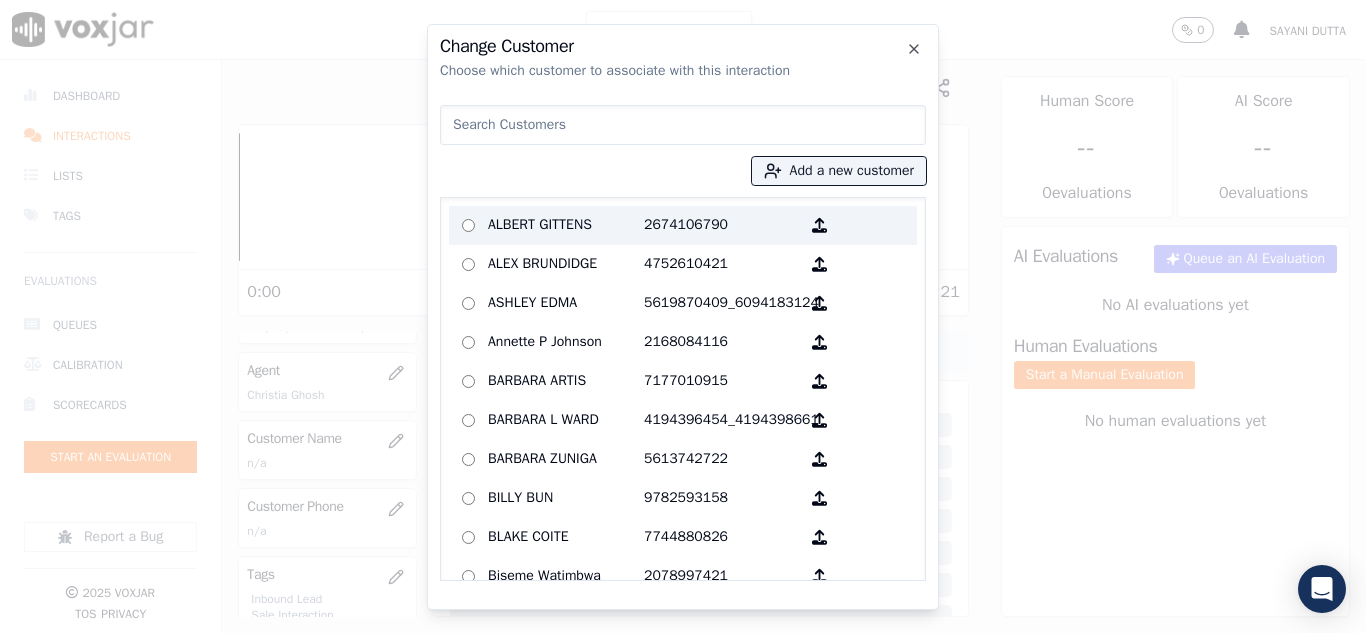 click on "ALBERT GITTENS" at bounding box center (566, 225) 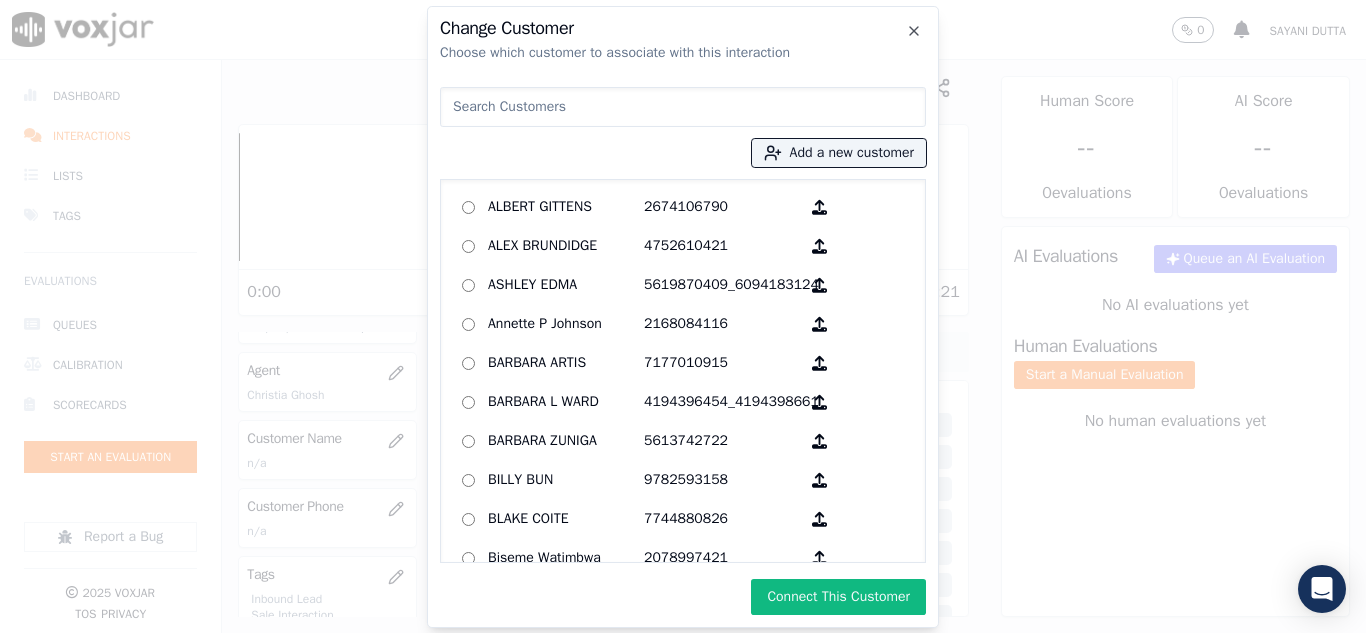 click at bounding box center (683, 107) 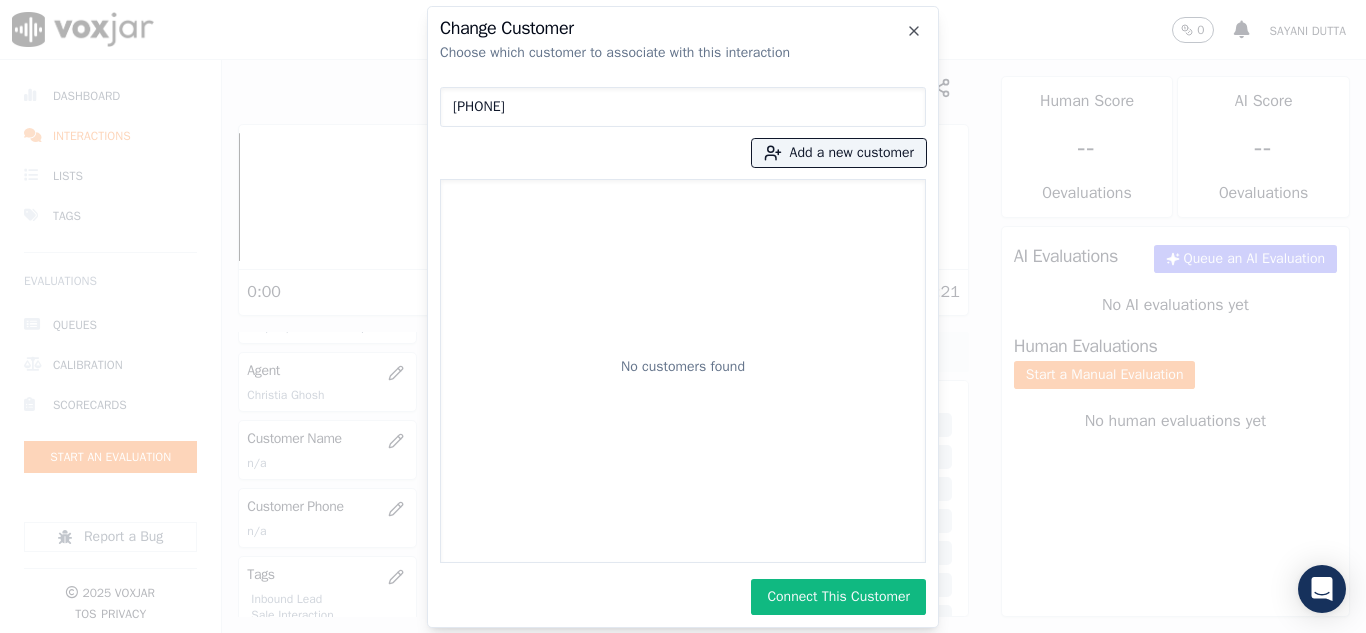 type on "[PHONE]" 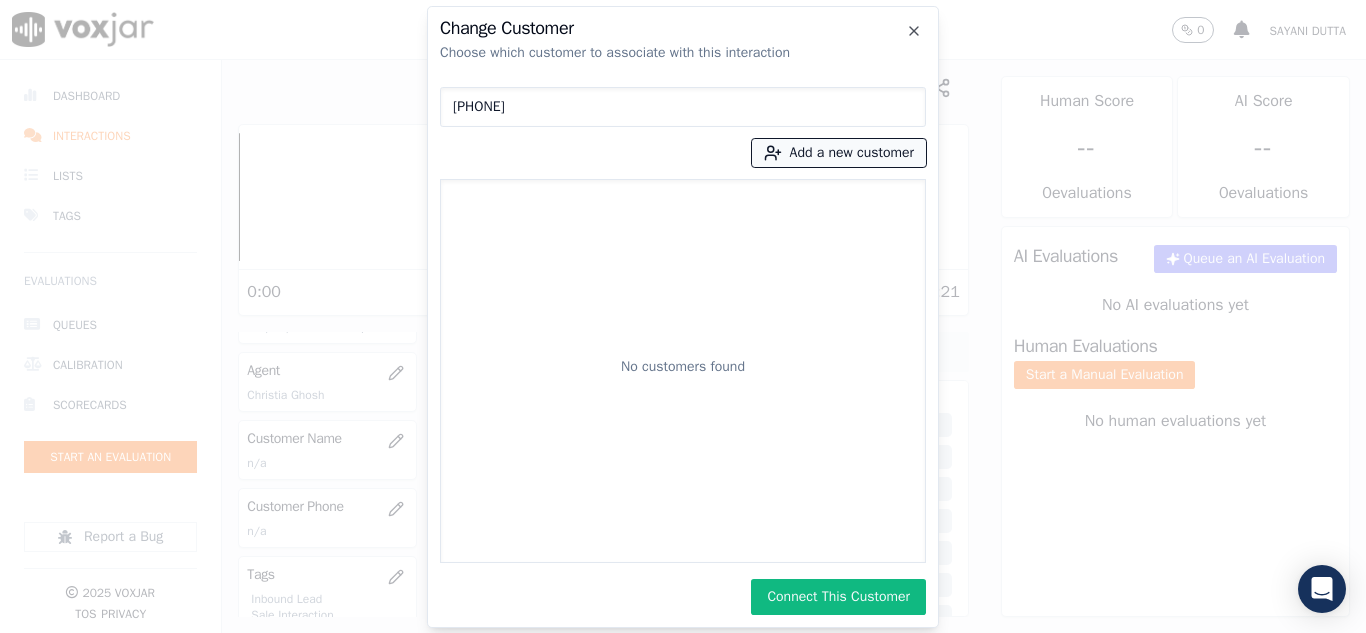 click on "Add a new customer" at bounding box center [839, 153] 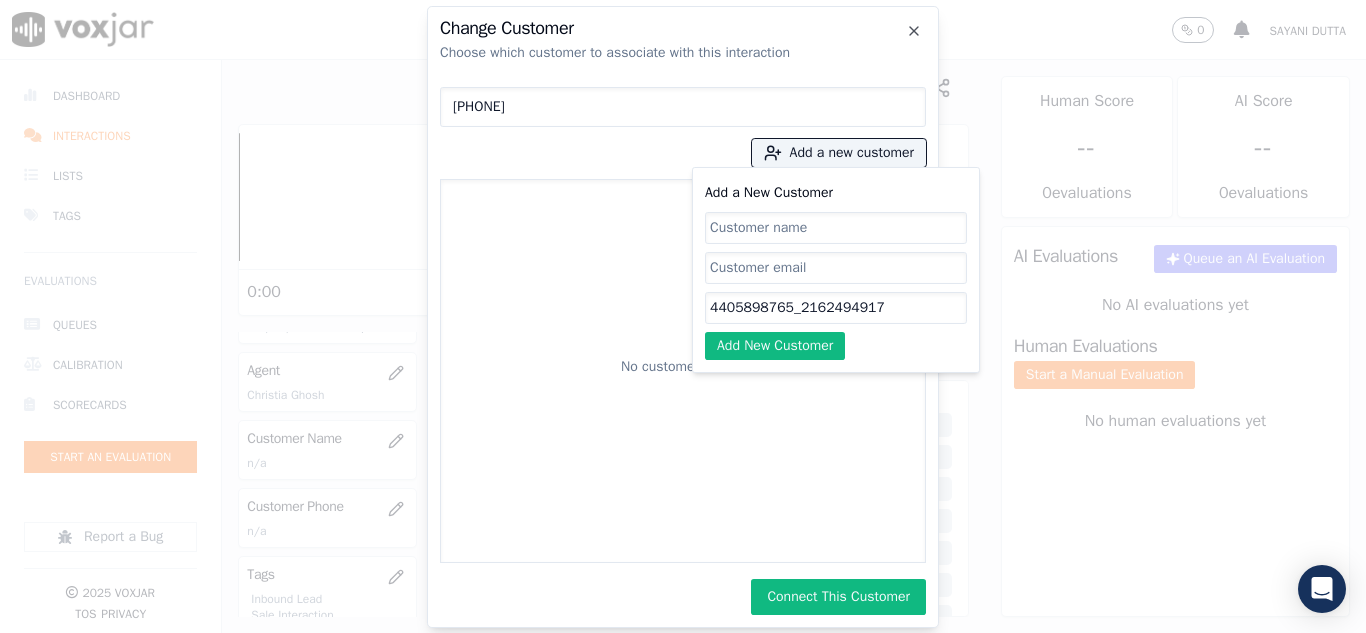 click on "Change Customer   Choose which customer to associate with this interaction   [PHONE]
Add a new customer   Add a New Customer         [PHONE]_2162494917   Add New Customer       No customers found     Connect This Customer     Close" at bounding box center [683, 633] 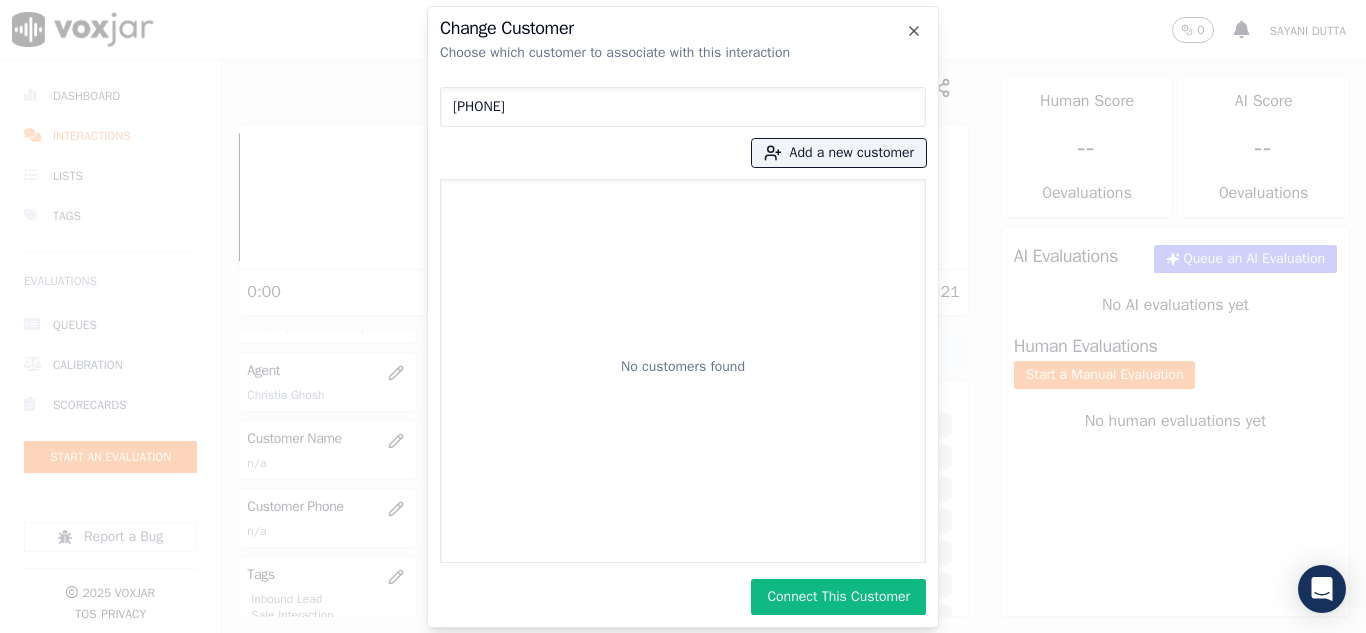 click on "[PHONE]" at bounding box center (683, 107) 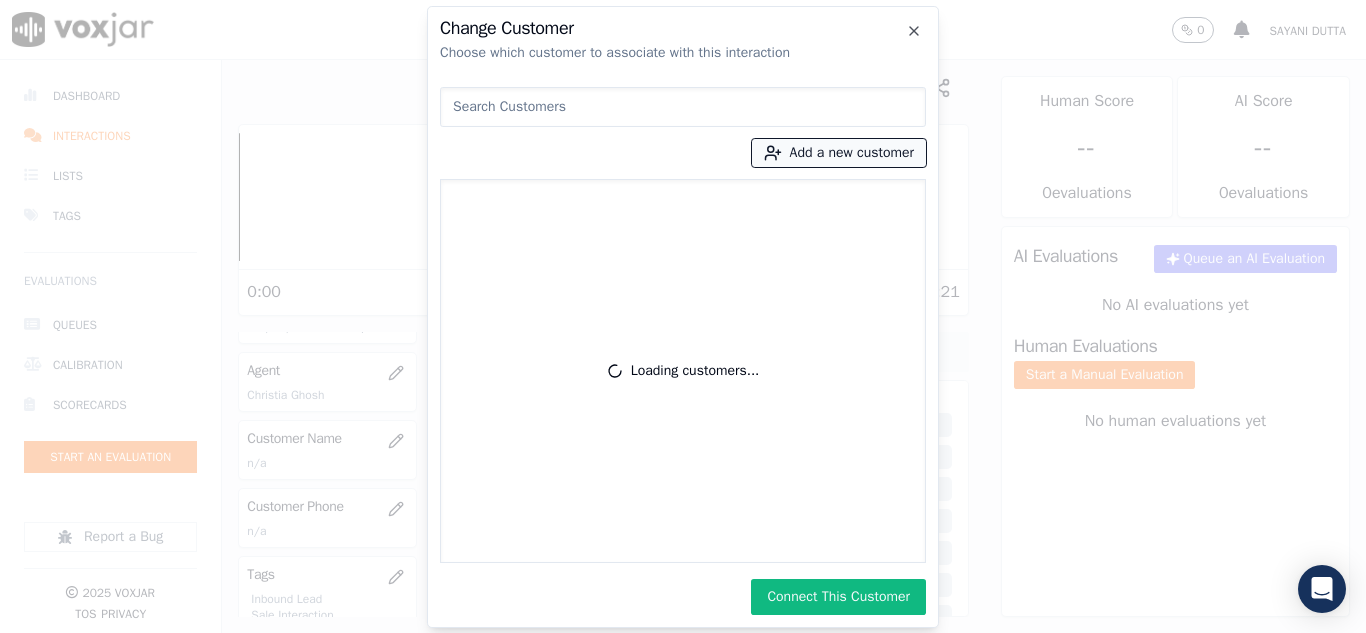 type 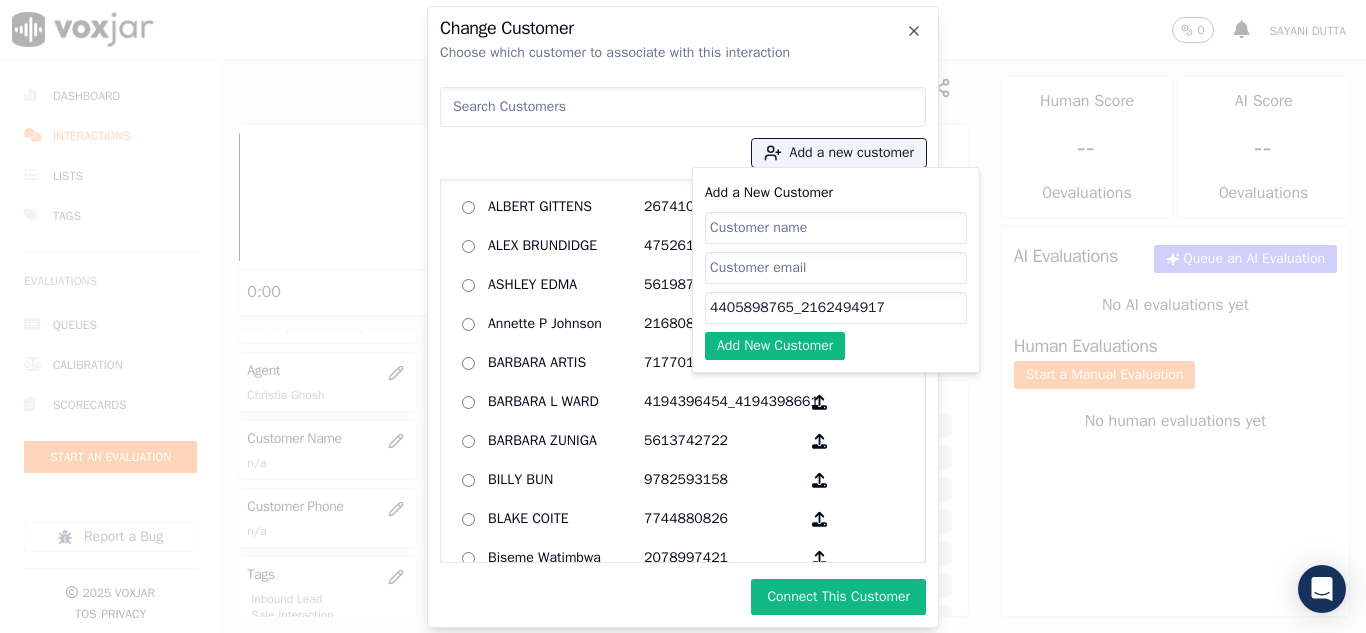 paste on "[NAME]" 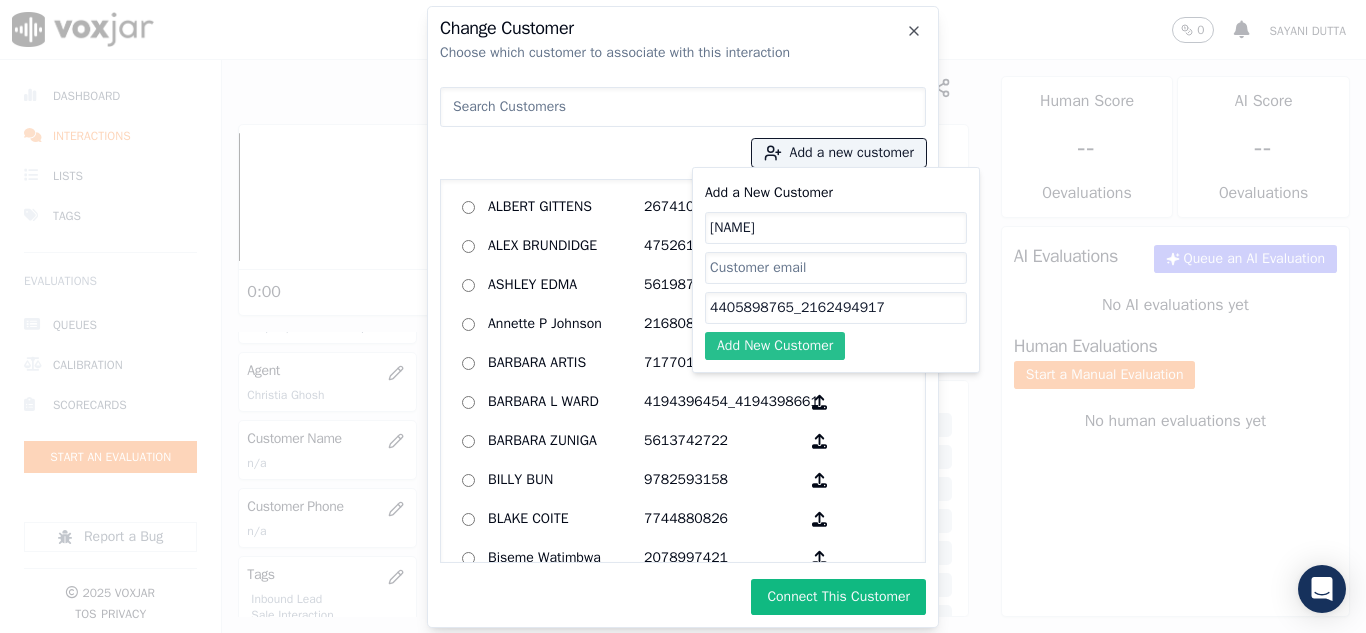 type on "[NAME]" 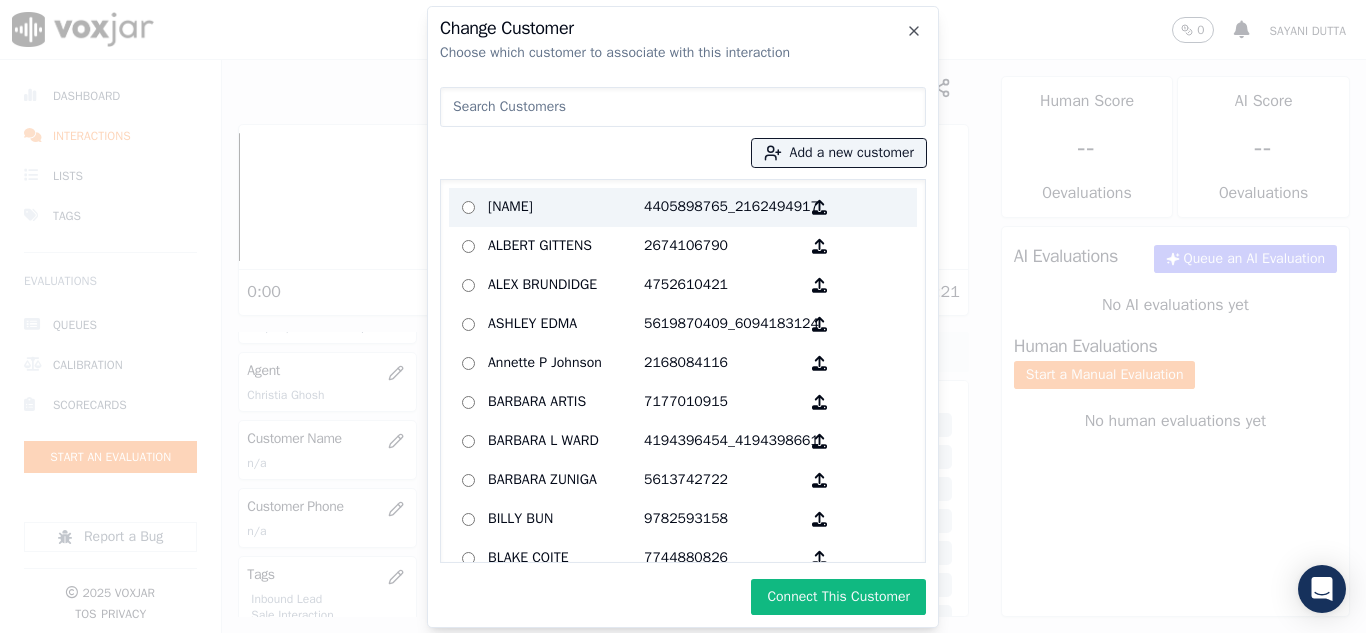 click on "[NAME]" at bounding box center [566, 207] 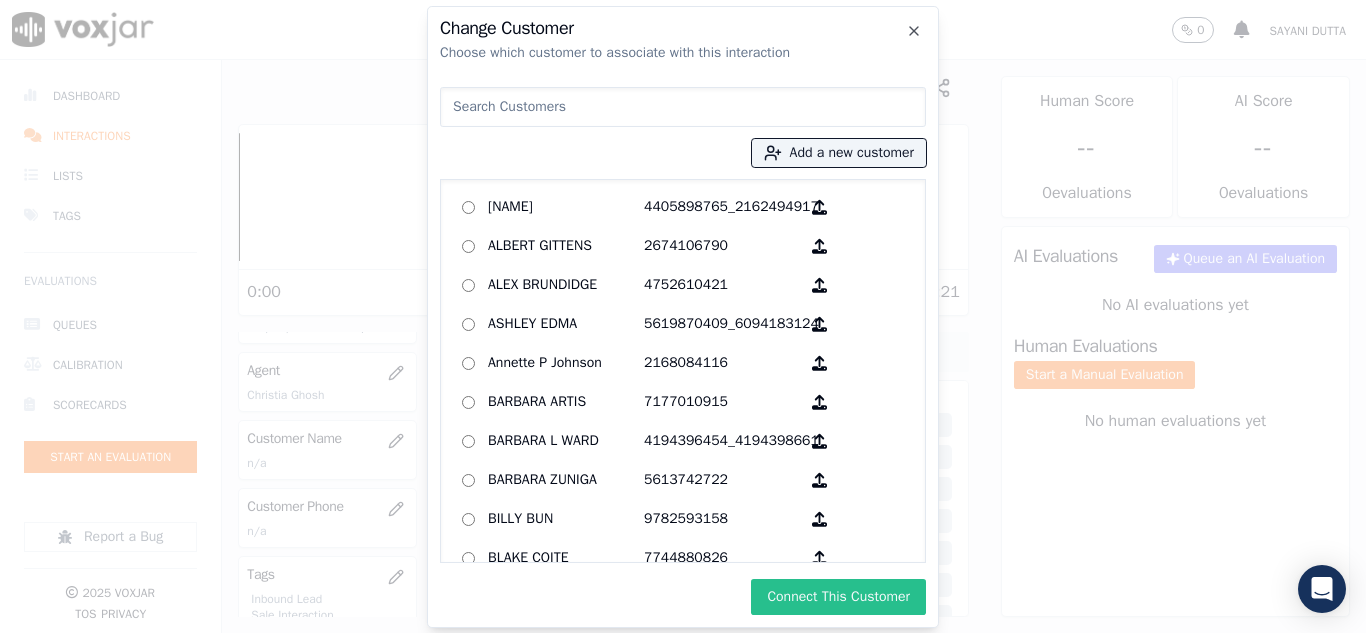 click on "Connect This Customer" at bounding box center (838, 597) 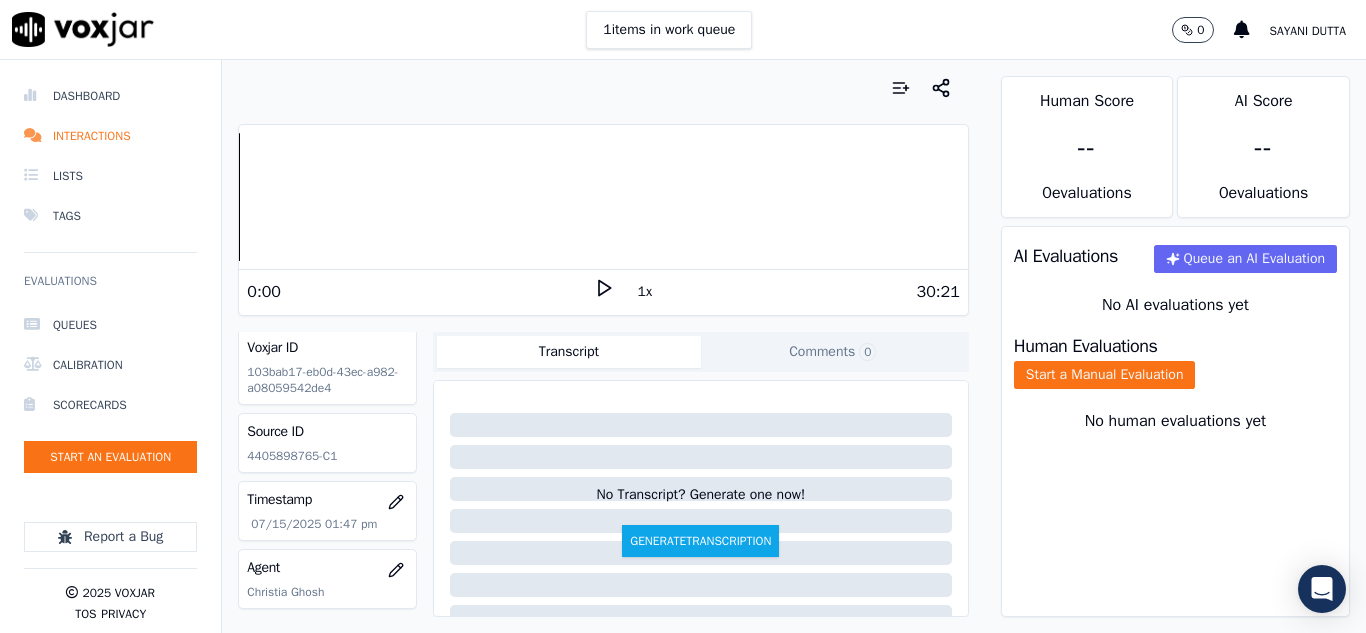 scroll, scrollTop: 0, scrollLeft: 0, axis: both 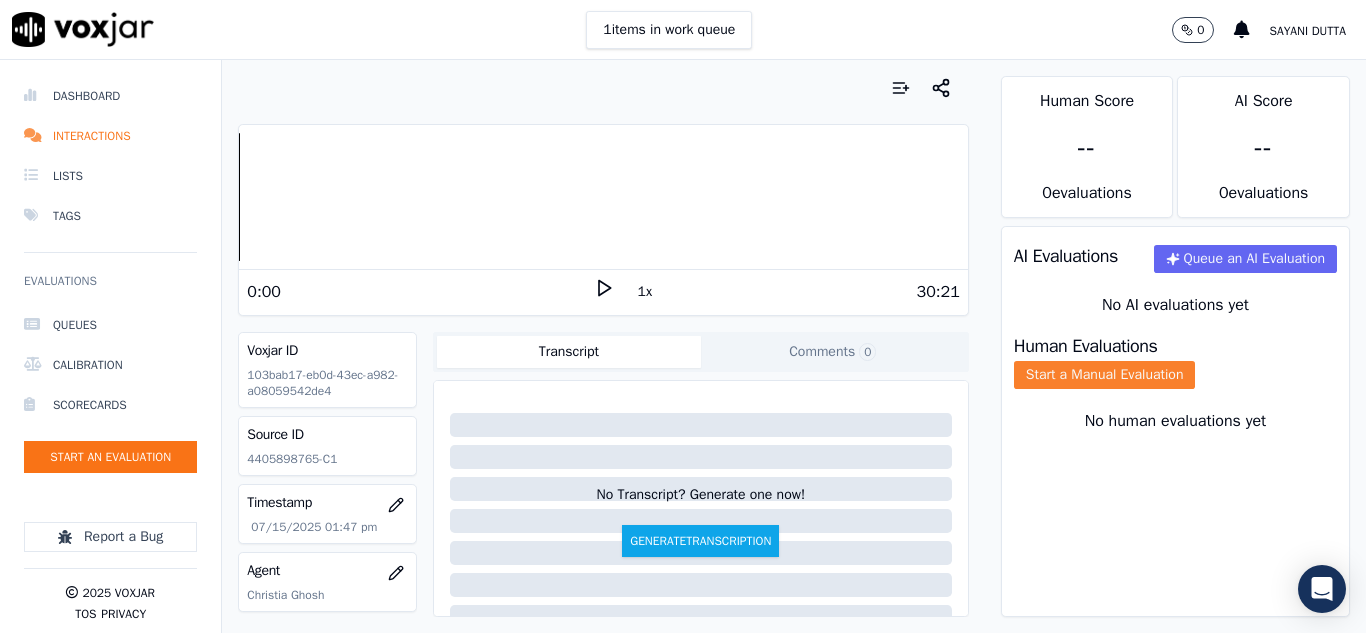 click on "Start a Manual Evaluation" 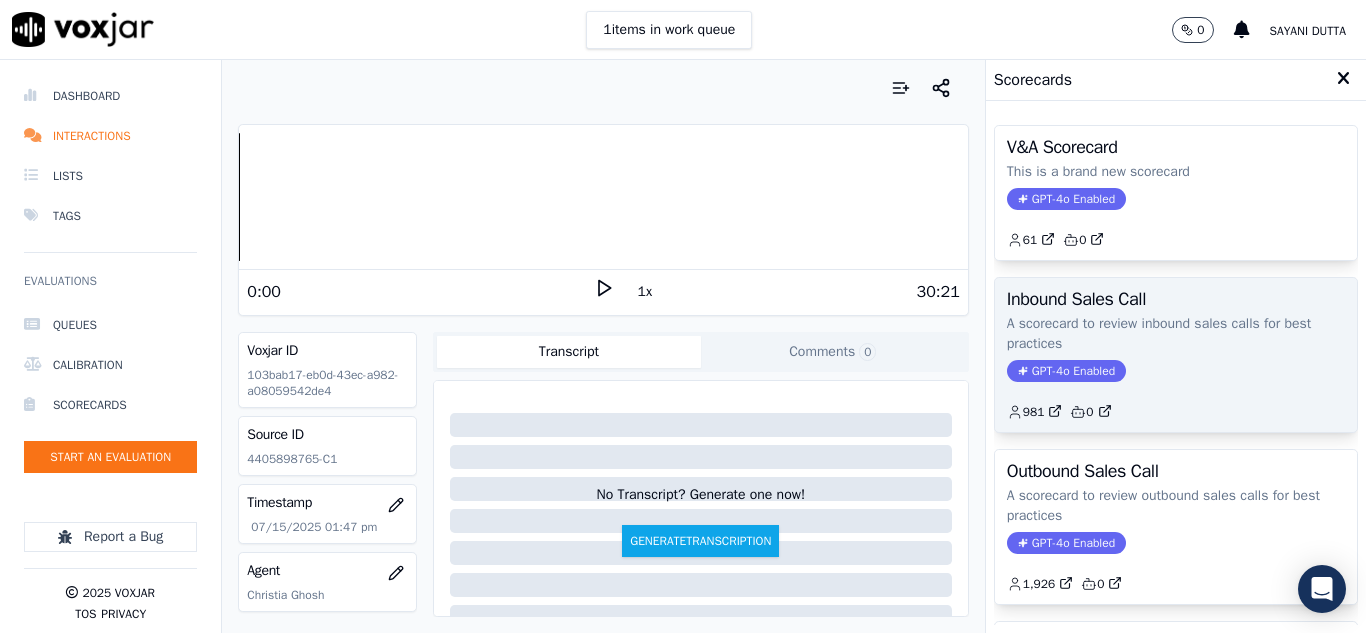 click on "GPT-4o Enabled" 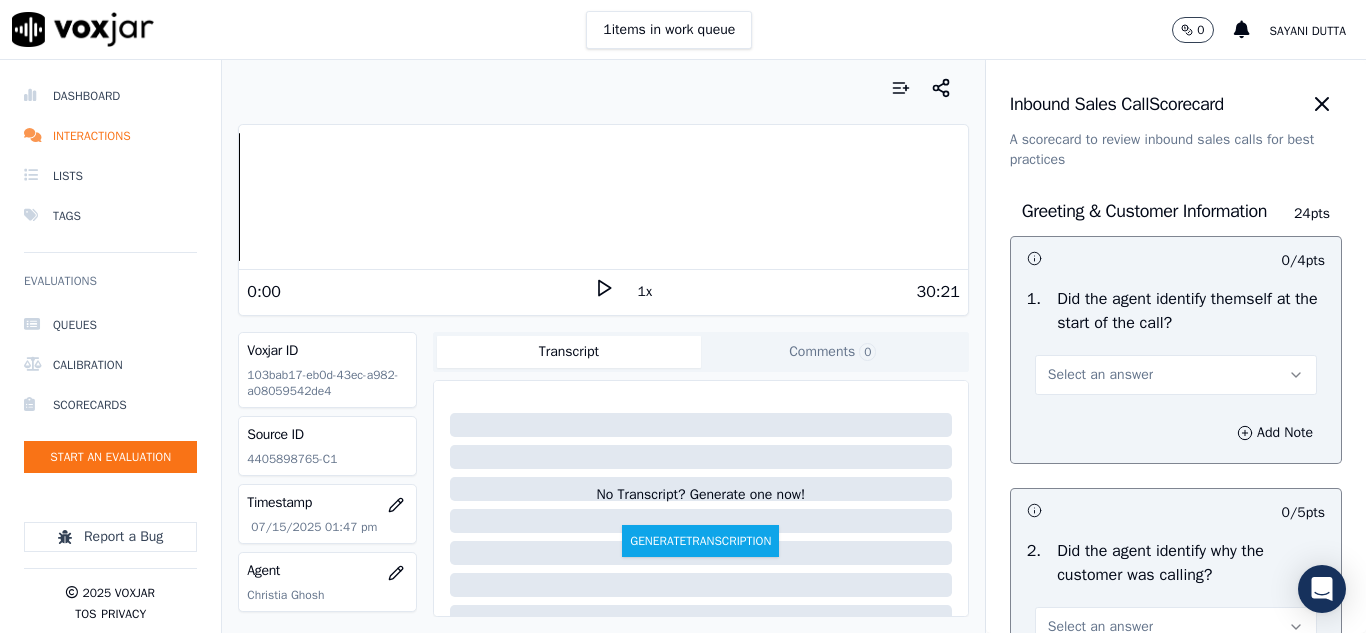 click on "Select an answer" at bounding box center [1100, 375] 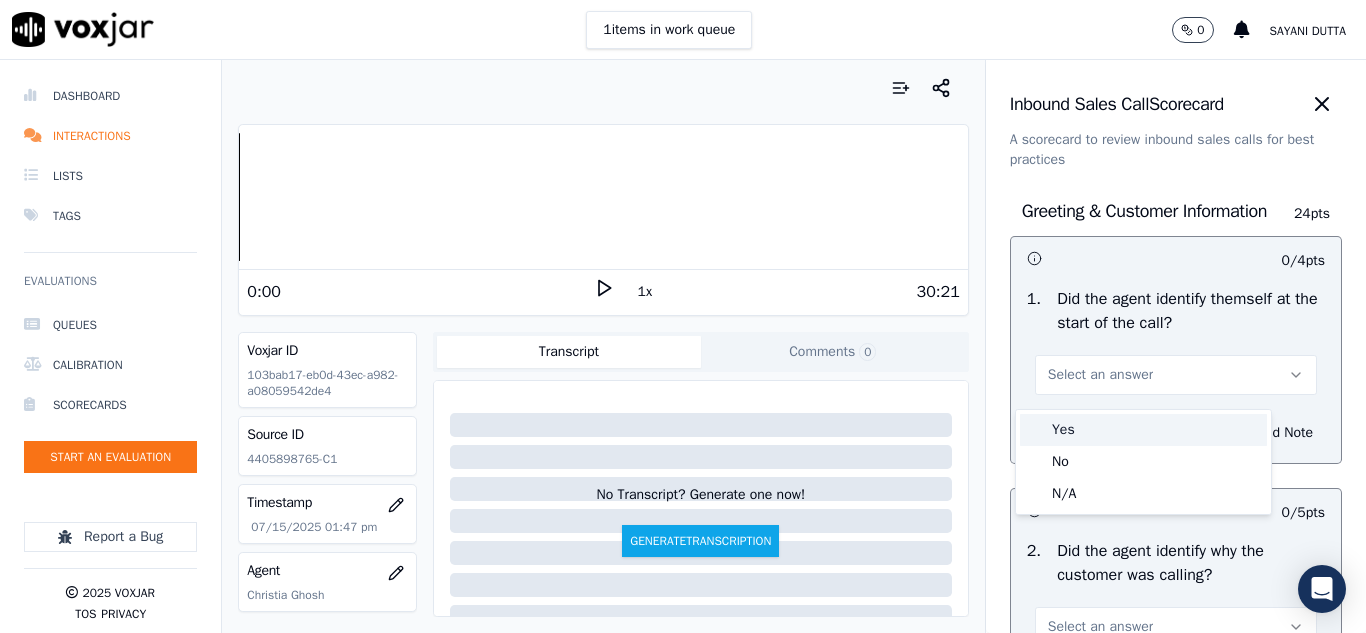 click on "Yes" at bounding box center [1143, 430] 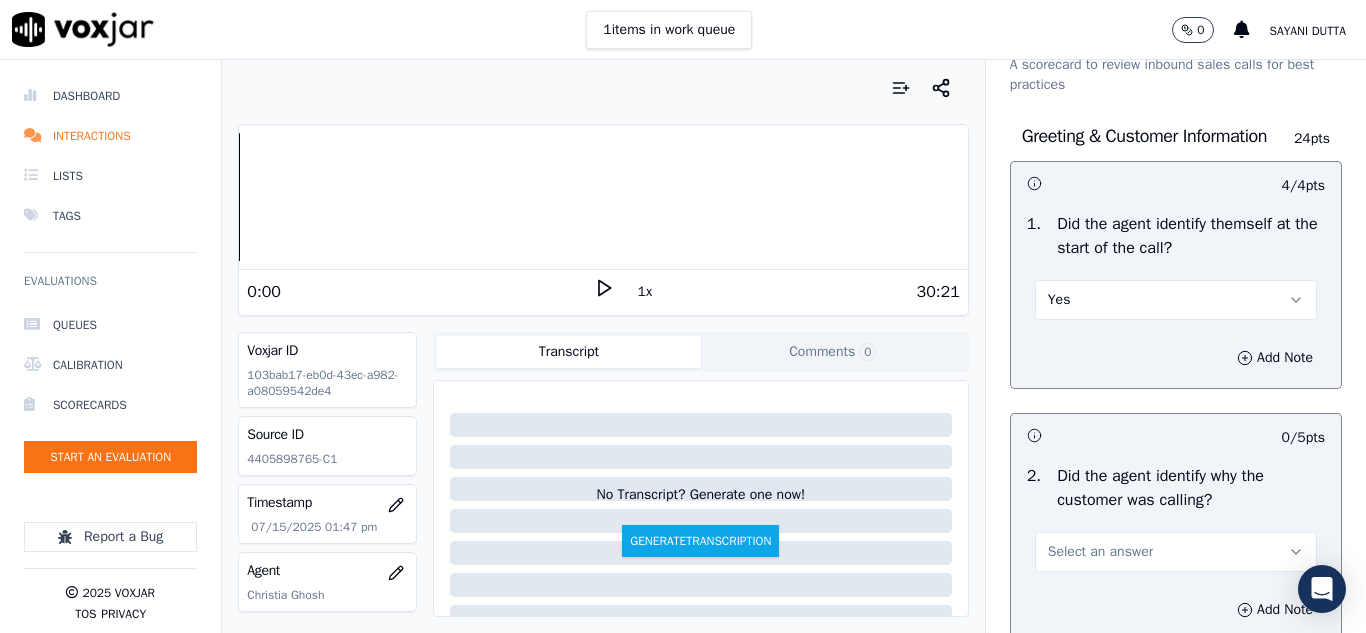 scroll, scrollTop: 200, scrollLeft: 0, axis: vertical 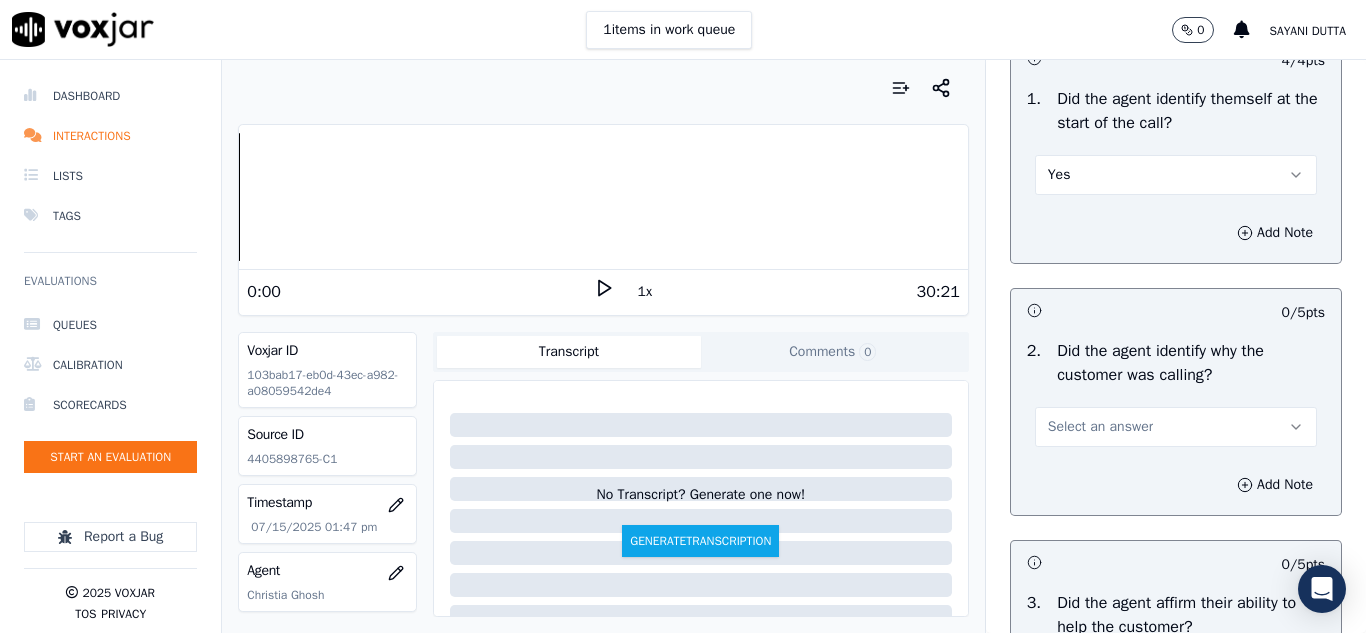 click on "Add Note" at bounding box center (1176, 233) 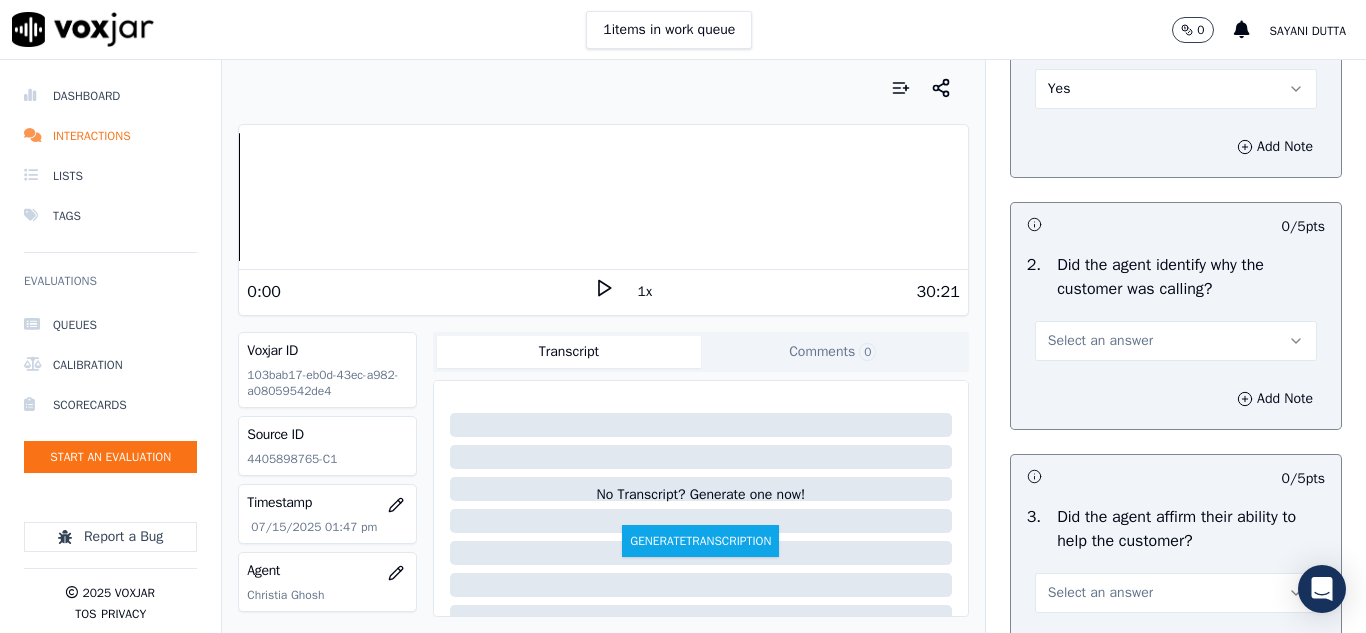 scroll, scrollTop: 400, scrollLeft: 0, axis: vertical 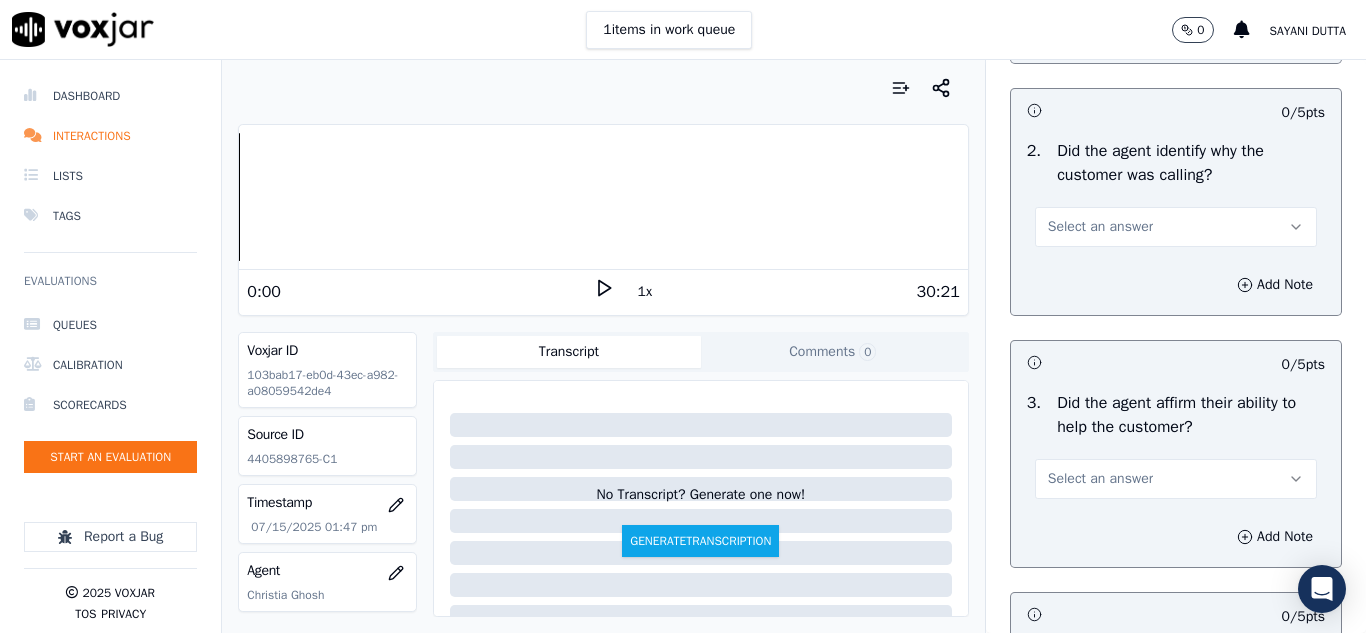 click on "Select an answer" at bounding box center (1100, 227) 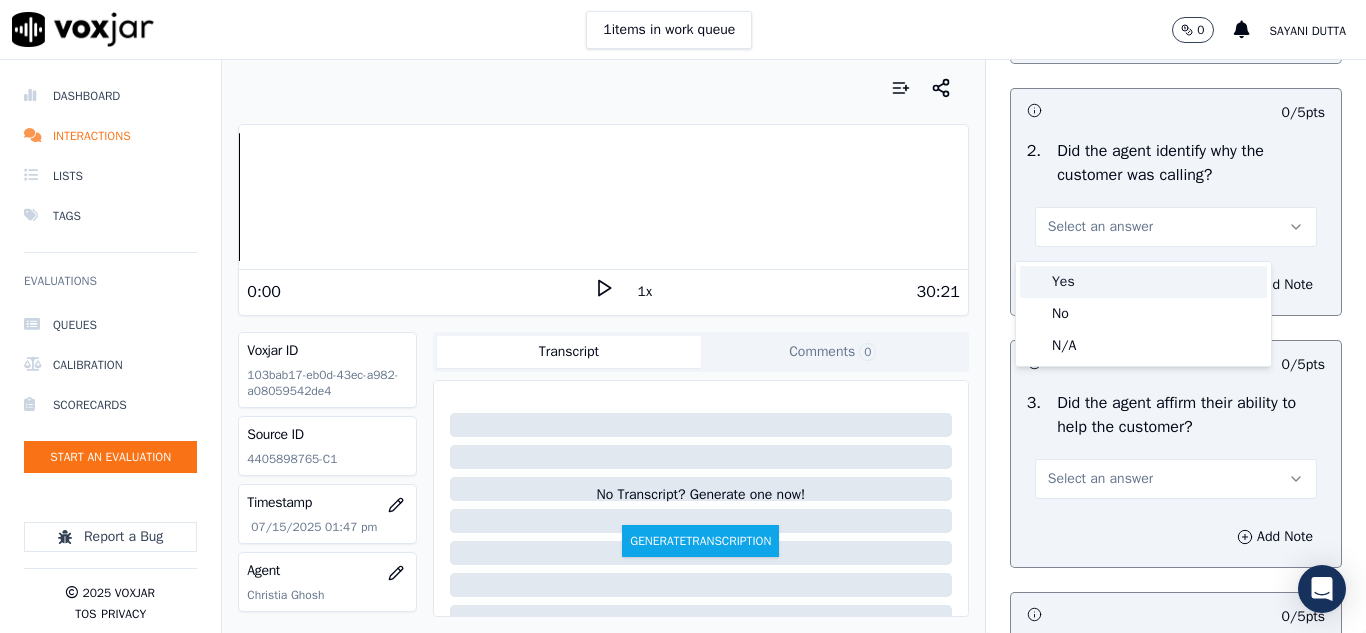 click on "Yes" at bounding box center (1143, 282) 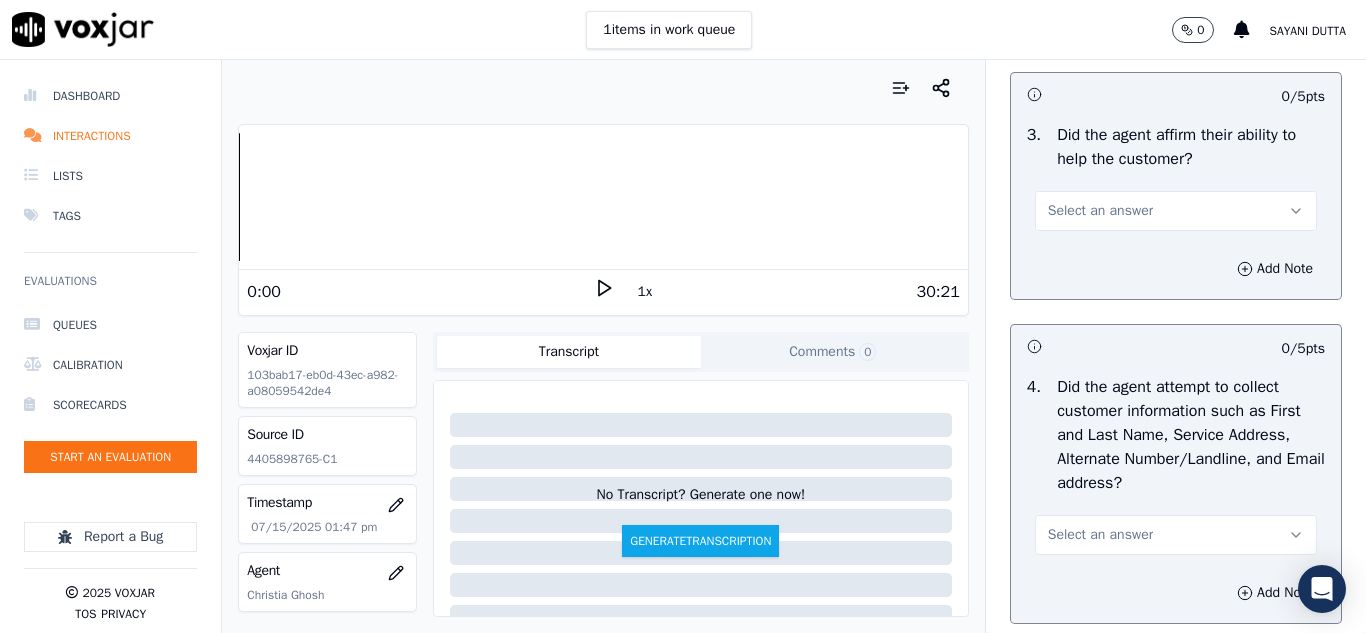 scroll, scrollTop: 700, scrollLeft: 0, axis: vertical 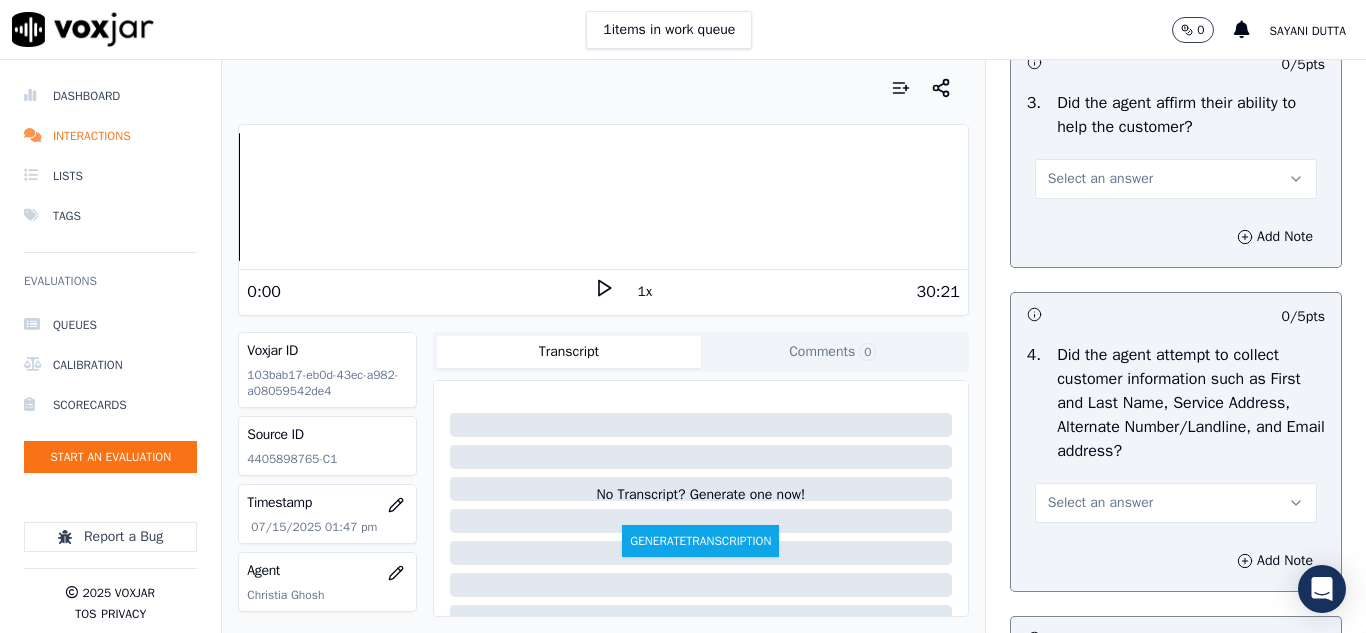 click on "Select an answer" at bounding box center (1100, 179) 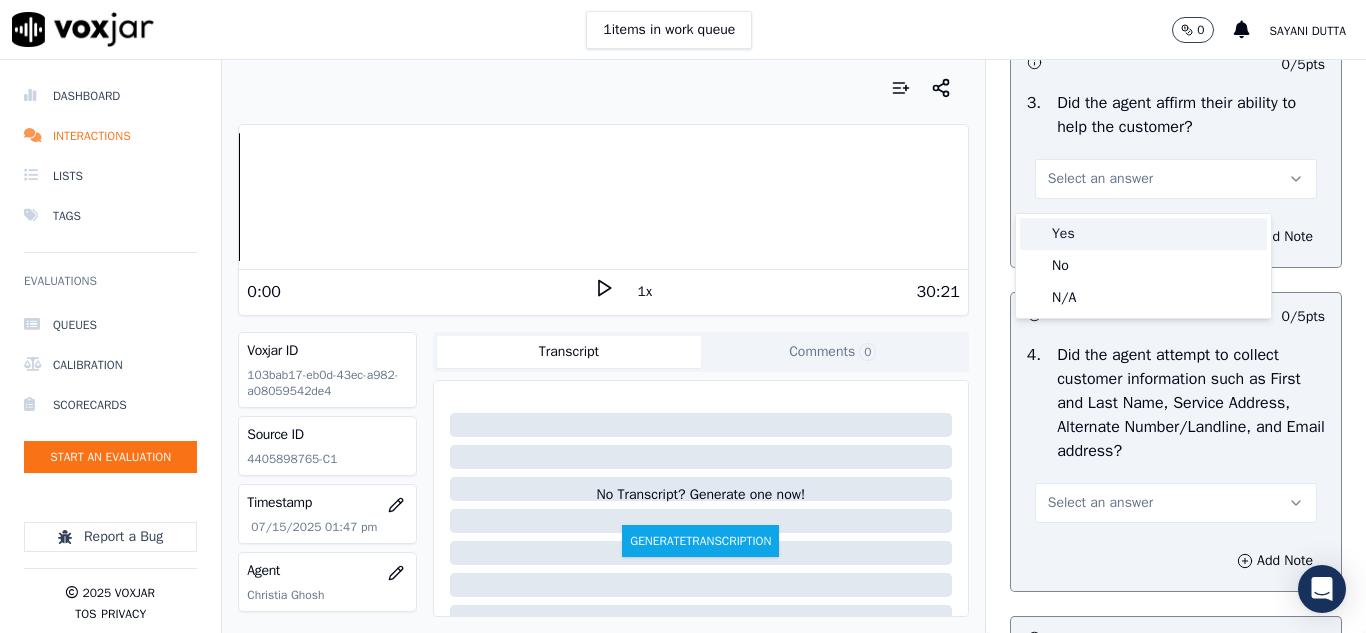 click on "Yes" at bounding box center (1143, 234) 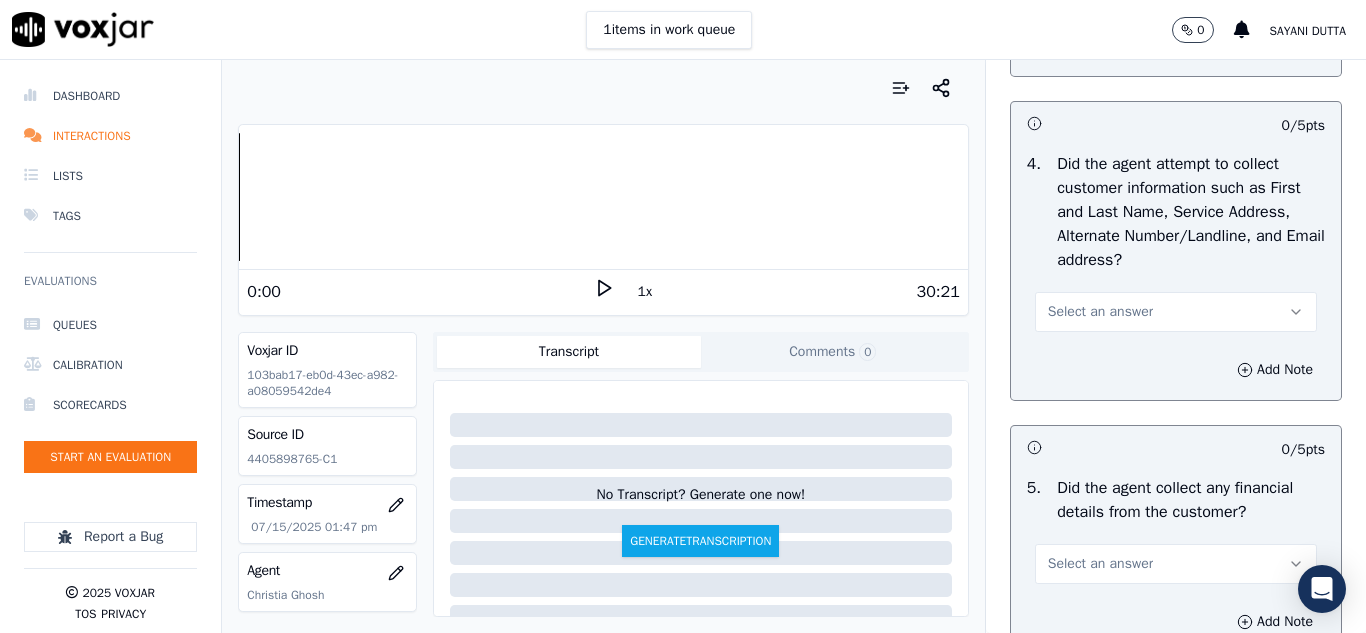 scroll, scrollTop: 900, scrollLeft: 0, axis: vertical 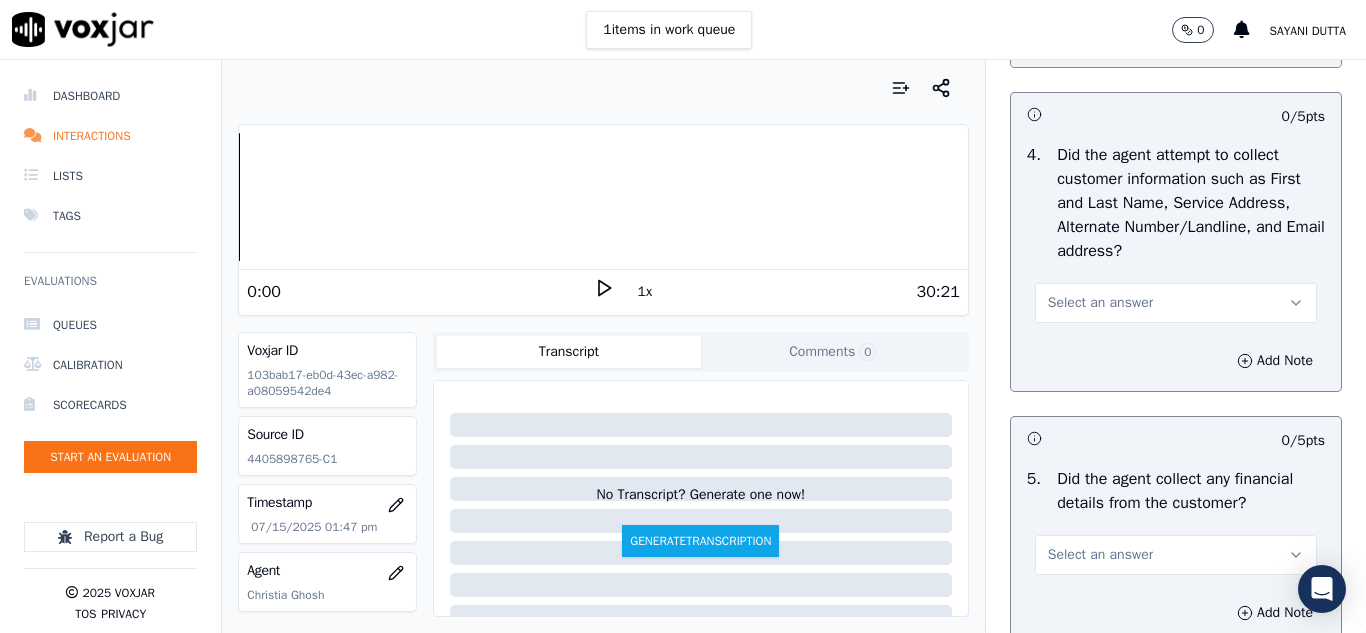 click on "Select an answer" at bounding box center [1100, 303] 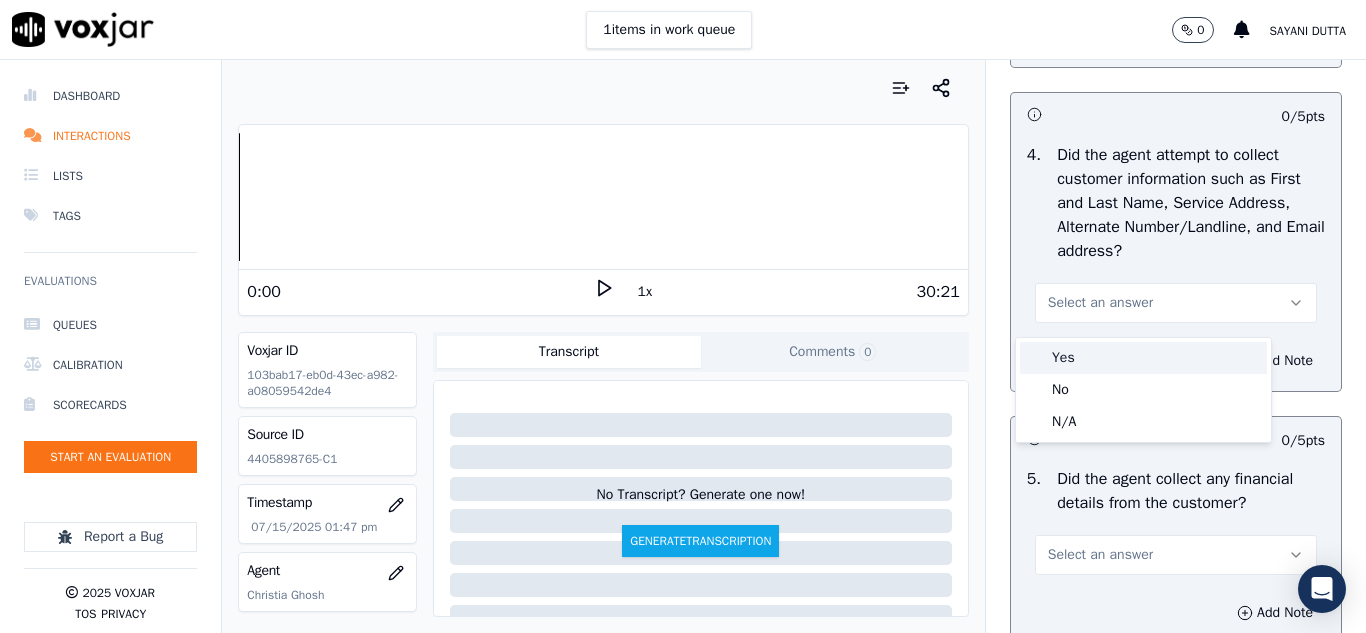 click on "Yes" at bounding box center [1143, 358] 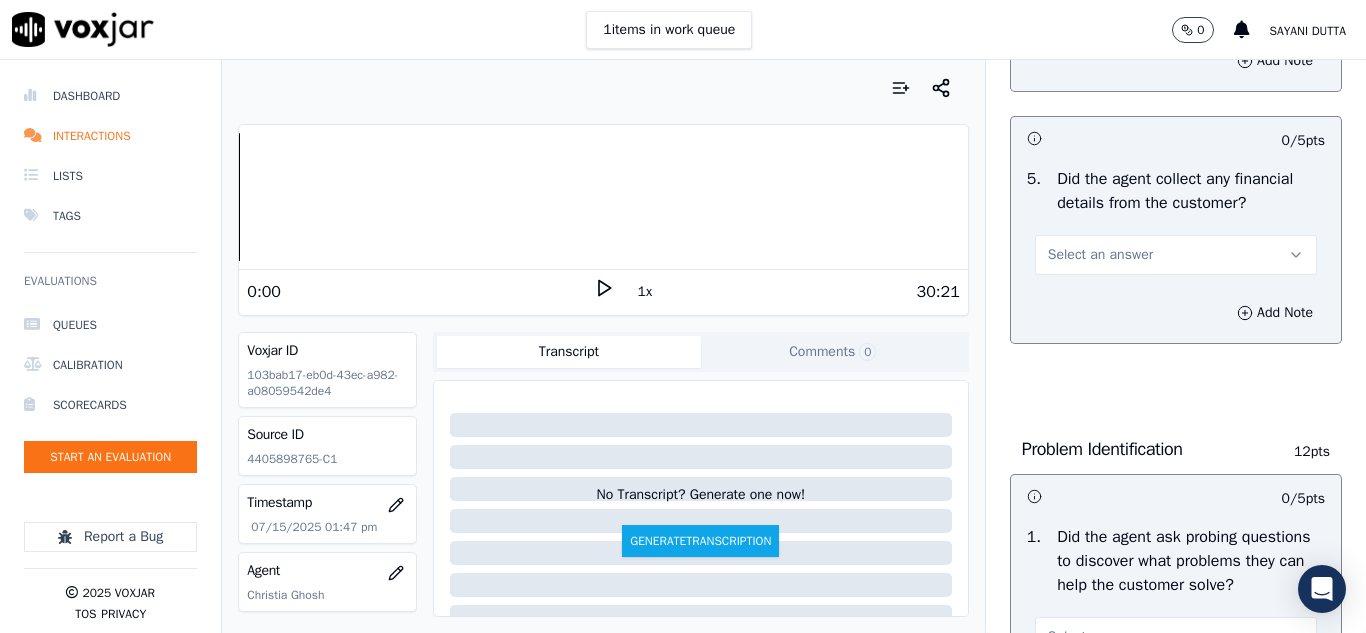 scroll, scrollTop: 1300, scrollLeft: 0, axis: vertical 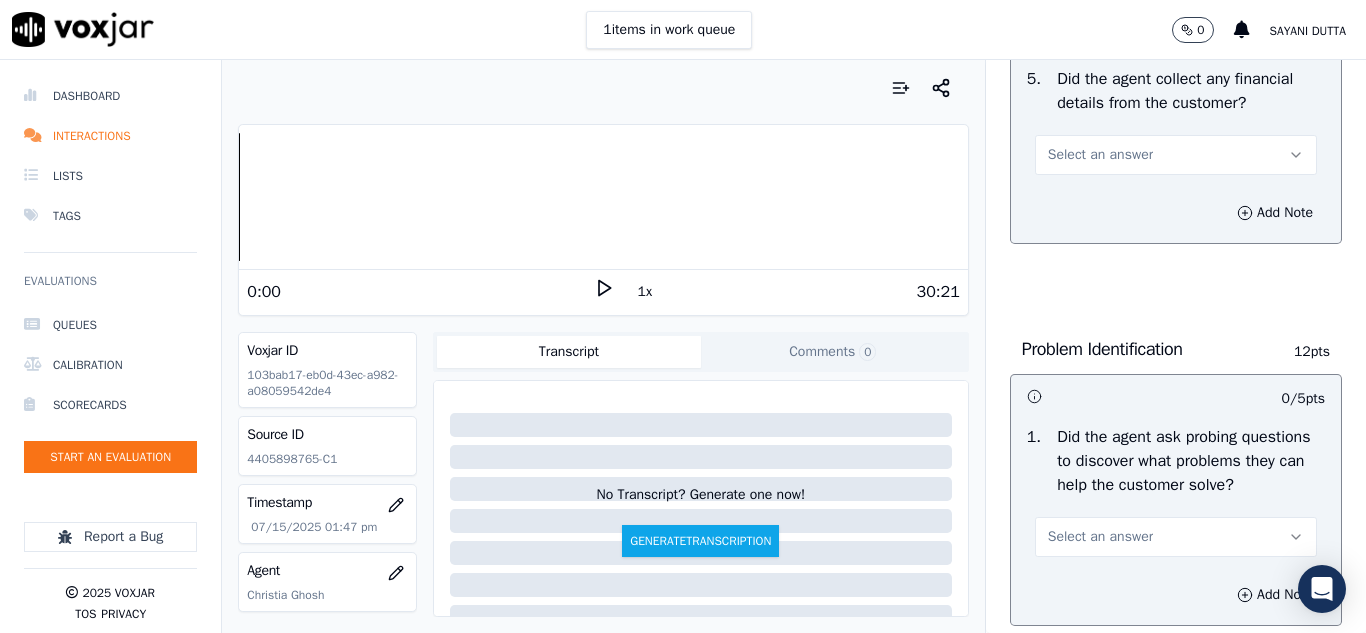 click on "Select an answer" at bounding box center [1100, 155] 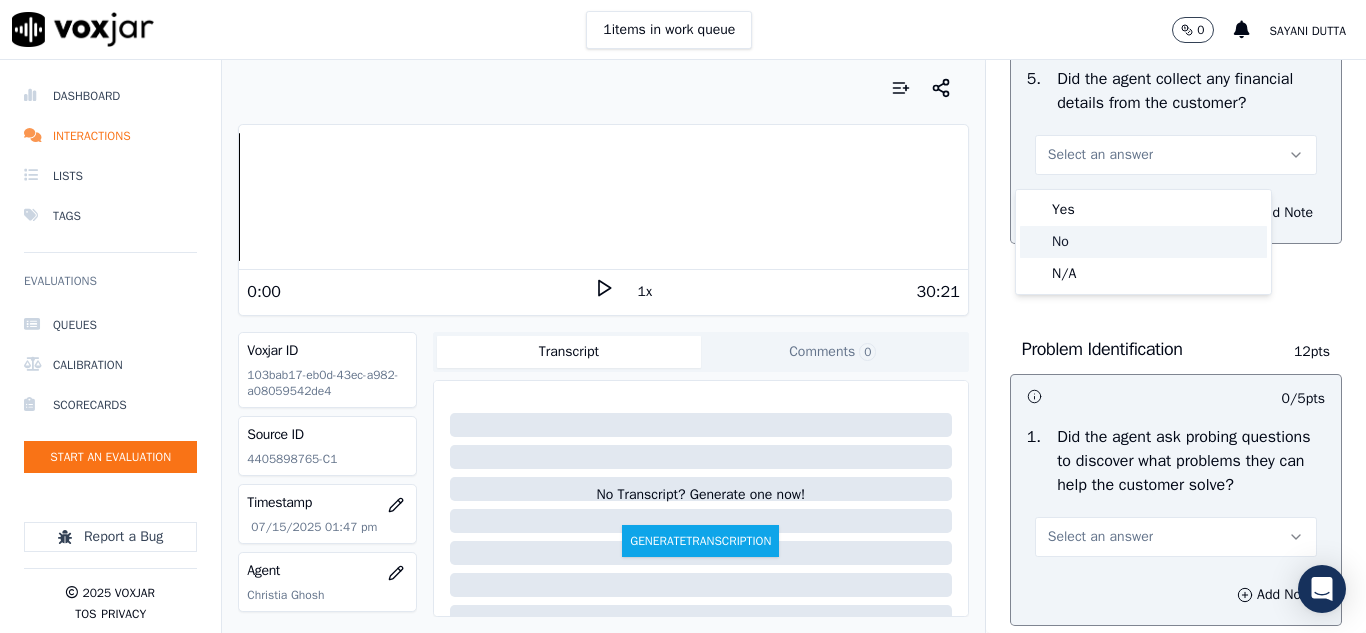 click on "No" 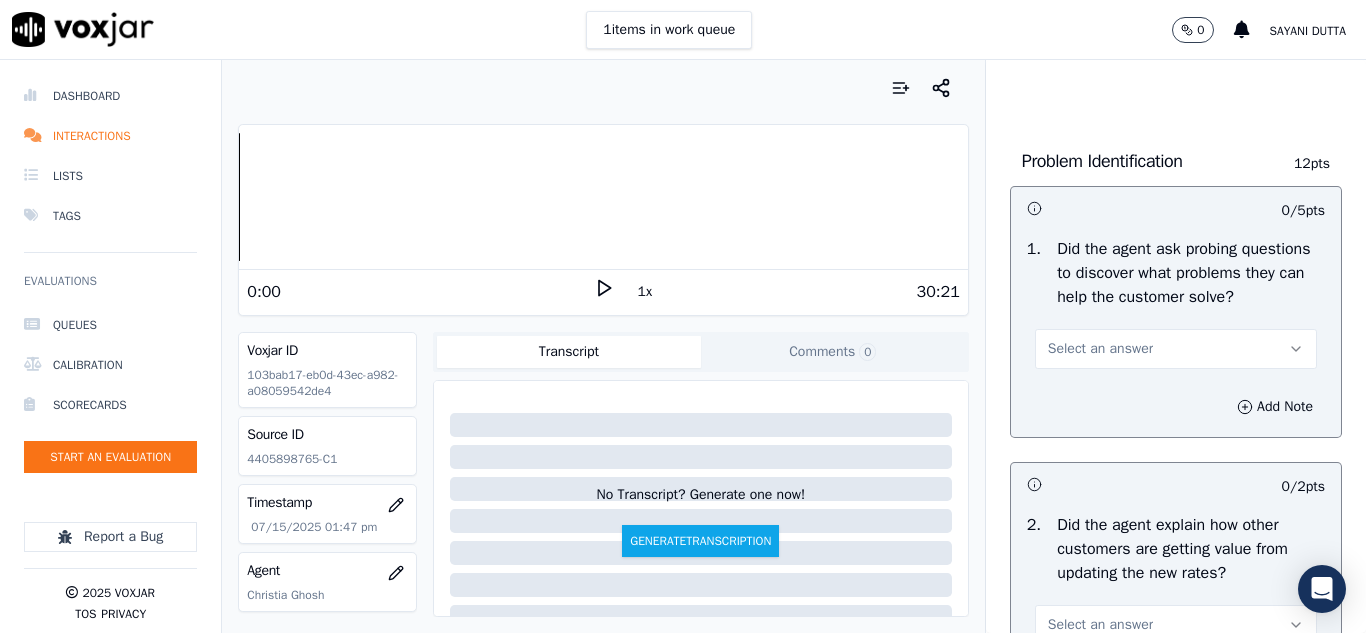 scroll, scrollTop: 1600, scrollLeft: 0, axis: vertical 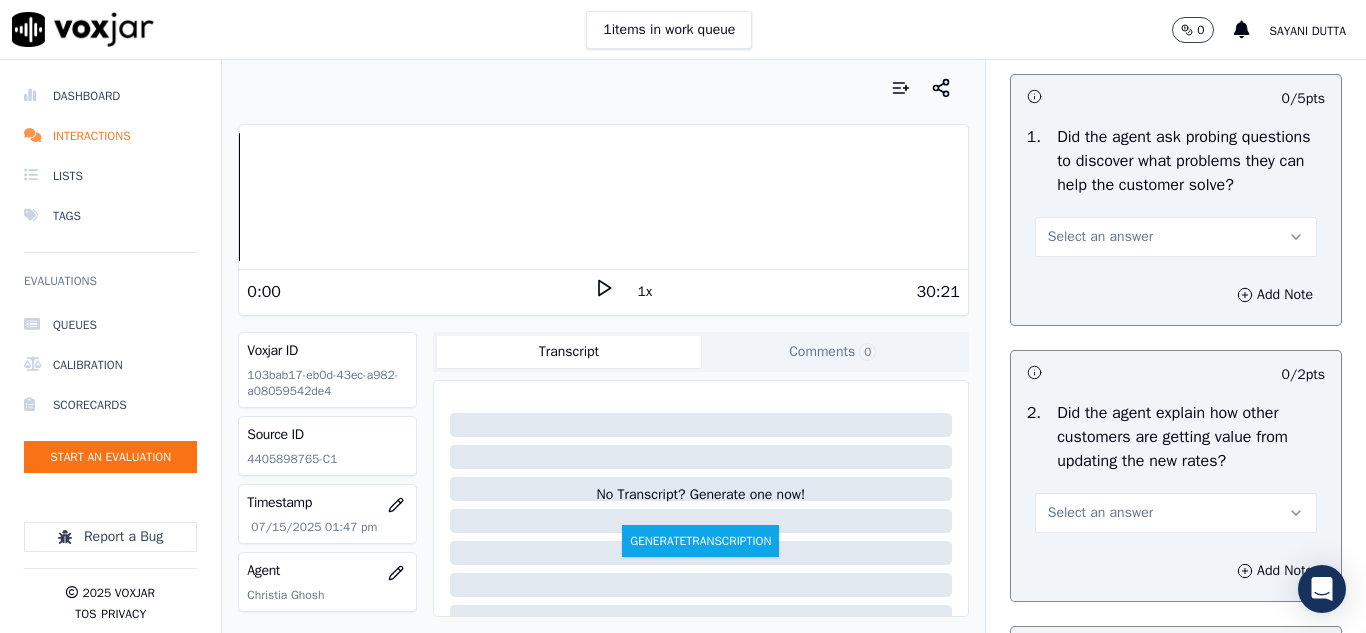 click on "Select an answer" at bounding box center (1100, 237) 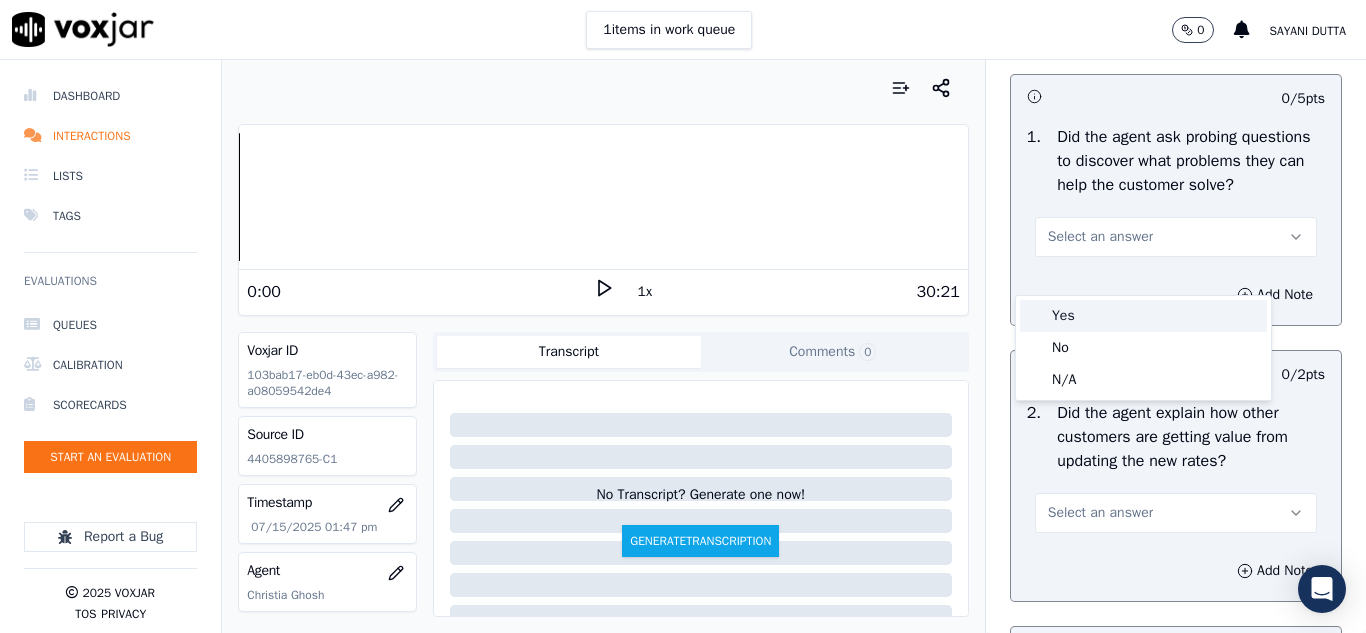 click on "Yes" at bounding box center [1143, 316] 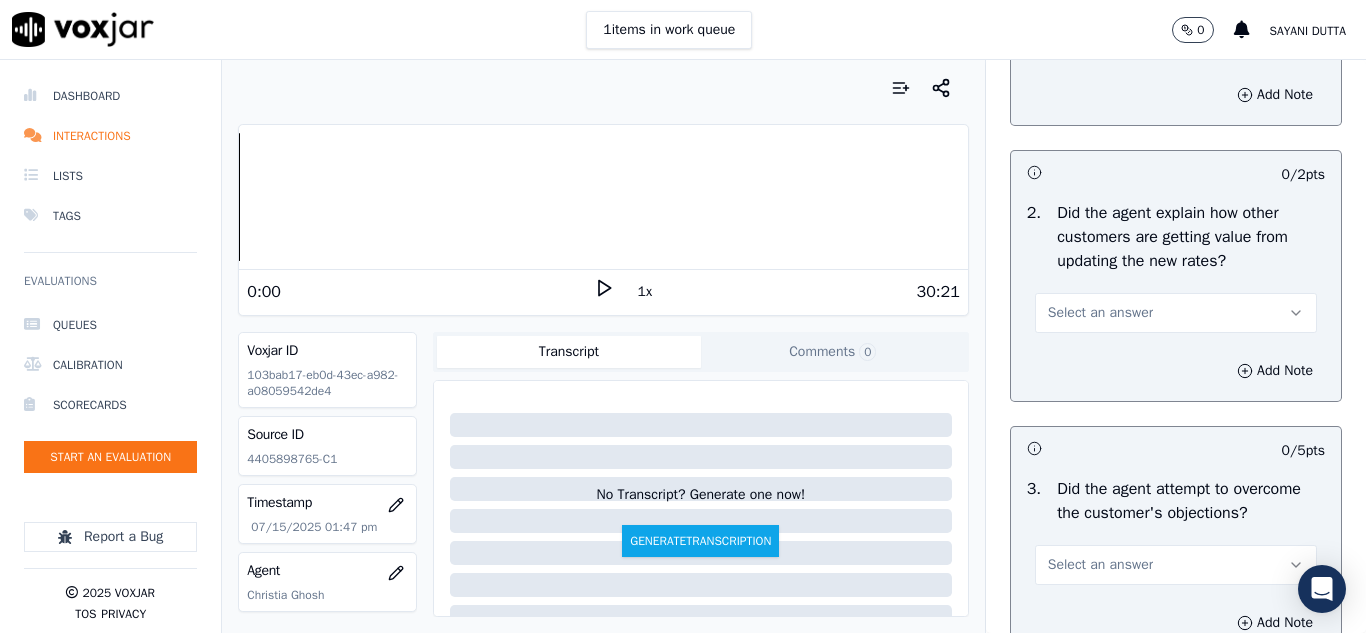 scroll, scrollTop: 1900, scrollLeft: 0, axis: vertical 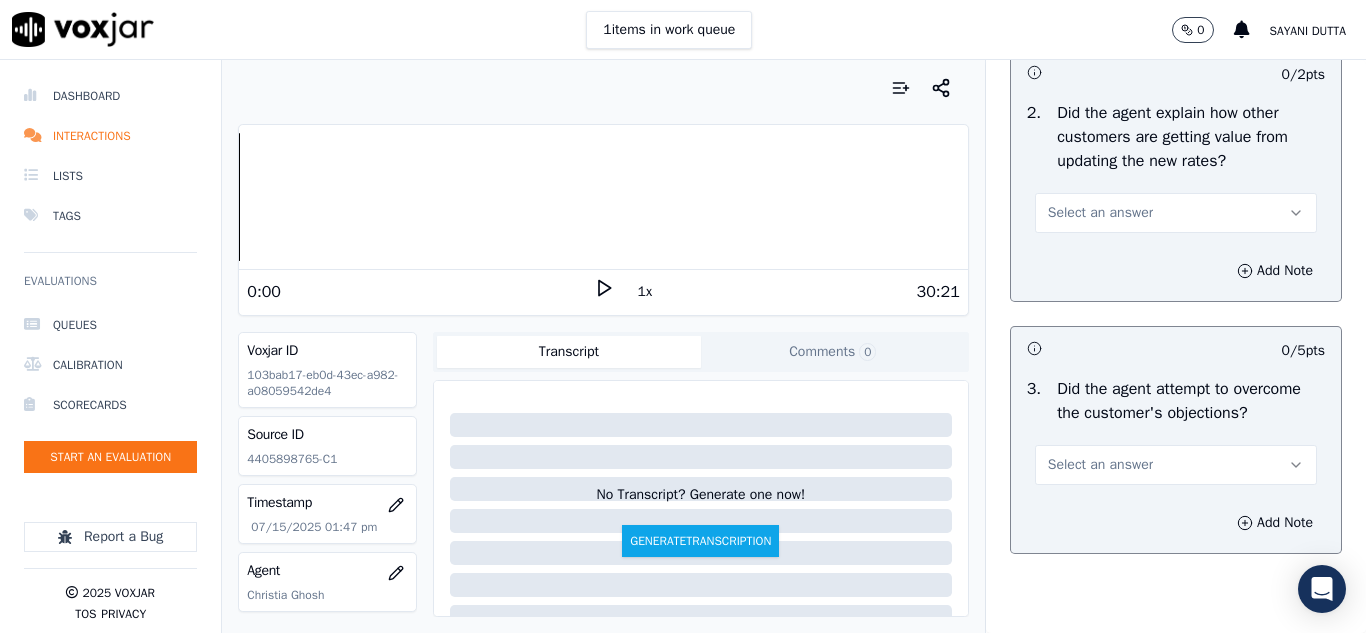 click on "Select an answer" at bounding box center [1100, 213] 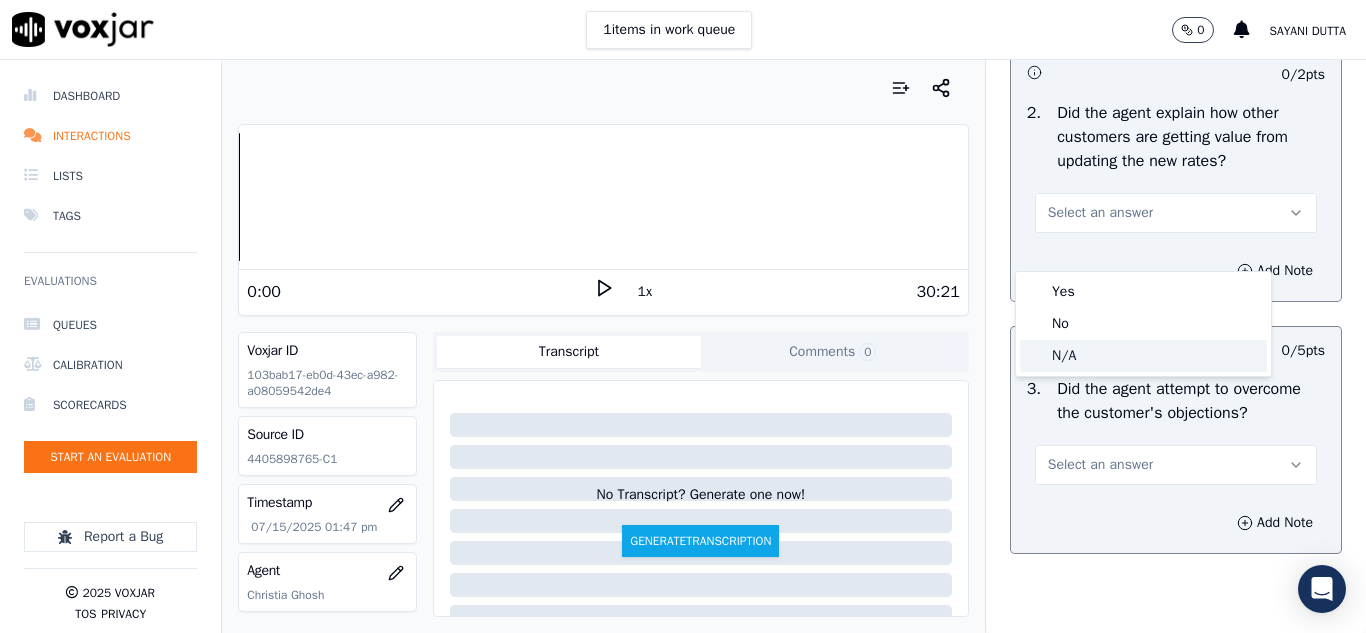 click on "N/A" 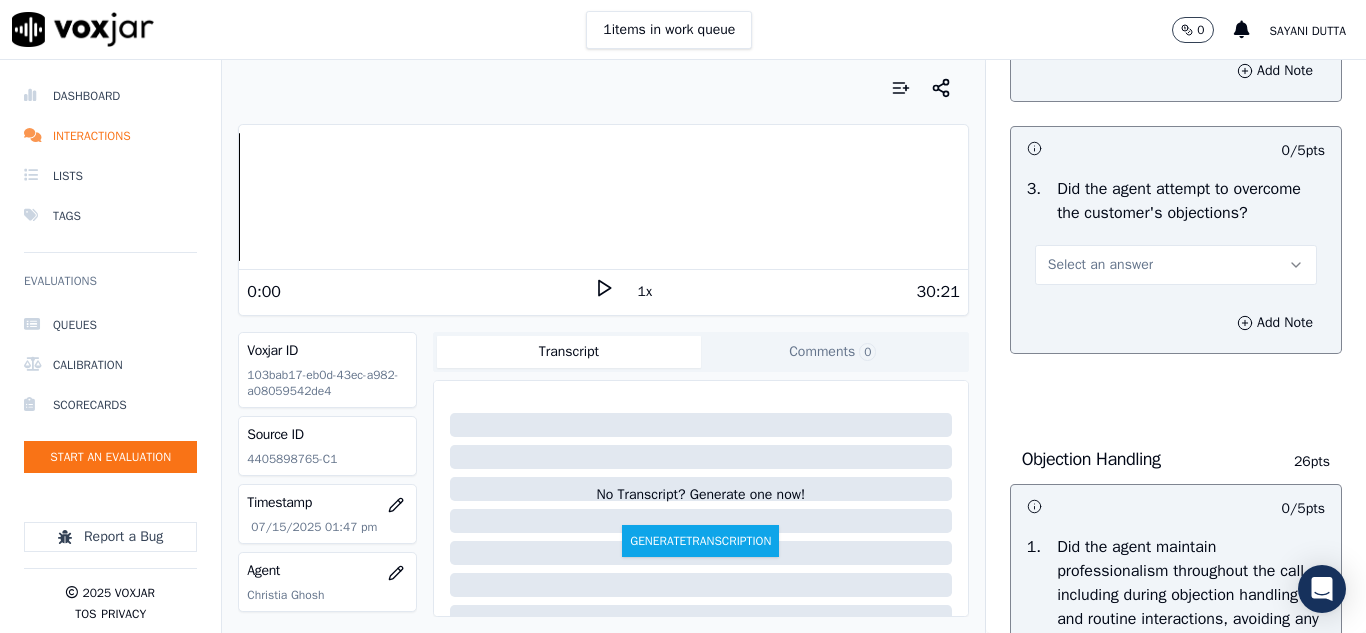 scroll, scrollTop: 2200, scrollLeft: 0, axis: vertical 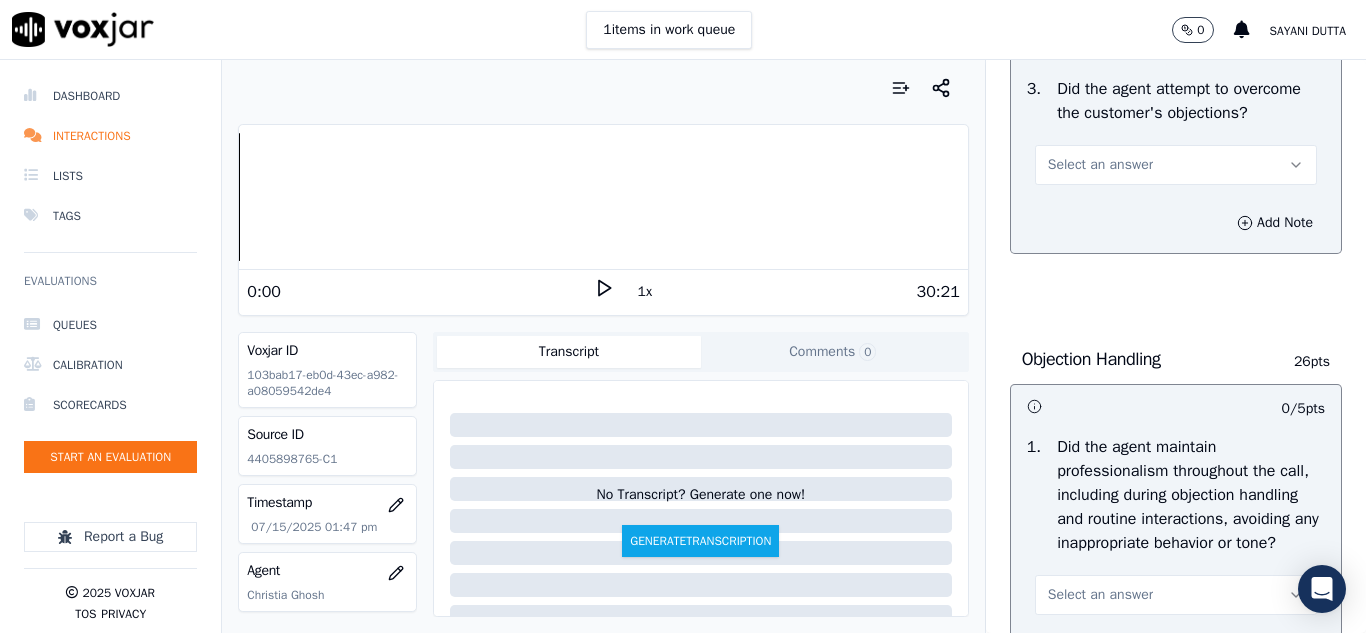 click on "Select an answer" at bounding box center [1176, 165] 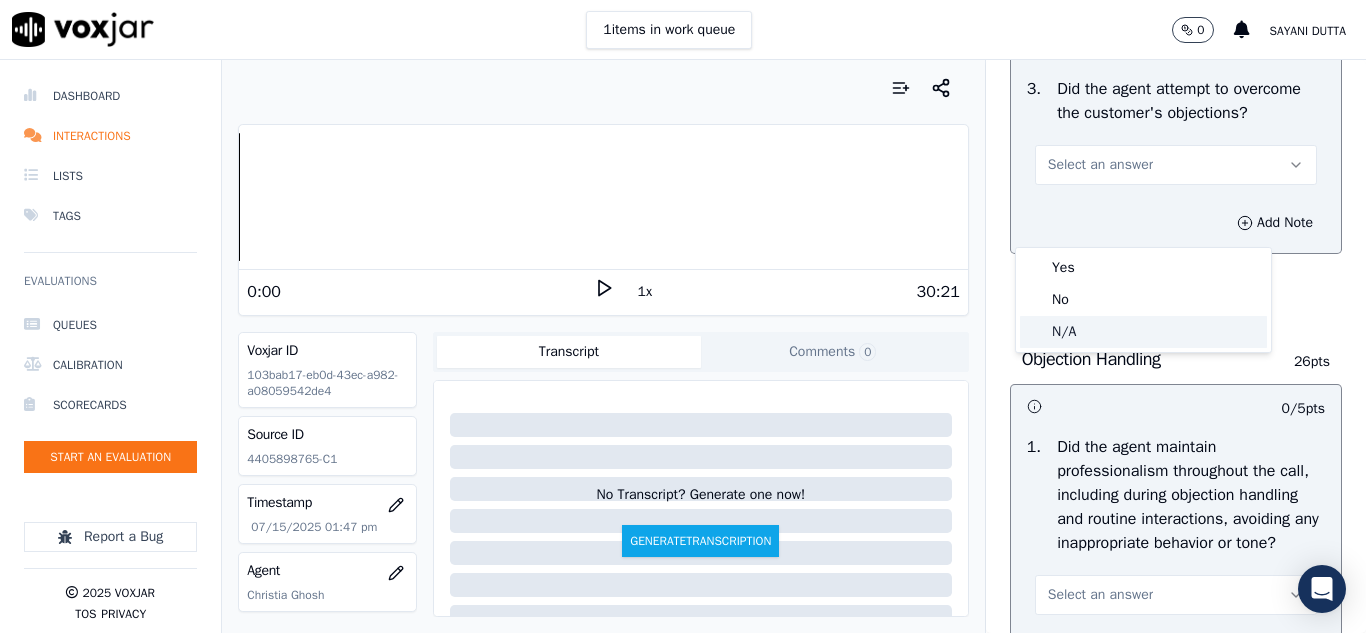 click on "N/A" 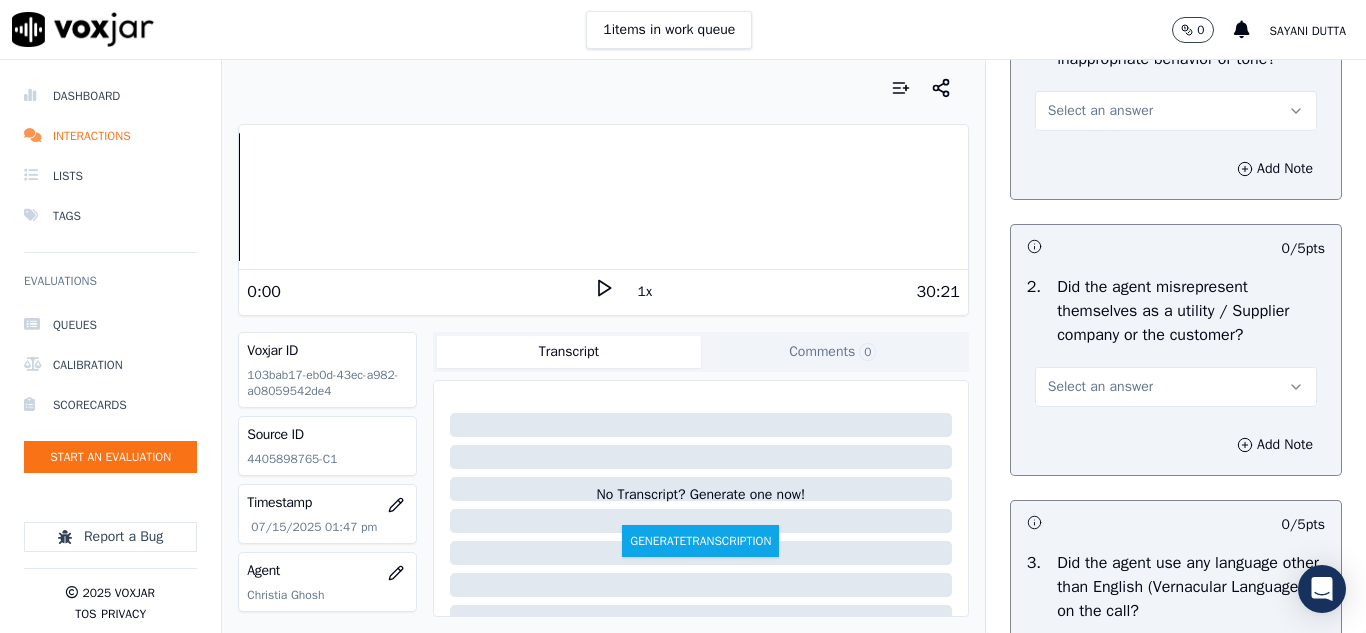 scroll, scrollTop: 2700, scrollLeft: 0, axis: vertical 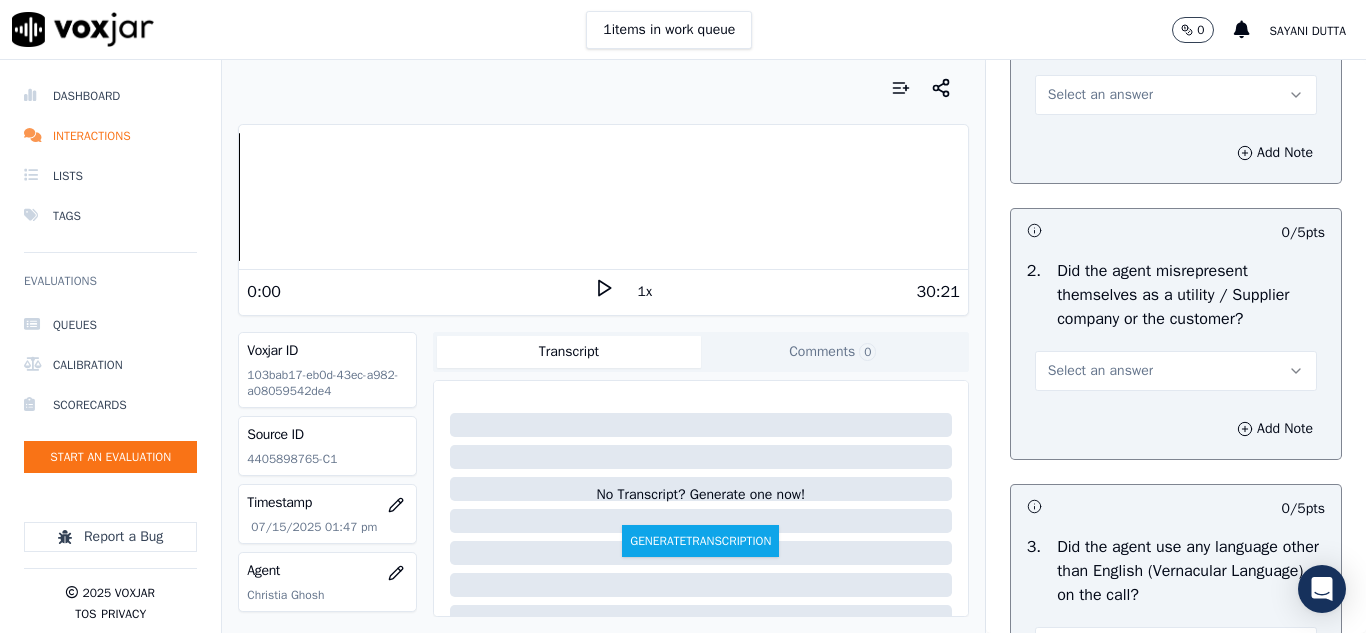 click on "Select an answer" at bounding box center (1176, 95) 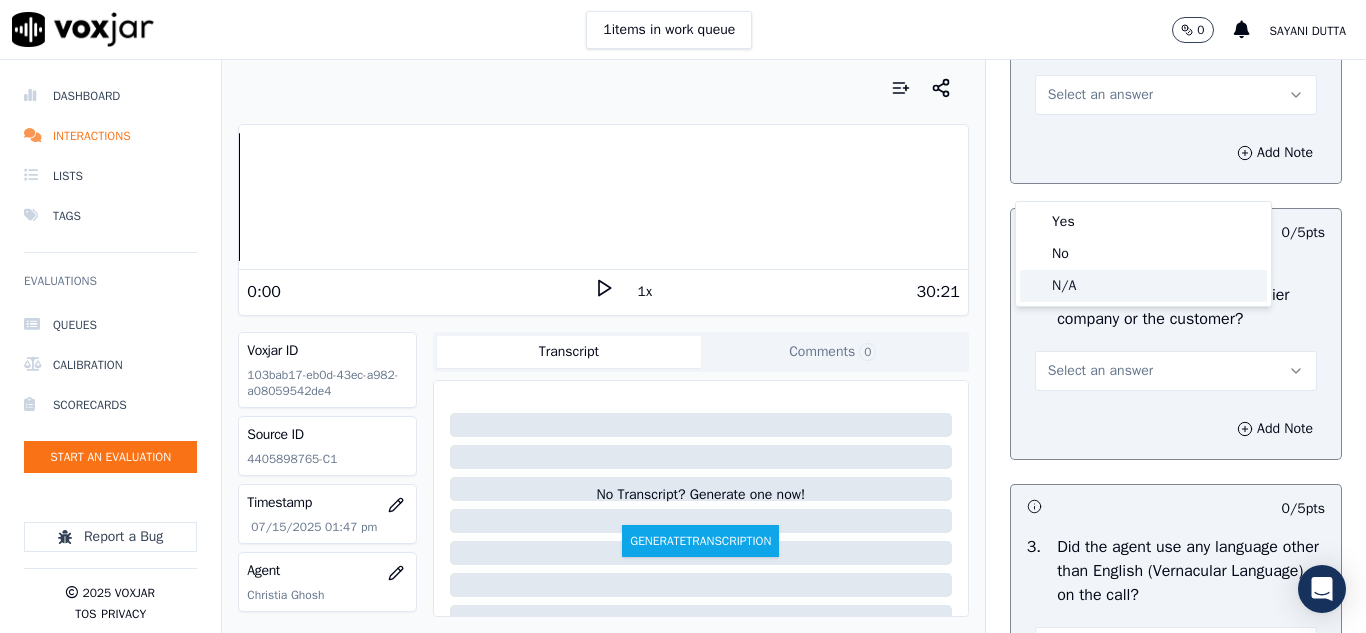 click on "N/A" 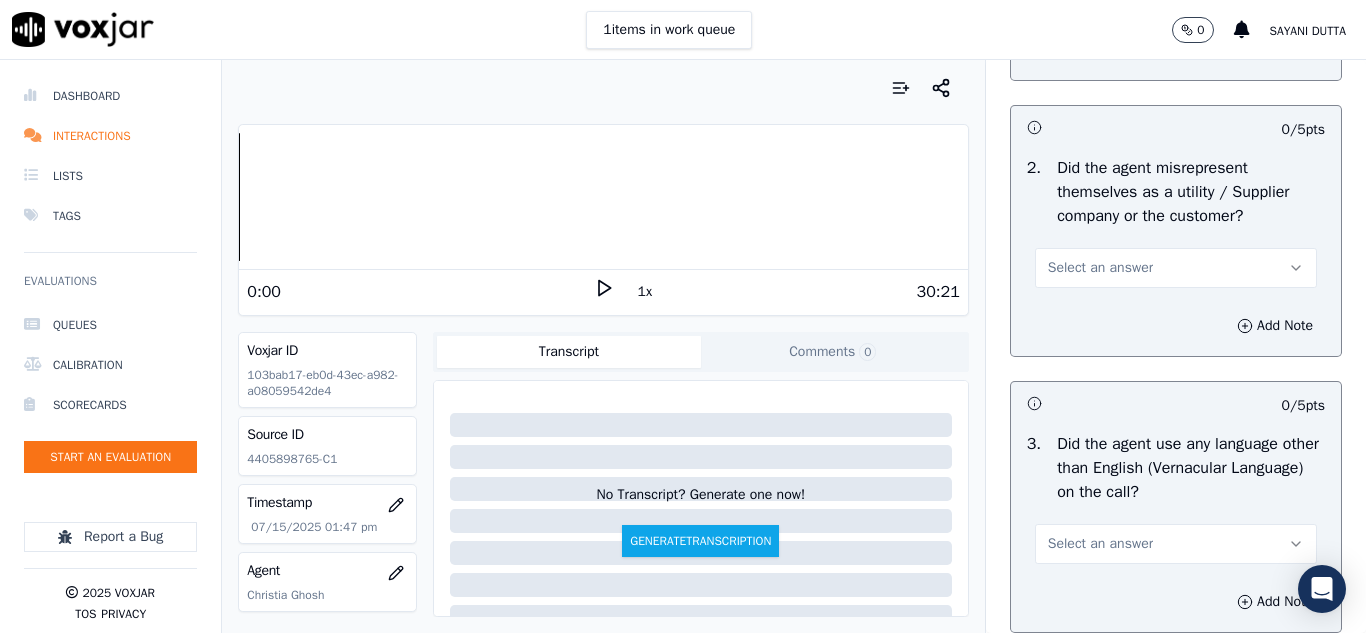scroll, scrollTop: 2900, scrollLeft: 0, axis: vertical 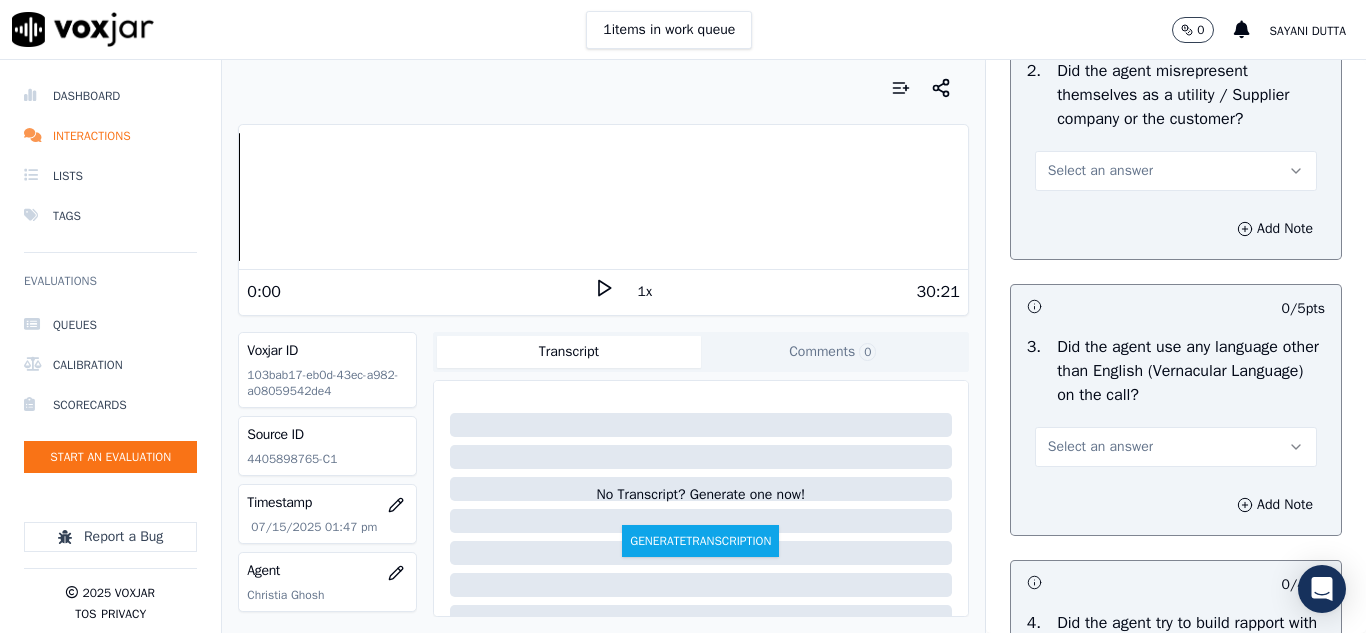 click on "Select an answer" at bounding box center (1100, 171) 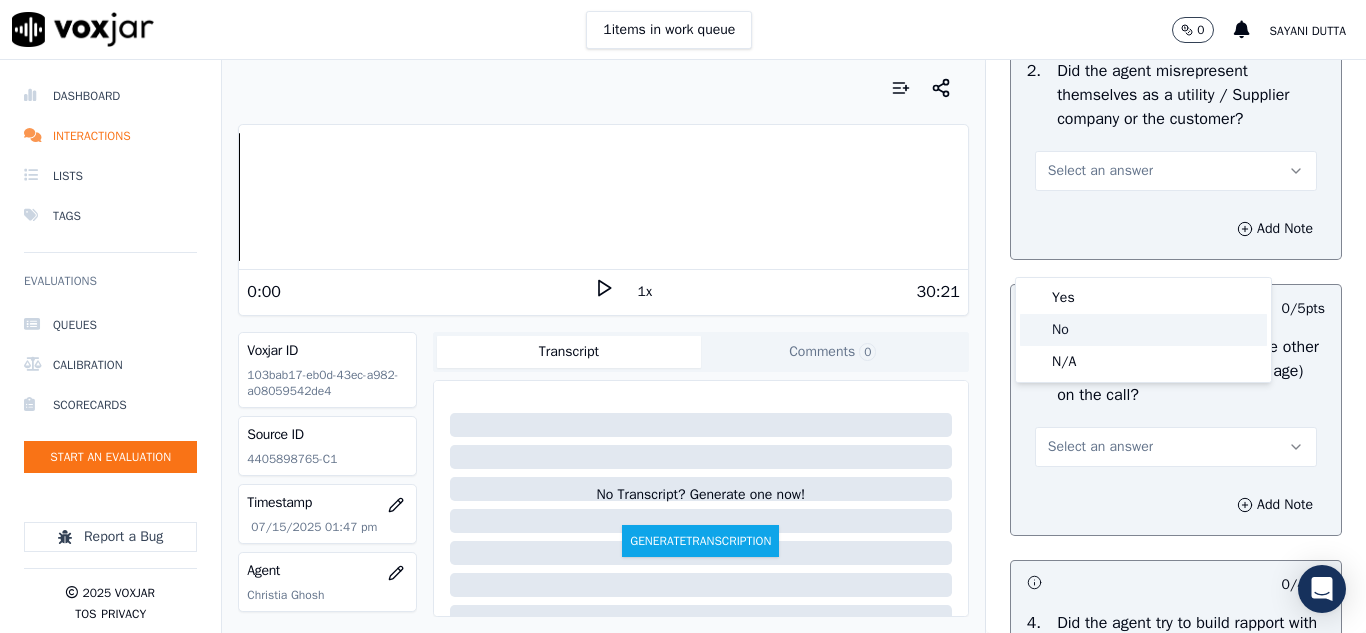 click on "No" 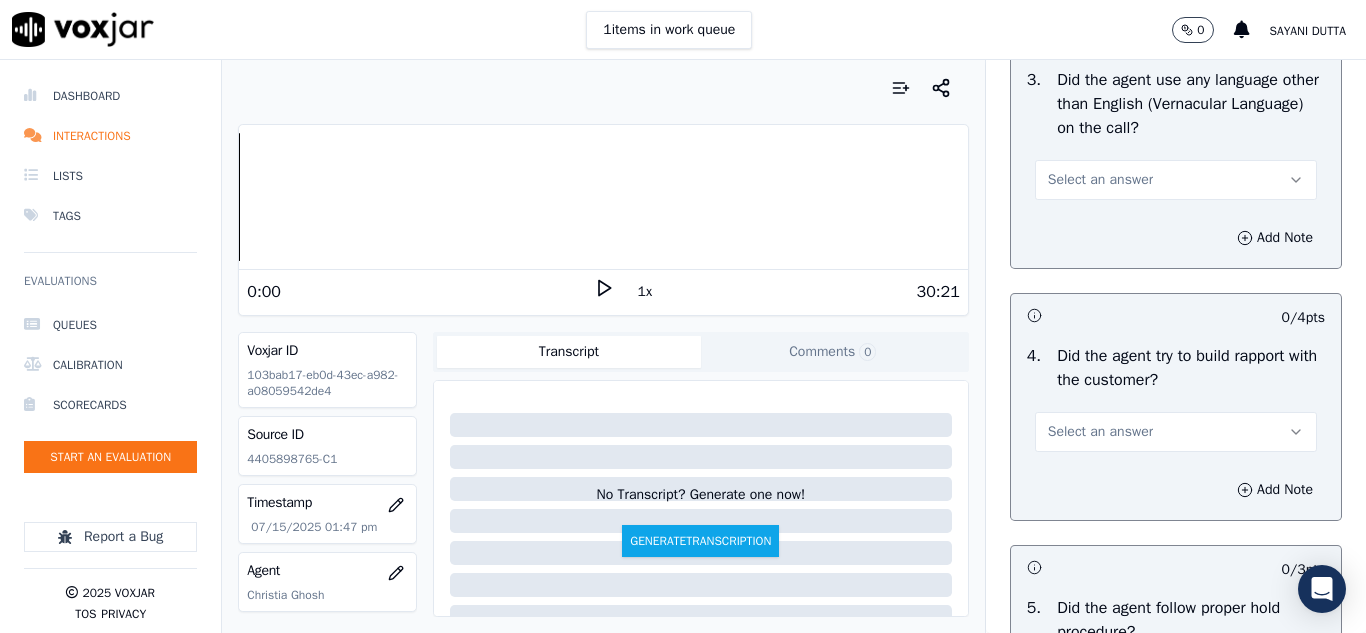 scroll, scrollTop: 3200, scrollLeft: 0, axis: vertical 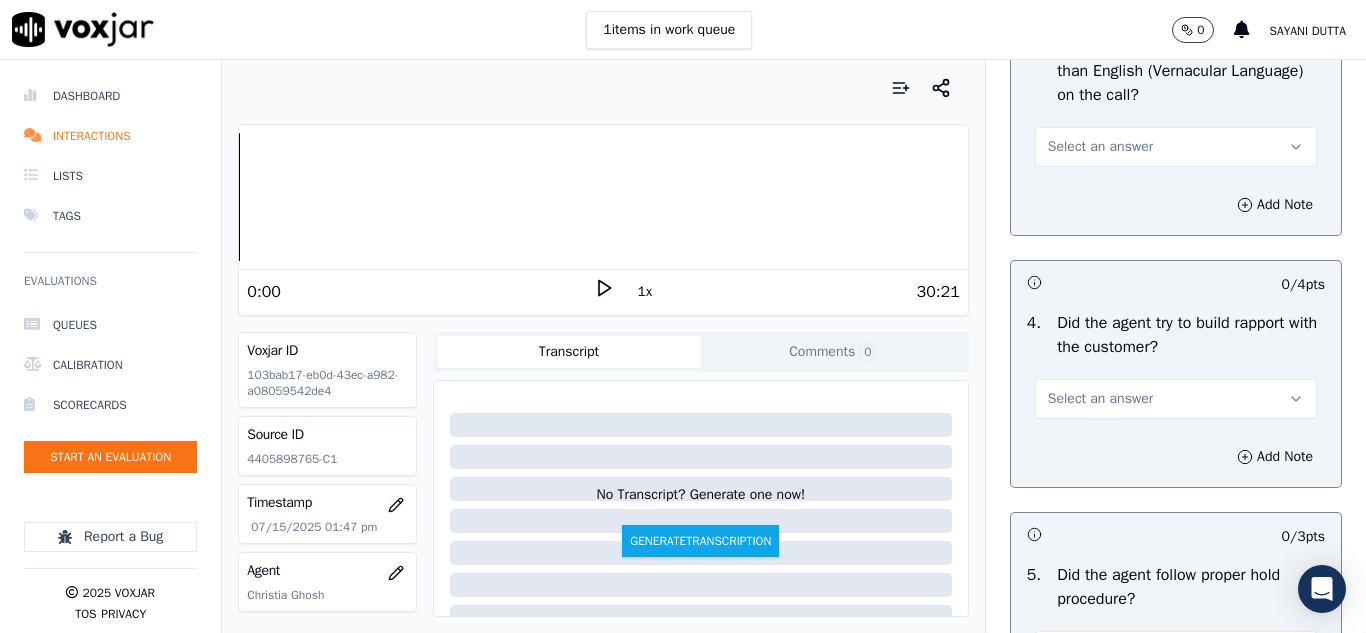 click on "Select an answer" at bounding box center [1100, 147] 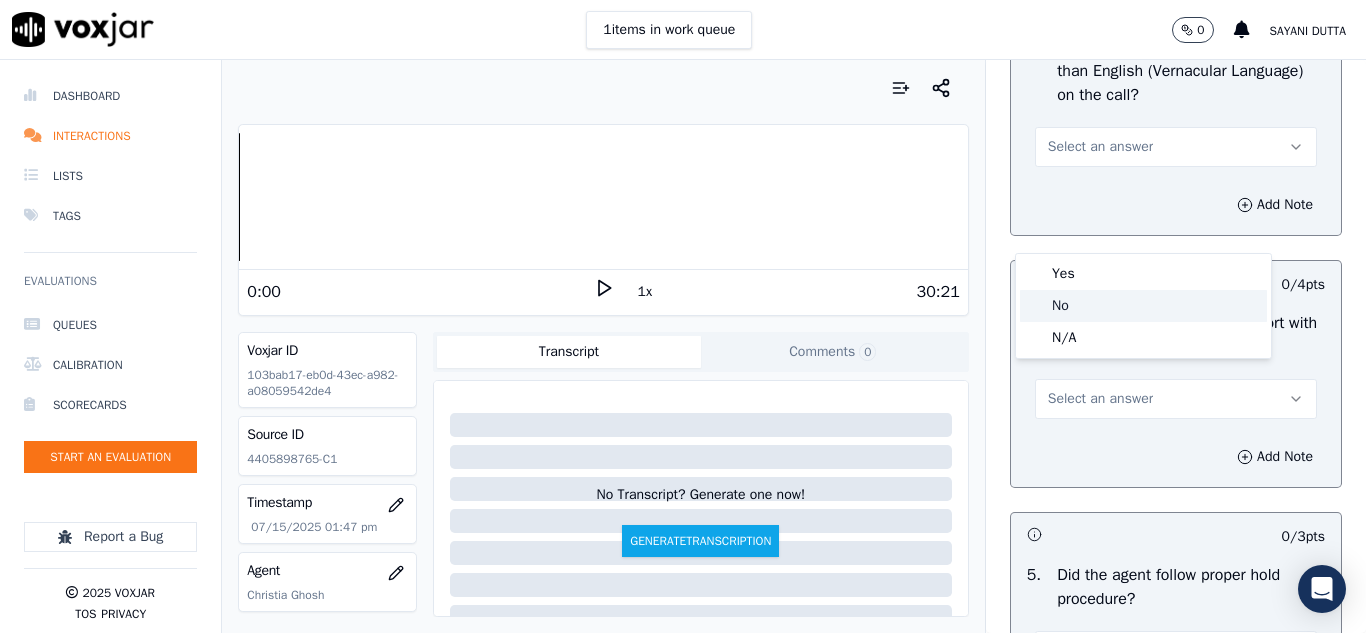 click on "No" 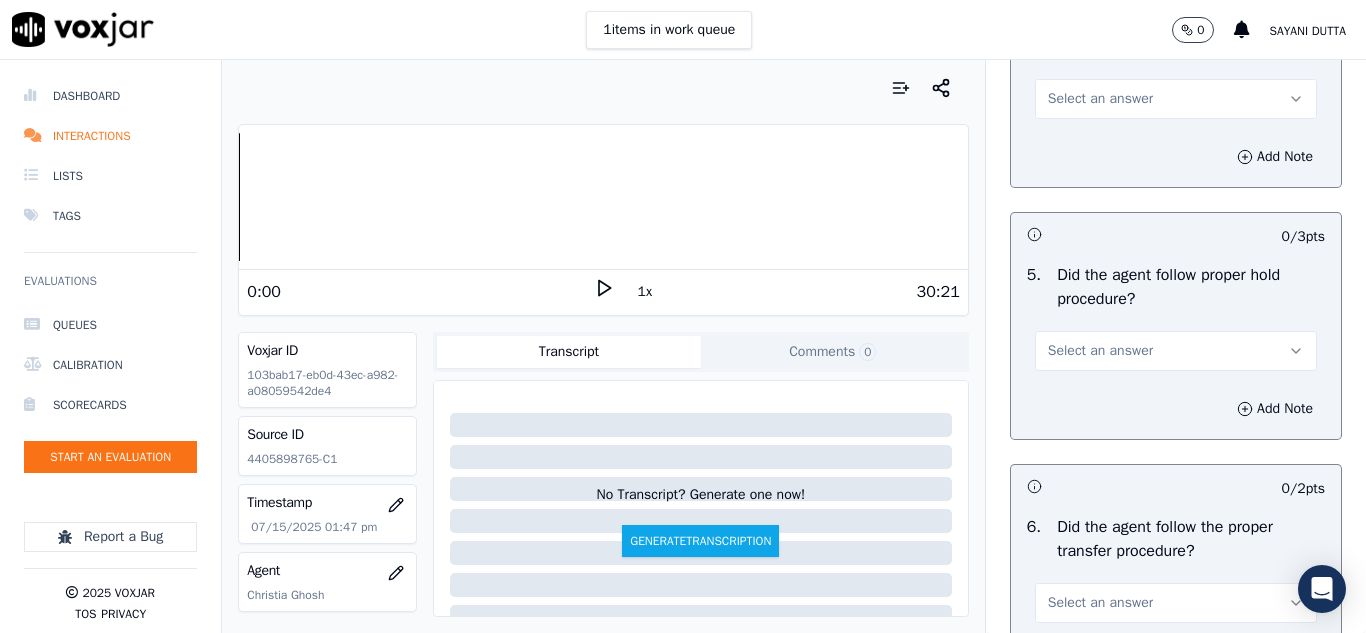 scroll, scrollTop: 3400, scrollLeft: 0, axis: vertical 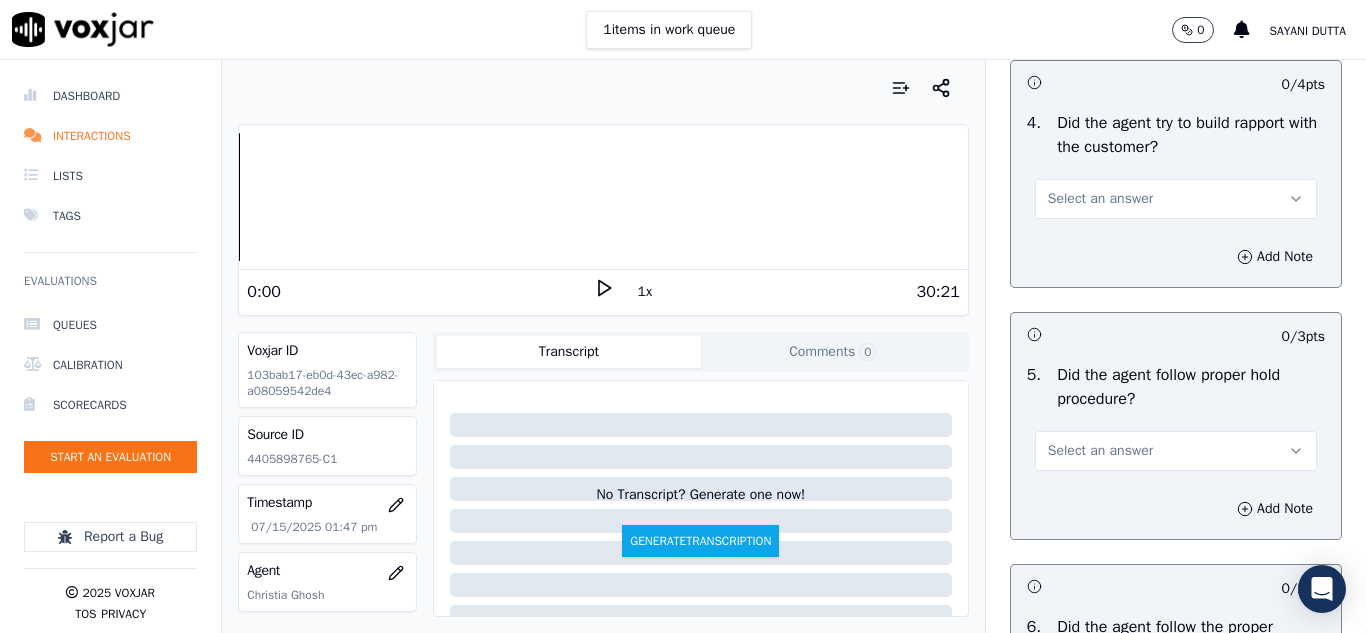 click on "Select an answer" at bounding box center (1100, 199) 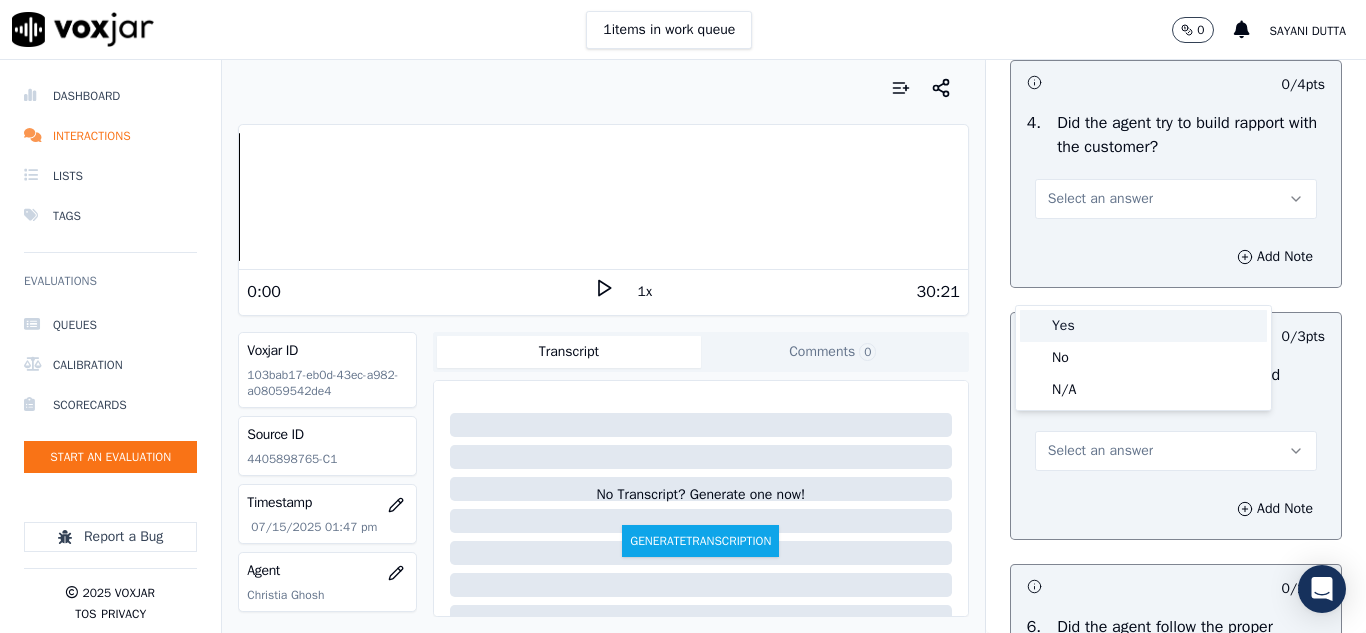 click on "Yes" at bounding box center [1143, 326] 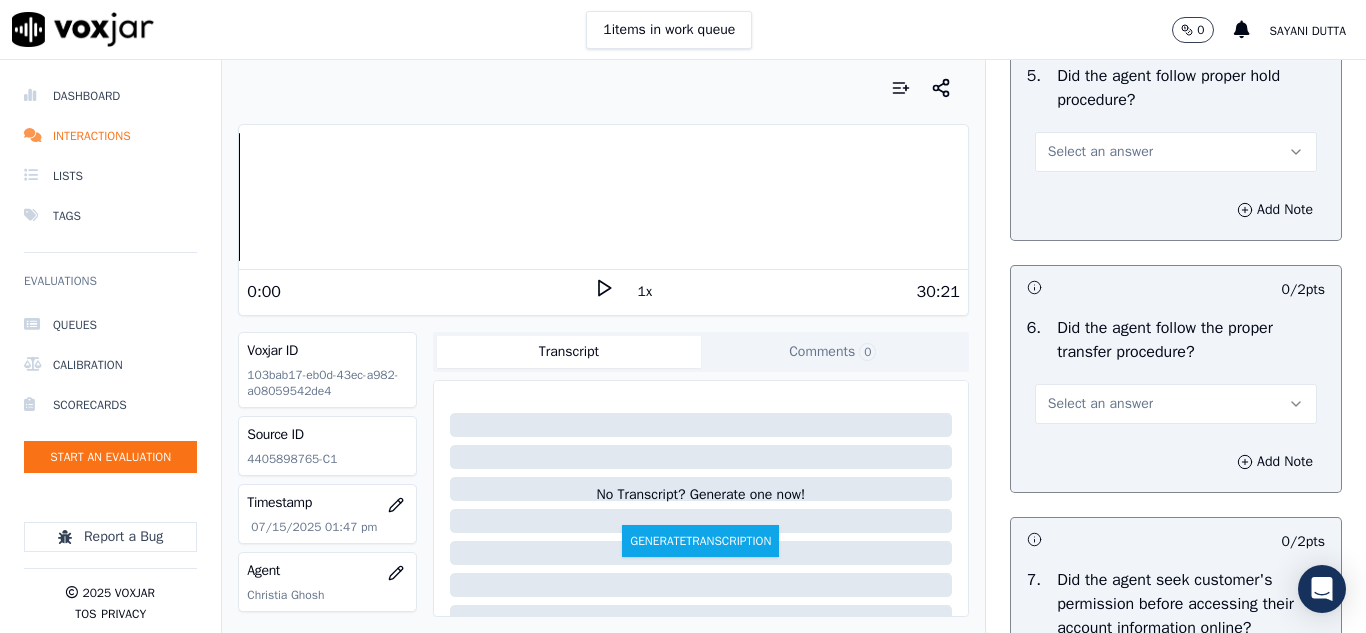 scroll, scrollTop: 3700, scrollLeft: 0, axis: vertical 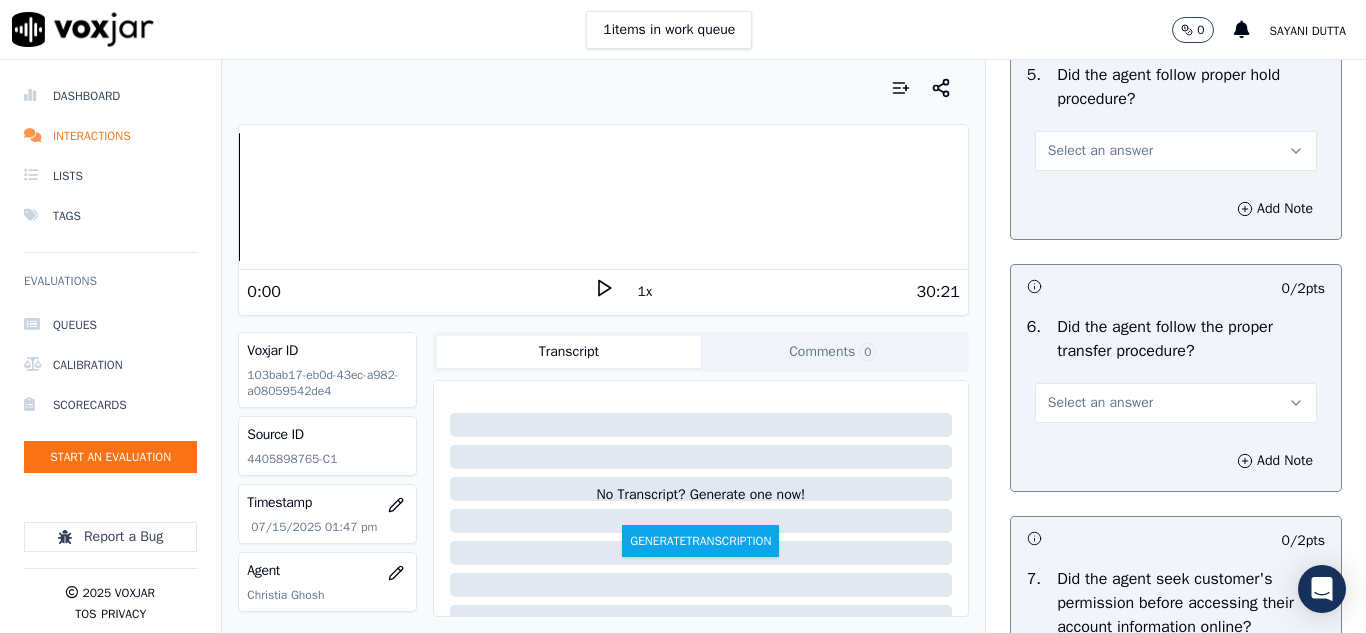 click on "Select an answer" at bounding box center [1100, 151] 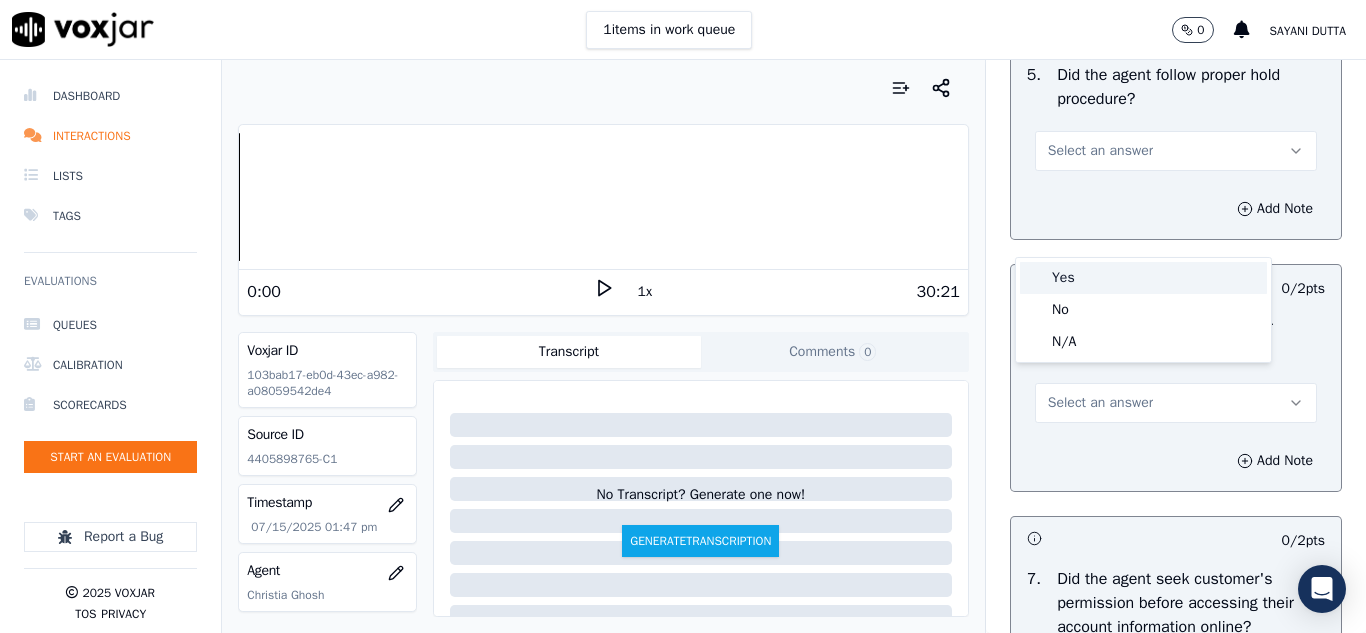 click on "Yes" at bounding box center (1143, 278) 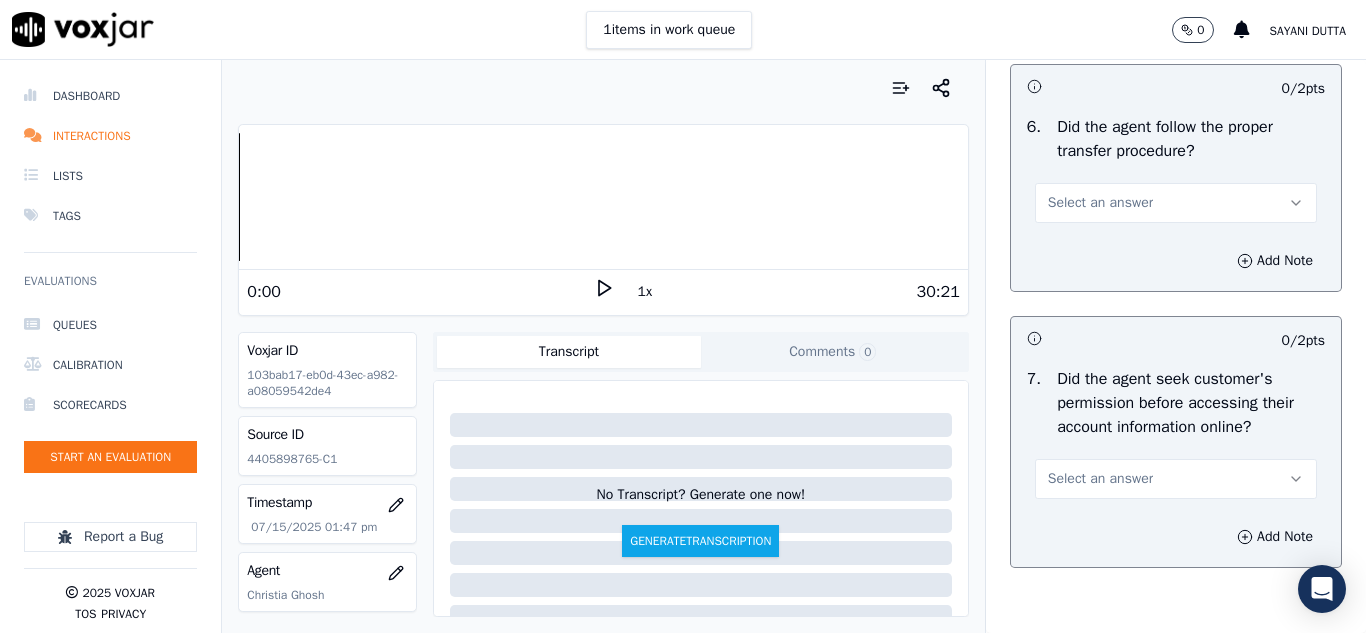 scroll, scrollTop: 4000, scrollLeft: 0, axis: vertical 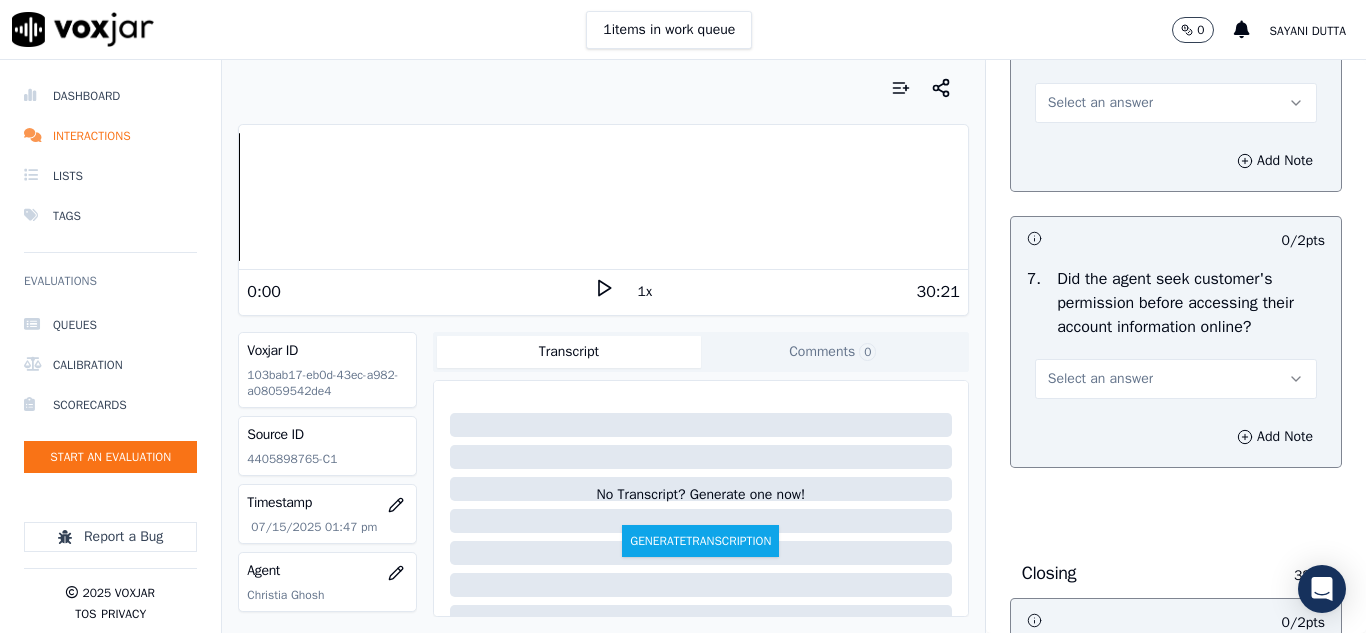 click on "Select an answer" at bounding box center [1100, 103] 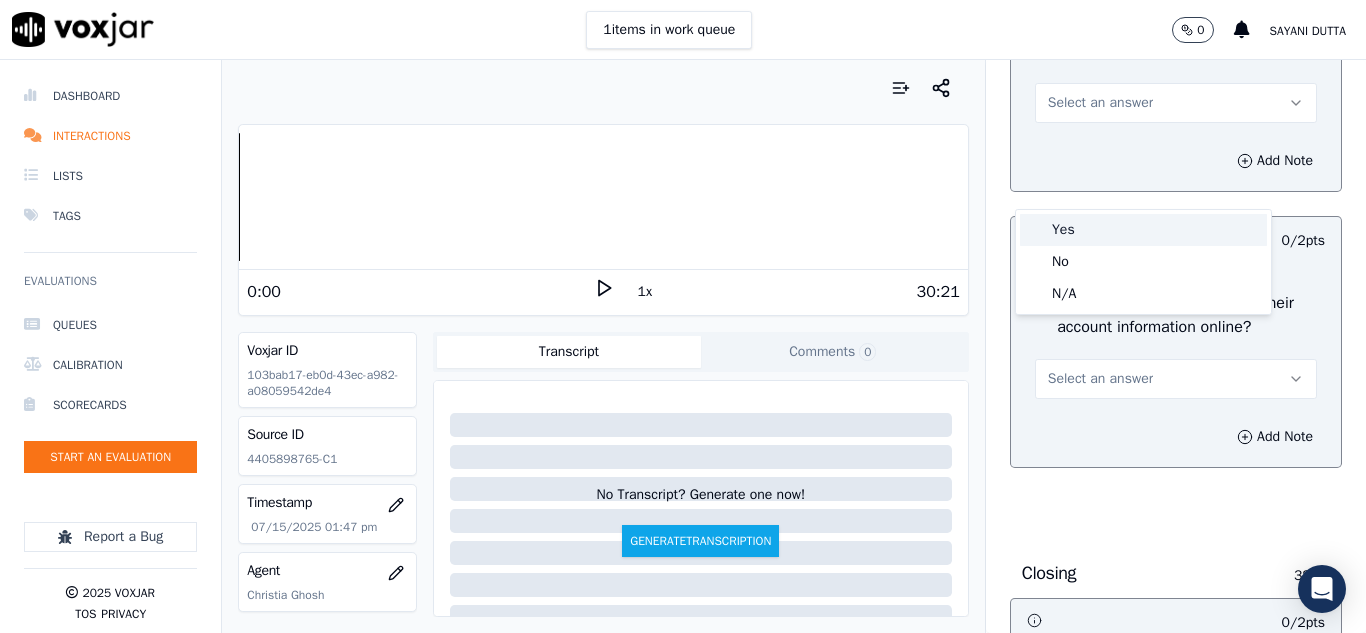 click on "Yes" at bounding box center (1143, 230) 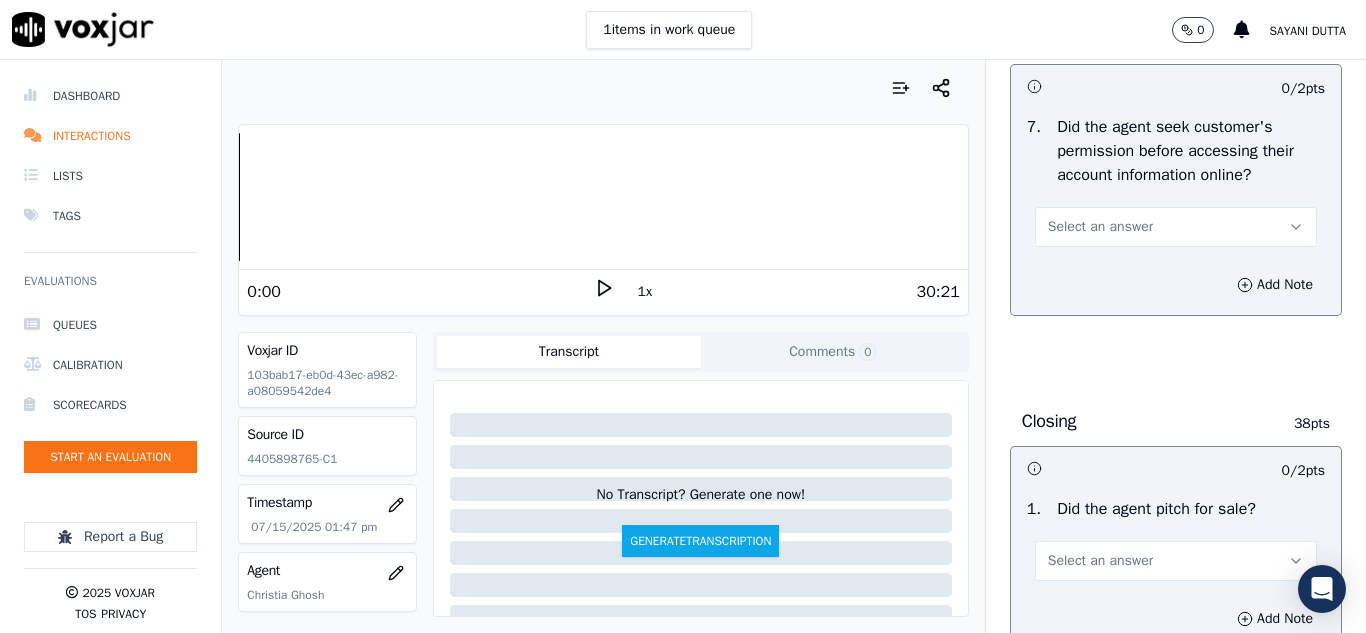 scroll, scrollTop: 4200, scrollLeft: 0, axis: vertical 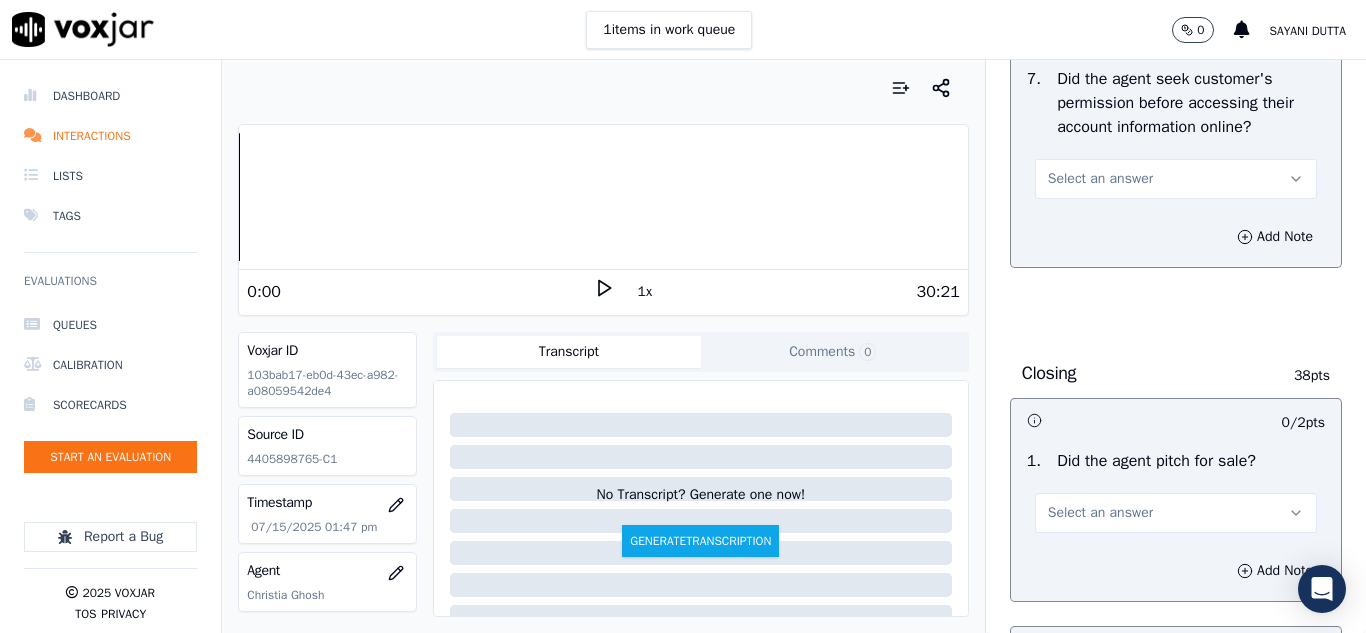 click on "Select an answer" at bounding box center (1100, 179) 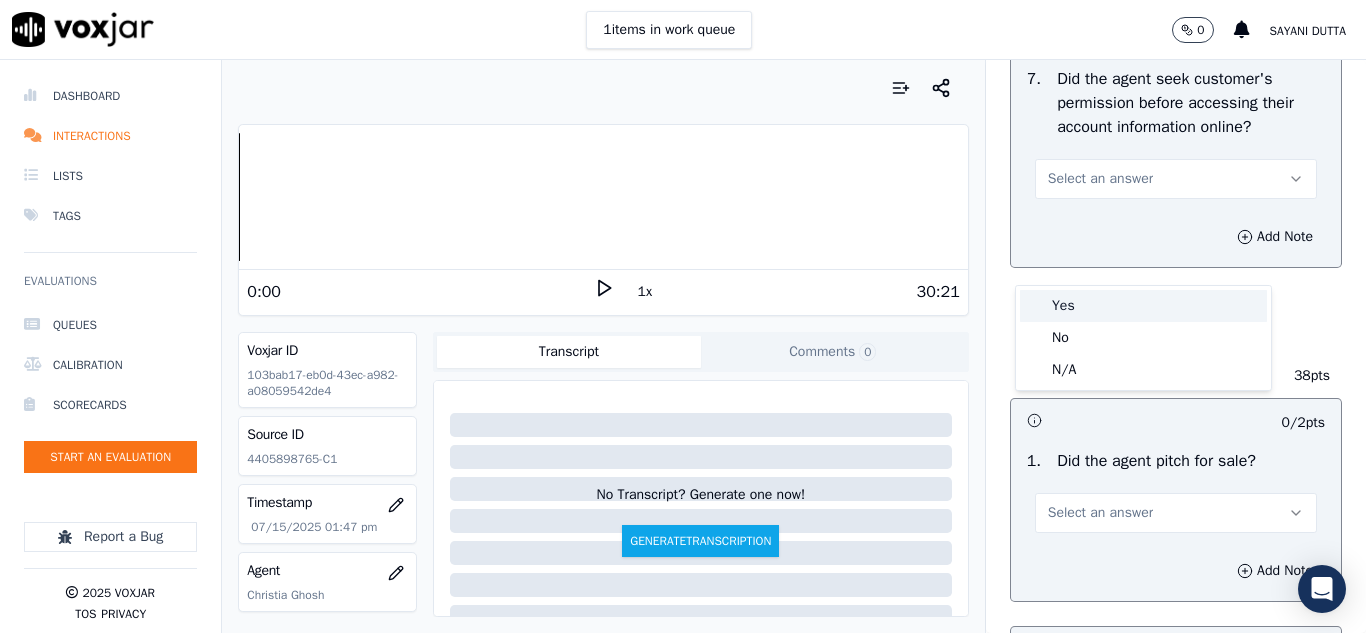 click on "Yes" at bounding box center [1143, 306] 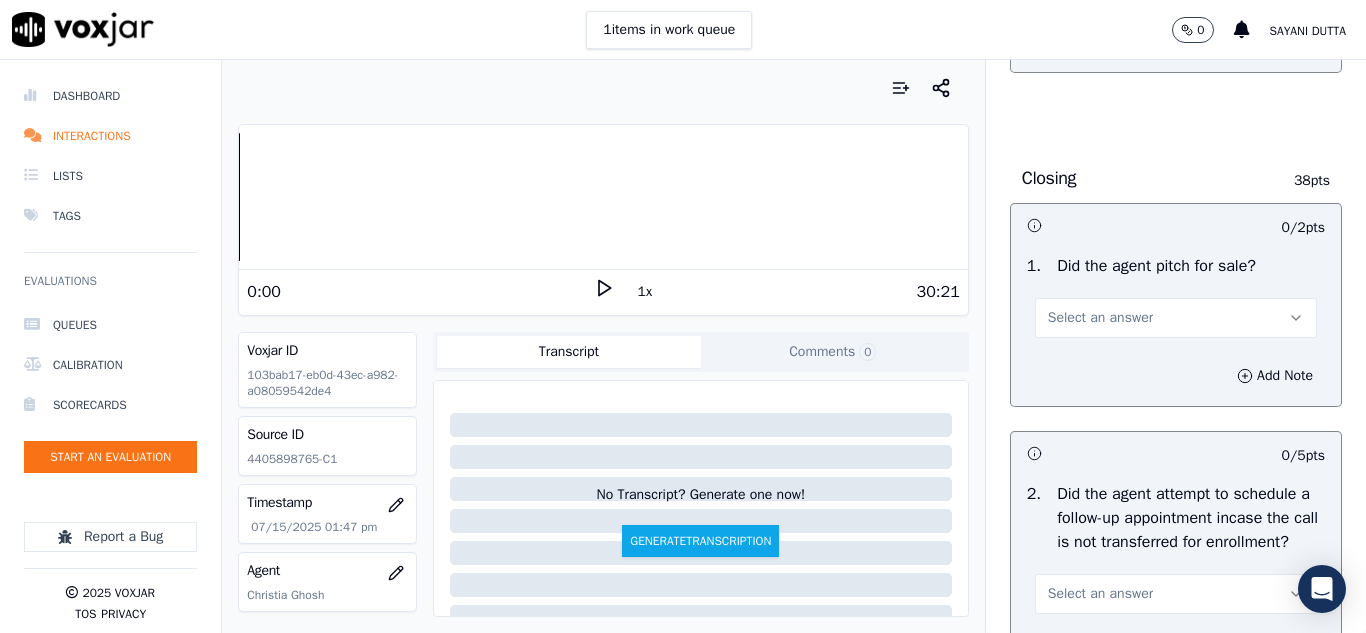 scroll, scrollTop: 4400, scrollLeft: 0, axis: vertical 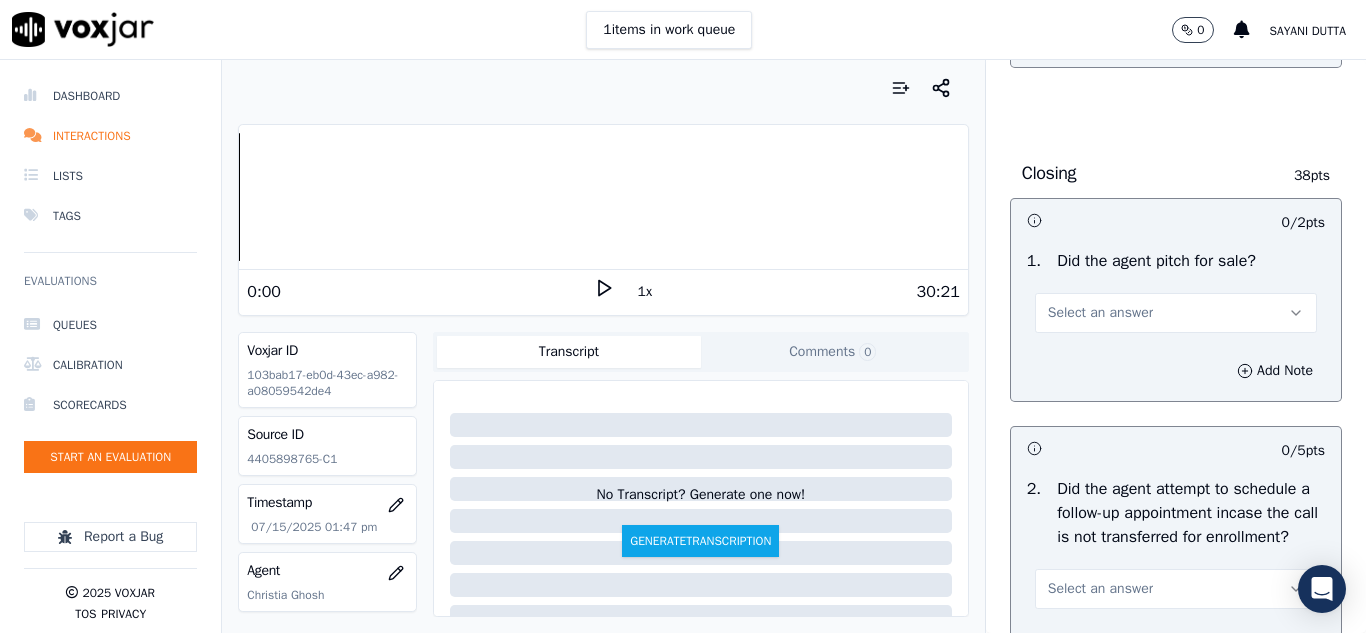 drag, startPoint x: 1174, startPoint y: 221, endPoint x: 1152, endPoint y: 242, distance: 30.413813 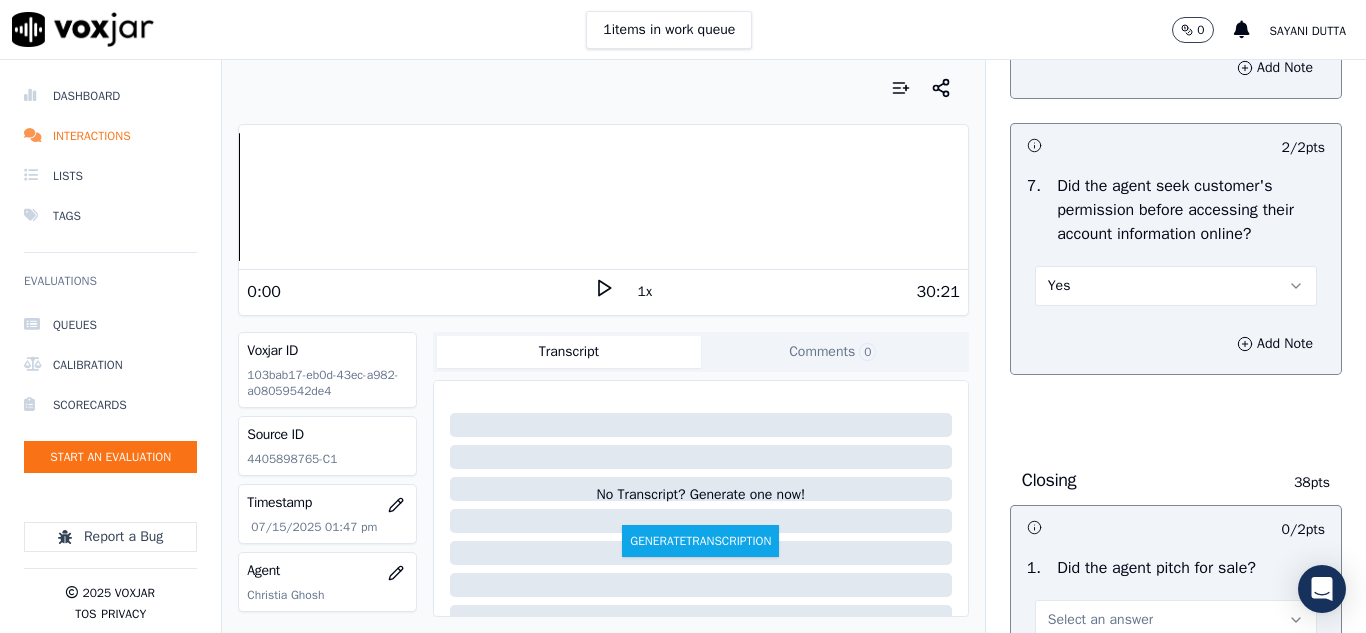 scroll, scrollTop: 4200, scrollLeft: 0, axis: vertical 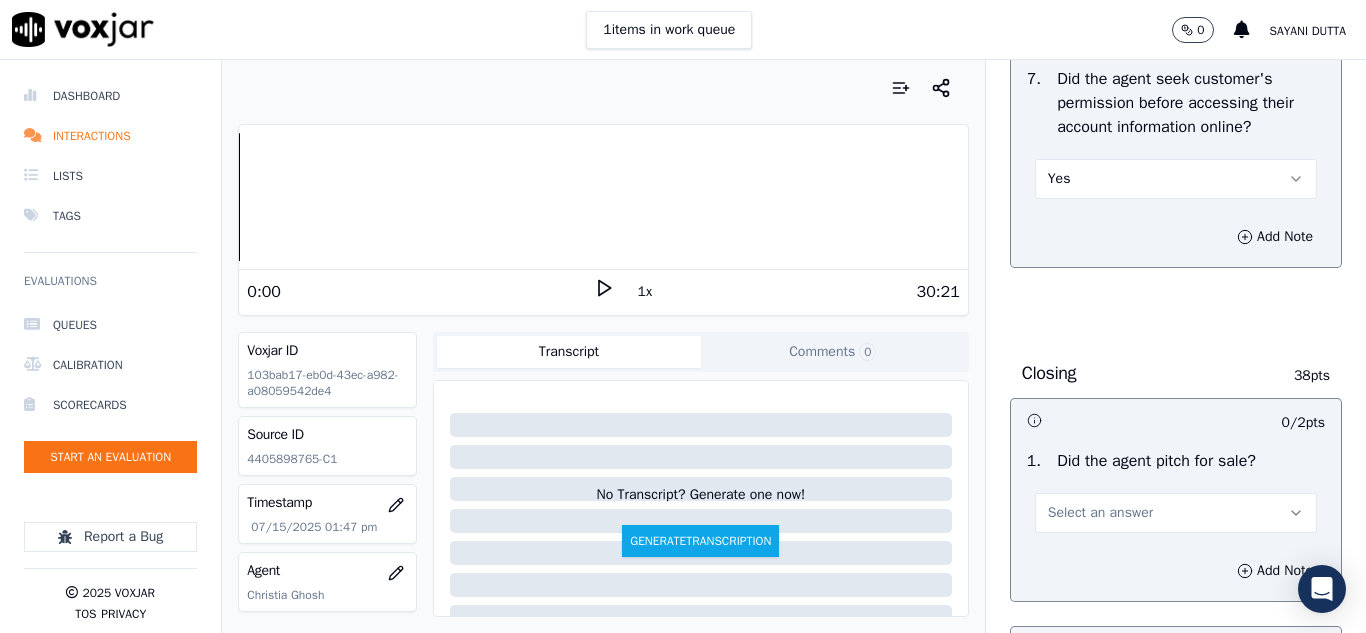 click on "Yes" at bounding box center [1176, 179] 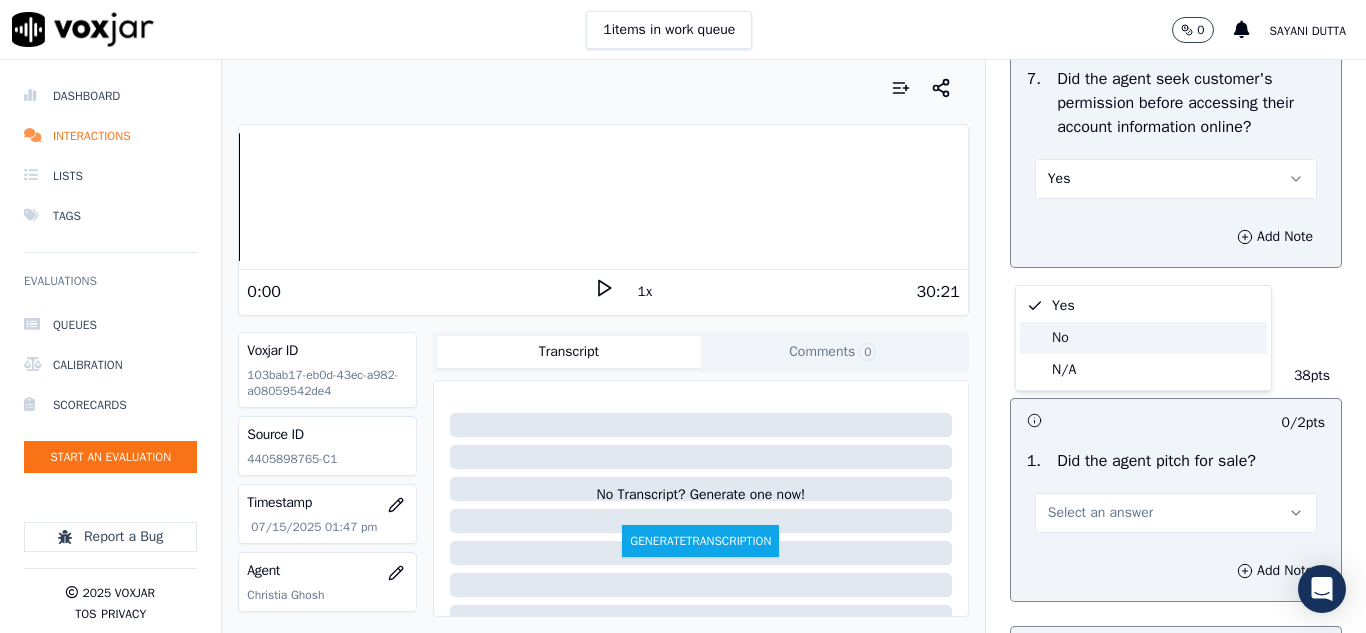 click on "No" 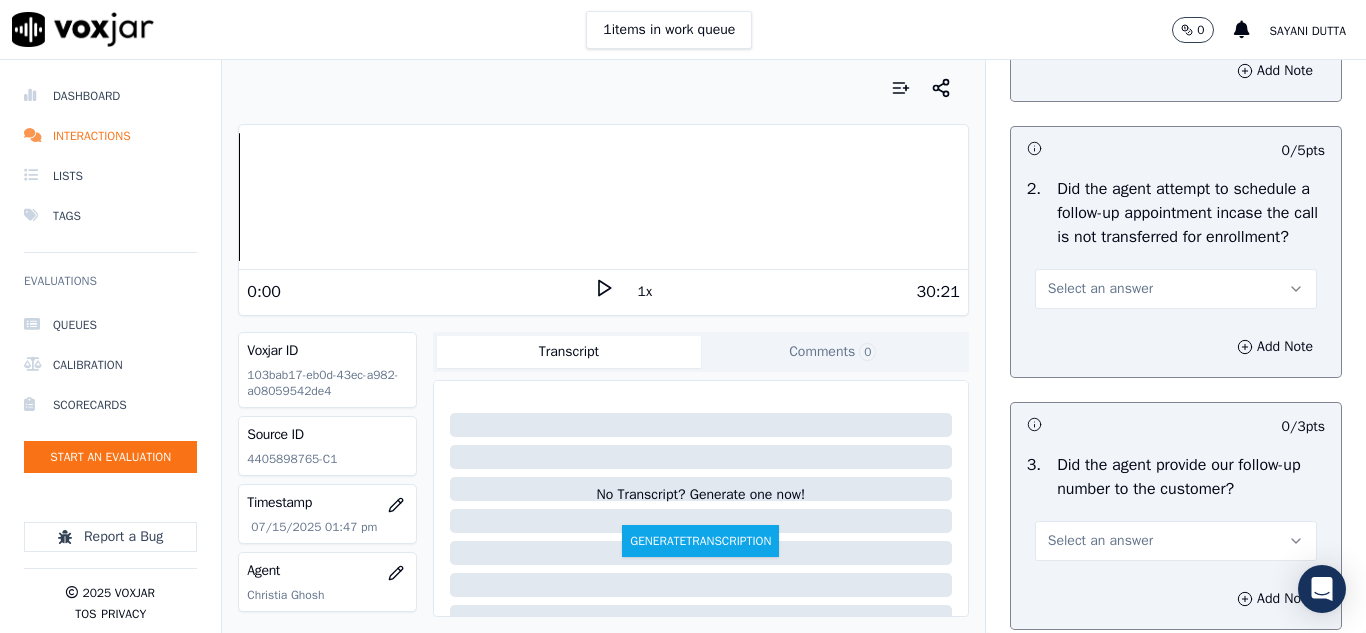 scroll, scrollTop: 4600, scrollLeft: 0, axis: vertical 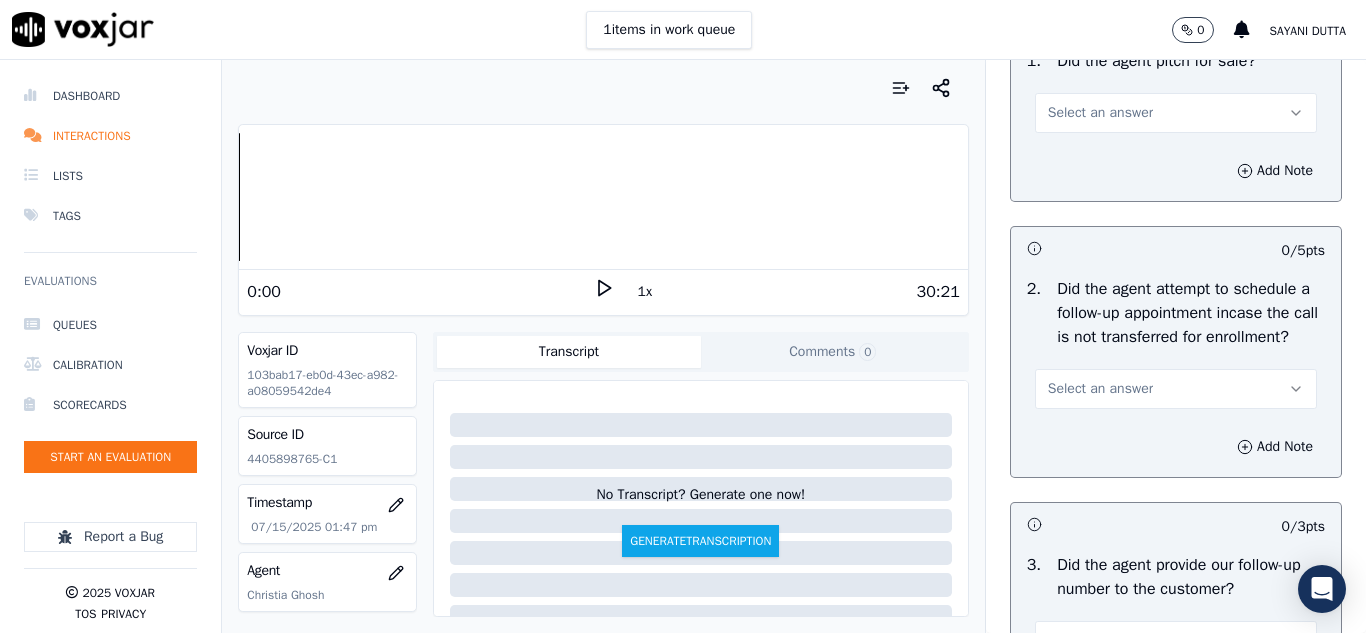 click on "Select an answer" at bounding box center [1100, 113] 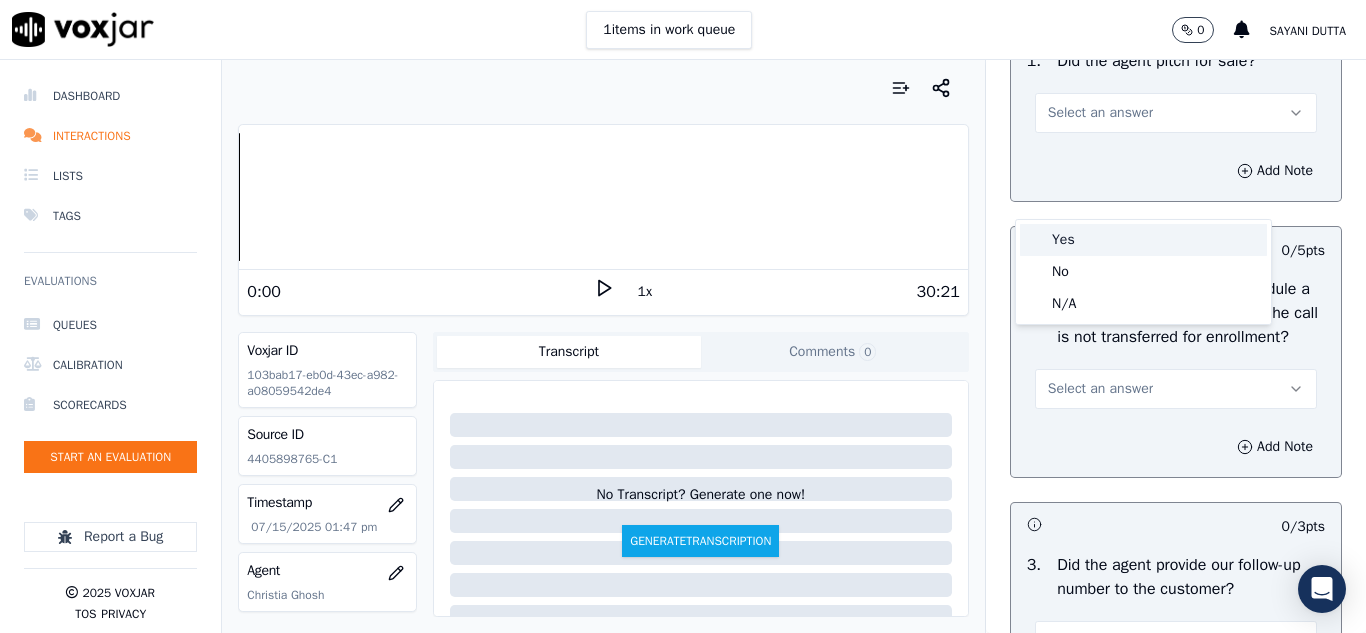 click on "Yes" at bounding box center (1143, 240) 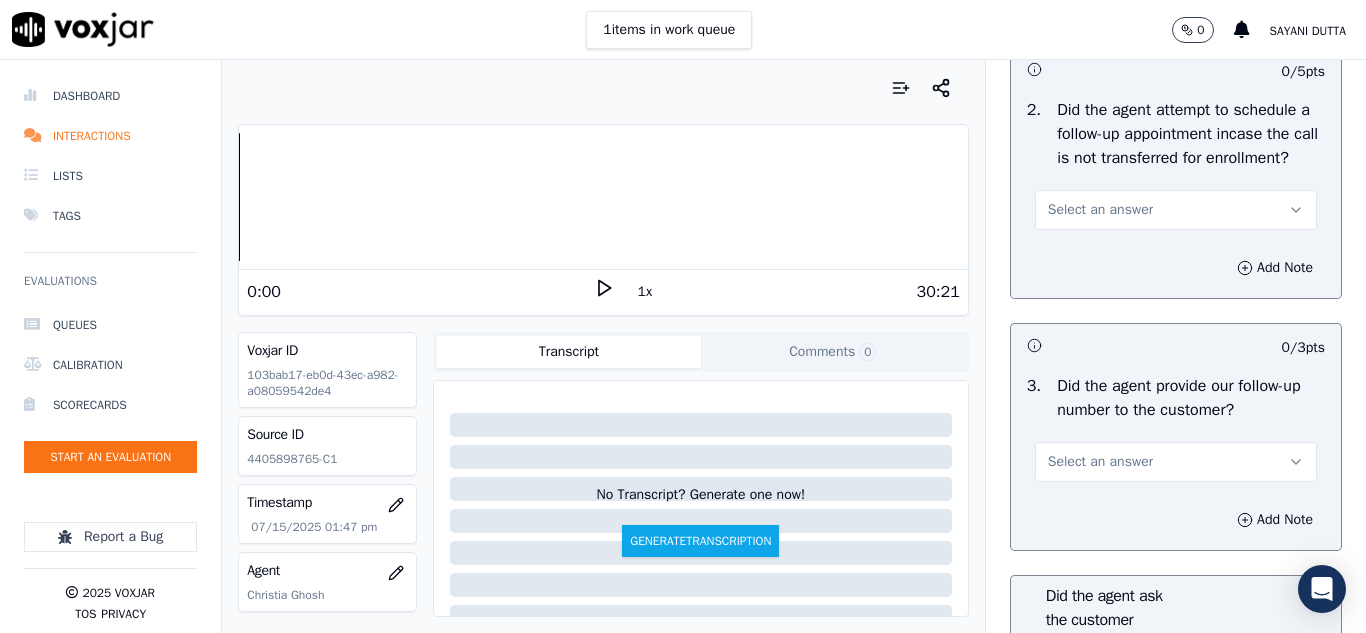 scroll, scrollTop: 4800, scrollLeft: 0, axis: vertical 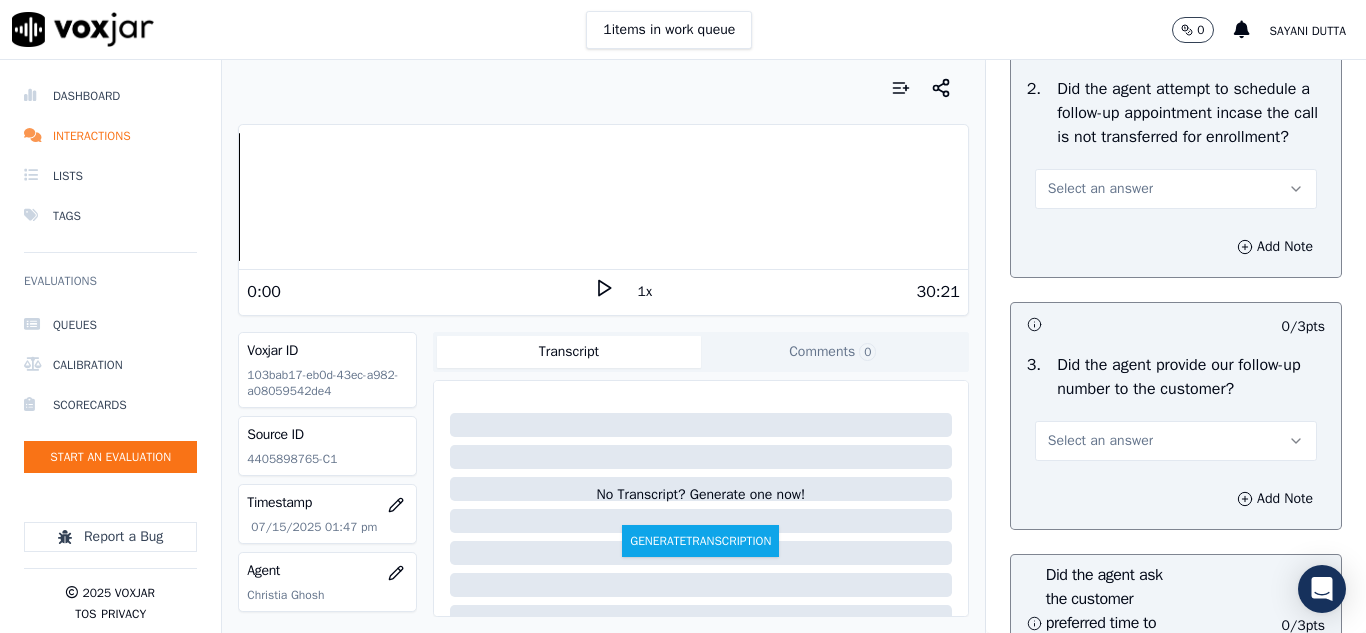 click on "Select an answer" at bounding box center (1100, 189) 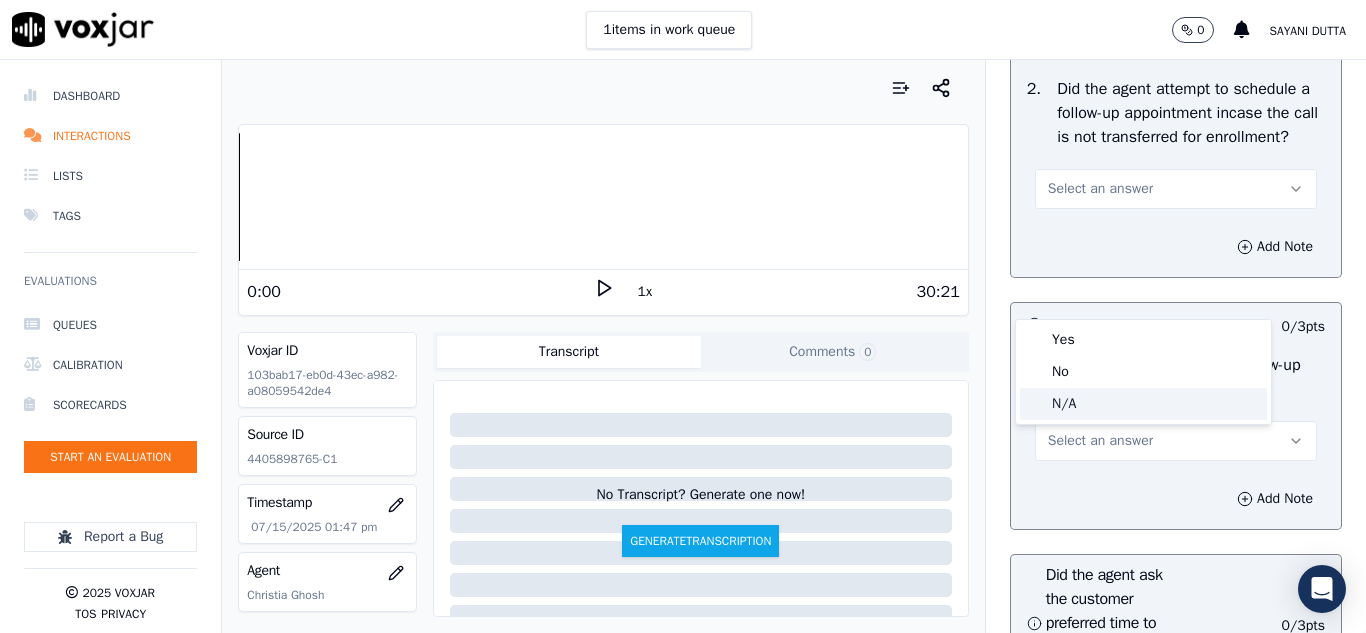 click on "N/A" 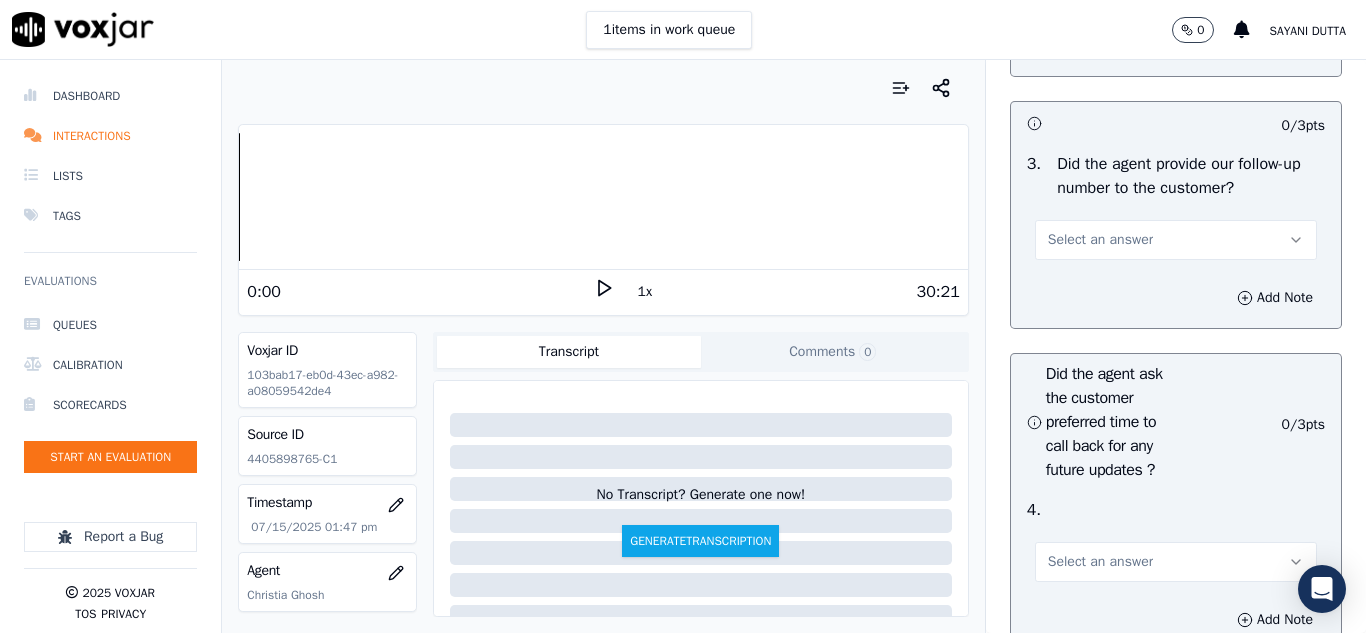 scroll, scrollTop: 5100, scrollLeft: 0, axis: vertical 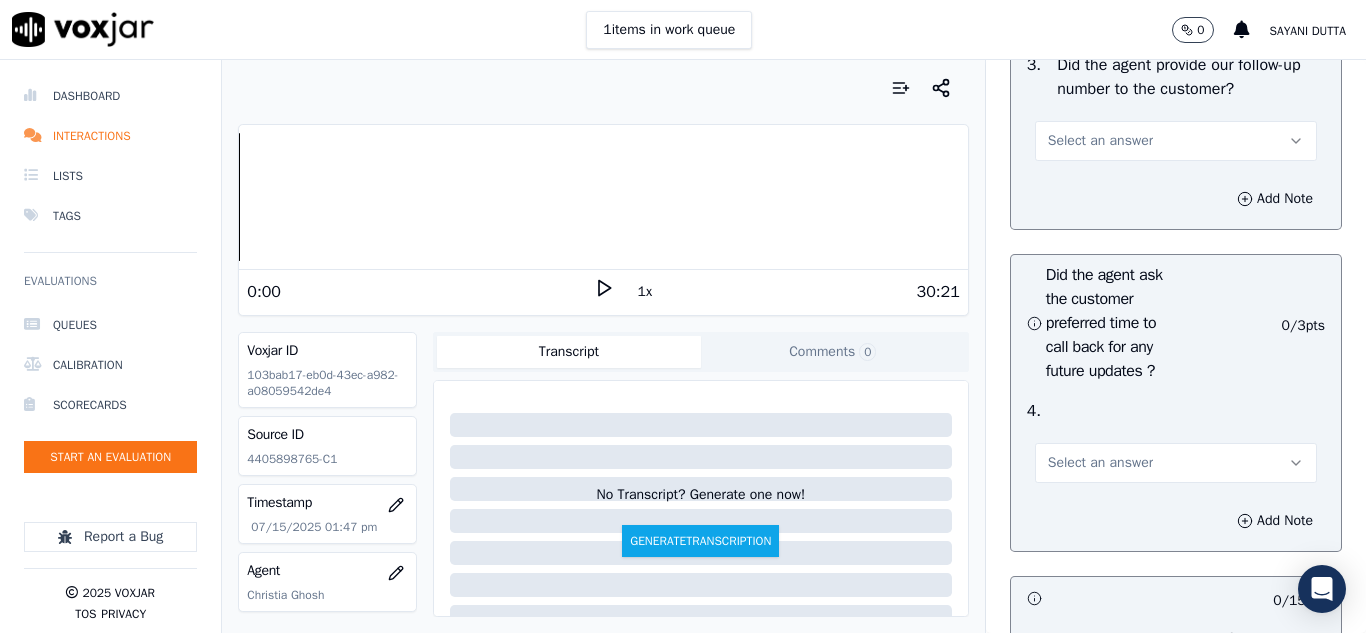 click on "Select an answer" at bounding box center (1100, 141) 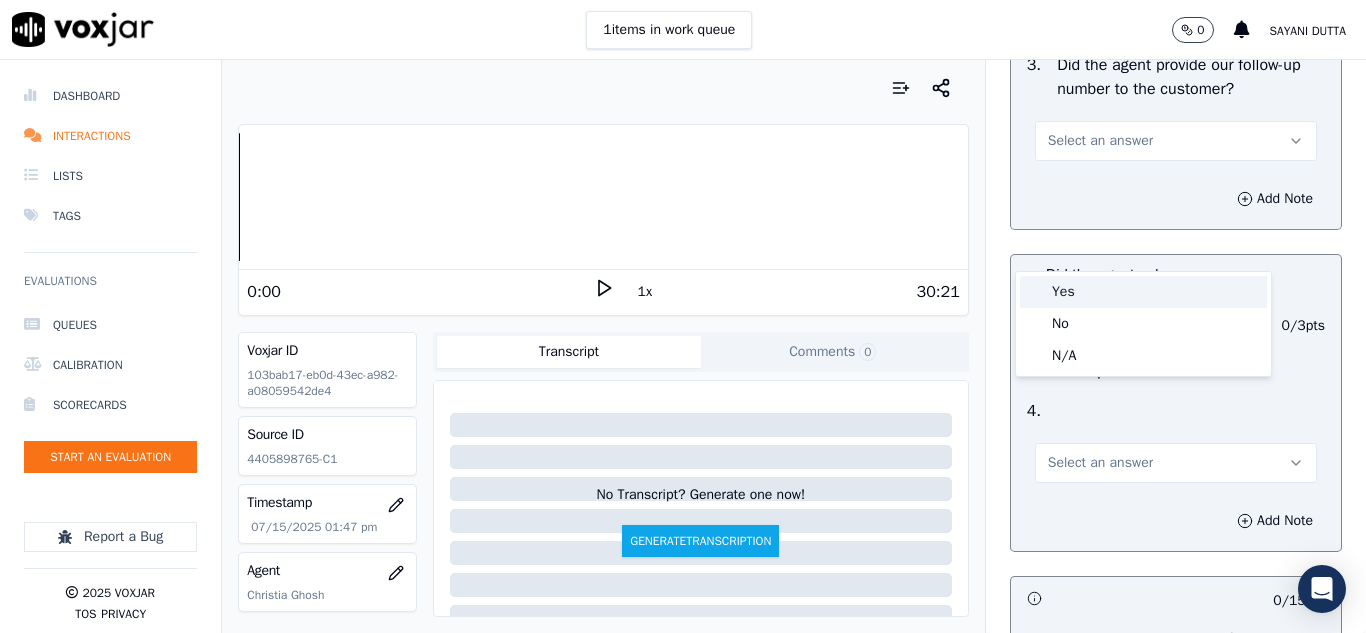 click on "Yes" at bounding box center [1143, 292] 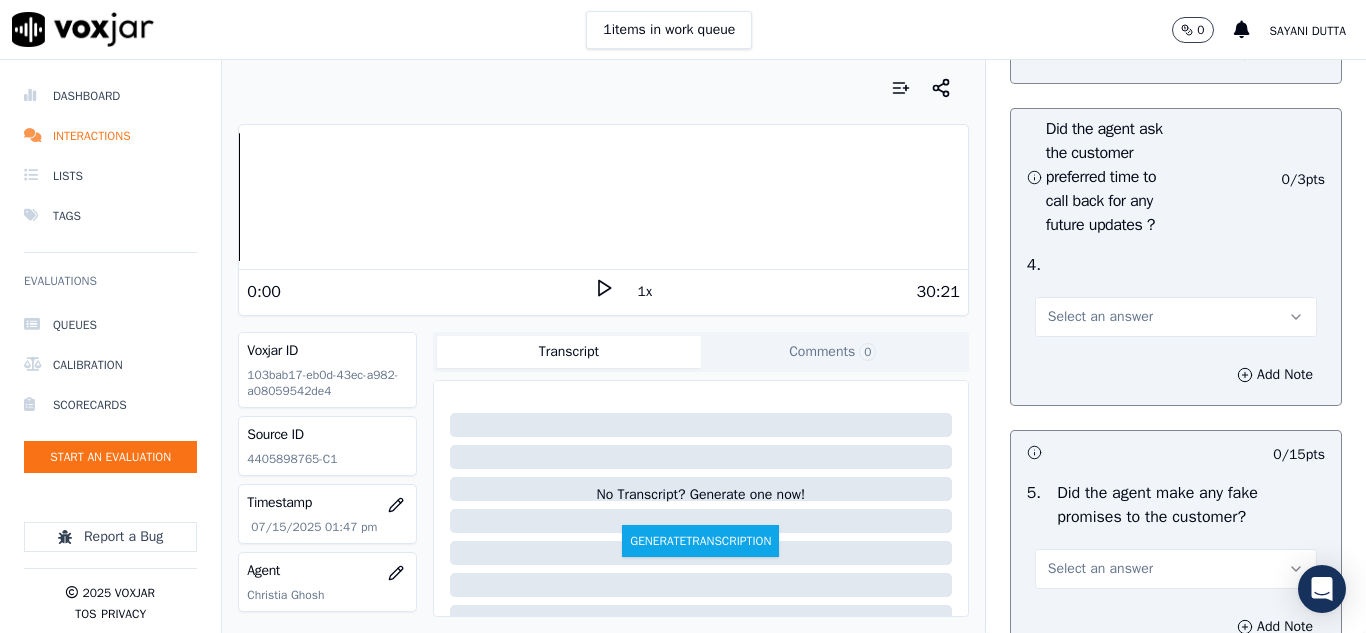 scroll, scrollTop: 5300, scrollLeft: 0, axis: vertical 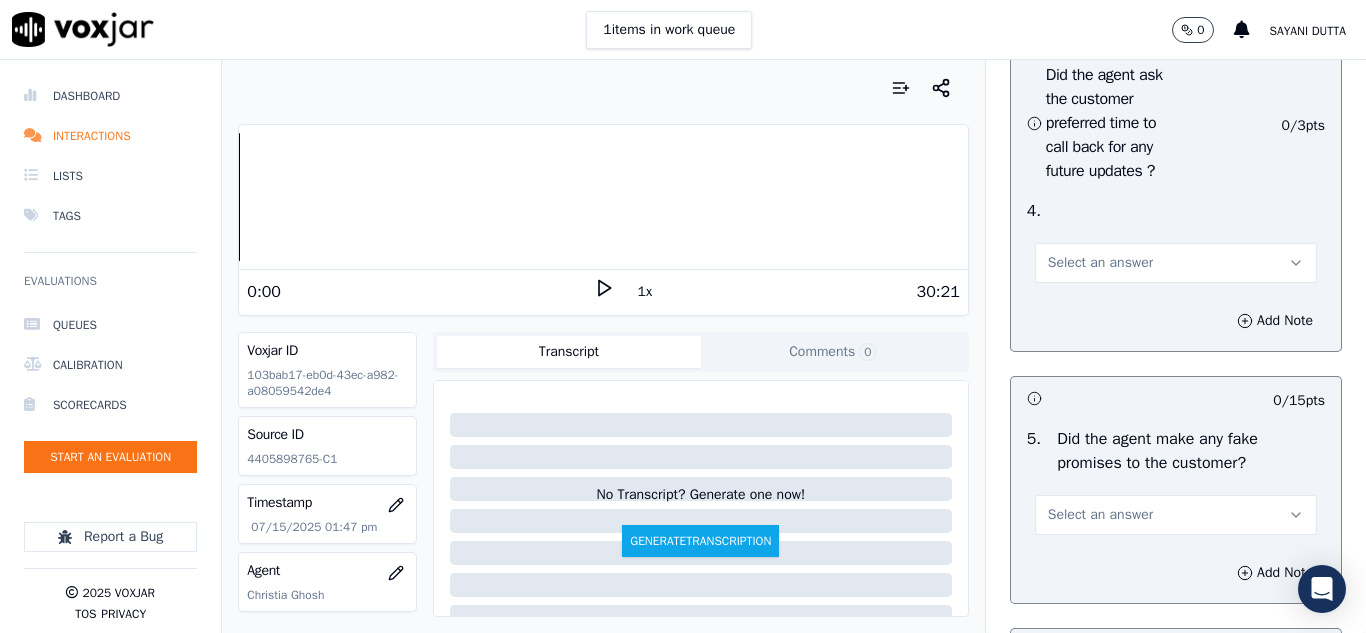 click on "Select an answer" at bounding box center (1100, 263) 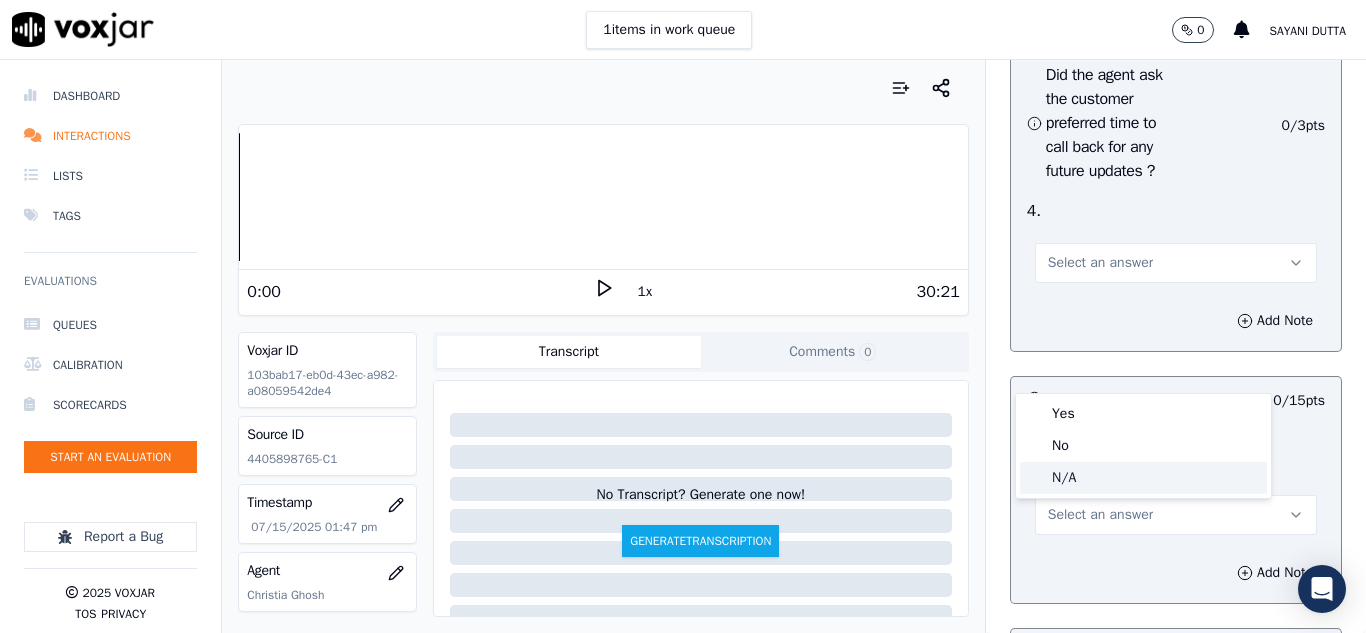 click on "N/A" 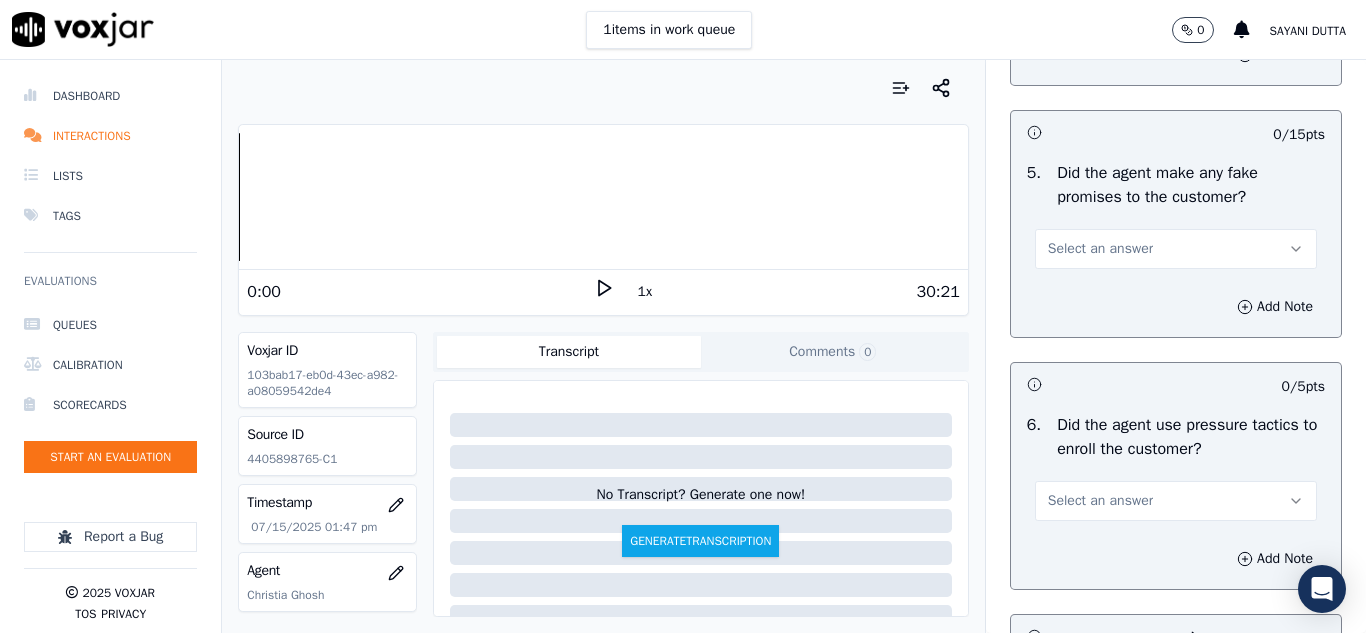 scroll, scrollTop: 5600, scrollLeft: 0, axis: vertical 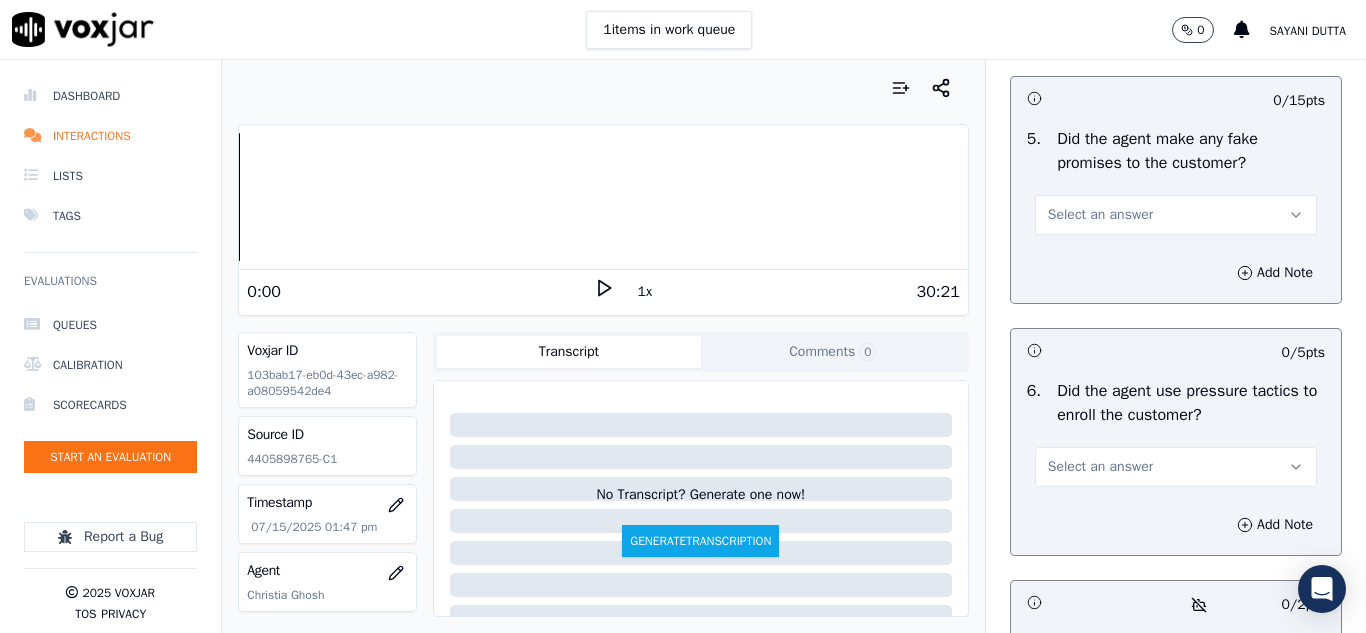 click on "Select an answer" at bounding box center (1100, 215) 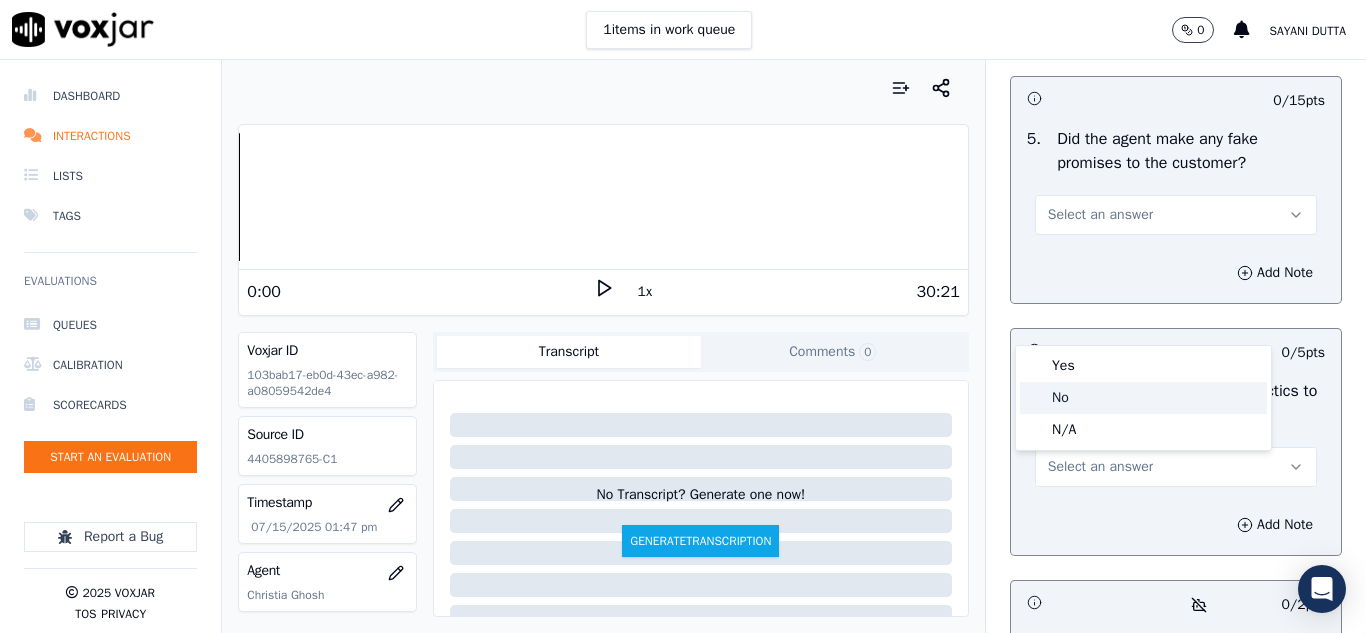 click on "No" 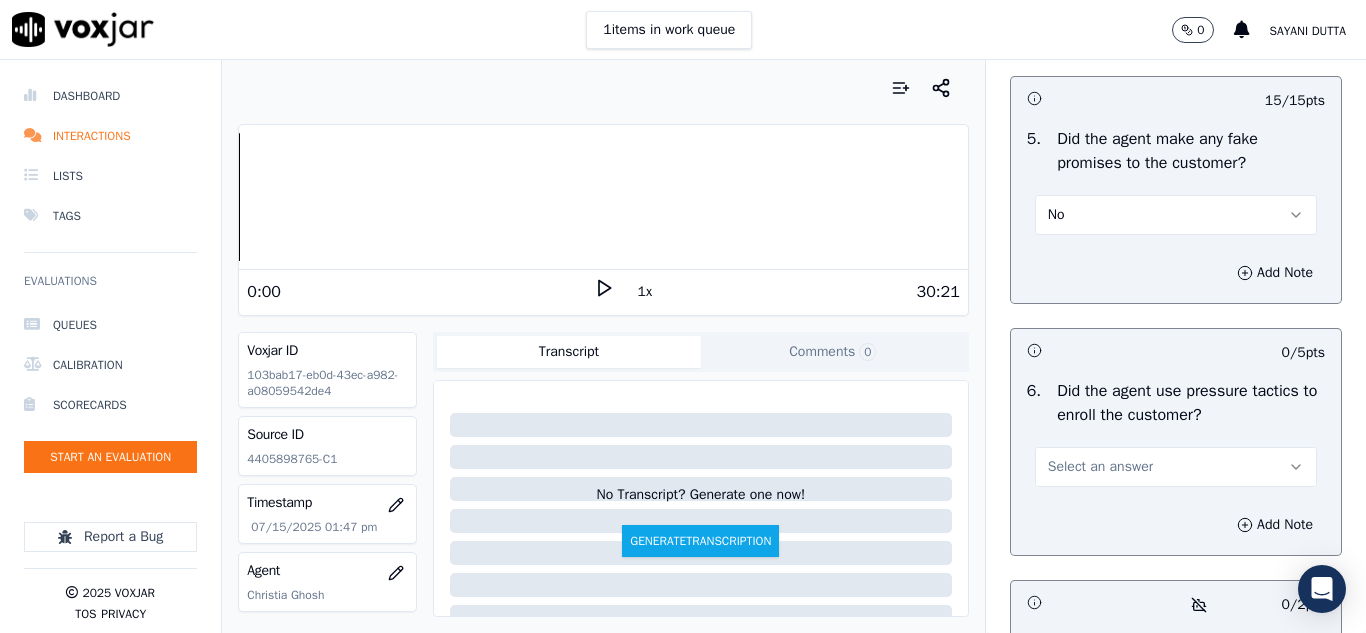 click on "No" at bounding box center (1176, 215) 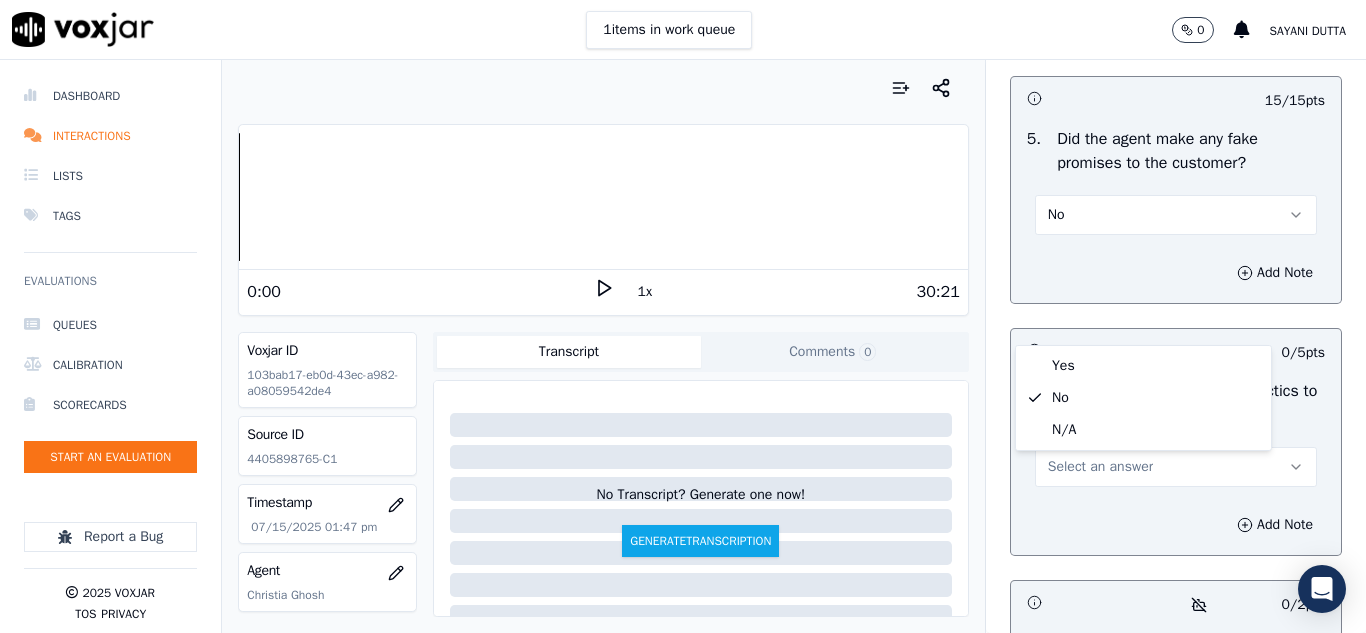 click on "No" at bounding box center (1176, 215) 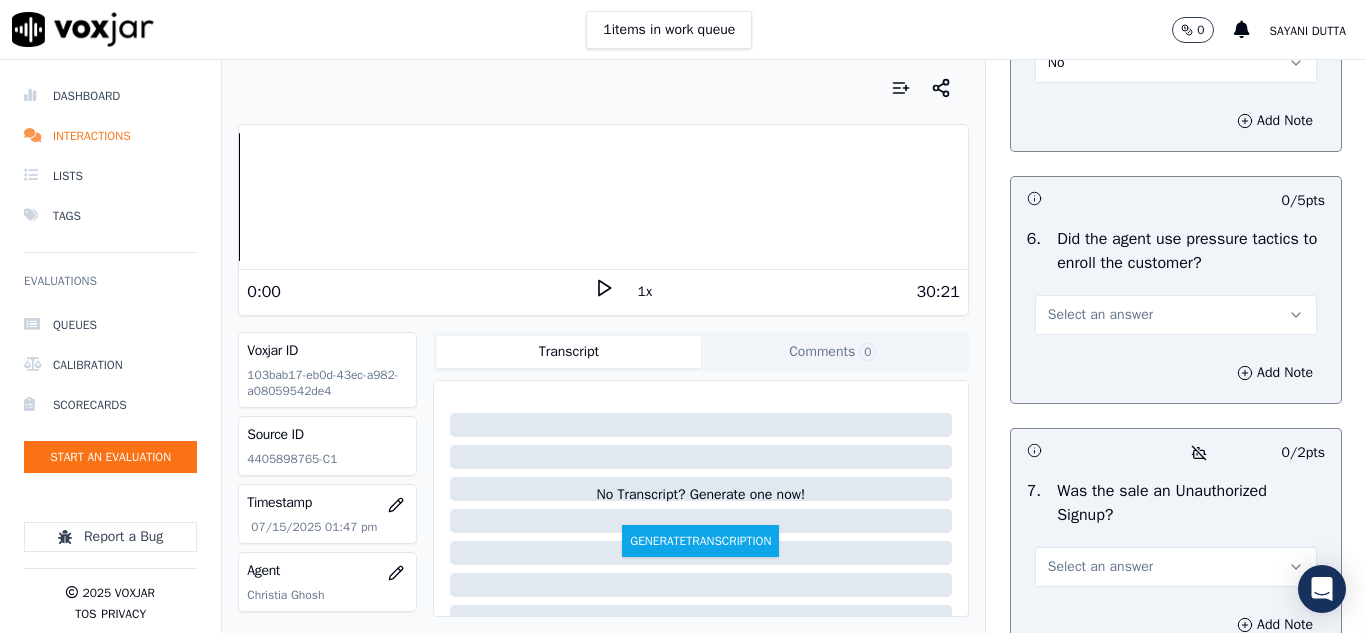 scroll, scrollTop: 5900, scrollLeft: 0, axis: vertical 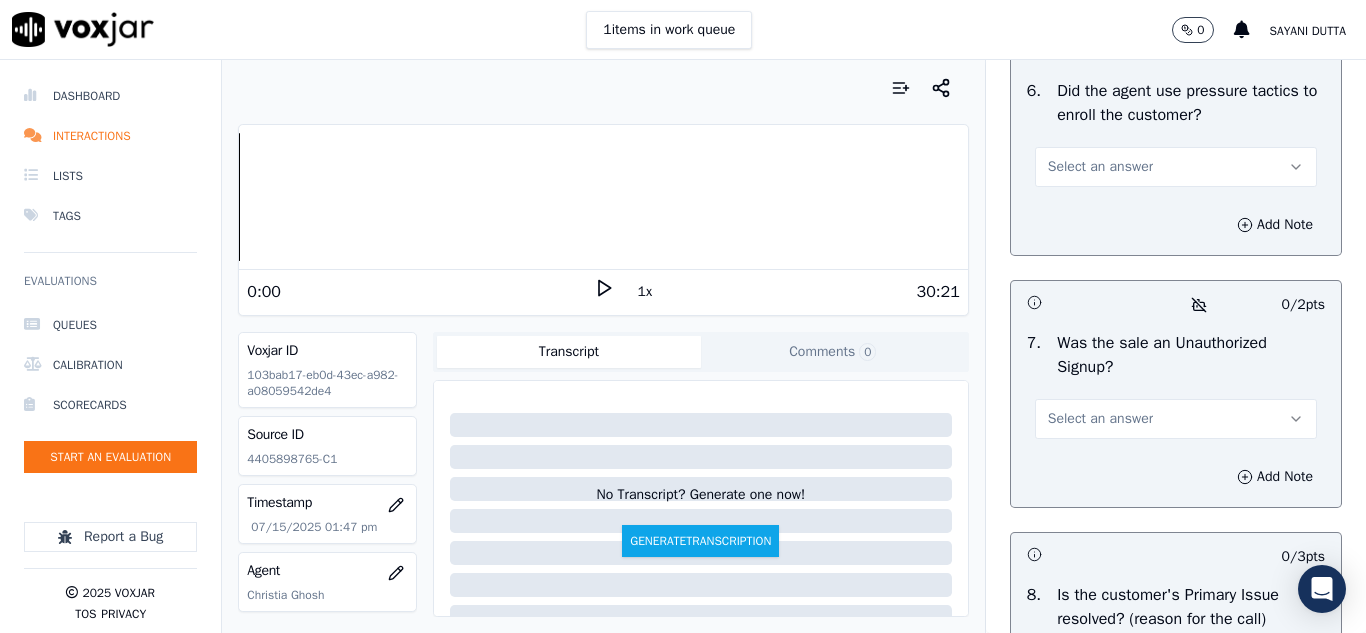 click on "Select an answer" at bounding box center [1100, 167] 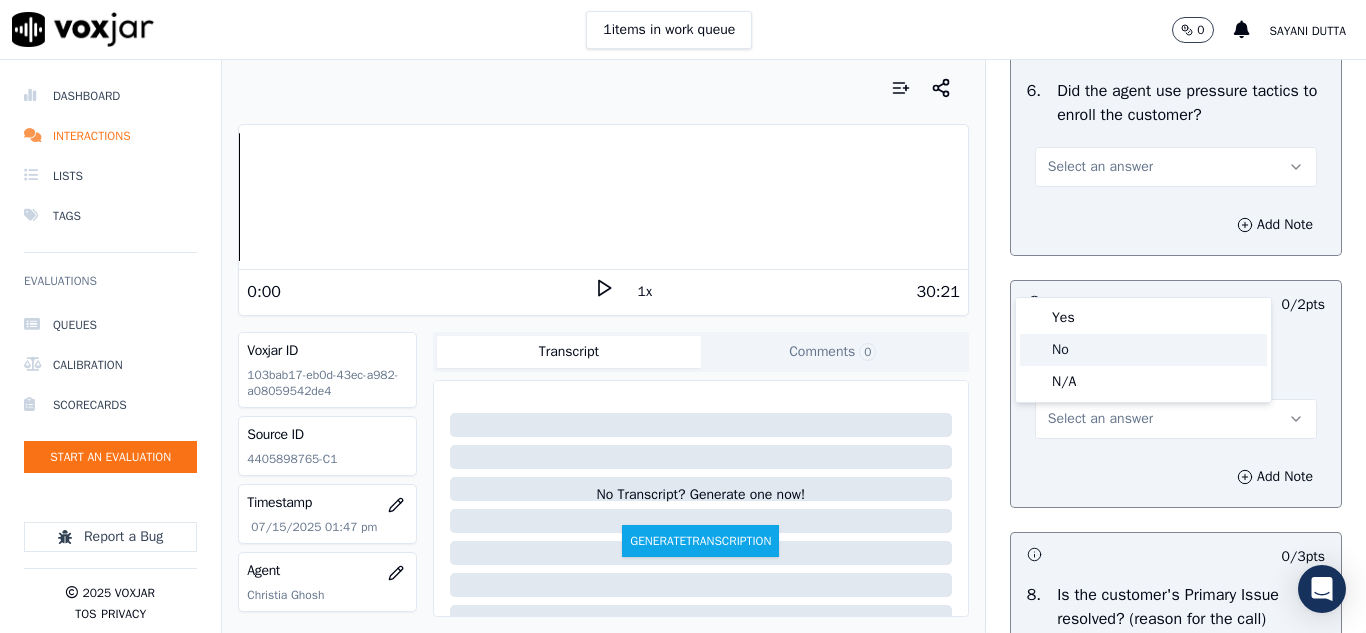 click on "No" 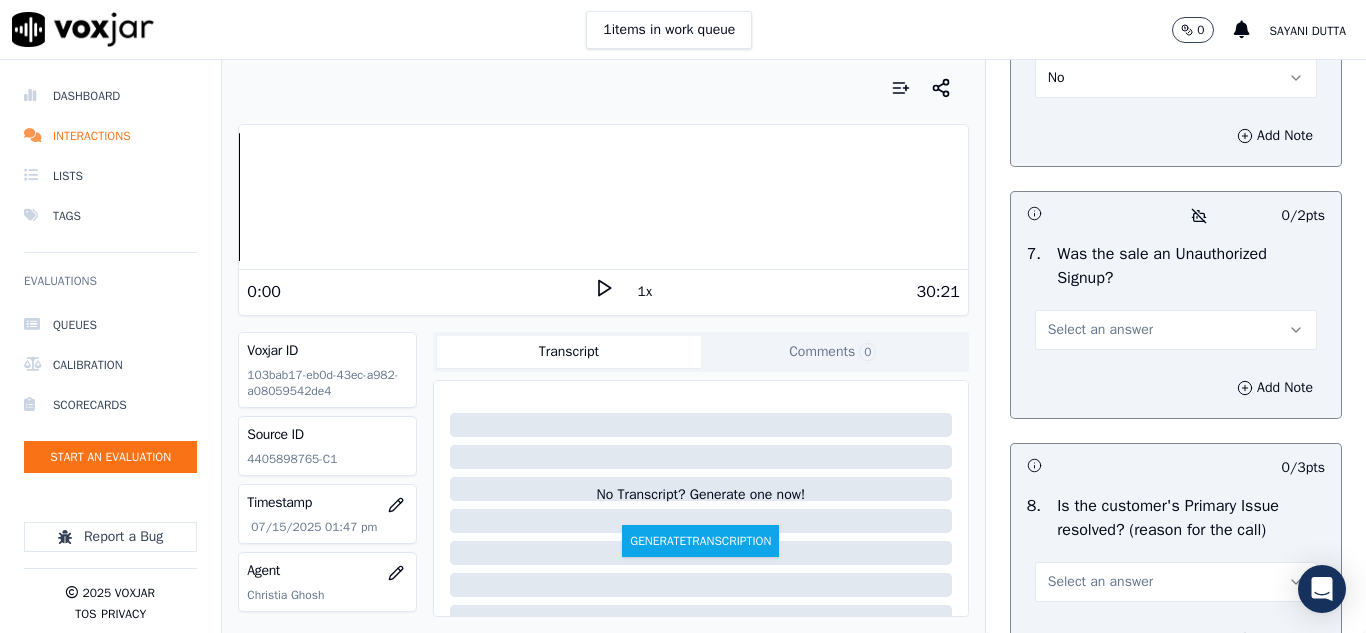 scroll, scrollTop: 6100, scrollLeft: 0, axis: vertical 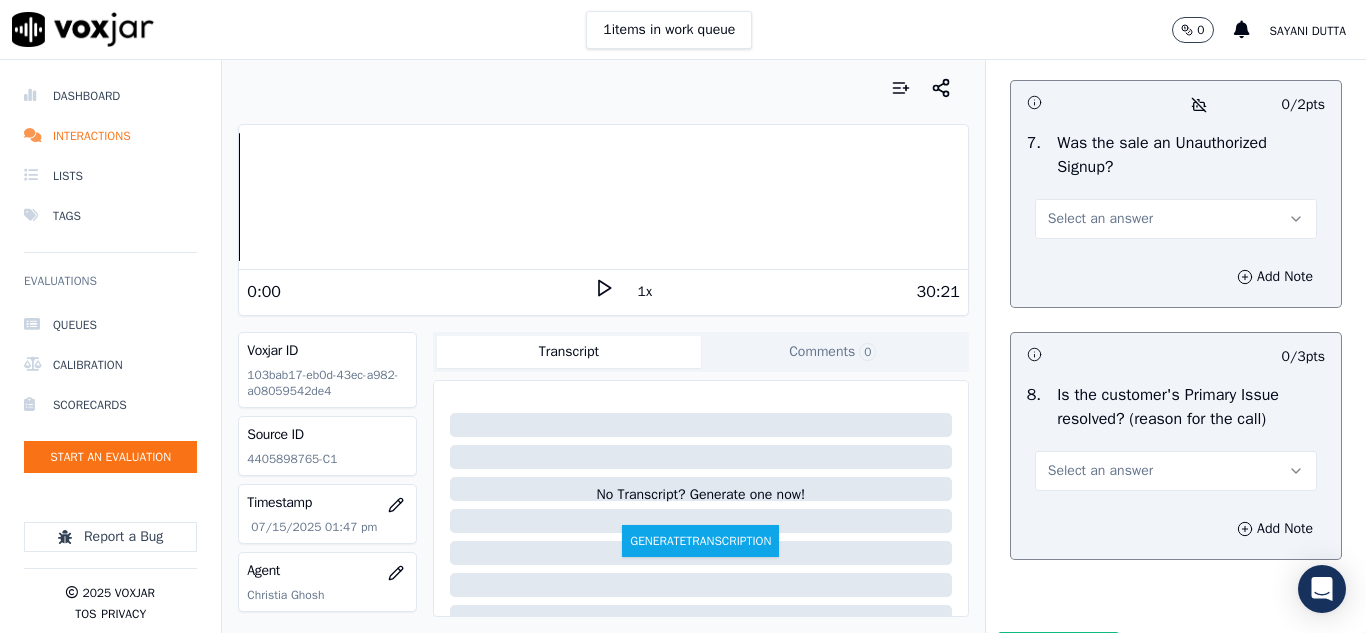 drag, startPoint x: 1101, startPoint y: 339, endPoint x: 1098, endPoint y: 323, distance: 16.27882 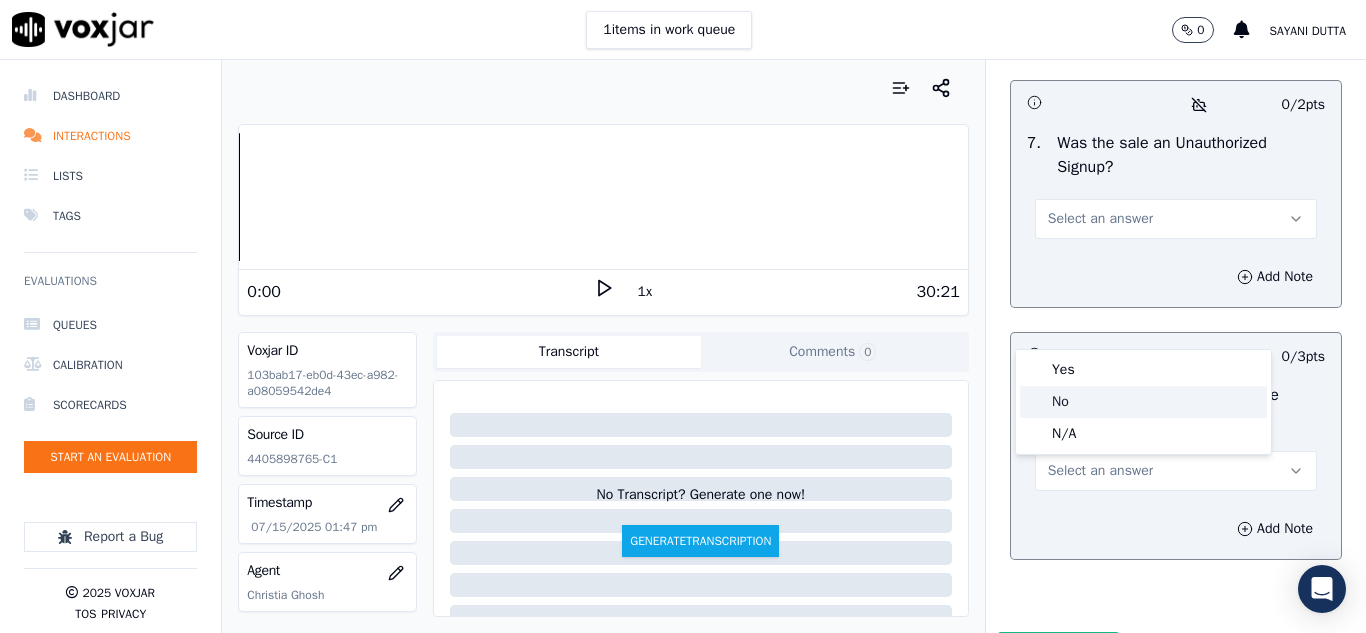 click on "No" 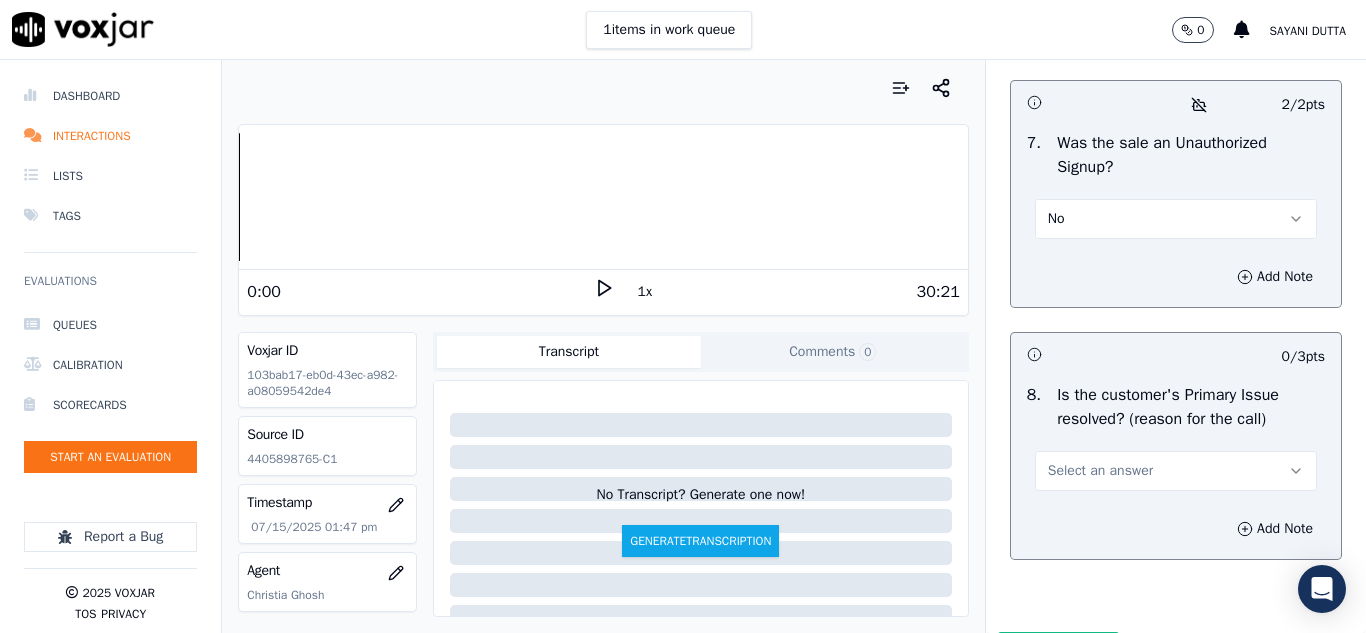 scroll, scrollTop: 6298, scrollLeft: 0, axis: vertical 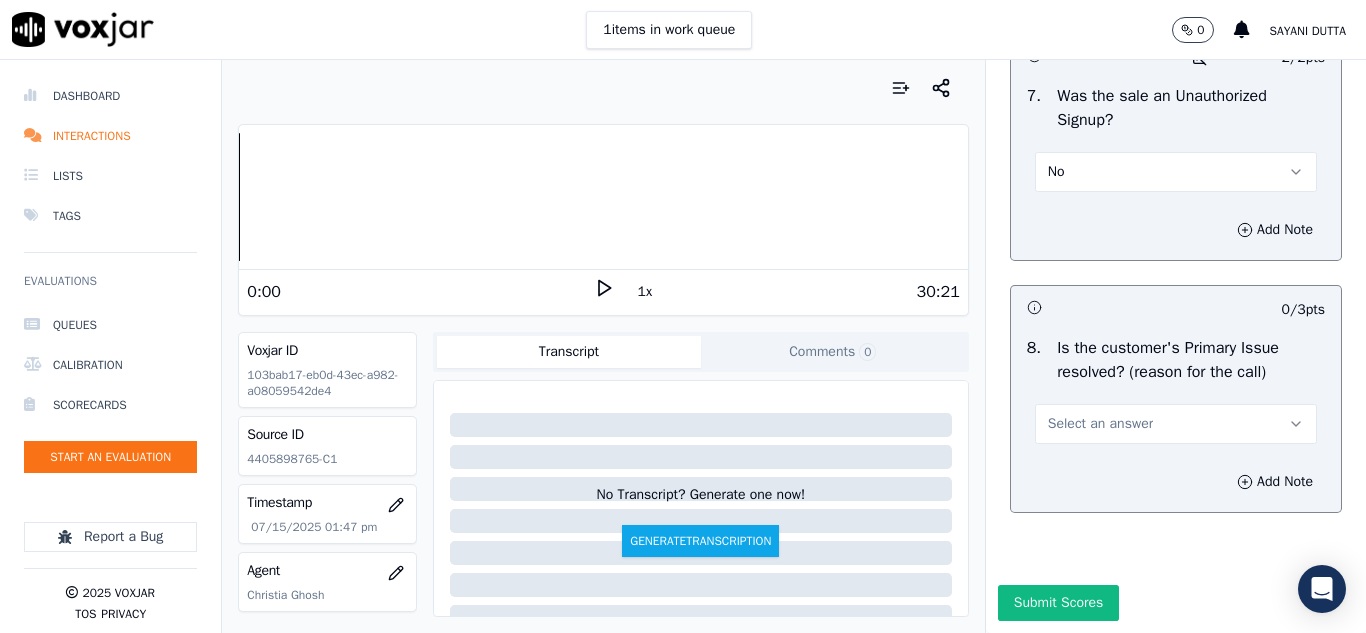 click on "Select an answer" at bounding box center (1100, 424) 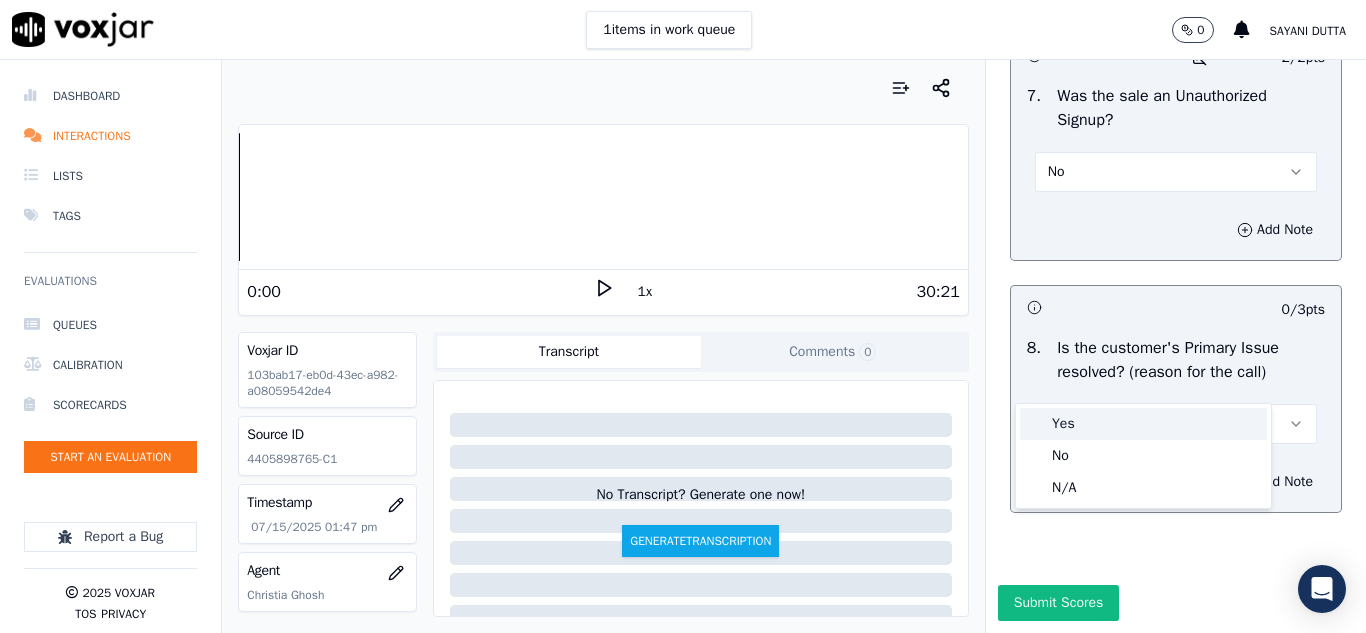 click on "Yes" at bounding box center (1143, 424) 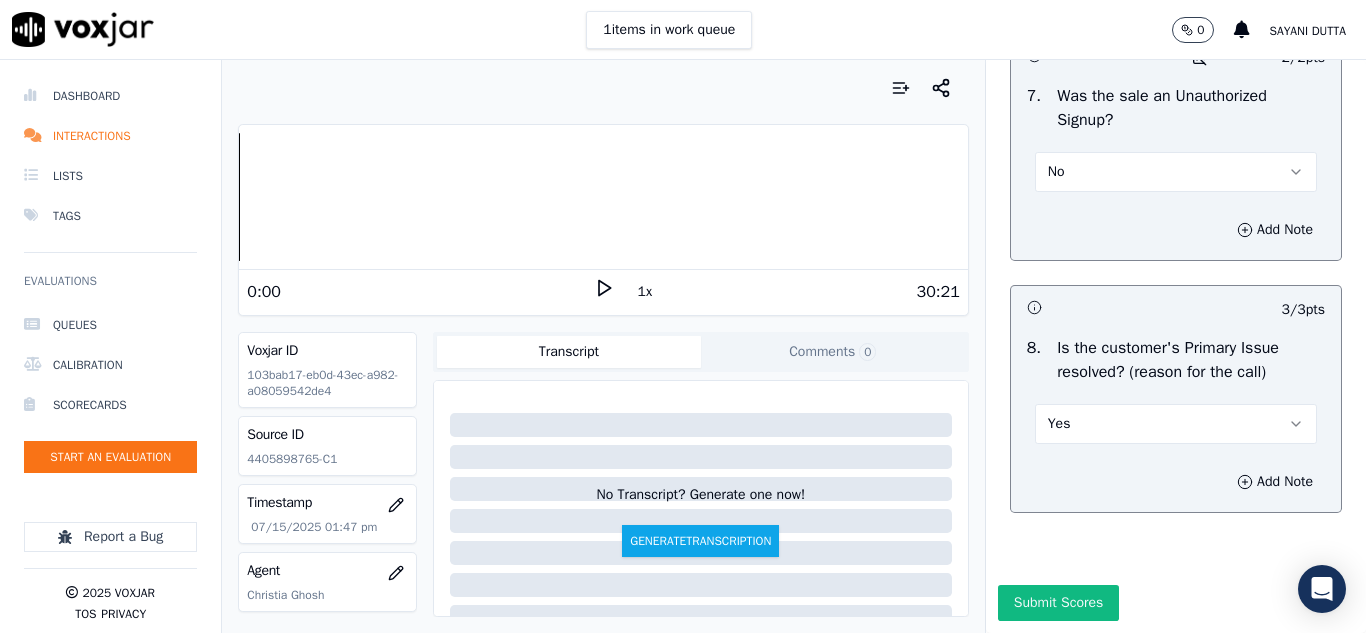 click on "Submit Scores" at bounding box center (1058, 603) 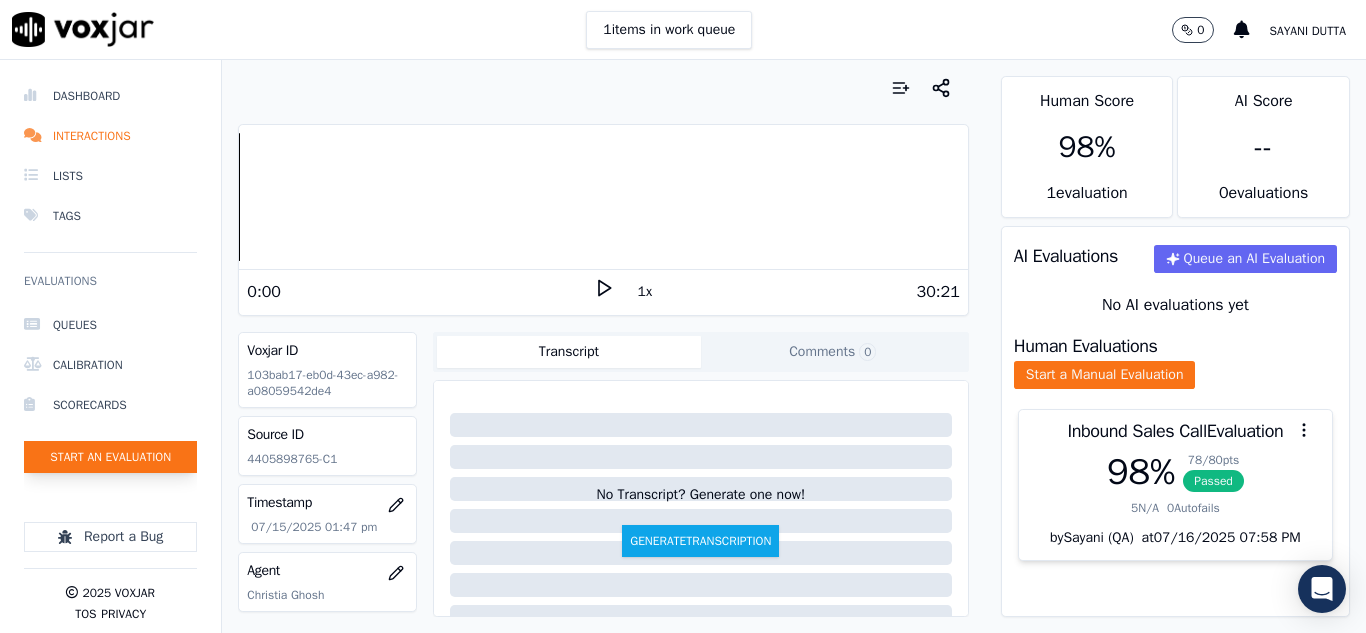 click on "Start an Evaluation" 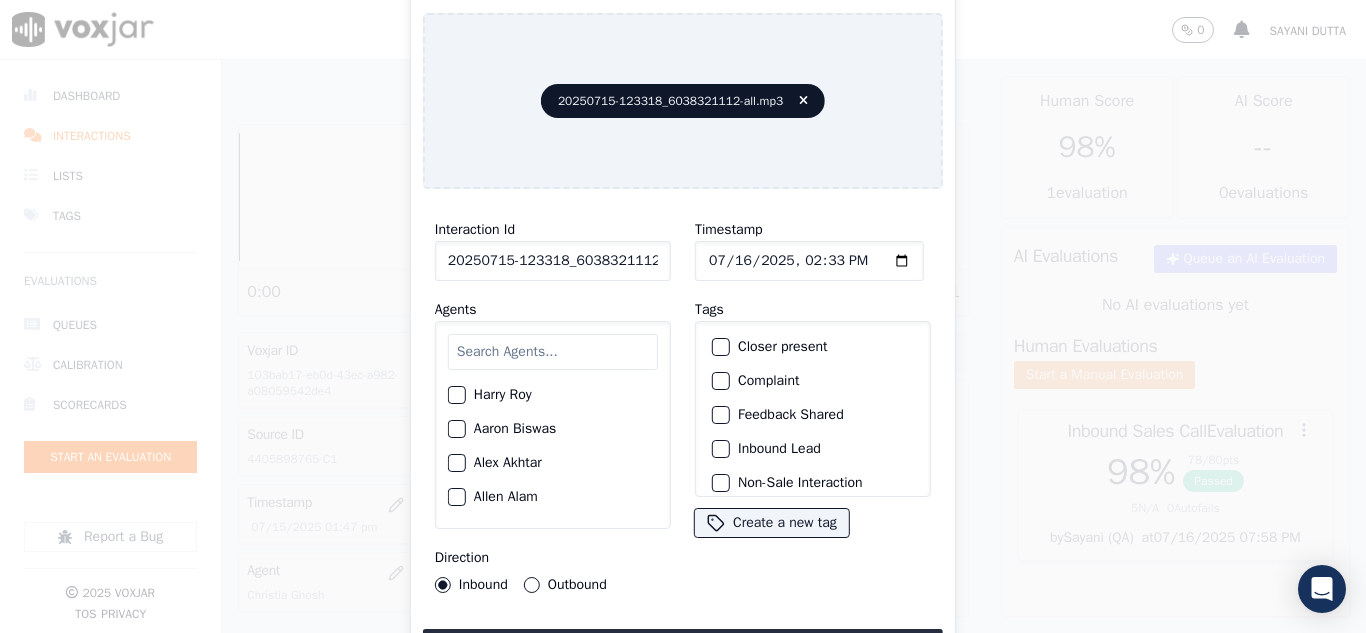 scroll, scrollTop: 0, scrollLeft: 40, axis: horizontal 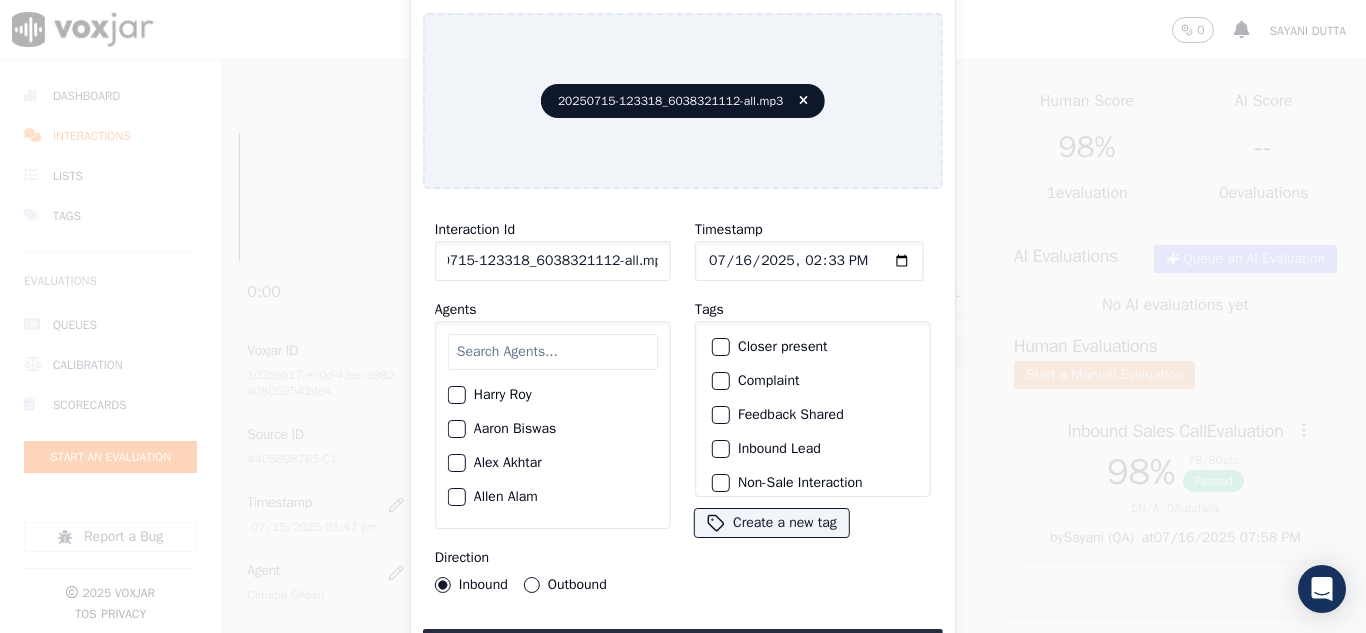 drag, startPoint x: 638, startPoint y: 256, endPoint x: 708, endPoint y: 256, distance: 70 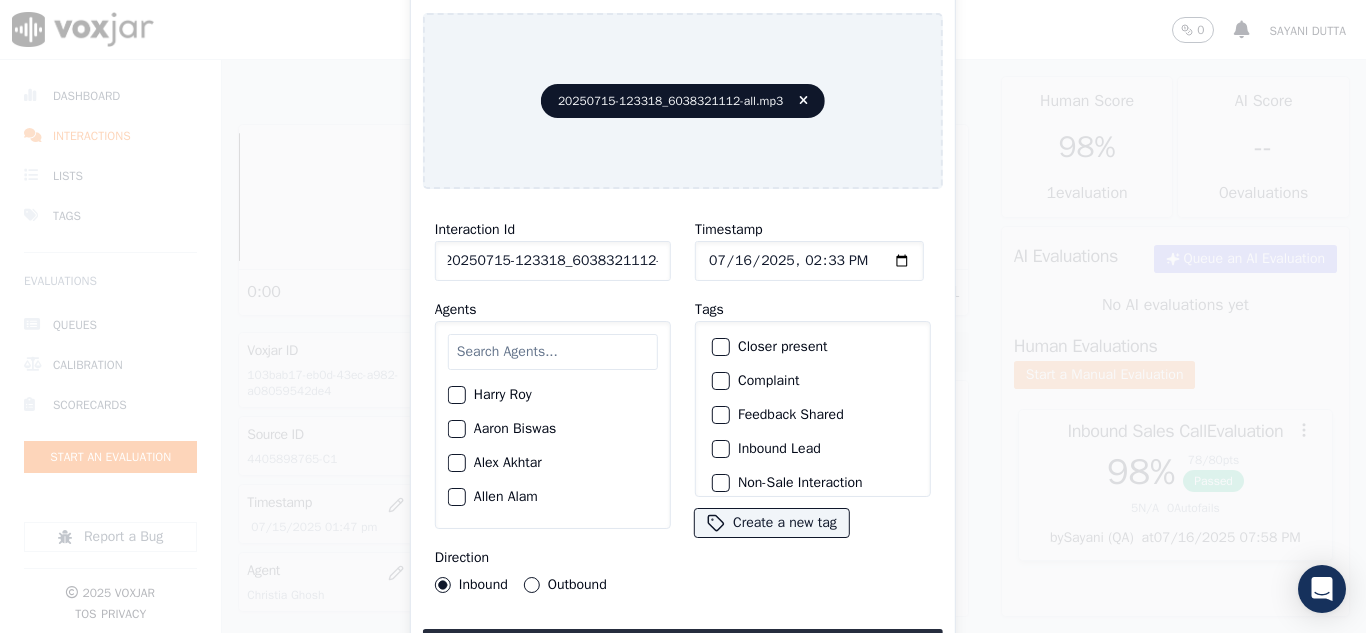 scroll, scrollTop: 0, scrollLeft: 11, axis: horizontal 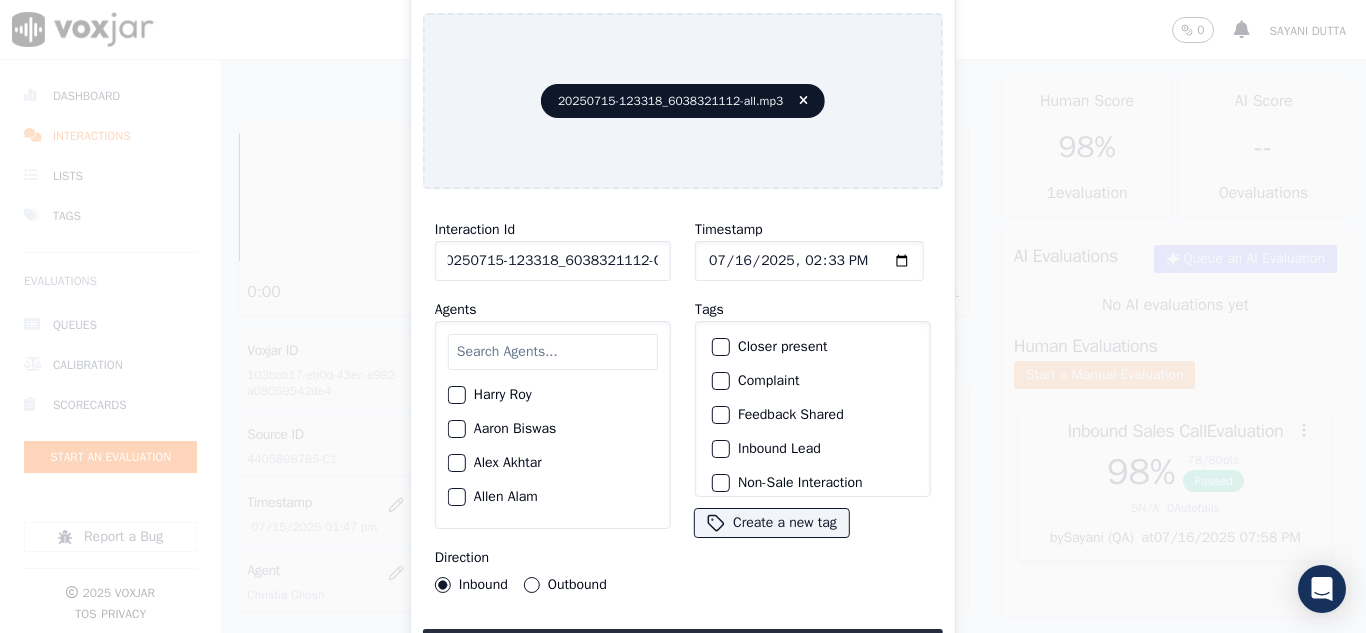 type on "20250715-123318_6038321112-C1" 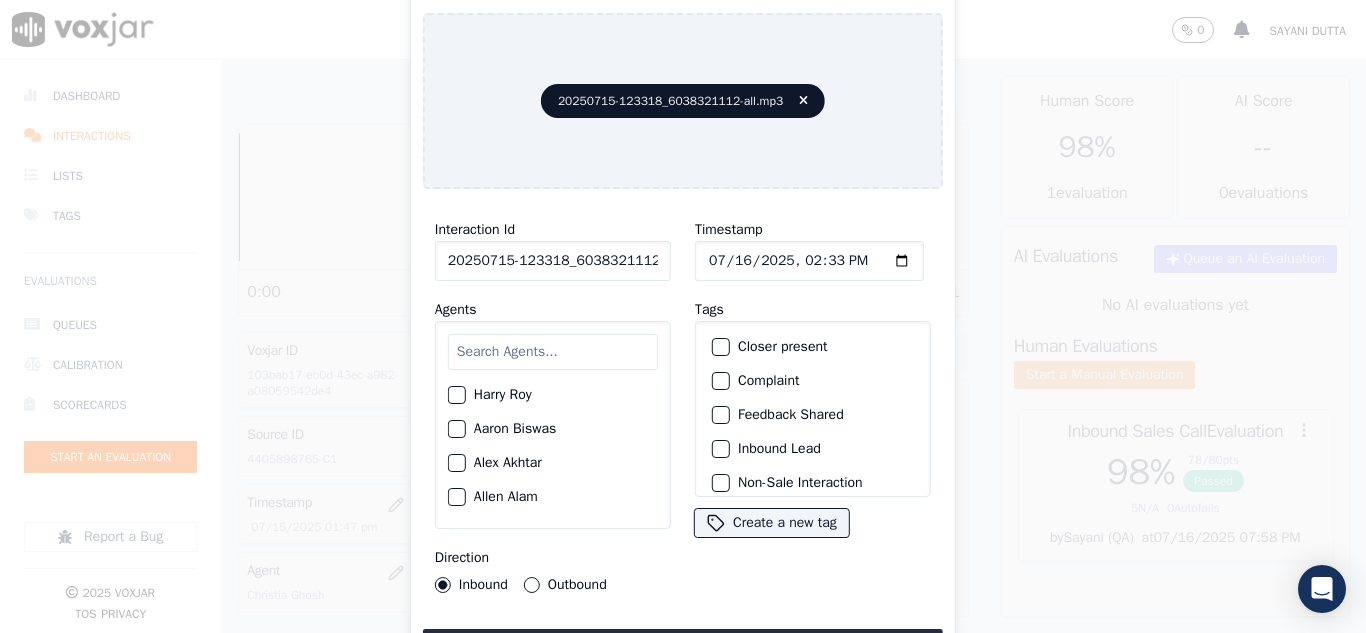 click on "Timestamp" 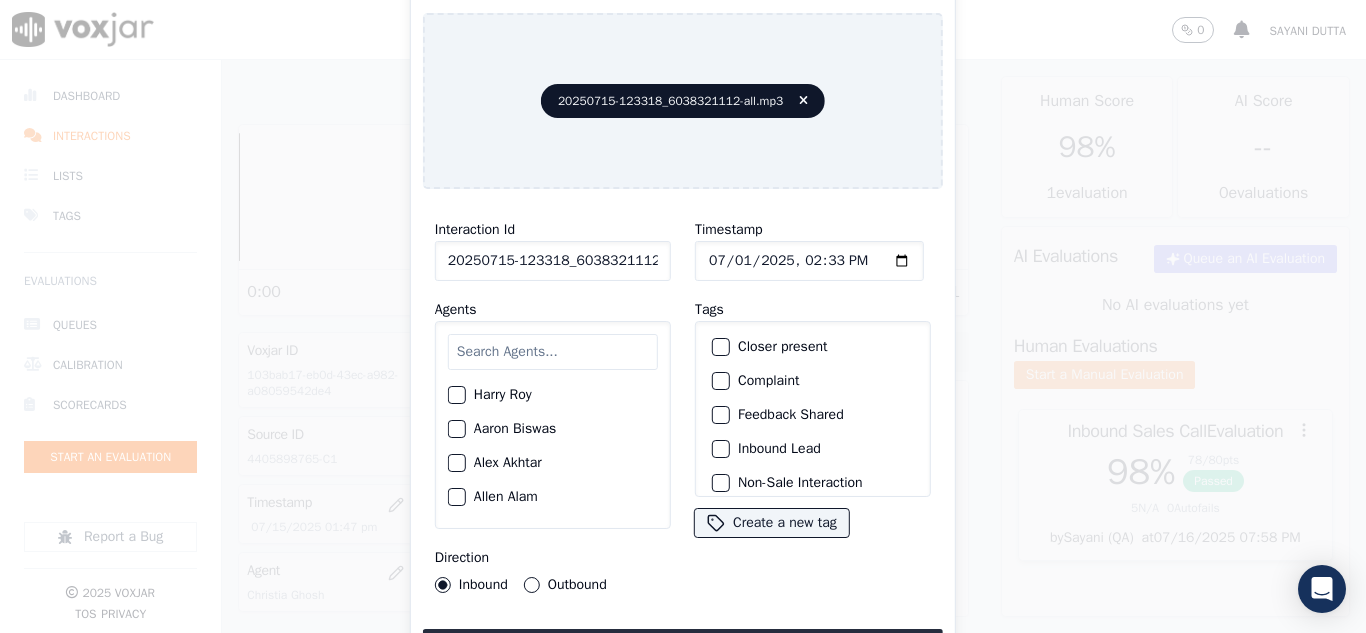 type on "2025-07-15T14:33" 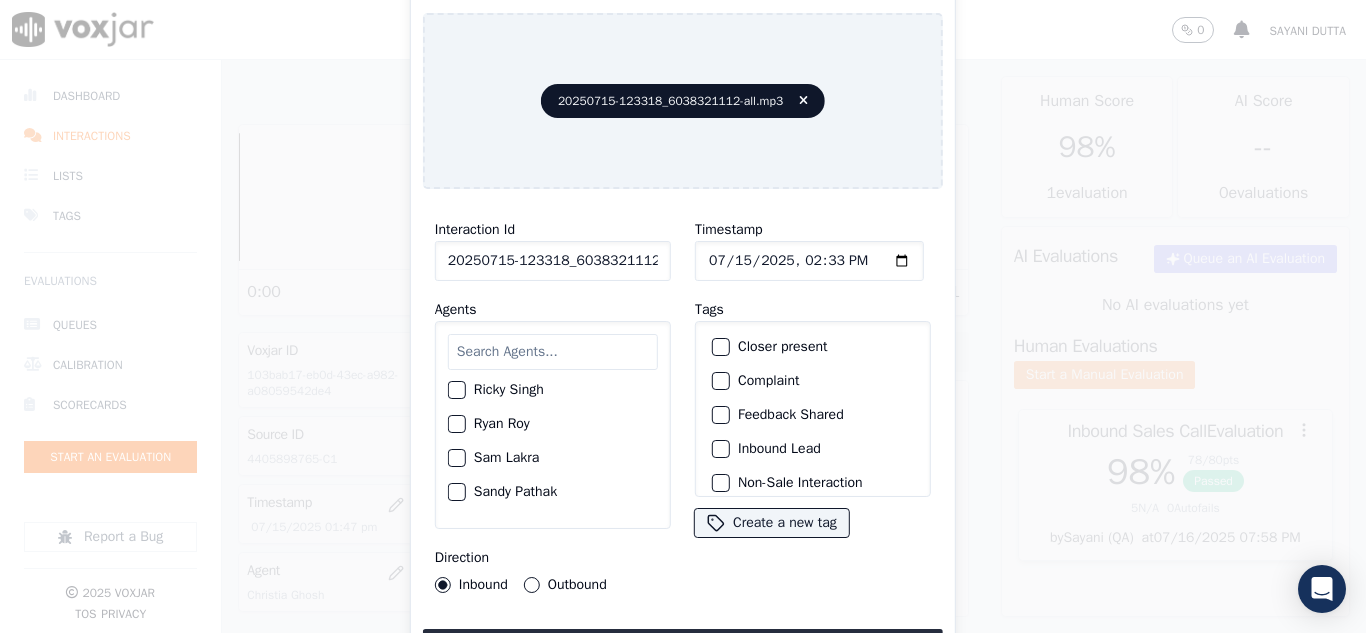scroll, scrollTop: 1707, scrollLeft: 0, axis: vertical 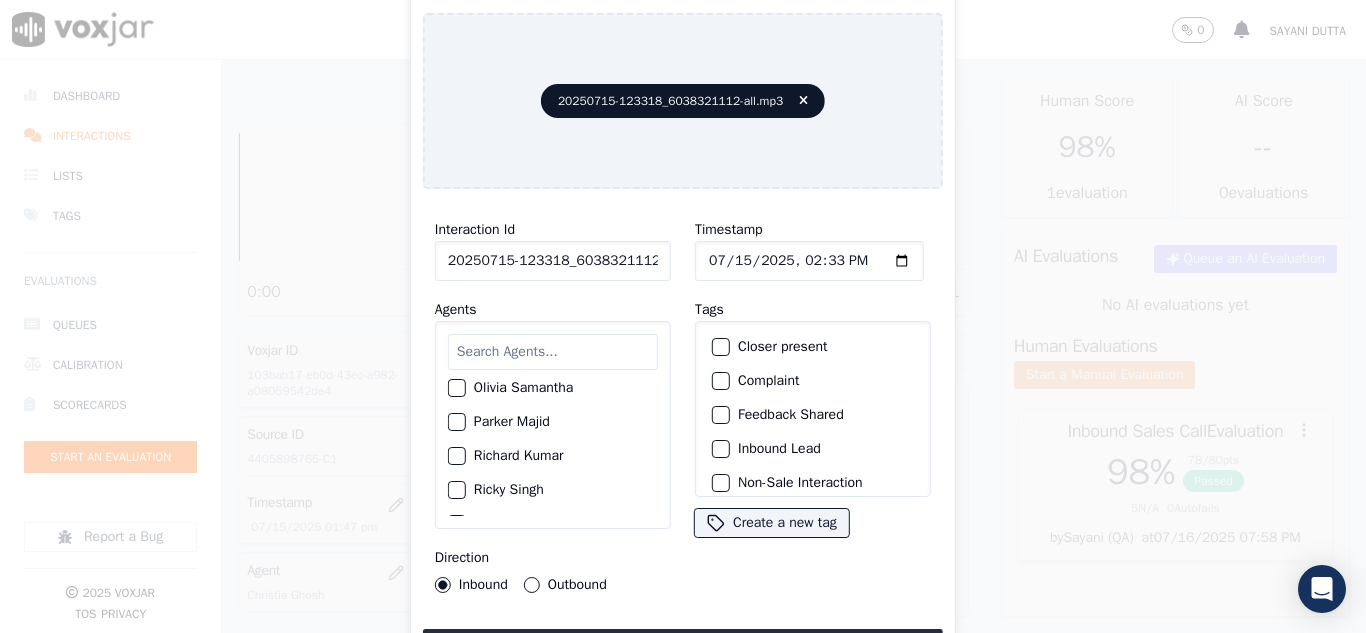 click on "Parker Majid" 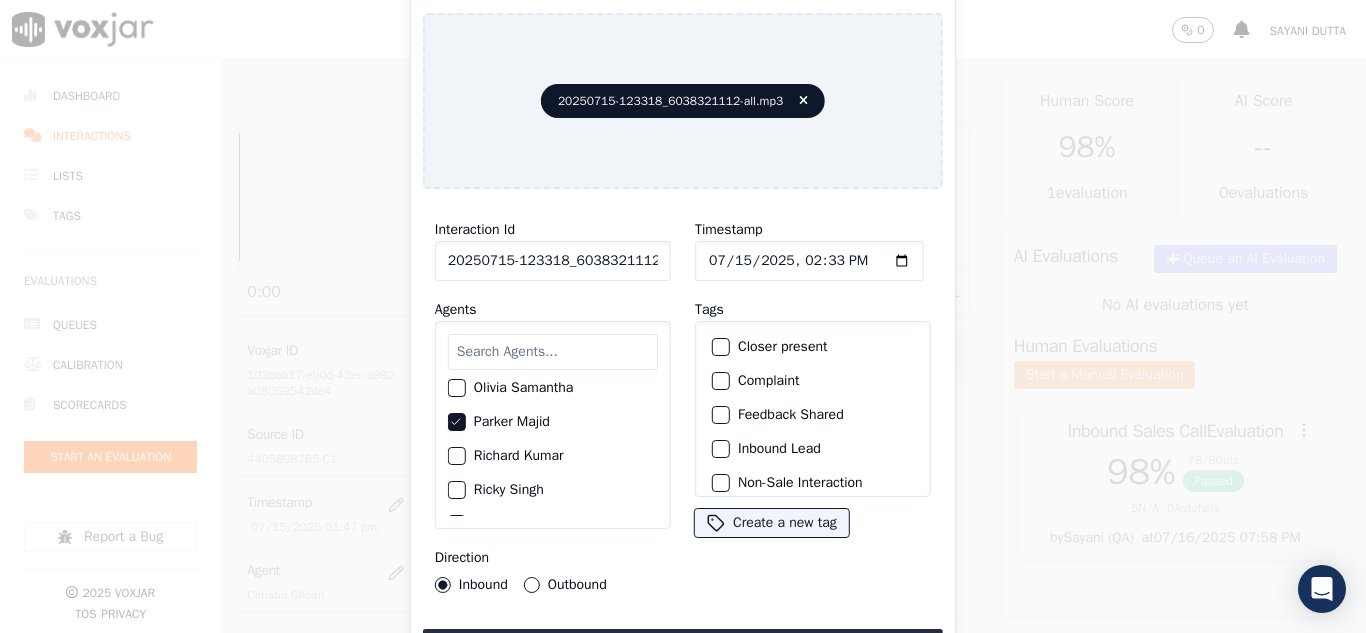 drag, startPoint x: 536, startPoint y: 576, endPoint x: 633, endPoint y: 530, distance: 107.35455 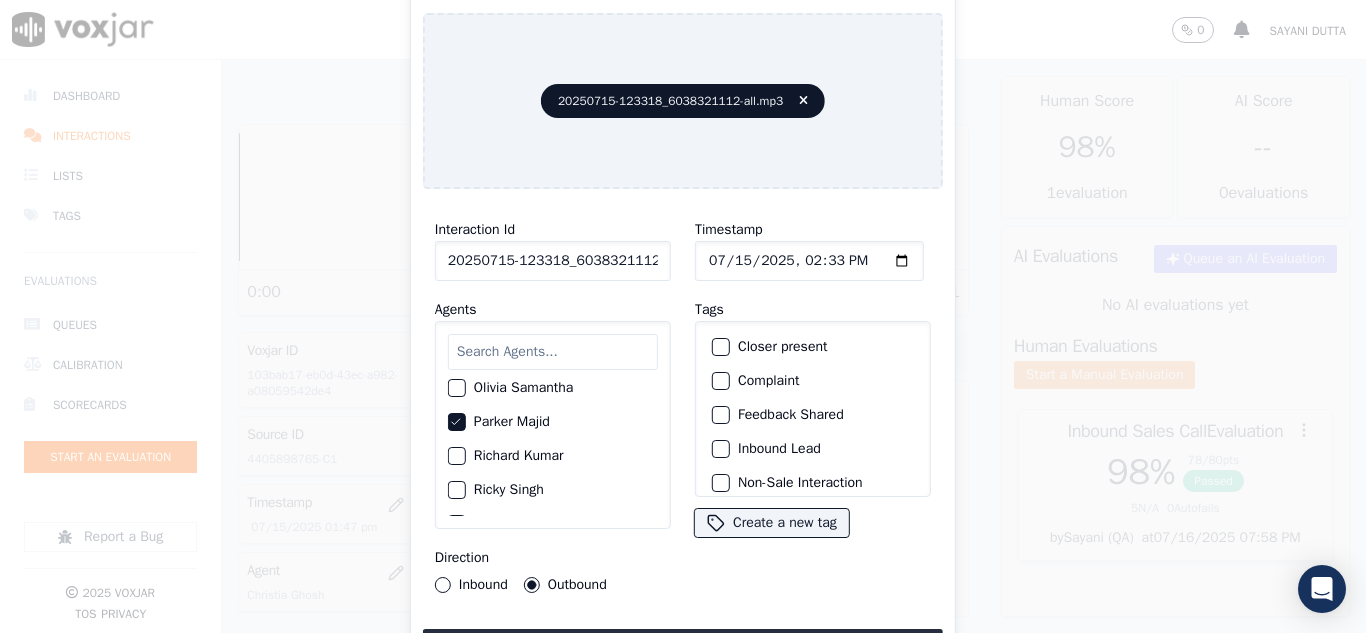 click at bounding box center [720, 347] 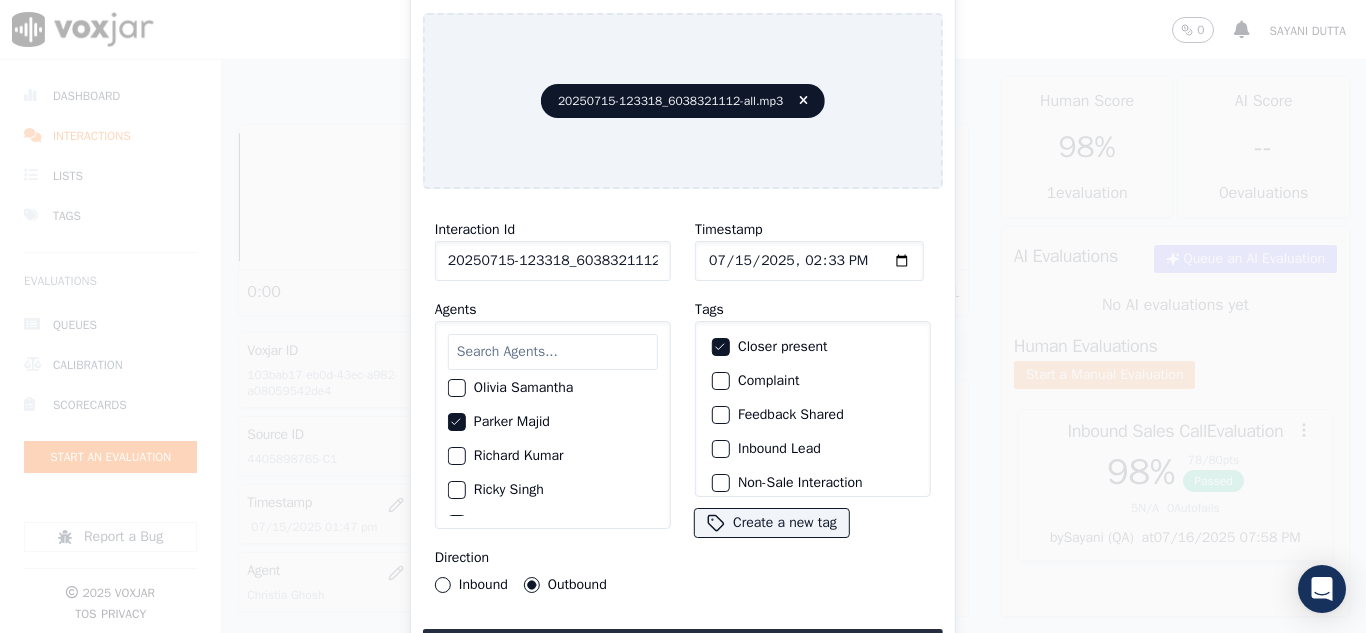 scroll, scrollTop: 173, scrollLeft: 0, axis: vertical 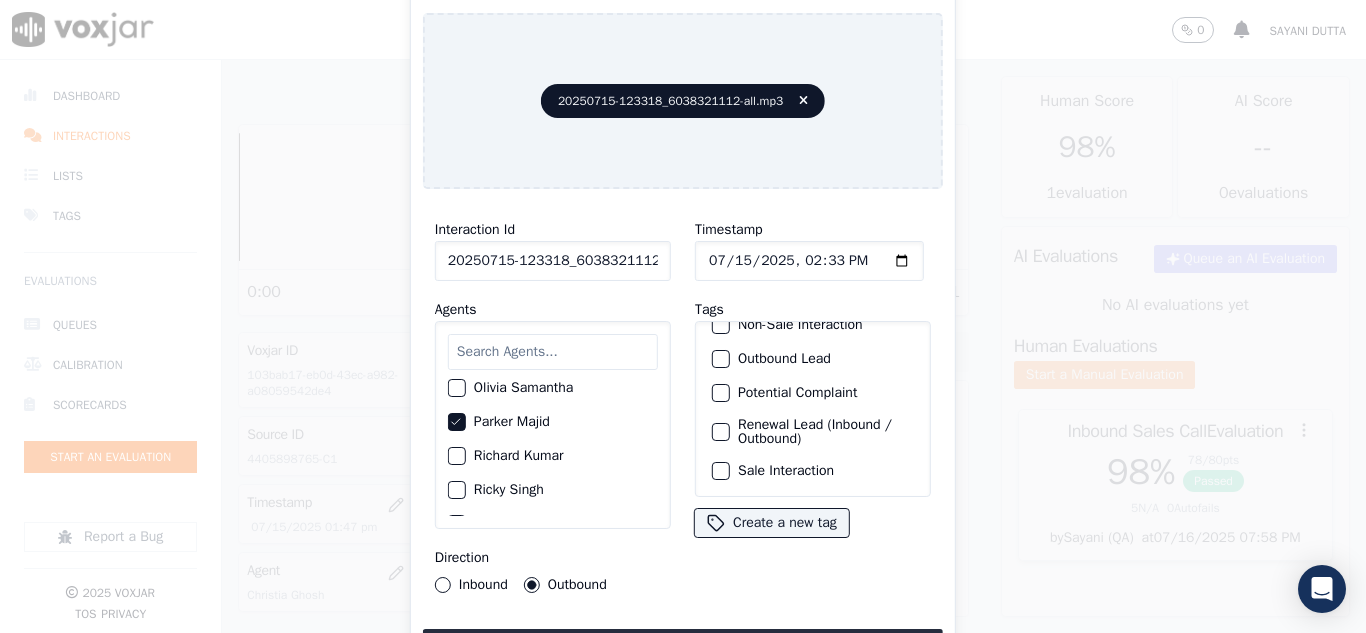 click on "Renewal Lead (Inbound / Outbound)" 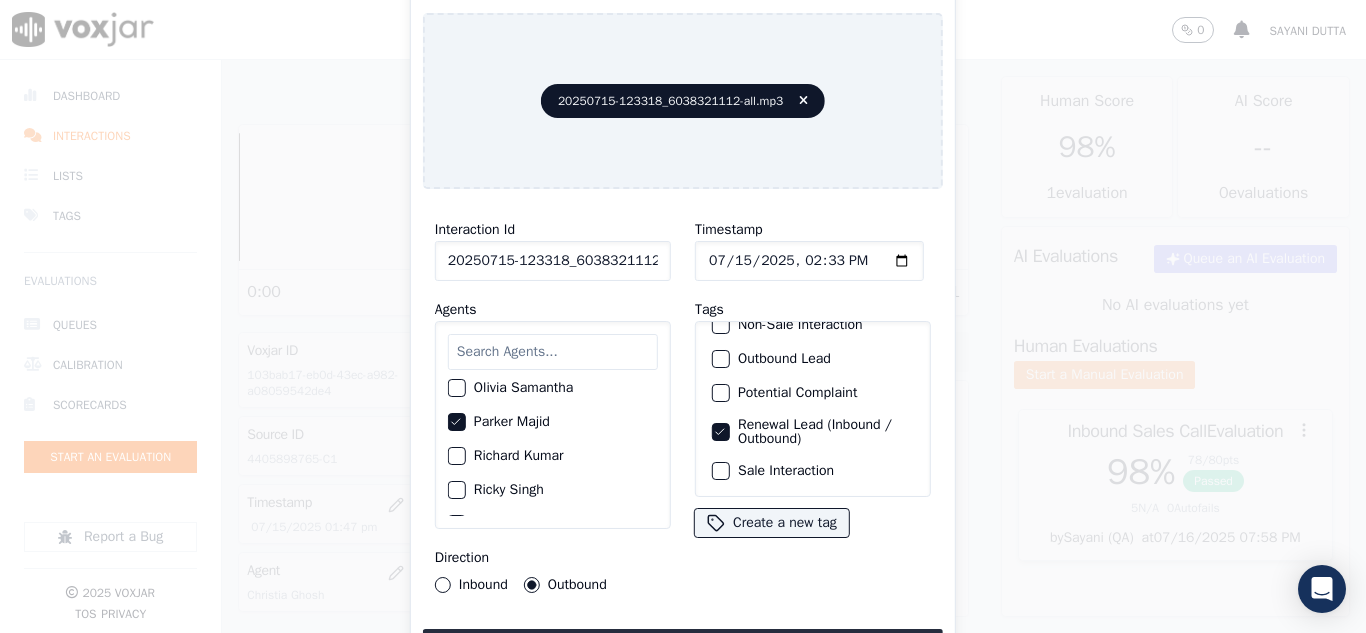 click on "Sale Interaction" 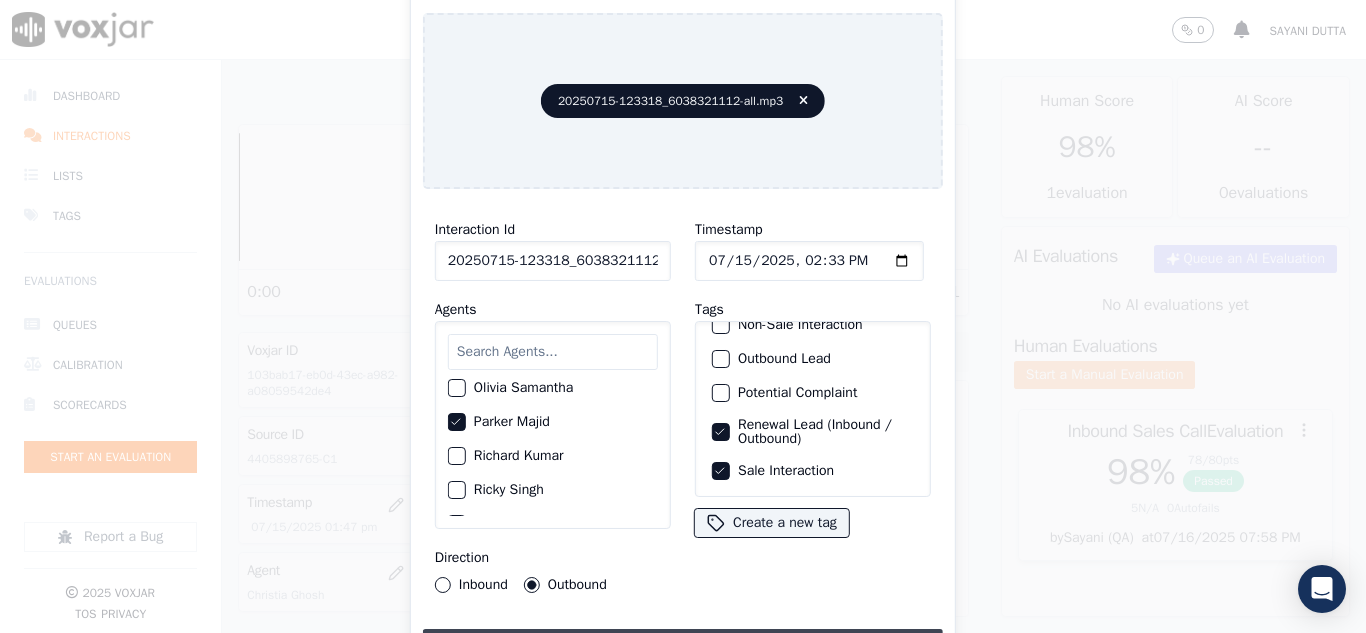 click on "Upload interaction to start evaluation" at bounding box center (683, 647) 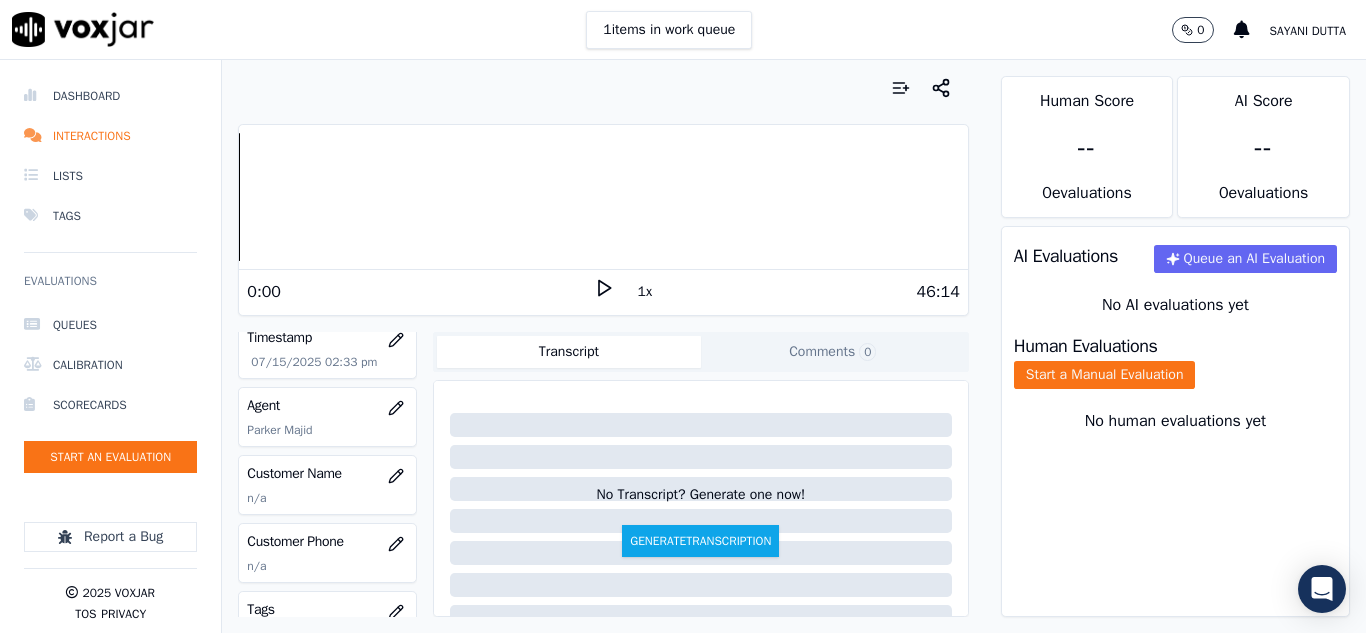 scroll, scrollTop: 200, scrollLeft: 0, axis: vertical 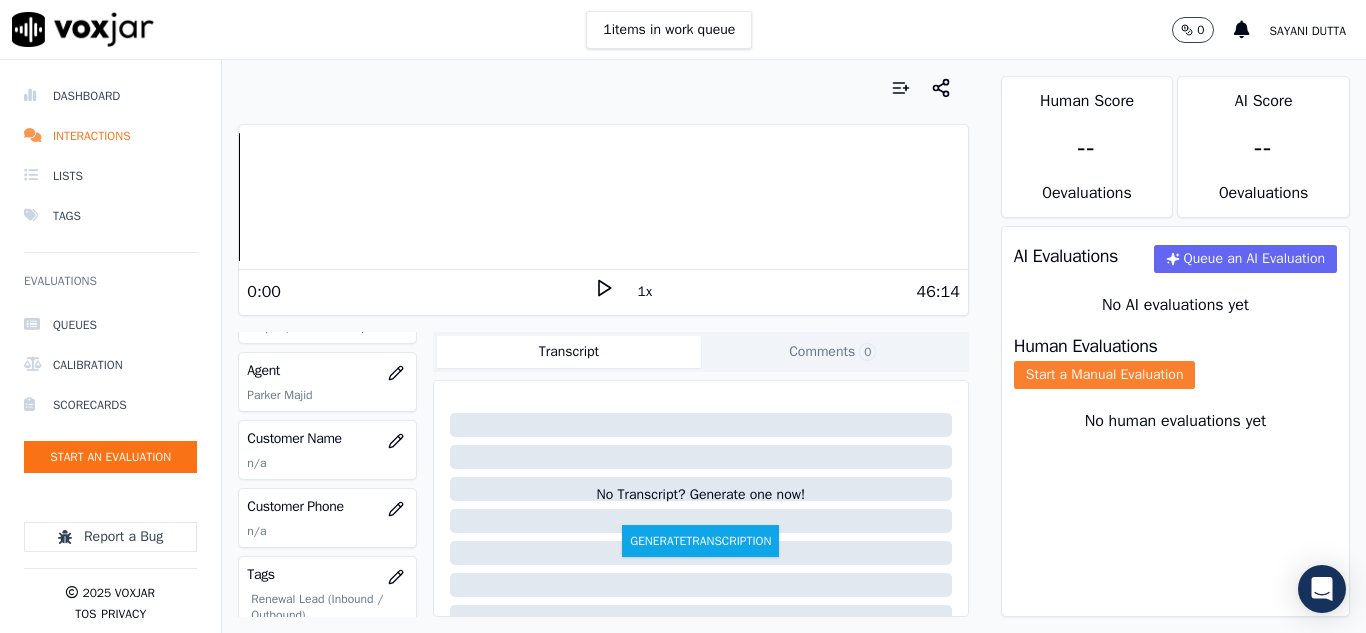 click on "Start a Manual Evaluation" 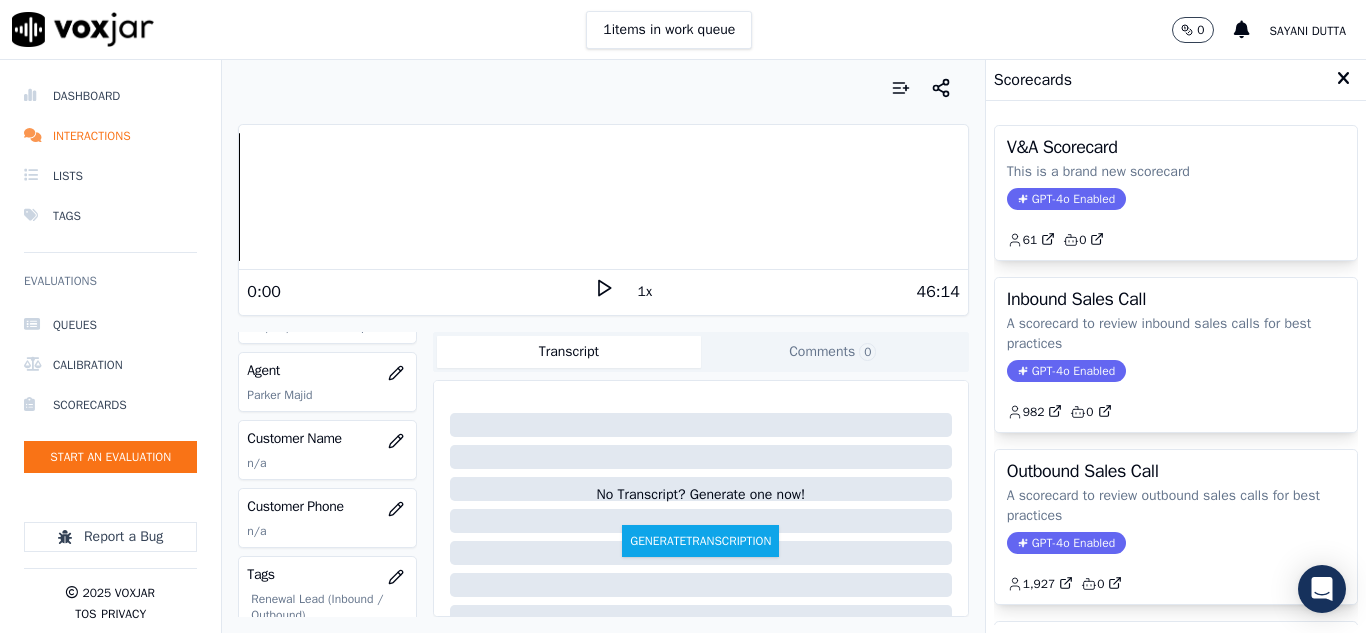 click on "Outbound Sales Call   A scorecard to review outbound sales calls for best practices     GPT-4o Enabled       1,927         0" at bounding box center (1176, 527) 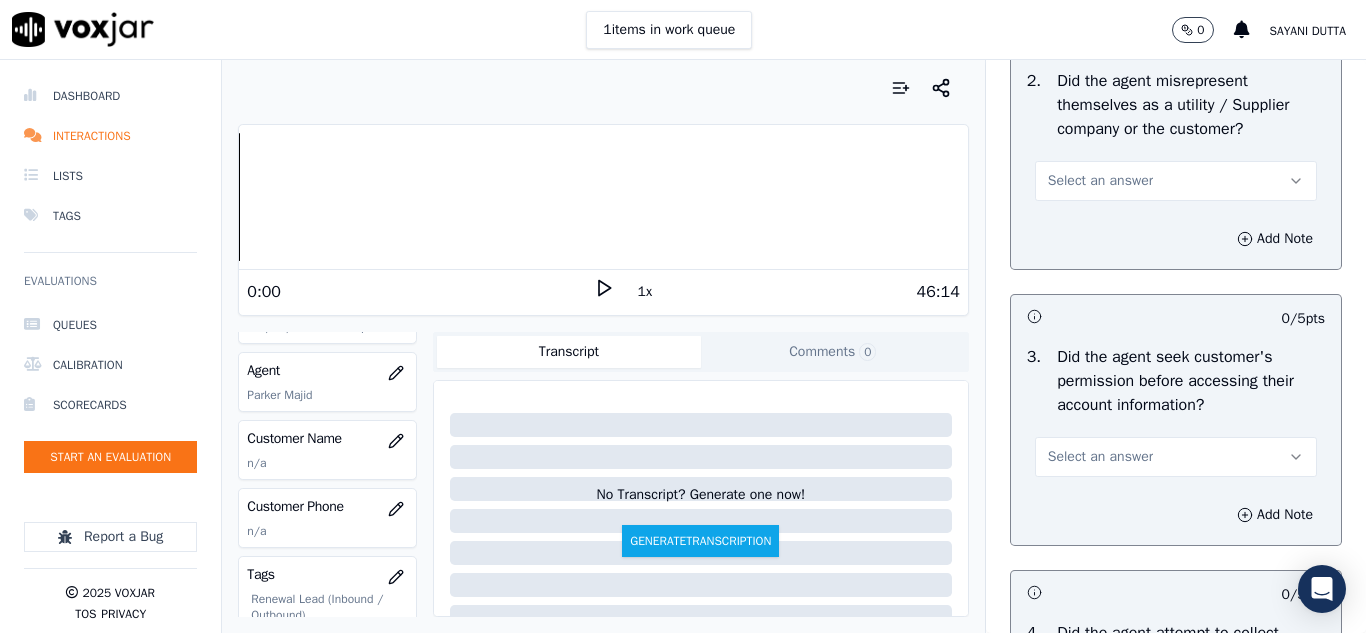 scroll, scrollTop: 1600, scrollLeft: 0, axis: vertical 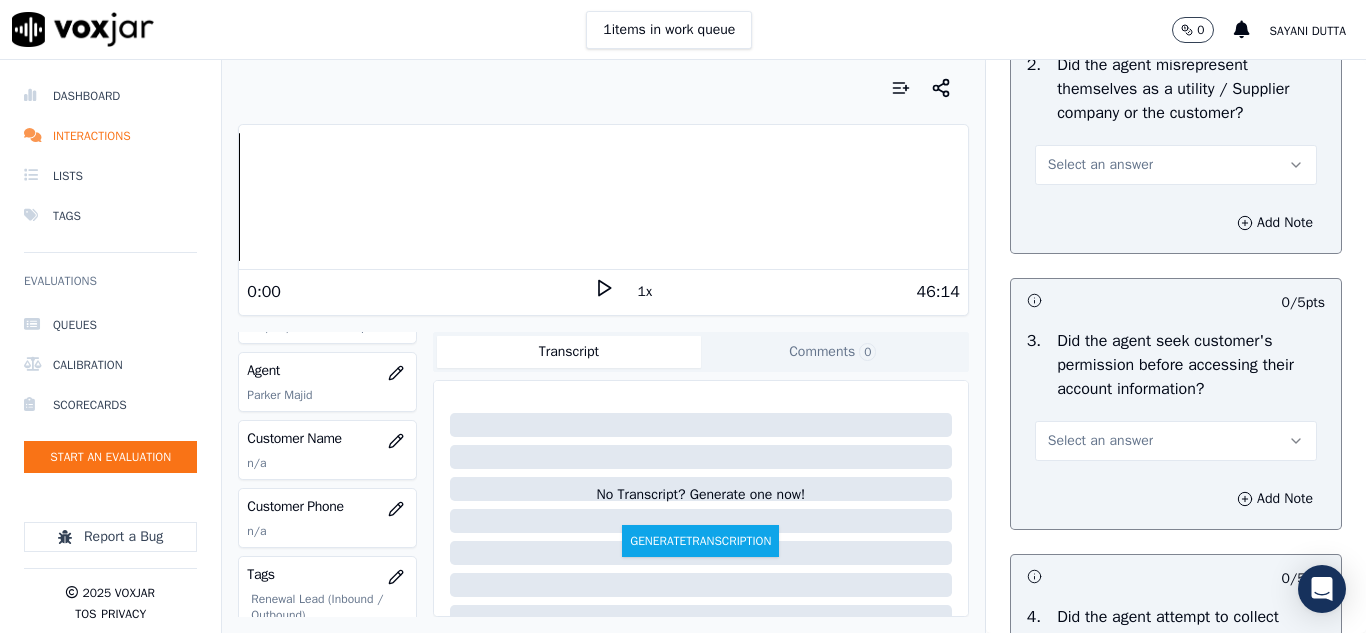 click on "Select an answer" at bounding box center (1100, 165) 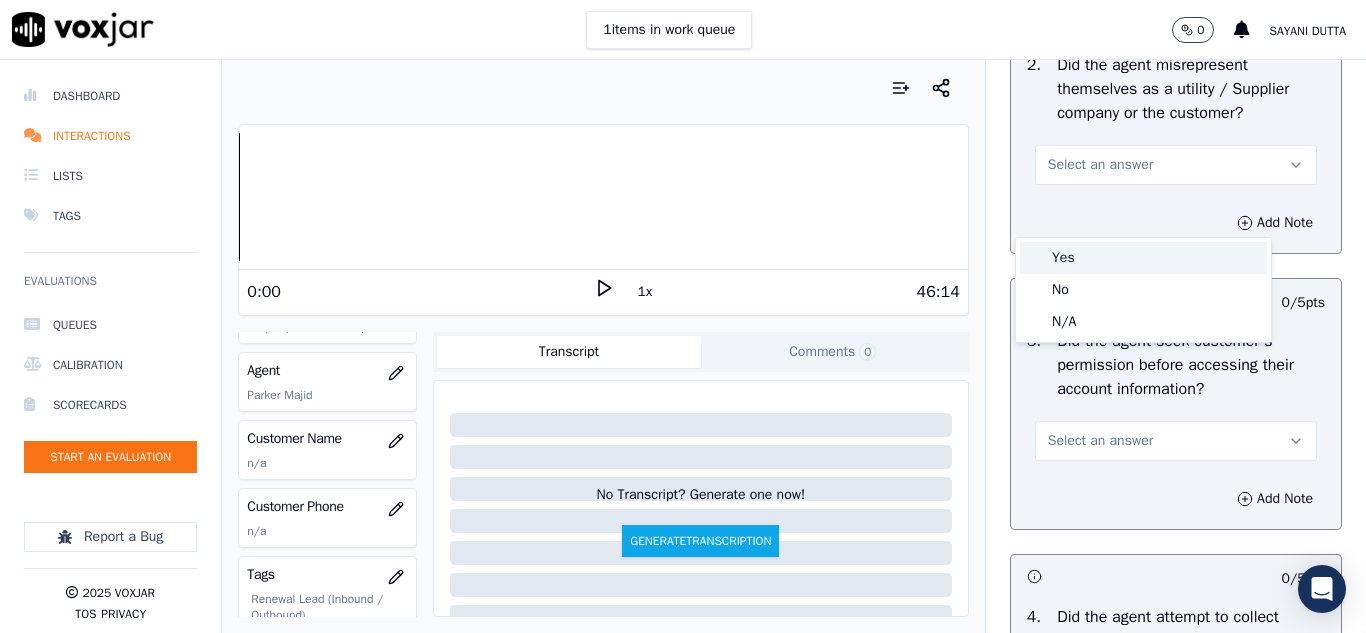click on "Yes" at bounding box center [1143, 258] 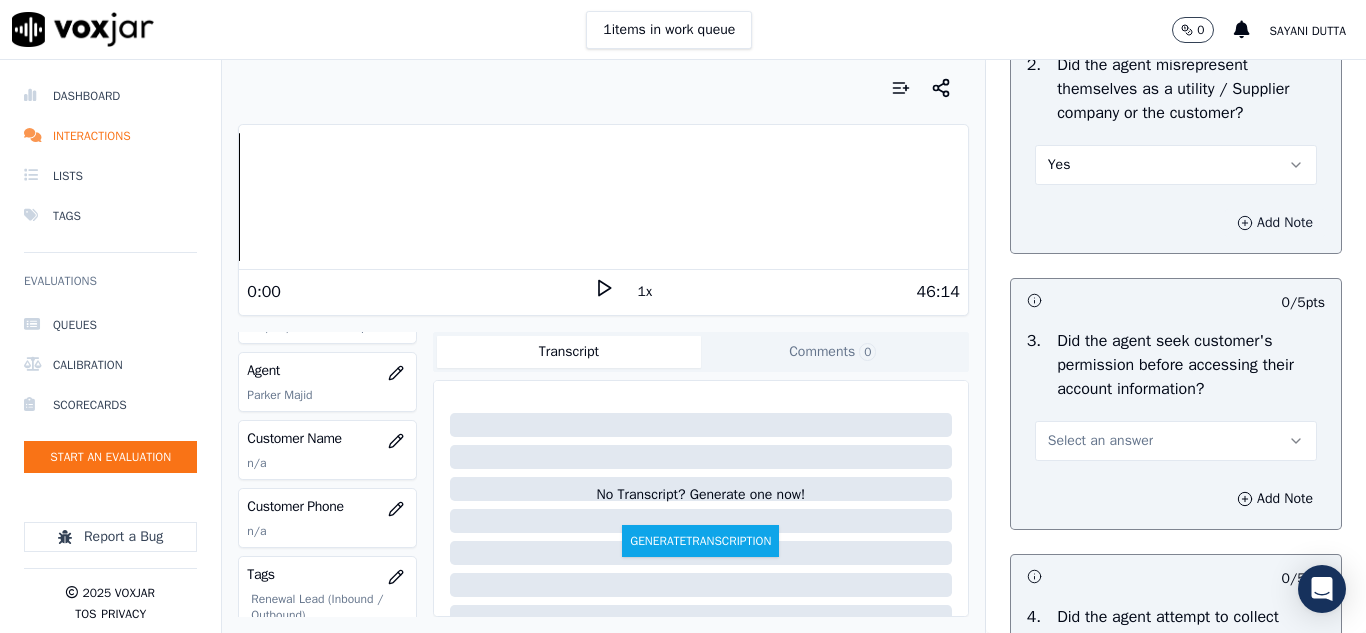 click 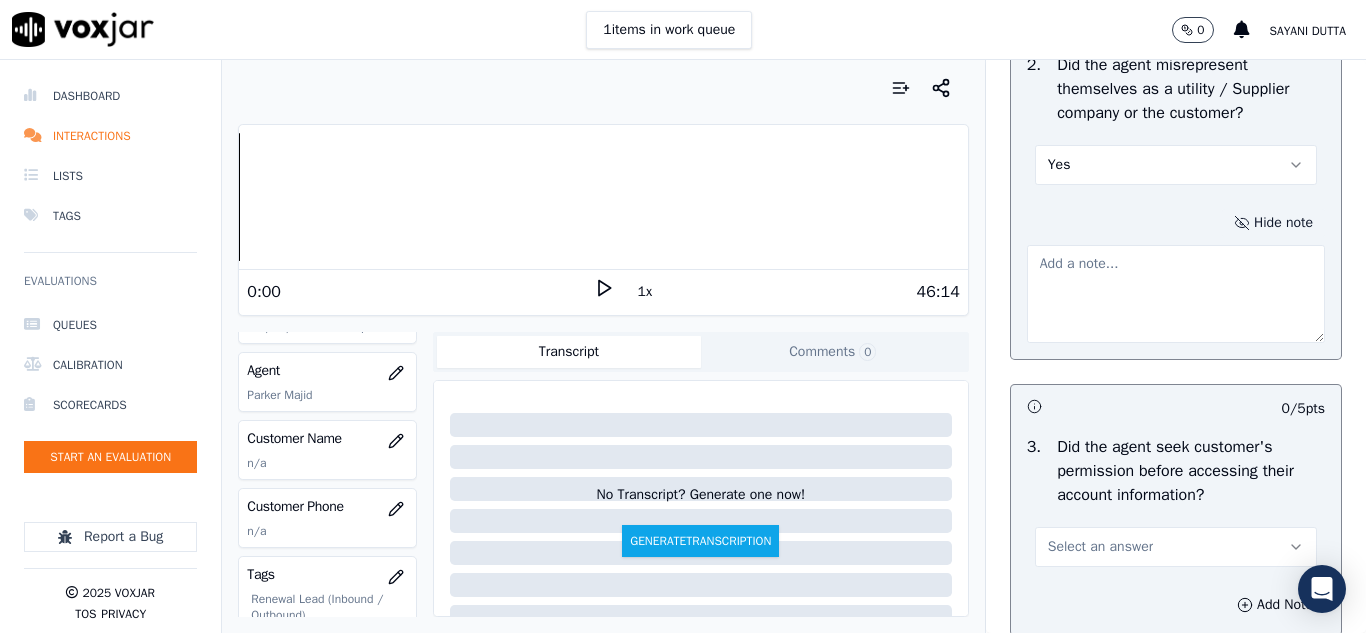 type 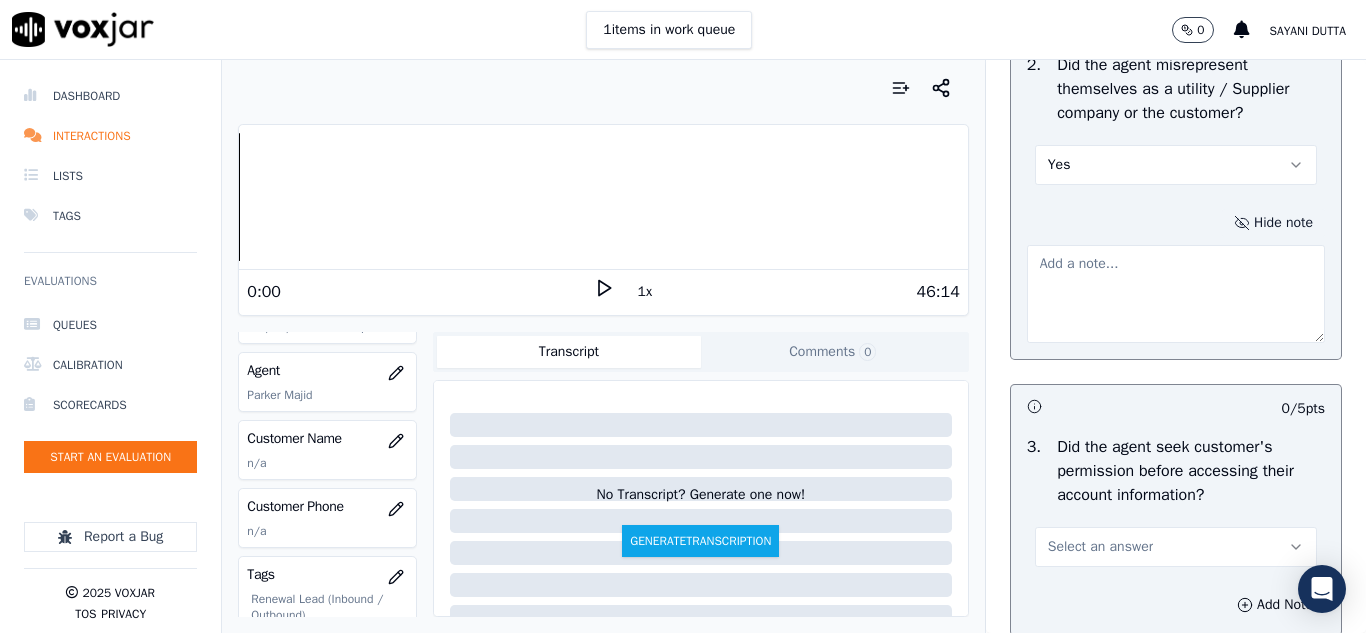 paste on "00:48- Parker - Ma'am first of all this call is to notify you that has been a notice sent to your service address and we are calling you on regards to that notice. Did you receive that notice to your service address from Ever Source?" 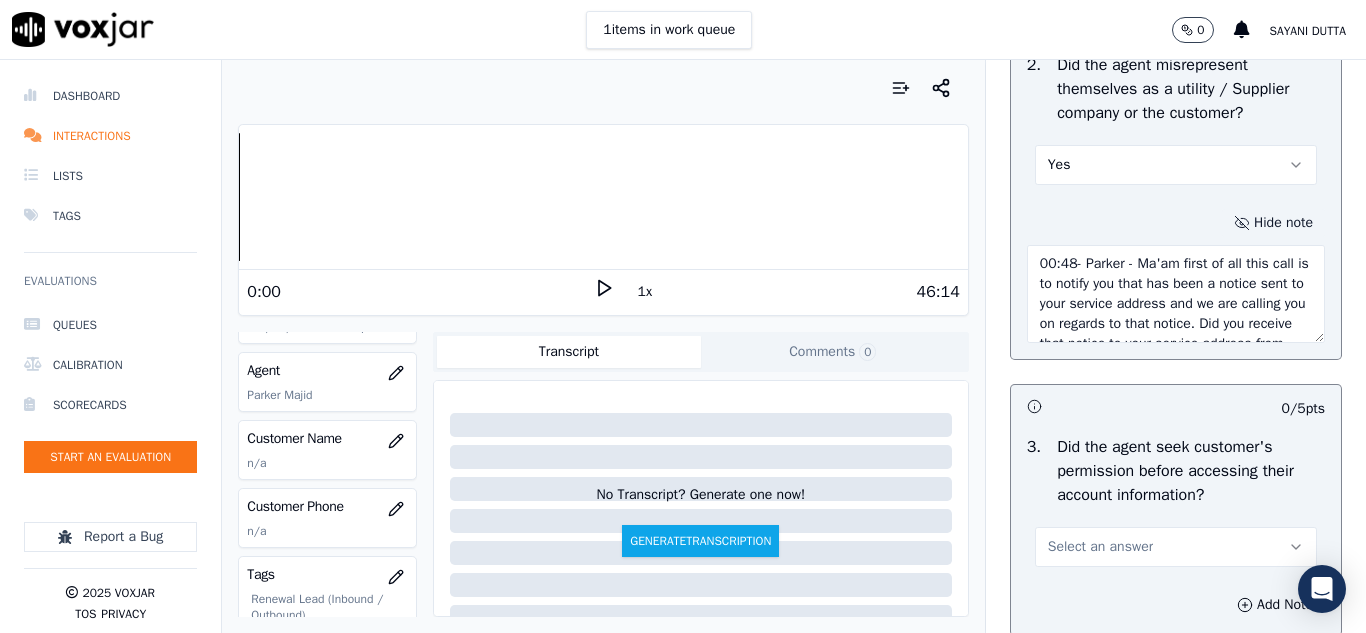scroll, scrollTop: 71, scrollLeft: 0, axis: vertical 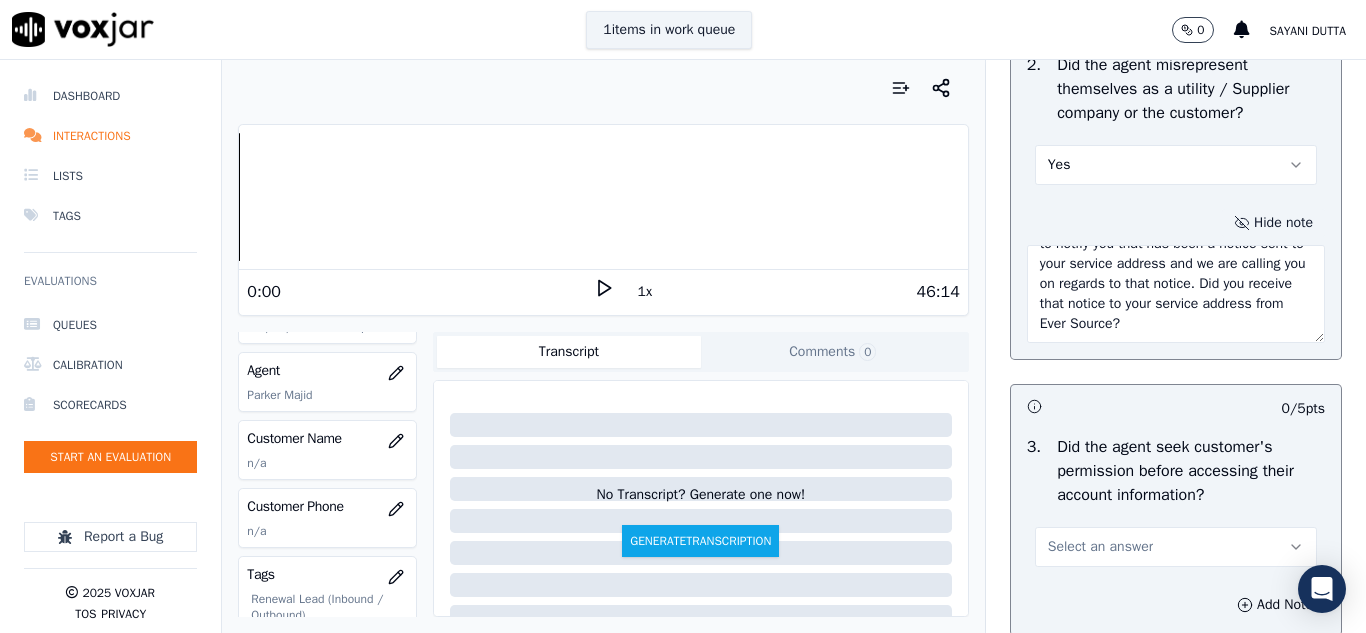 type on "00:48- Parker - Ma'am first of all this call is to notify you that has been a notice sent to your service address and we are calling you on regards to that notice. Did you receive that notice to your service address from Ever Source?" 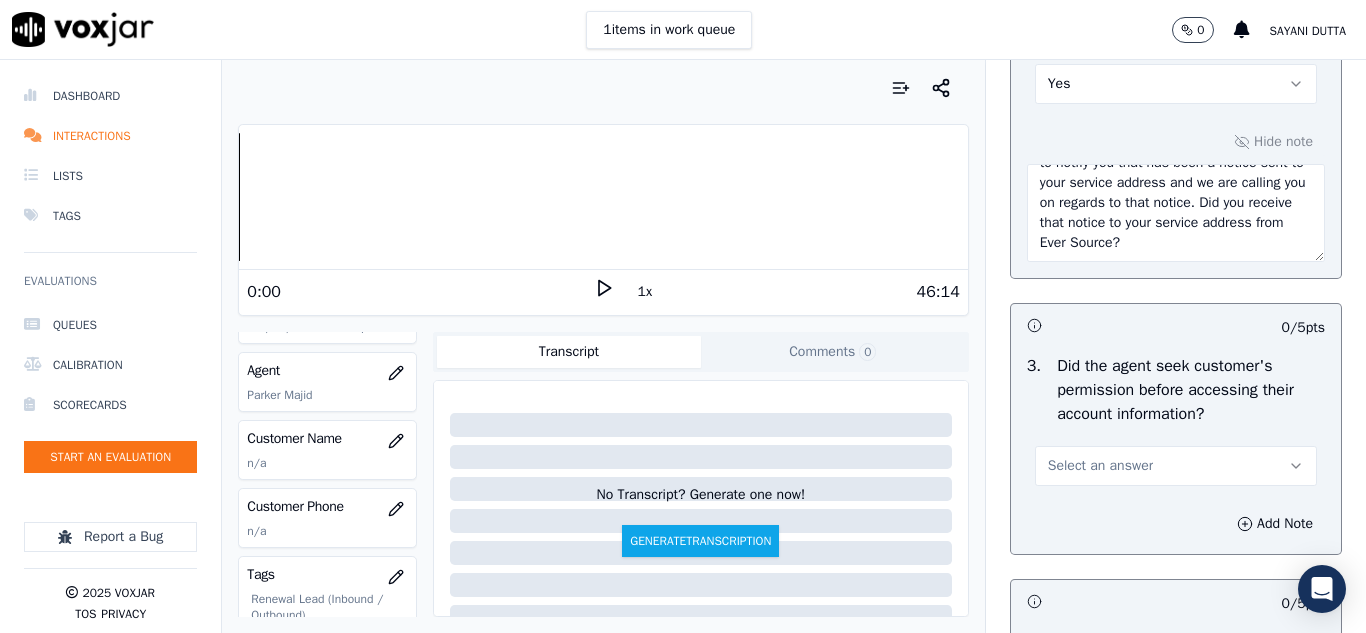 scroll, scrollTop: 1800, scrollLeft: 0, axis: vertical 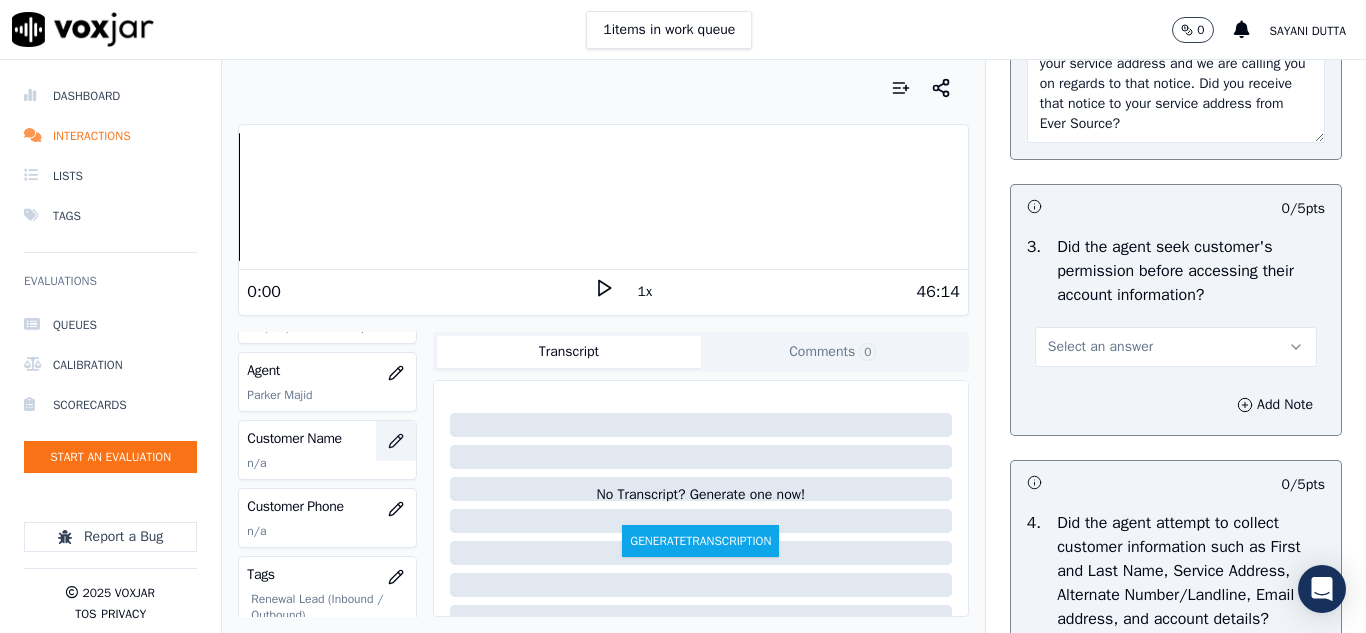 click 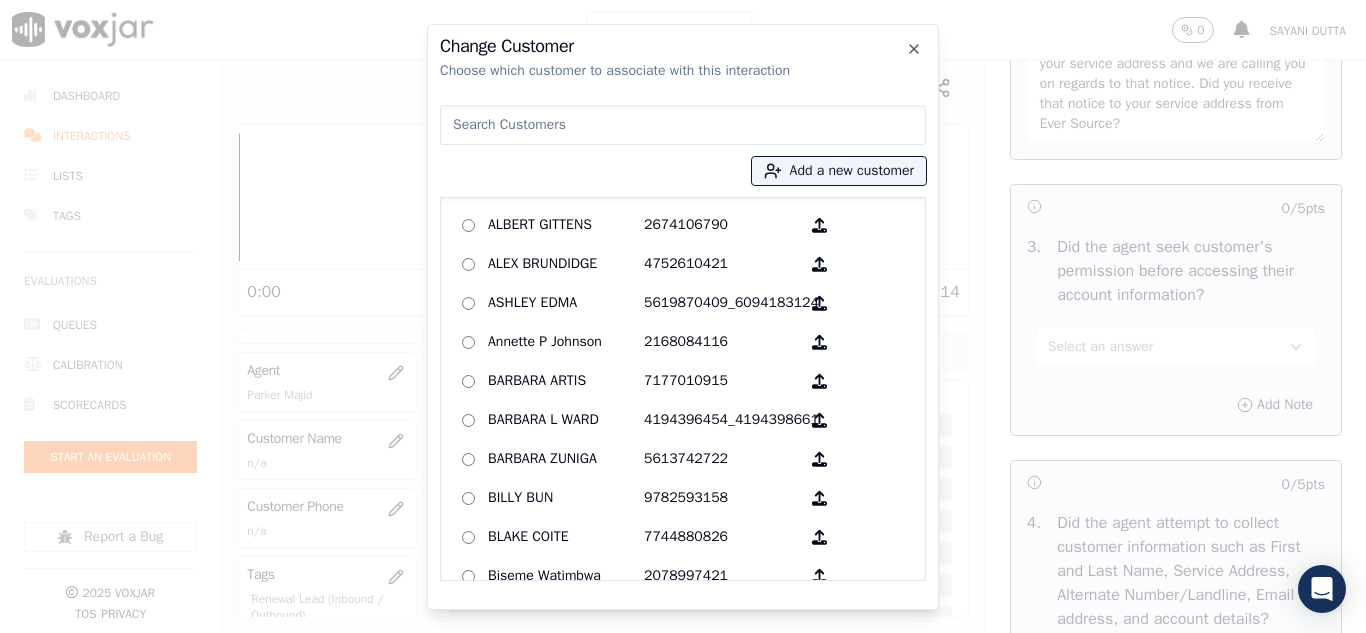 click at bounding box center [683, 316] 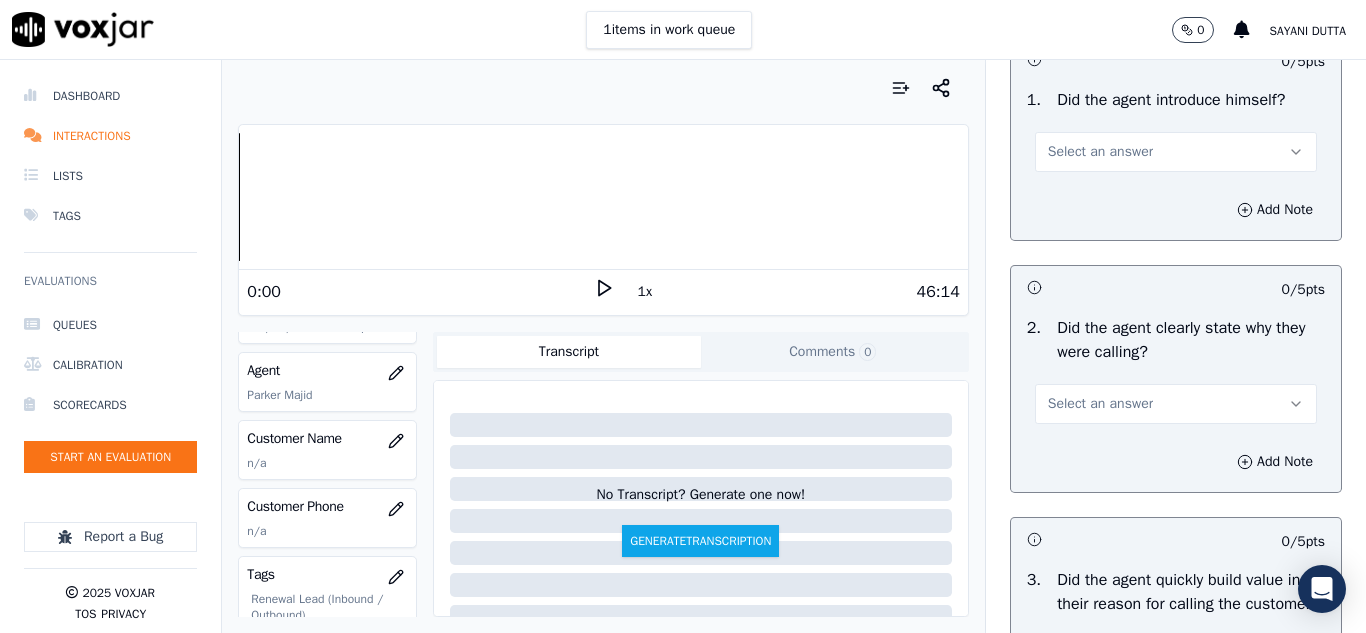 scroll, scrollTop: 200, scrollLeft: 0, axis: vertical 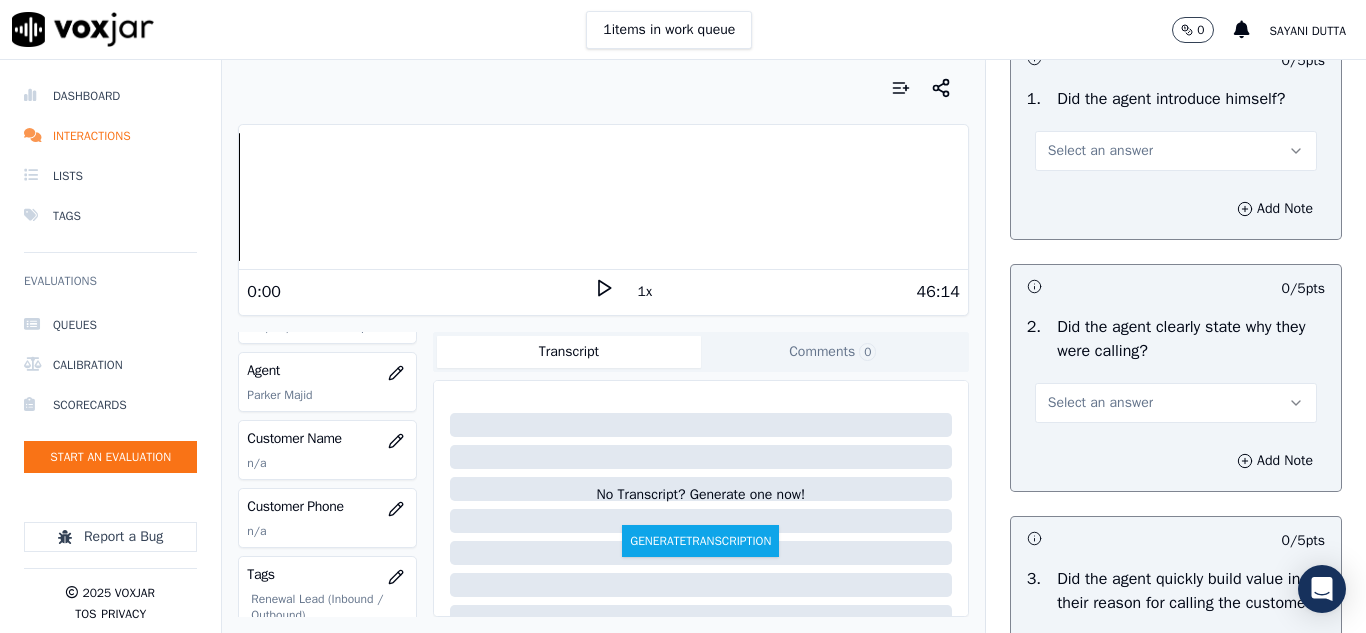click on "Select an answer" at bounding box center [1100, 151] 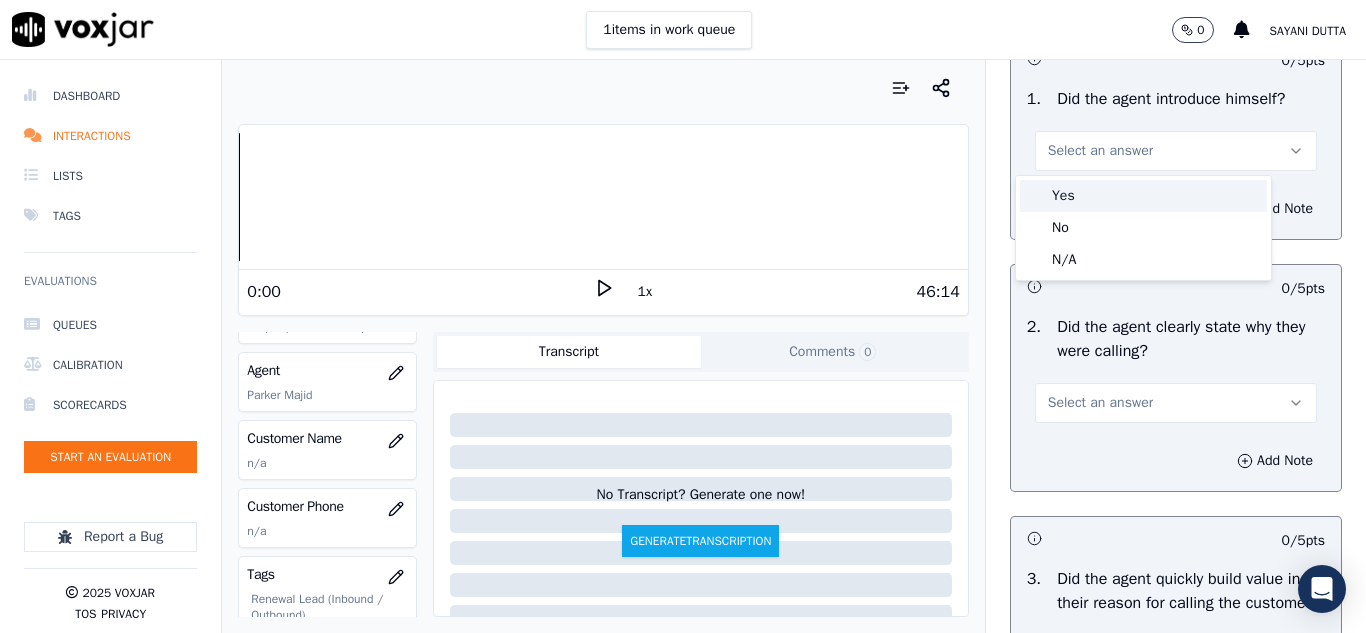 click on "Yes" at bounding box center (1143, 196) 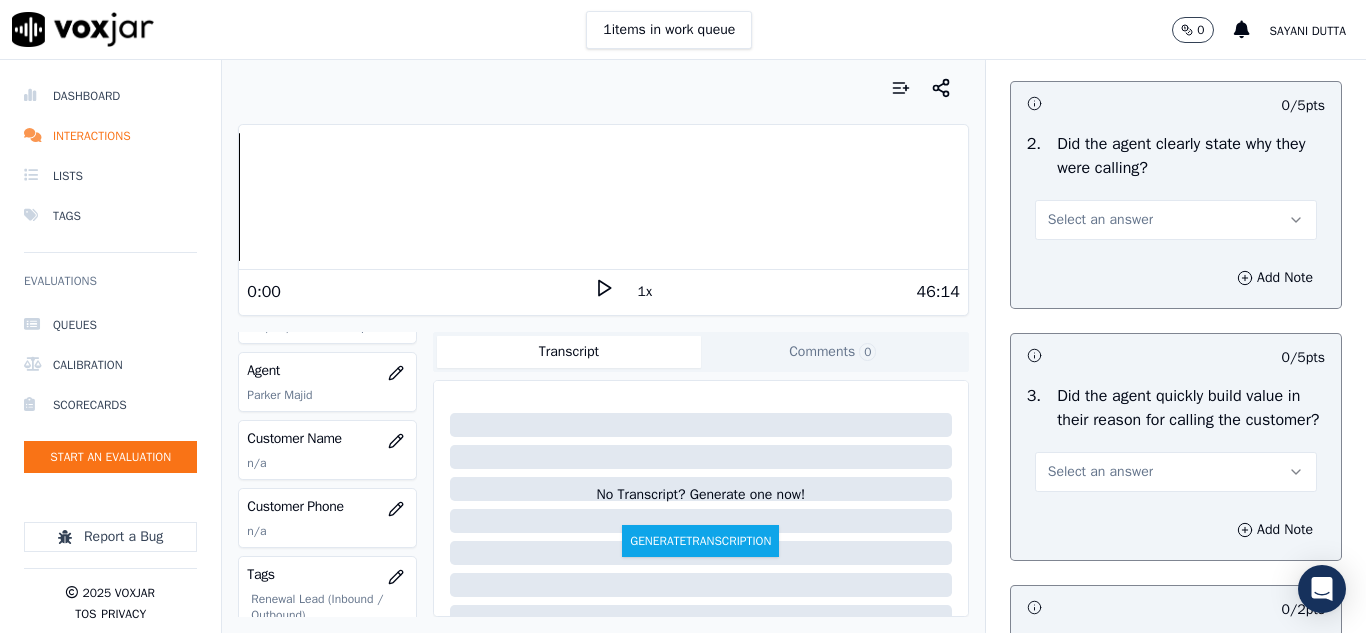 scroll, scrollTop: 400, scrollLeft: 0, axis: vertical 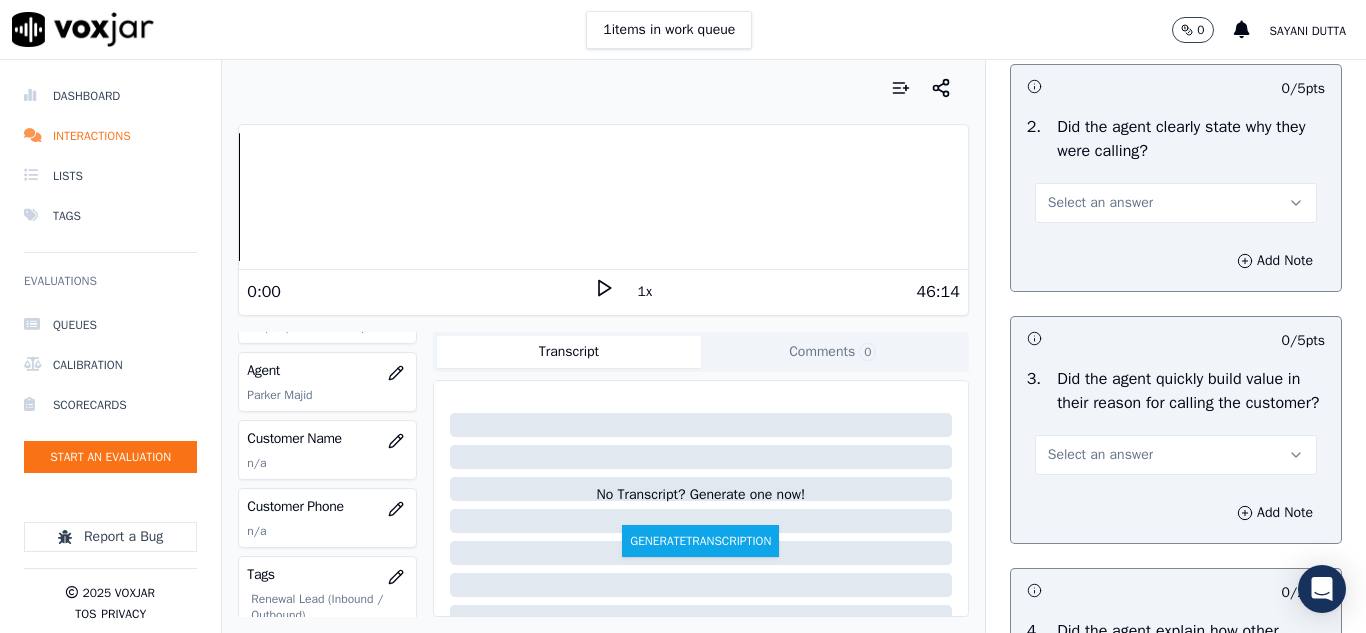 click on "Select an answer" at bounding box center [1100, 203] 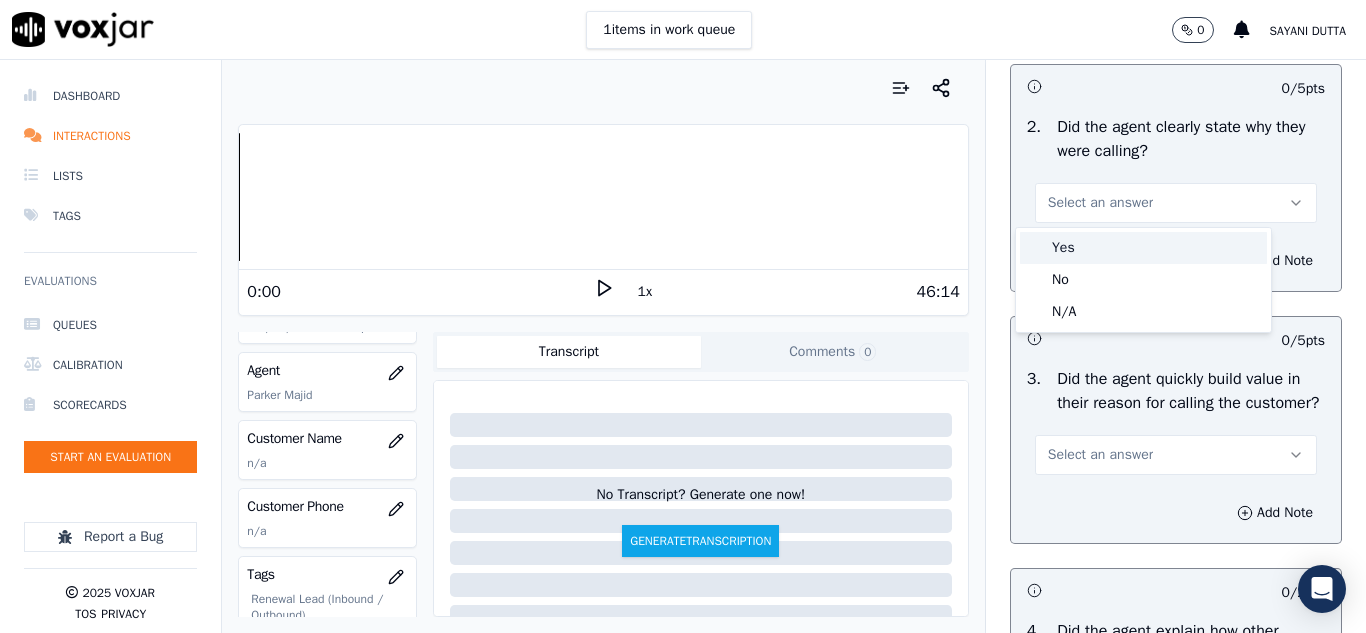 click on "Yes" at bounding box center (1143, 248) 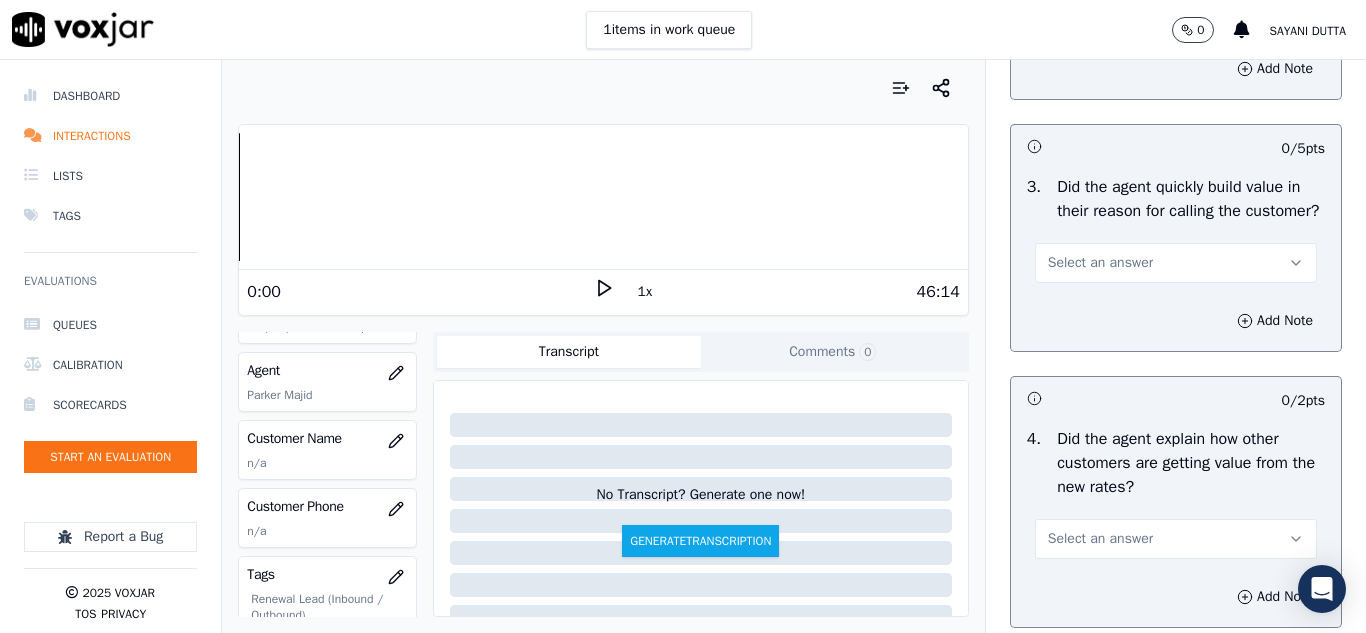 scroll, scrollTop: 600, scrollLeft: 0, axis: vertical 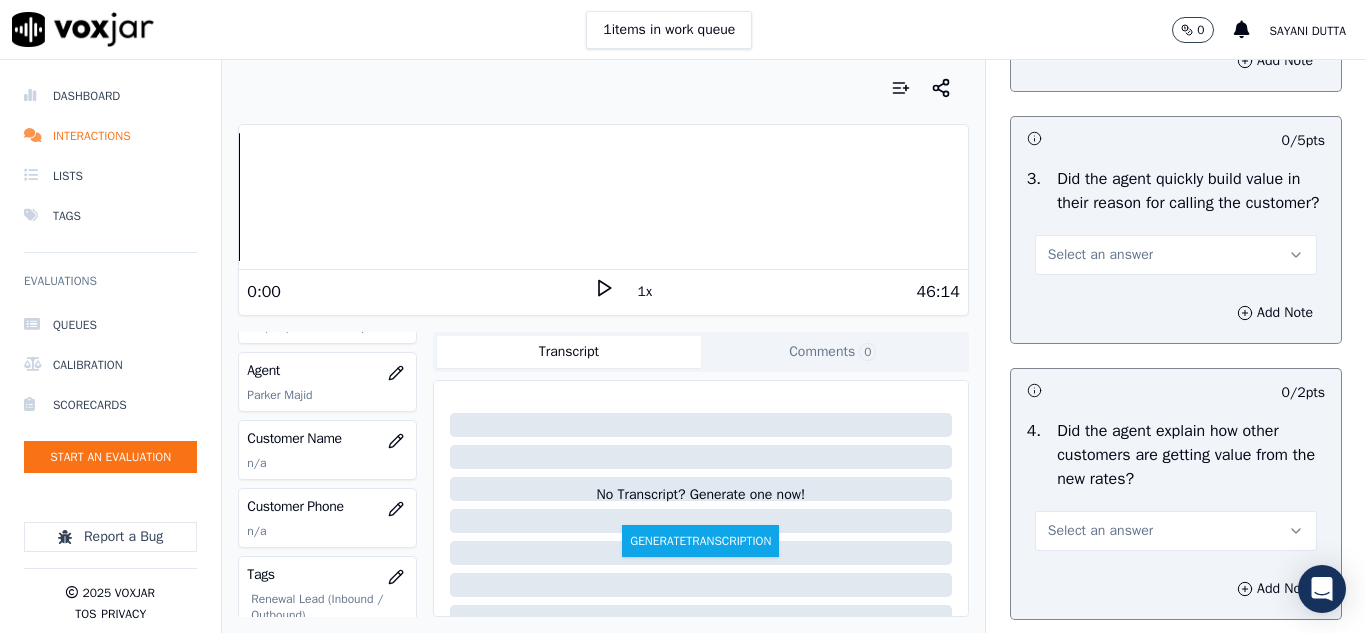 click on "Select an answer" at bounding box center [1100, 255] 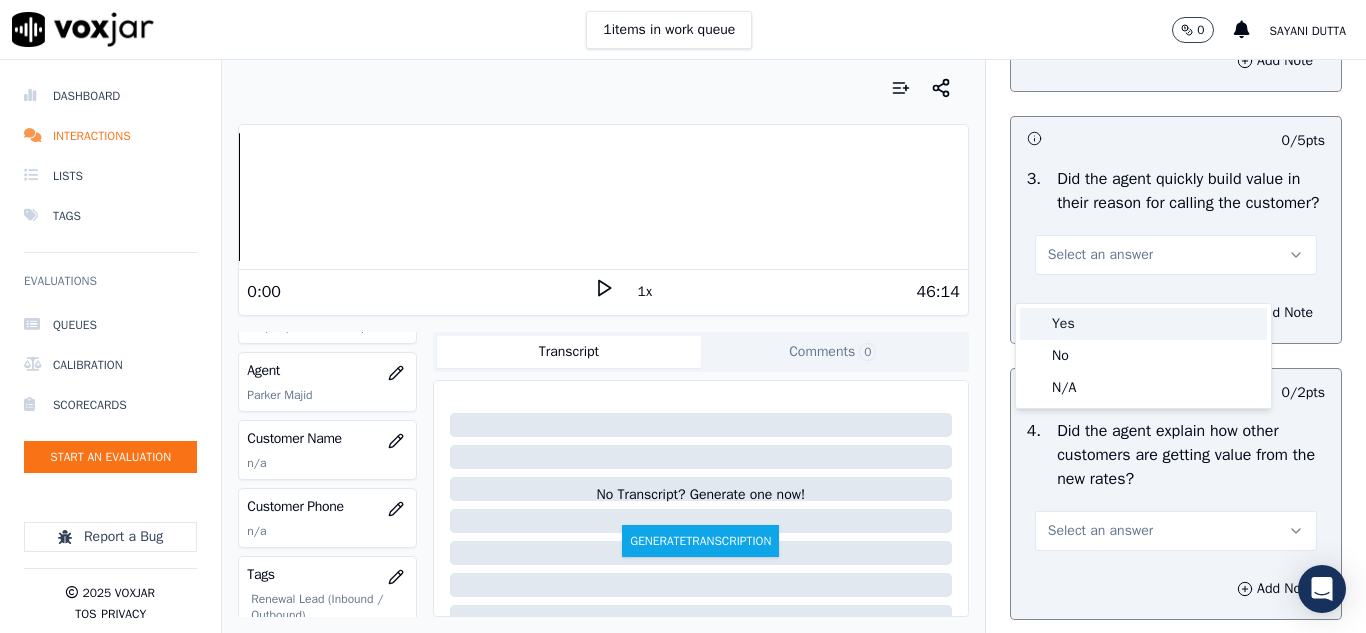 click on "Yes" at bounding box center [1143, 324] 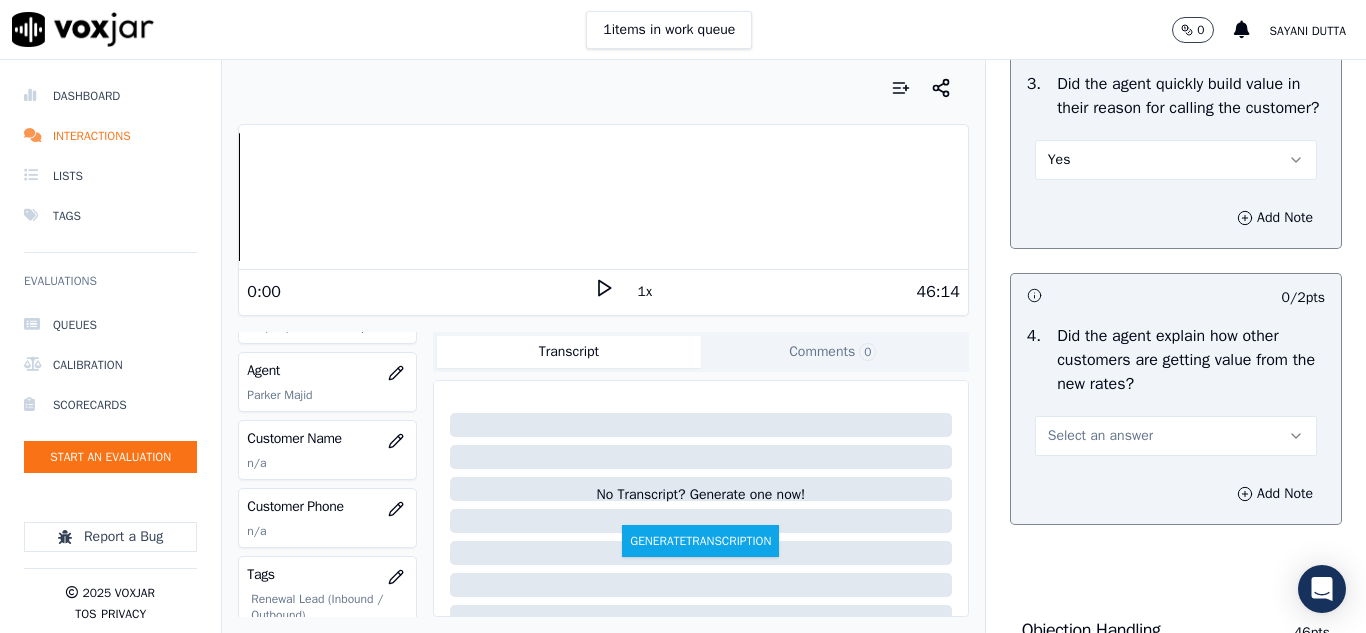 scroll, scrollTop: 800, scrollLeft: 0, axis: vertical 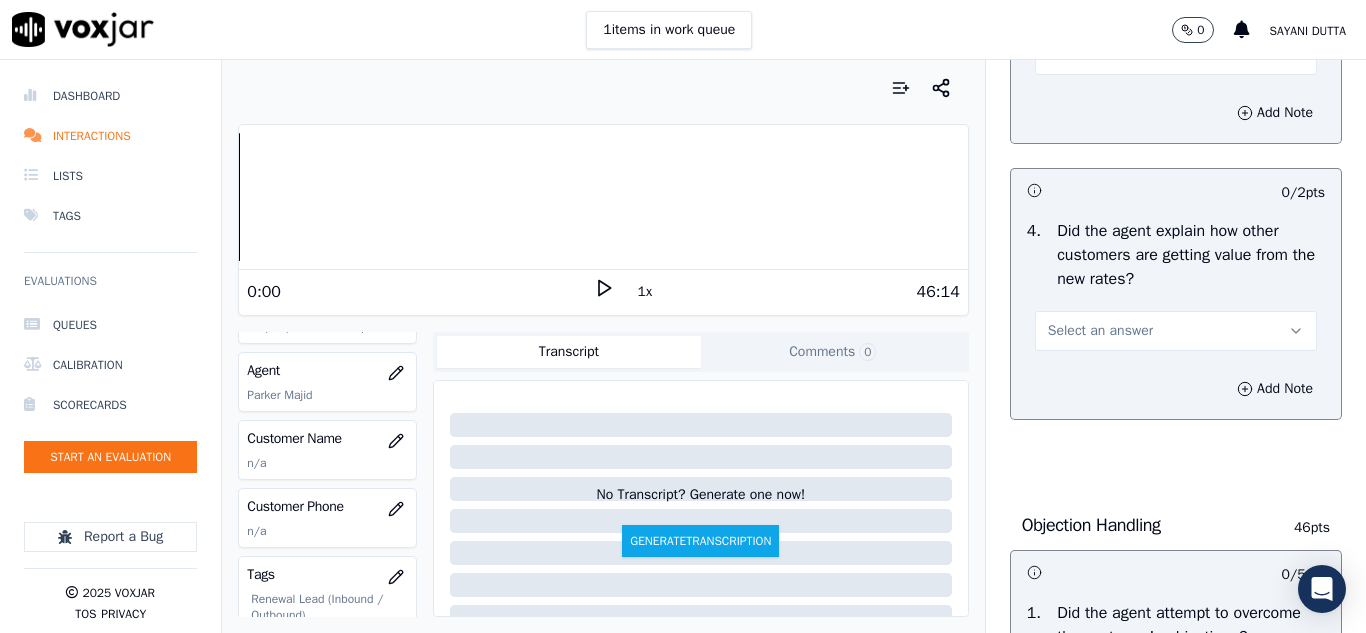 click on "Select an answer" at bounding box center [1100, 331] 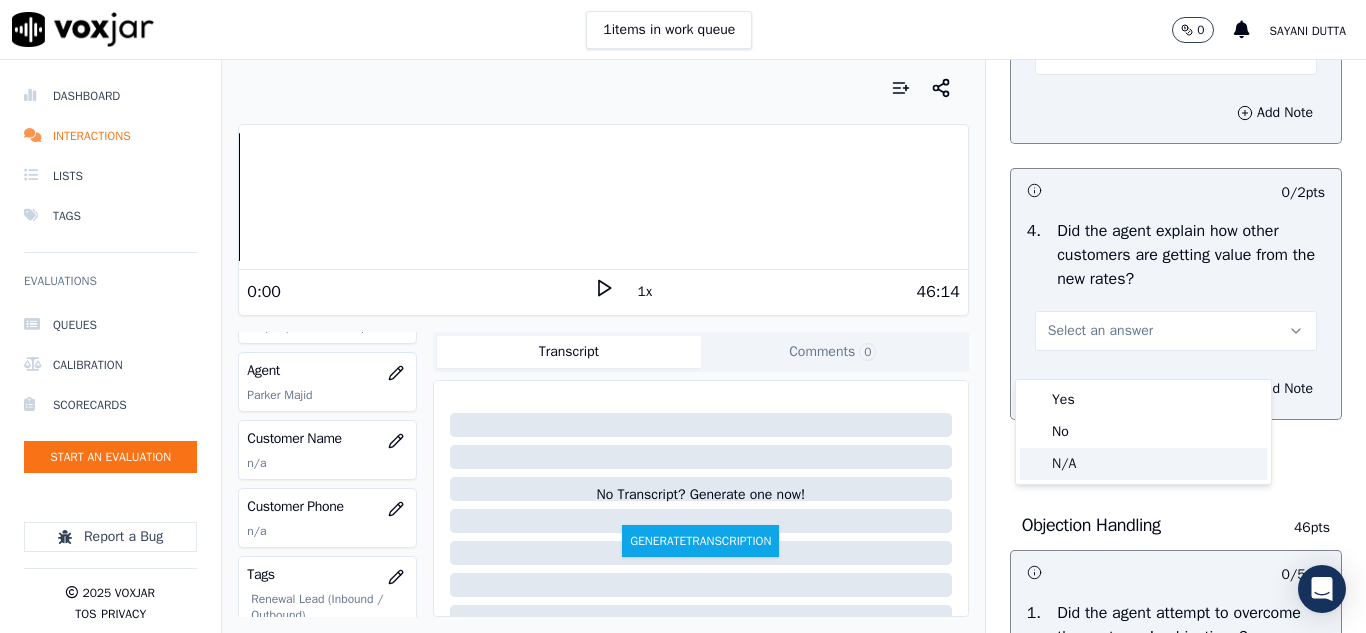 click on "N/A" 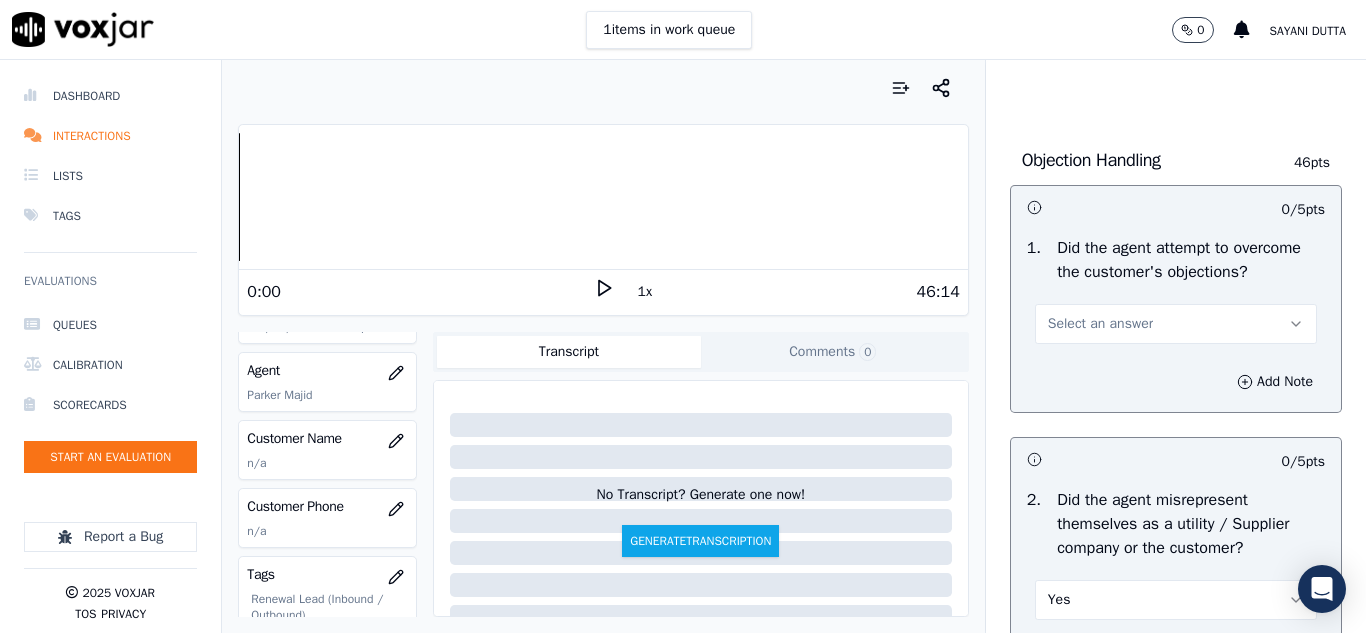 scroll, scrollTop: 1200, scrollLeft: 0, axis: vertical 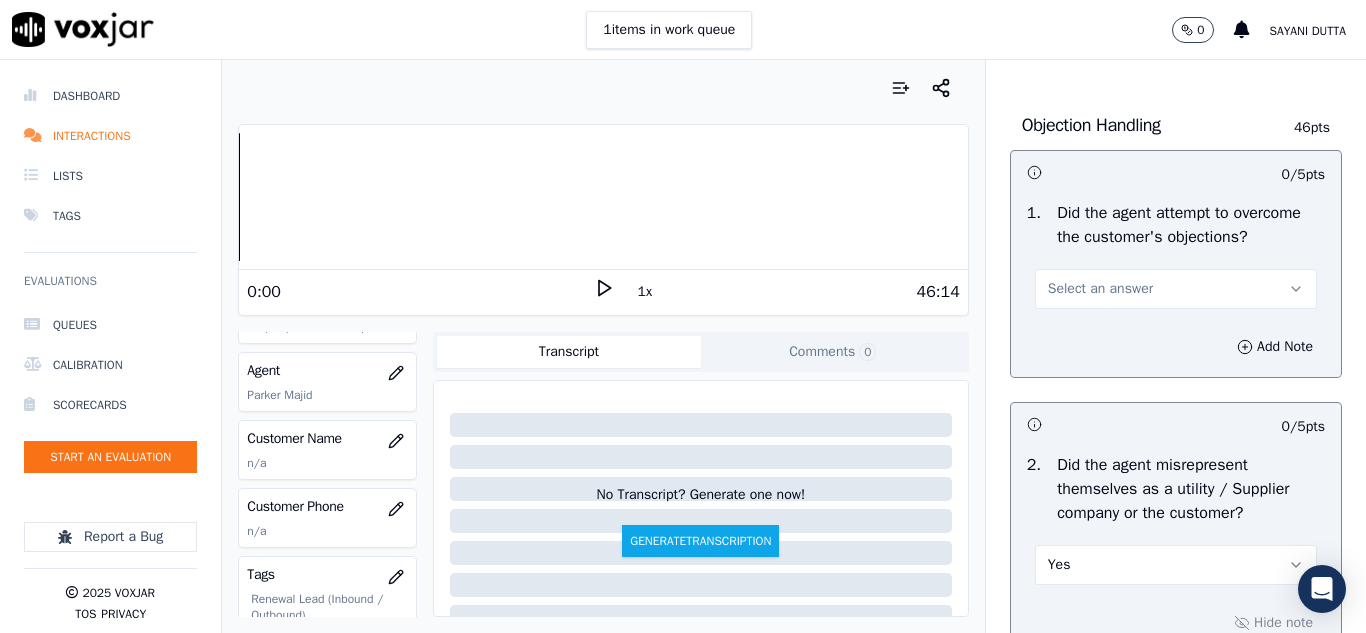 click on "Select an answer" at bounding box center (1100, 289) 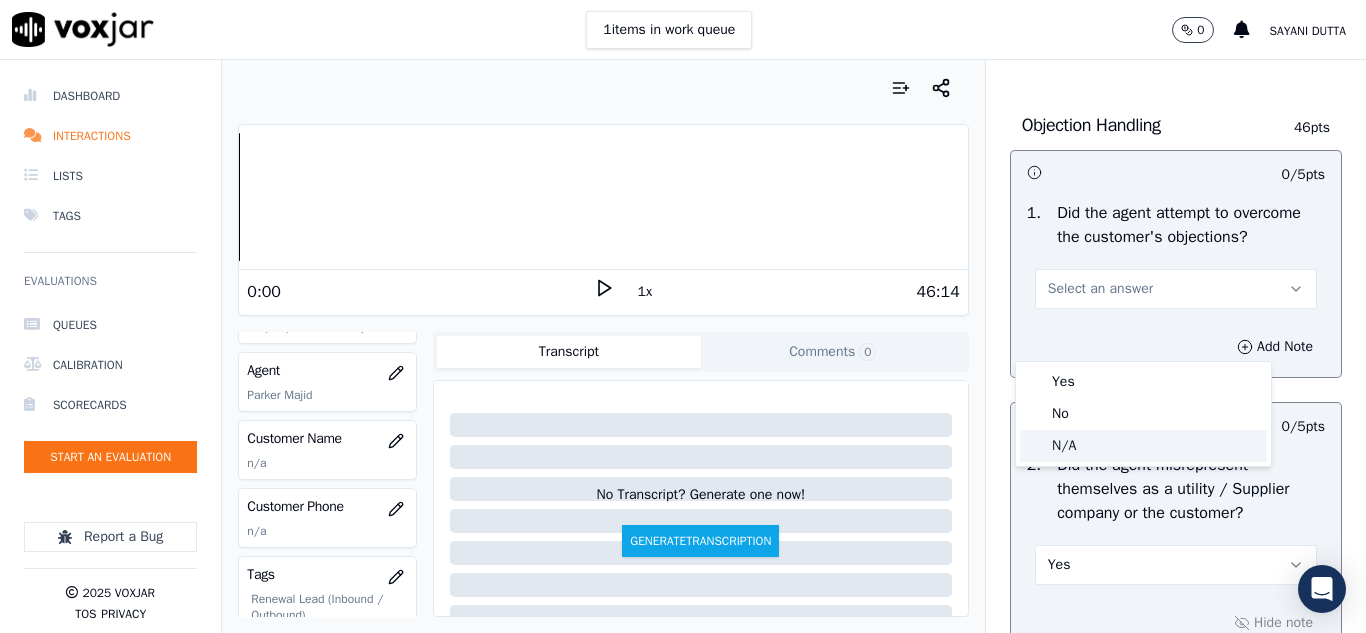 click on "N/A" 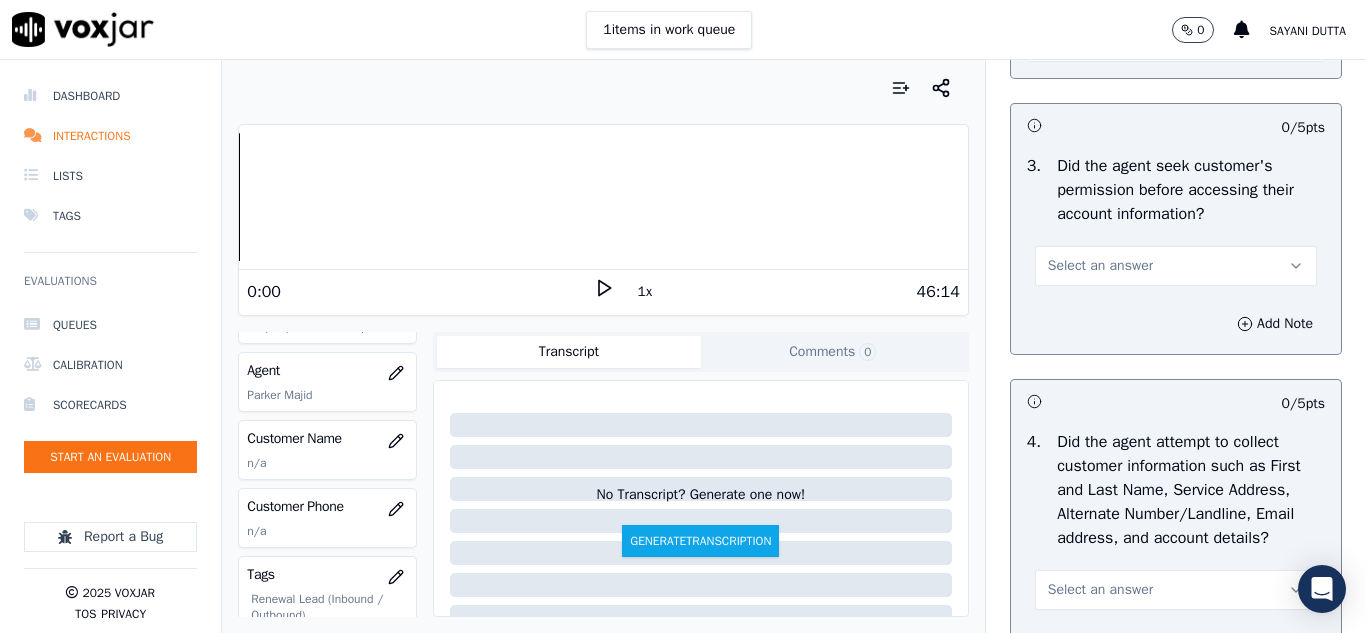 scroll, scrollTop: 2000, scrollLeft: 0, axis: vertical 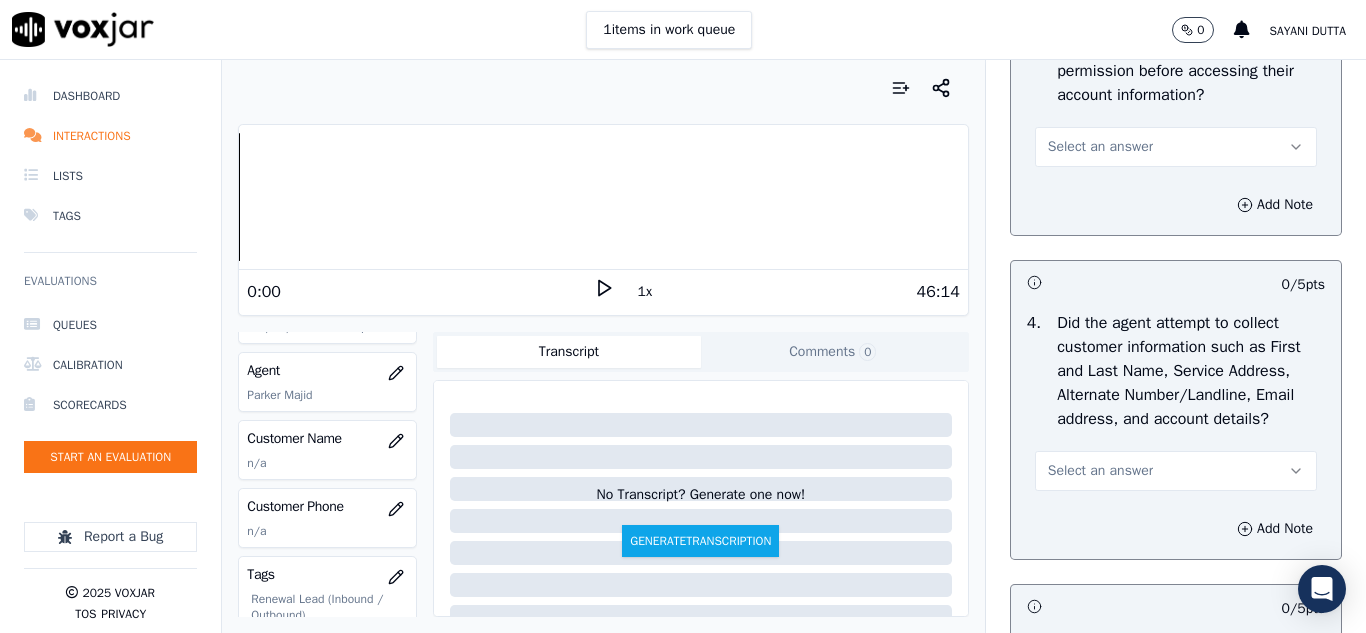 click on "Select an answer" at bounding box center [1100, 147] 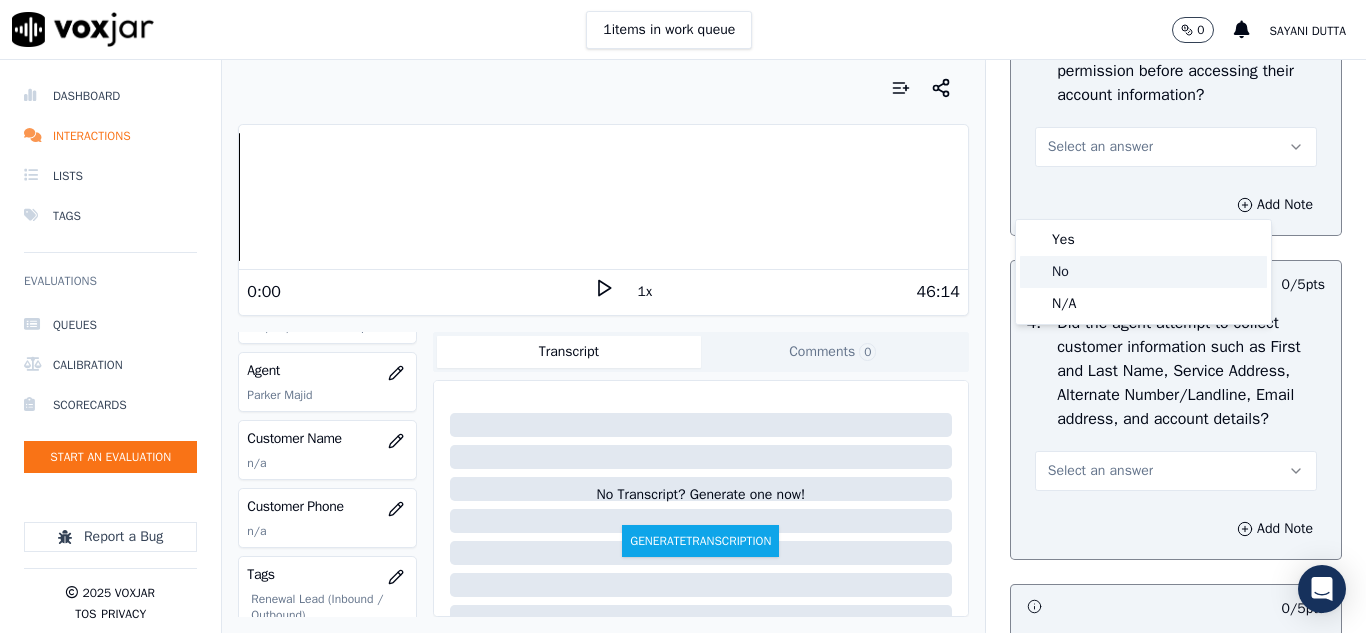 click on "No" 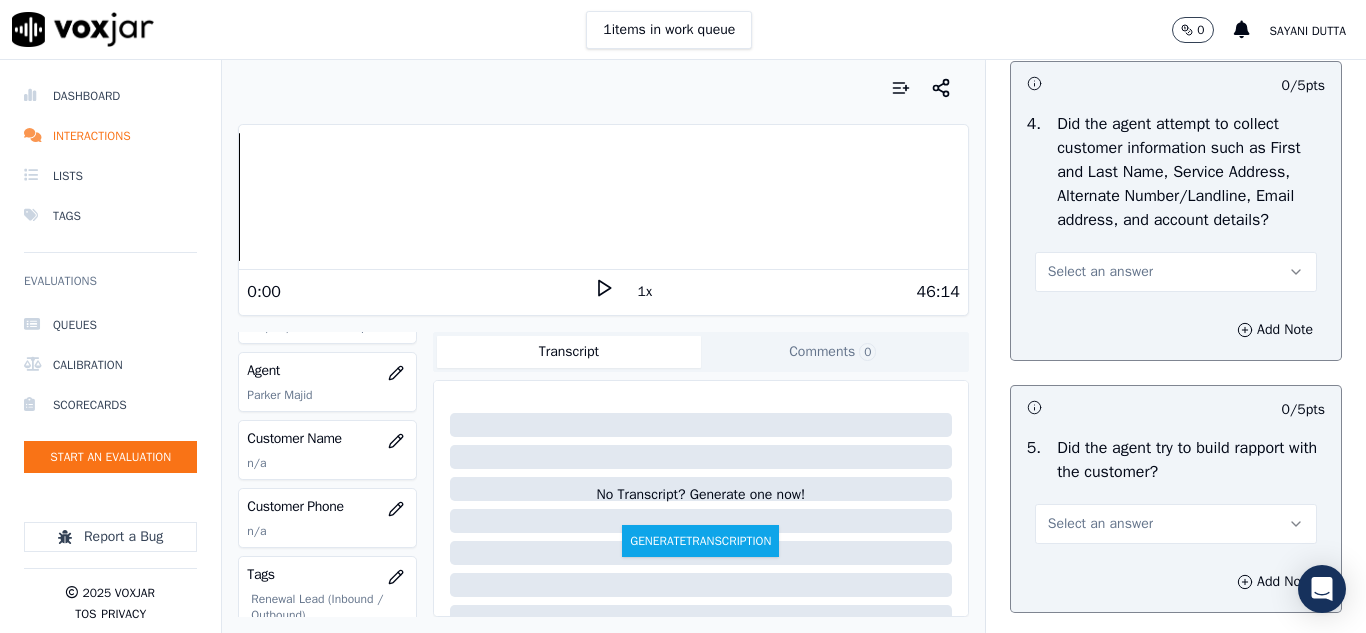 scroll, scrollTop: 2200, scrollLeft: 0, axis: vertical 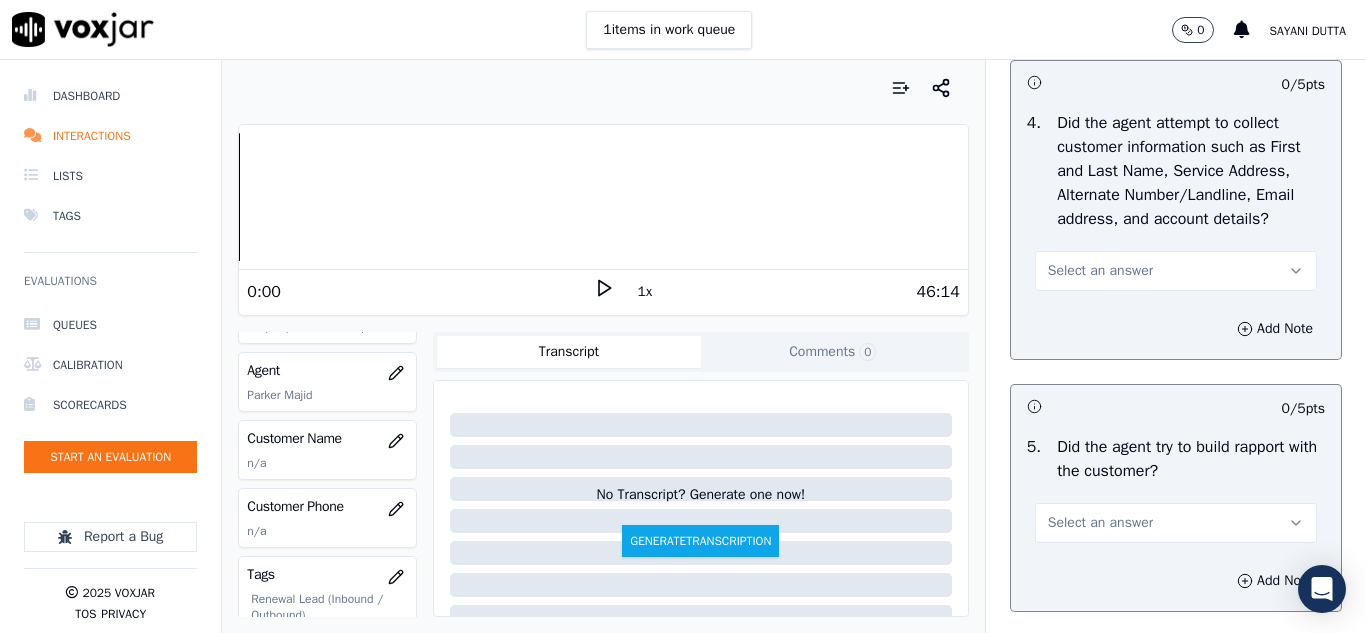 click on "Select an answer" at bounding box center (1100, 271) 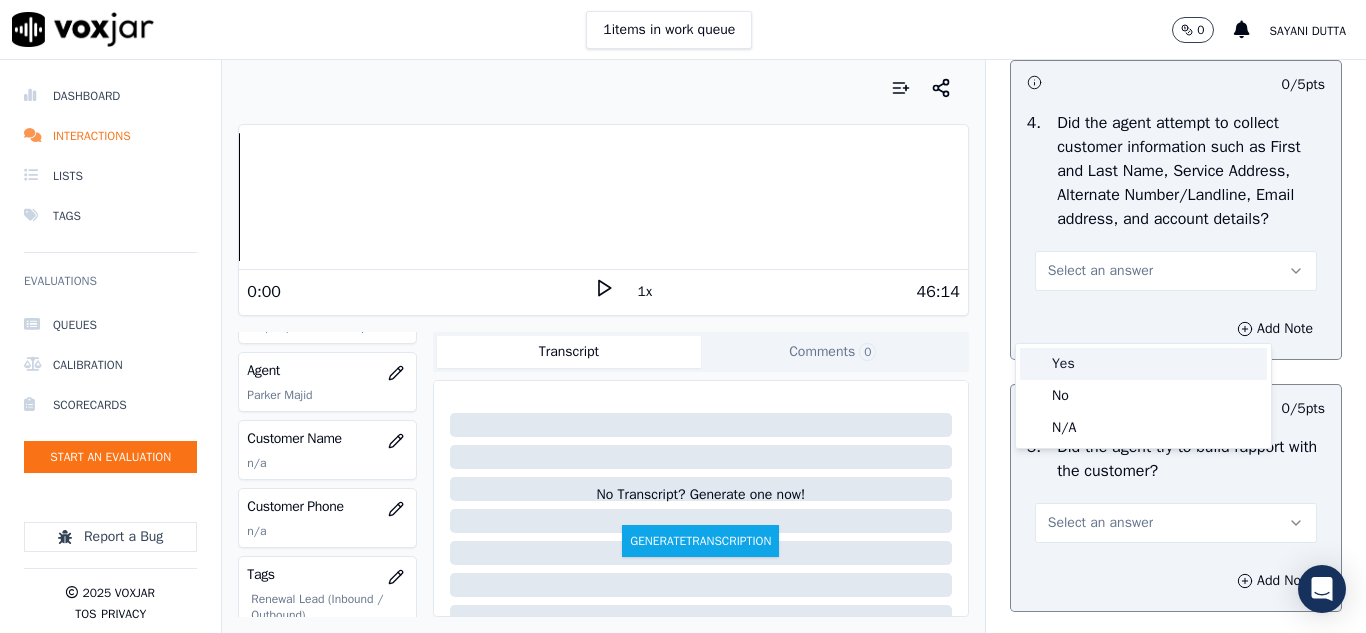 click on "Yes" at bounding box center [1143, 364] 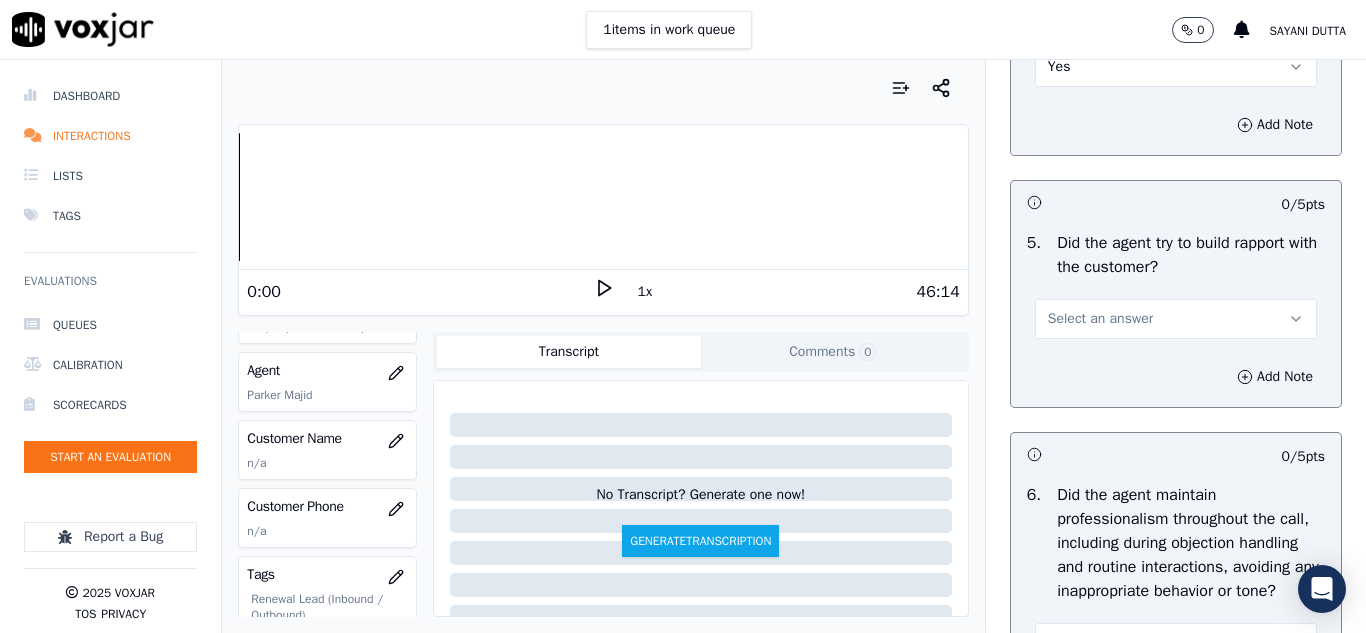 scroll, scrollTop: 2500, scrollLeft: 0, axis: vertical 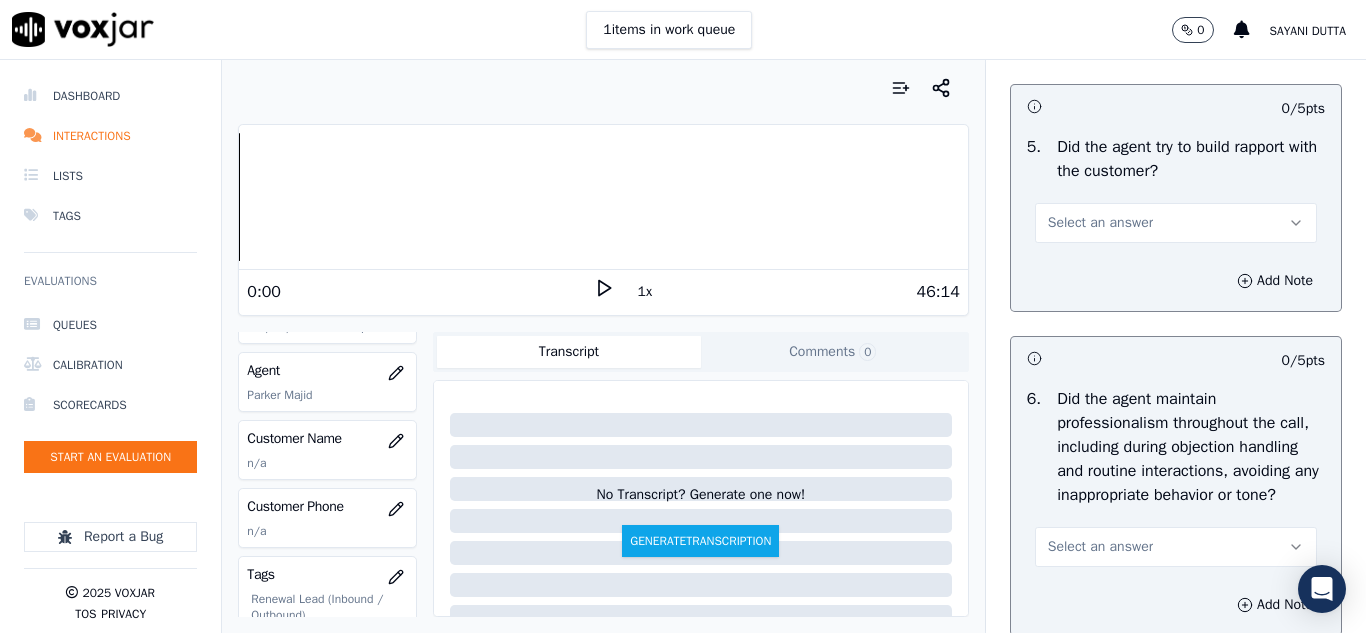 click on "Select an answer" at bounding box center [1176, 223] 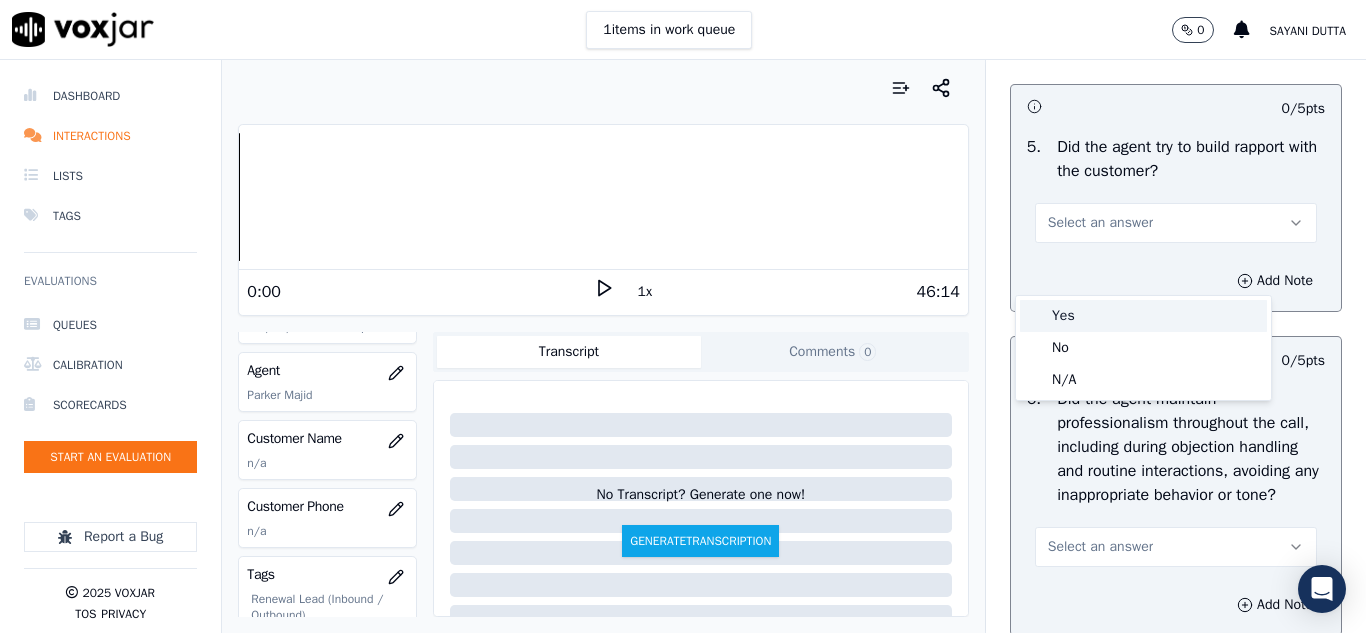 click on "Yes" at bounding box center (1143, 316) 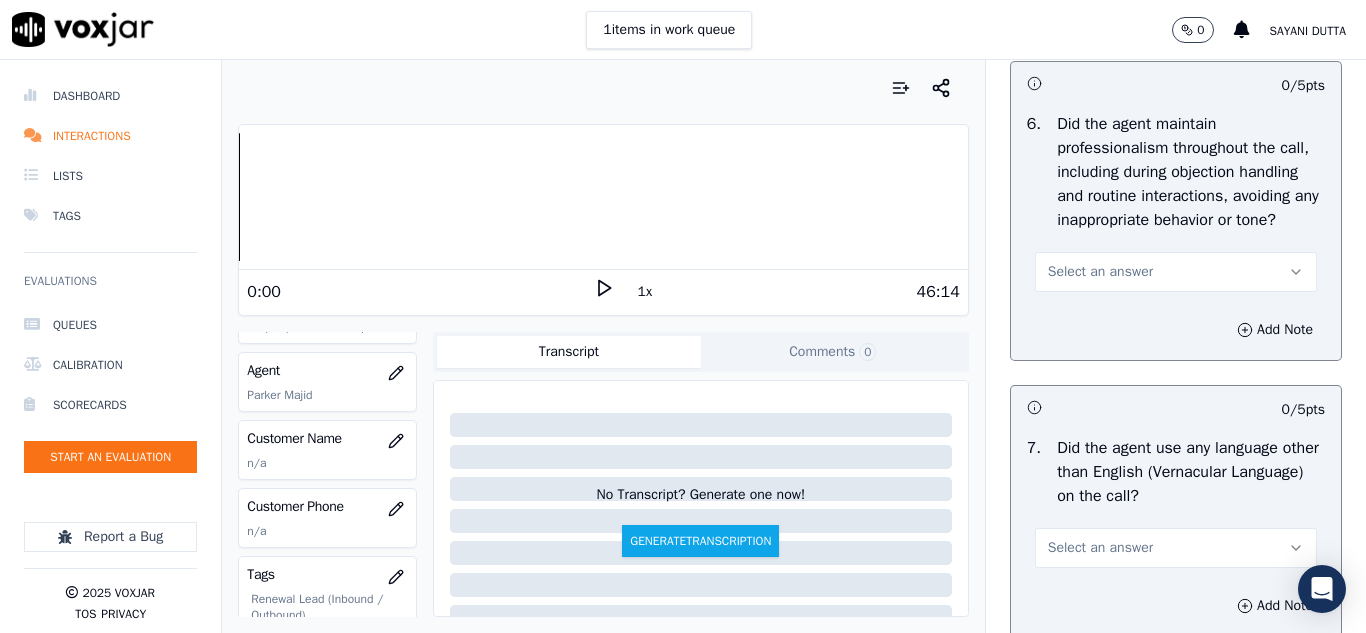 scroll, scrollTop: 2800, scrollLeft: 0, axis: vertical 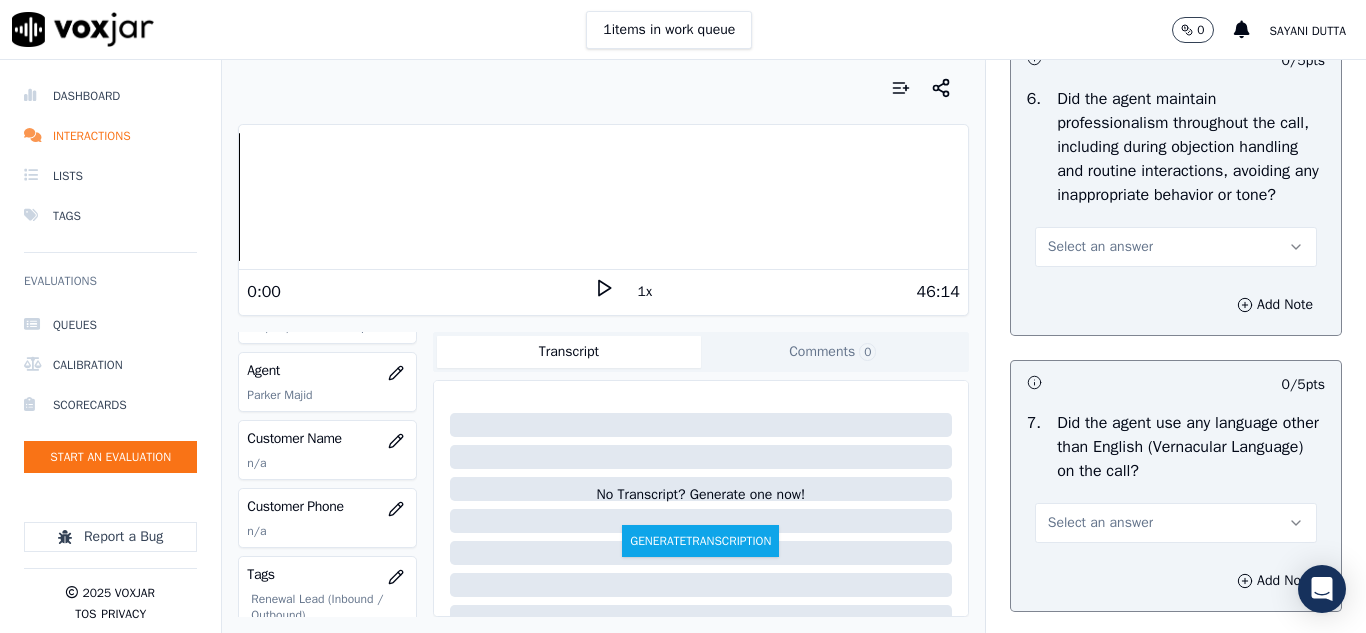 click on "Select an answer" at bounding box center (1100, 247) 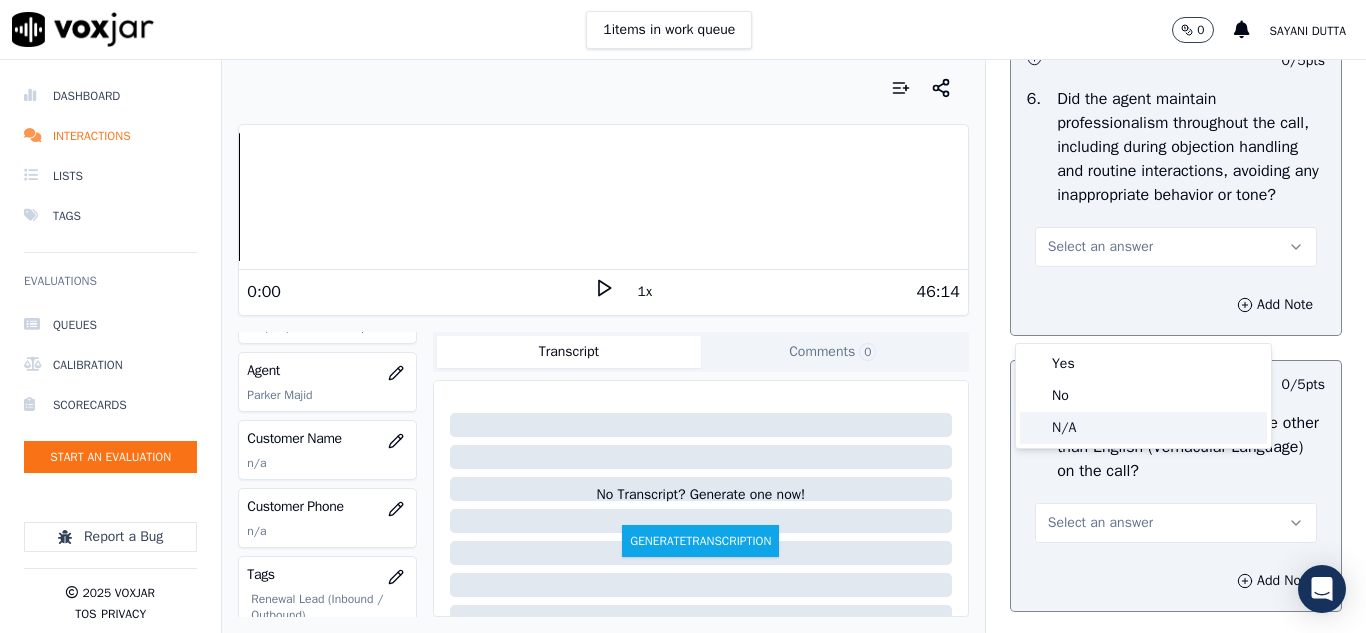 click on "N/A" 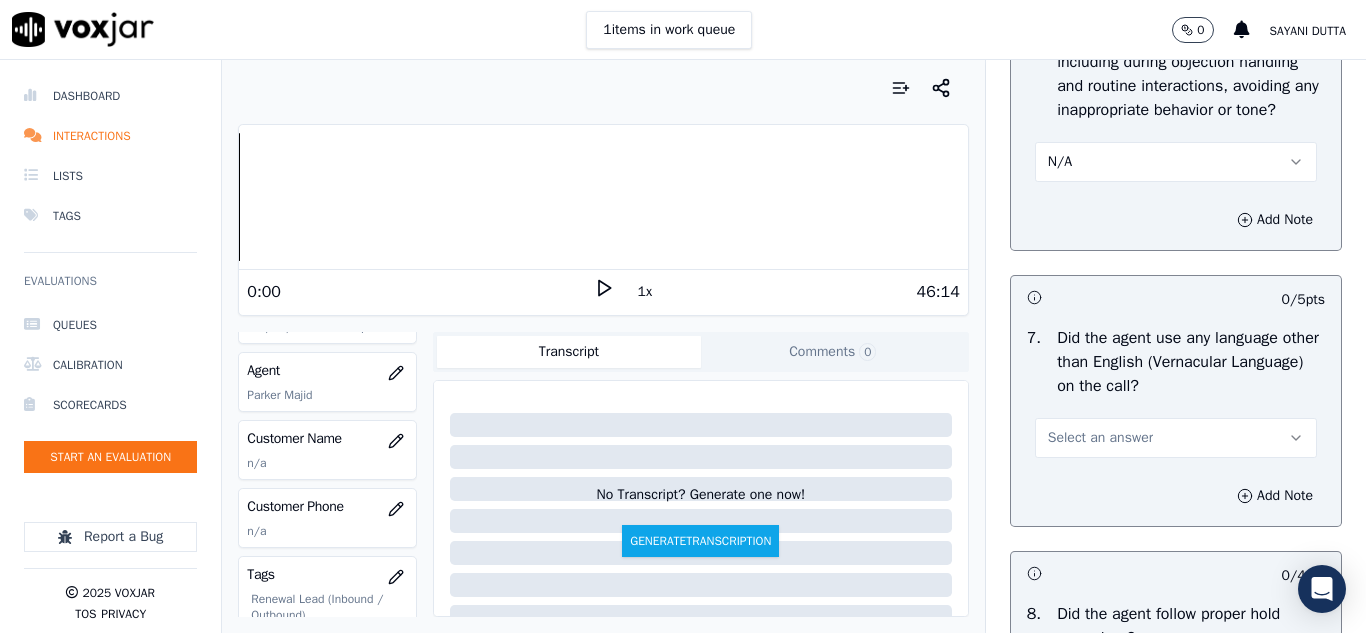 scroll, scrollTop: 3000, scrollLeft: 0, axis: vertical 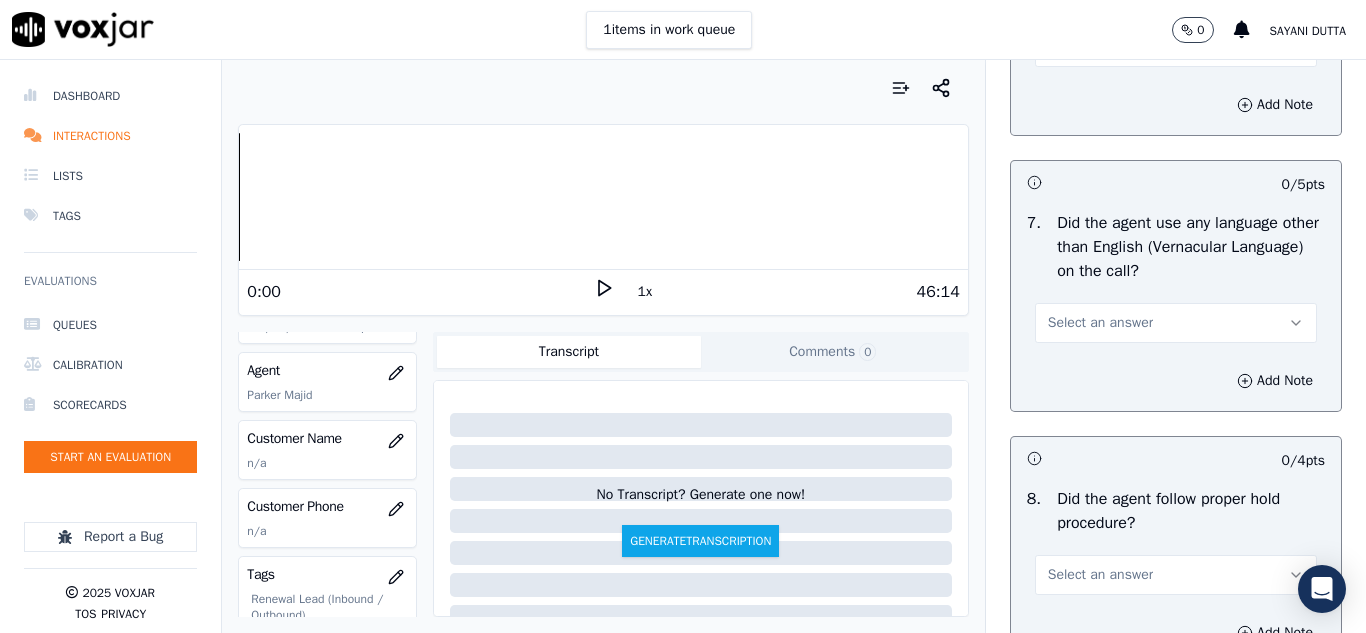 click on "Select an answer" at bounding box center (1100, 323) 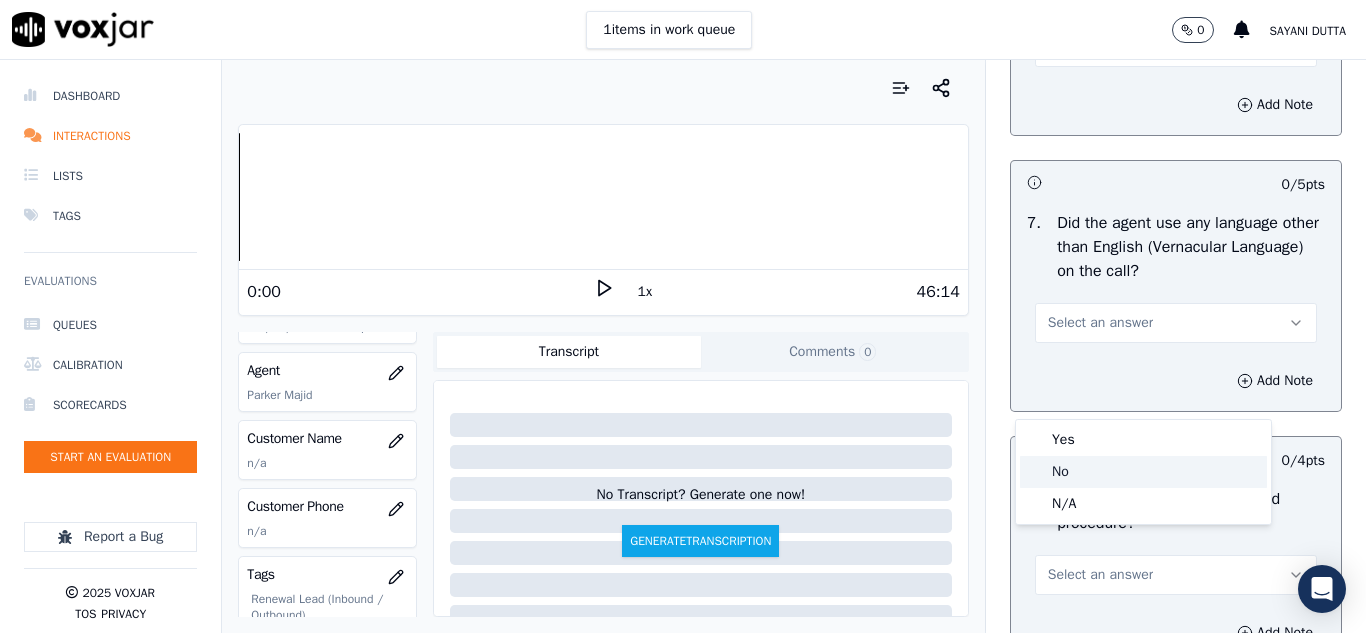 click on "No" 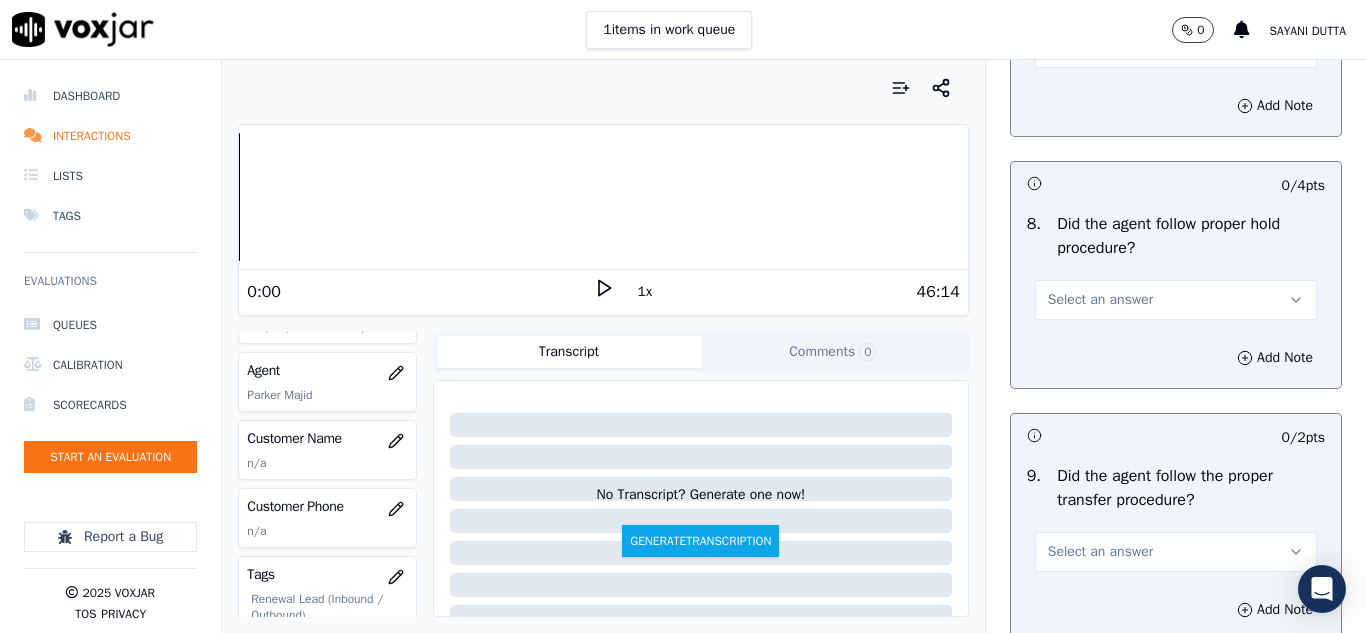 scroll, scrollTop: 3300, scrollLeft: 0, axis: vertical 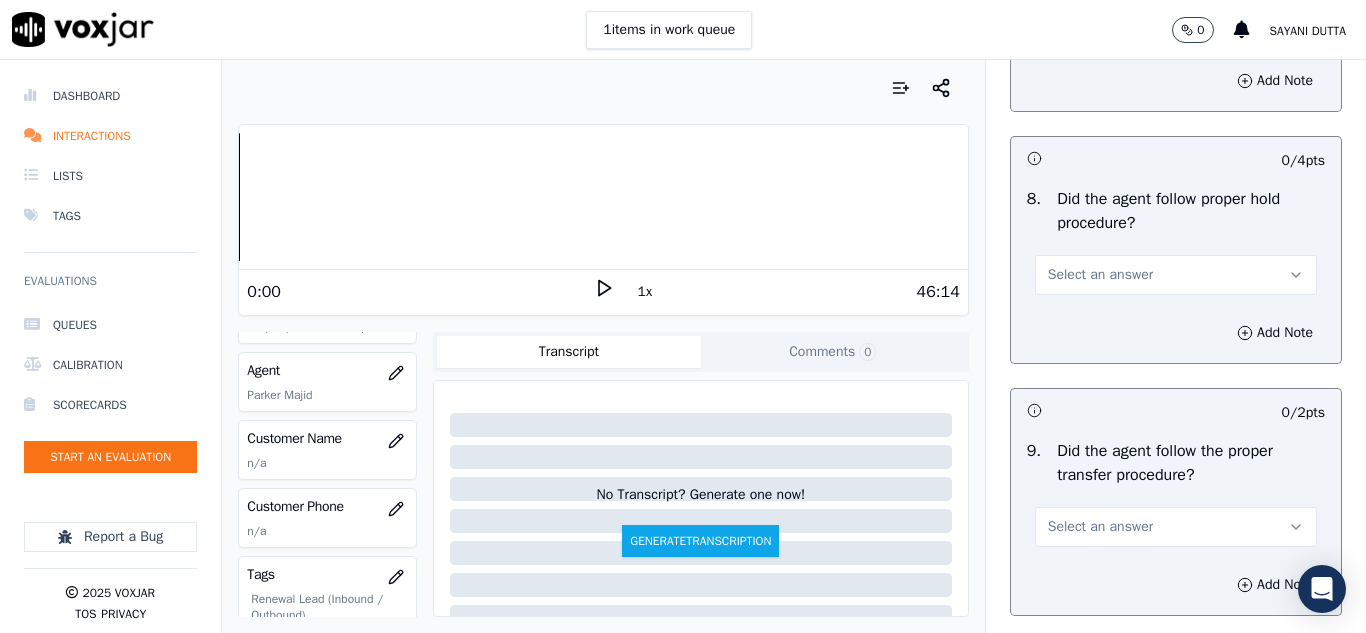 click on "Select an answer" at bounding box center (1100, 275) 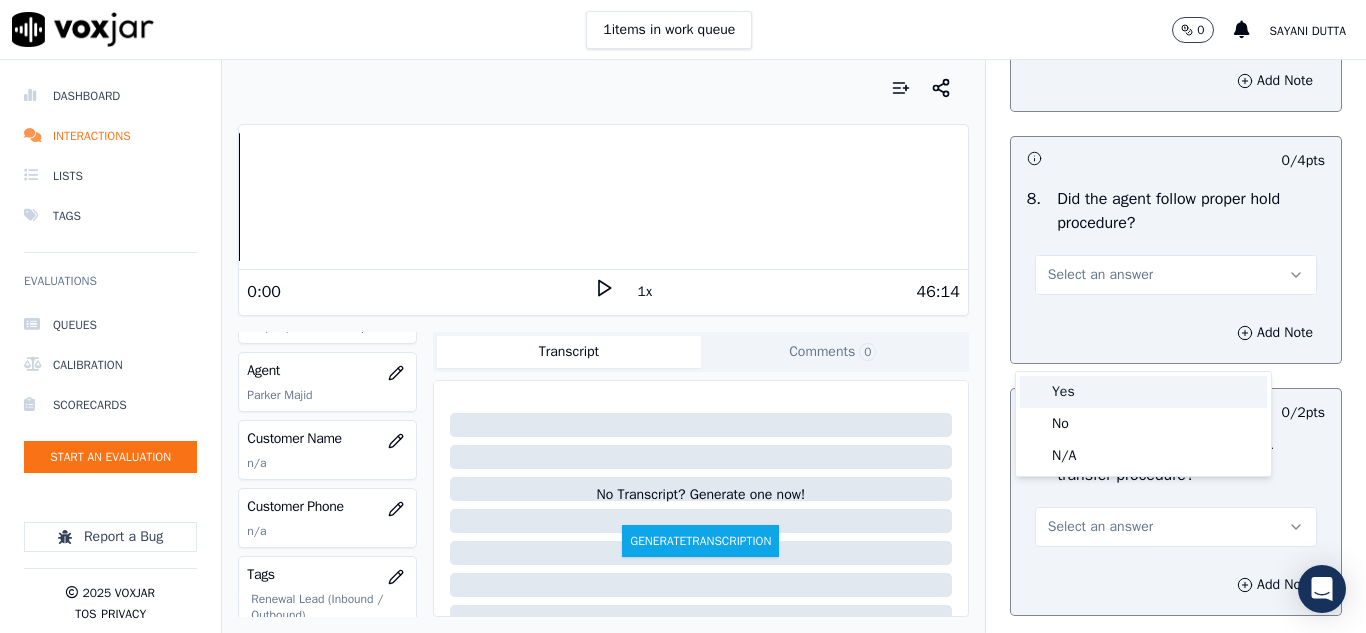 click on "Yes" at bounding box center (1143, 392) 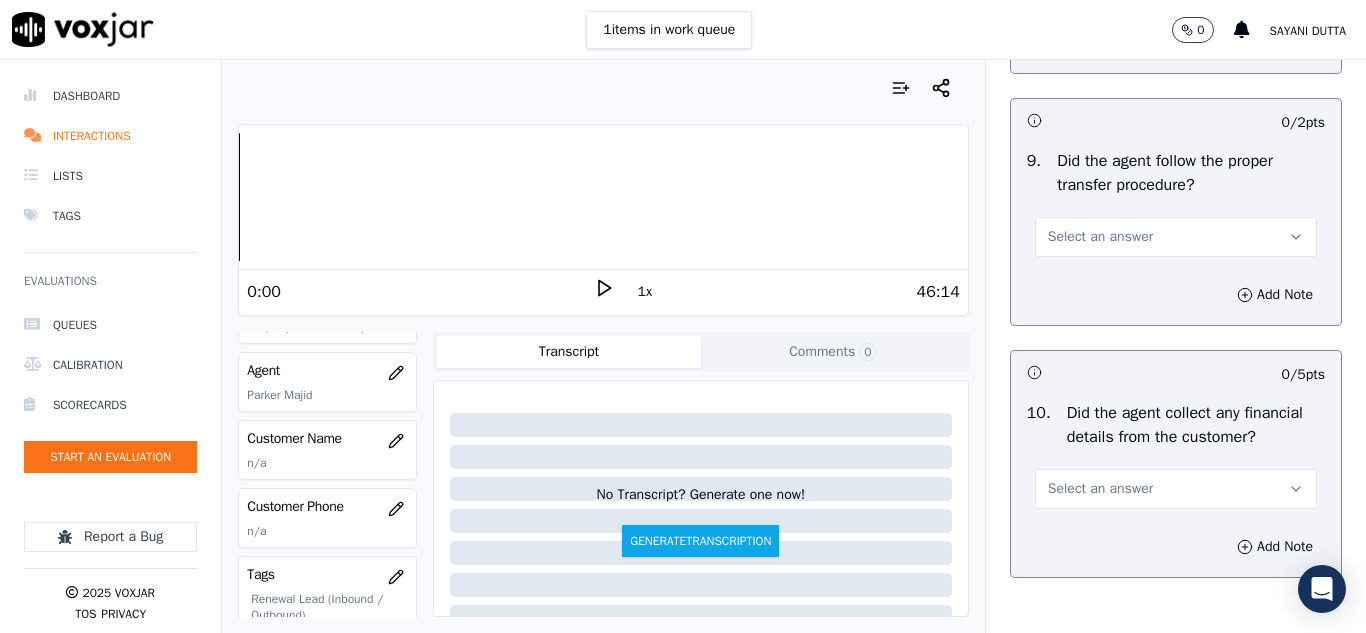 scroll, scrollTop: 3600, scrollLeft: 0, axis: vertical 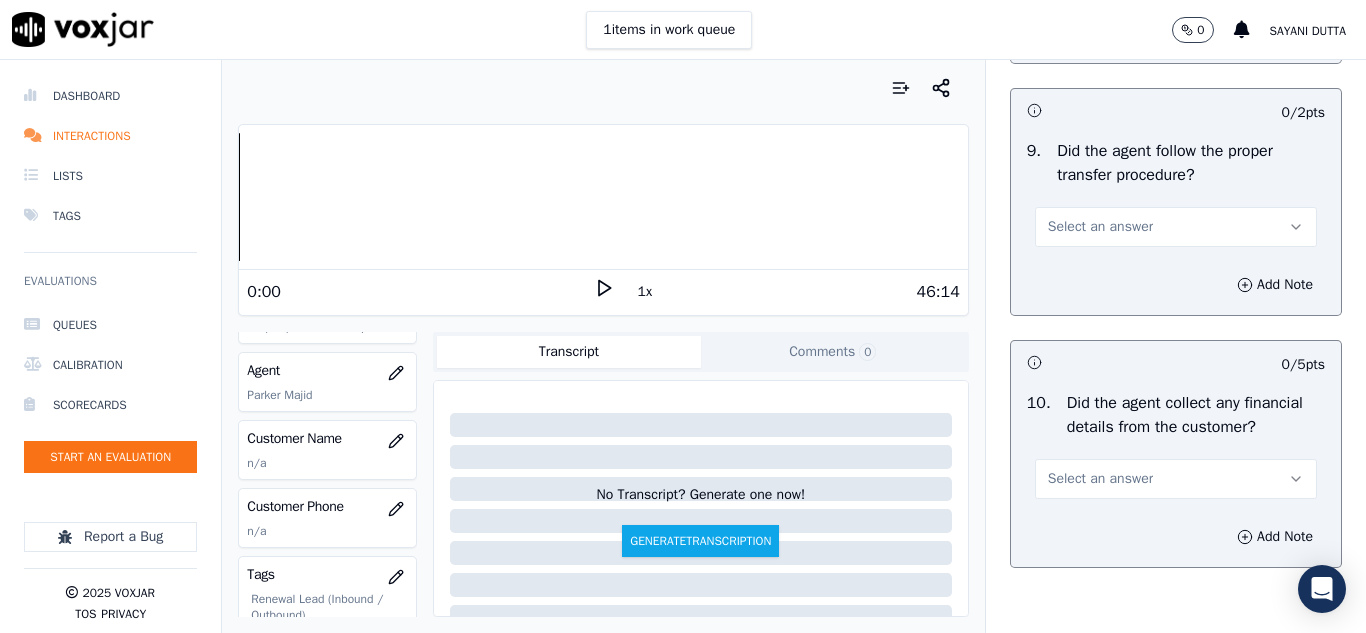 click on "Select an answer" at bounding box center [1100, 227] 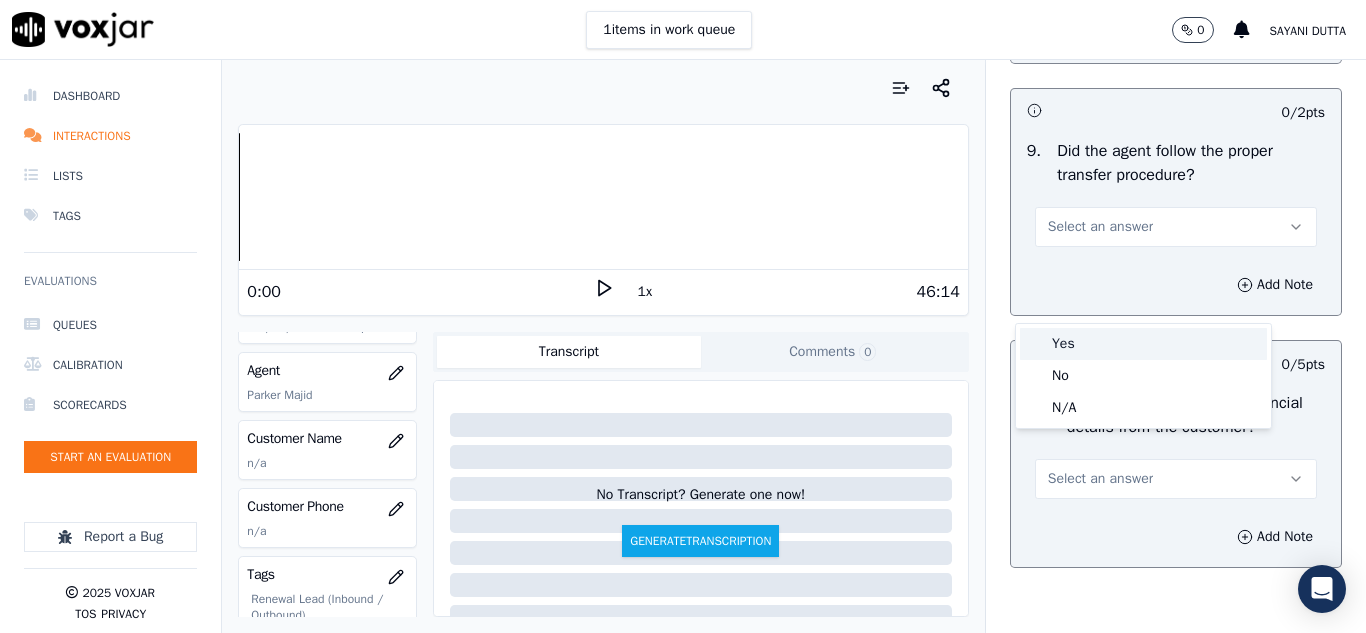 click on "Yes" at bounding box center (1143, 344) 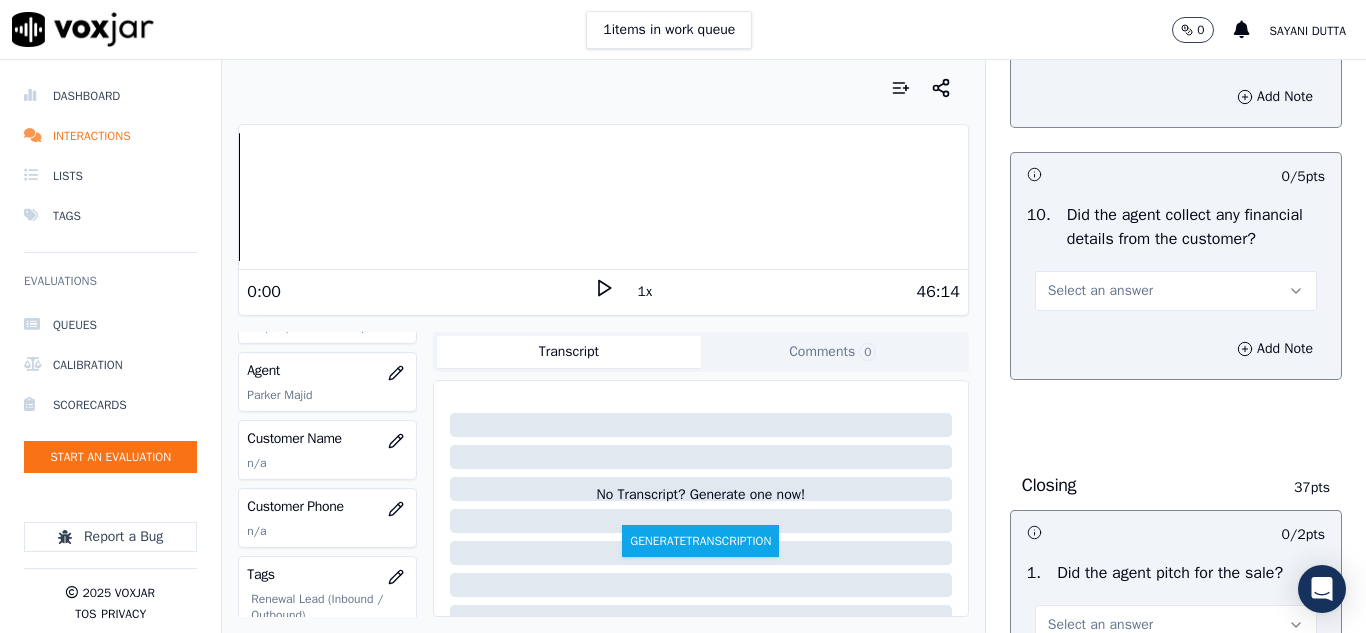 scroll, scrollTop: 3900, scrollLeft: 0, axis: vertical 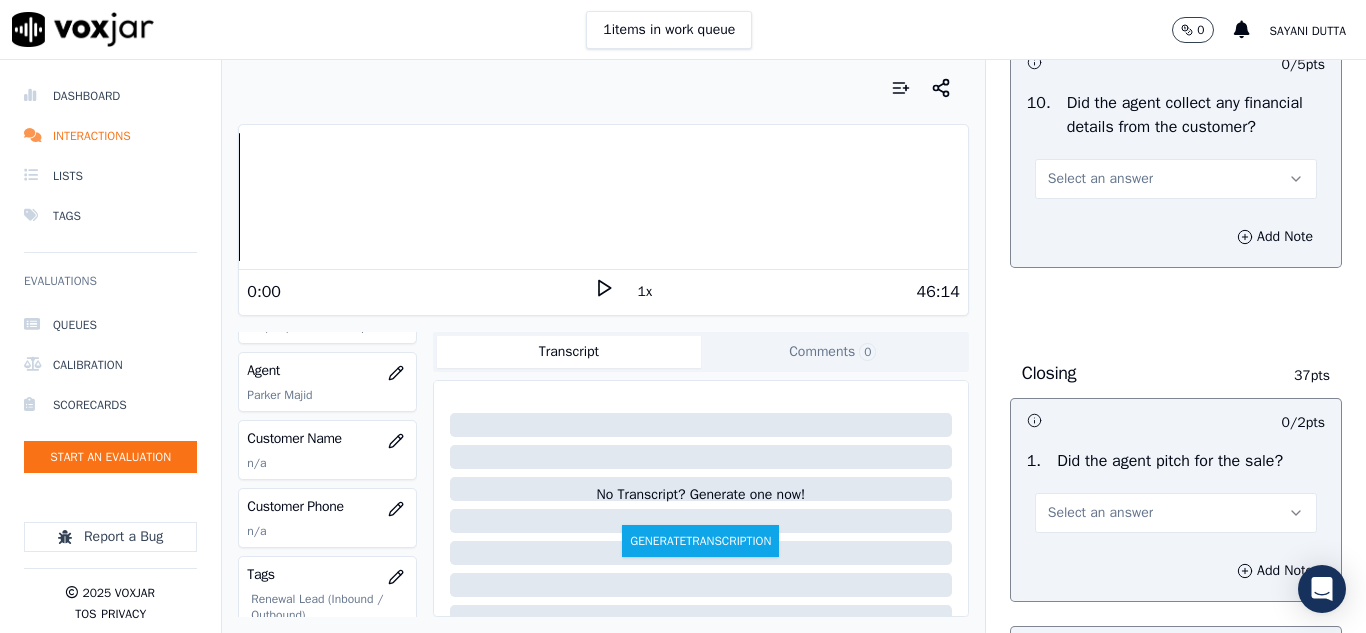 click on "Select an answer" at bounding box center [1100, 179] 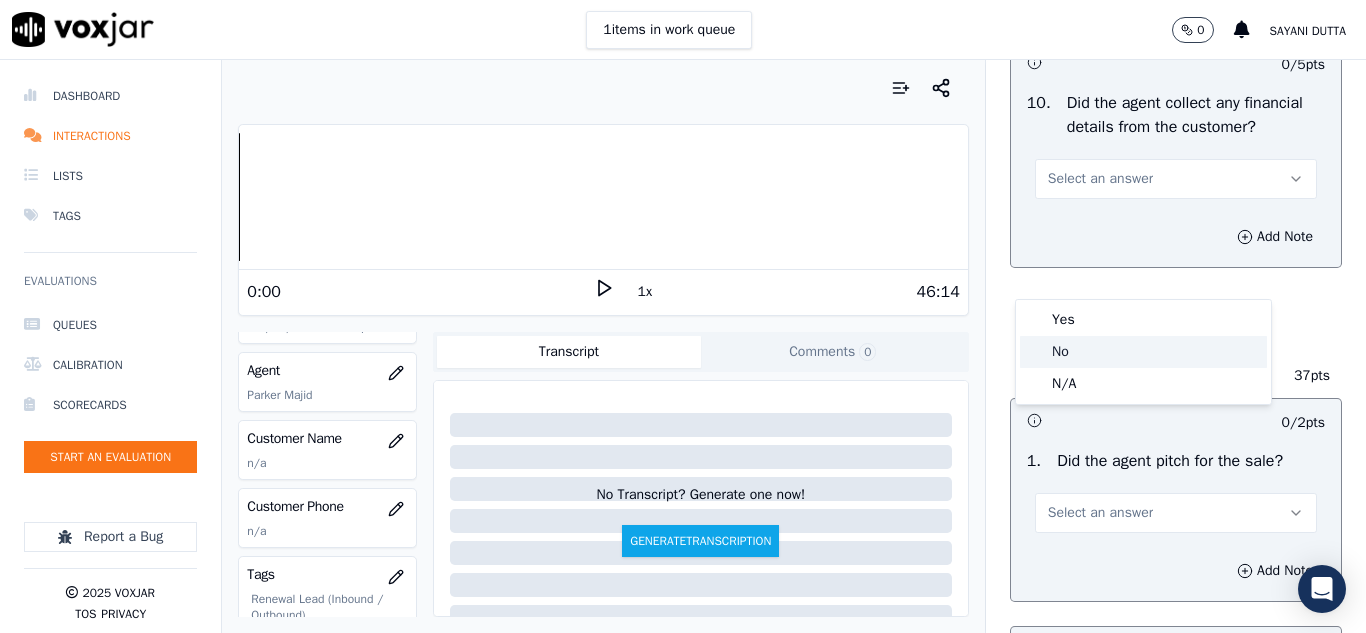 click on "No" 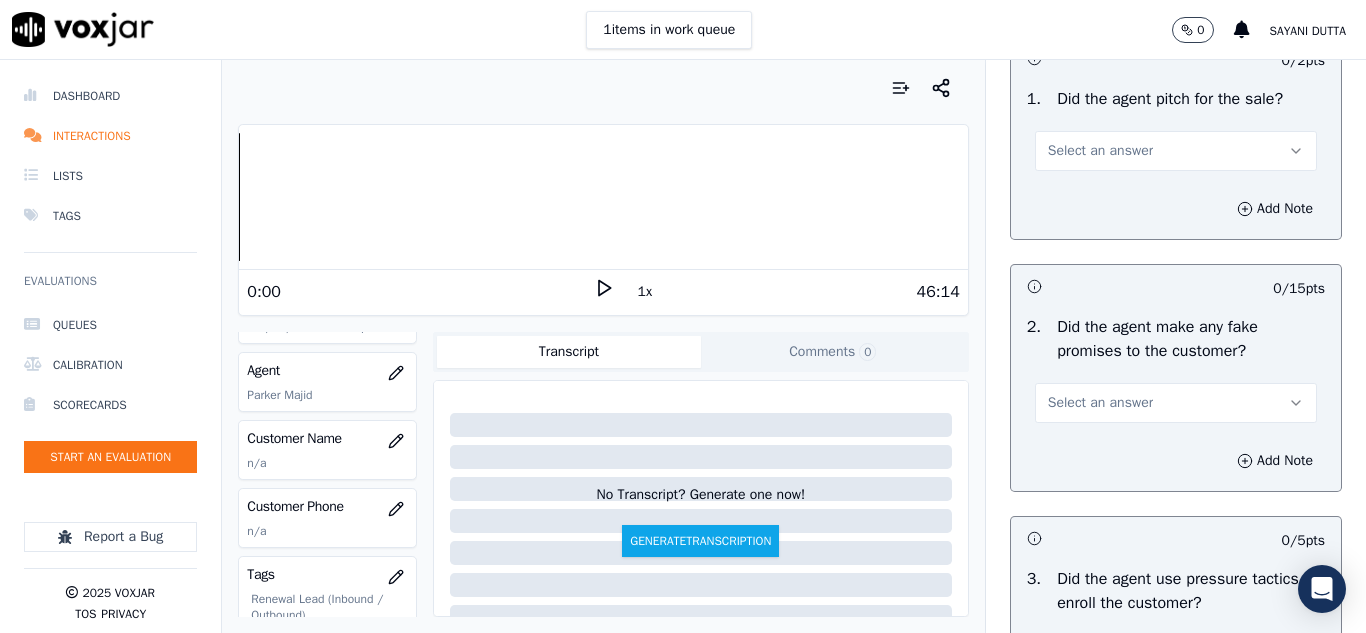 scroll, scrollTop: 4300, scrollLeft: 0, axis: vertical 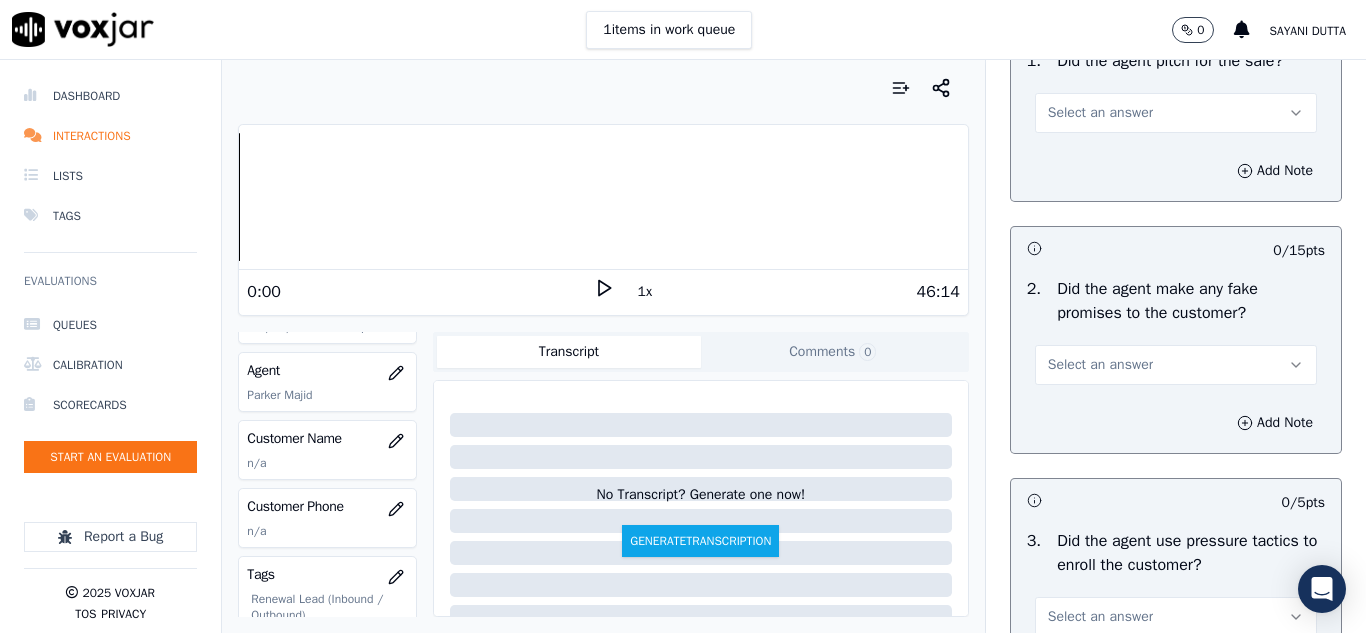click on "Select an answer" at bounding box center [1100, 113] 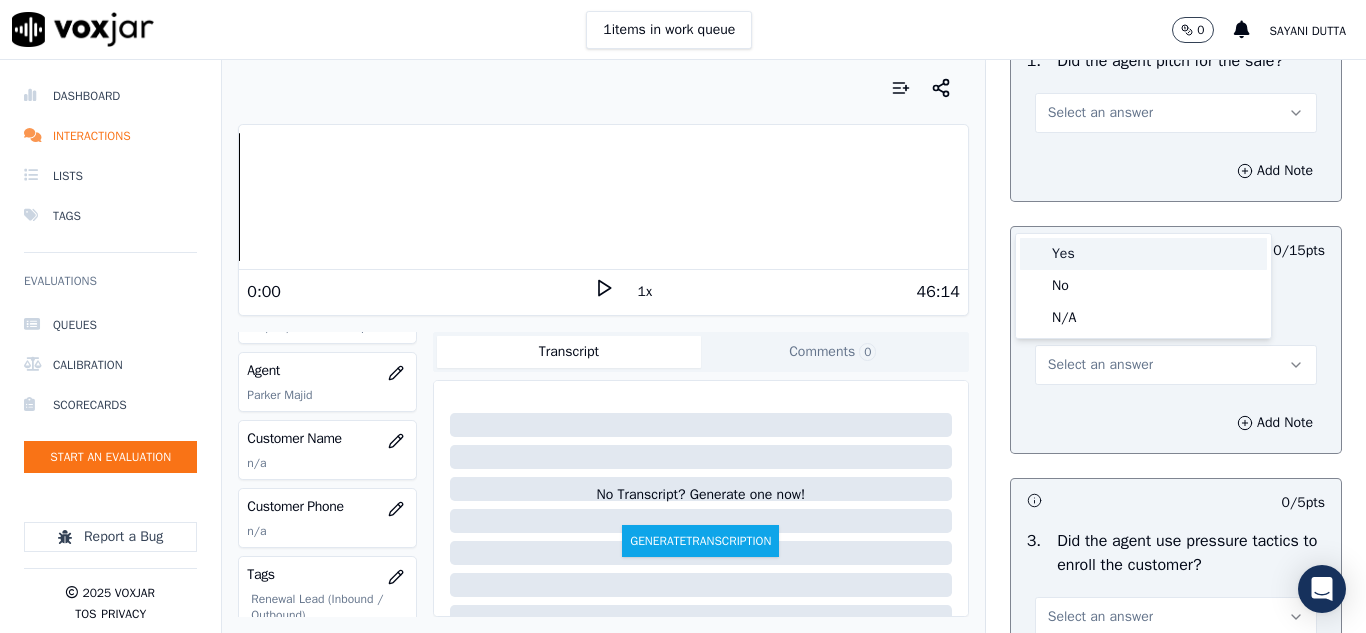 click on "Yes" at bounding box center [1143, 254] 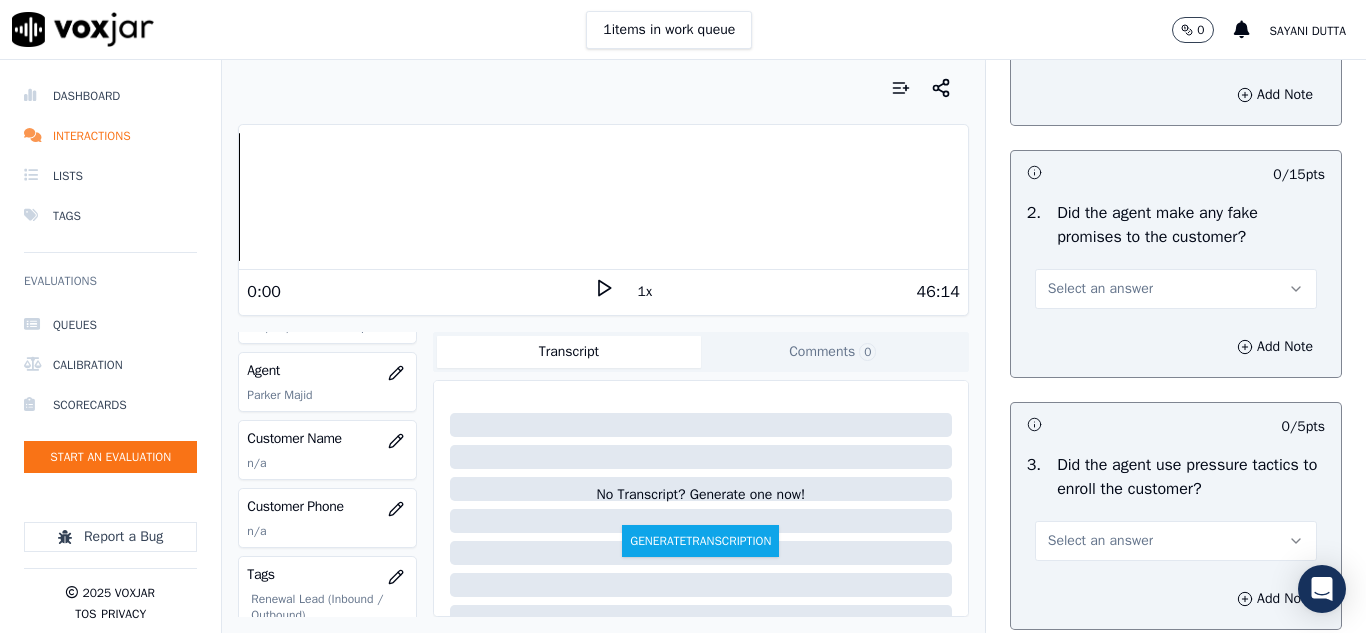 scroll, scrollTop: 4500, scrollLeft: 0, axis: vertical 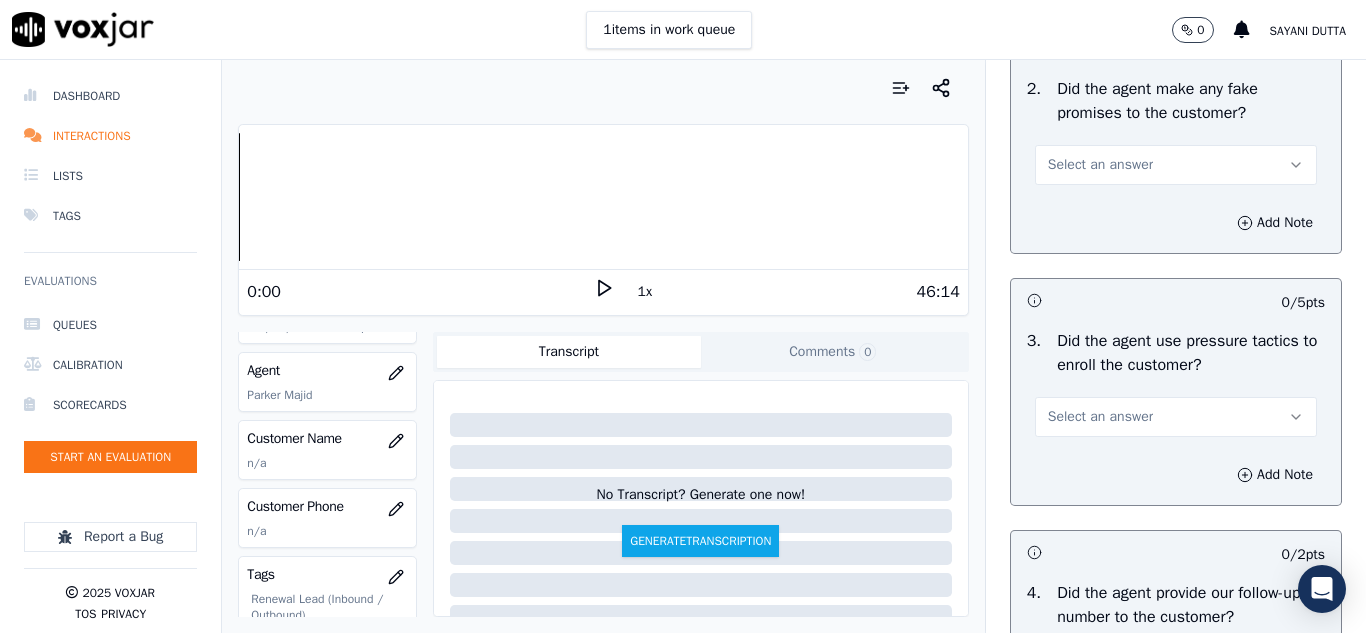 click on "Select an answer" at bounding box center (1176, 165) 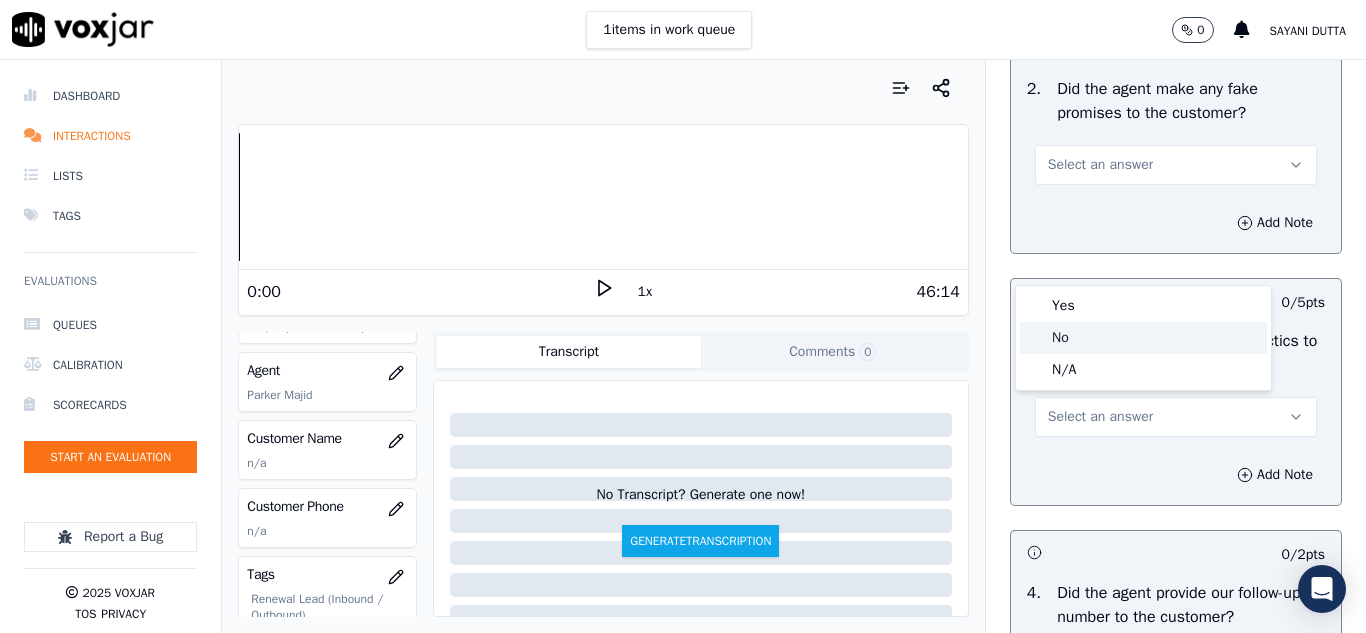 click on "No" 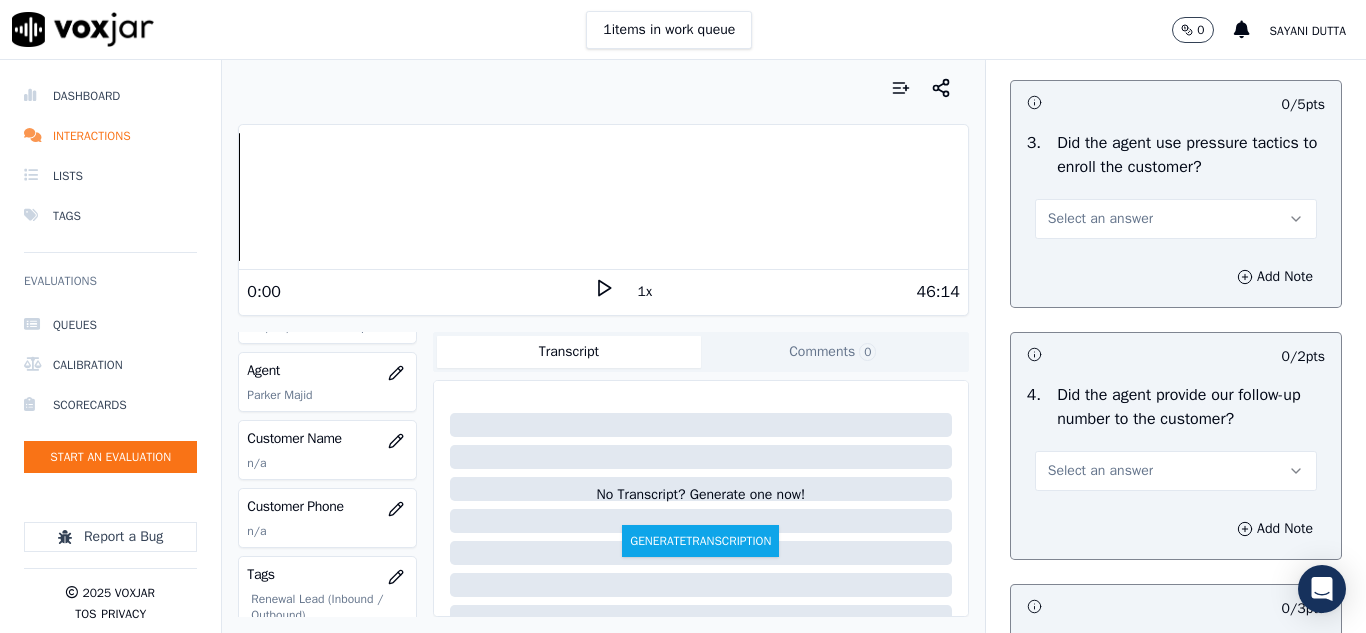 scroll, scrollTop: 4700, scrollLeft: 0, axis: vertical 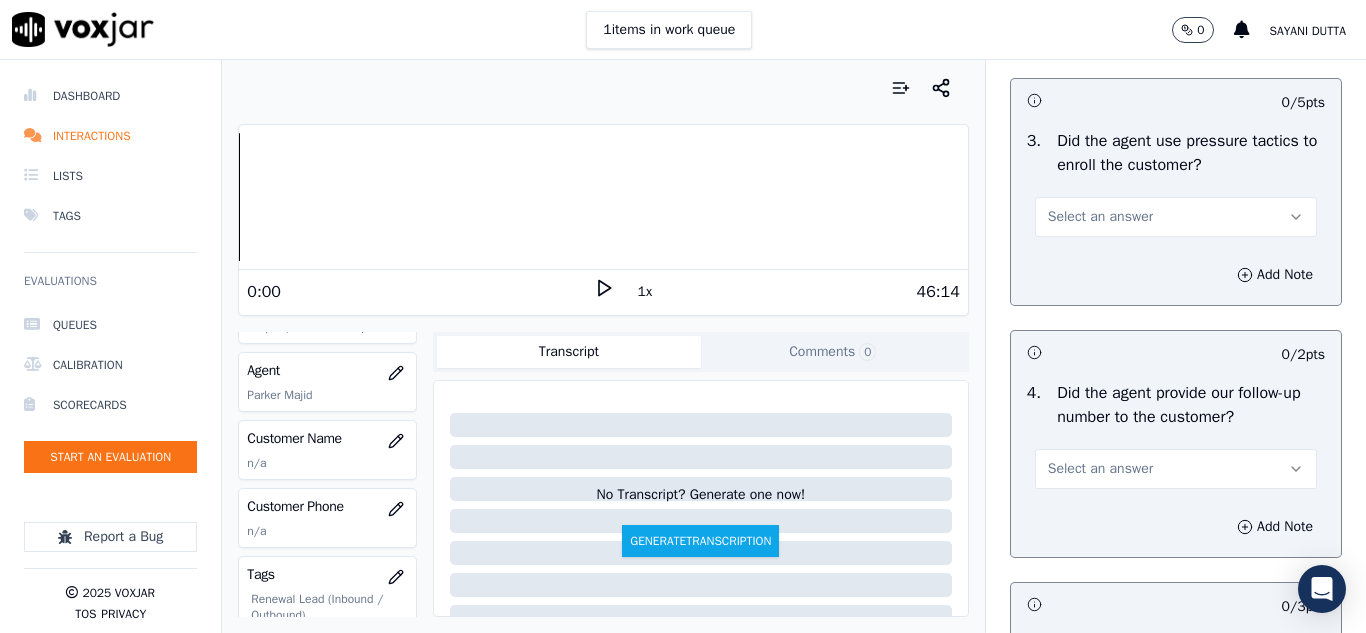 click on "Select an answer" at bounding box center [1100, 217] 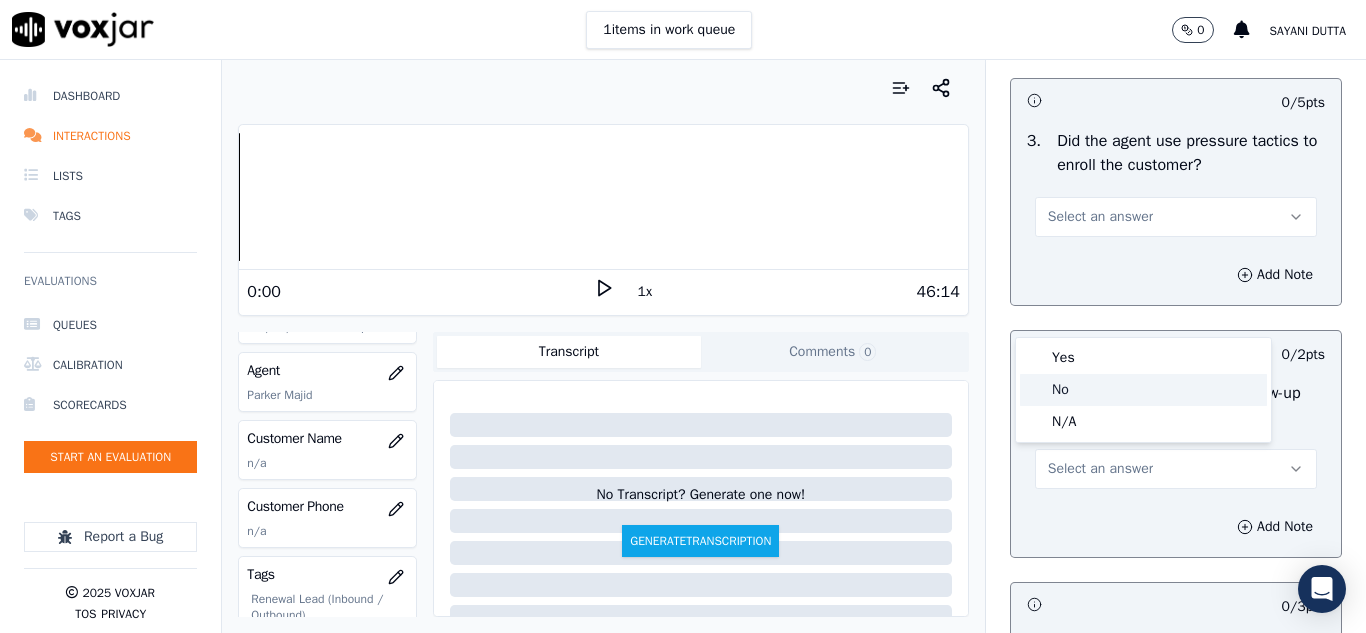 click on "No" 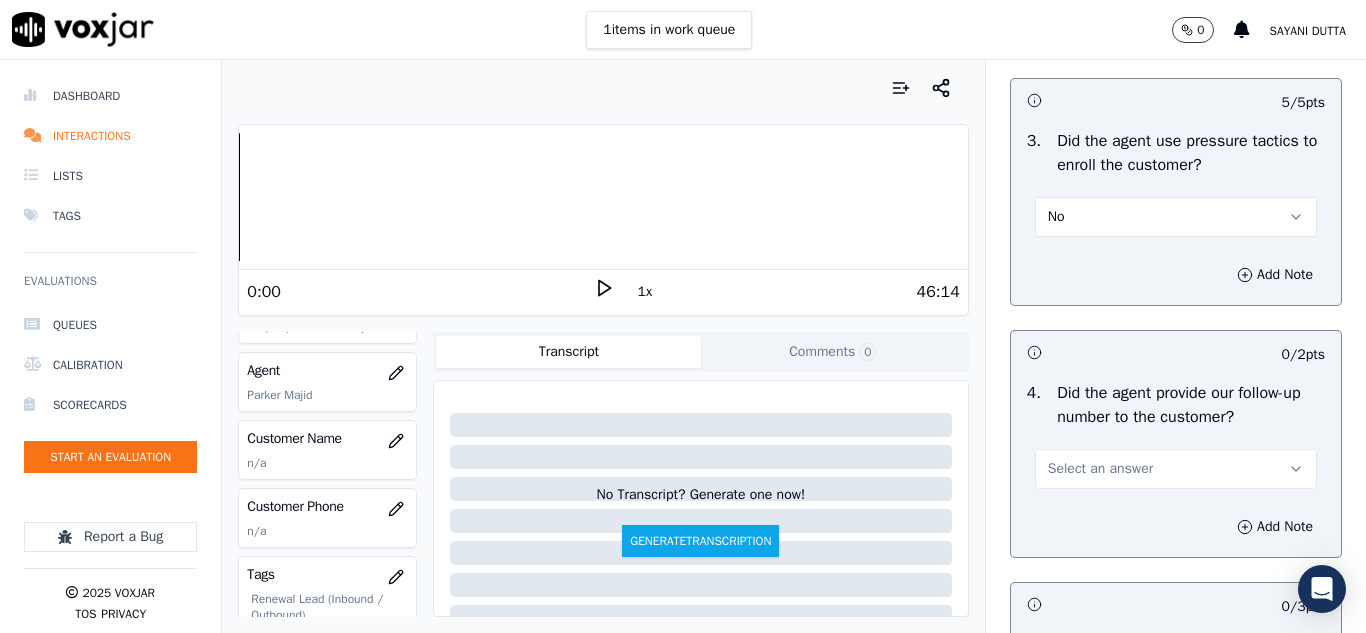 scroll, scrollTop: 4500, scrollLeft: 0, axis: vertical 